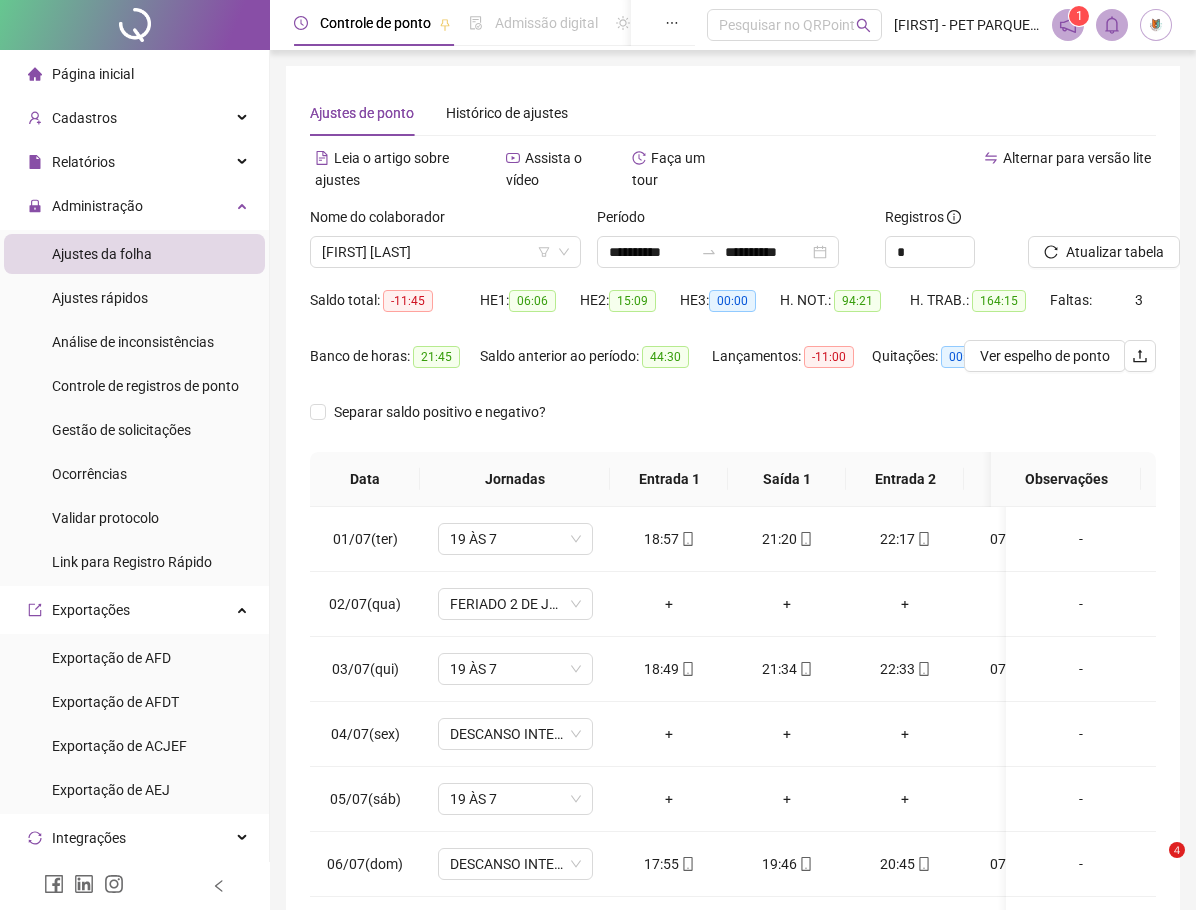 scroll, scrollTop: 0, scrollLeft: 0, axis: both 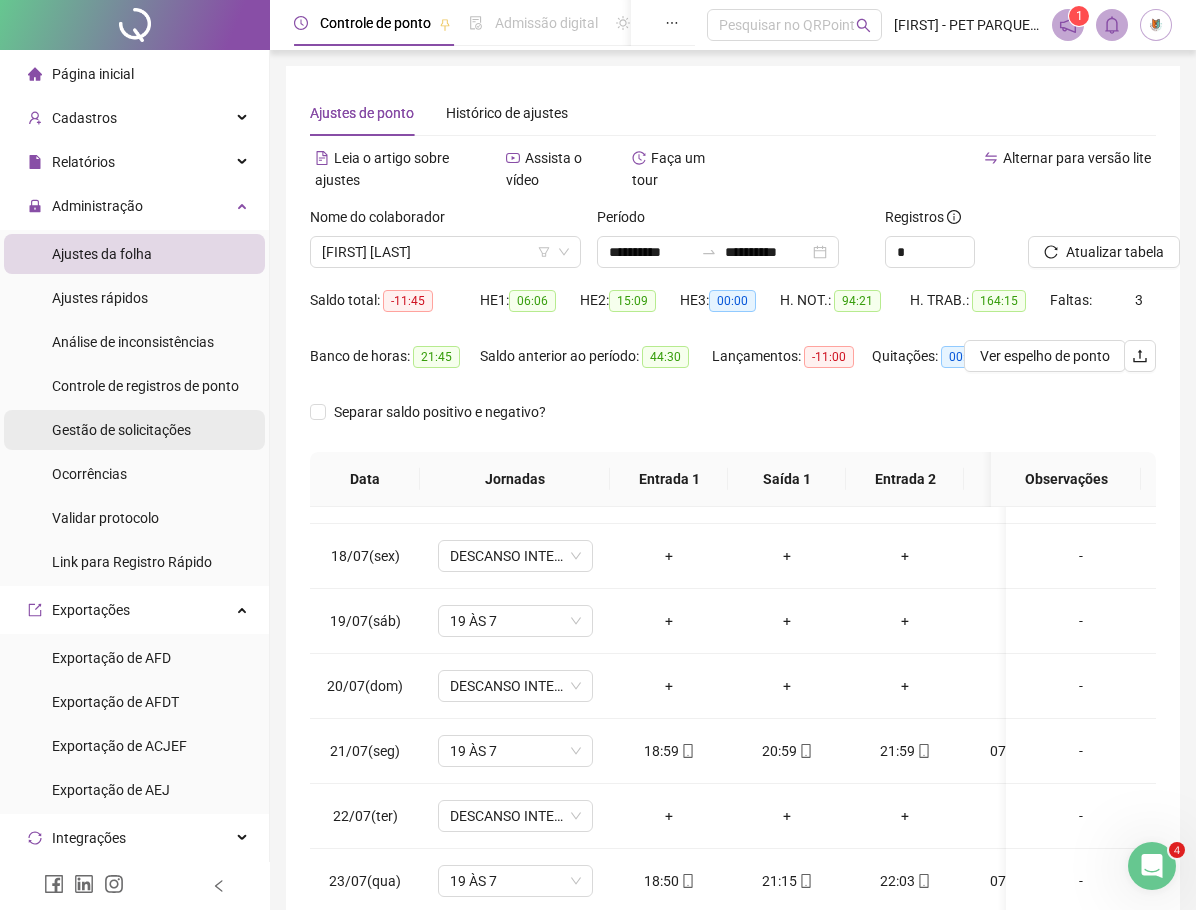 click on "Gestão de solicitações" at bounding box center (121, 430) 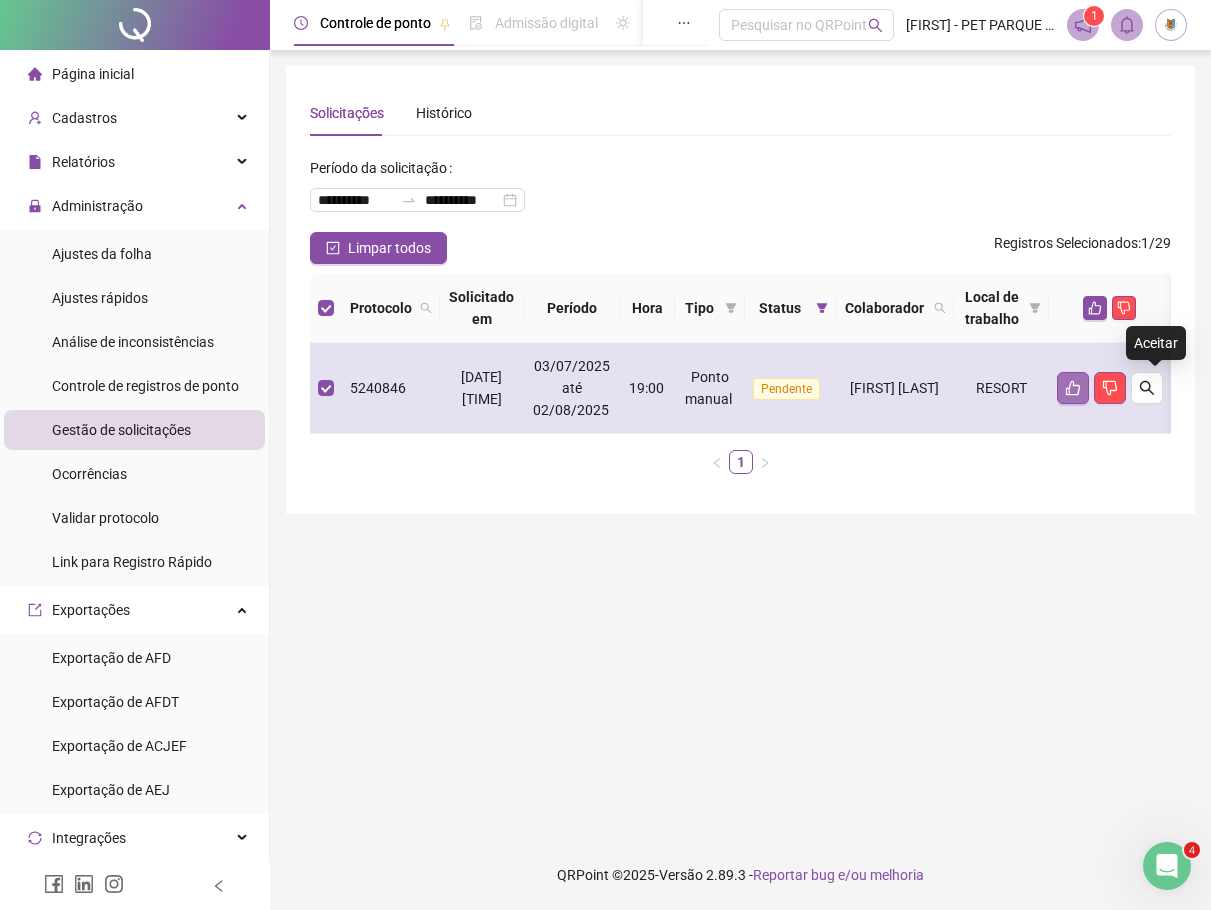 click 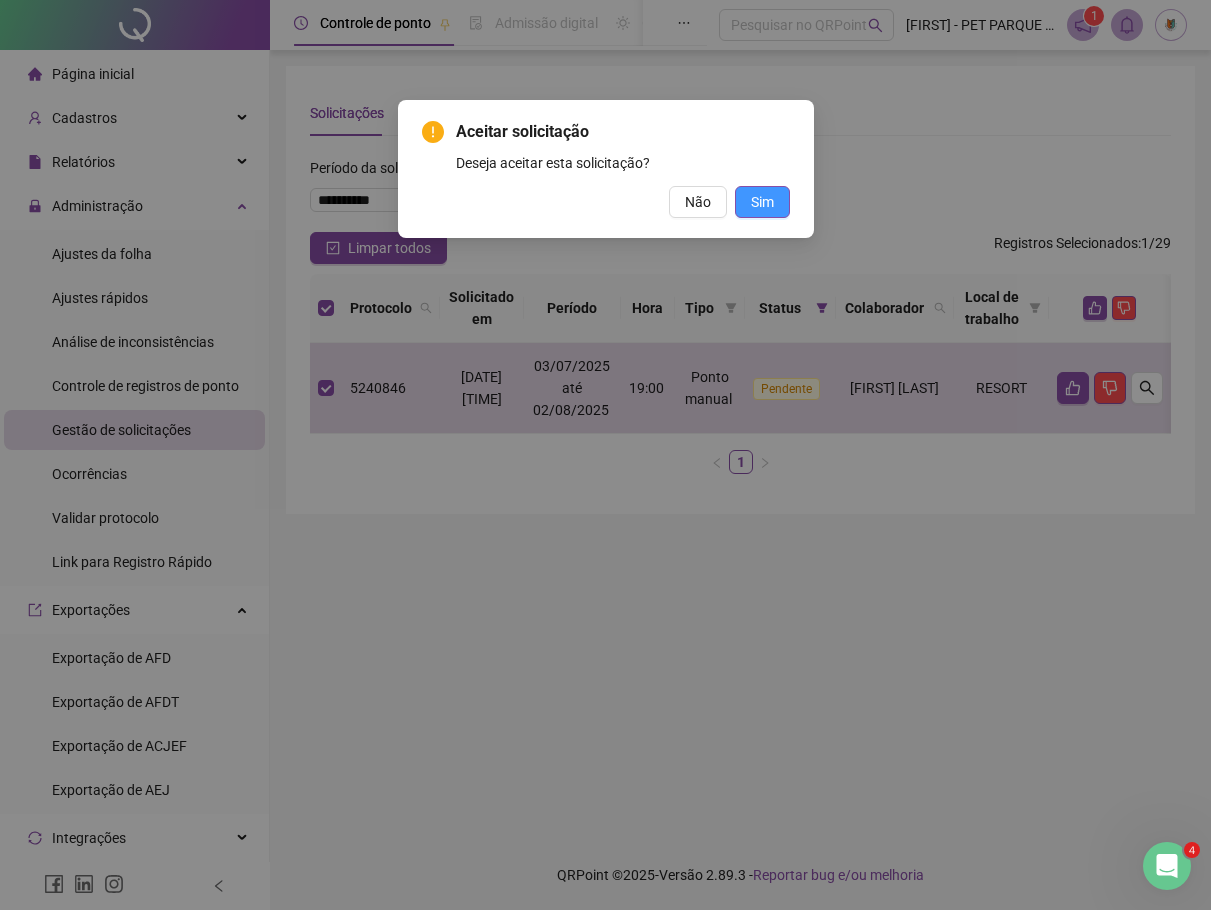 click on "Sim" at bounding box center [762, 202] 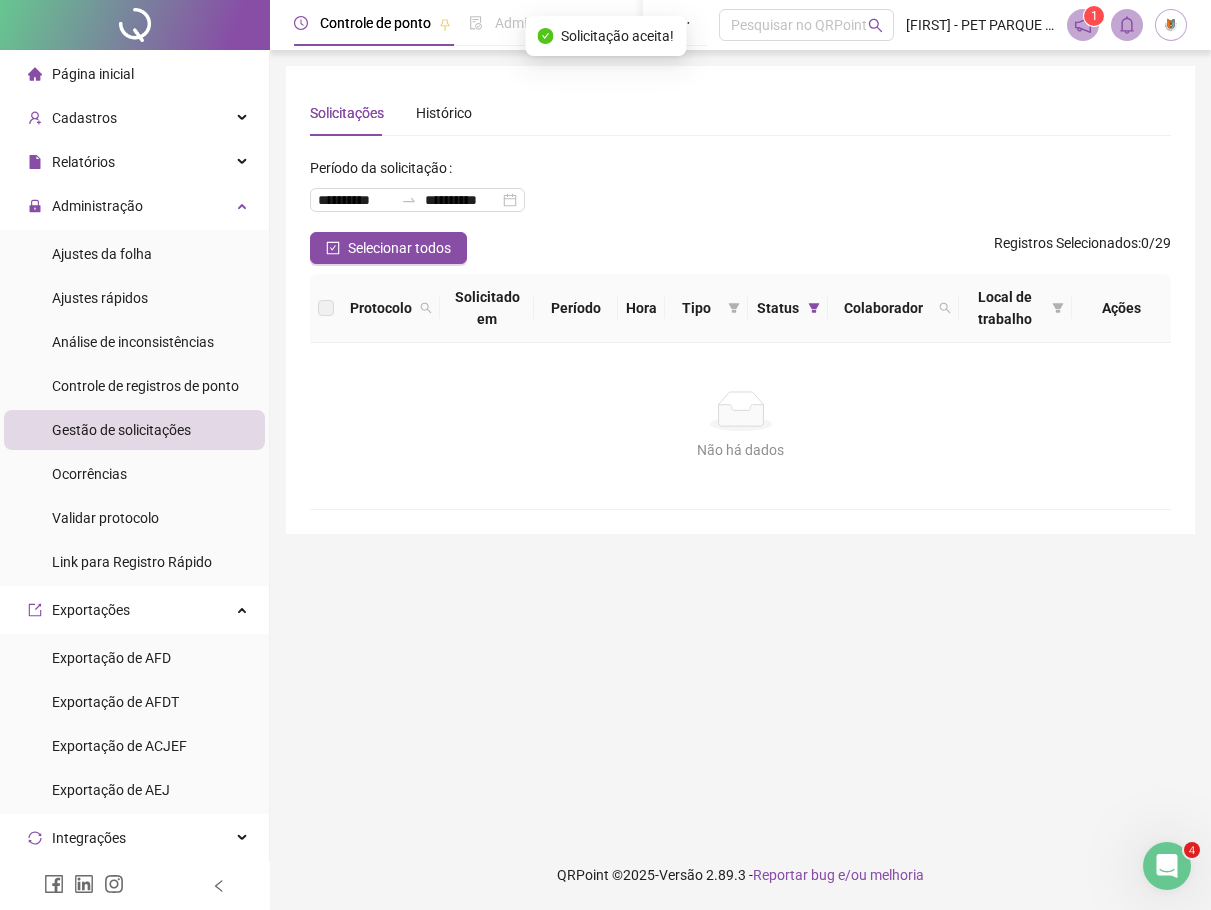 click on "Página inicial" at bounding box center [93, 74] 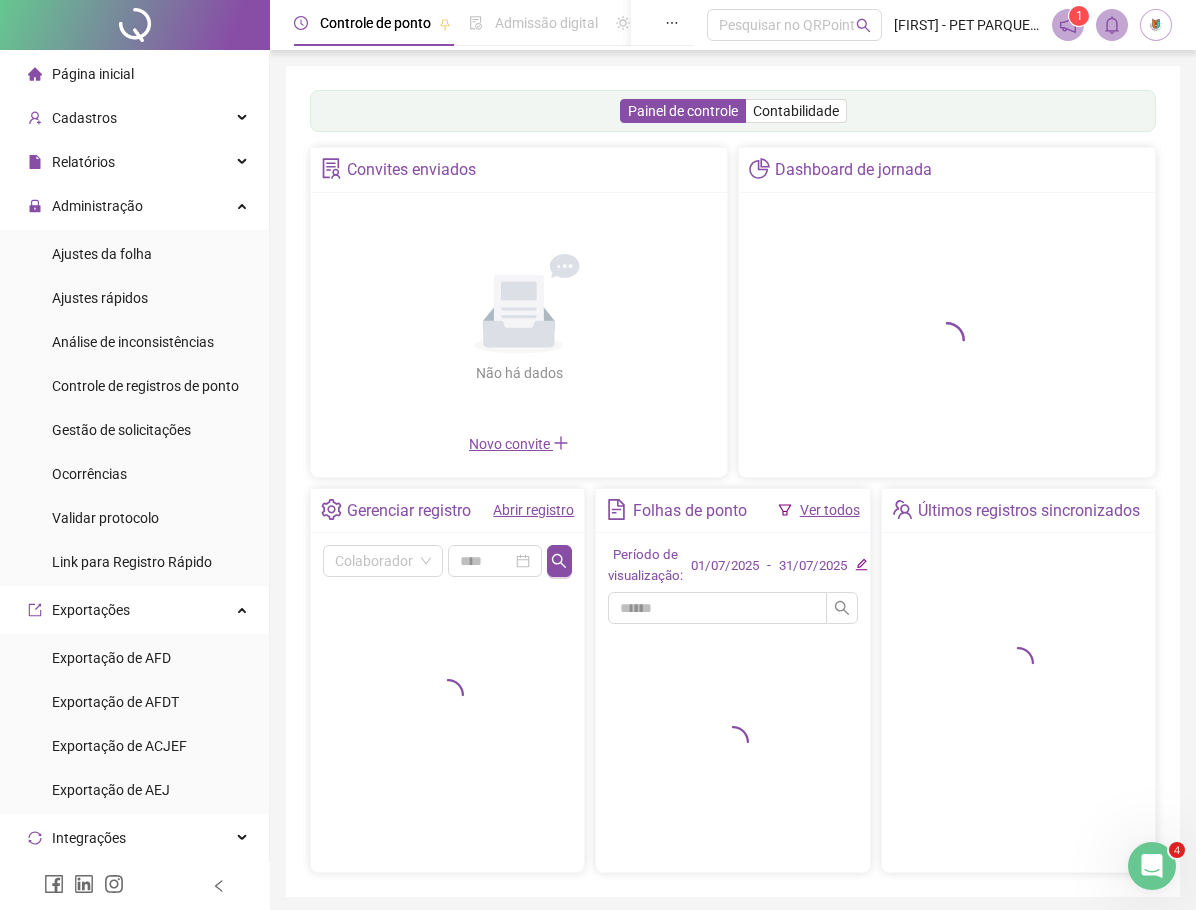 click on "Ver todos" at bounding box center (830, 510) 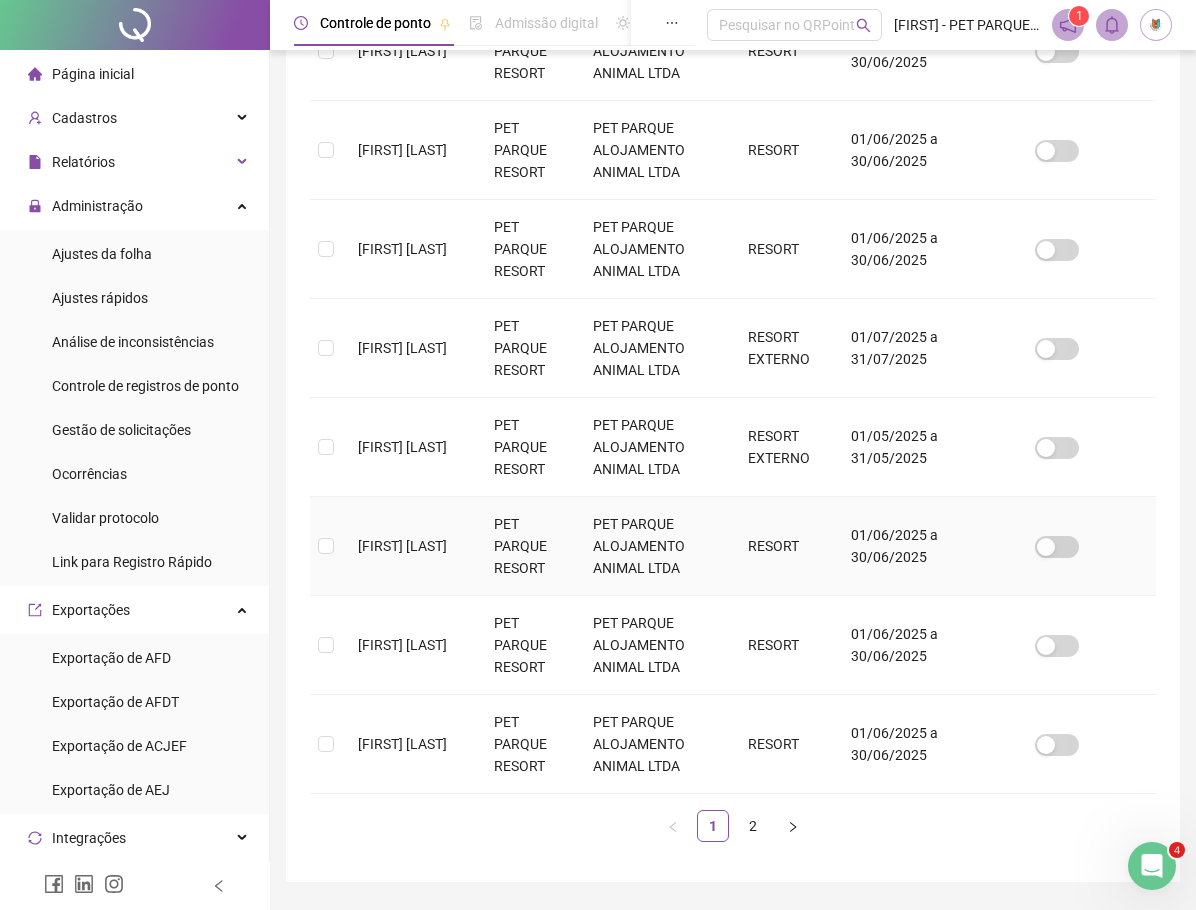 scroll, scrollTop: 702, scrollLeft: 0, axis: vertical 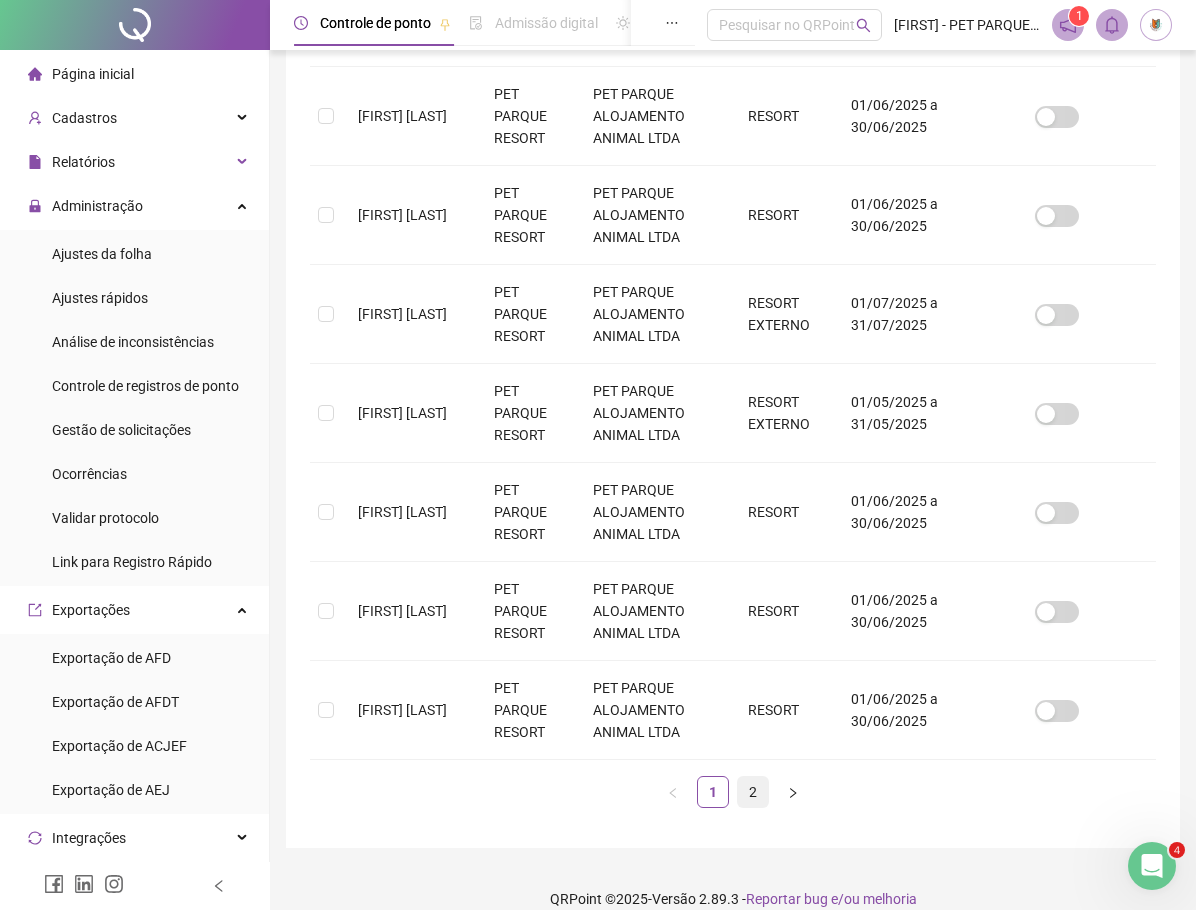 click on "2" at bounding box center (753, 792) 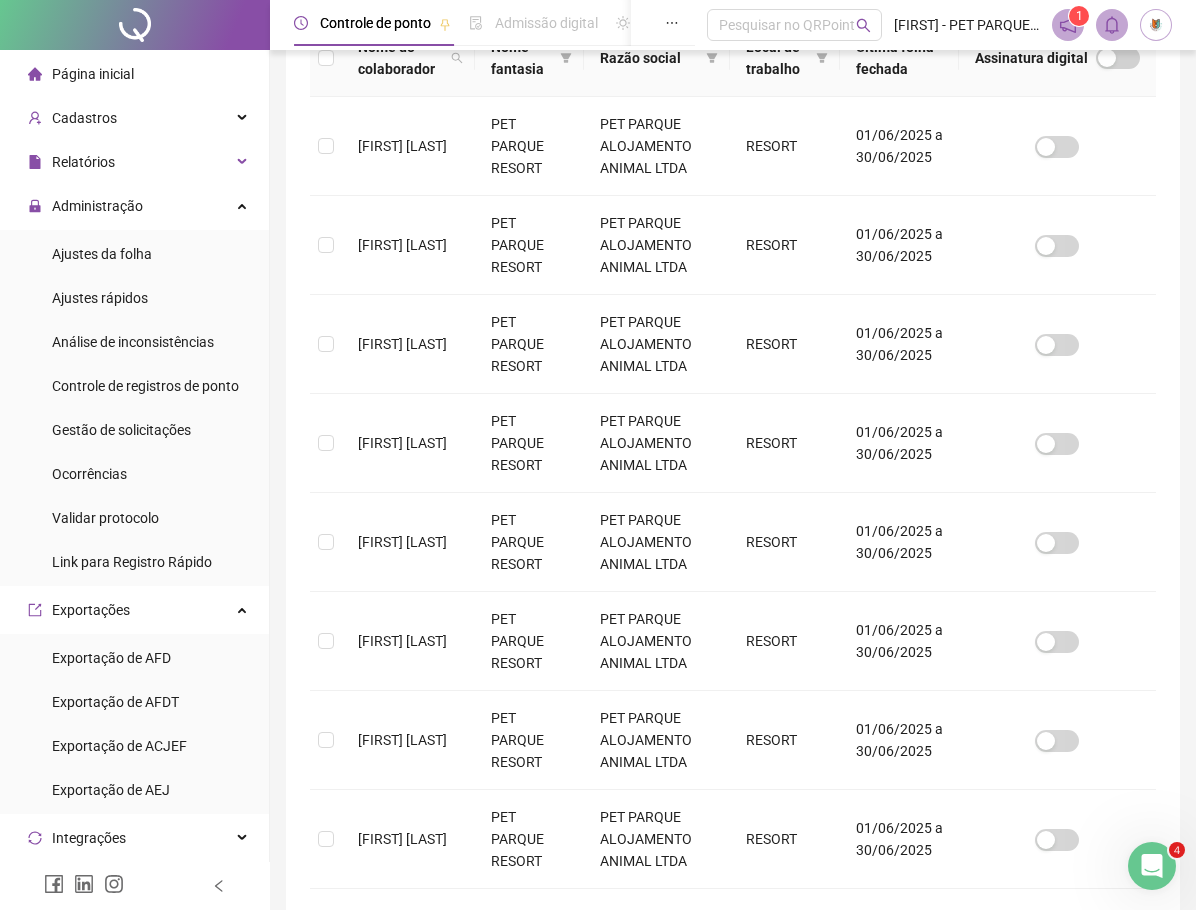 scroll, scrollTop: 700, scrollLeft: 0, axis: vertical 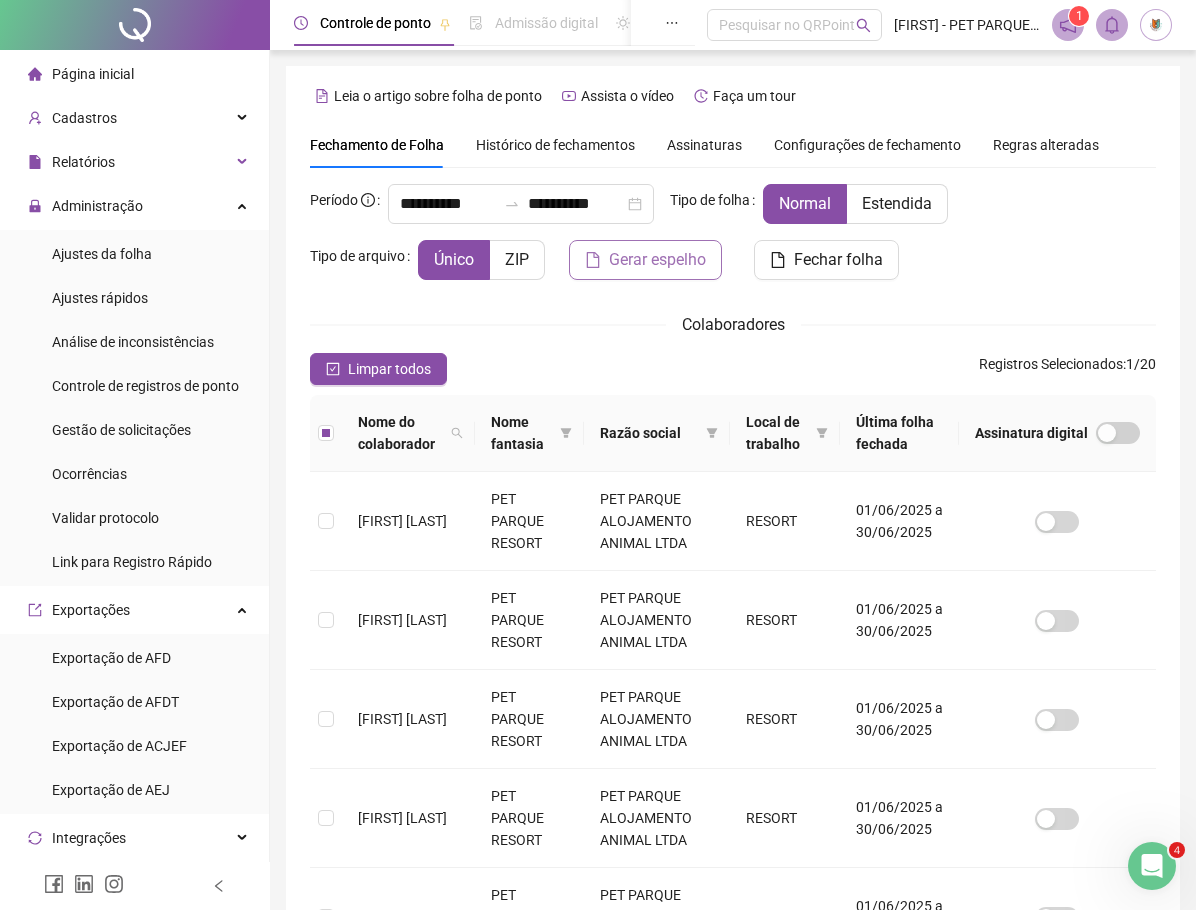 click on "Gerar espelho" at bounding box center (657, 260) 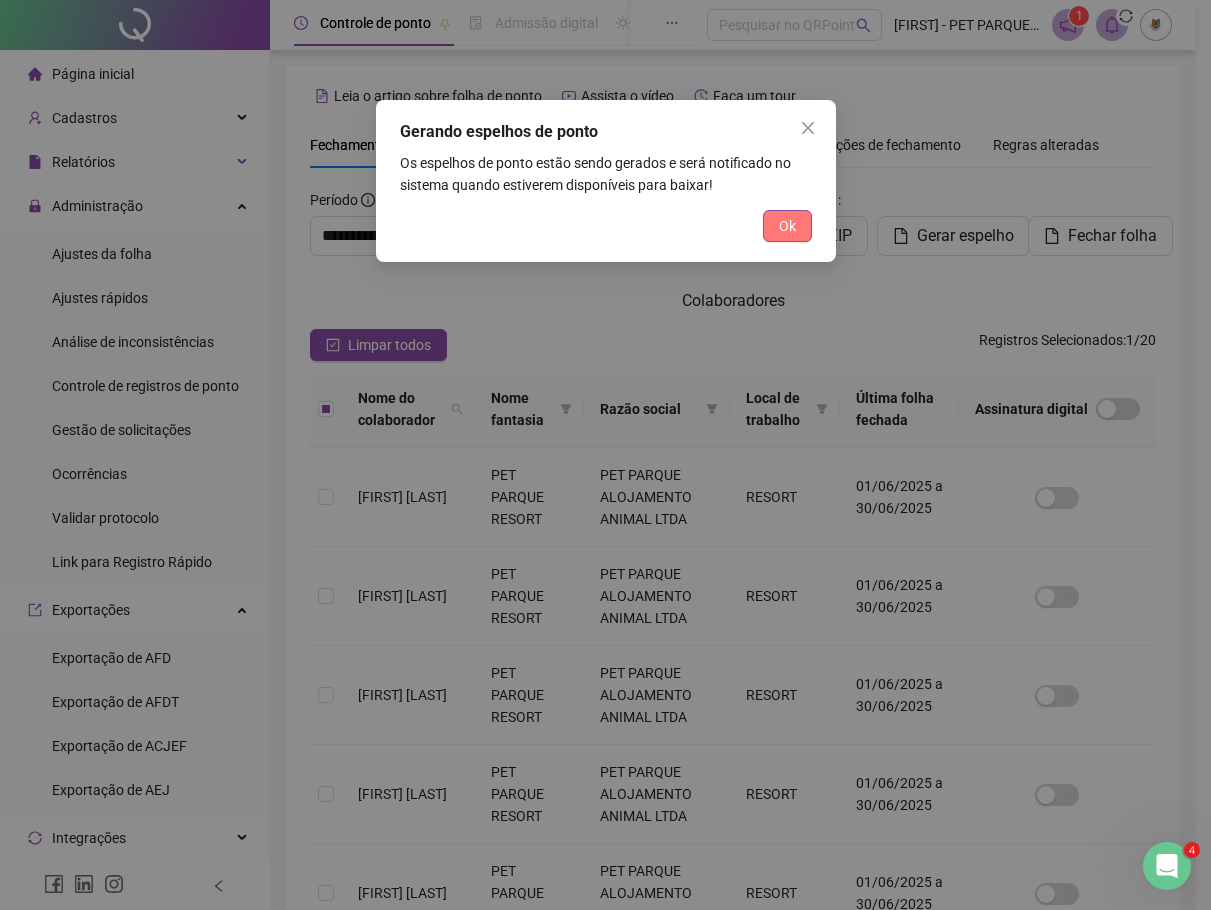 click on "Ok" at bounding box center (787, 226) 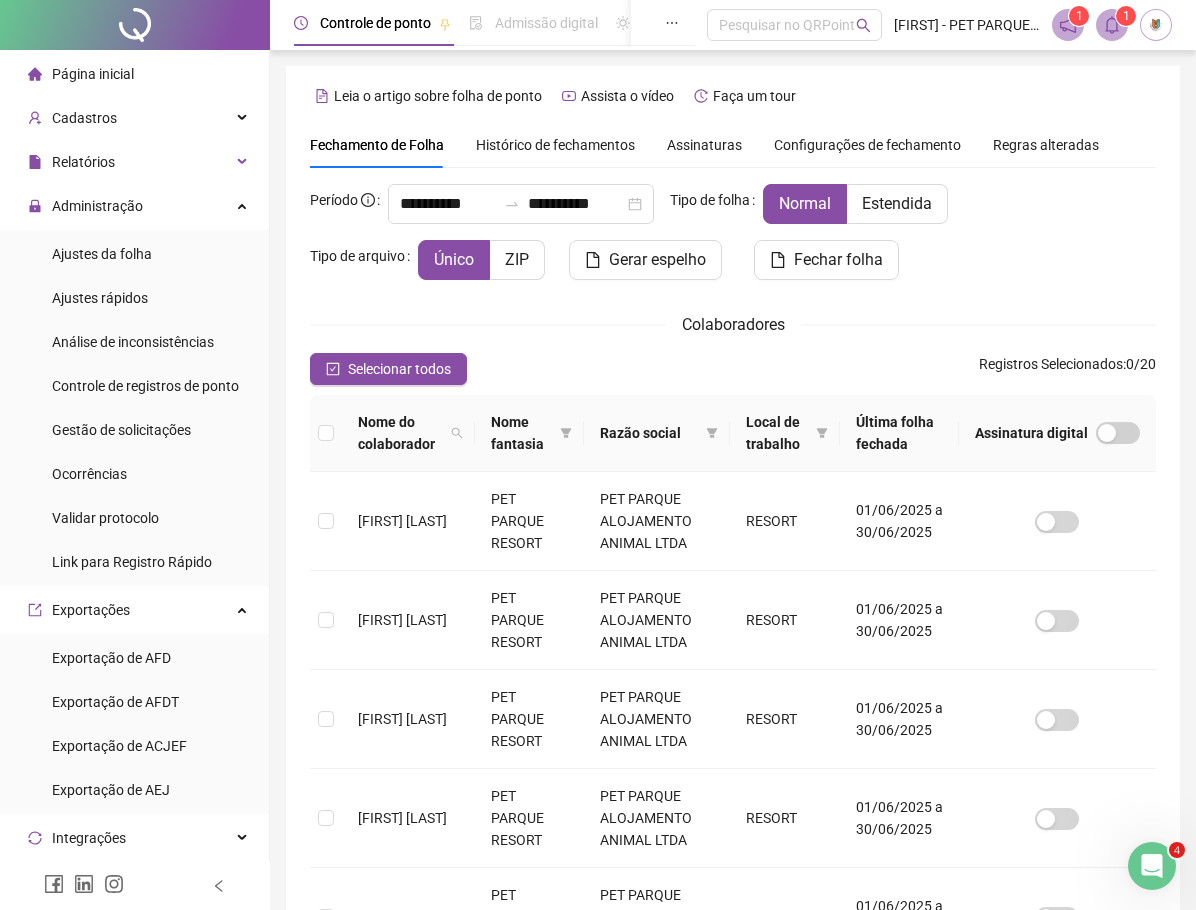 click 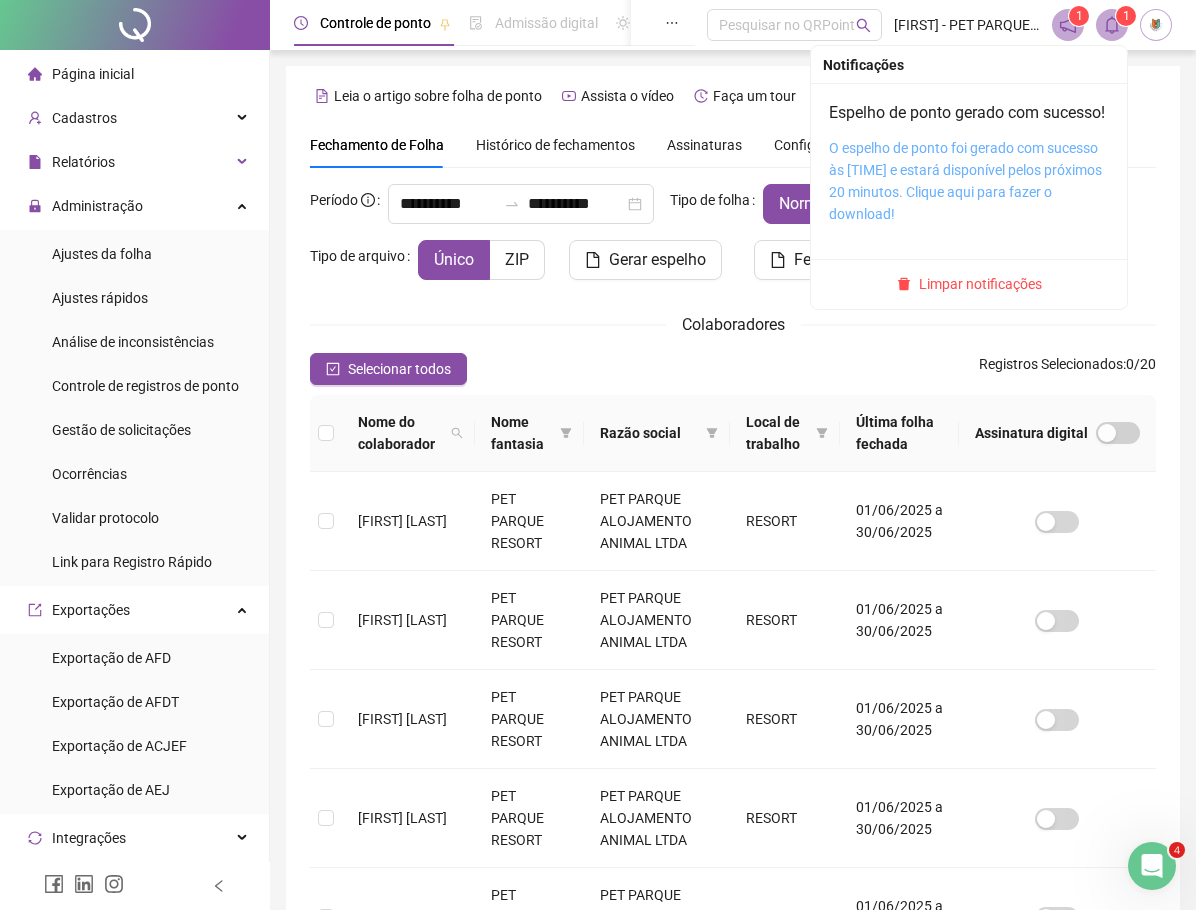 click on "O espelho de ponto foi gerado com sucesso às [TIME] e estará disponível pelos próximos 20 minutos.
Clique aqui para fazer o download!" at bounding box center (965, 181) 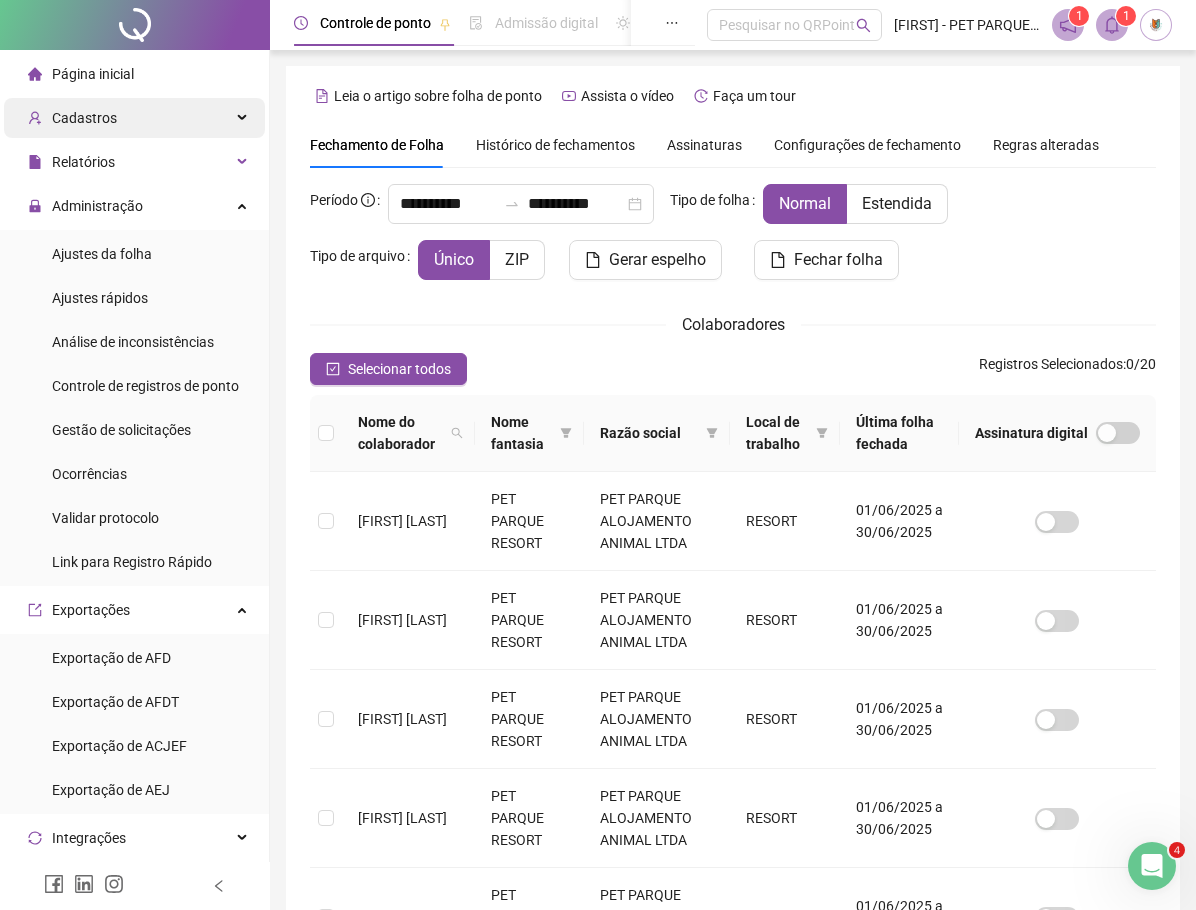 click on "Cadastros" at bounding box center [84, 118] 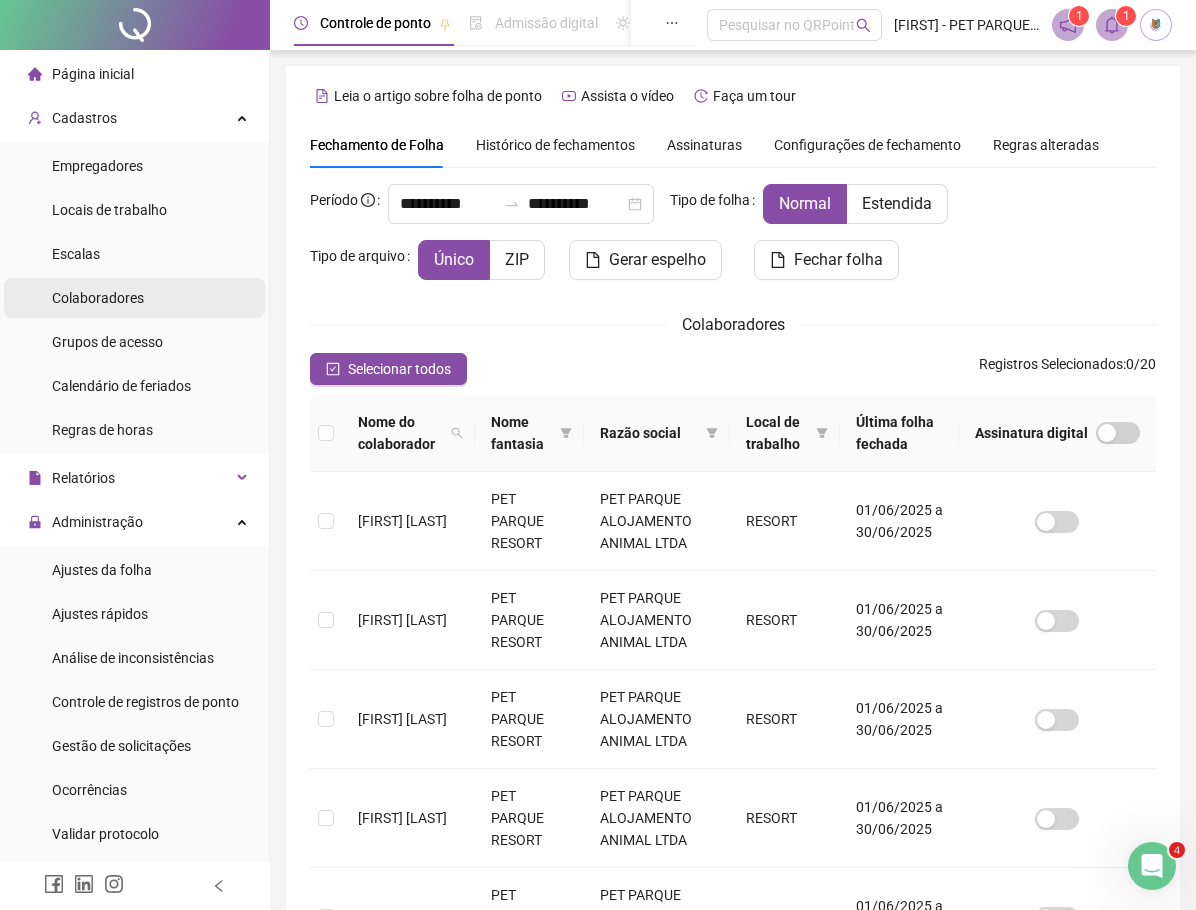 click on "Colaboradores" at bounding box center [98, 298] 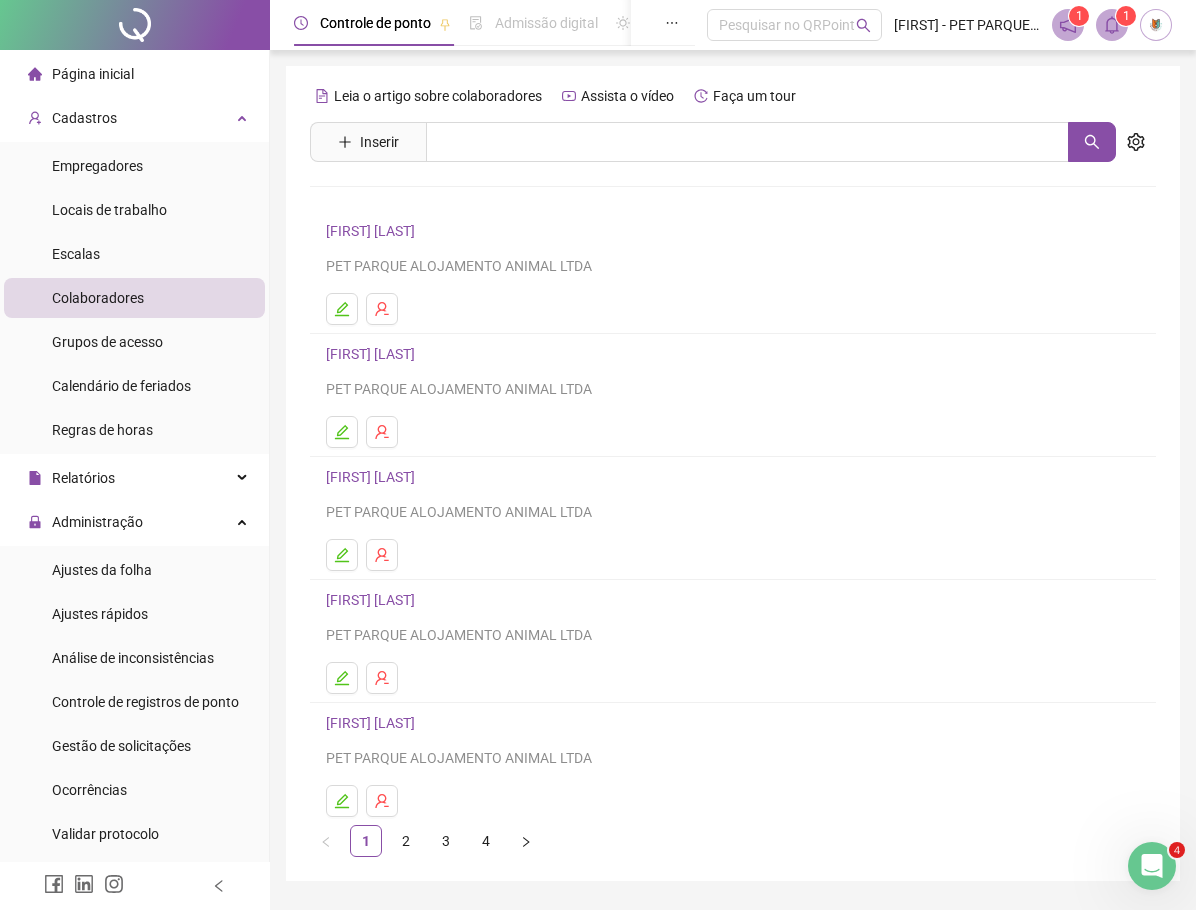 click on "[FIRST] [LAST]" at bounding box center [373, 231] 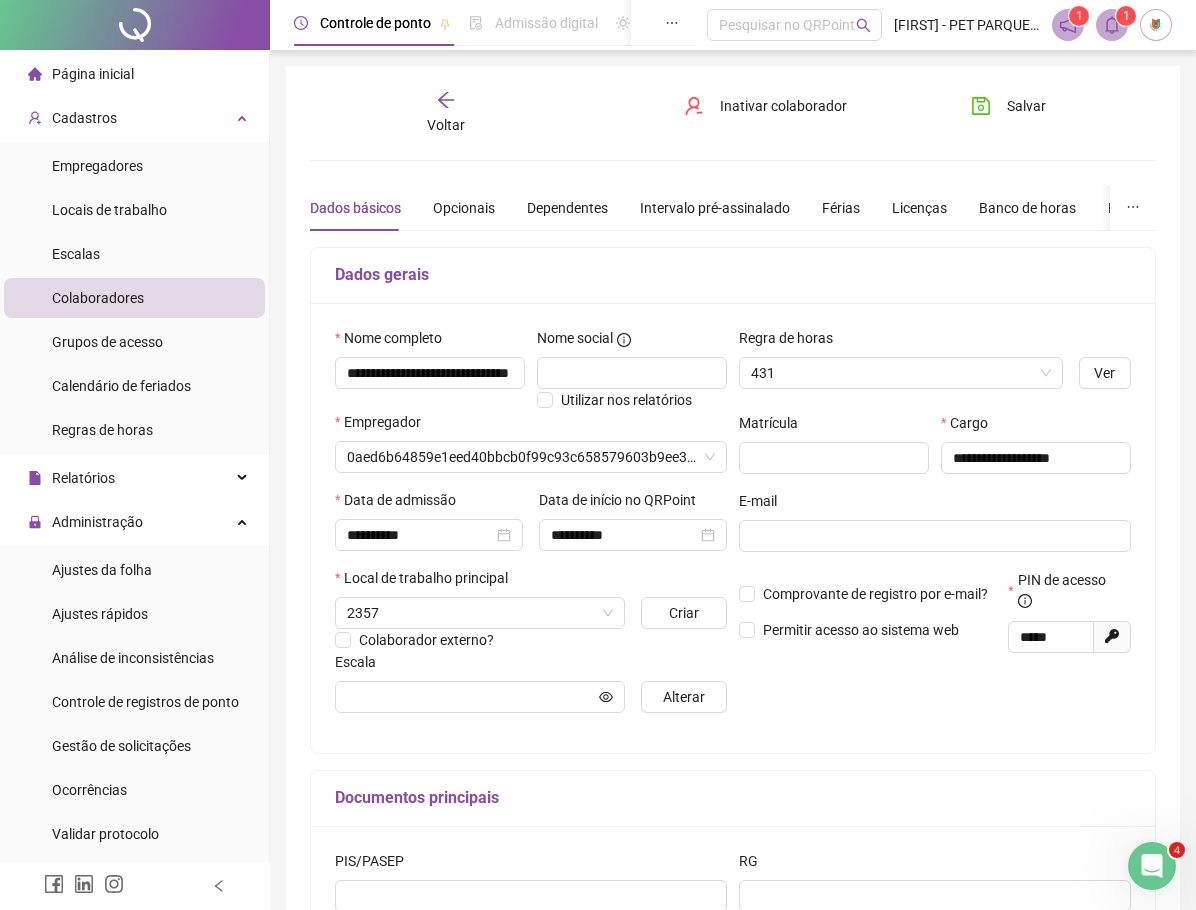 type on "**********" 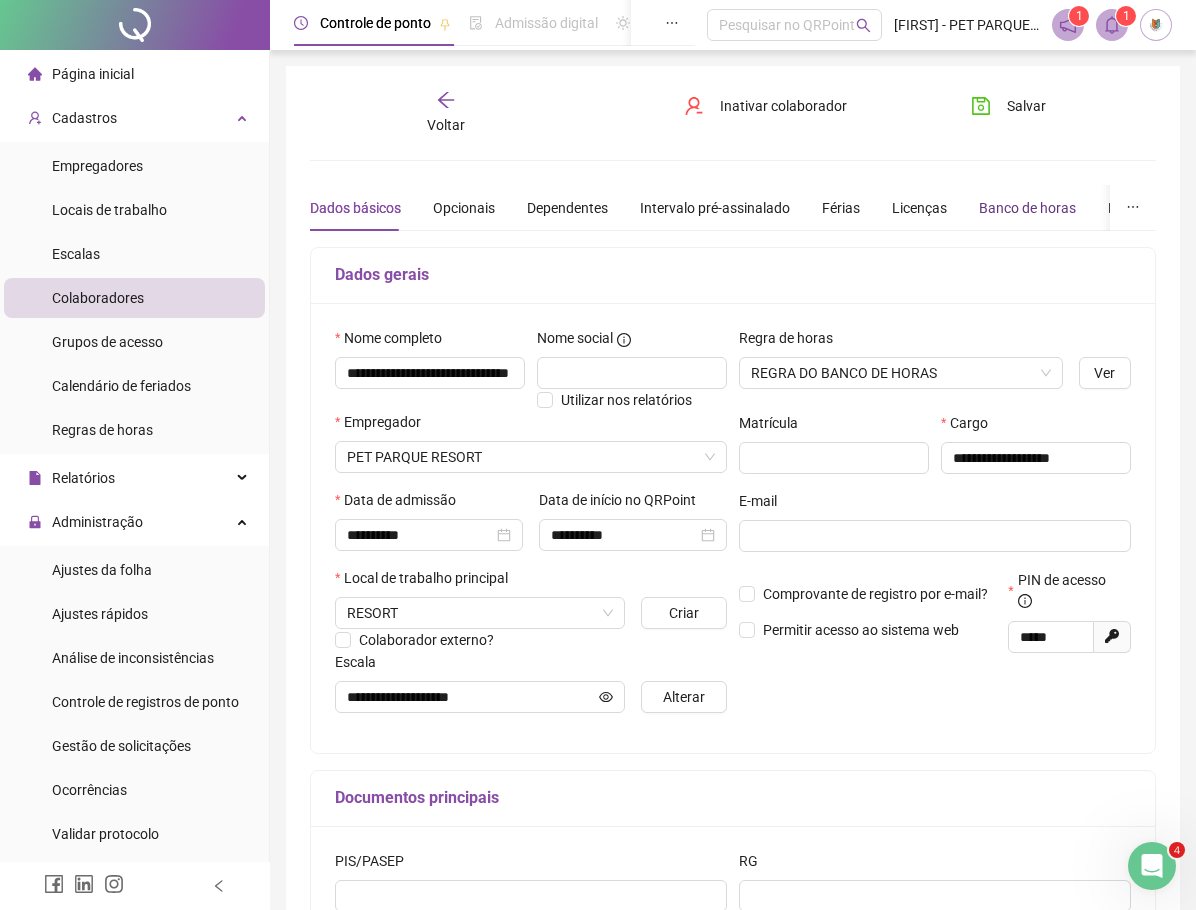 click on "Banco de horas" at bounding box center [1027, 208] 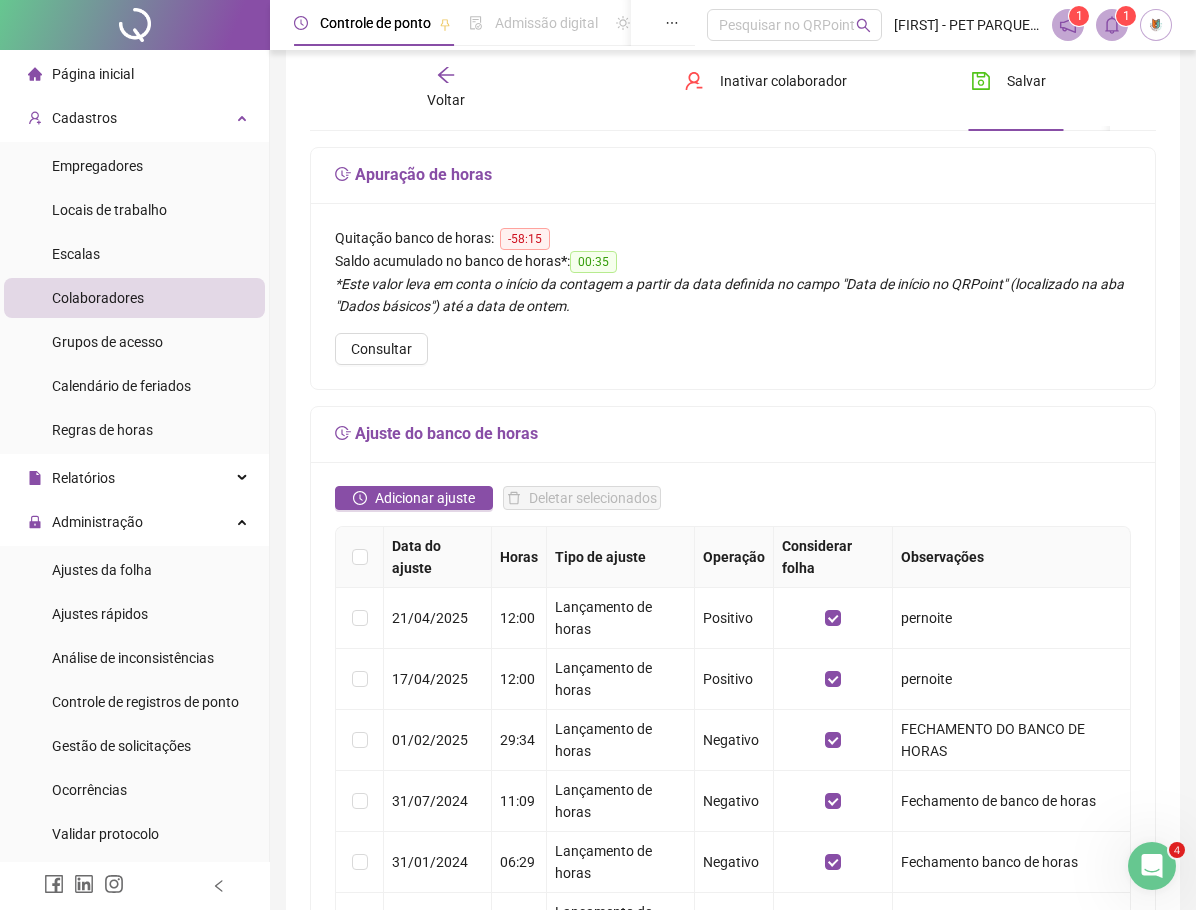 scroll, scrollTop: 200, scrollLeft: 0, axis: vertical 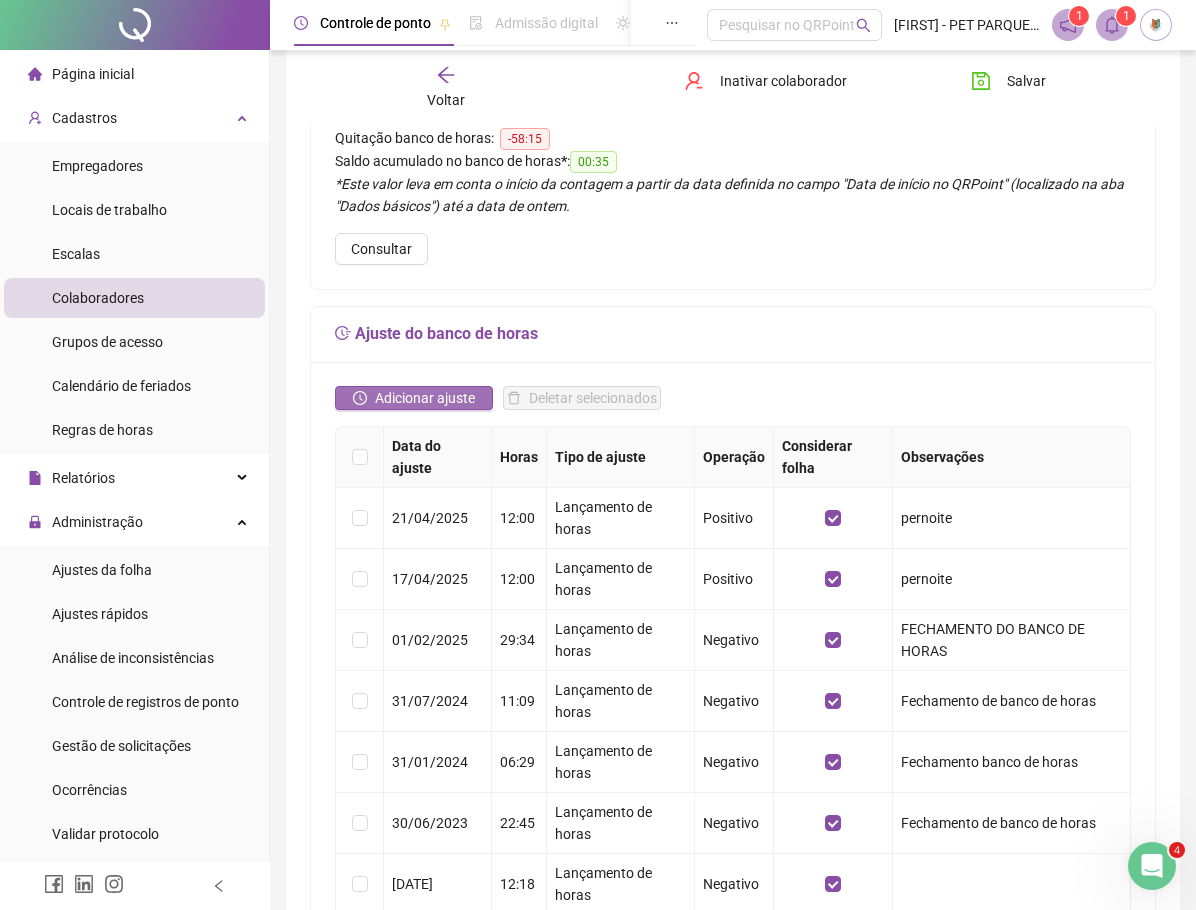 click on "Adicionar ajuste" at bounding box center (425, 398) 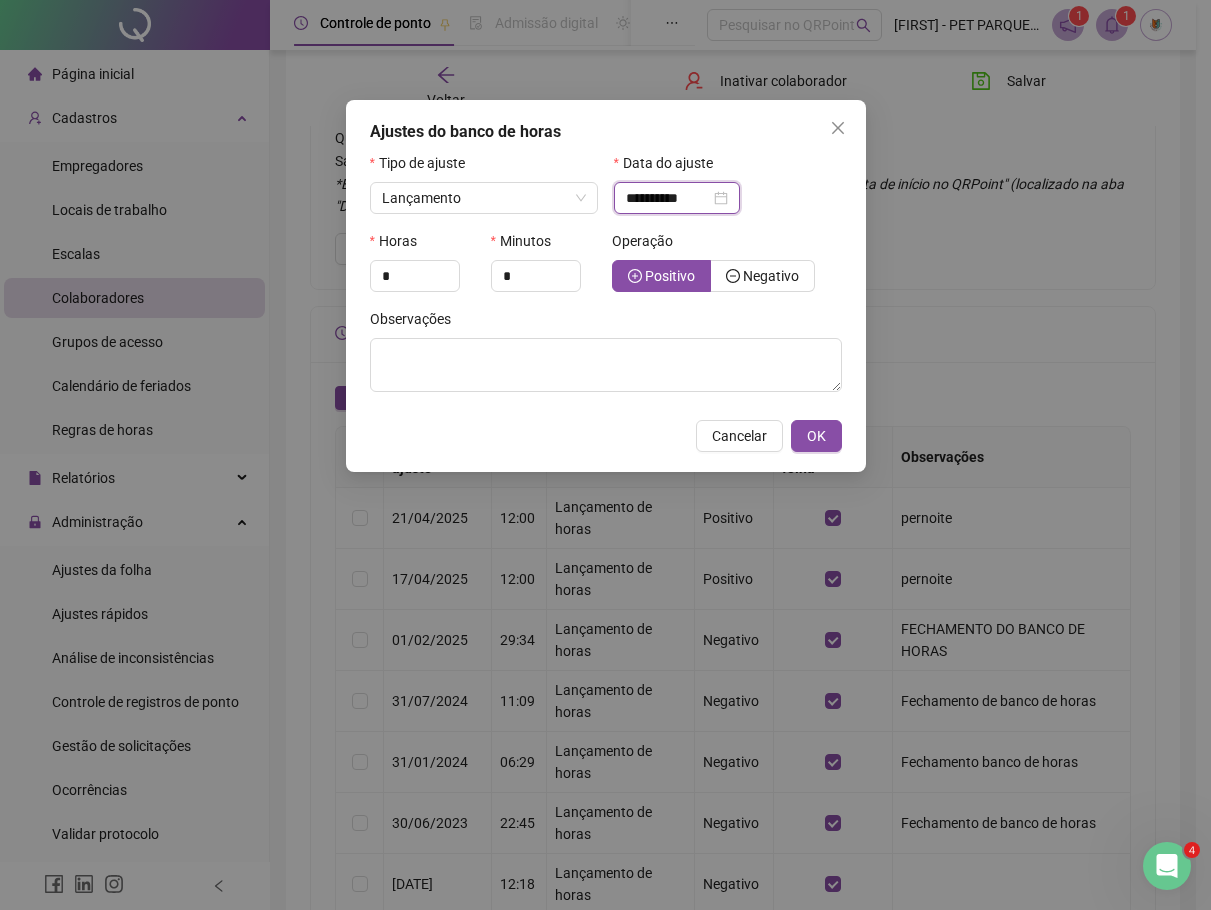 click on "**********" at bounding box center (668, 198) 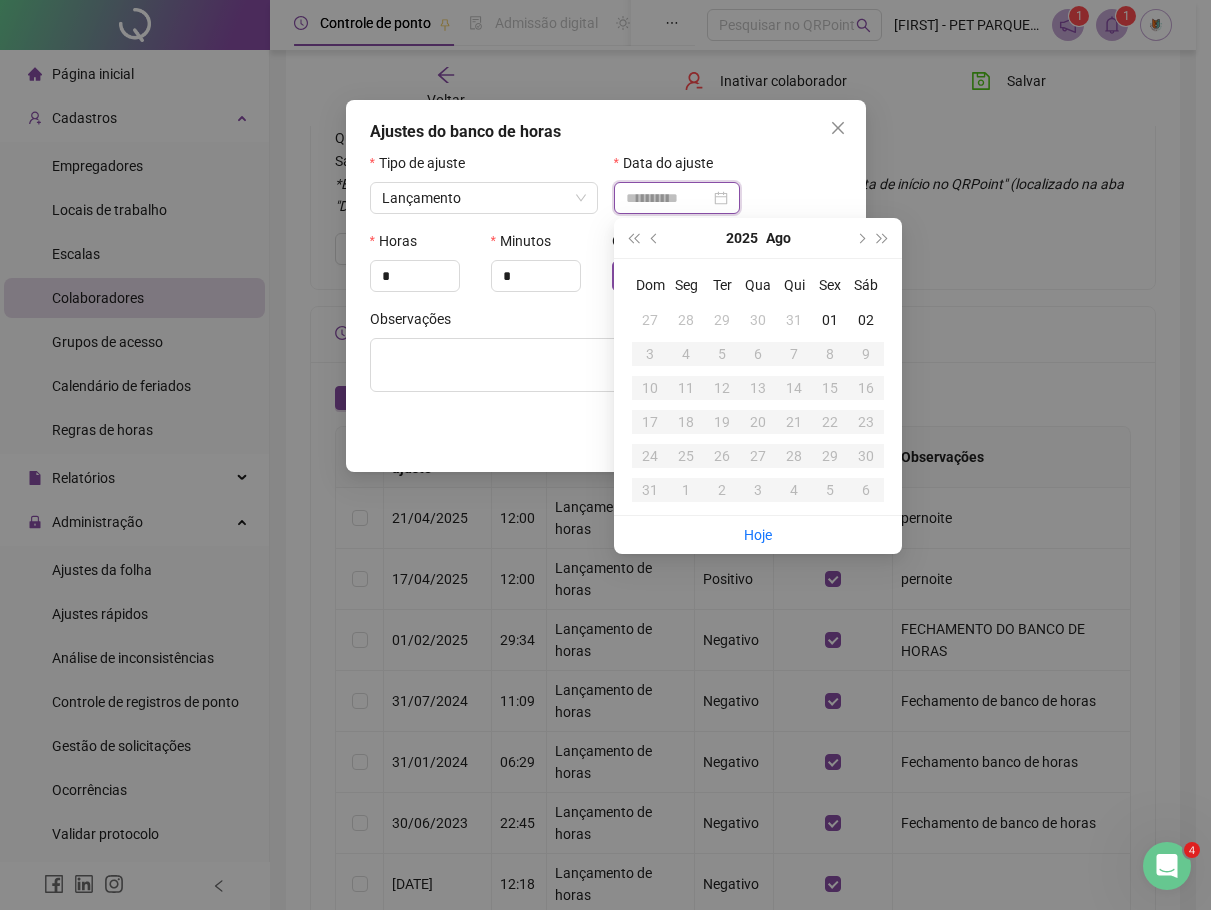 type on "**********" 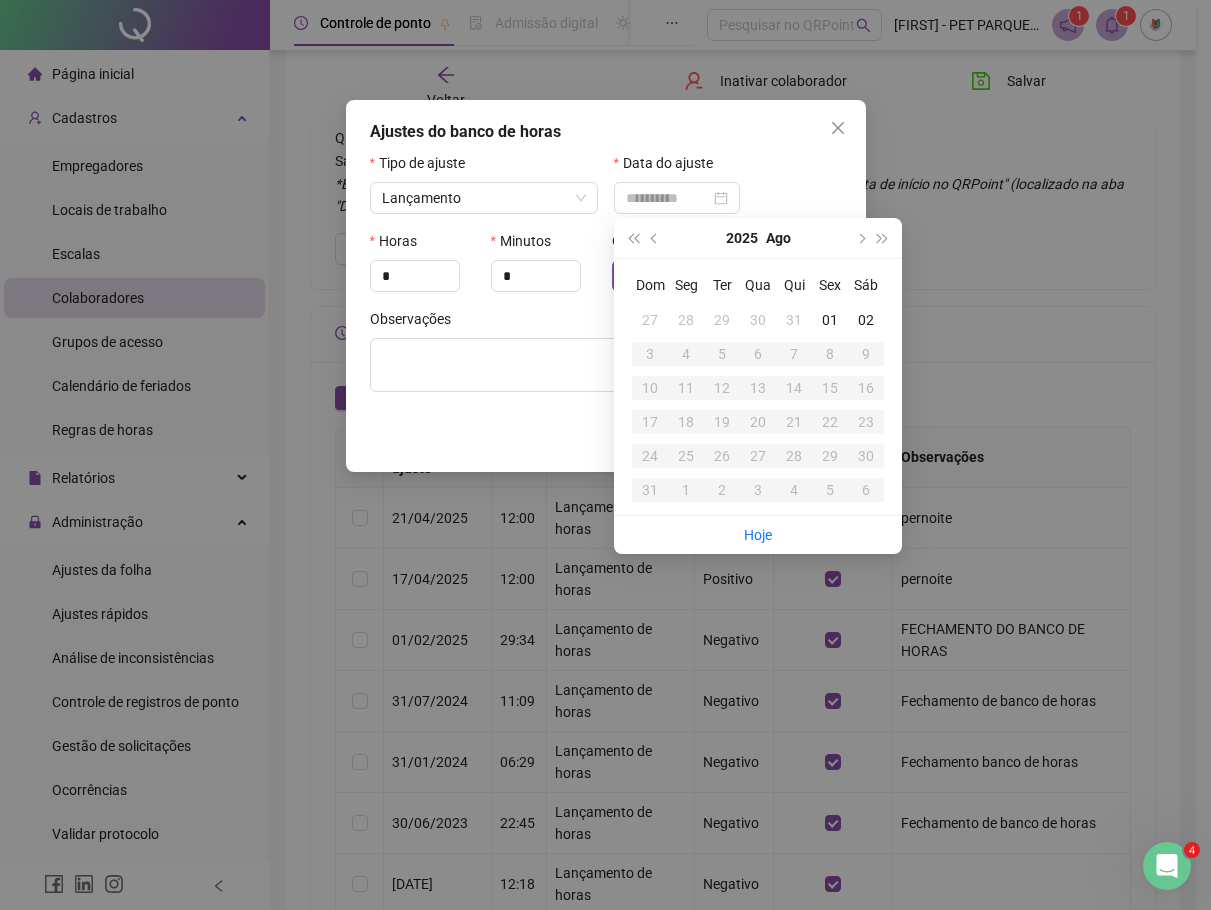 click on "31" at bounding box center [794, 320] 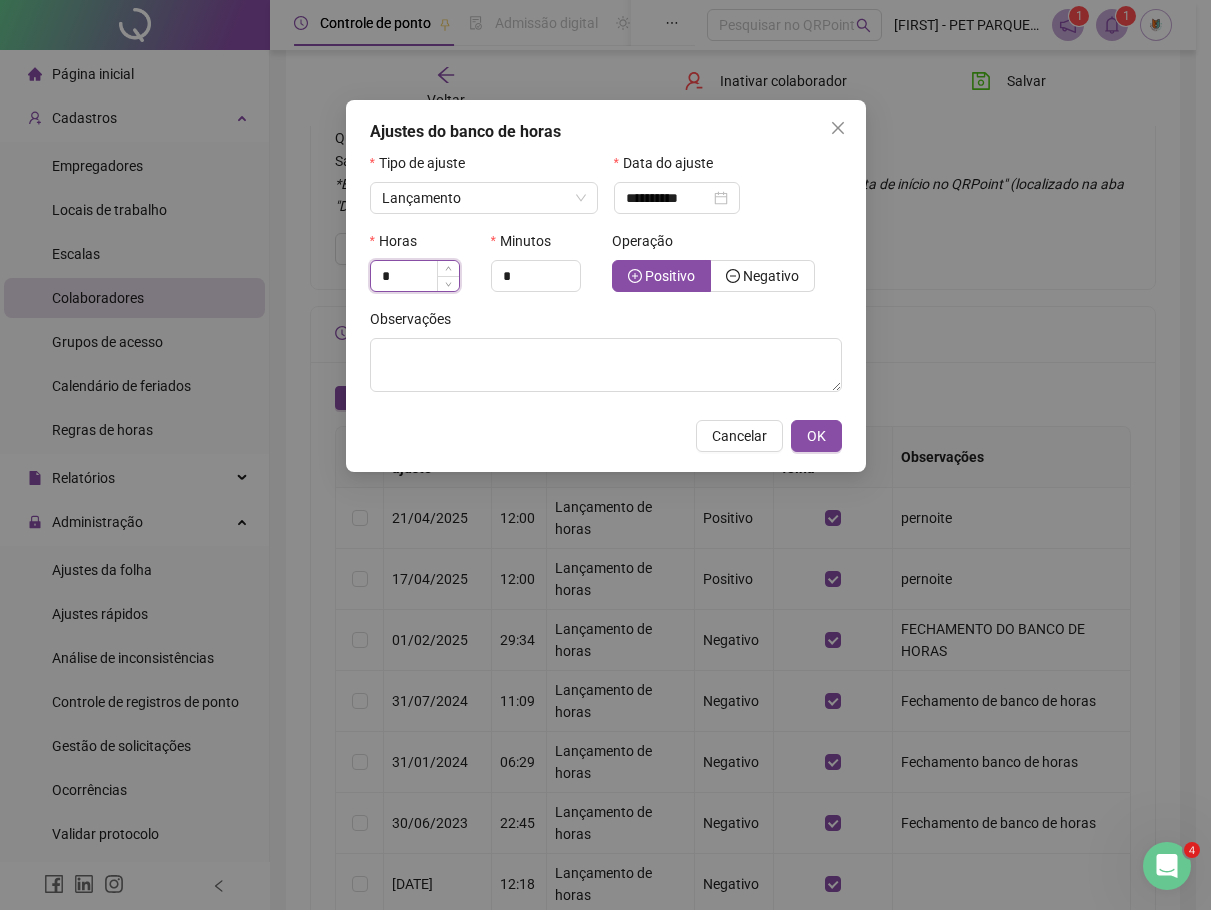 drag, startPoint x: 386, startPoint y: 281, endPoint x: 373, endPoint y: 281, distance: 13 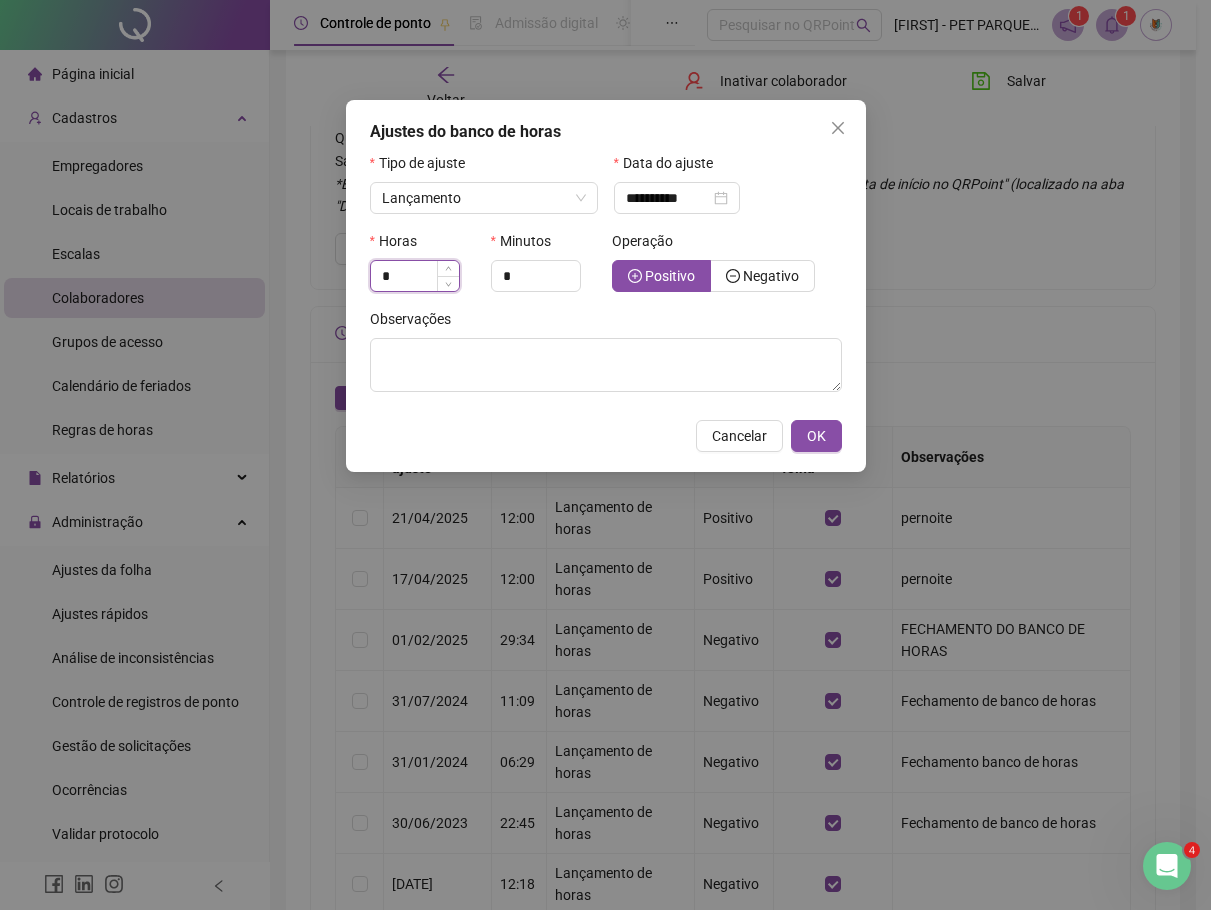 click on "*" at bounding box center (415, 276) 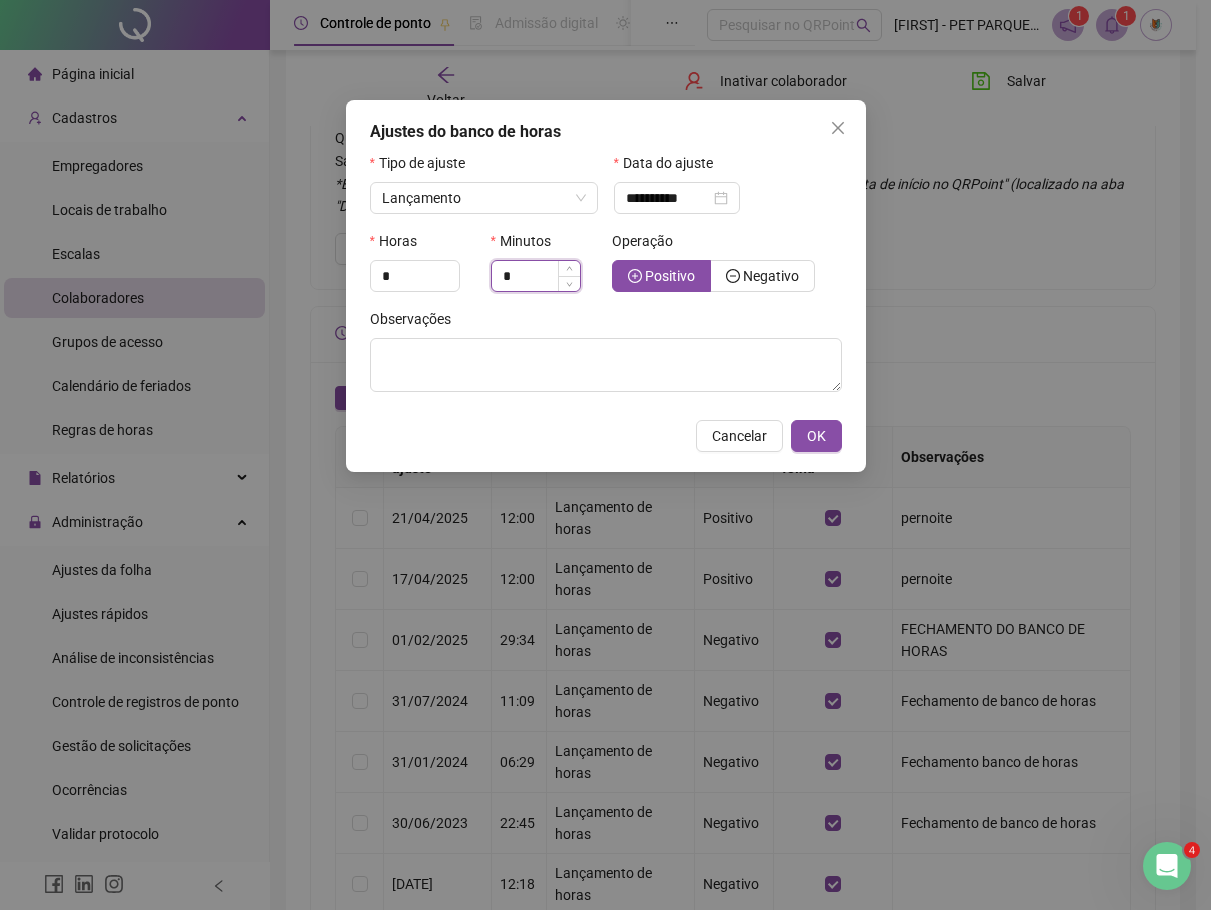drag, startPoint x: 517, startPoint y: 276, endPoint x: 497, endPoint y: 275, distance: 20.024984 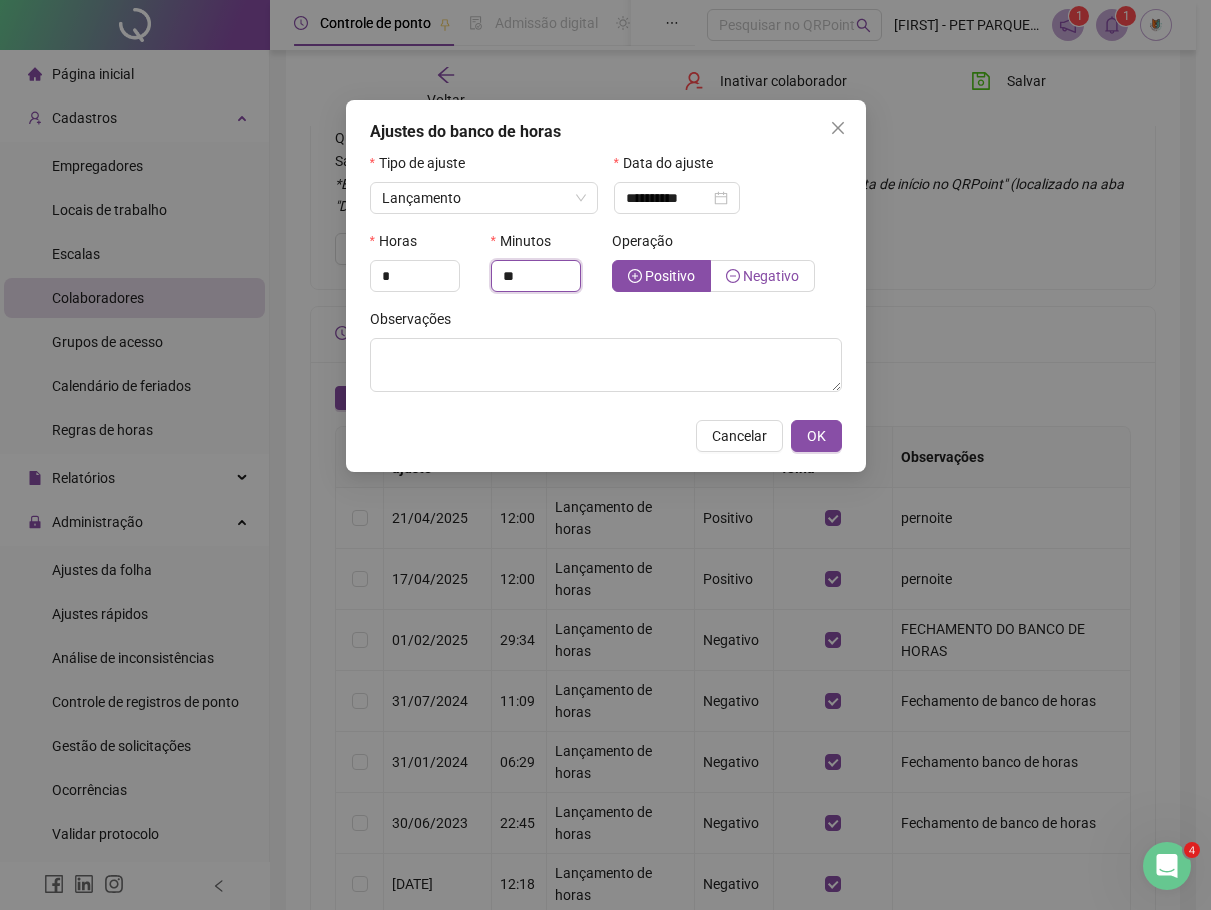 type on "**" 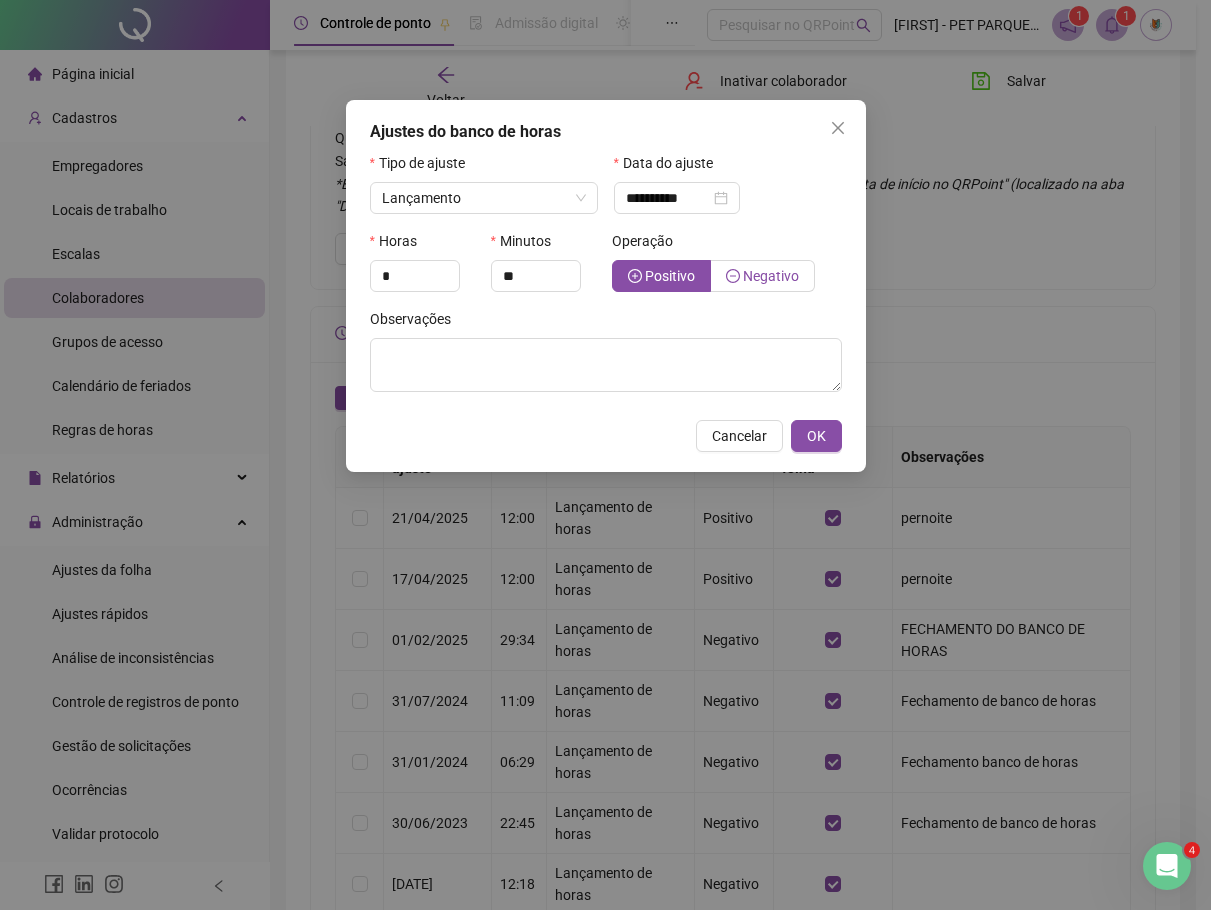 click on "Negativo" at bounding box center (771, 276) 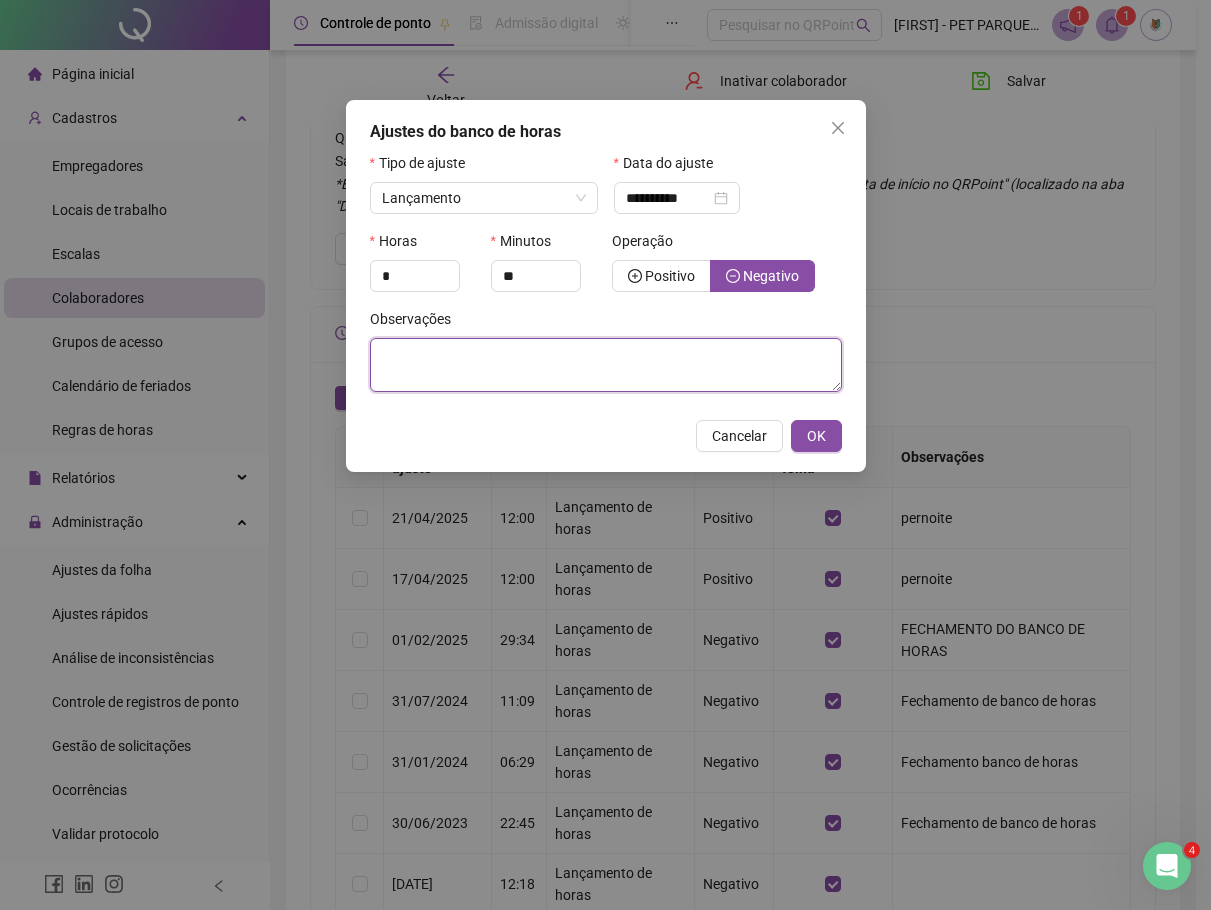 click at bounding box center [606, 365] 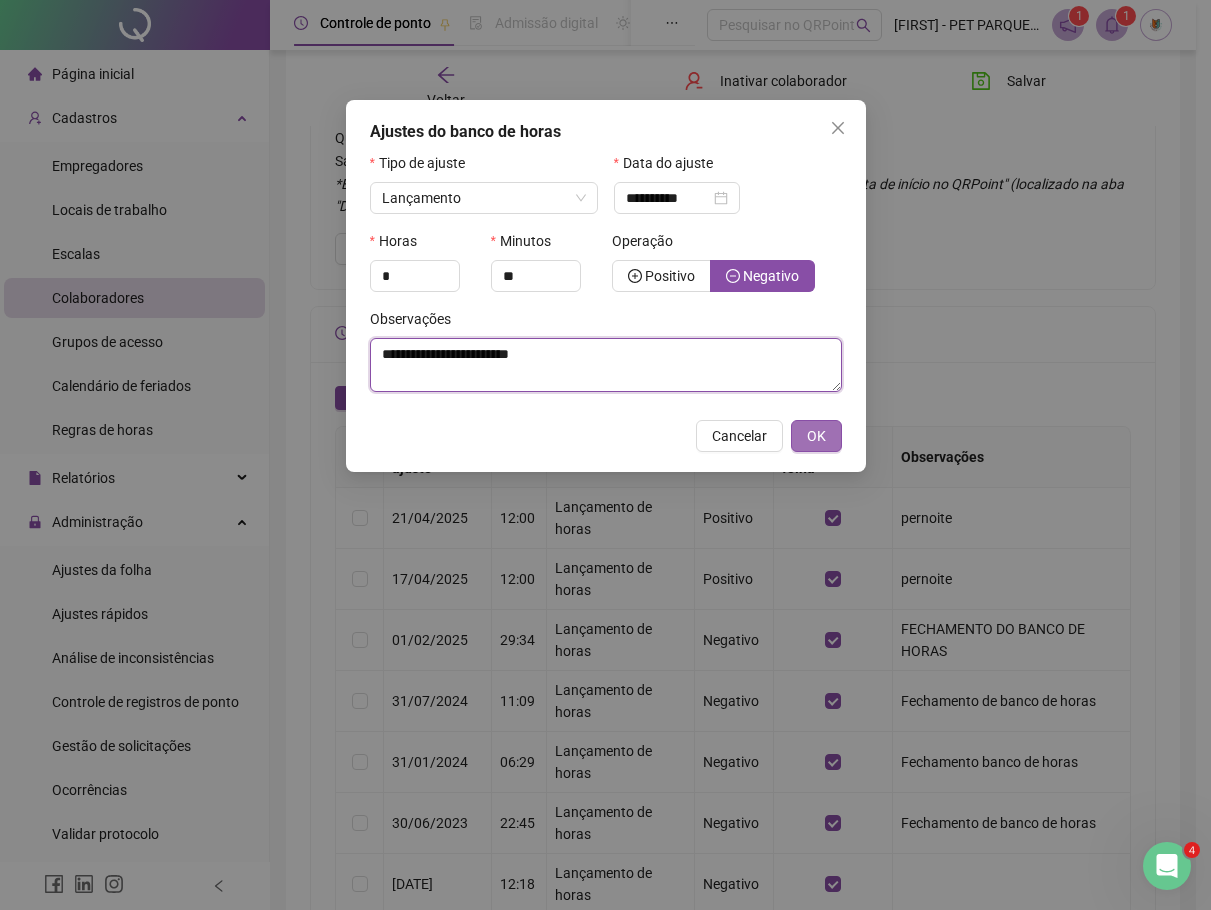 type on "**********" 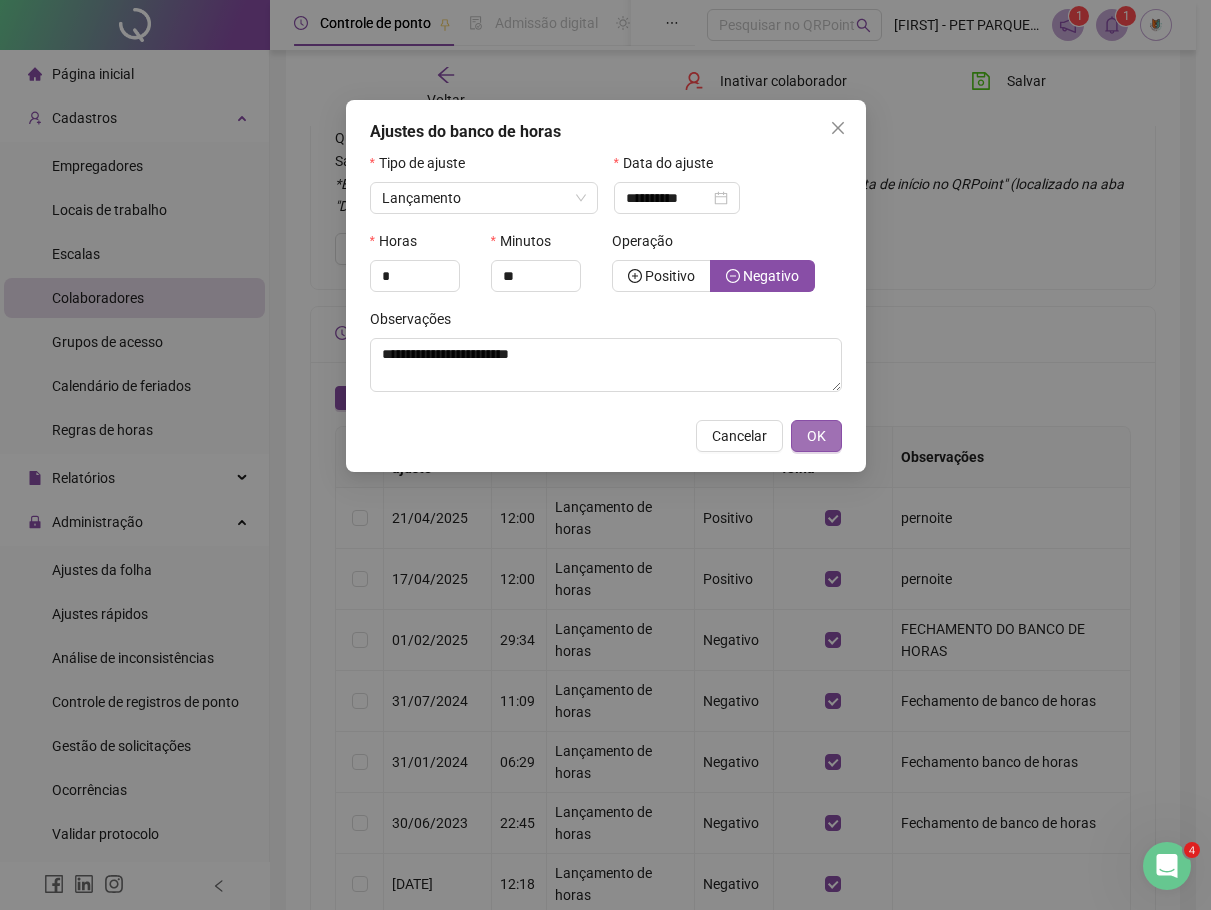 click on "OK" at bounding box center [816, 436] 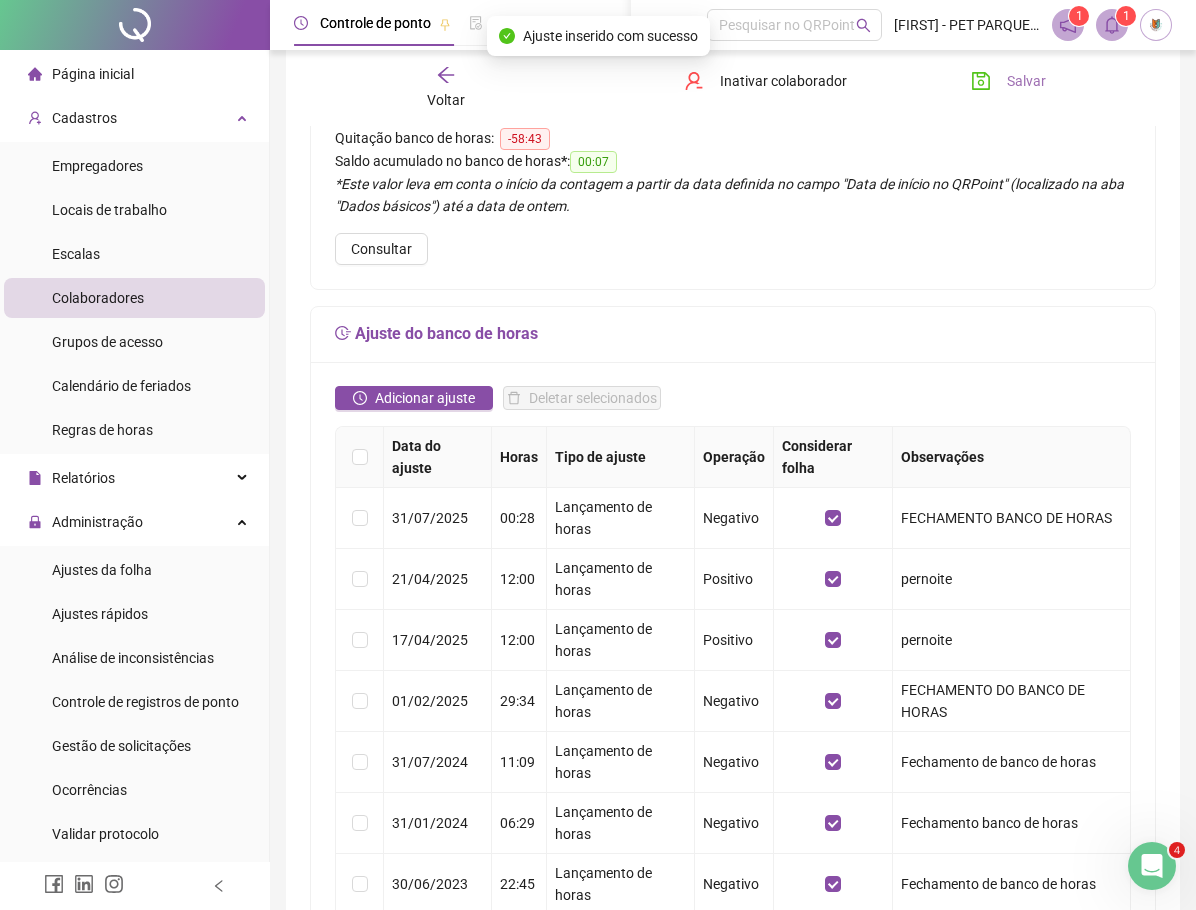 click on "Salvar" at bounding box center [1026, 81] 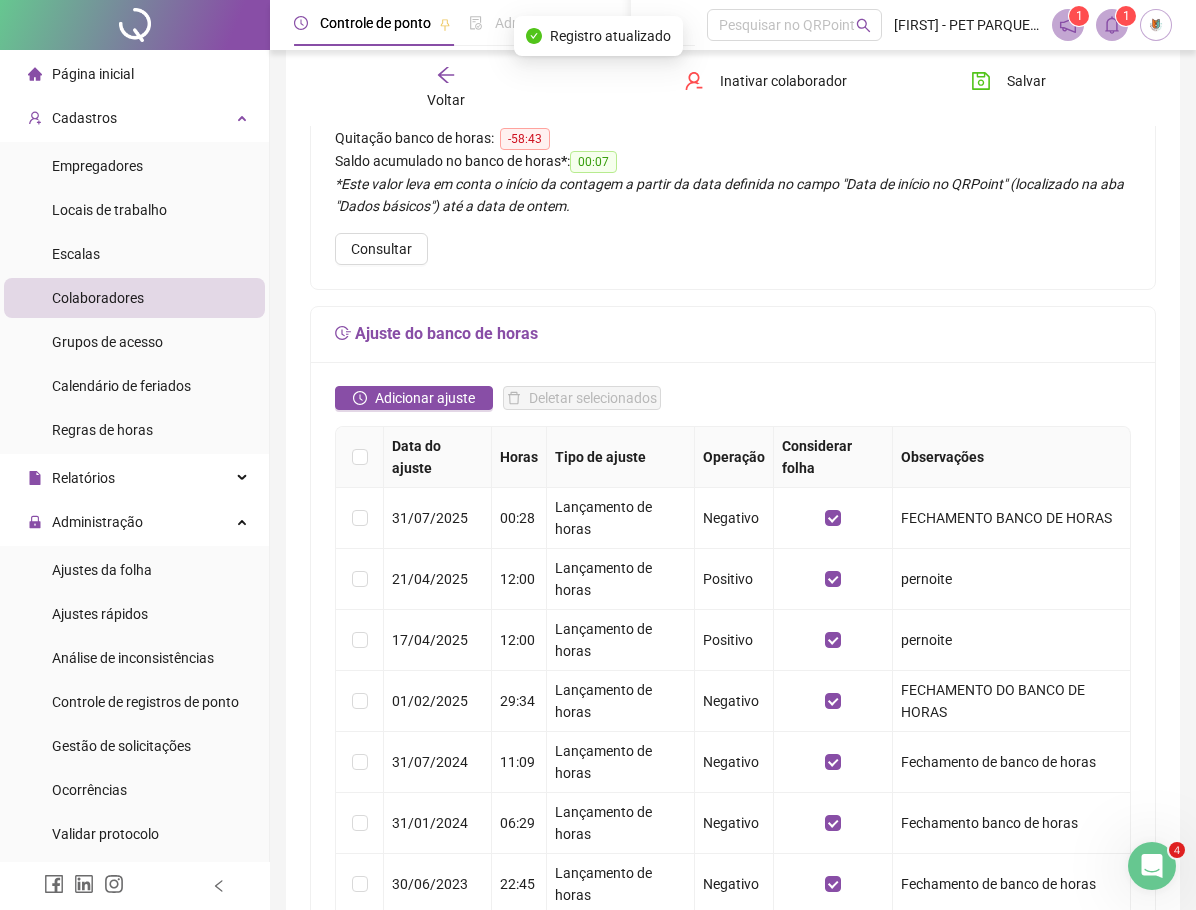 click on "Voltar" at bounding box center [446, 88] 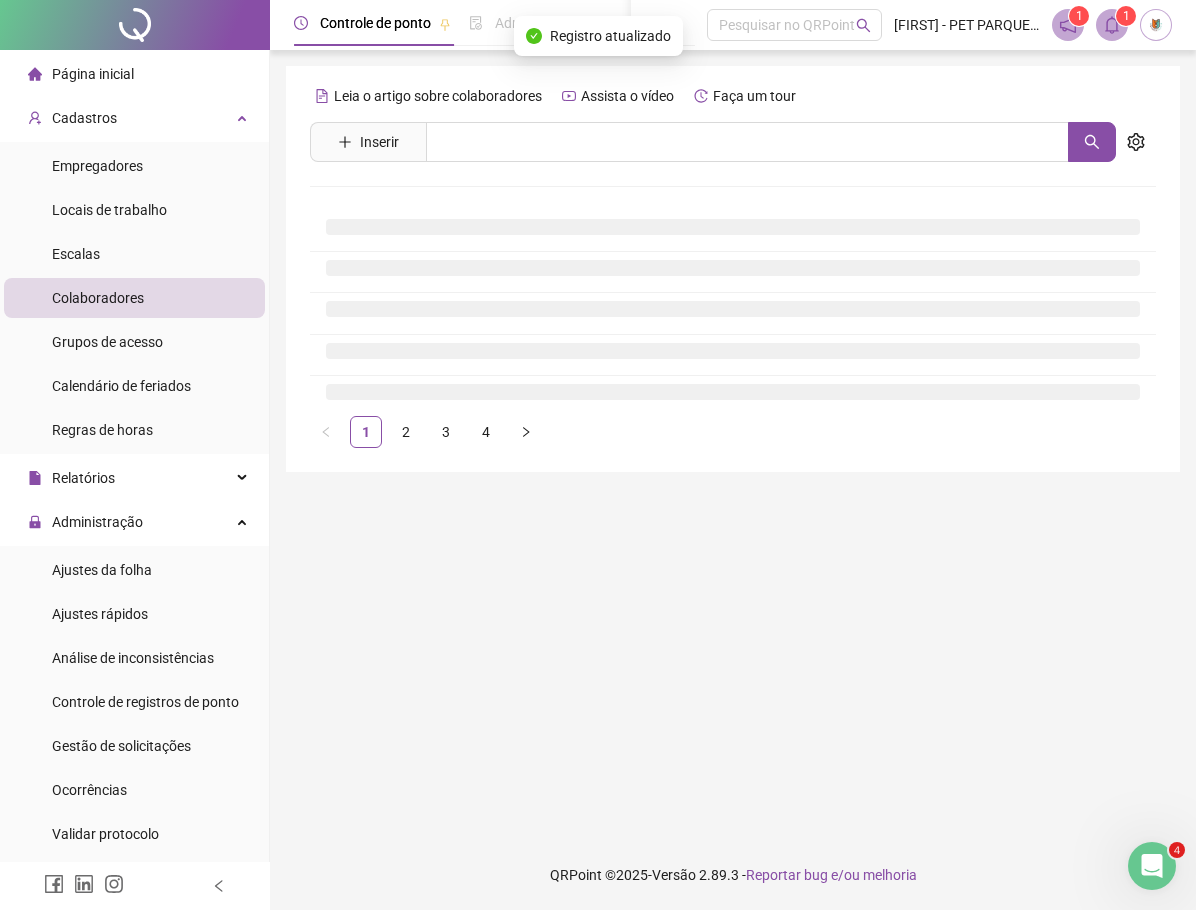 scroll, scrollTop: 0, scrollLeft: 0, axis: both 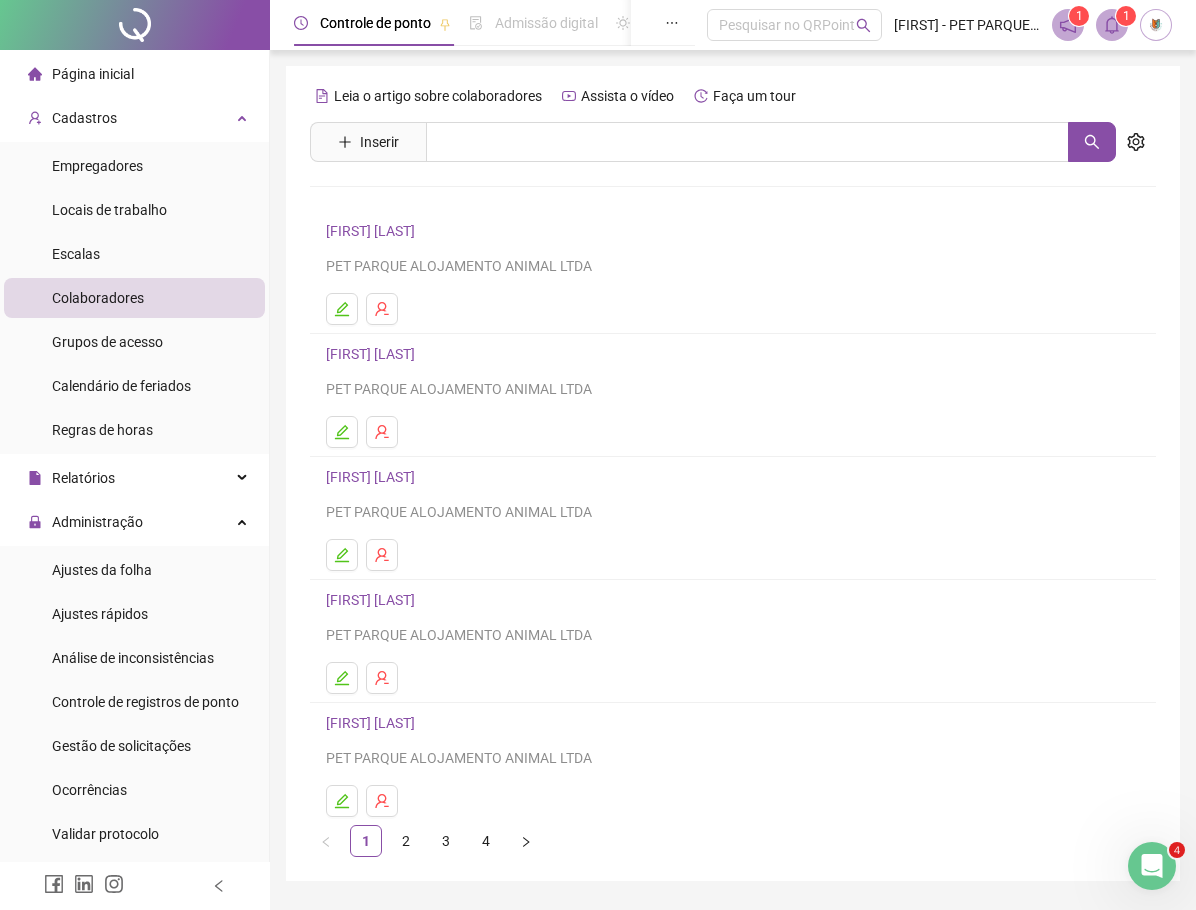 click on "[FIRST] [LAST]" at bounding box center (373, 354) 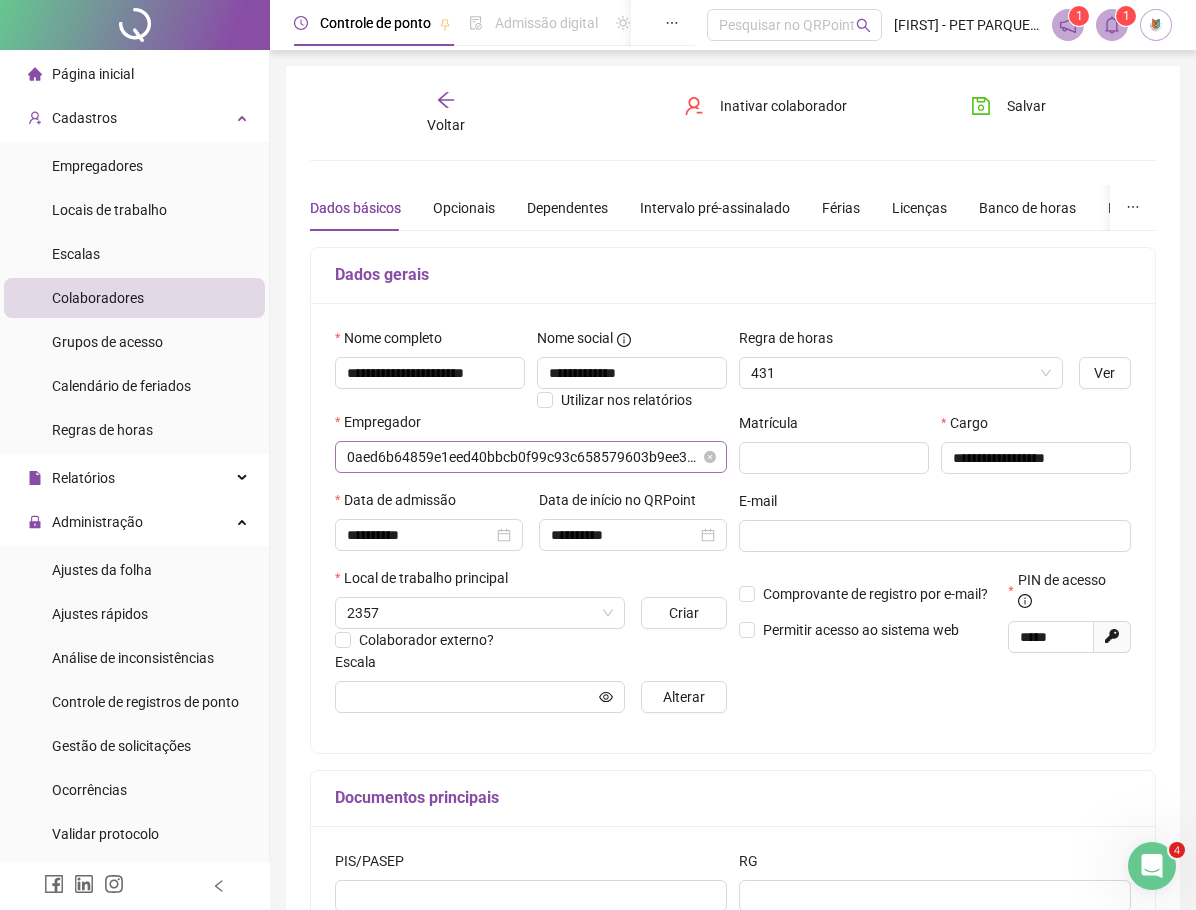 type on "*****" 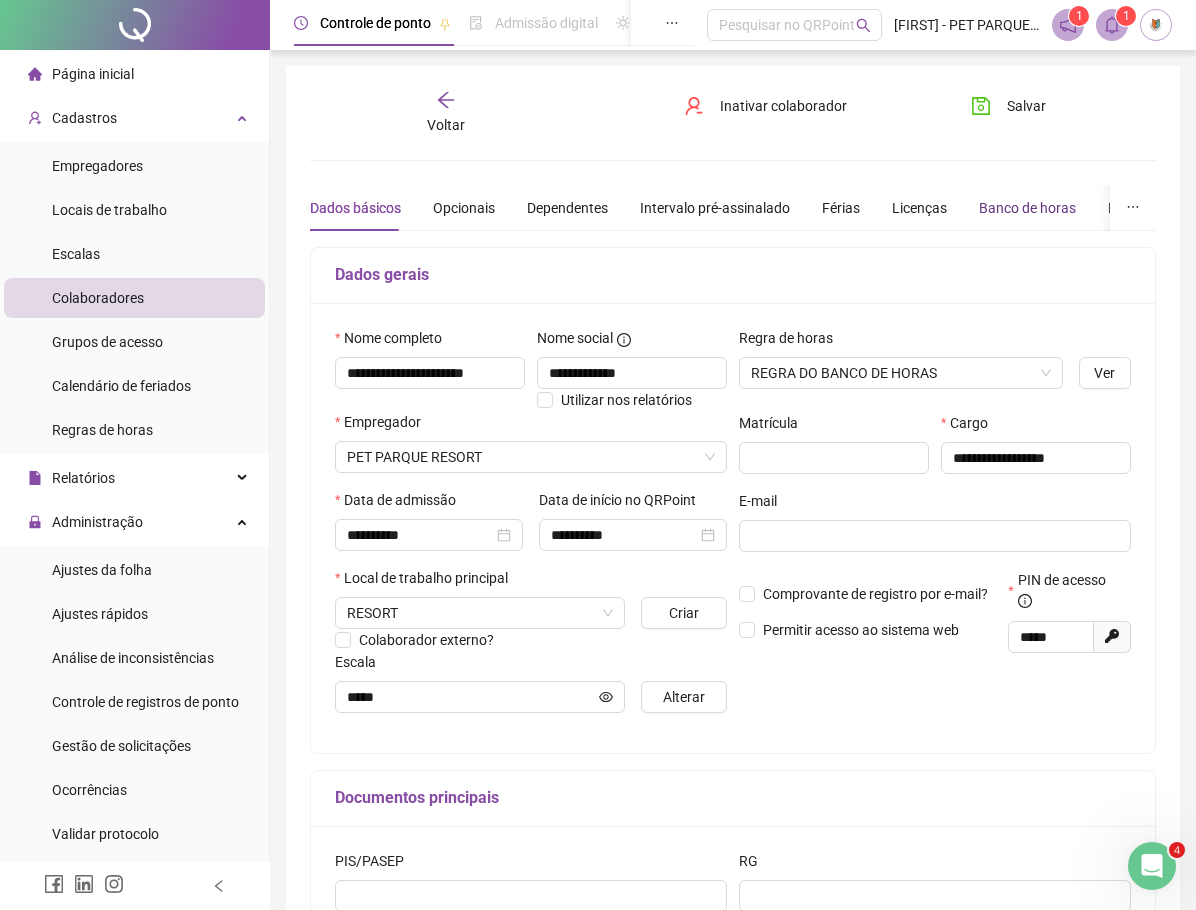 click on "Banco de horas" at bounding box center [1027, 208] 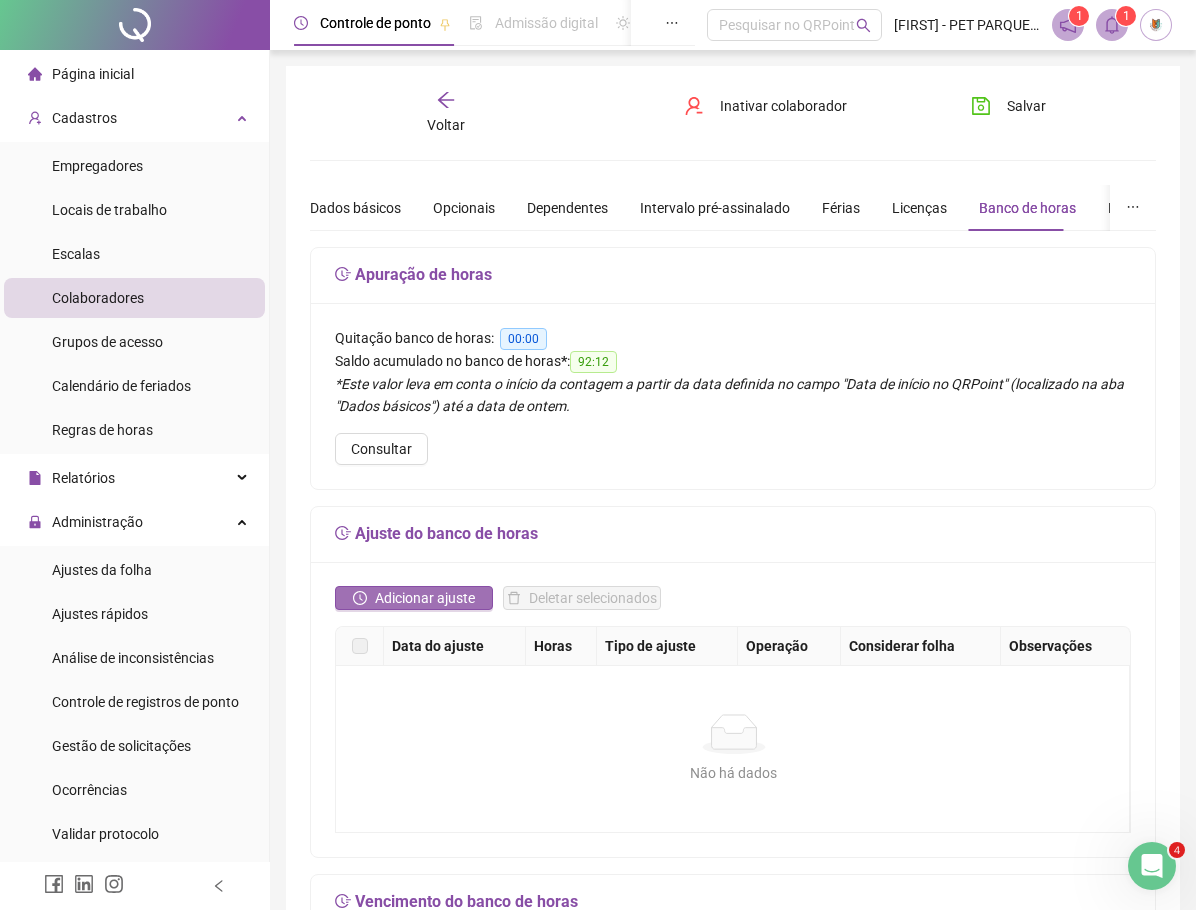 click on "Adicionar ajuste" at bounding box center (425, 598) 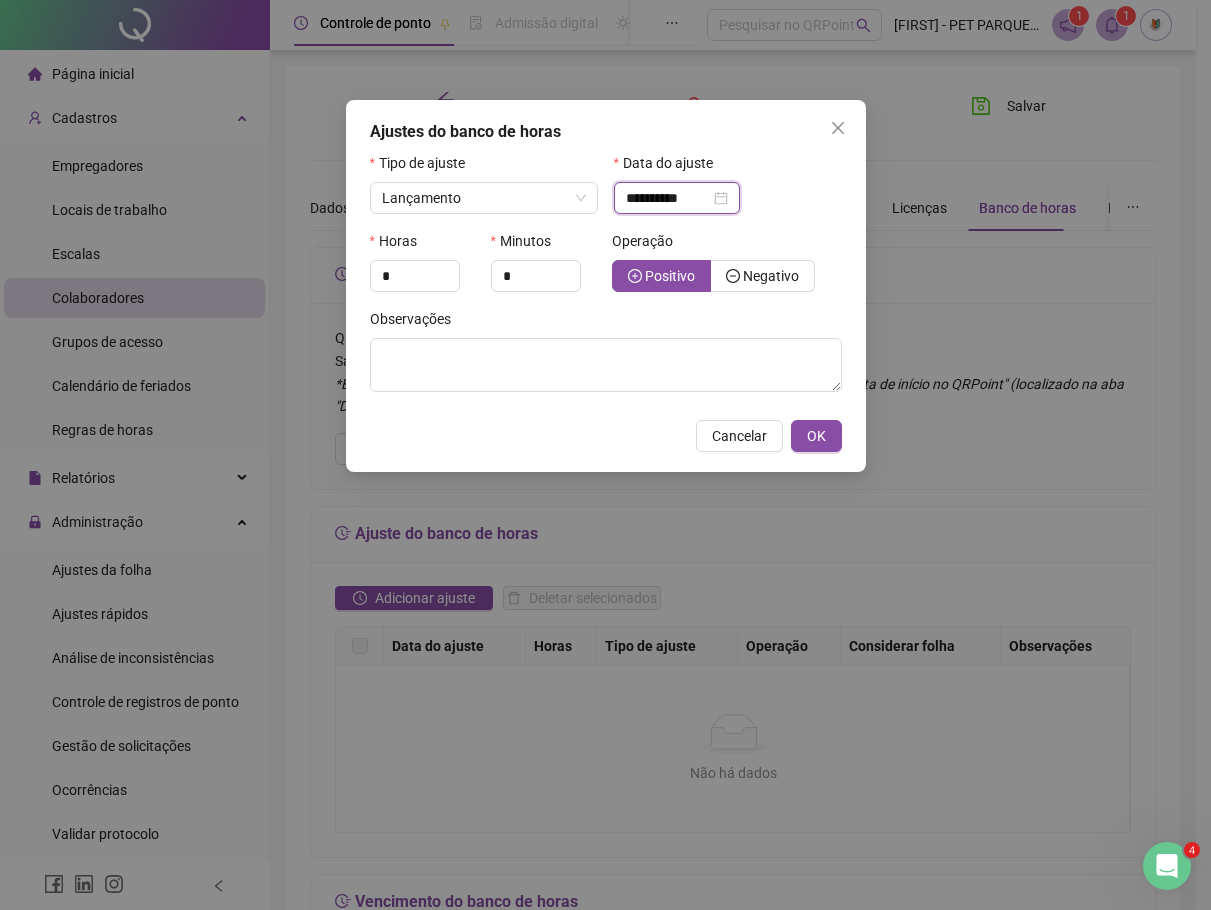 click on "**********" at bounding box center [668, 198] 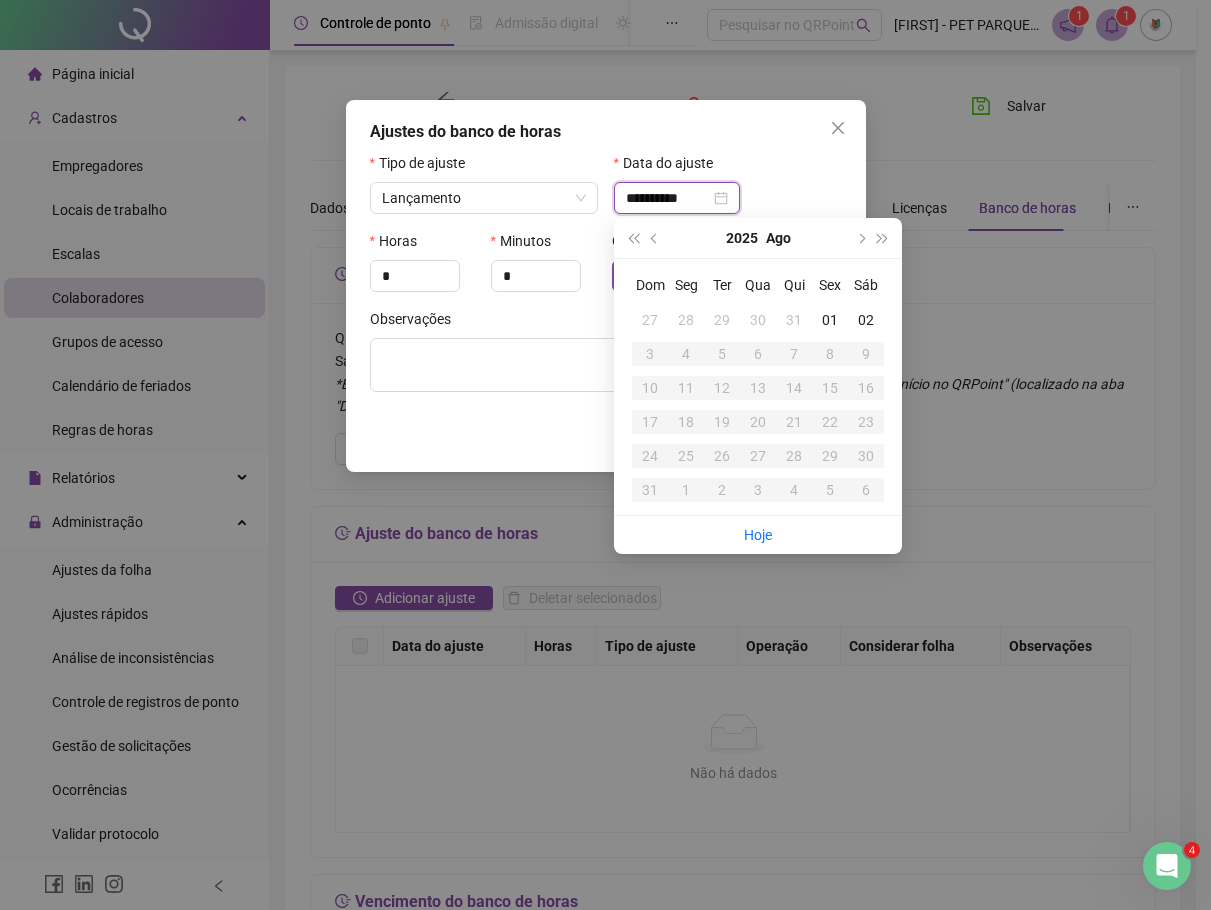 type on "**********" 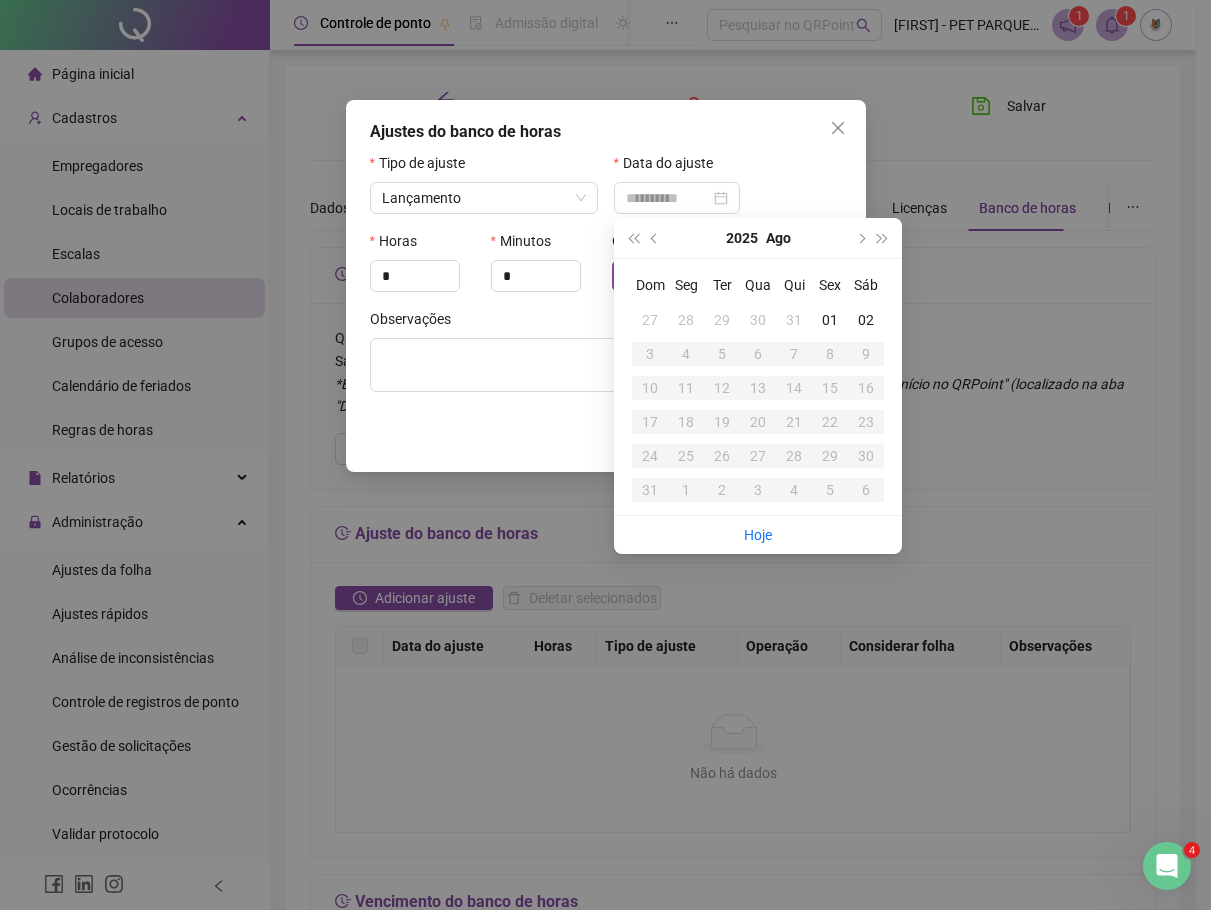 click on "31" at bounding box center [794, 320] 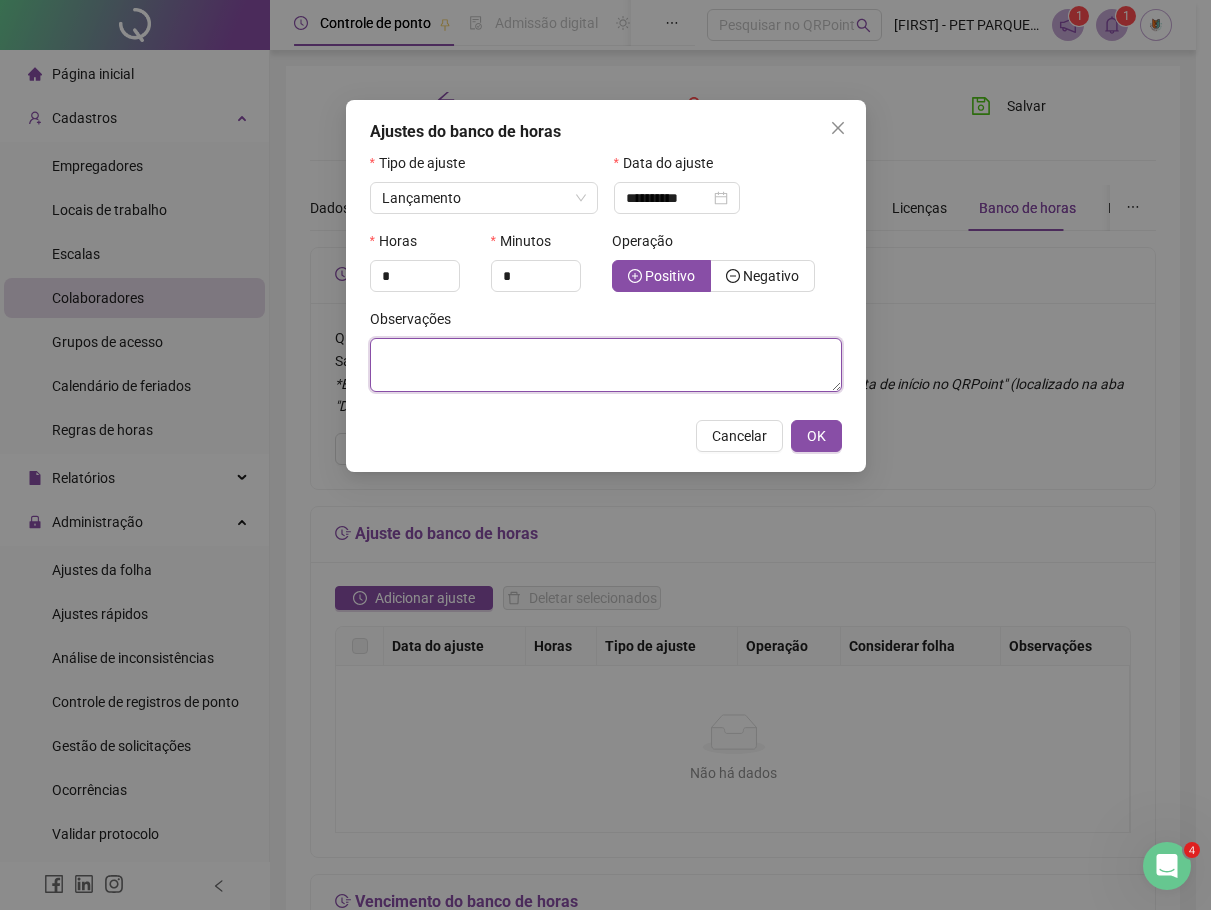 click at bounding box center [606, 365] 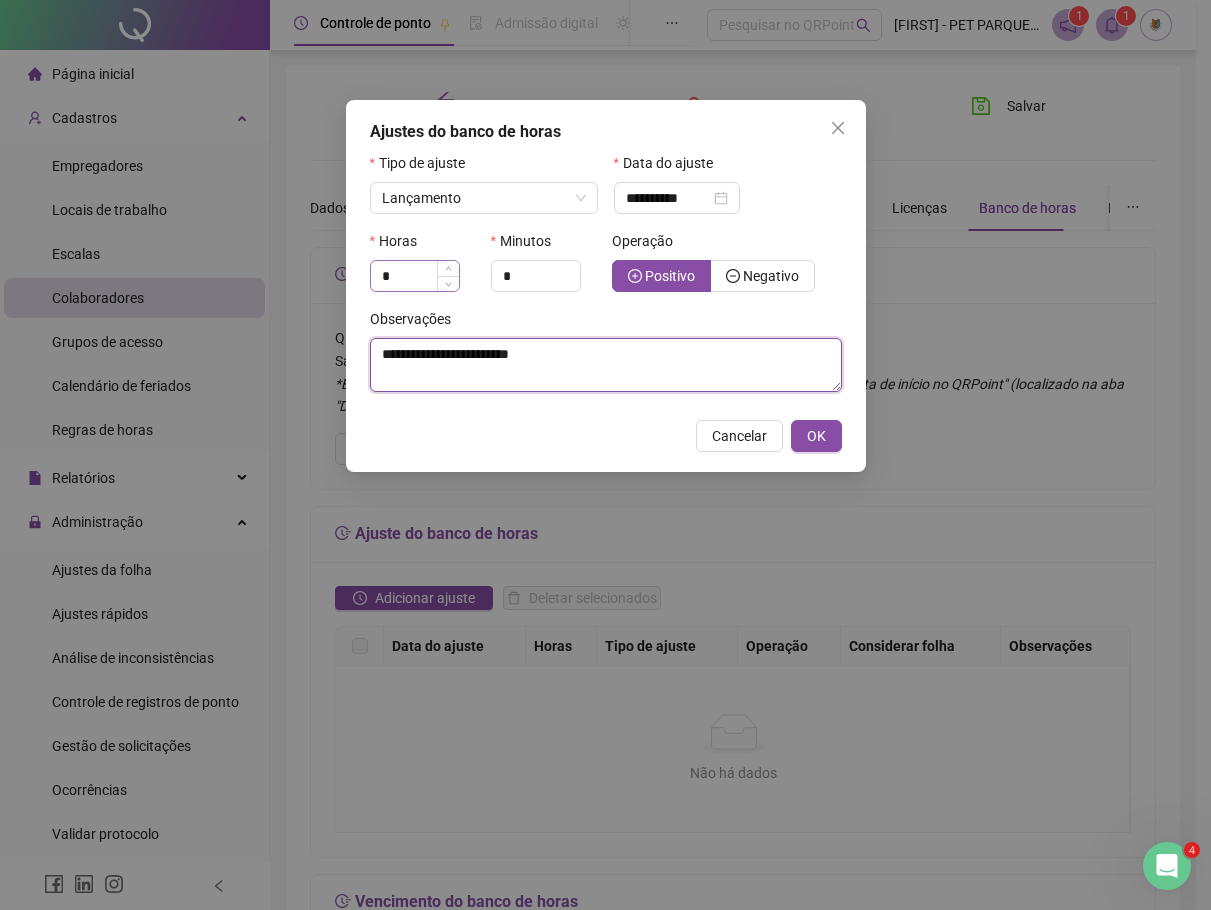 type on "**********" 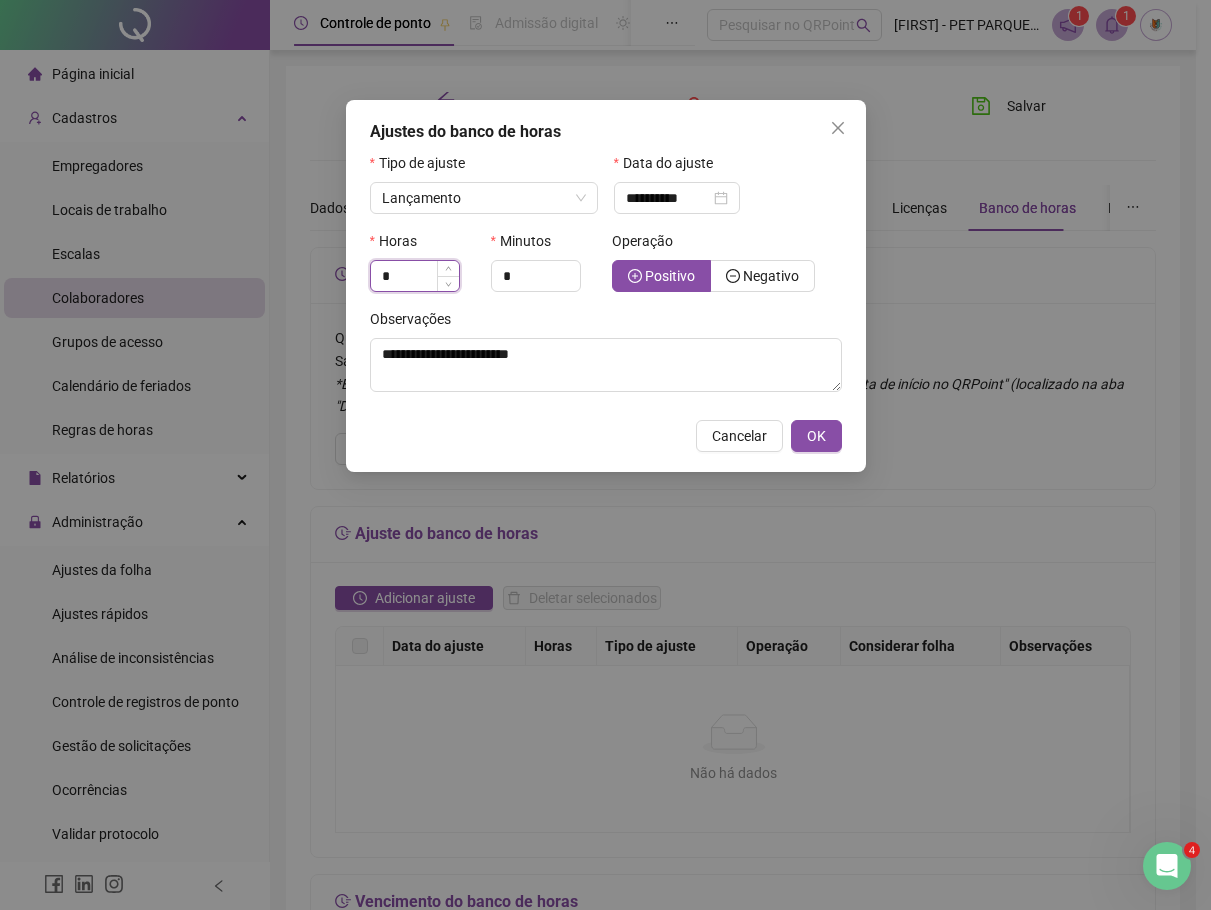 drag, startPoint x: 400, startPoint y: 272, endPoint x: 377, endPoint y: 273, distance: 23.021729 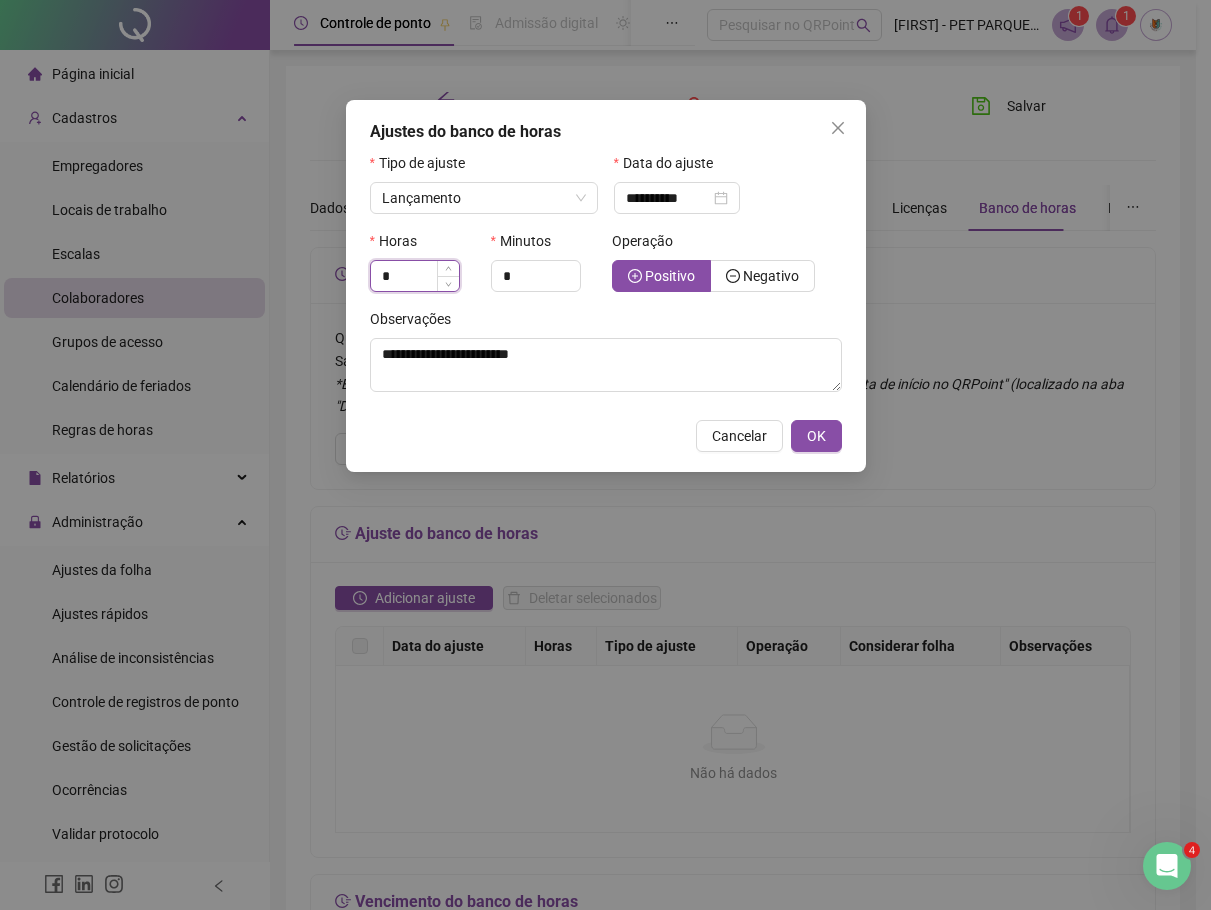 click on "*" at bounding box center (415, 276) 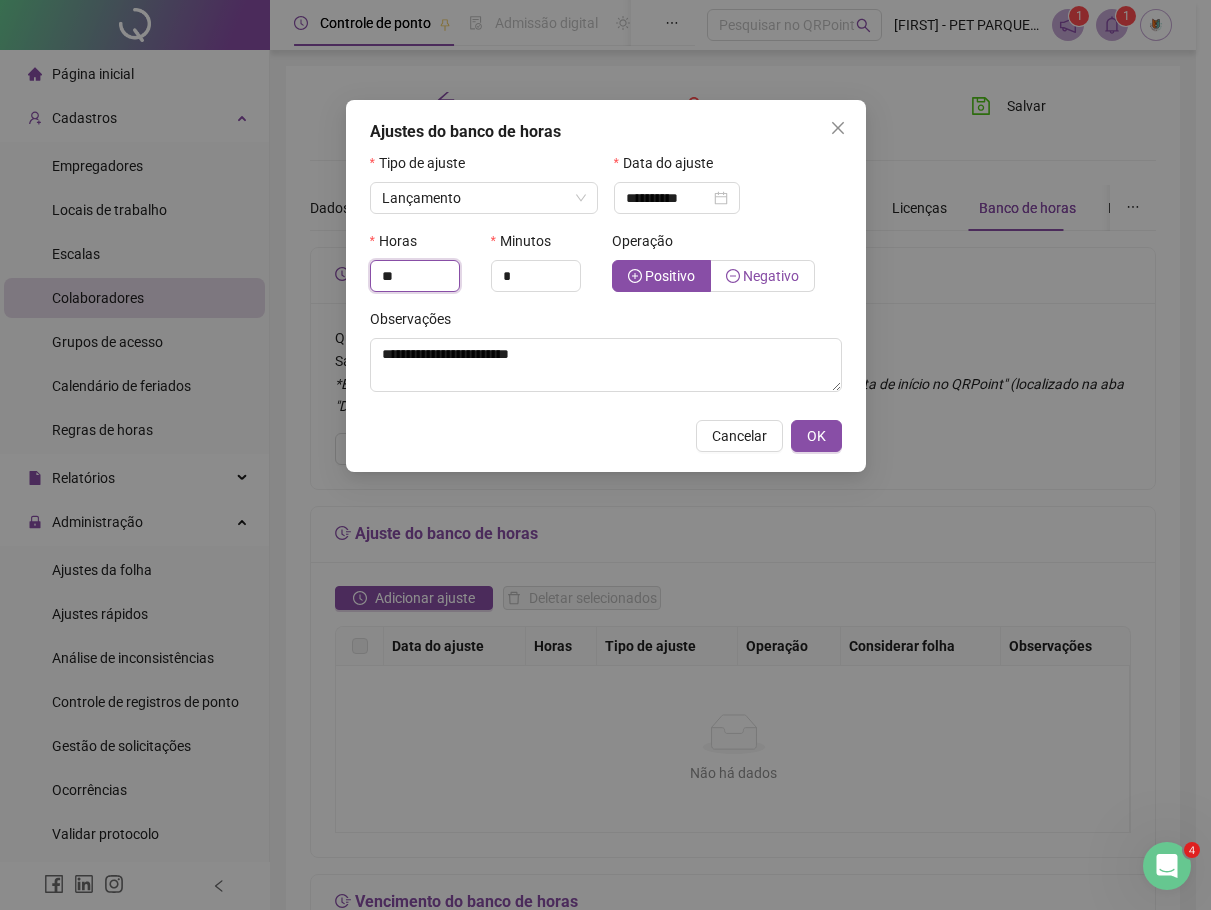 type on "**" 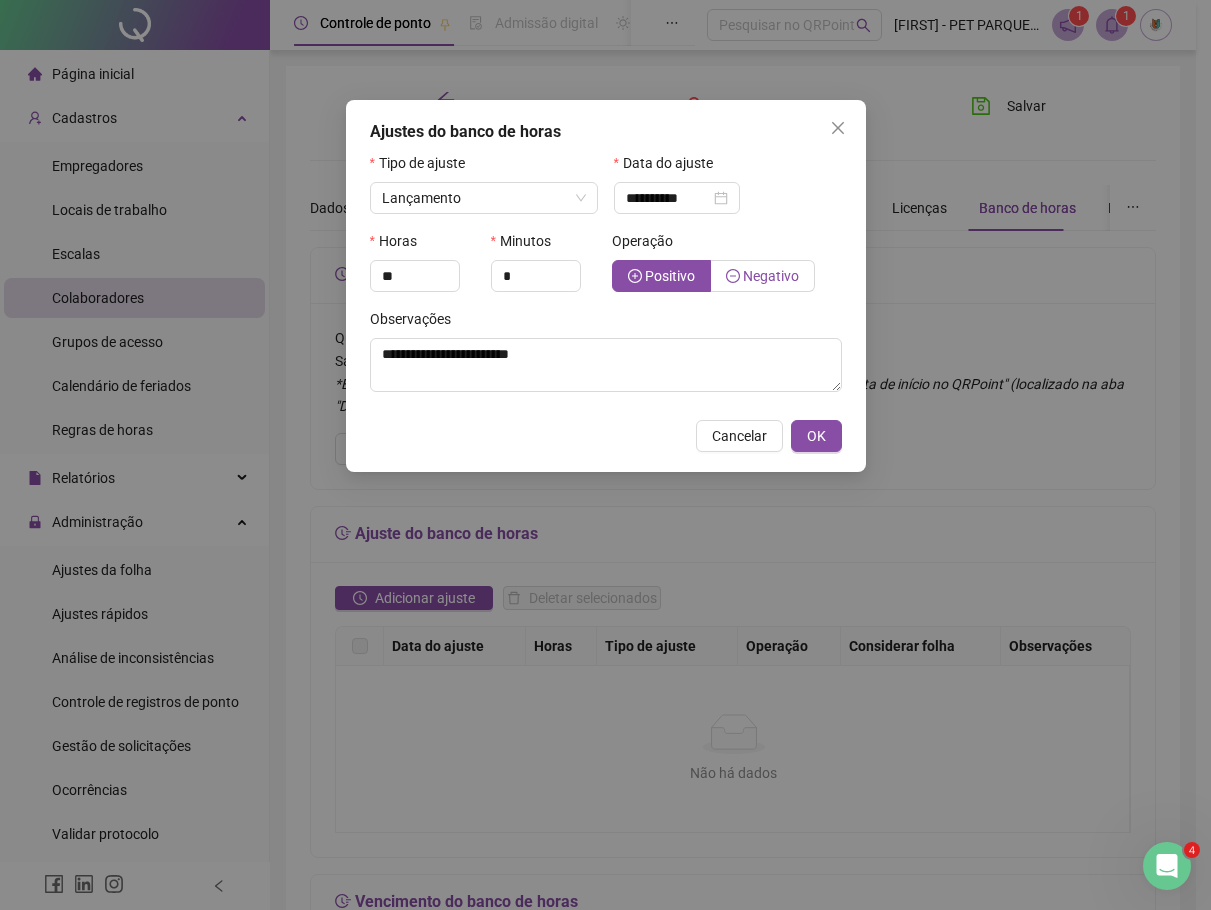 click on "Negativo" at bounding box center (771, 276) 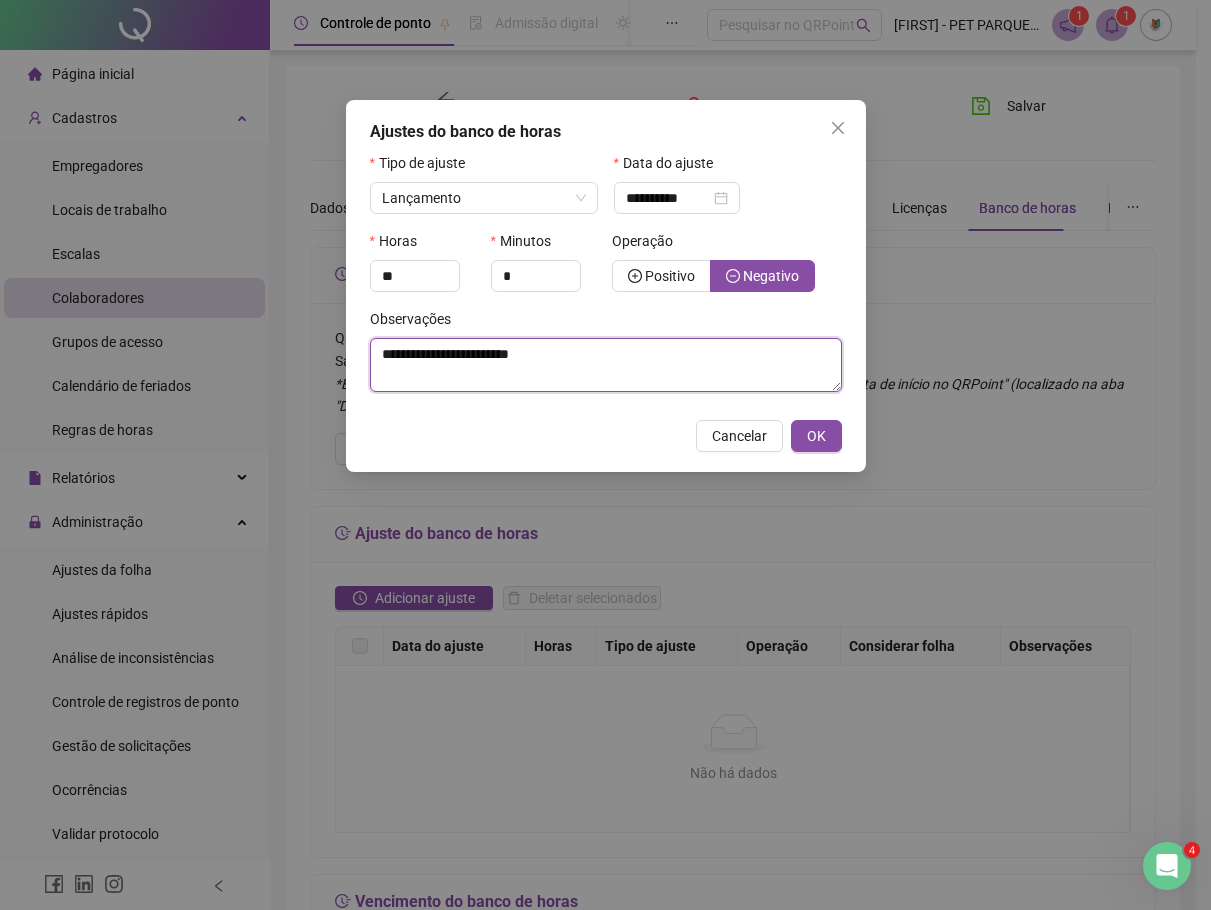 drag, startPoint x: 589, startPoint y: 354, endPoint x: 368, endPoint y: 367, distance: 221.38202 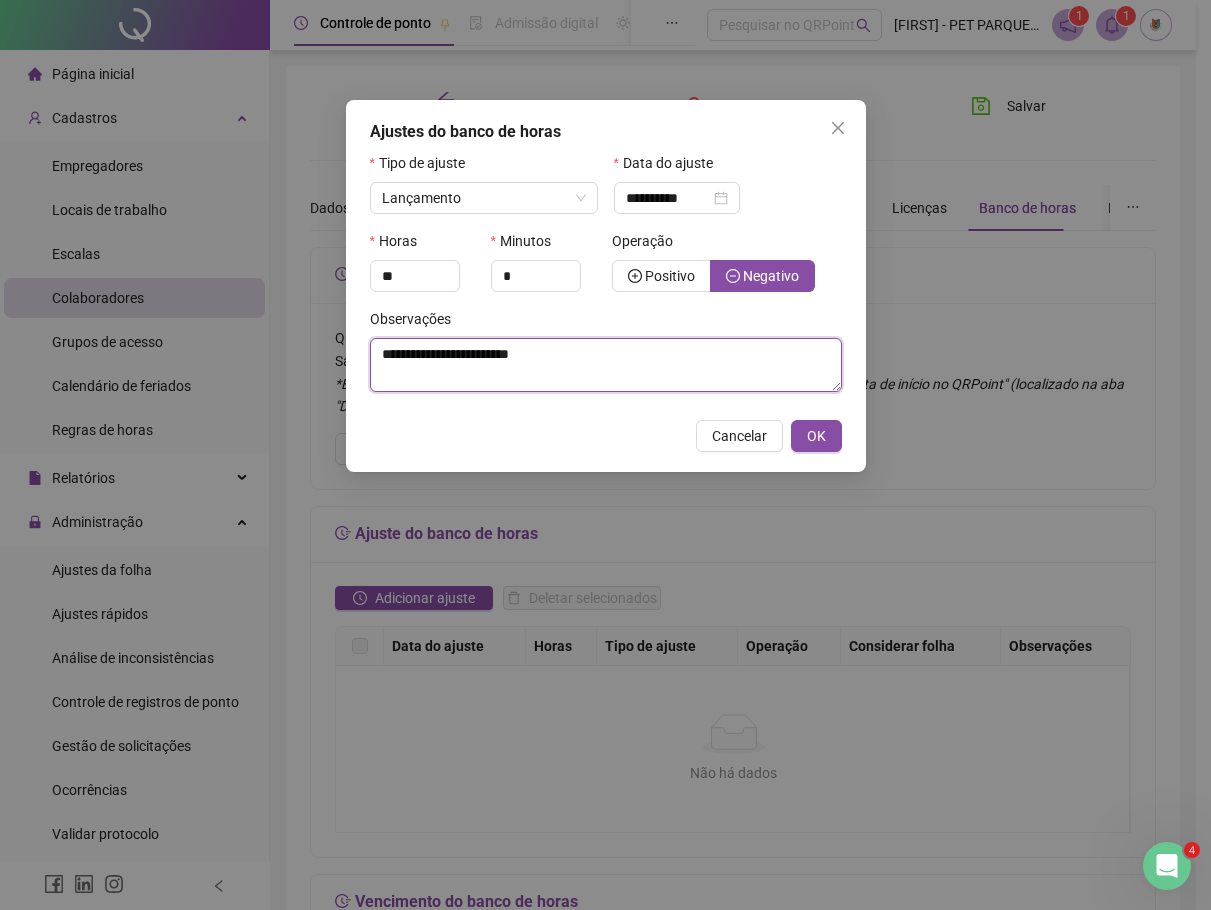 click on "**********" at bounding box center [606, 358] 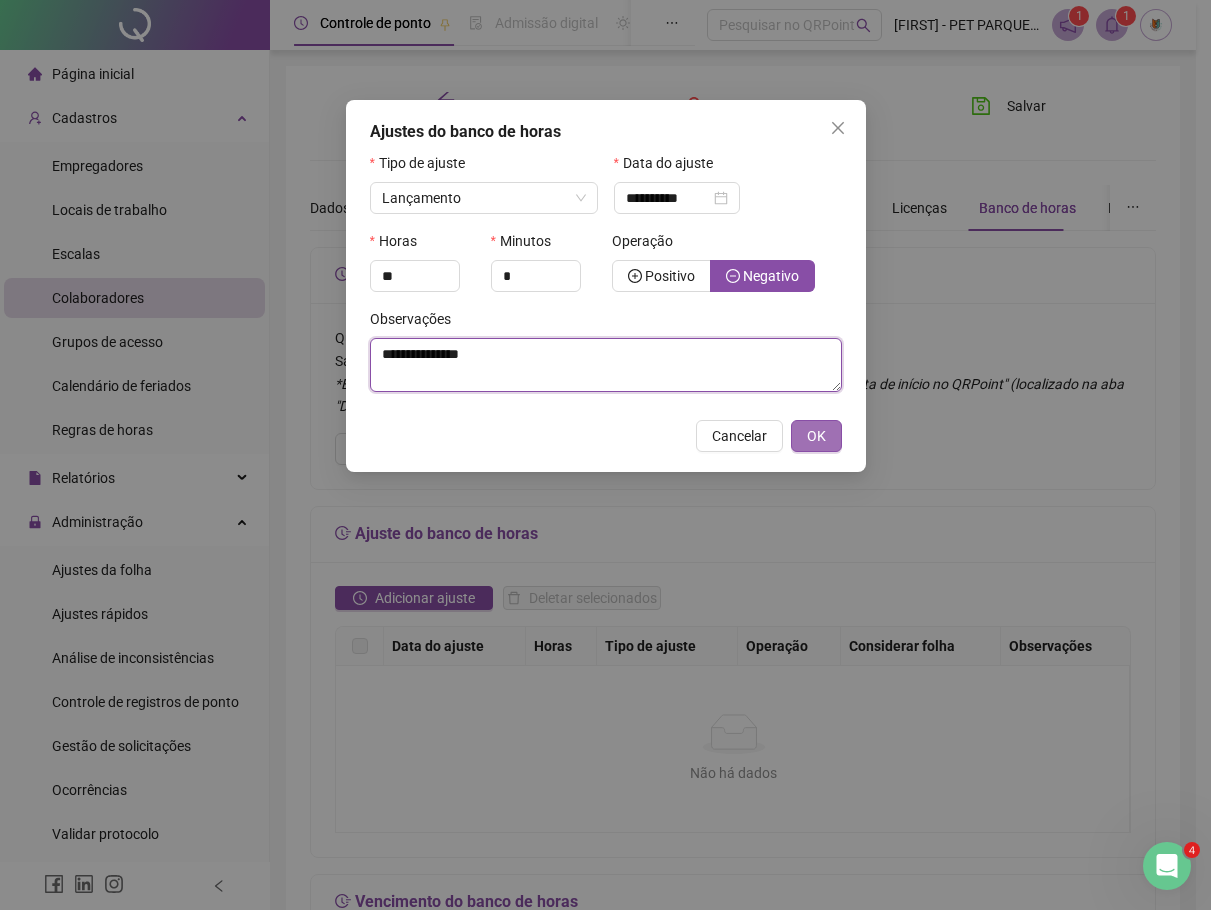 type on "**********" 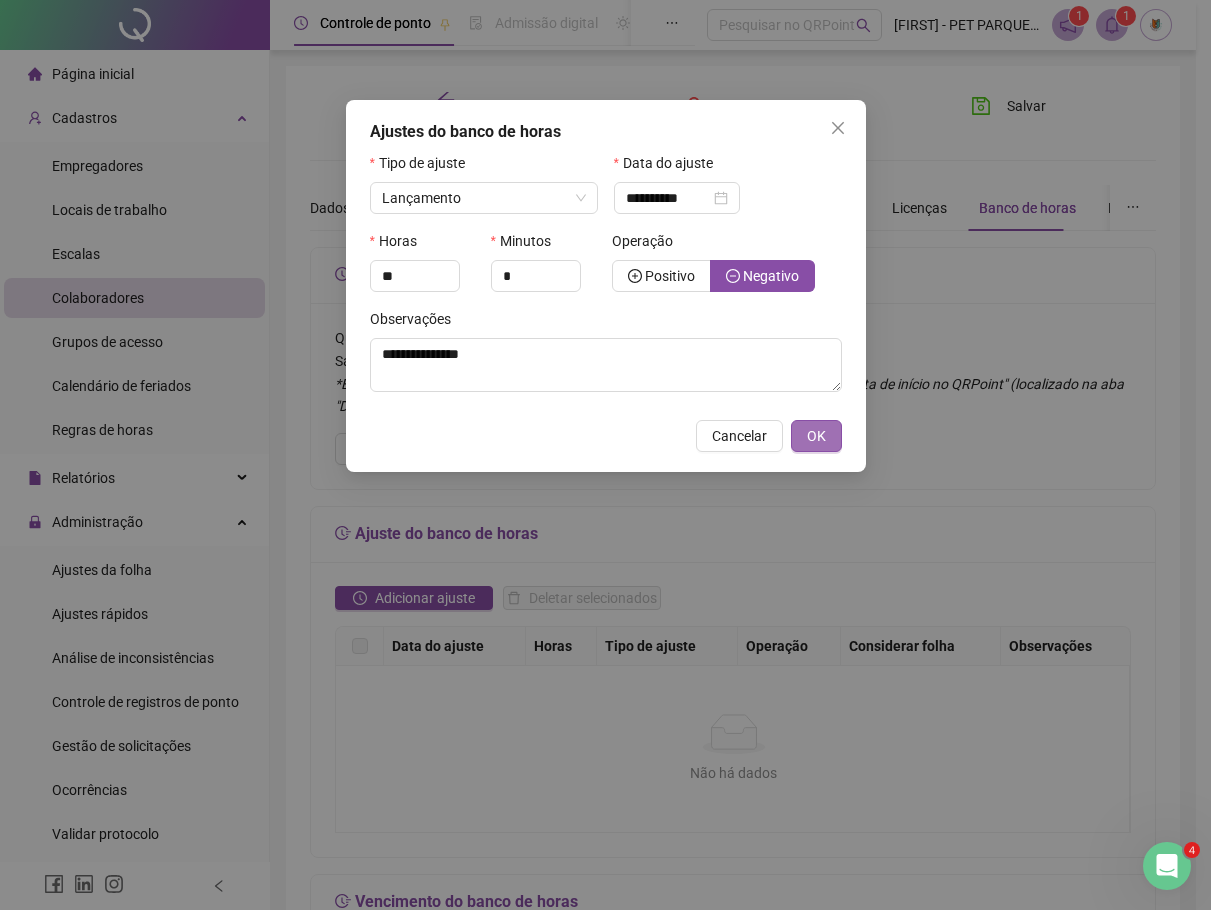 click on "OK" at bounding box center [816, 436] 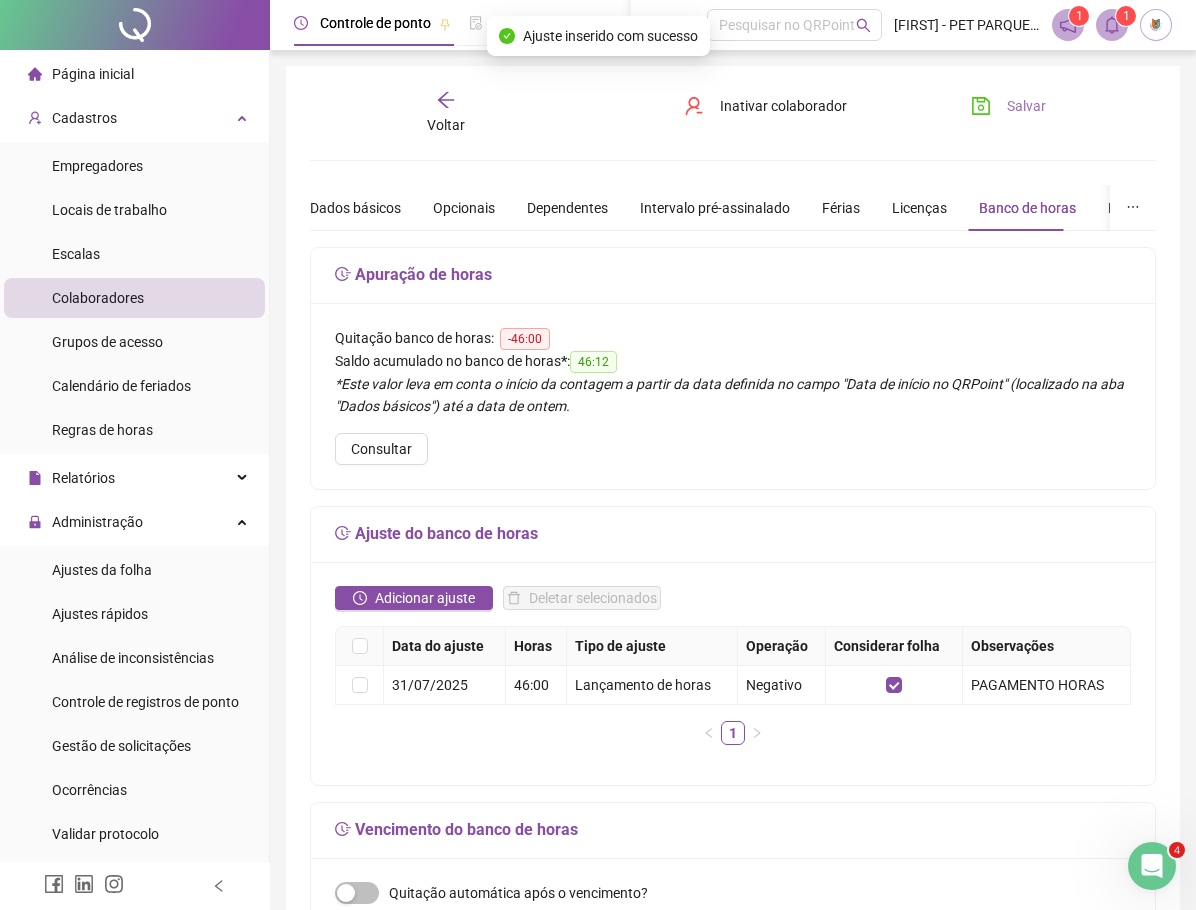 click on "Salvar" at bounding box center (1026, 106) 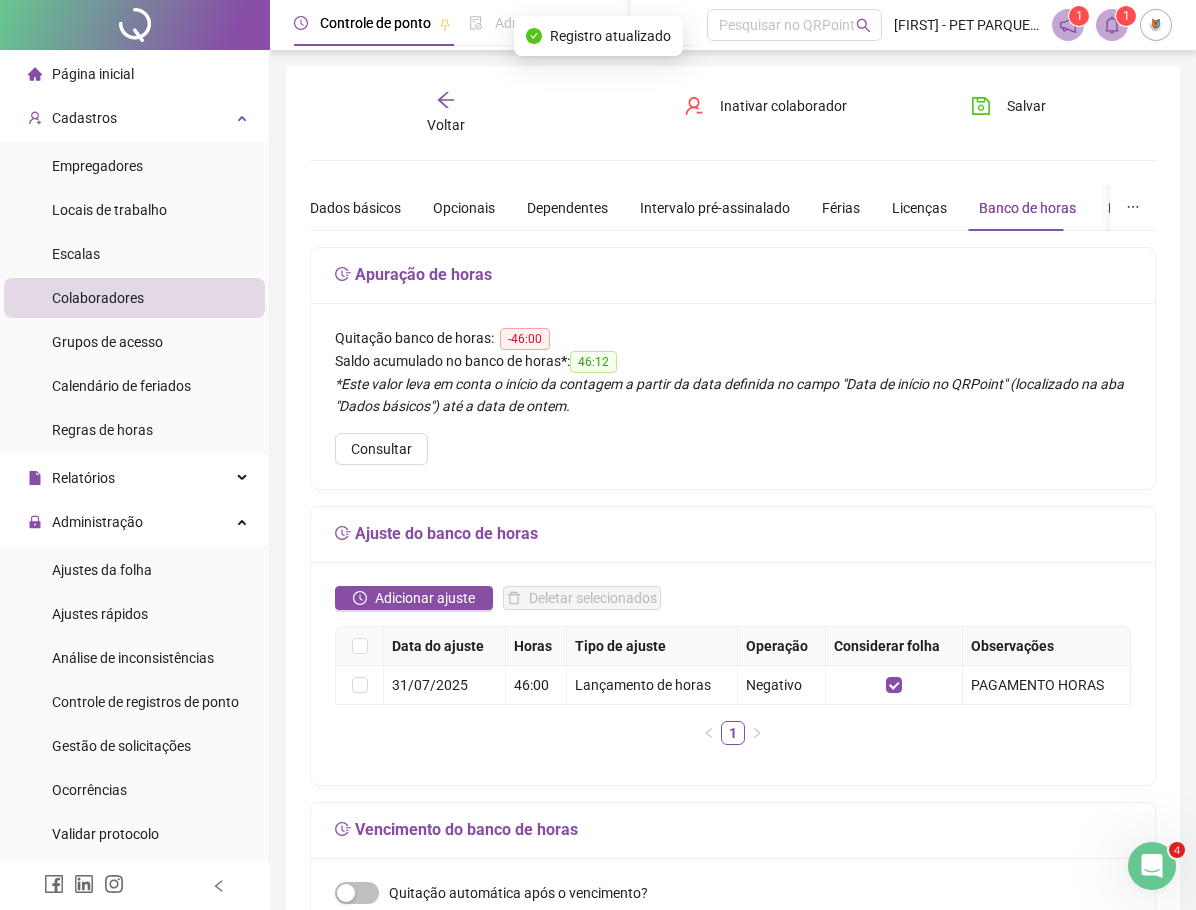 click 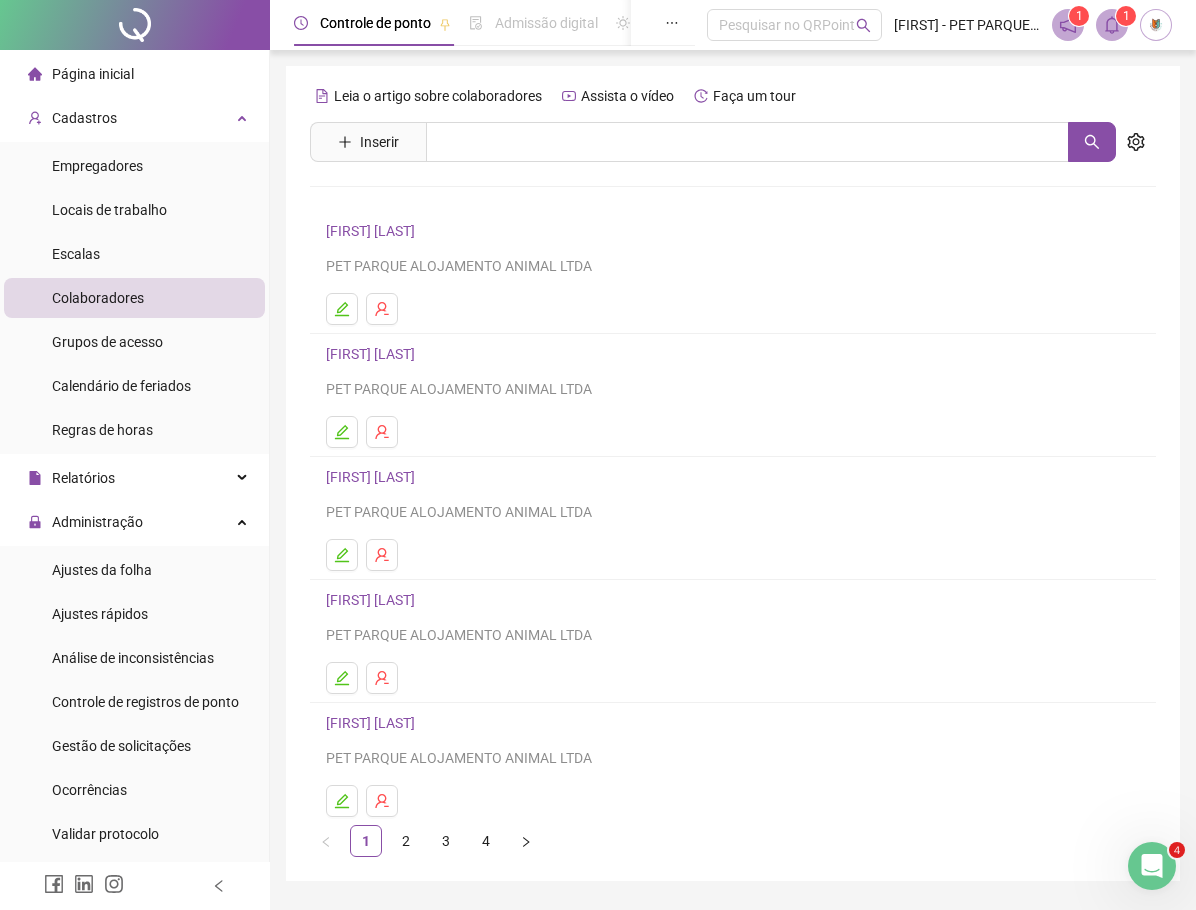click on "[FIRST] [LAST]" at bounding box center (373, 477) 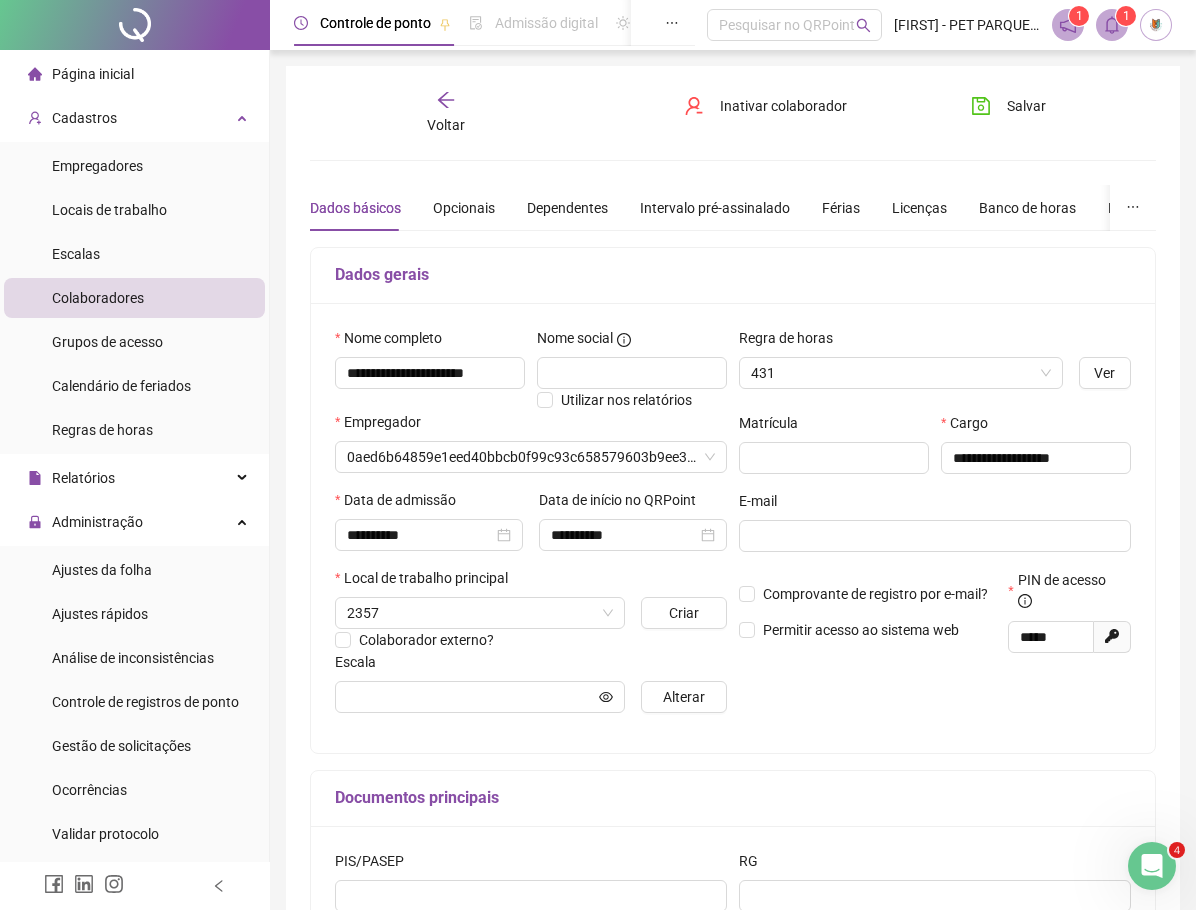 type on "**********" 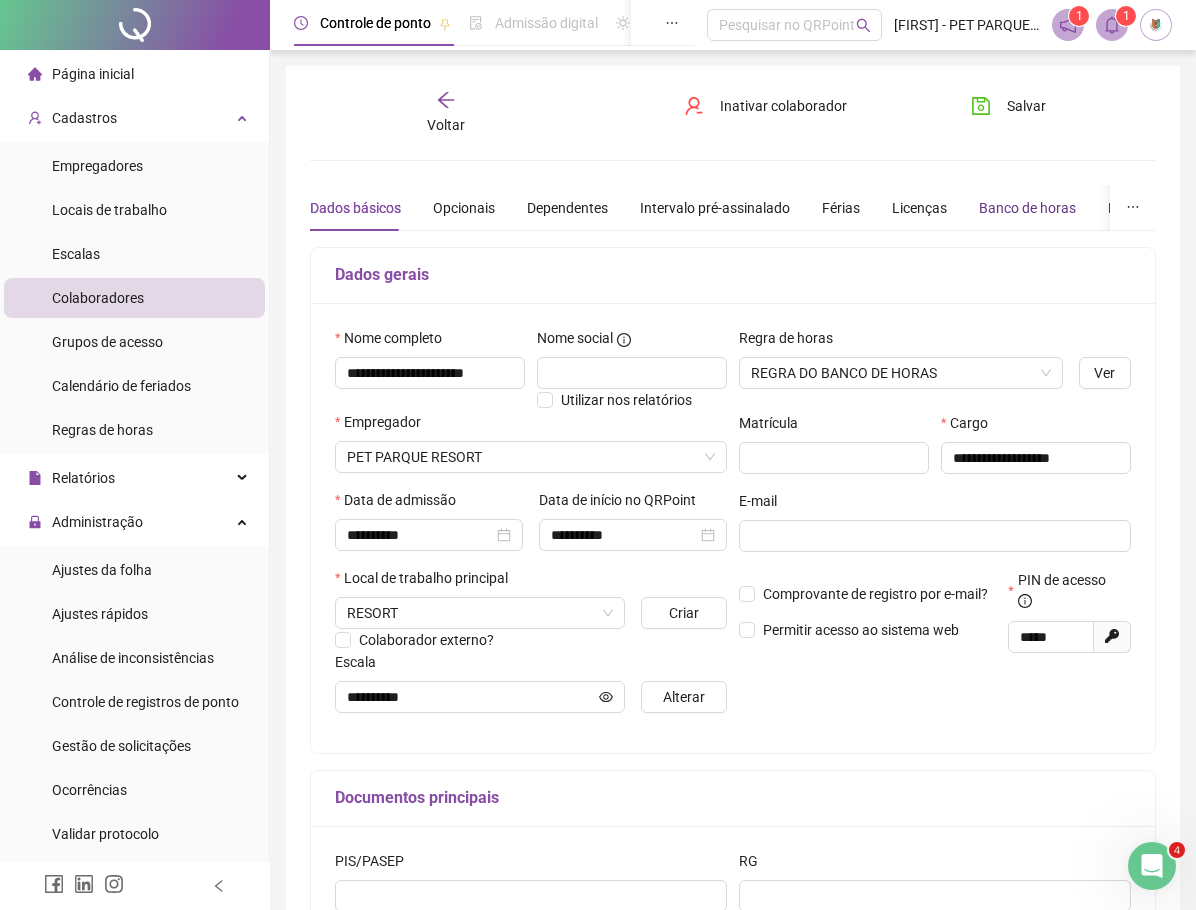 click on "Banco de horas" at bounding box center [1027, 208] 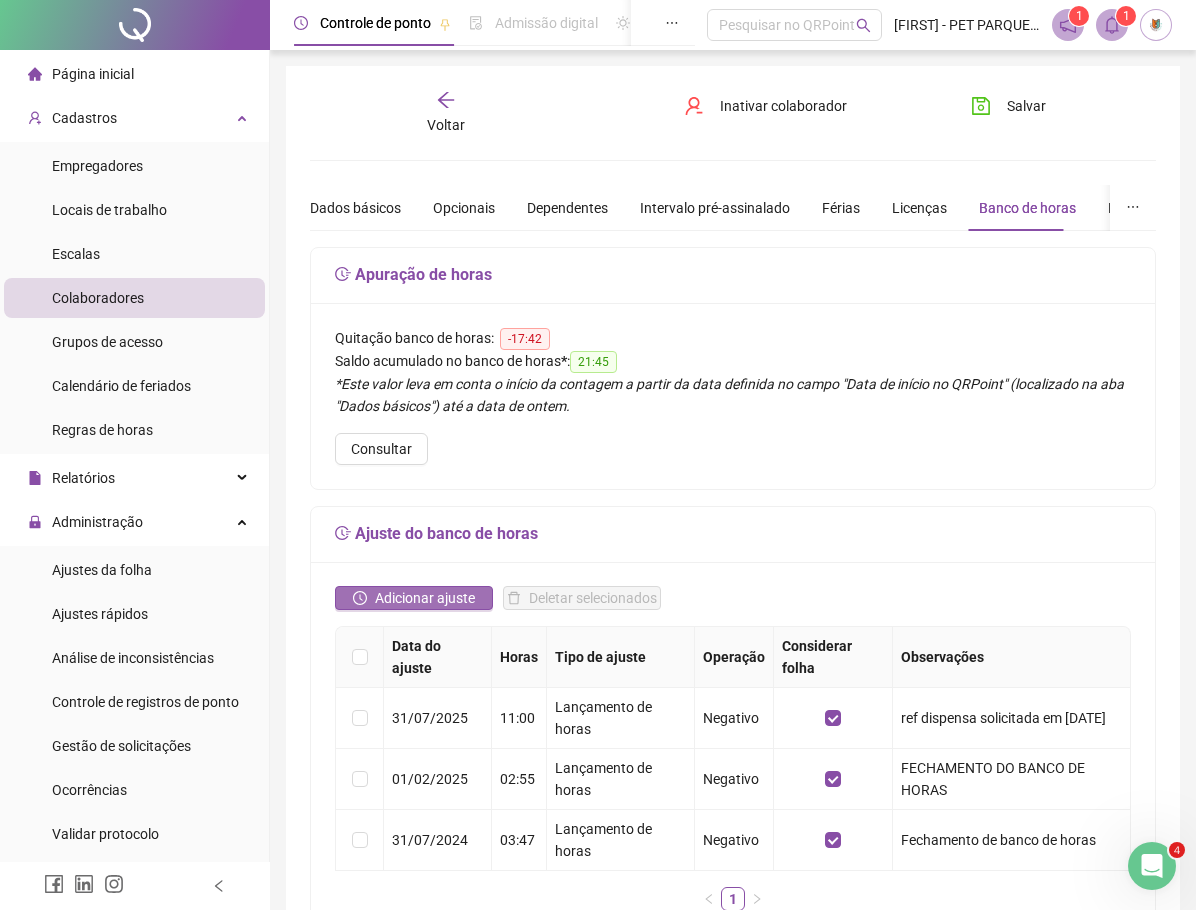 click on "Adicionar ajuste" at bounding box center (425, 598) 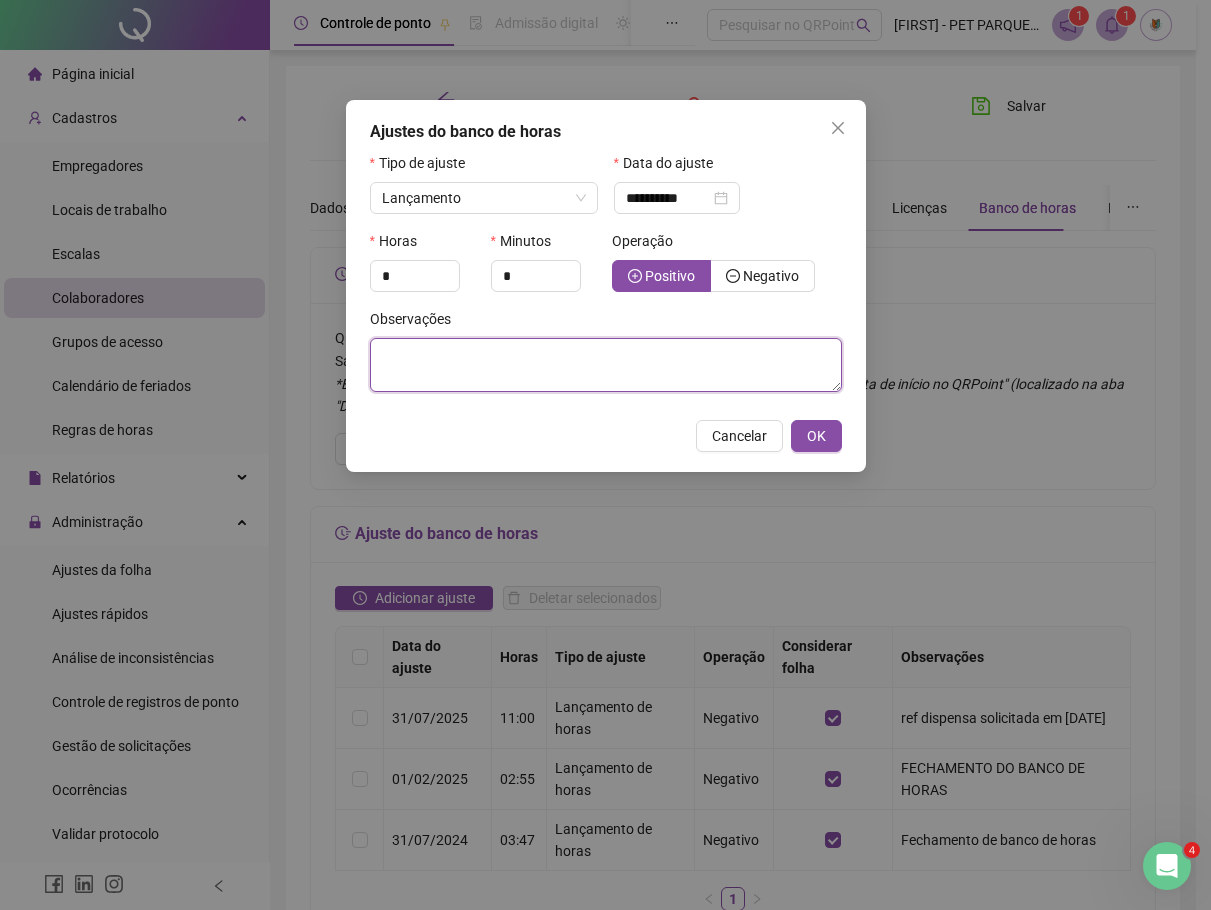 click at bounding box center (606, 365) 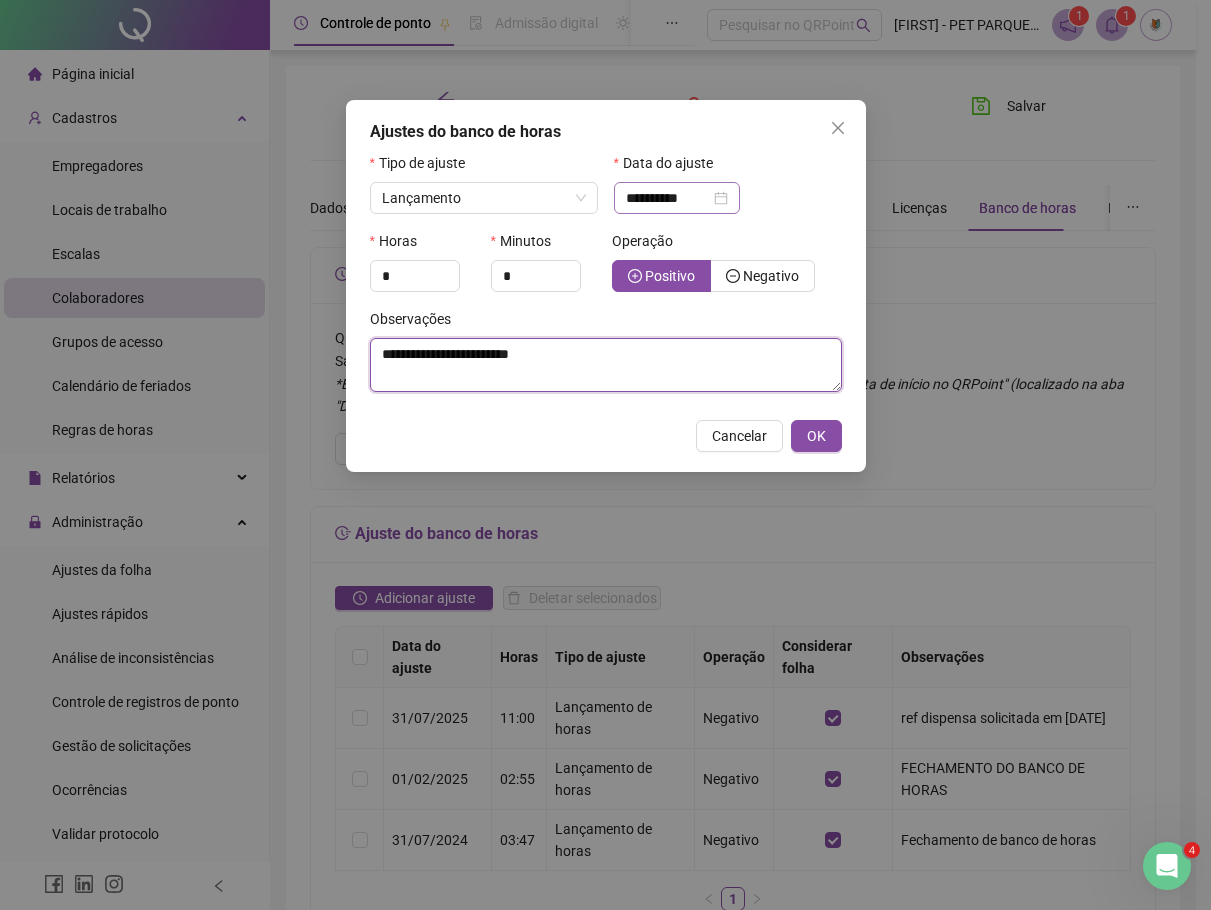 type on "**********" 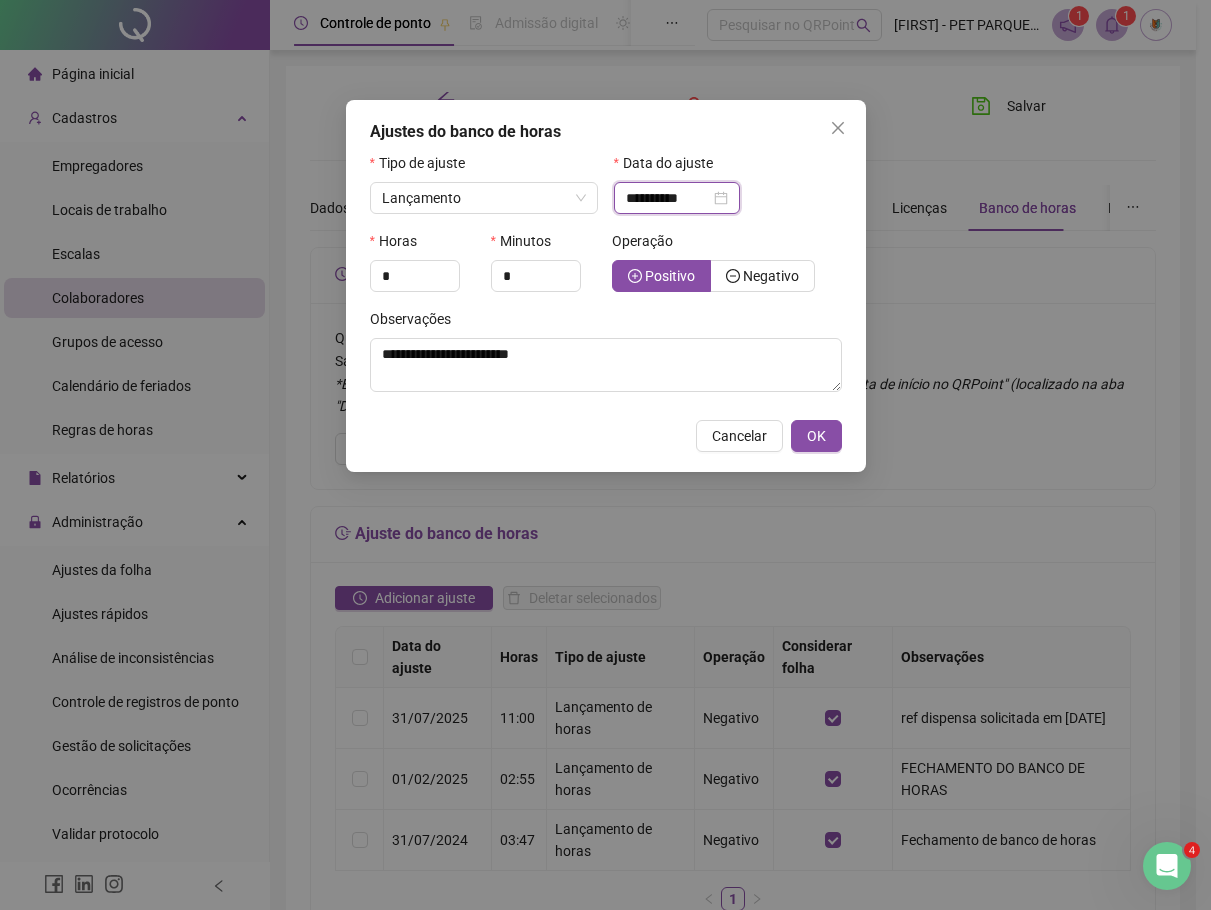 click on "**********" at bounding box center (668, 198) 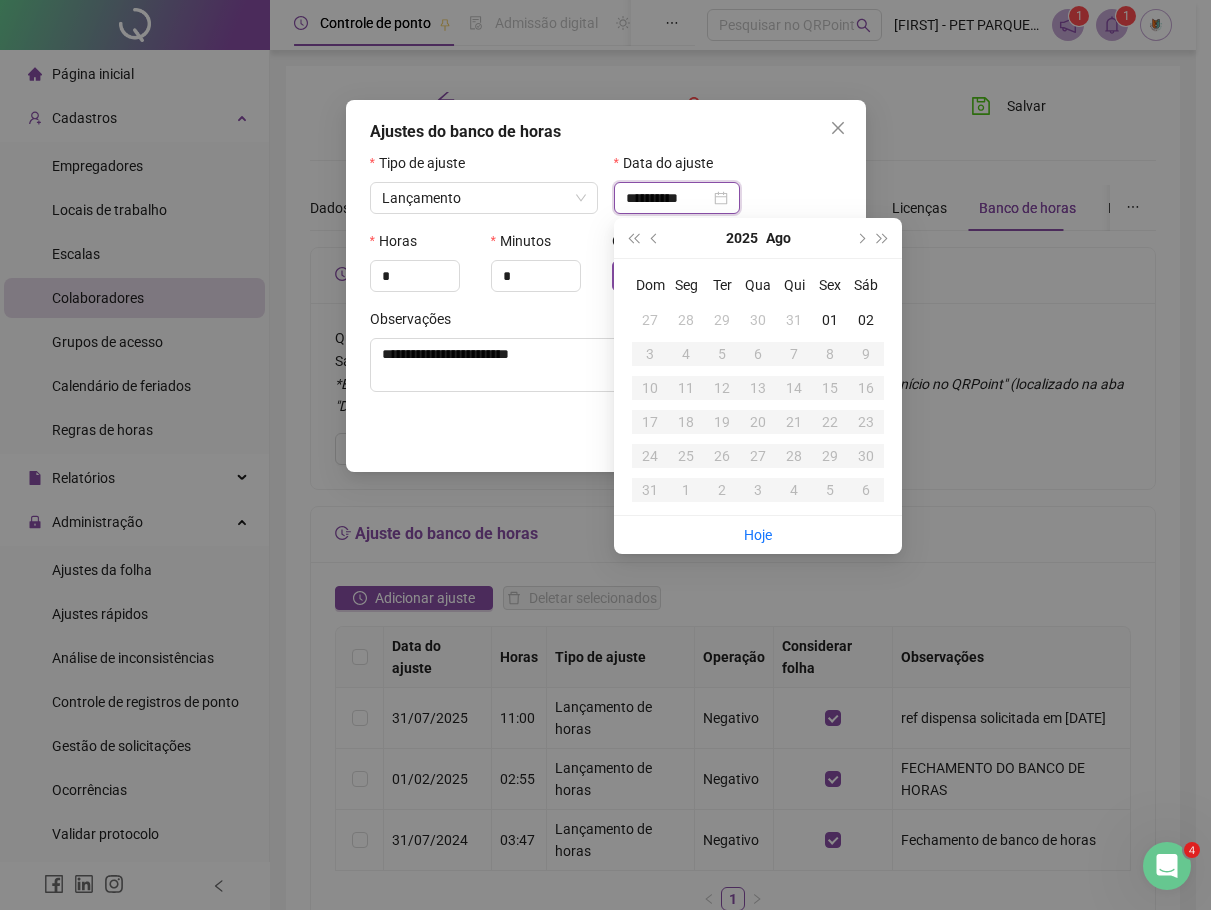 type on "**********" 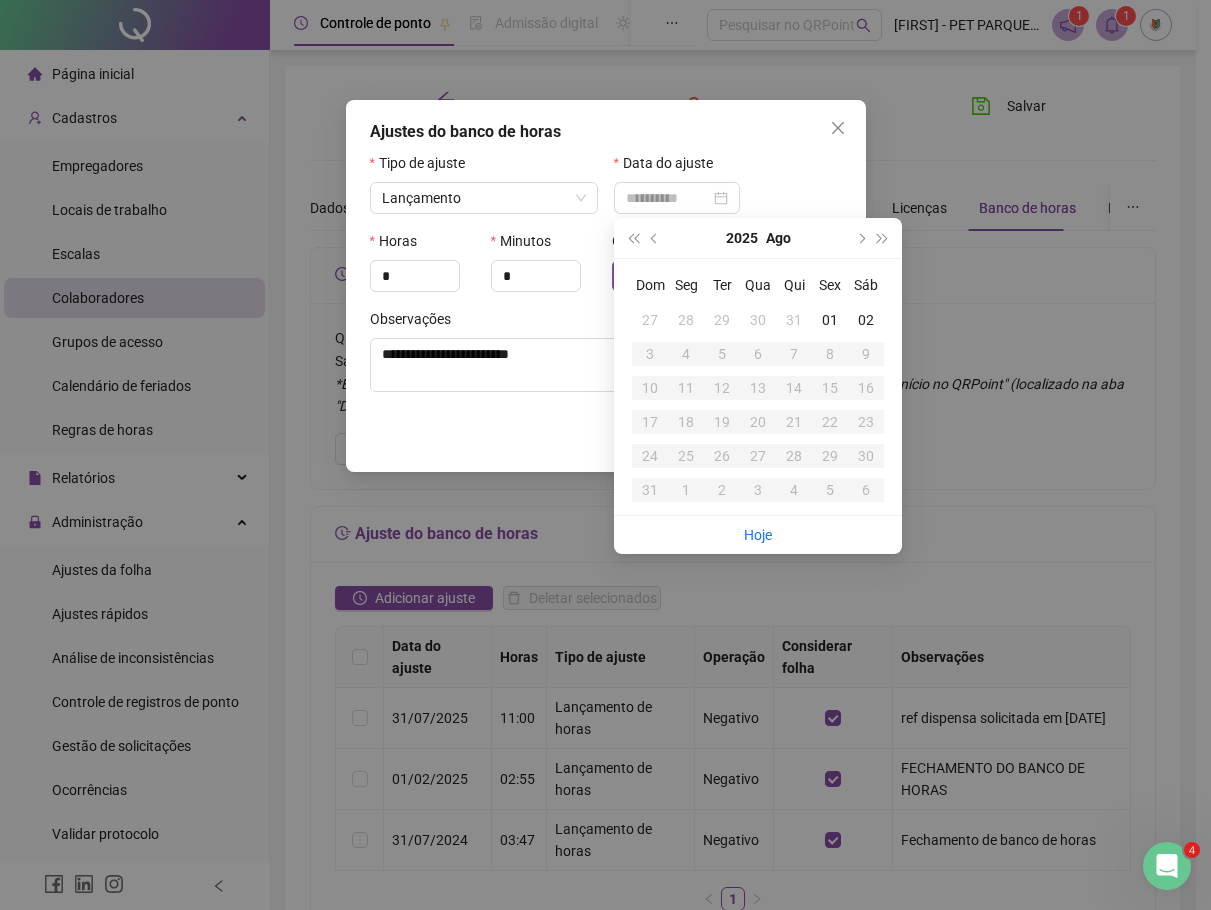 click on "31" at bounding box center (794, 320) 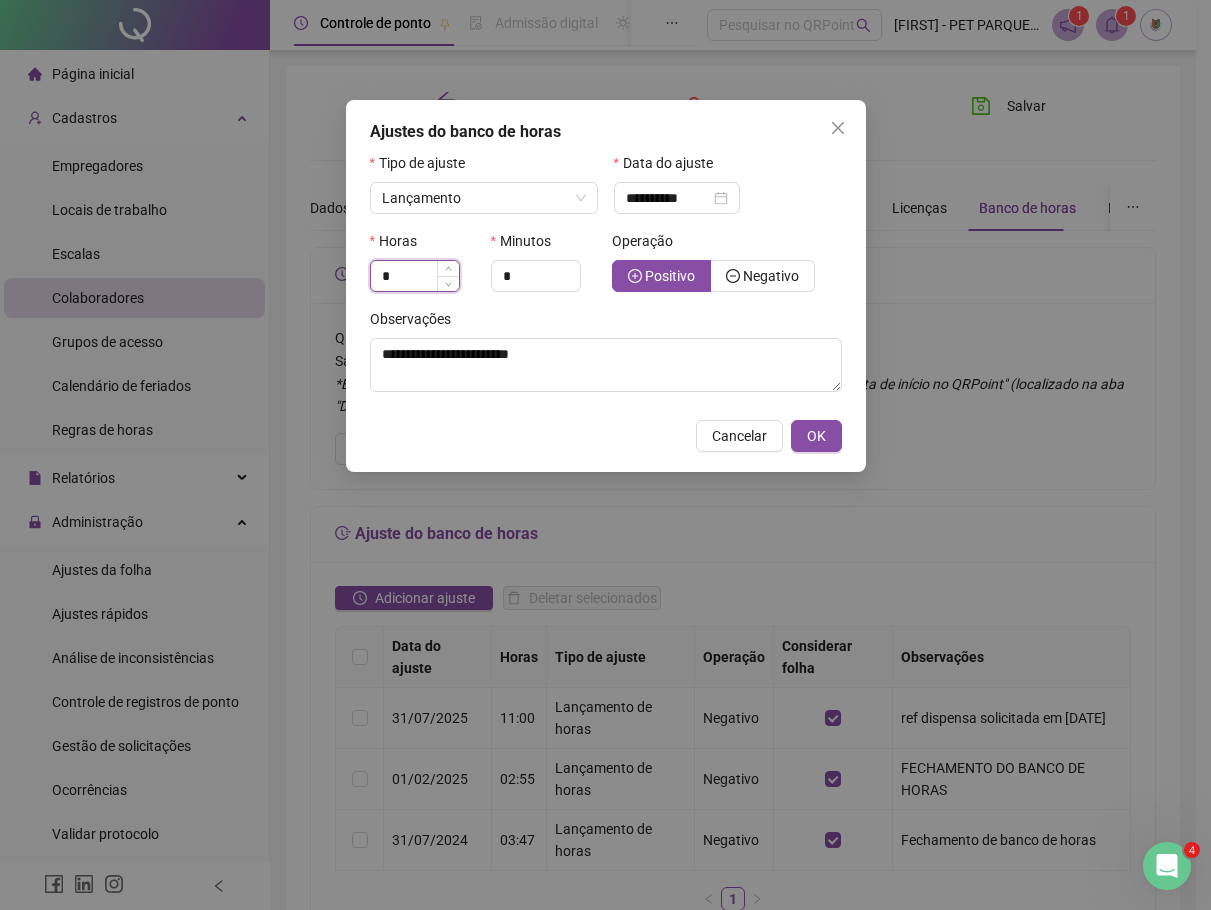 drag, startPoint x: 398, startPoint y: 274, endPoint x: 379, endPoint y: 271, distance: 19.235384 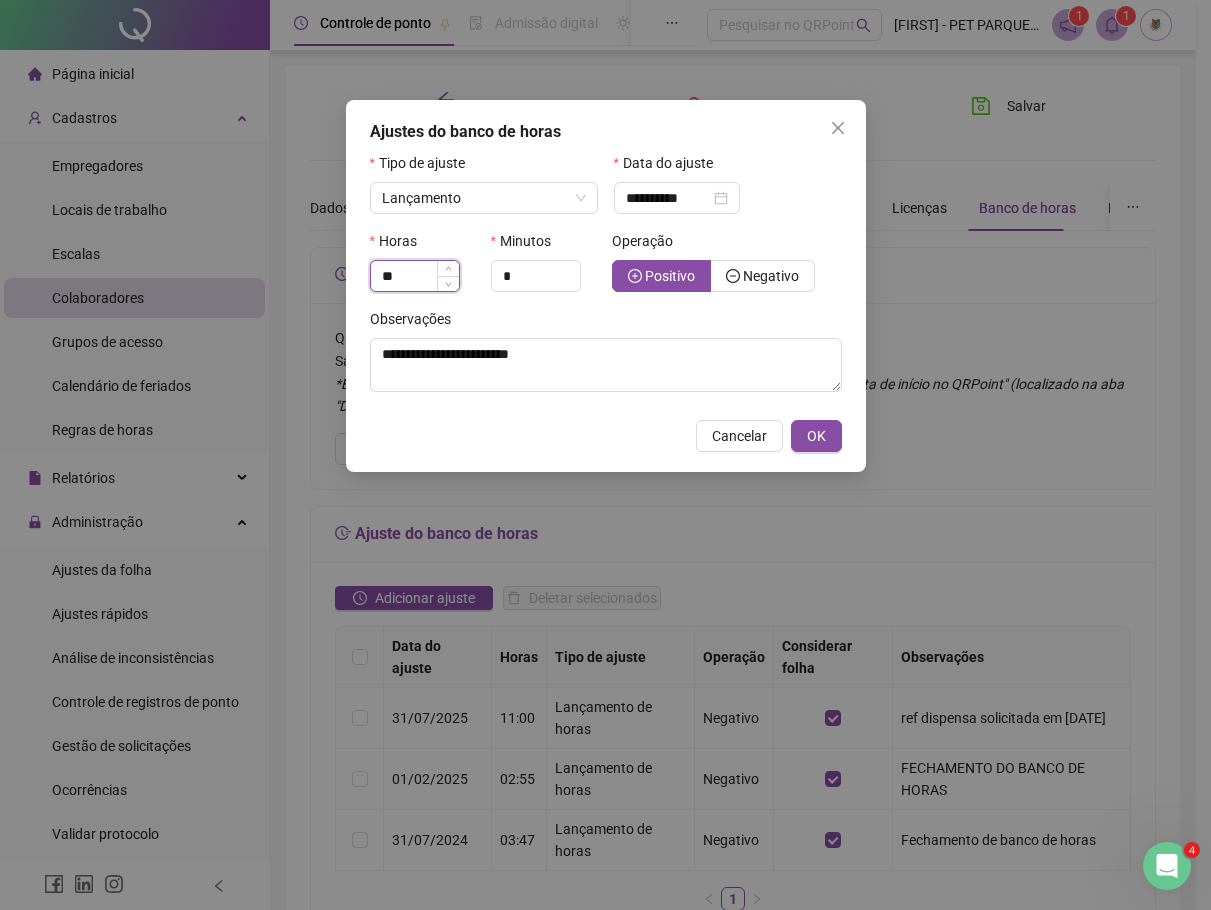 type on "**" 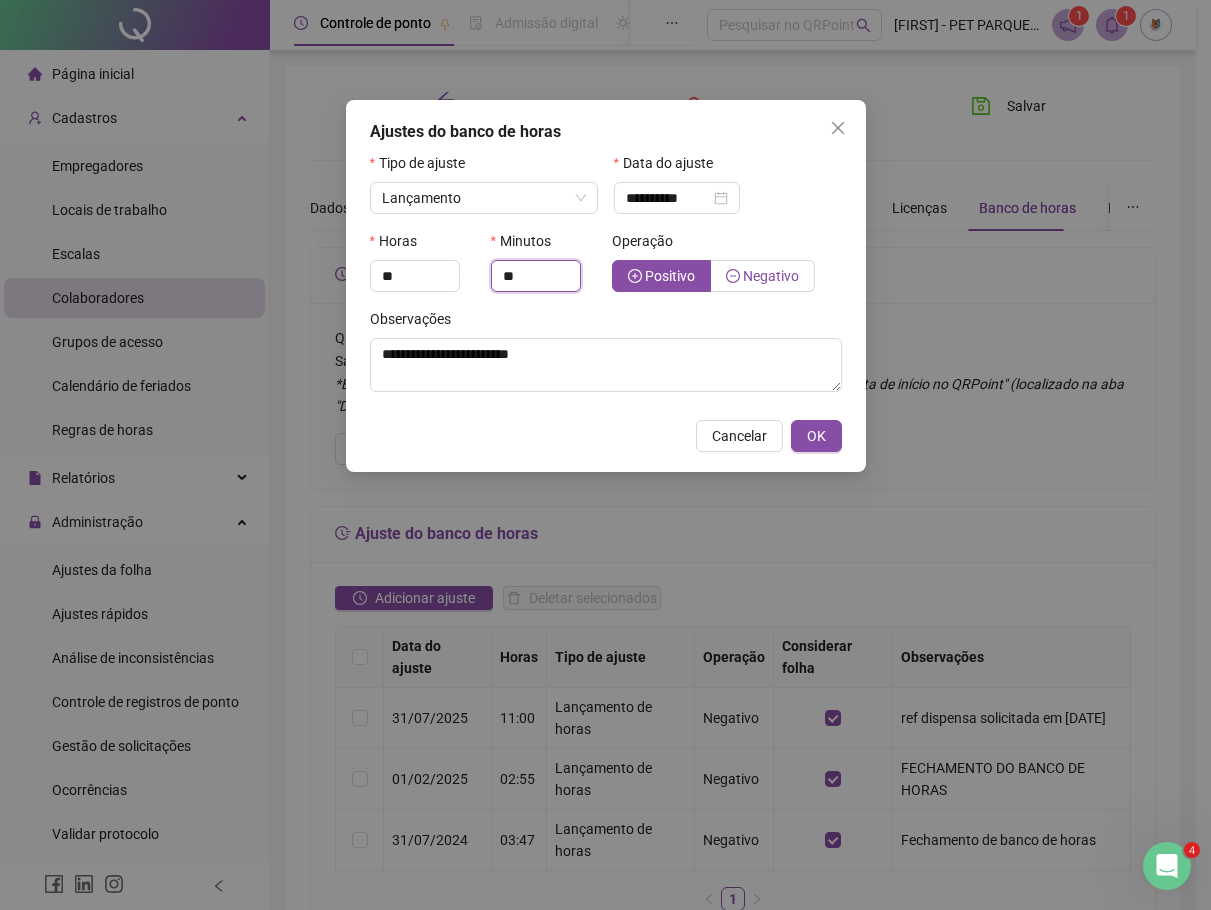 type on "**" 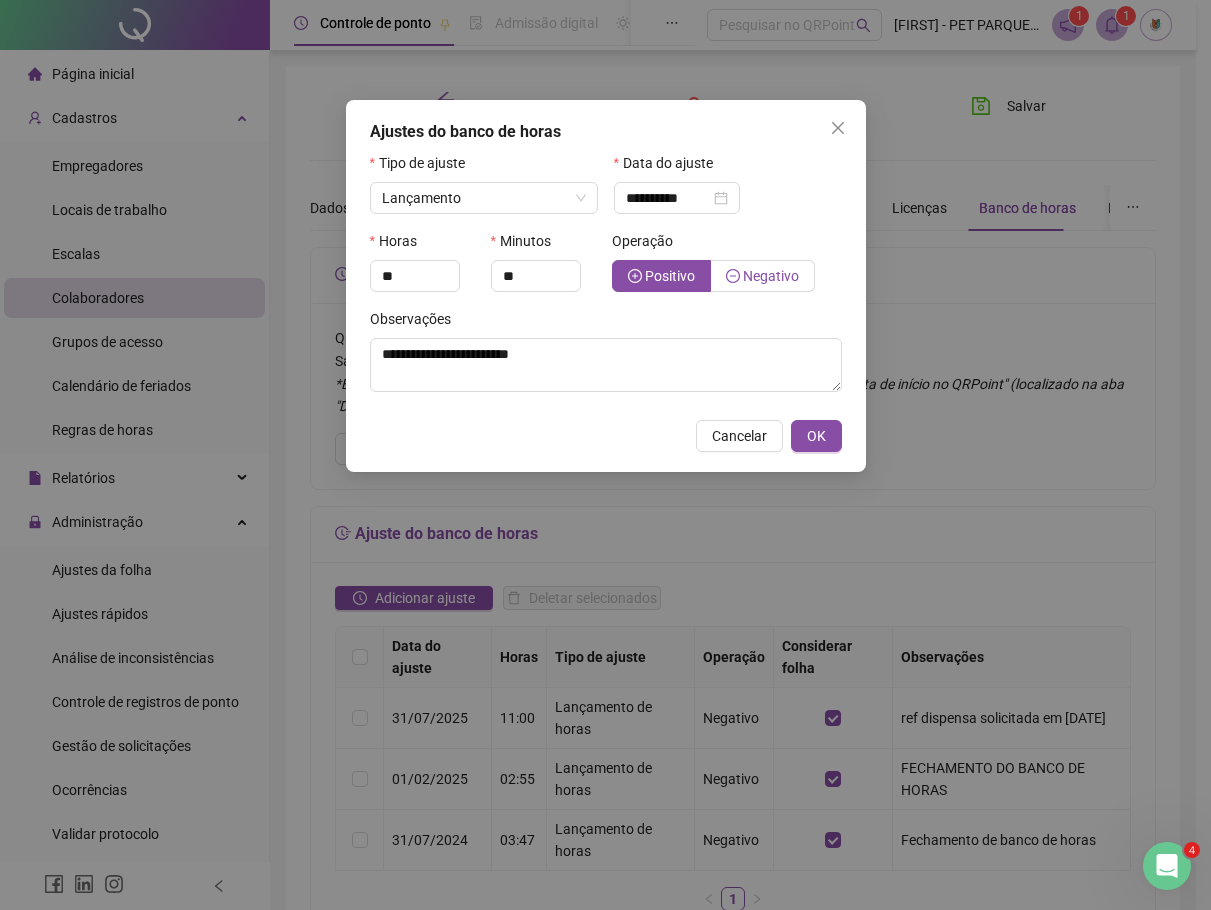 click on "Negativo" at bounding box center [762, 276] 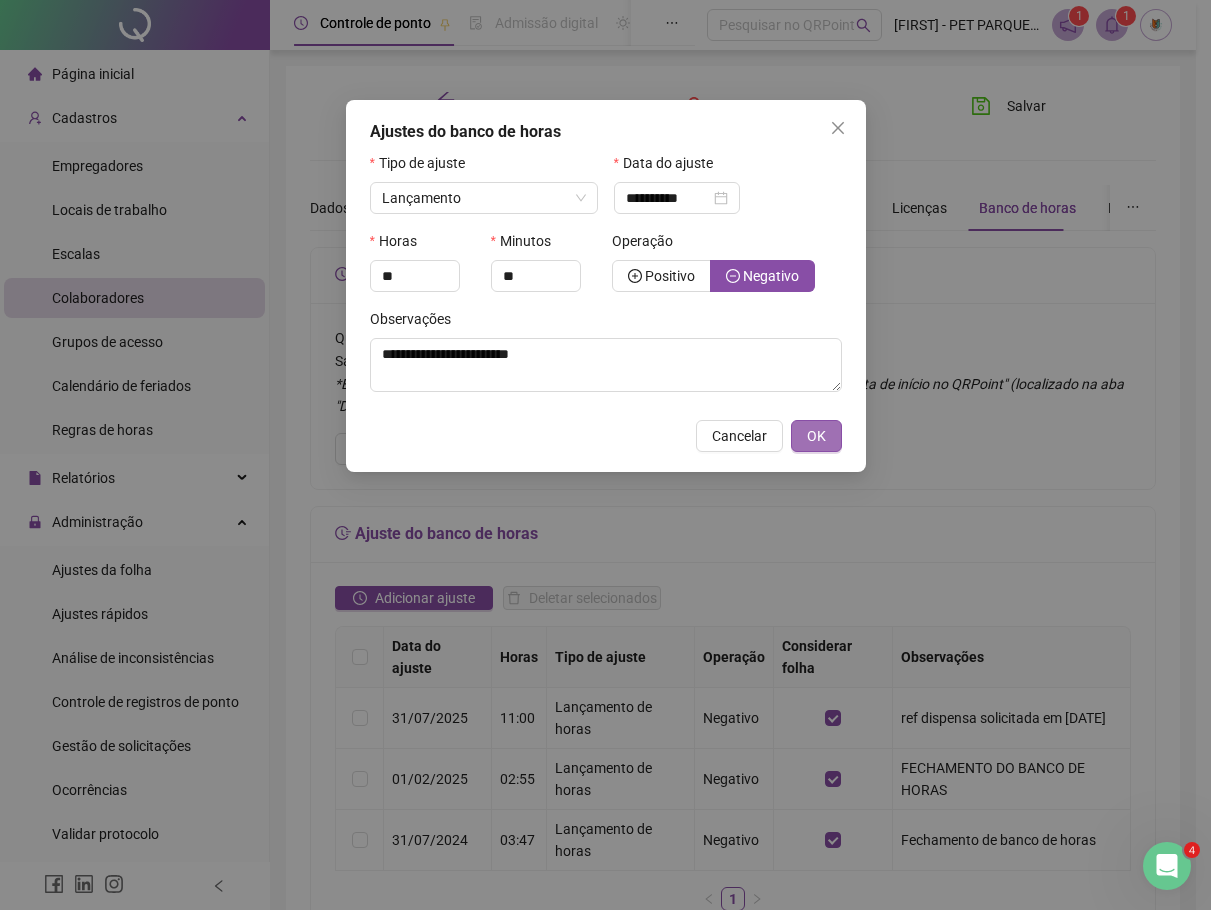 click on "OK" at bounding box center (816, 436) 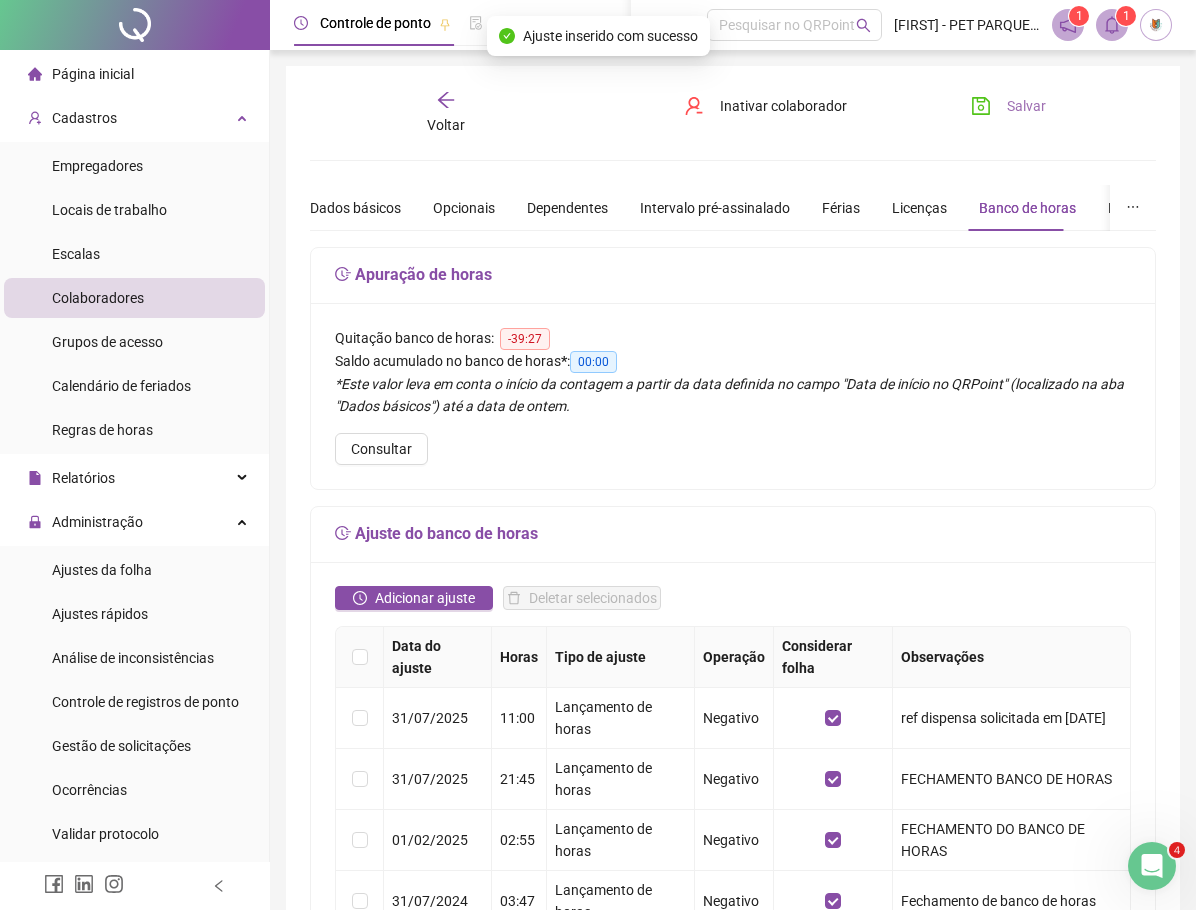 click on "Salvar" at bounding box center [1008, 106] 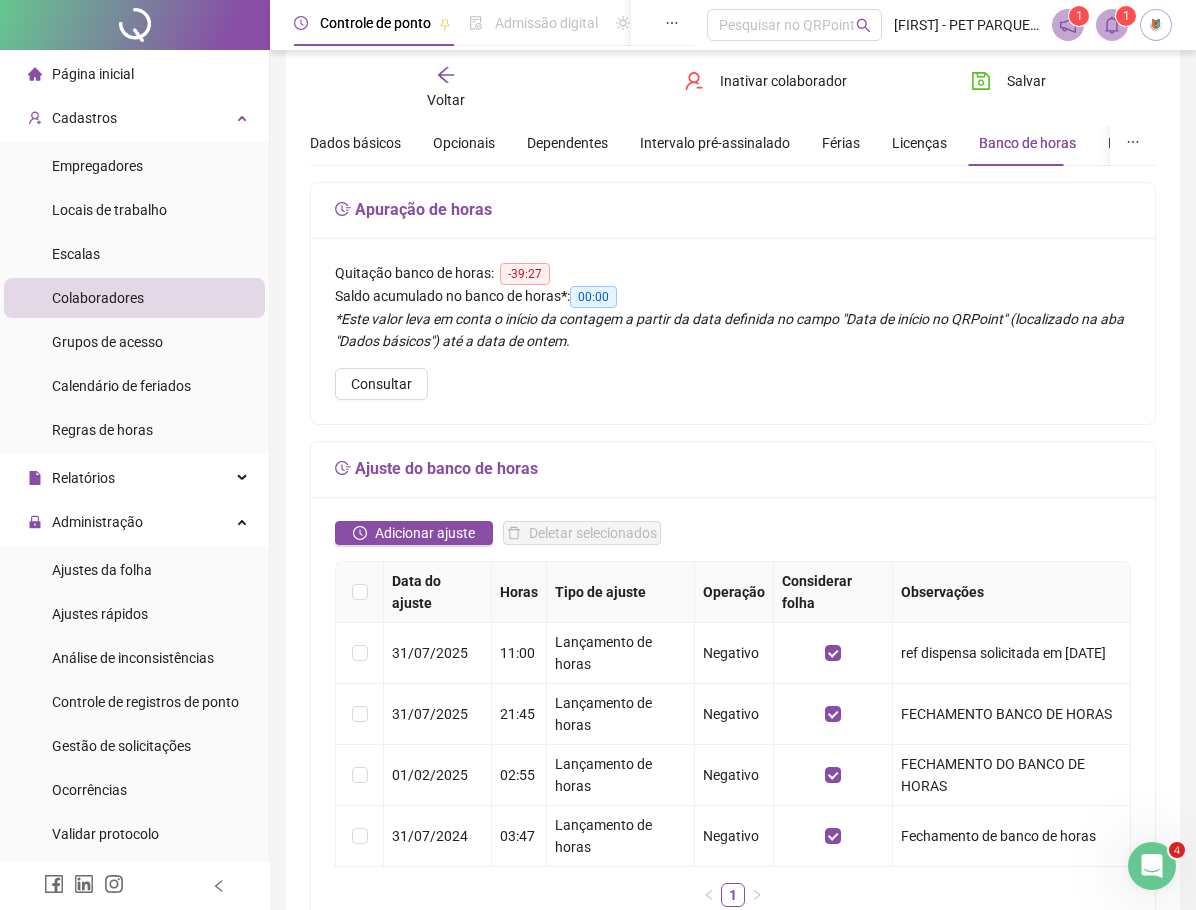 scroll, scrollTop: 100, scrollLeft: 0, axis: vertical 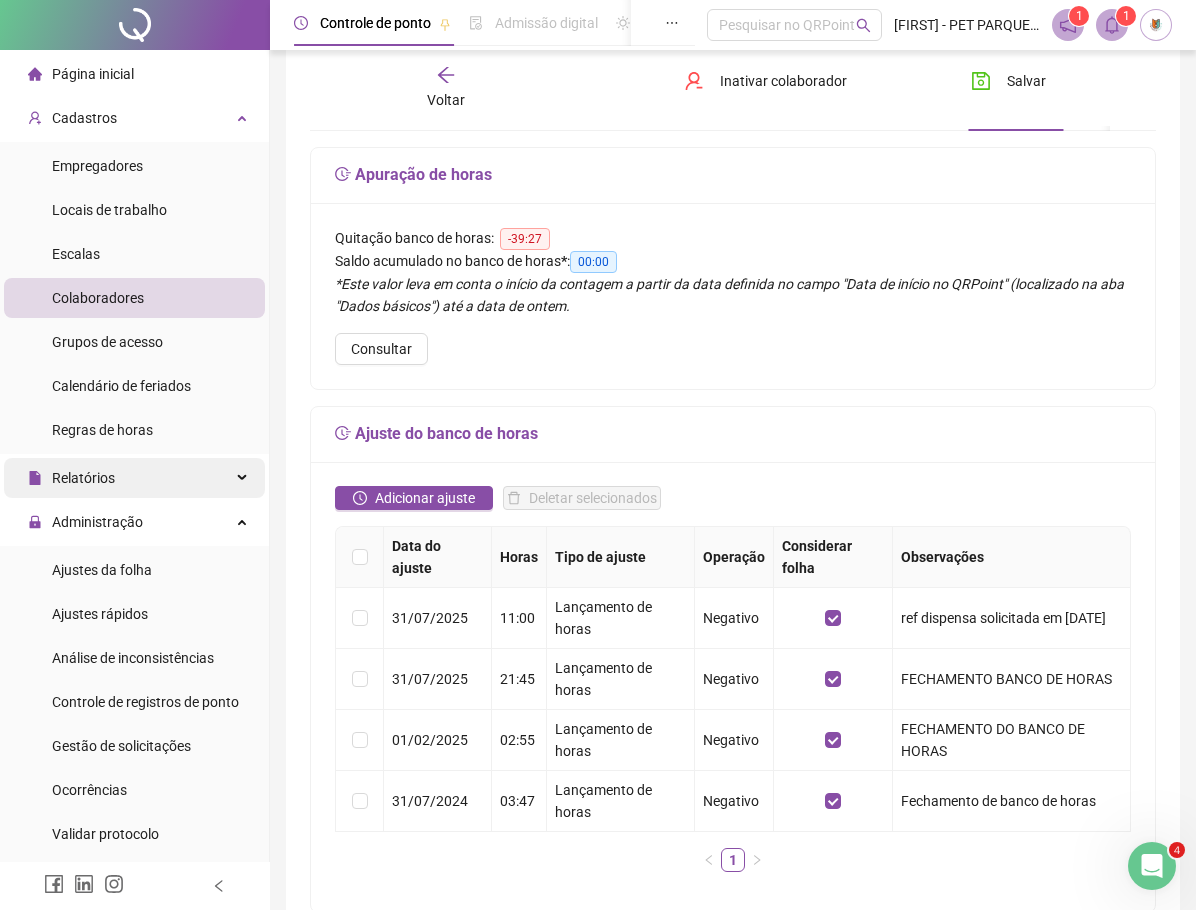 type 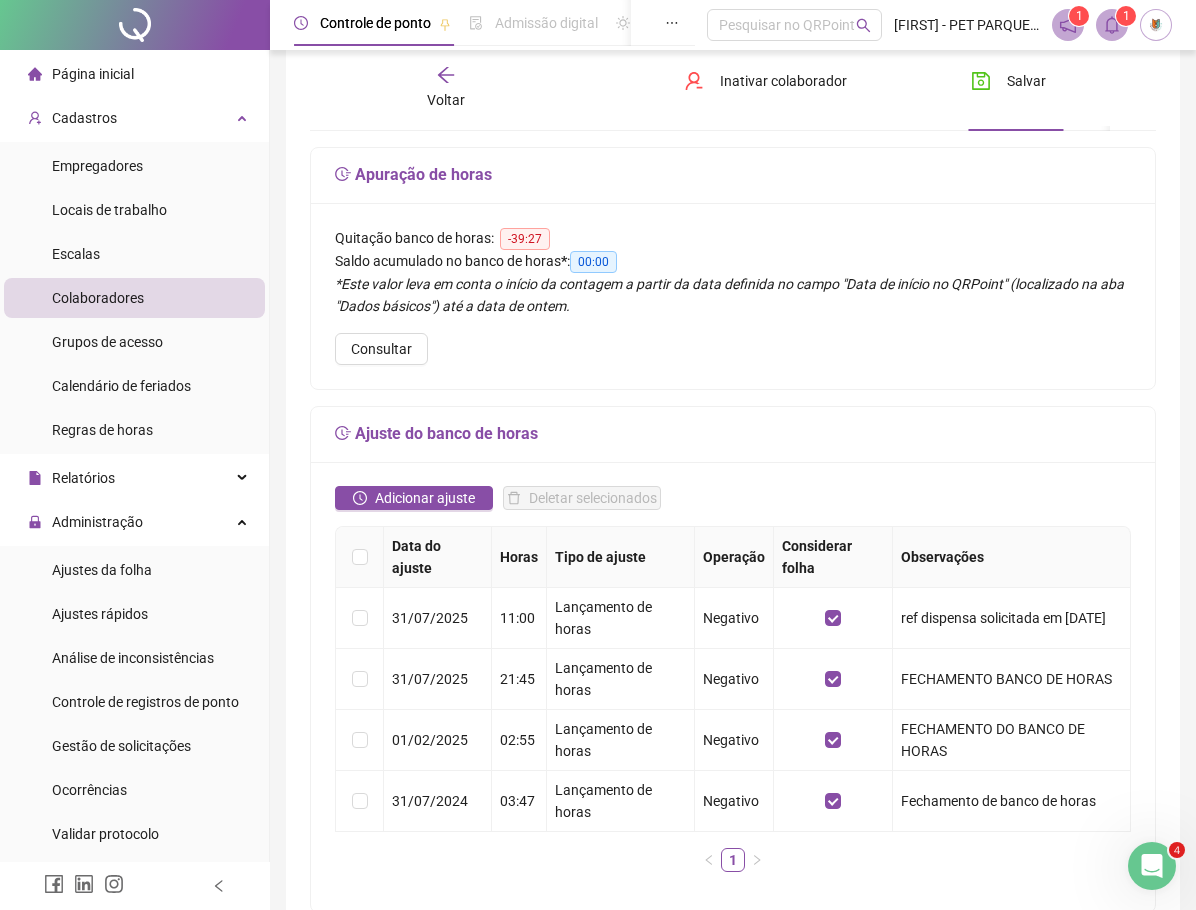 click on "Voltar" at bounding box center [446, 100] 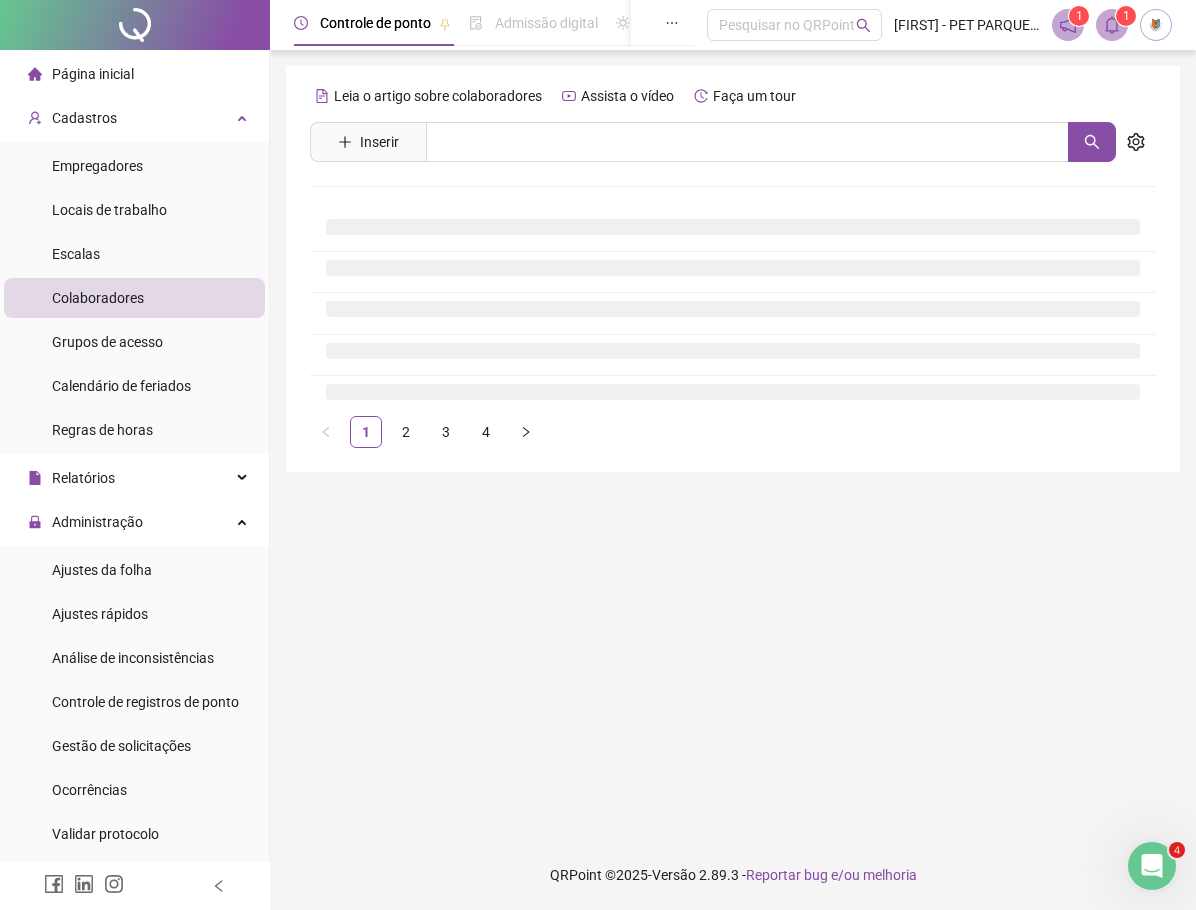 scroll, scrollTop: 0, scrollLeft: 0, axis: both 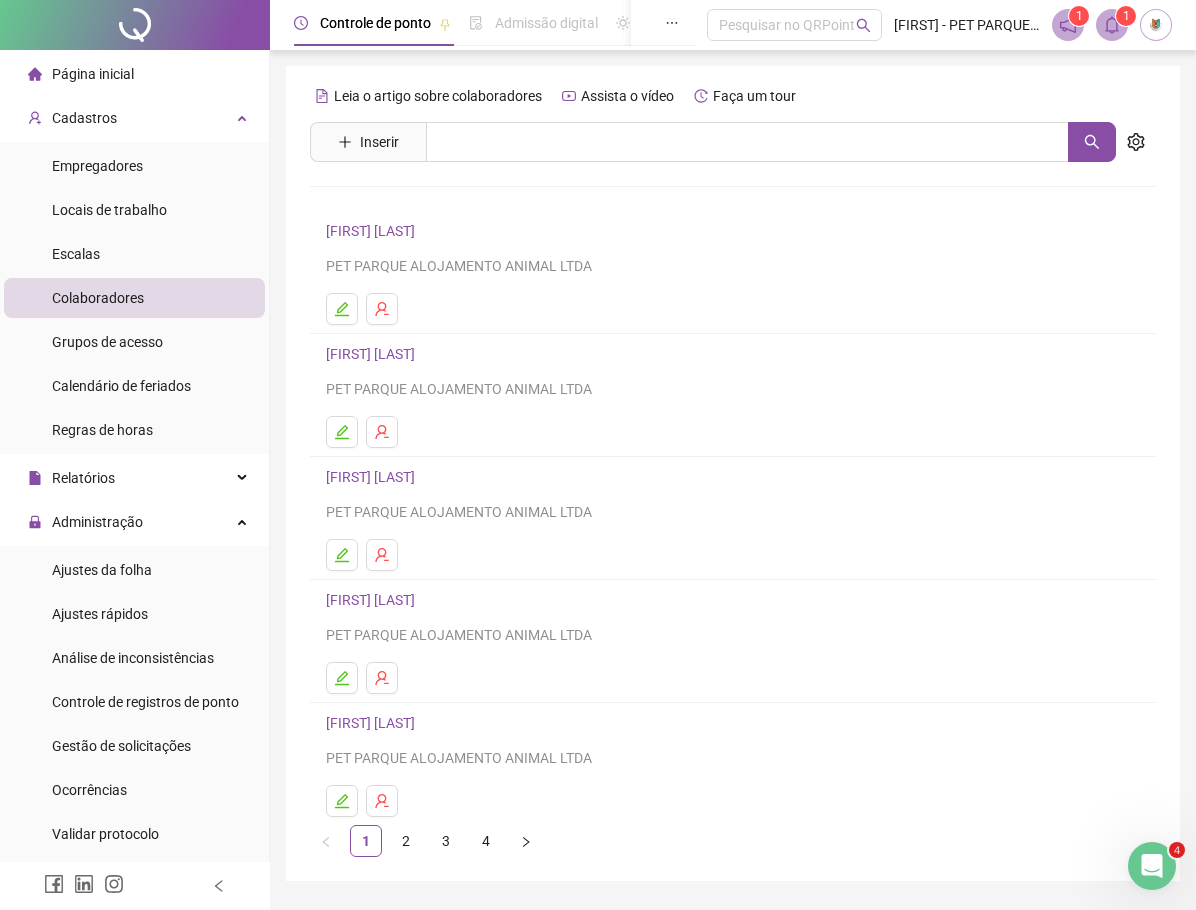 click on "[FIRST] [LAST]" at bounding box center (373, 600) 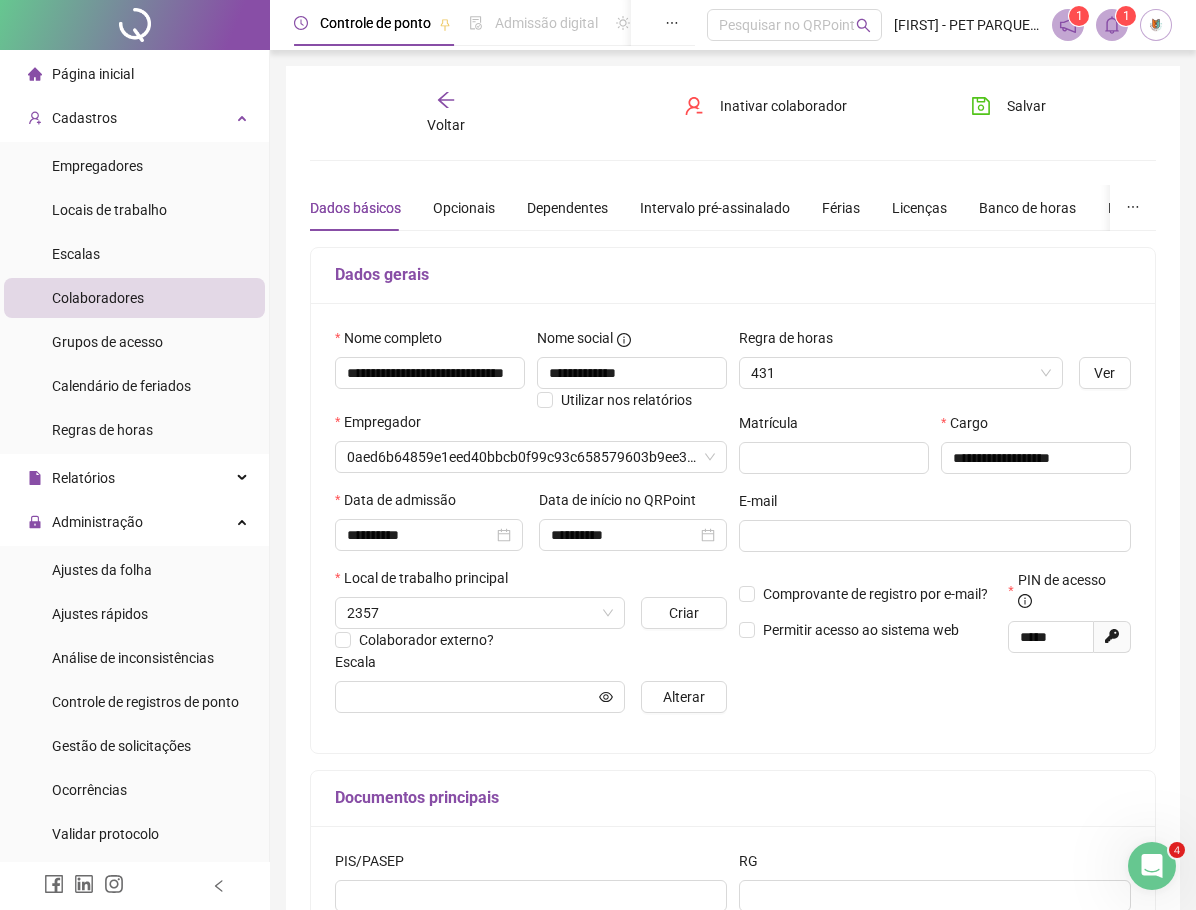 type on "**********" 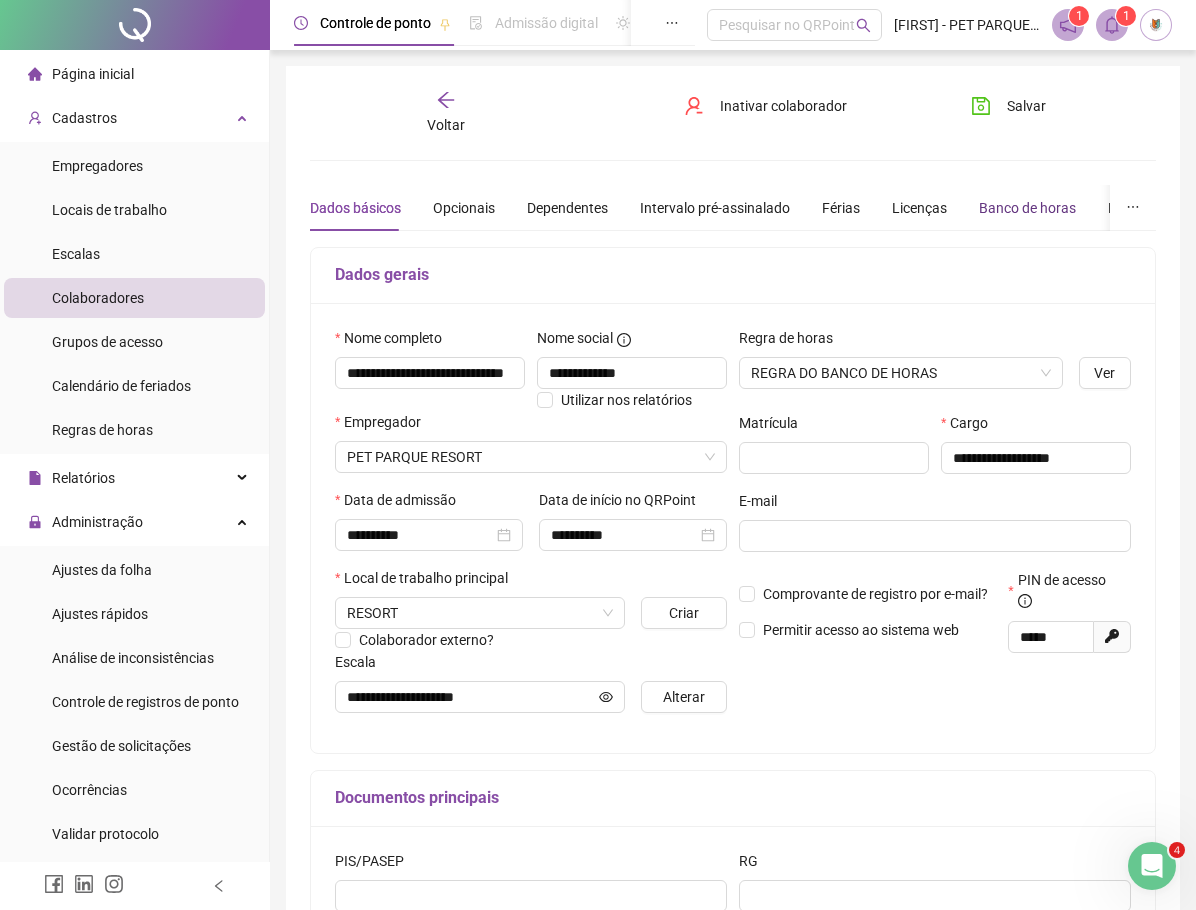 click on "Banco de horas" at bounding box center [1027, 208] 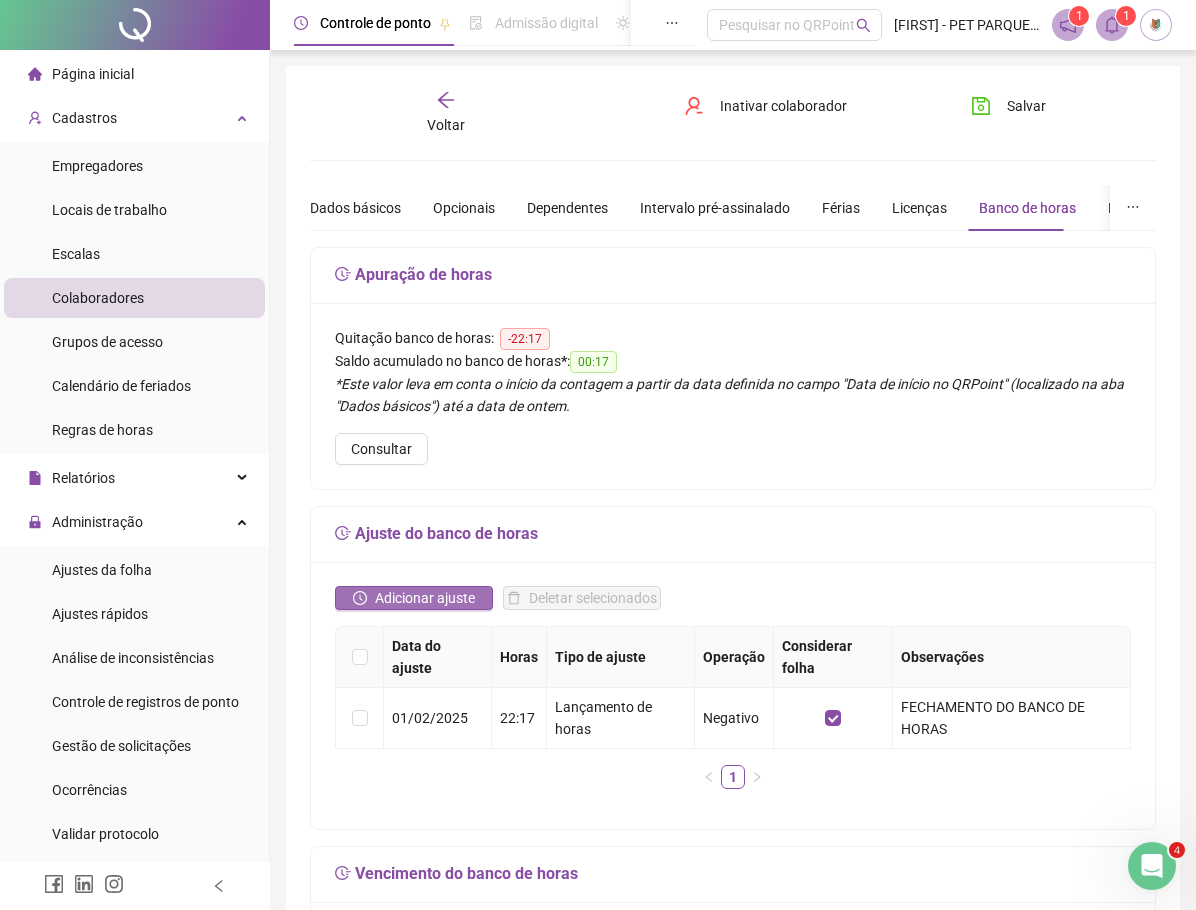 click on "Adicionar ajuste" at bounding box center [425, 598] 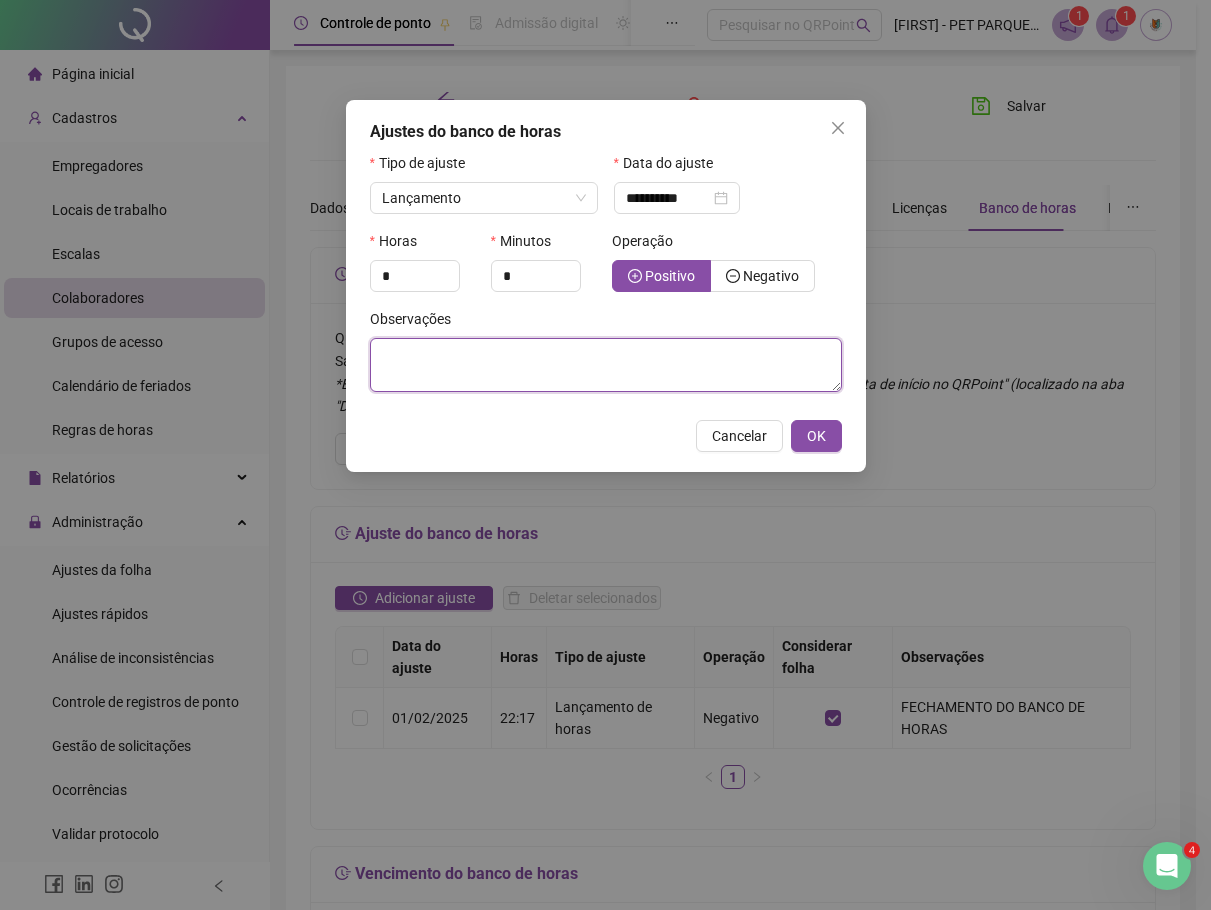 click at bounding box center (606, 365) 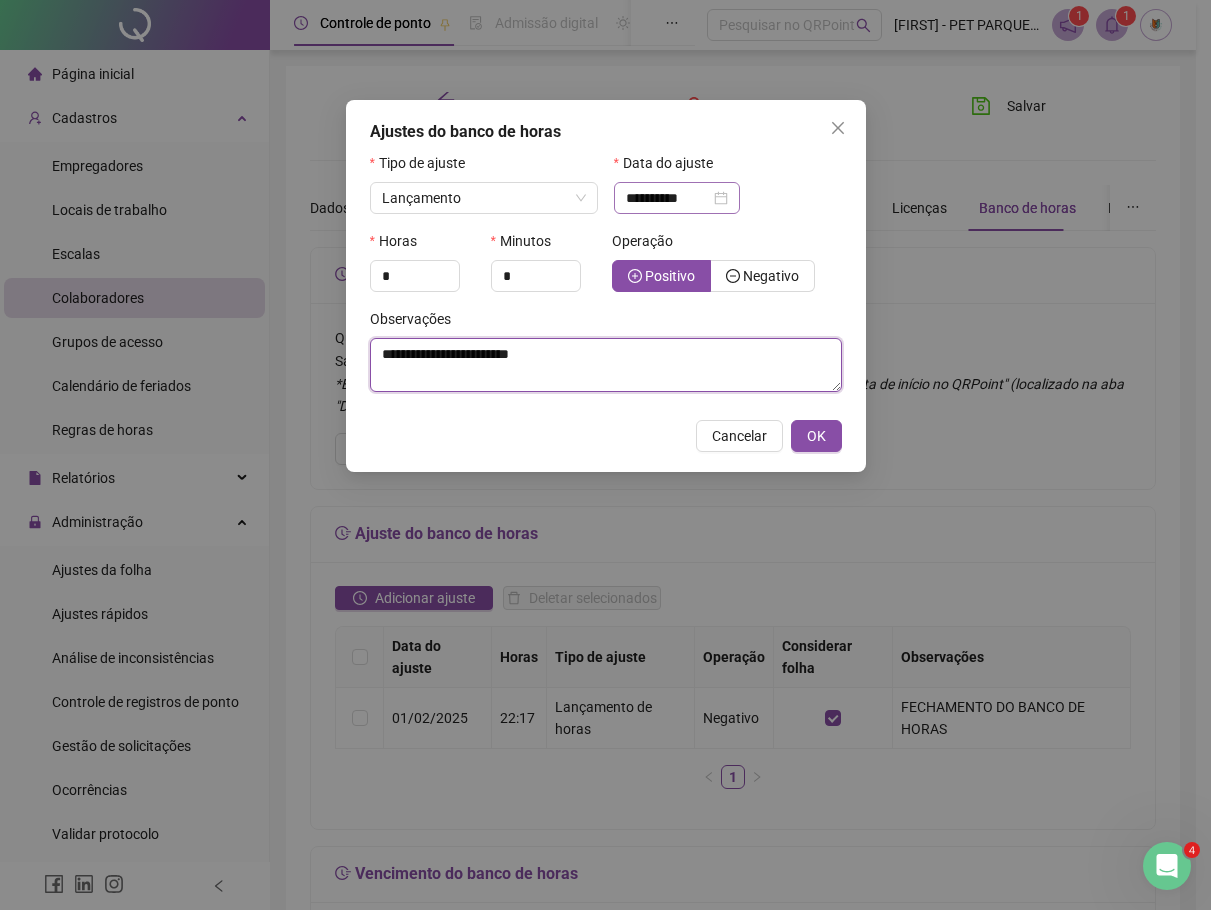 type on "**********" 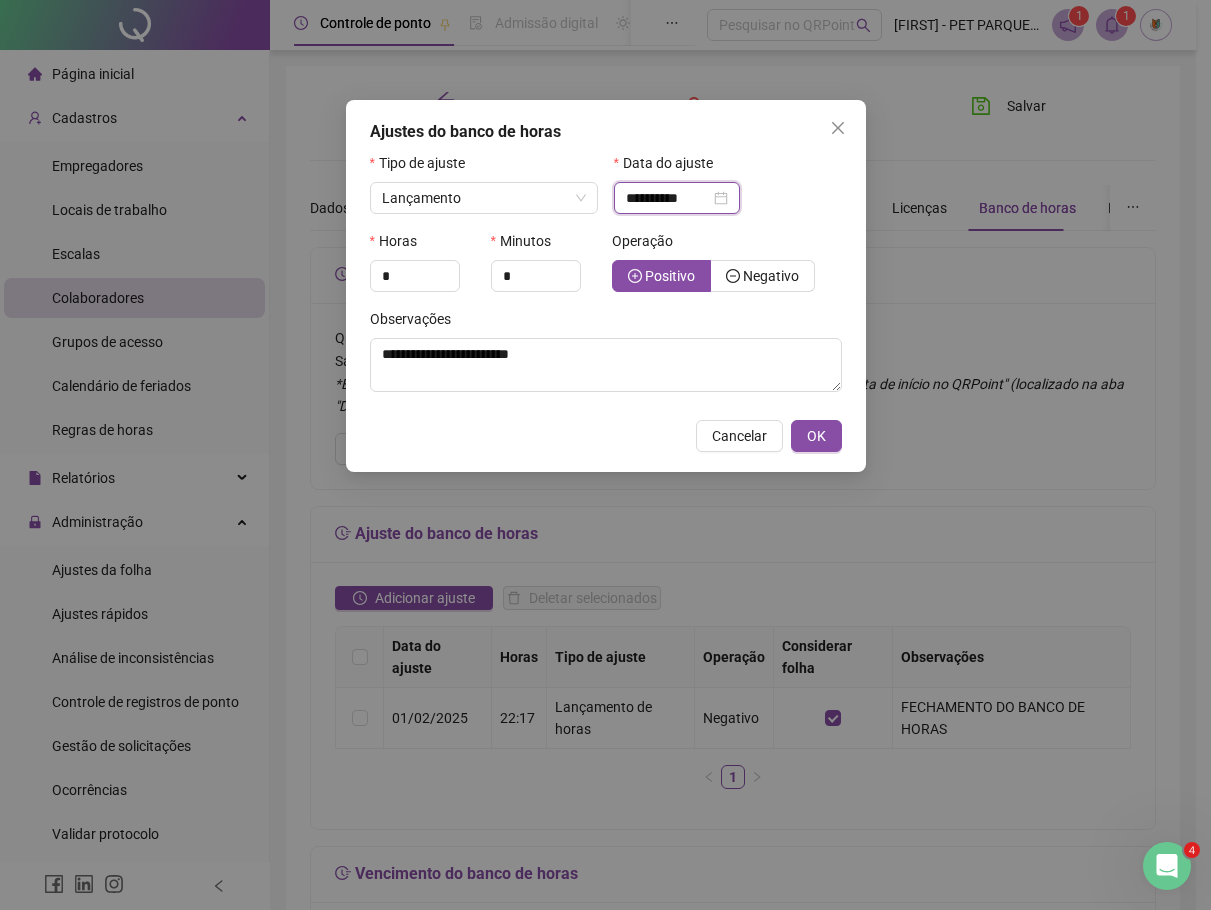 click on "**********" at bounding box center [668, 198] 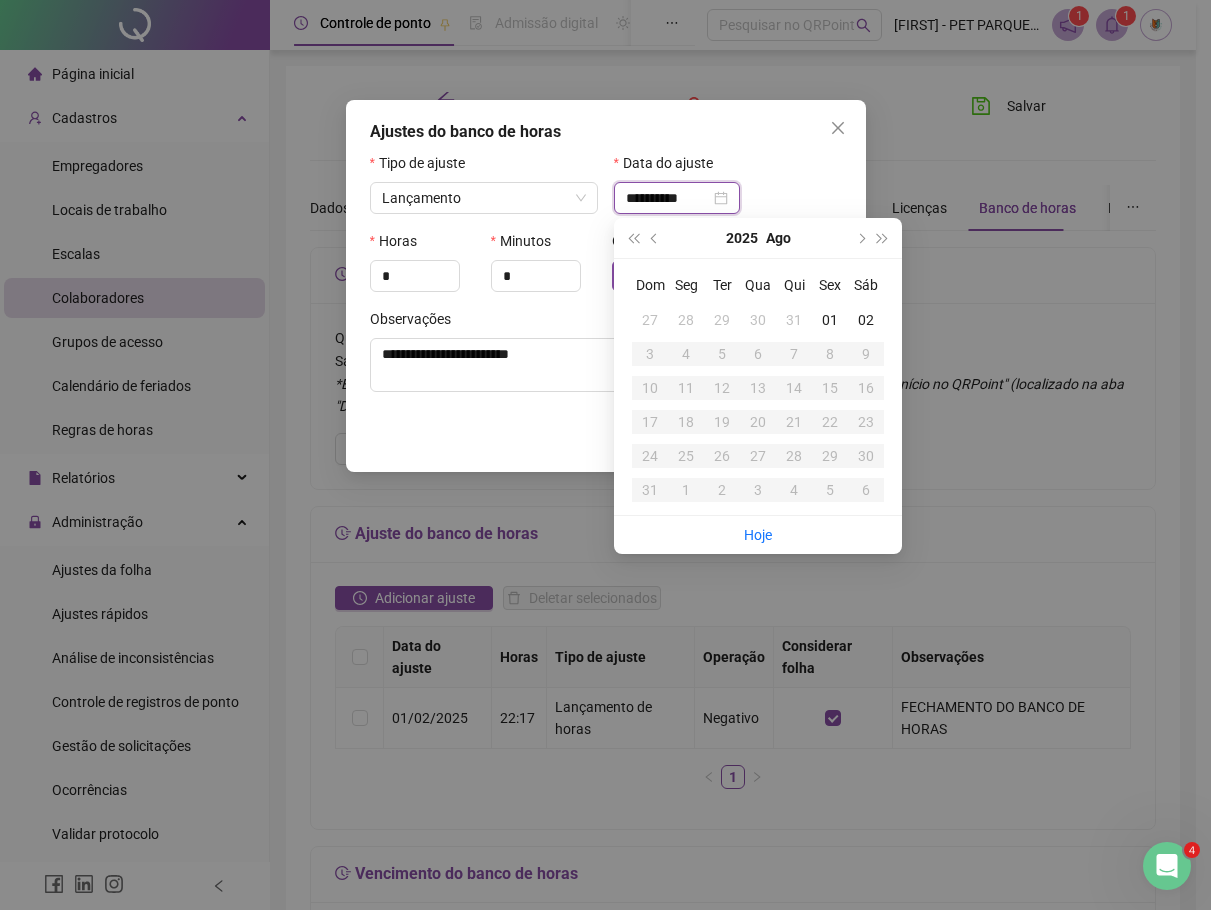 type on "**********" 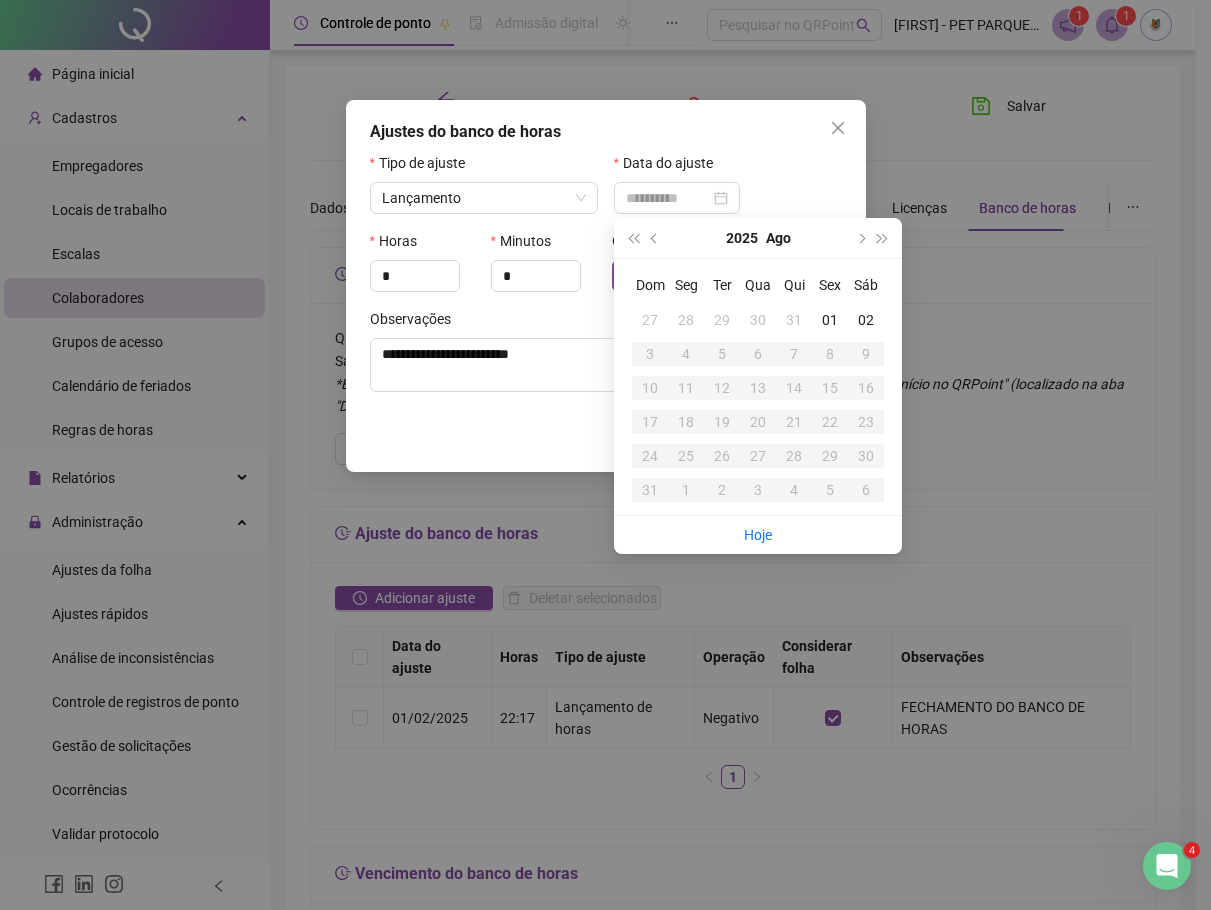 click on "31" at bounding box center (794, 320) 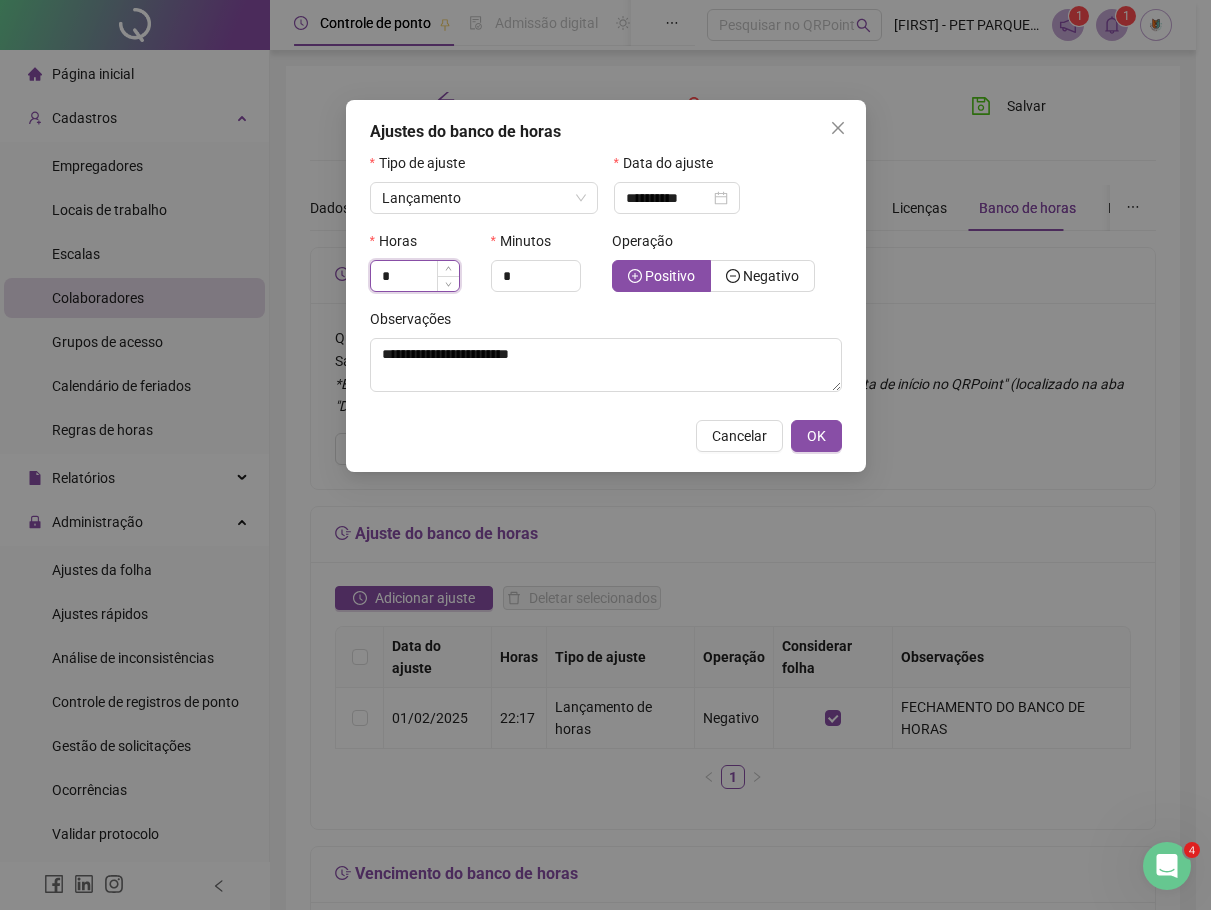 click on "*" at bounding box center [415, 276] 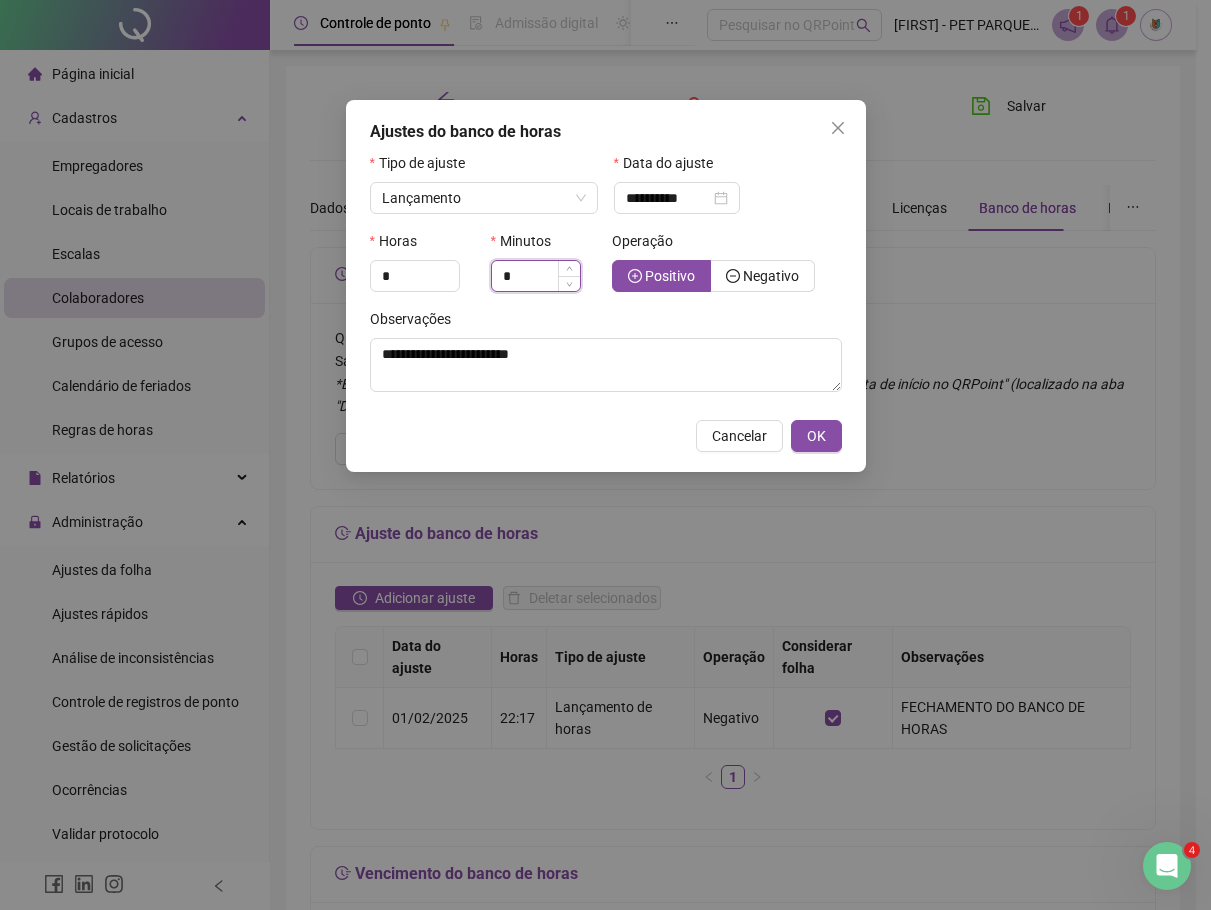 drag, startPoint x: 513, startPoint y: 279, endPoint x: 494, endPoint y: 277, distance: 19.104973 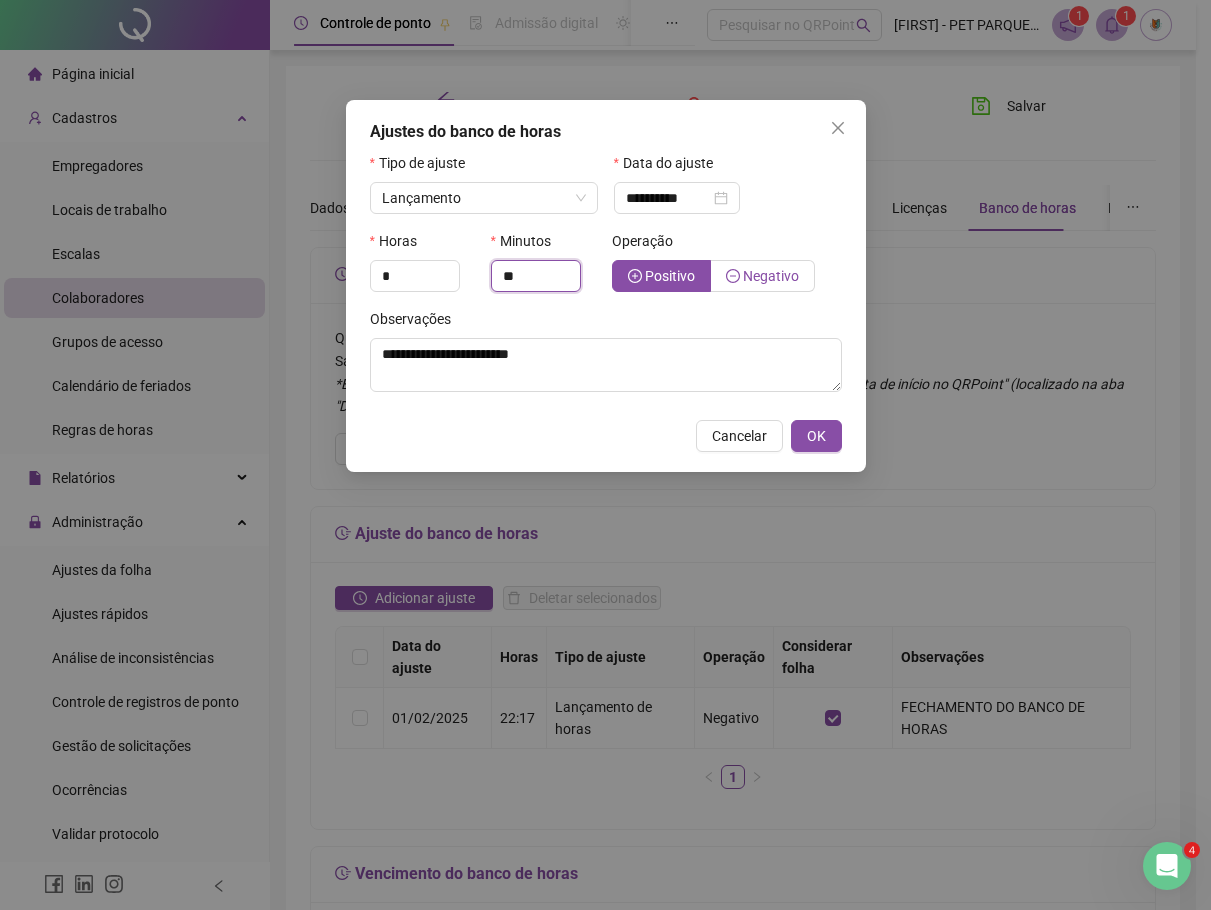 type on "**" 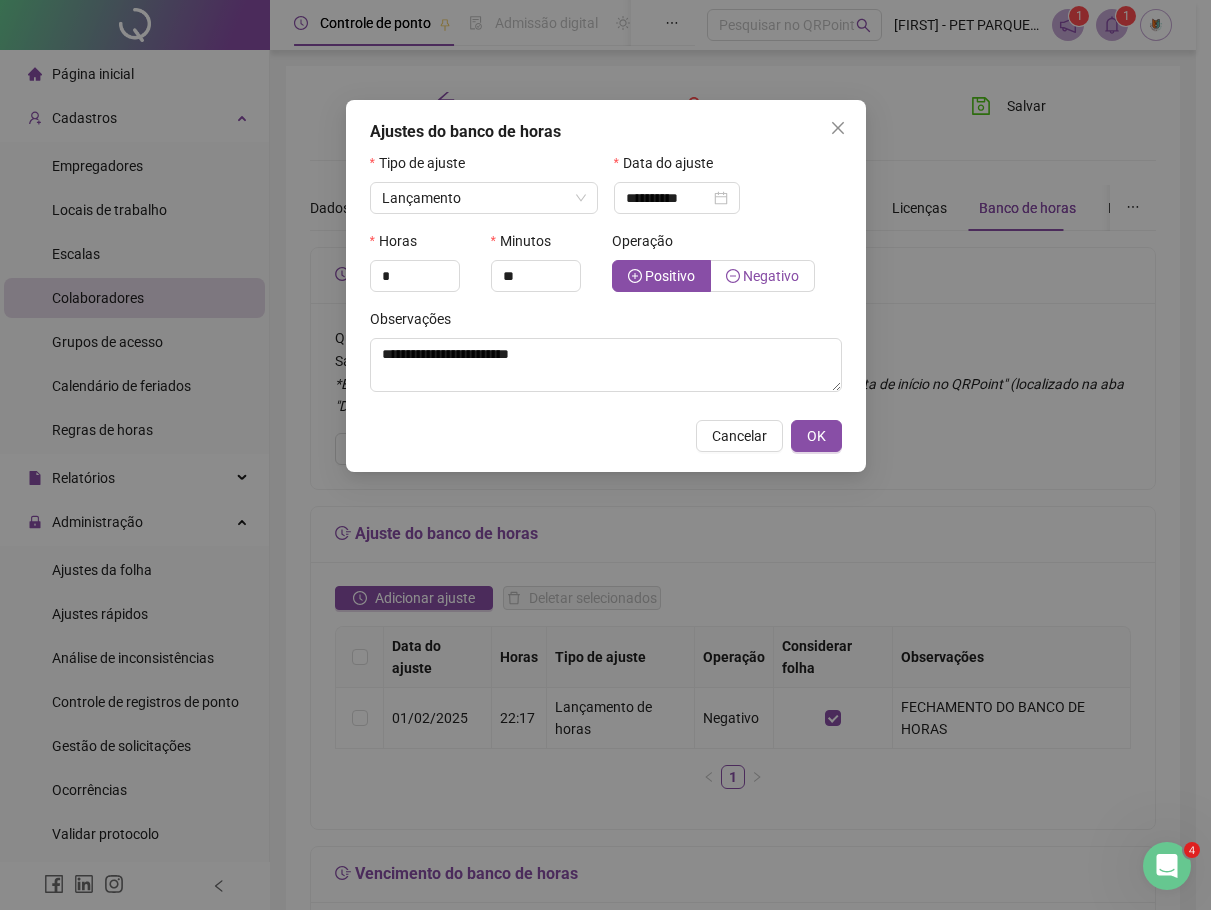 click on "Negativo" at bounding box center [763, 276] 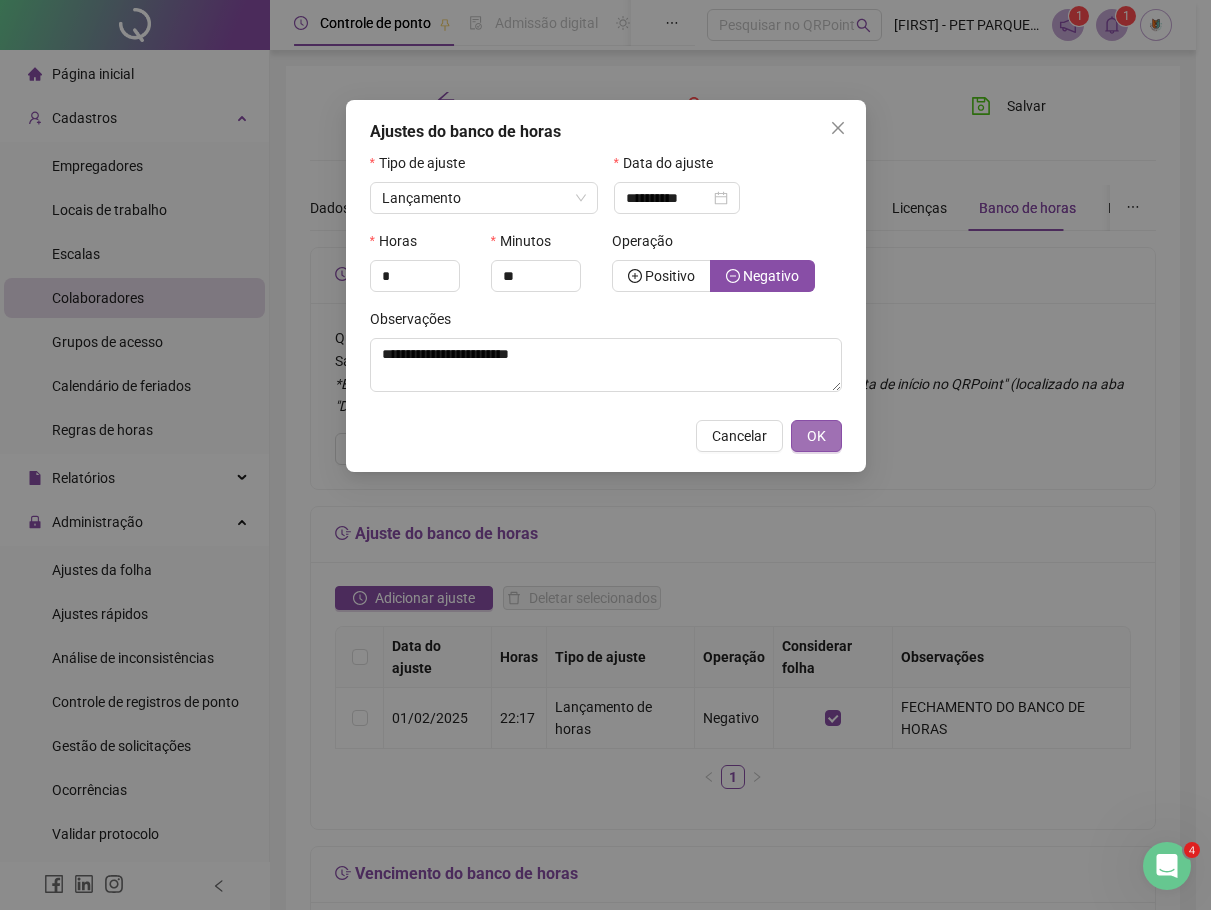 click on "OK" at bounding box center [816, 436] 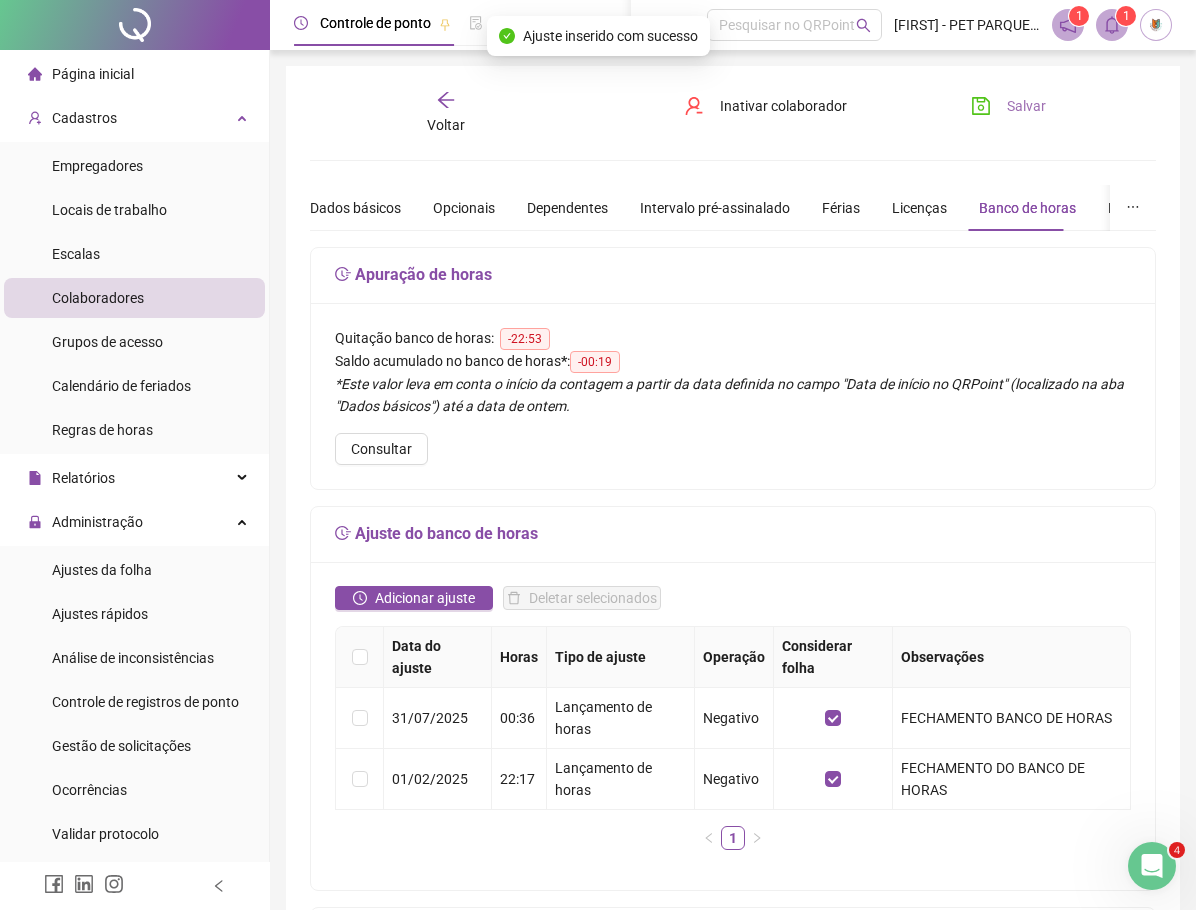click on "Salvar" at bounding box center (1008, 106) 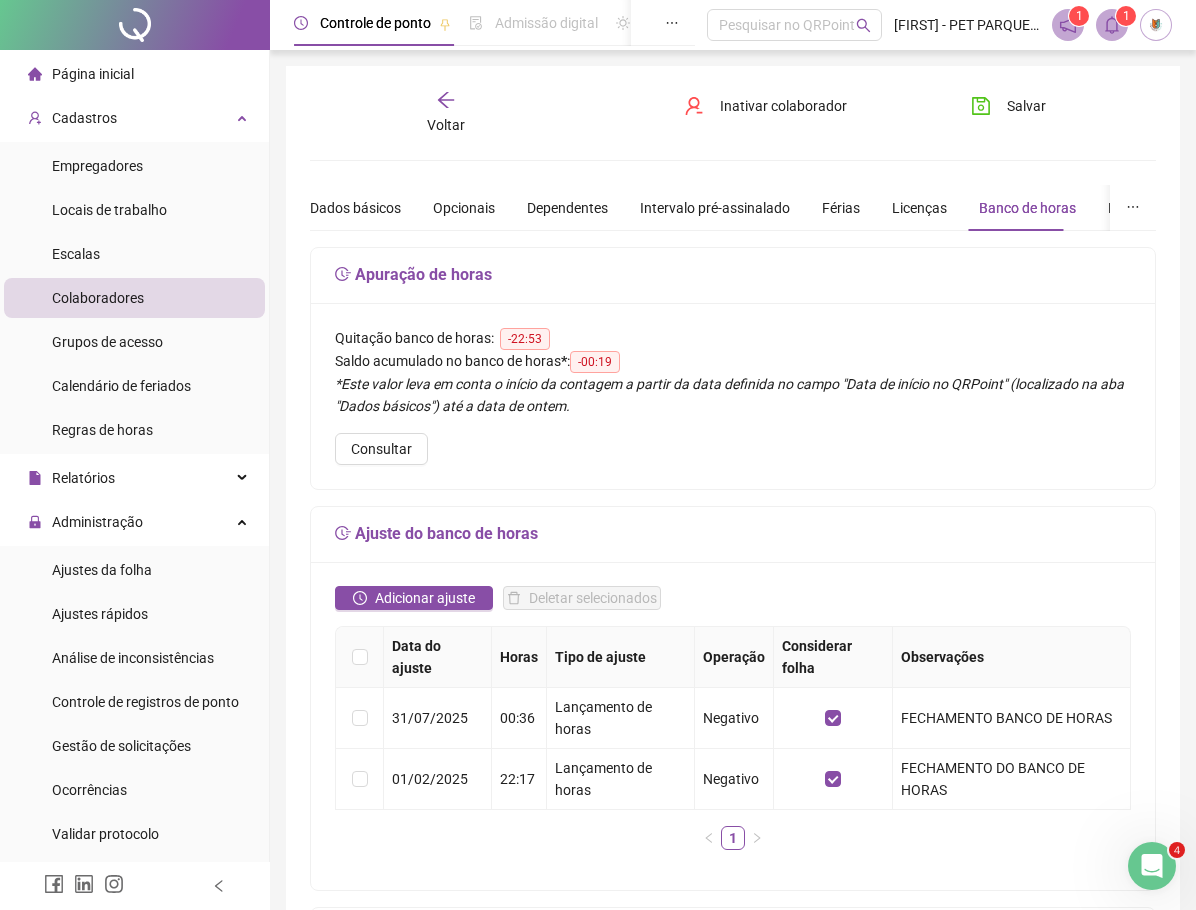 click on "Voltar" at bounding box center (446, 113) 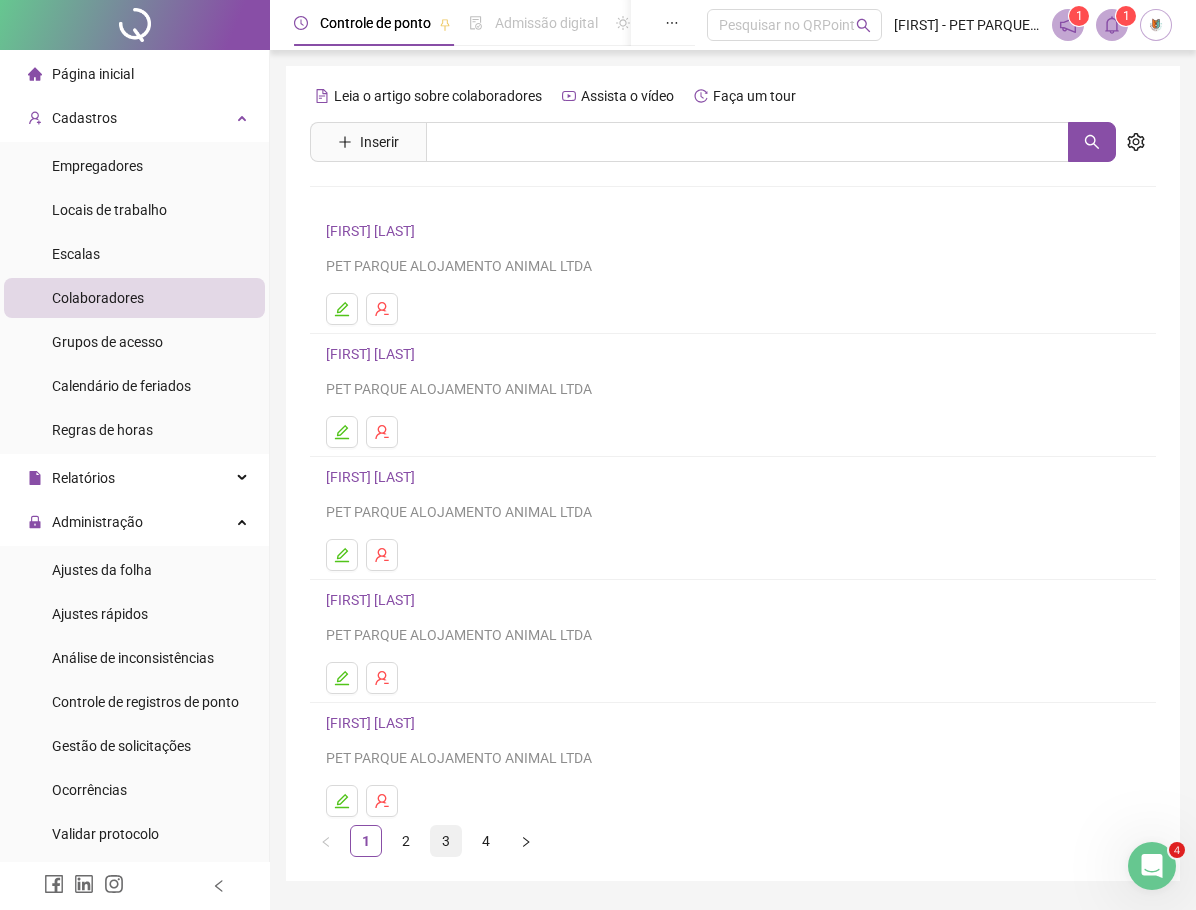 click on "3" at bounding box center [446, 841] 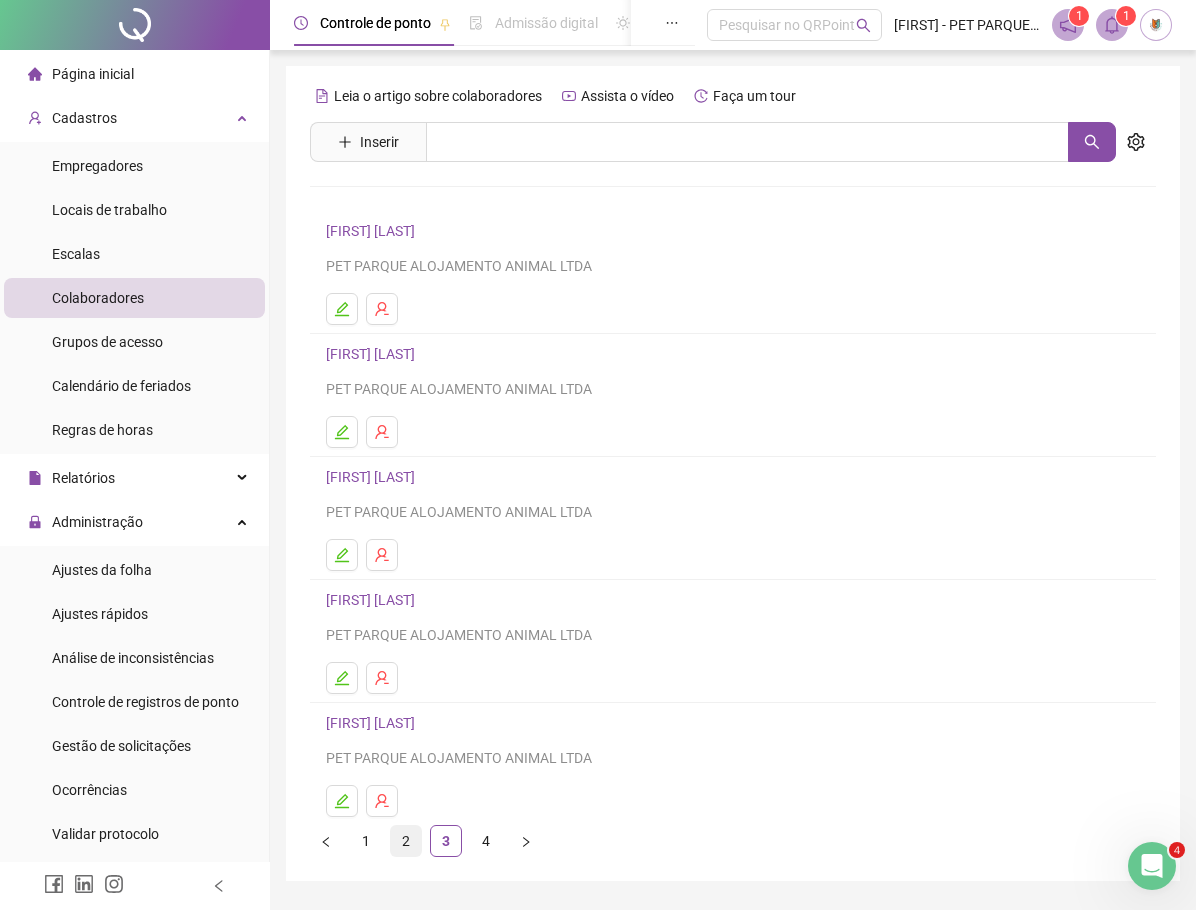 click on "2" at bounding box center (406, 841) 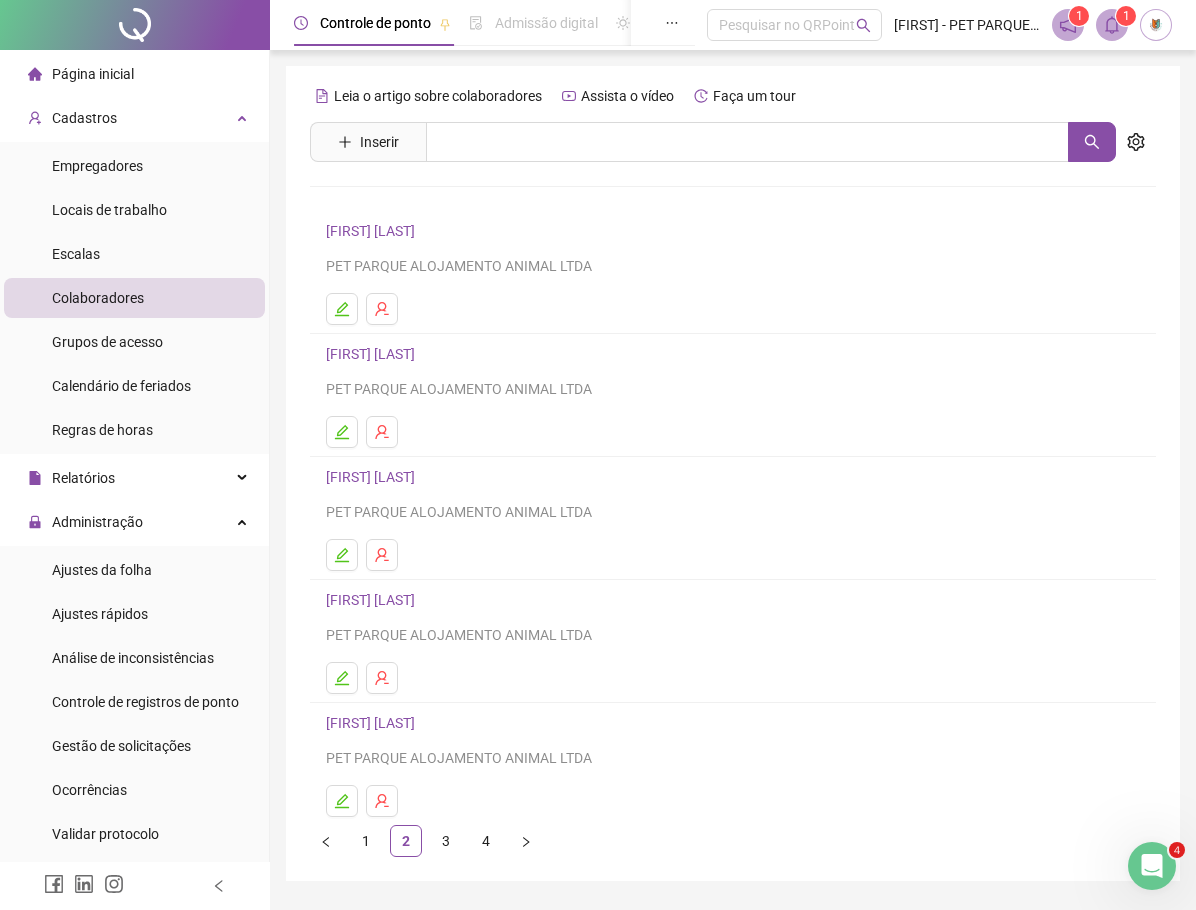 click on "[FIRST] [LAST]" at bounding box center (373, 477) 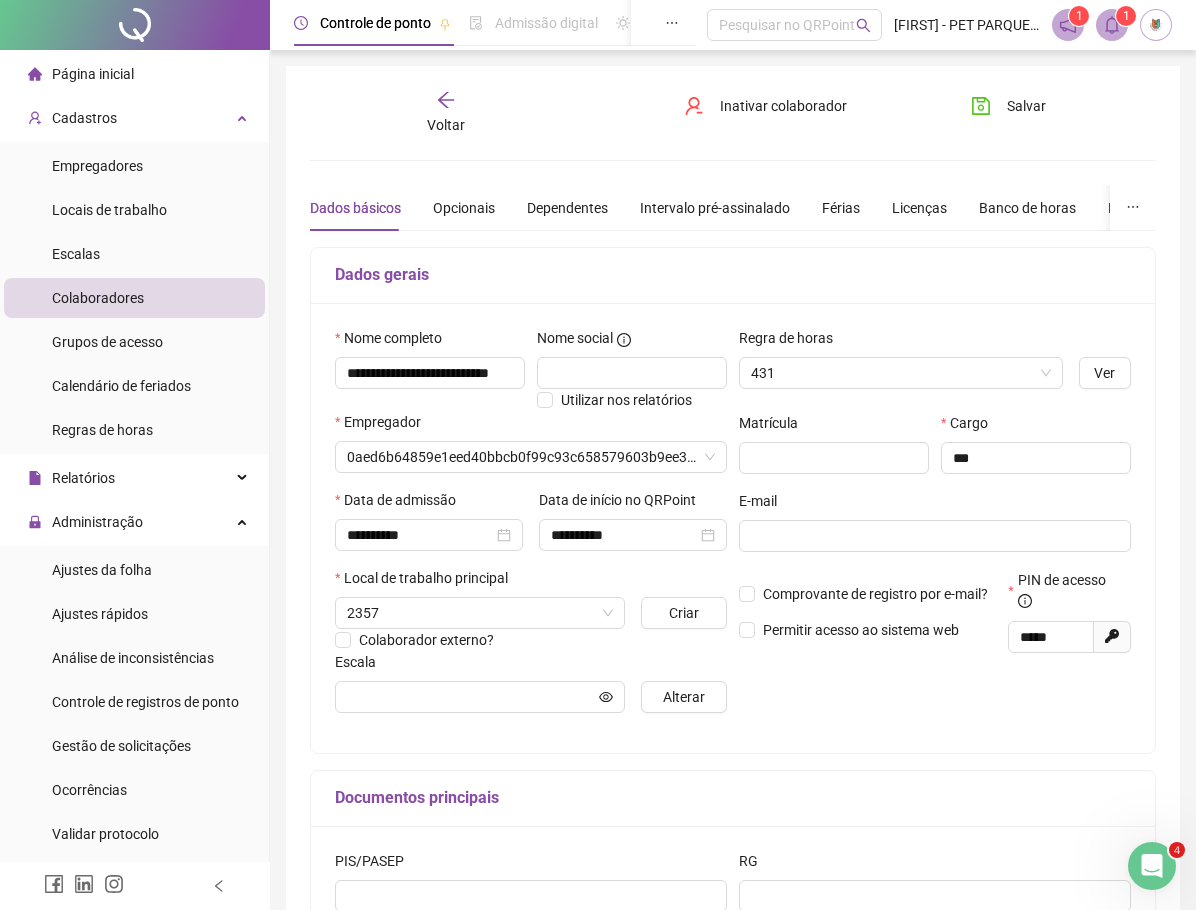 type on "**********" 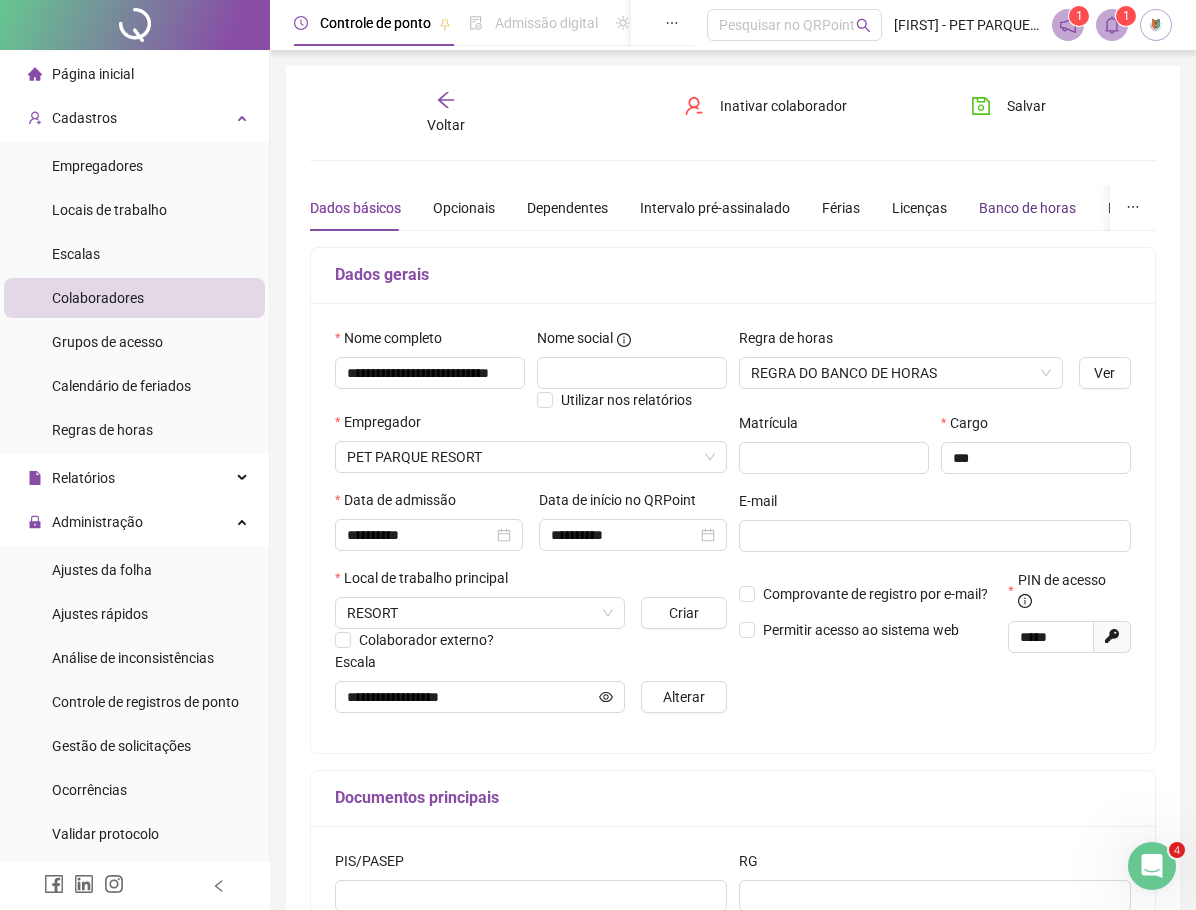 click on "Banco de horas" at bounding box center [1027, 208] 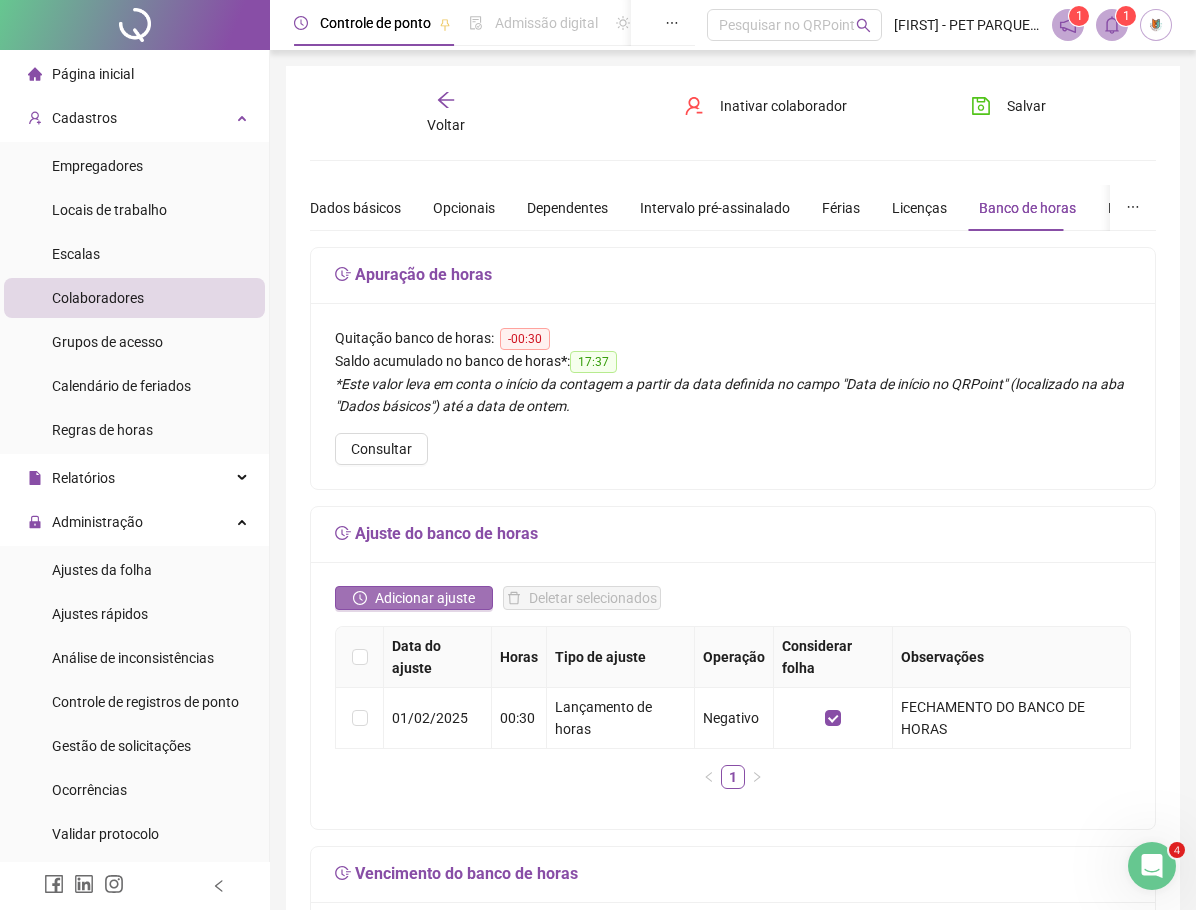 click on "Adicionar ajuste" at bounding box center [425, 598] 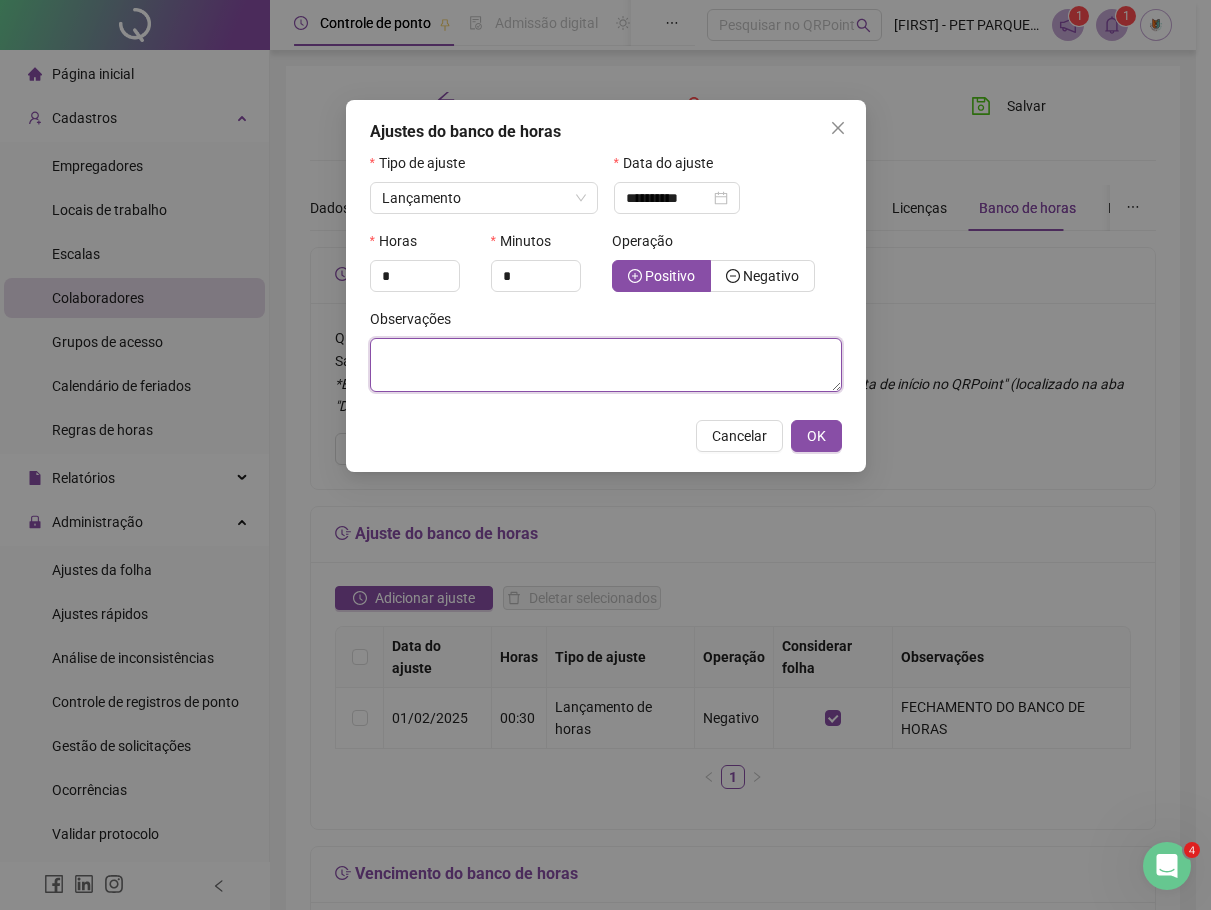 click at bounding box center [606, 365] 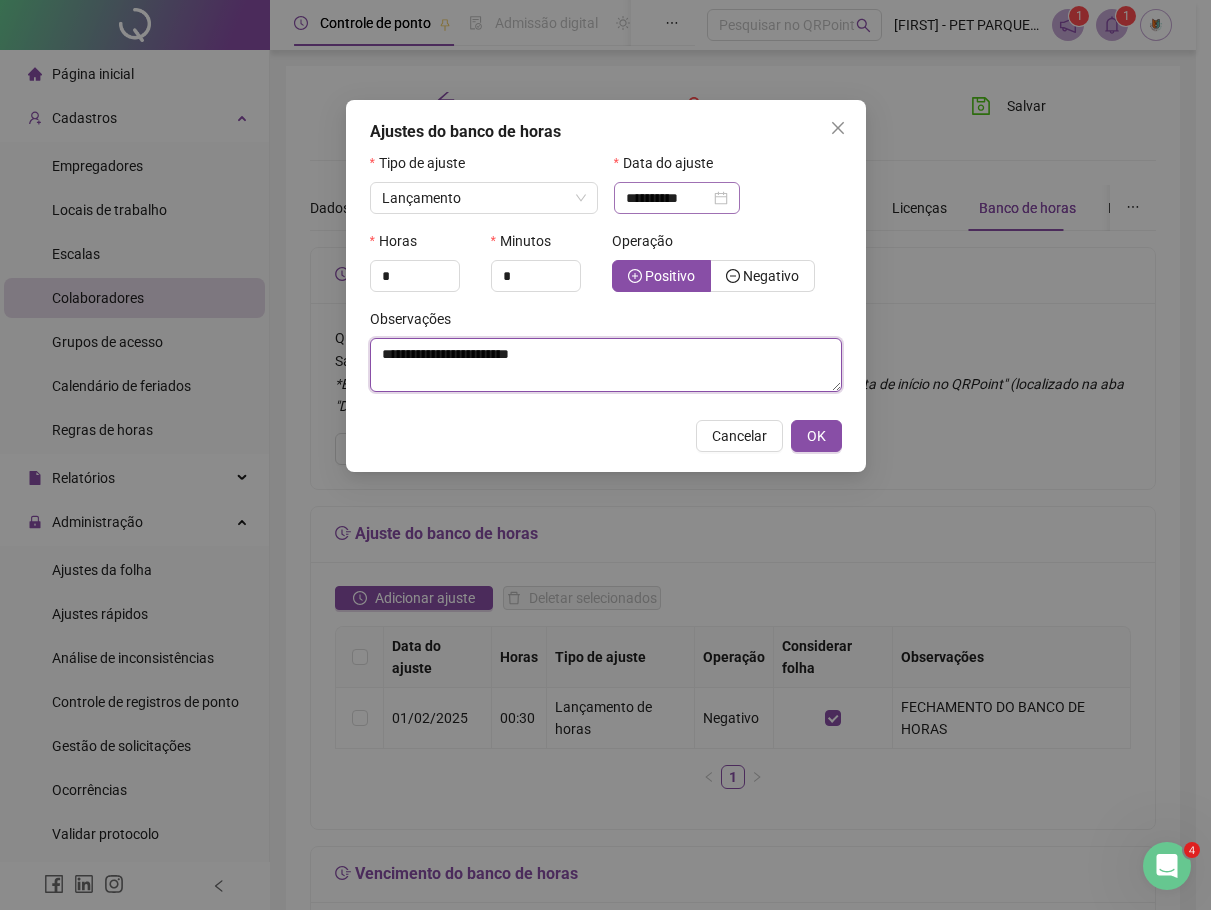 type on "**********" 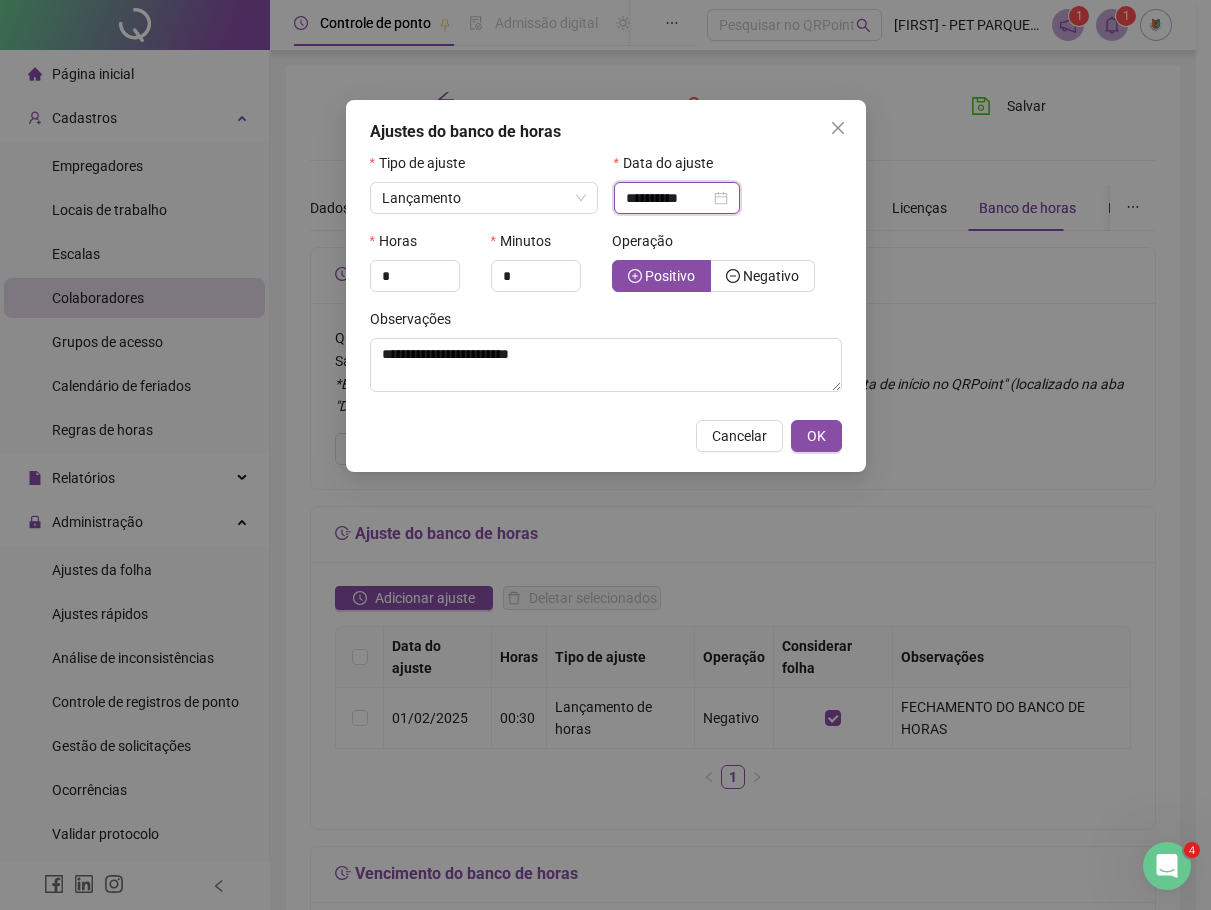 click on "**********" at bounding box center (668, 198) 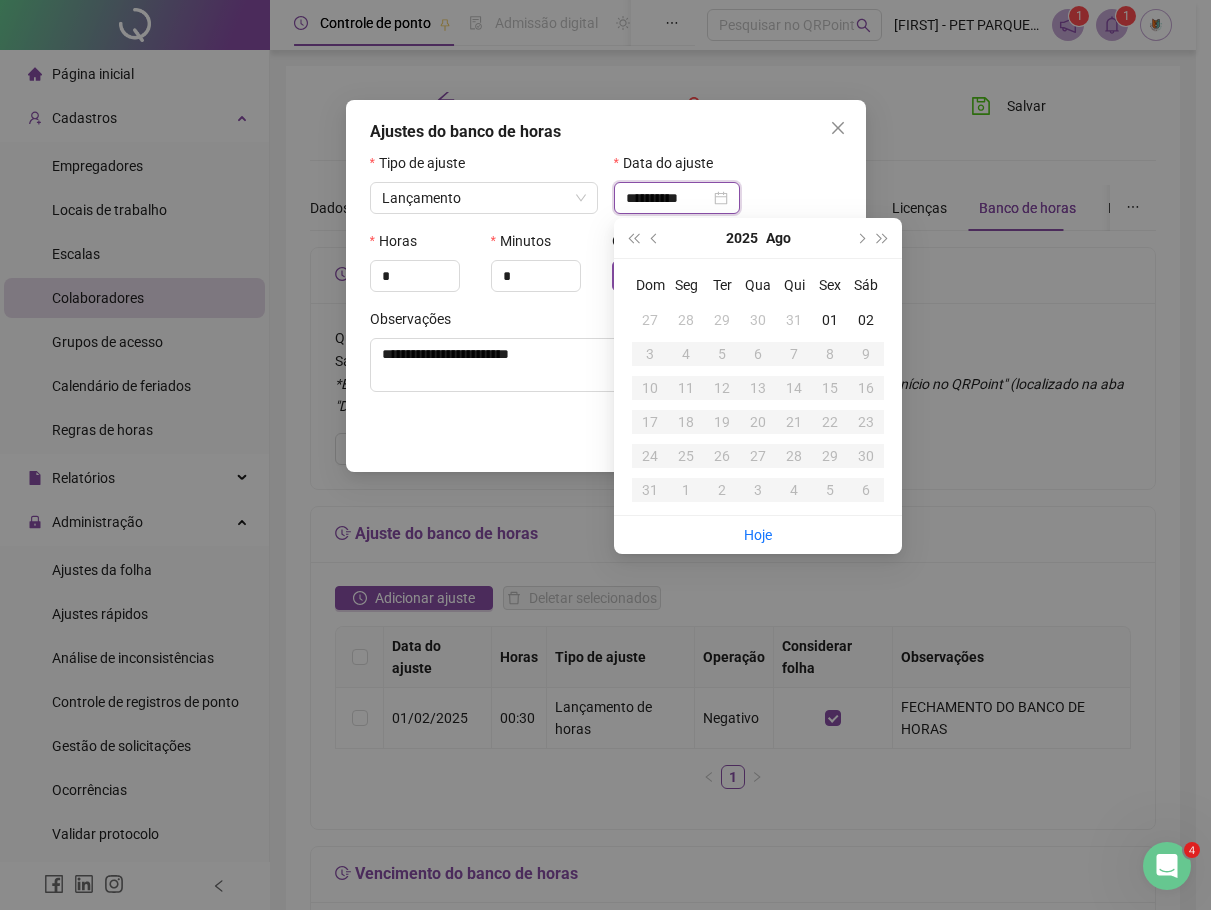 type on "**********" 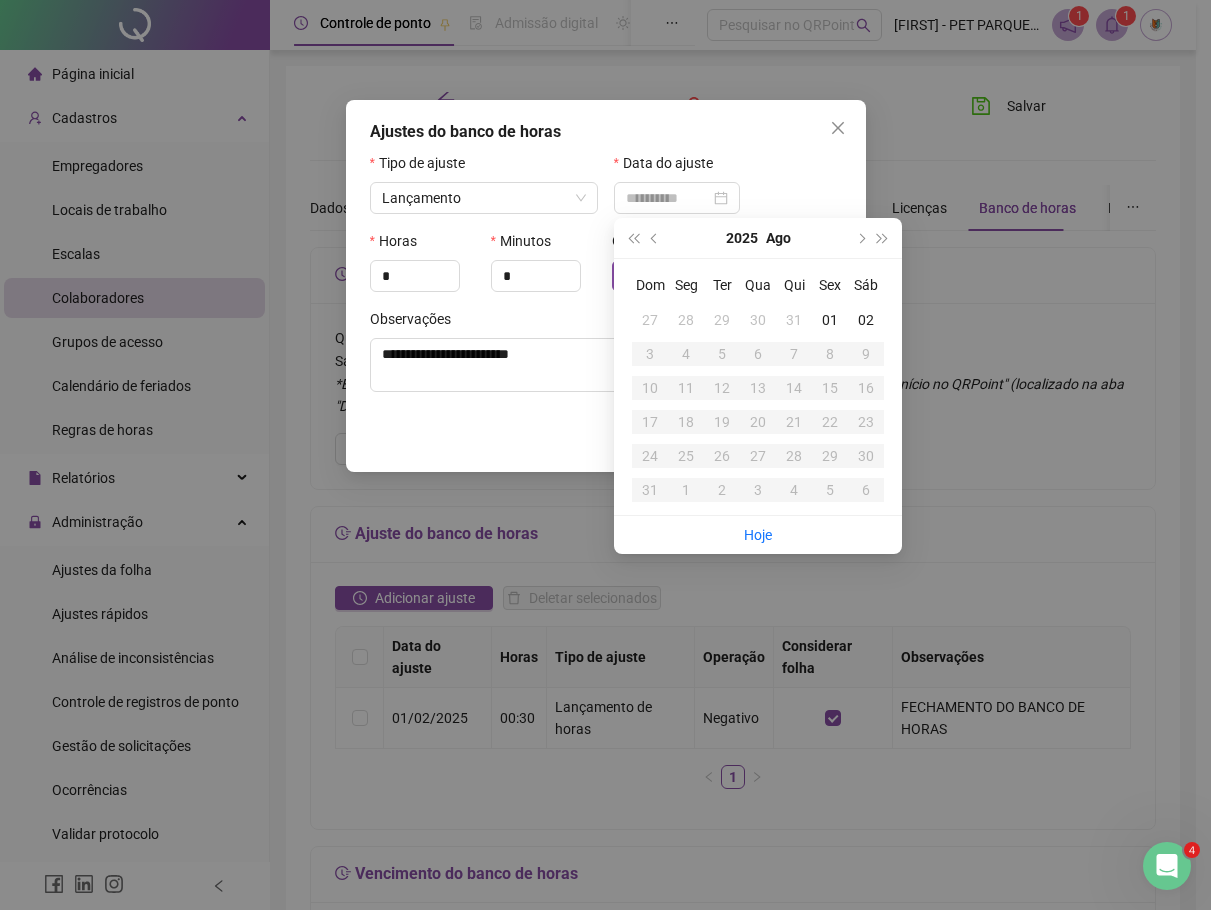 click on "31" at bounding box center (794, 320) 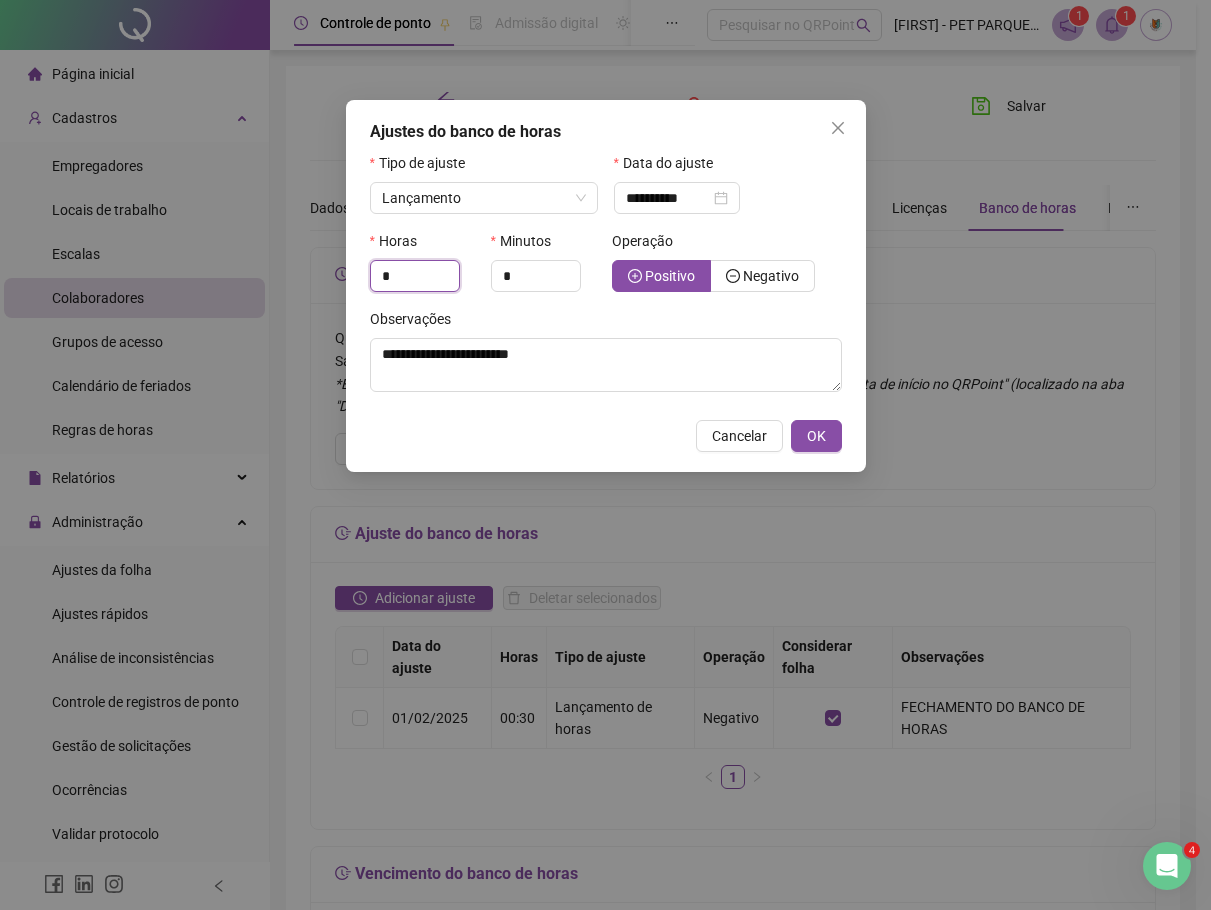 drag, startPoint x: 411, startPoint y: 279, endPoint x: 348, endPoint y: 277, distance: 63.03174 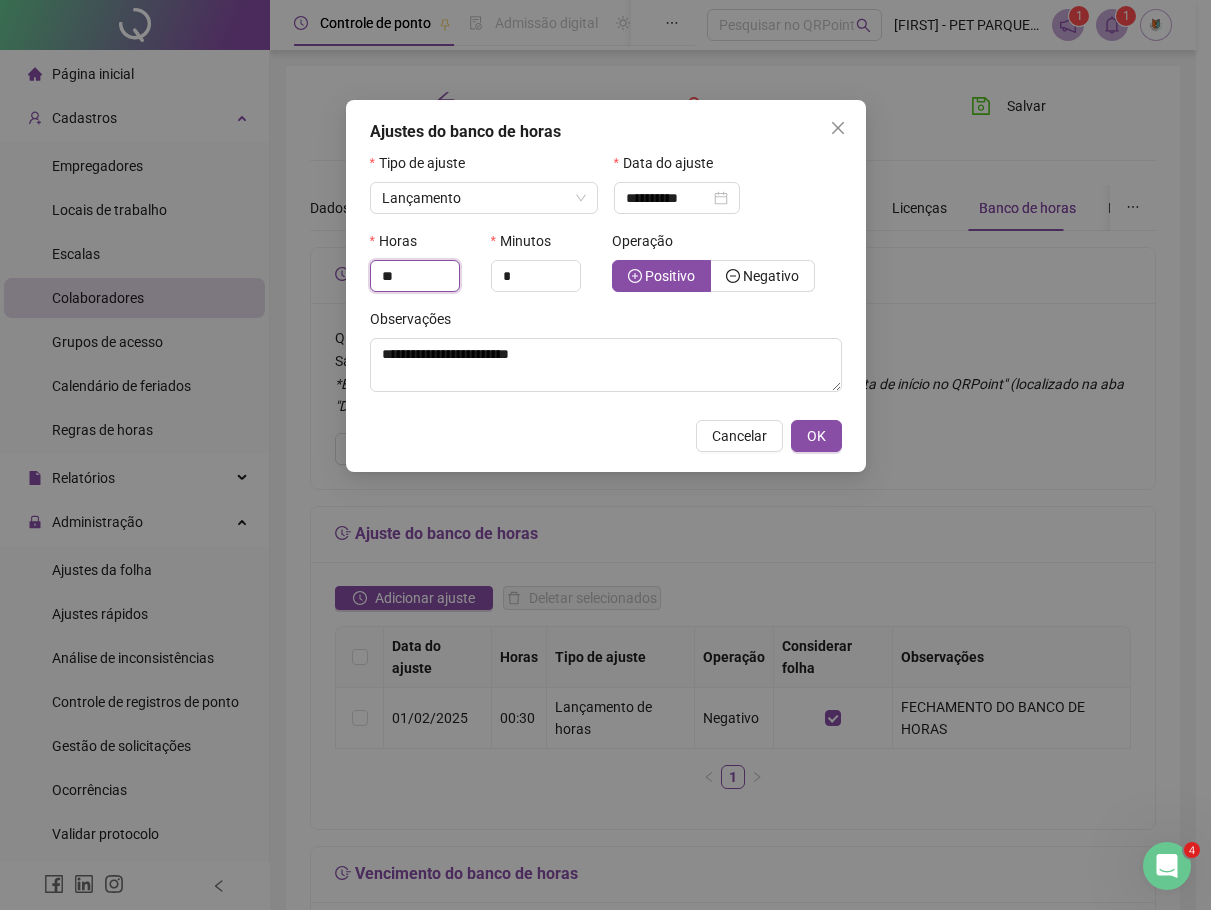 type on "**" 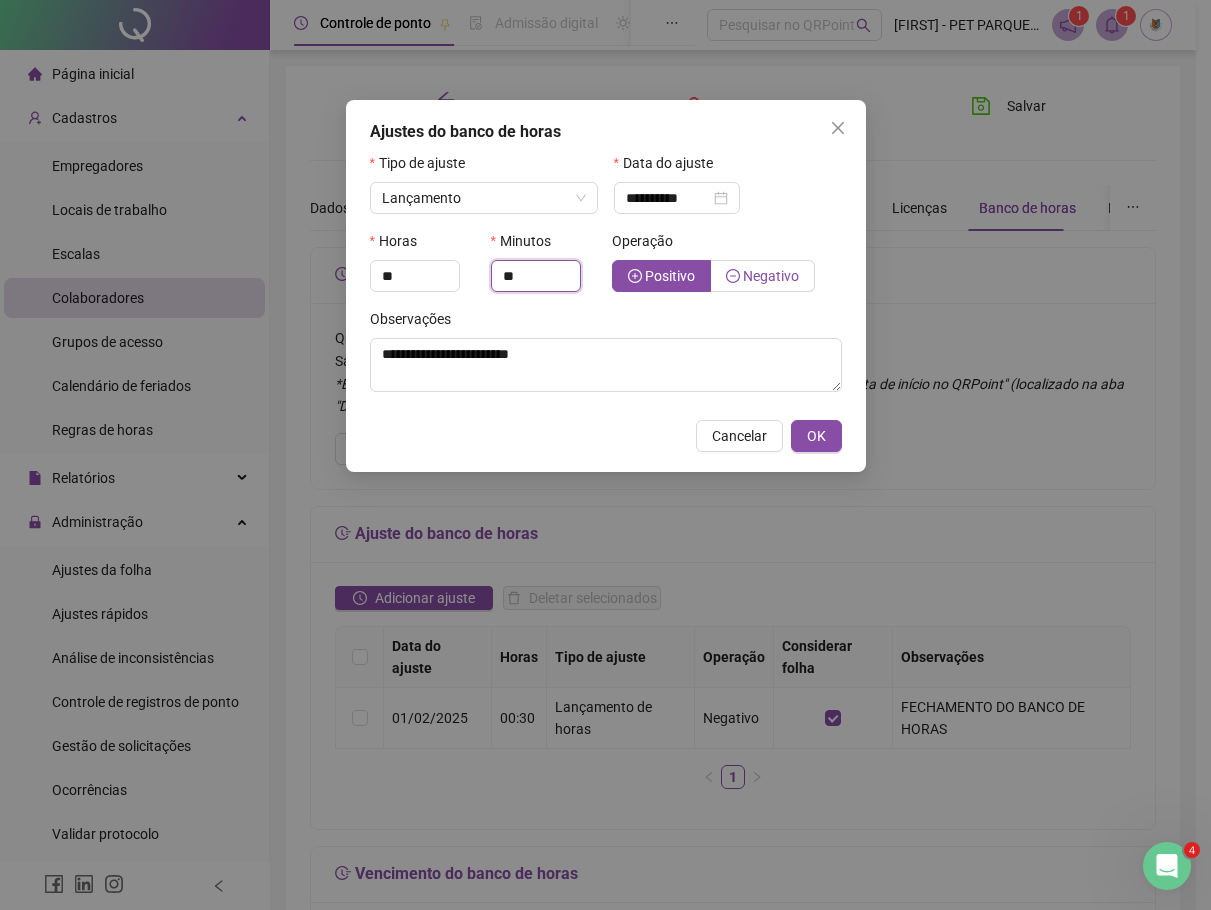 type on "**" 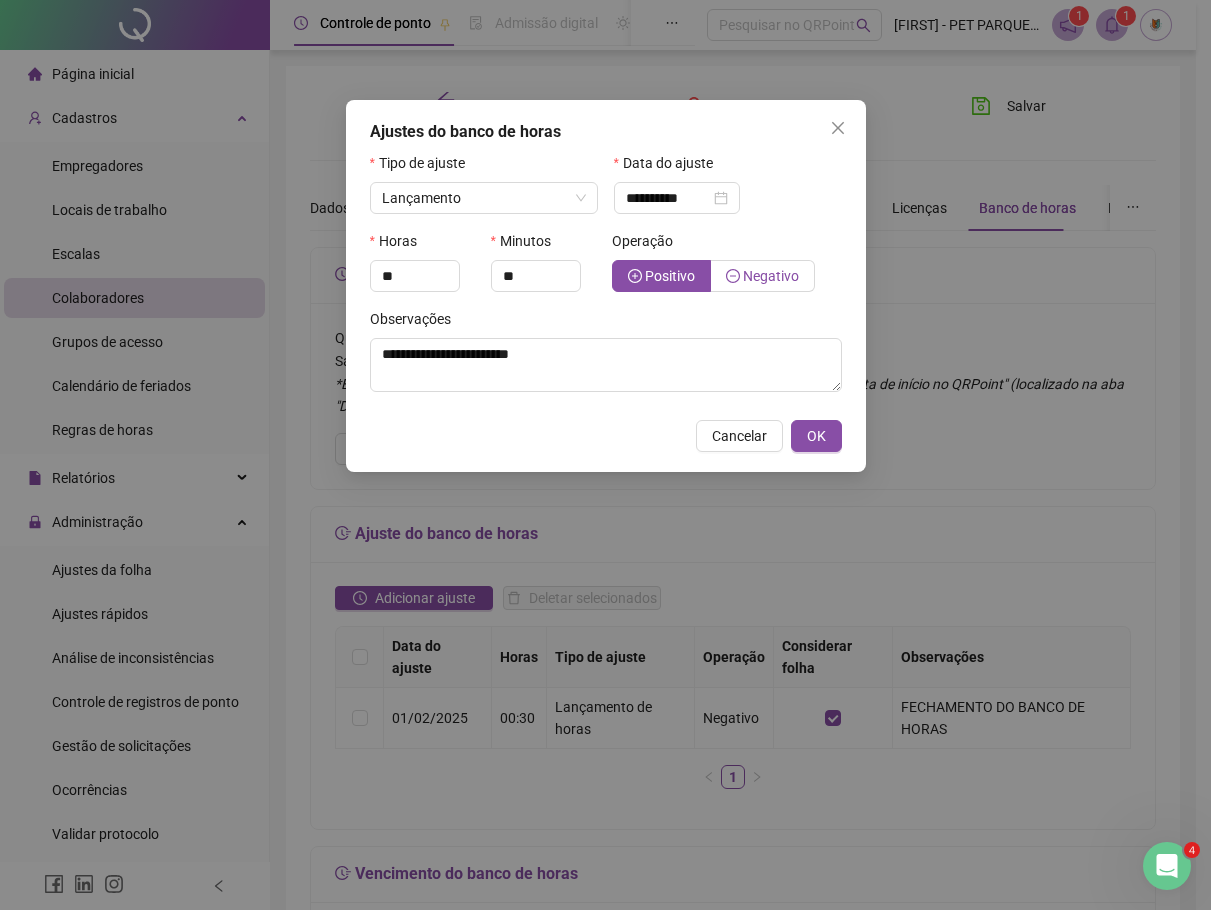 click on "Negativo" at bounding box center (771, 276) 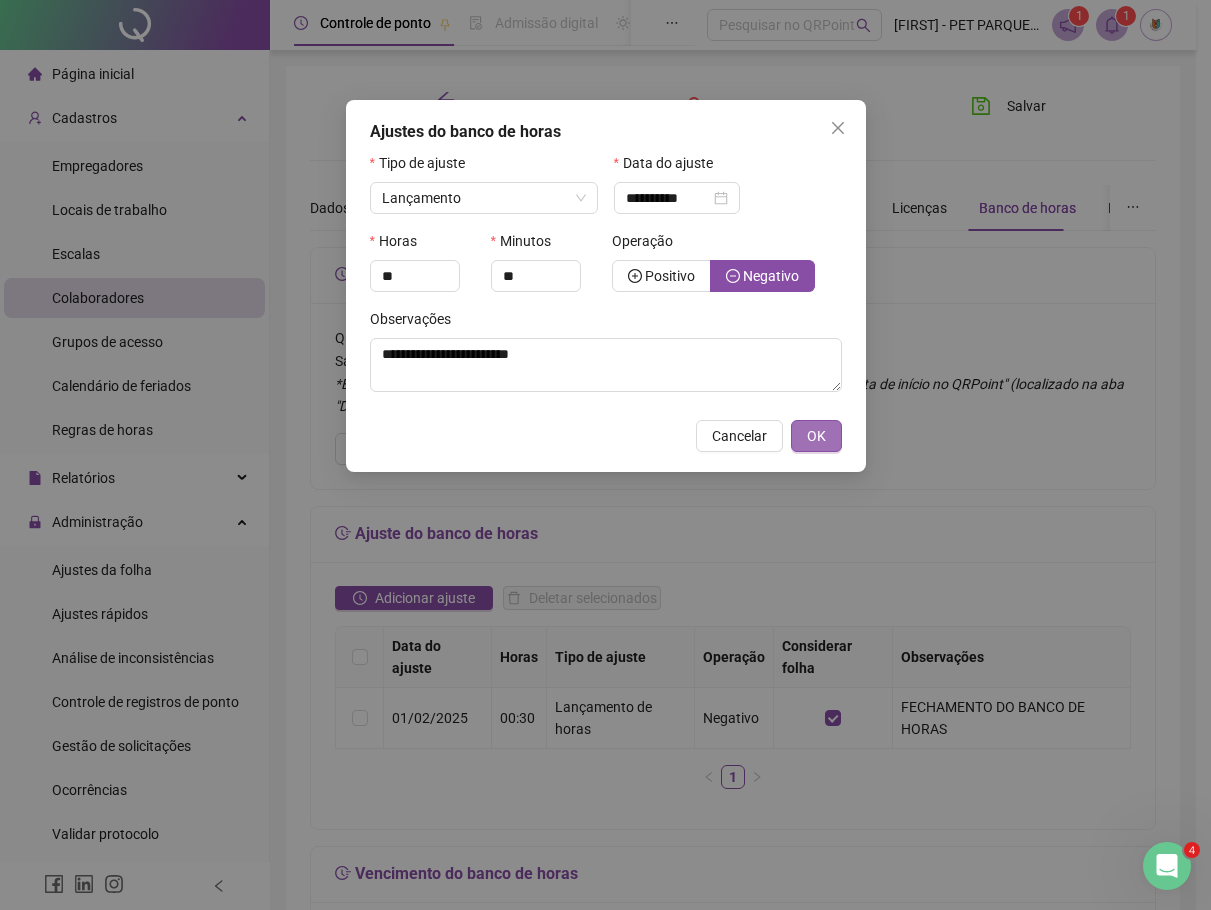 click on "OK" at bounding box center (816, 436) 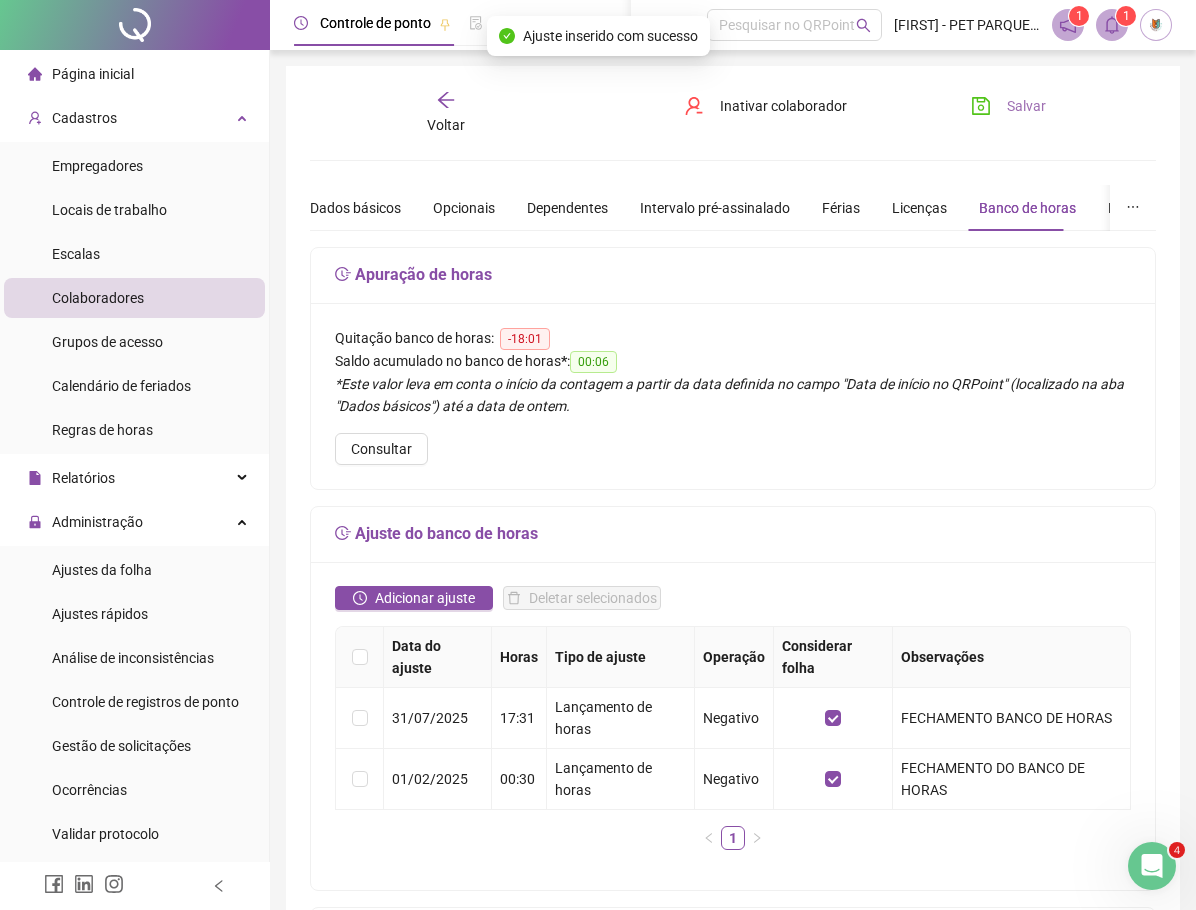 click on "Salvar" at bounding box center [1026, 106] 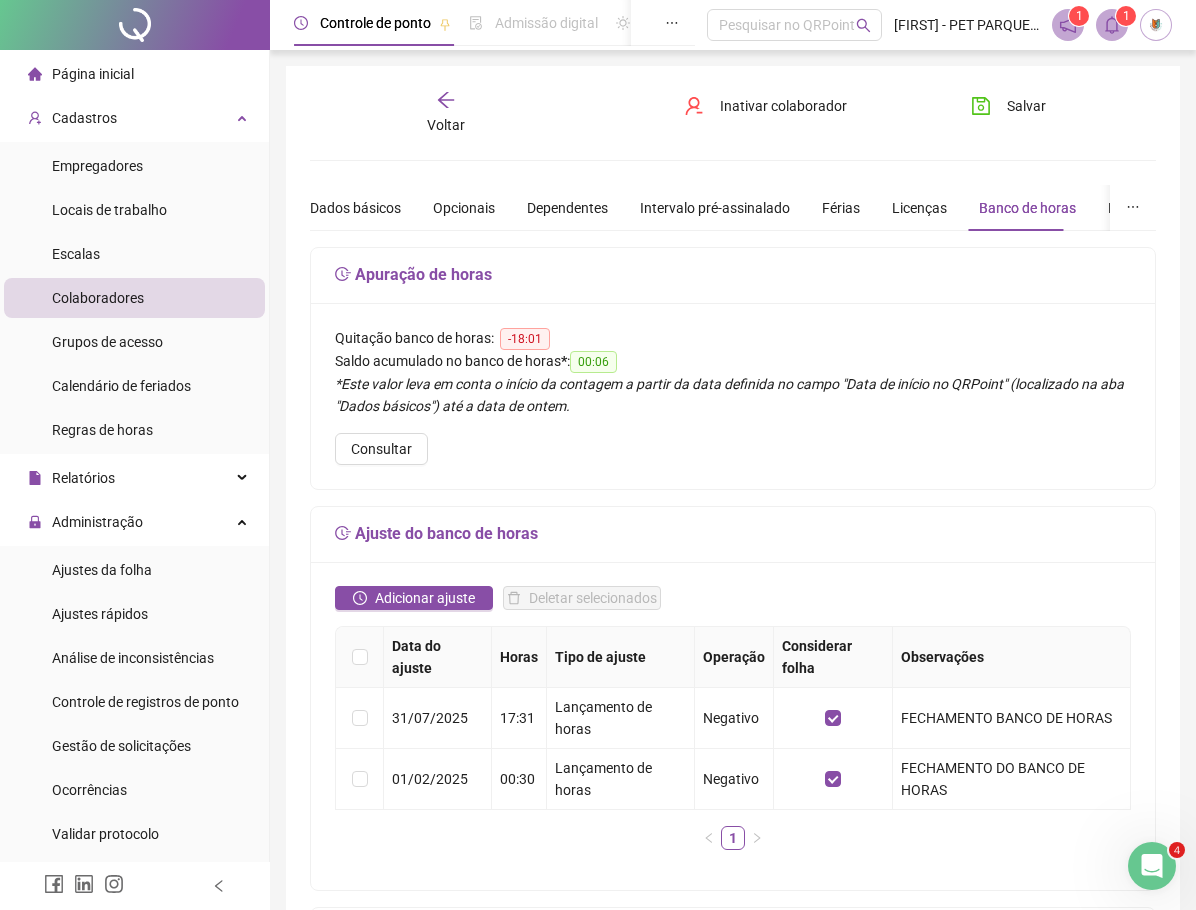 click on "Voltar" at bounding box center (446, 125) 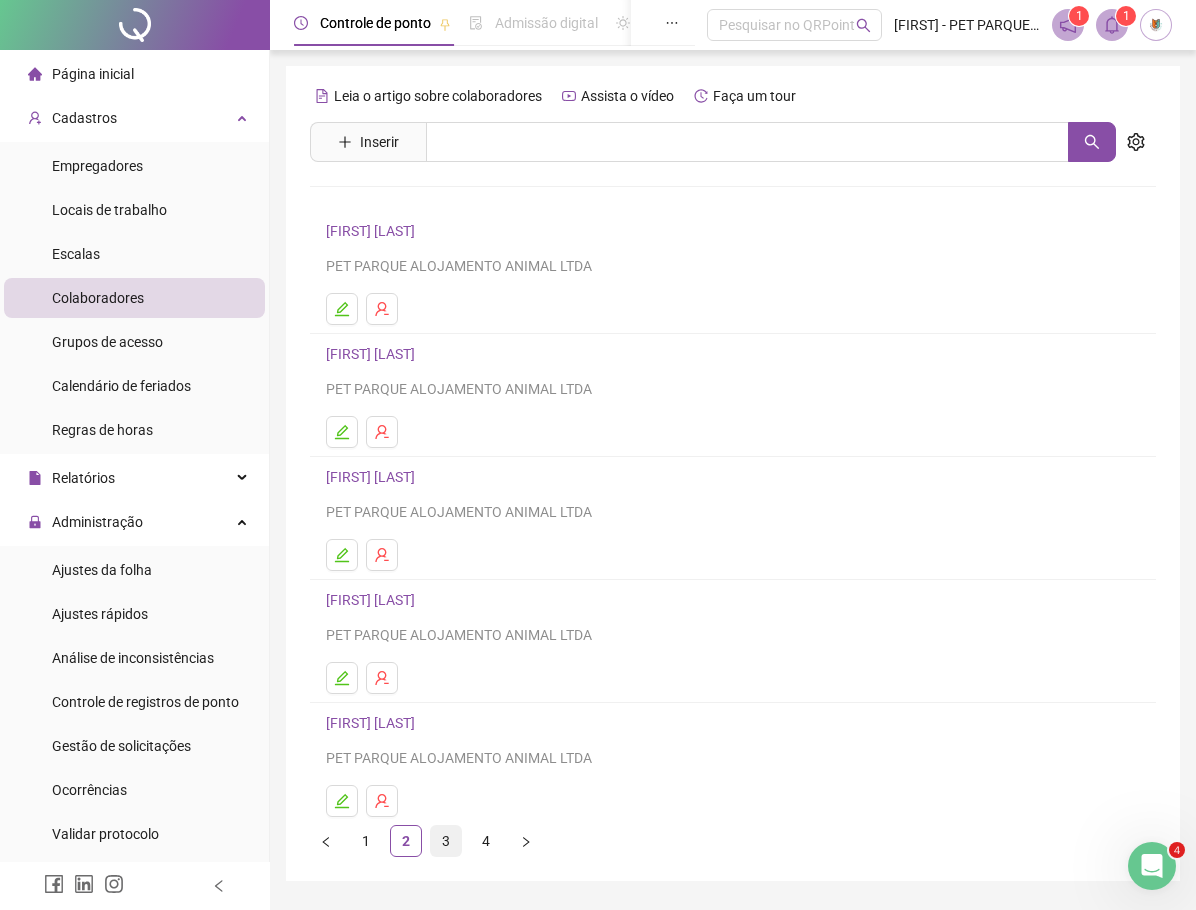 click on "3" at bounding box center (446, 841) 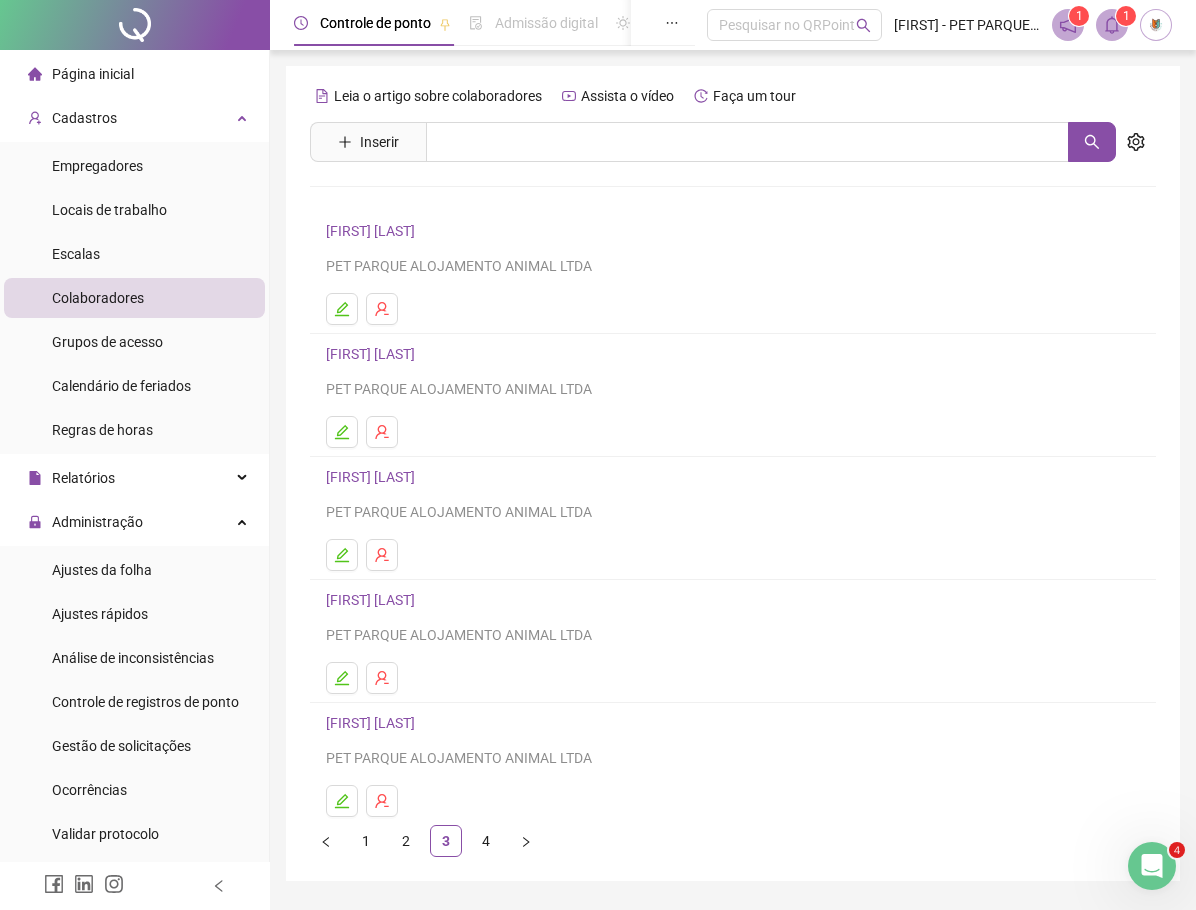 click on "[FIRST] [LAST]" at bounding box center (373, 354) 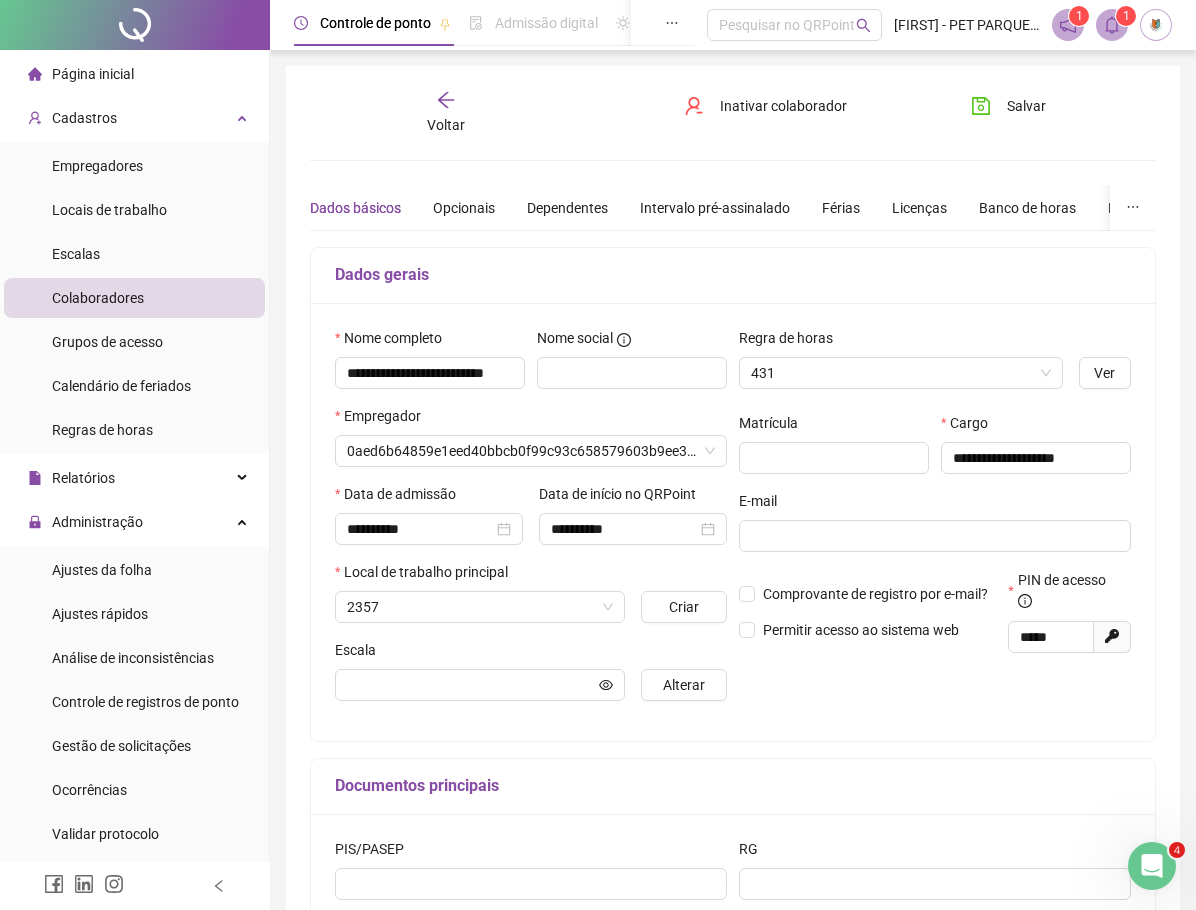 type on "**********" 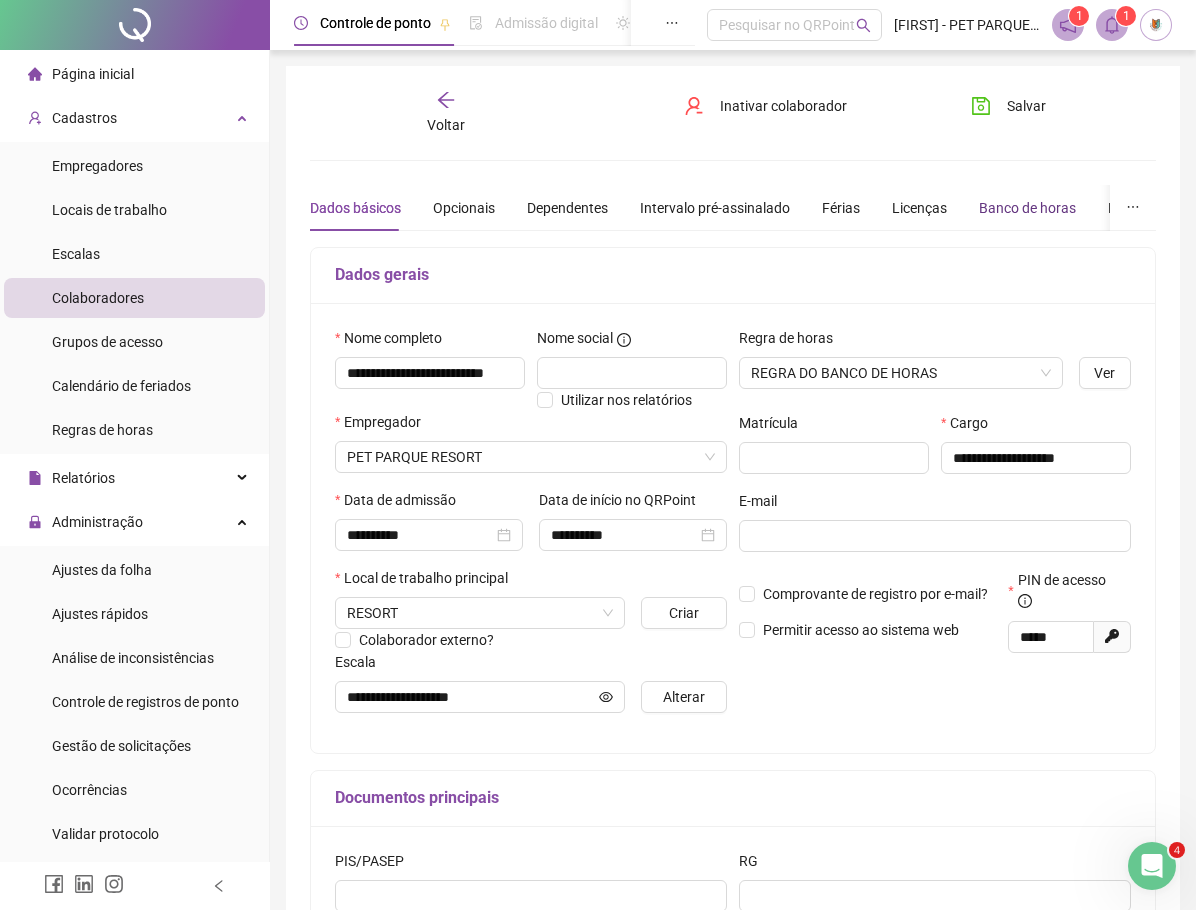 click on "Banco de horas" at bounding box center [1027, 208] 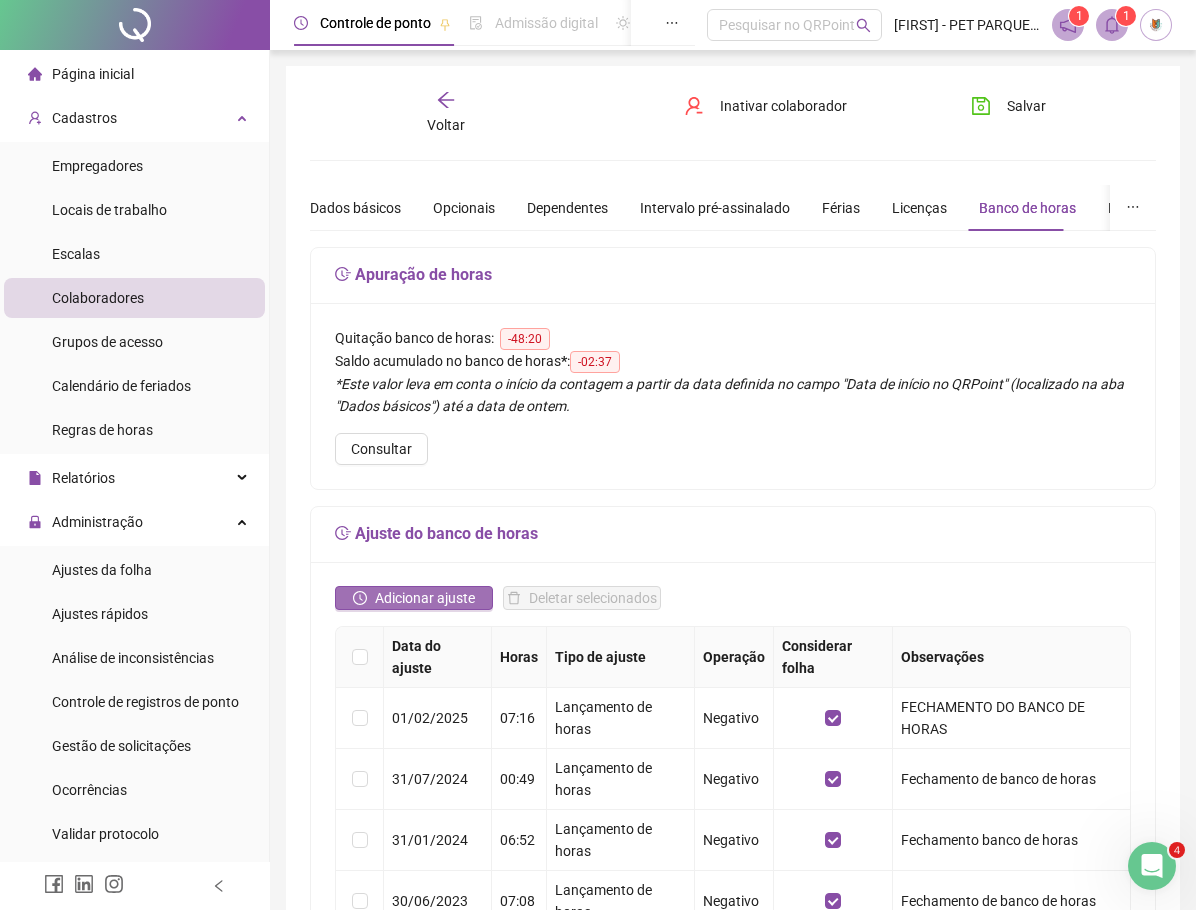 click on "Adicionar ajuste" at bounding box center [425, 598] 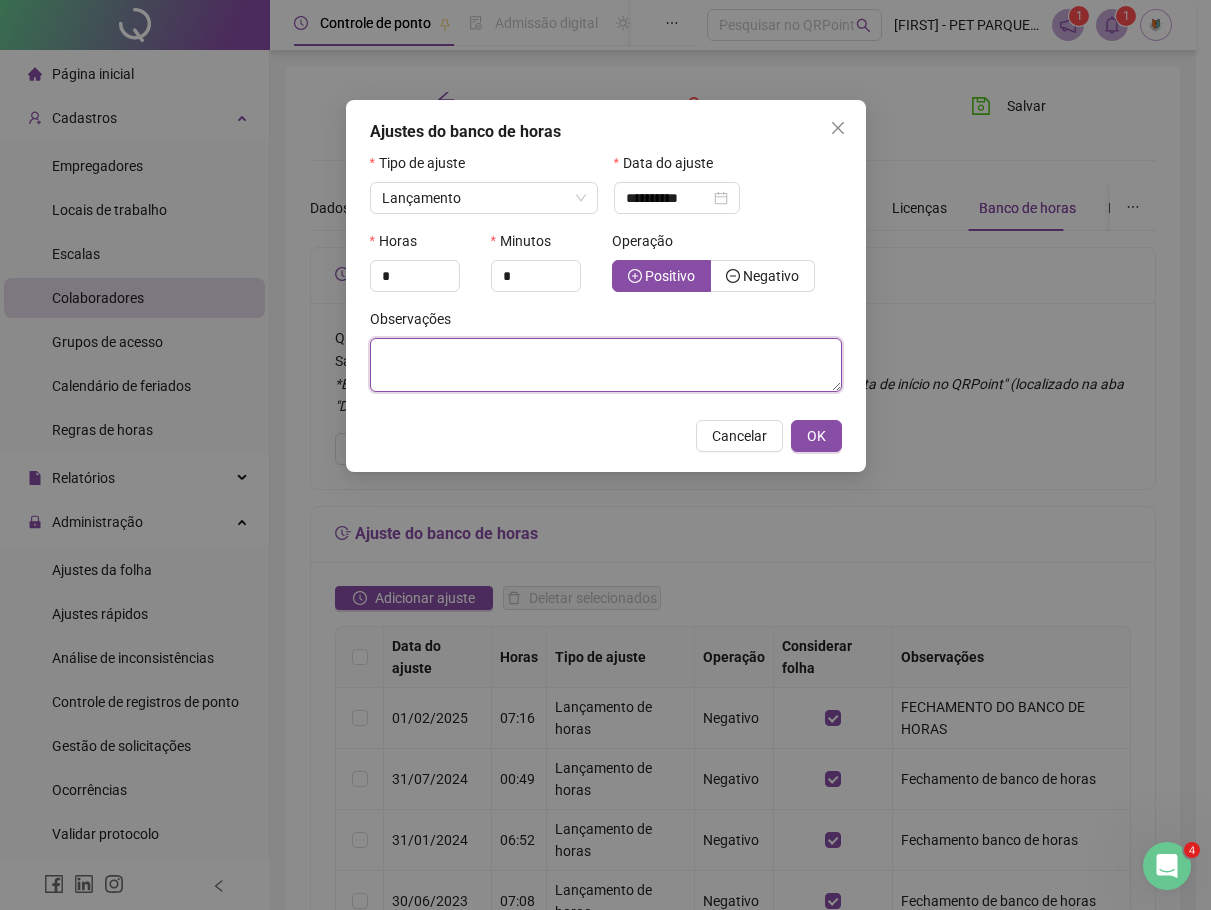 click at bounding box center [606, 365] 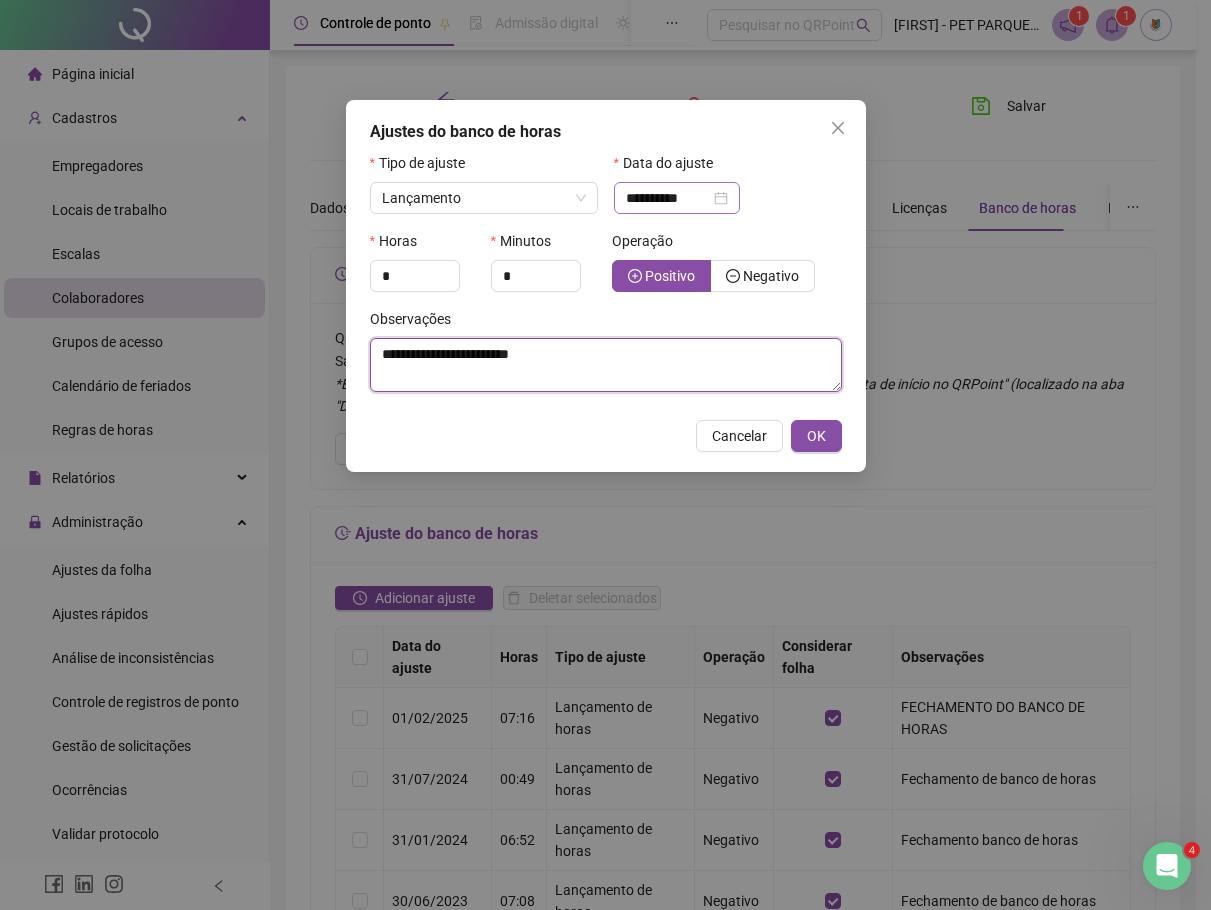 click on "**********" at bounding box center [677, 198] 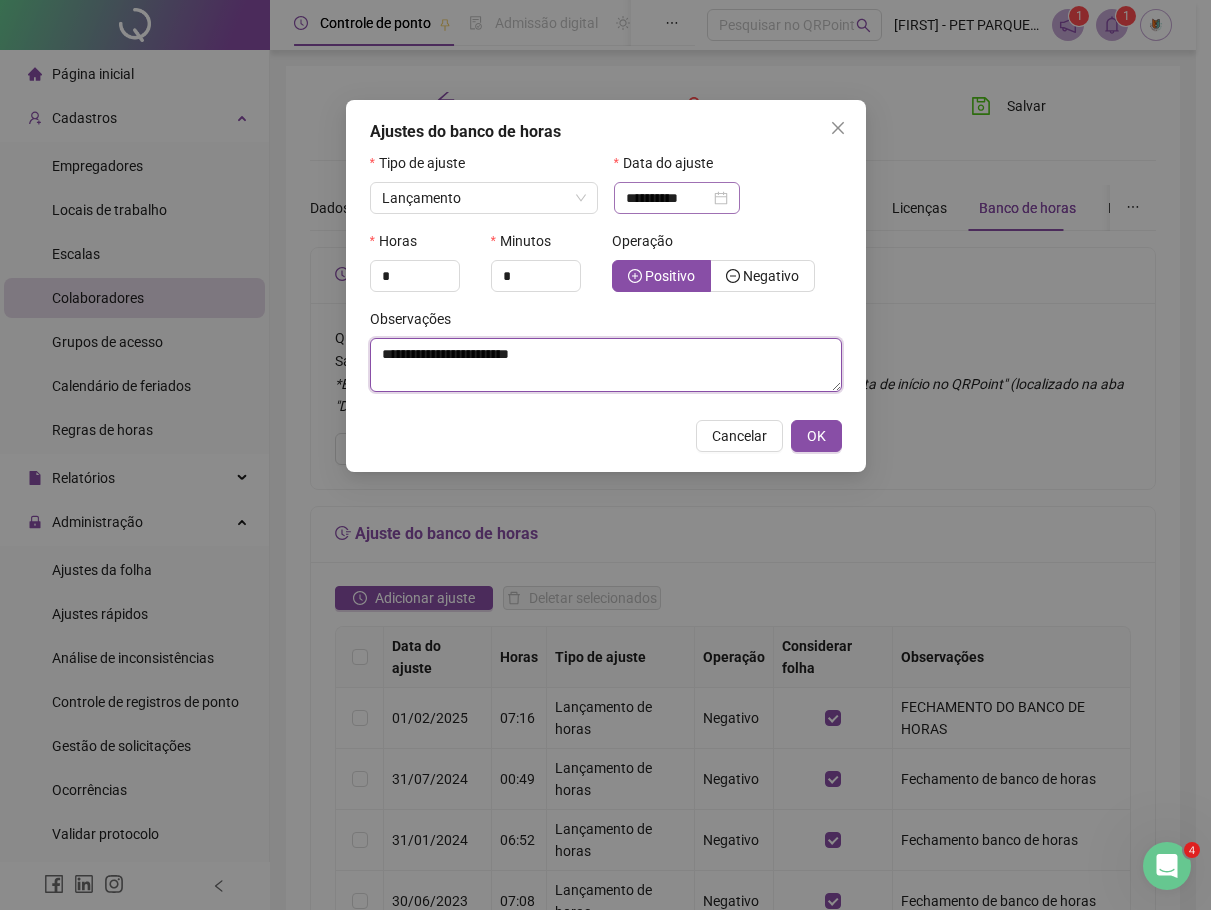 type on "**********" 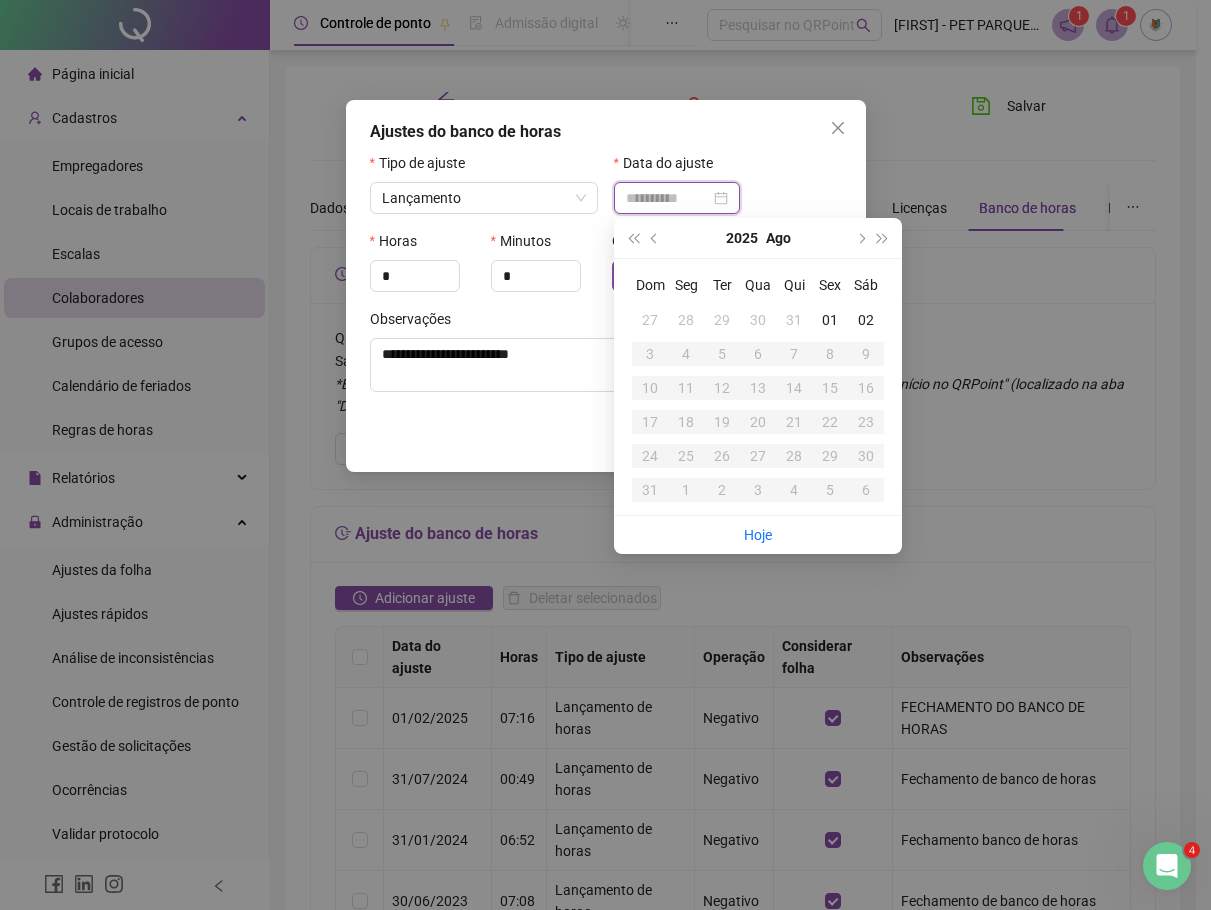 type on "**********" 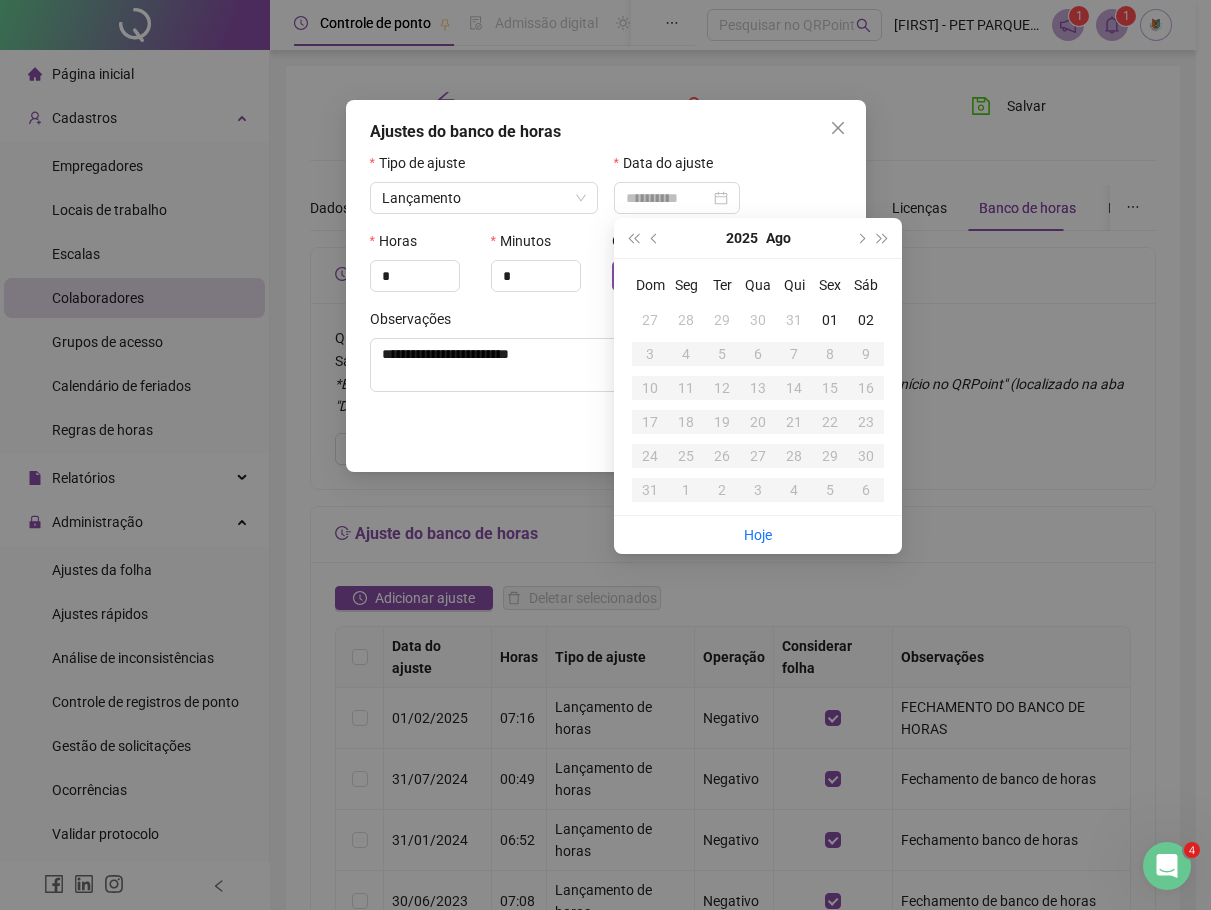 click on "31" at bounding box center (794, 320) 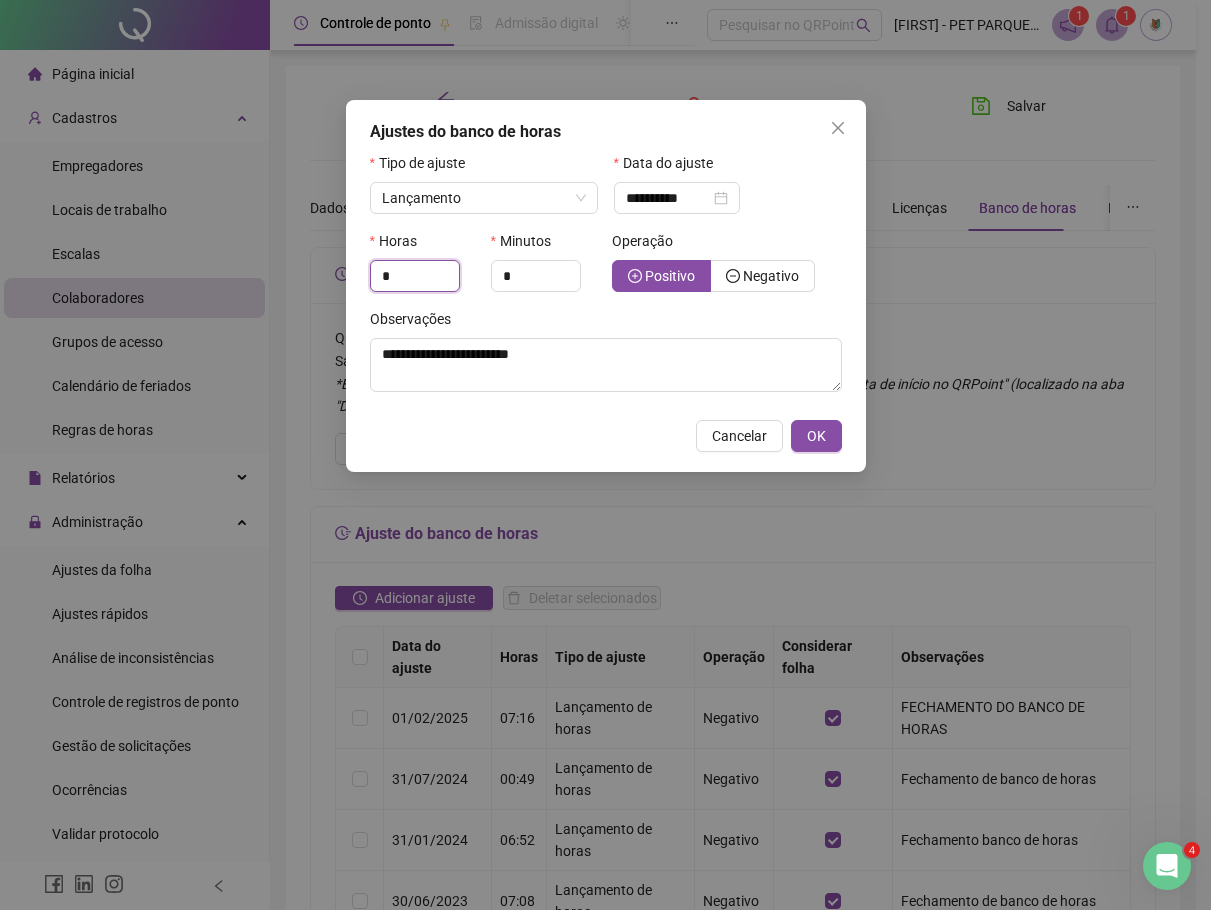 drag, startPoint x: 395, startPoint y: 276, endPoint x: 366, endPoint y: 276, distance: 29 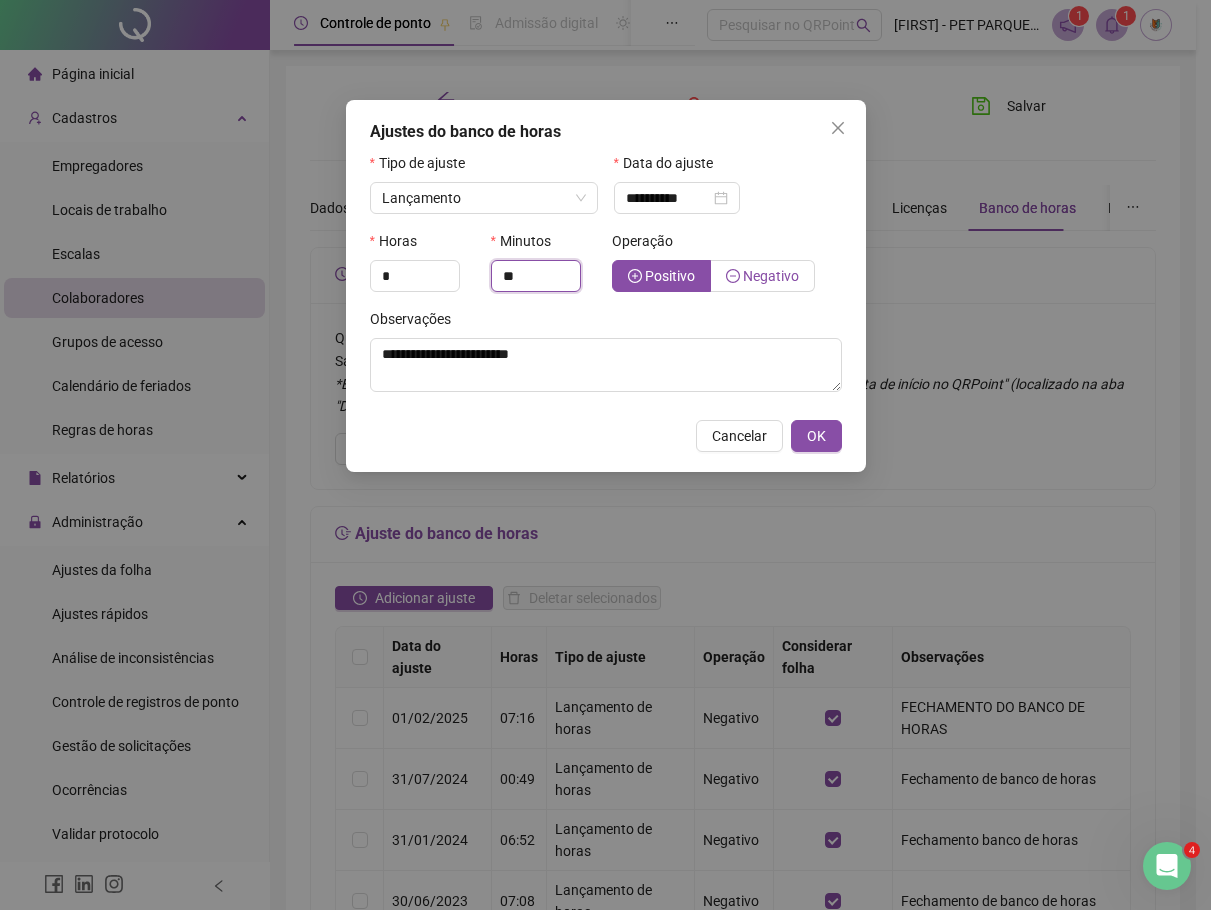type on "**" 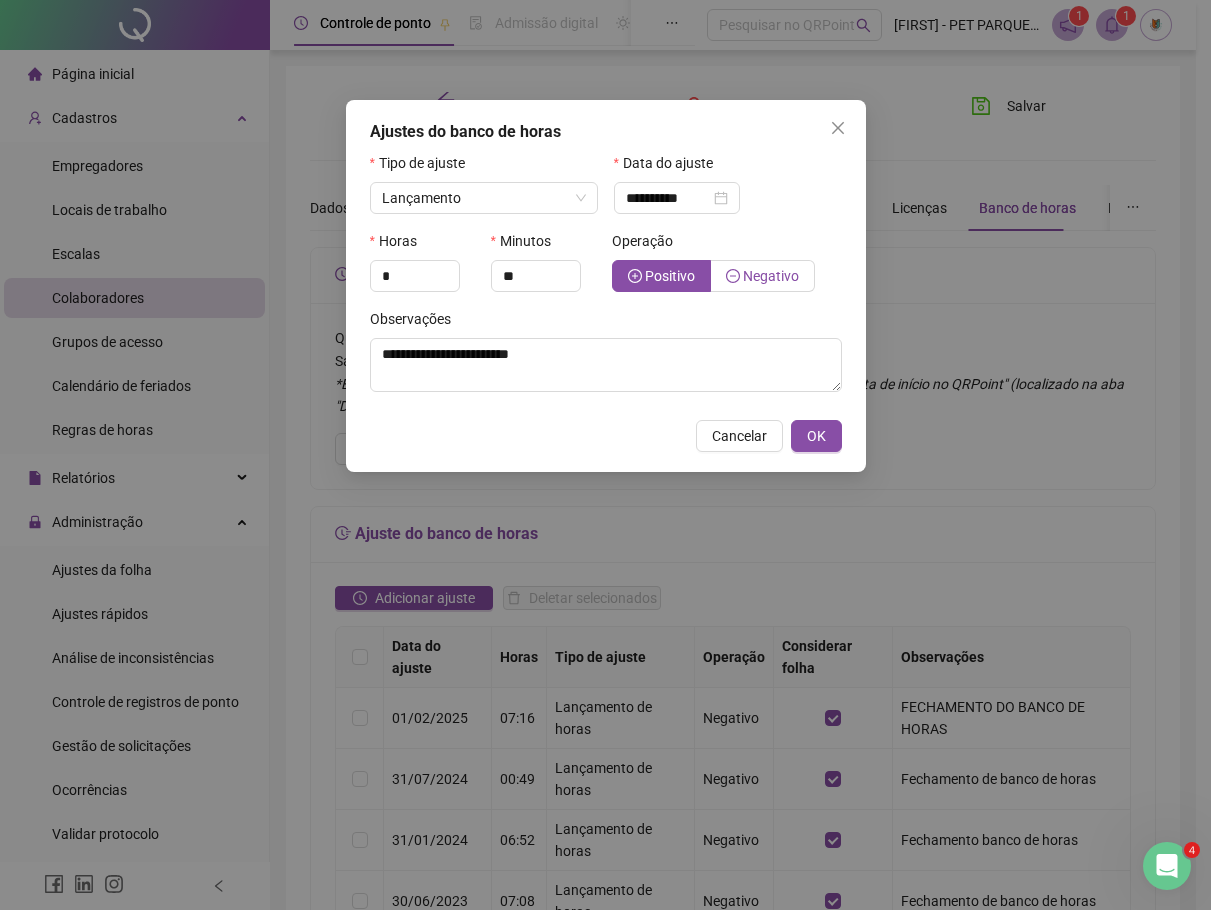 click on "Negativo" at bounding box center [762, 276] 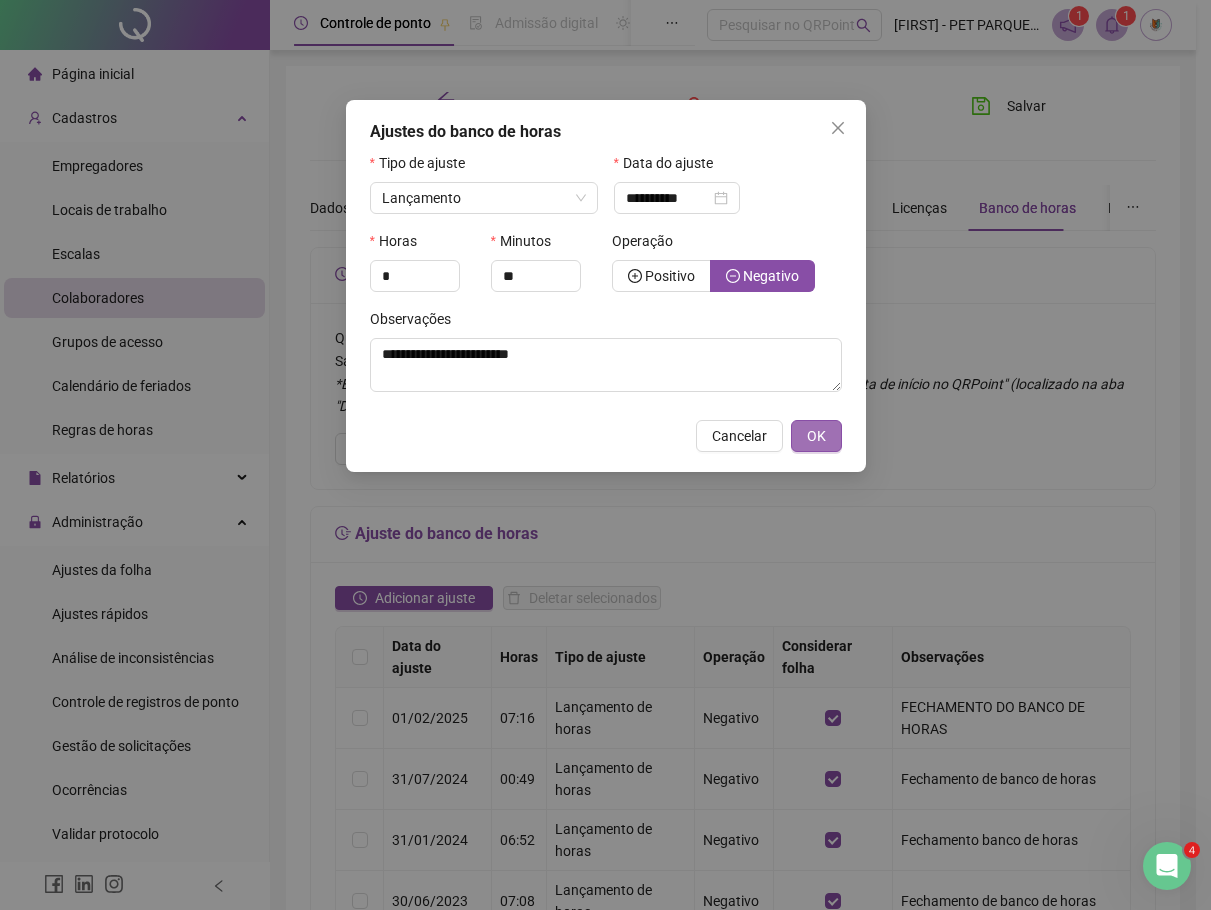 click on "OK" at bounding box center [816, 436] 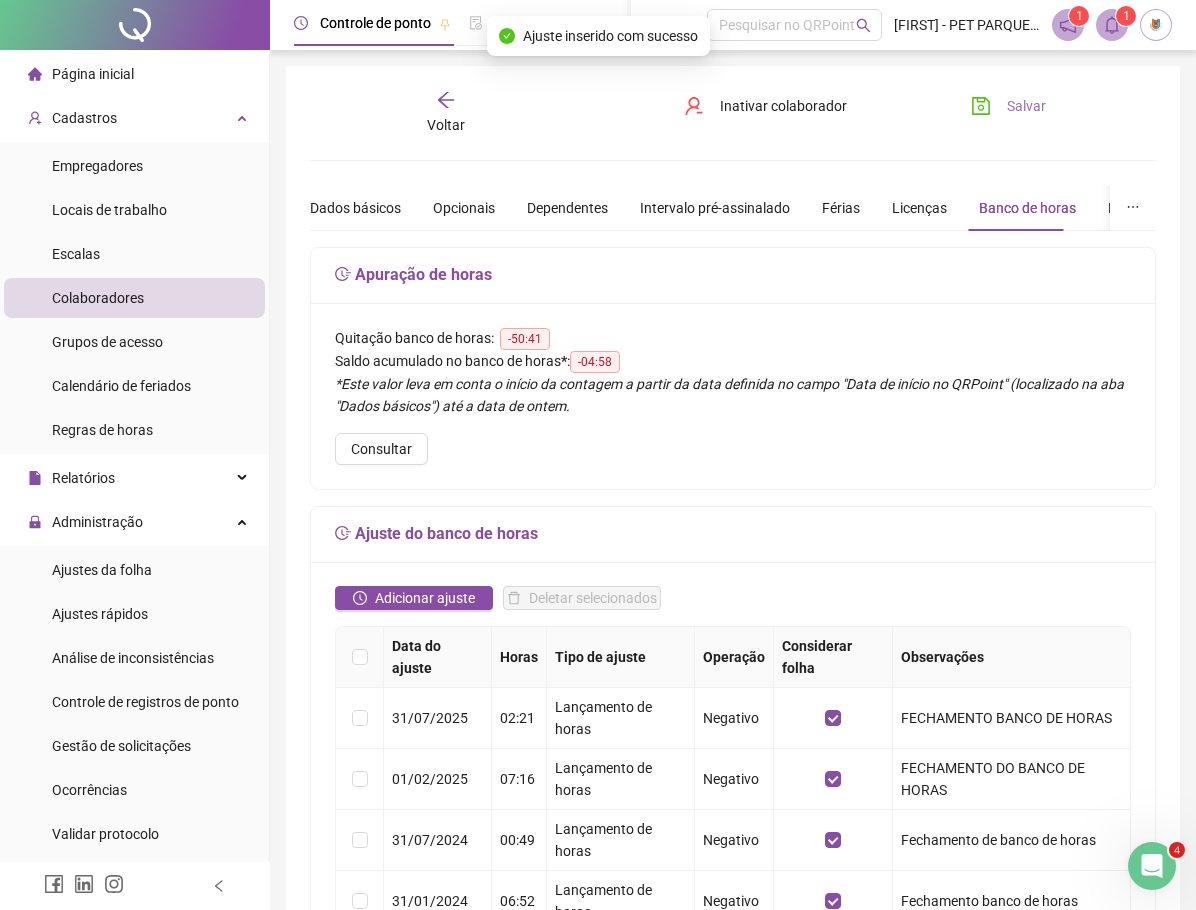 click on "Salvar" at bounding box center (1026, 106) 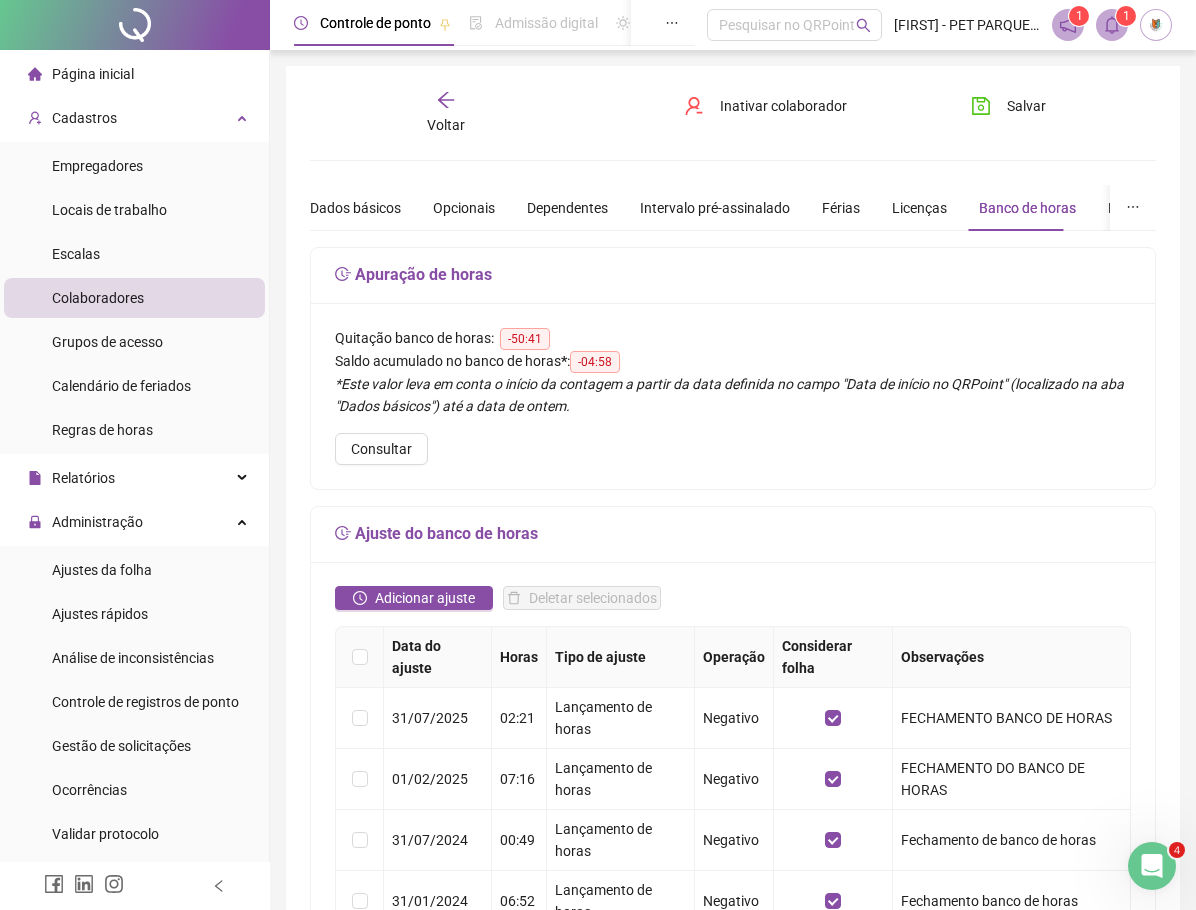 click on "Voltar" at bounding box center (446, 125) 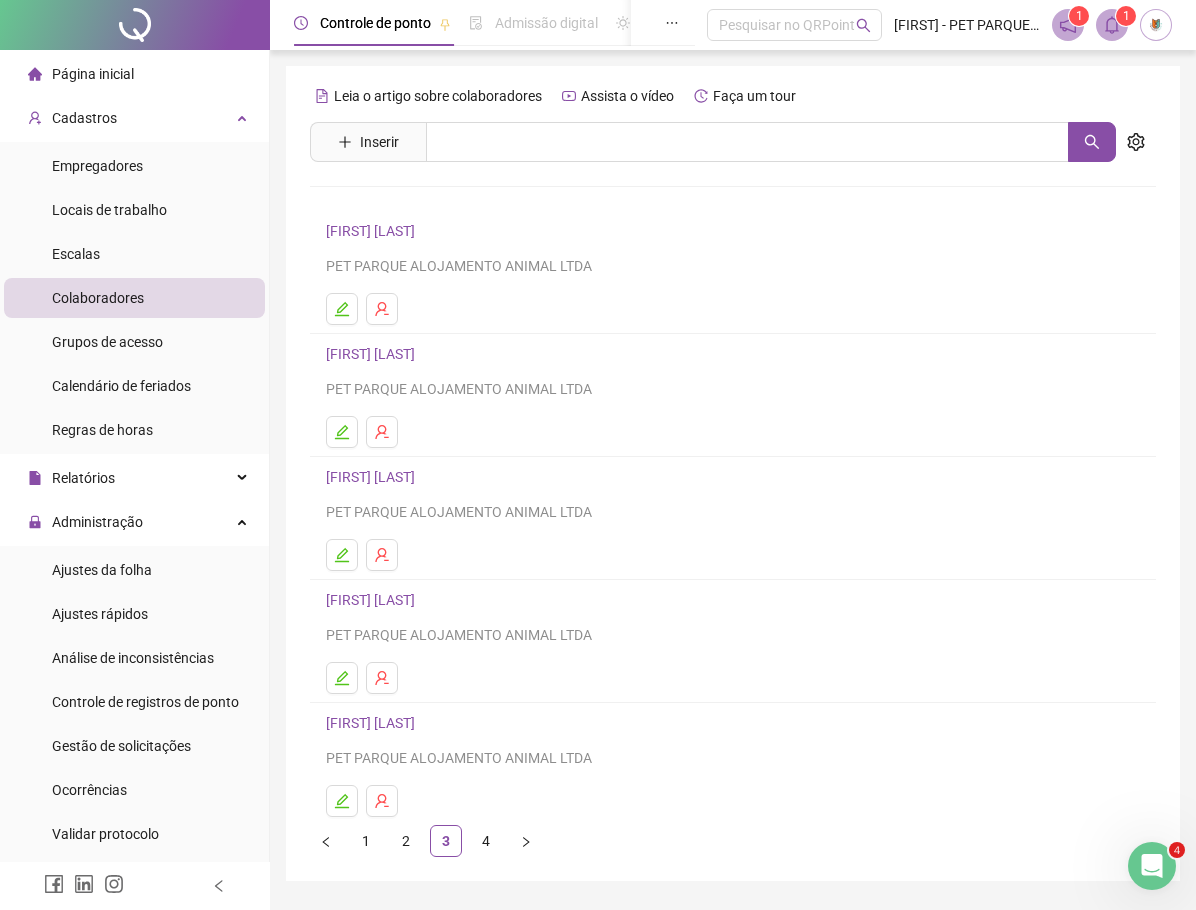 click on "[FIRST] [LAST]" at bounding box center (373, 477) 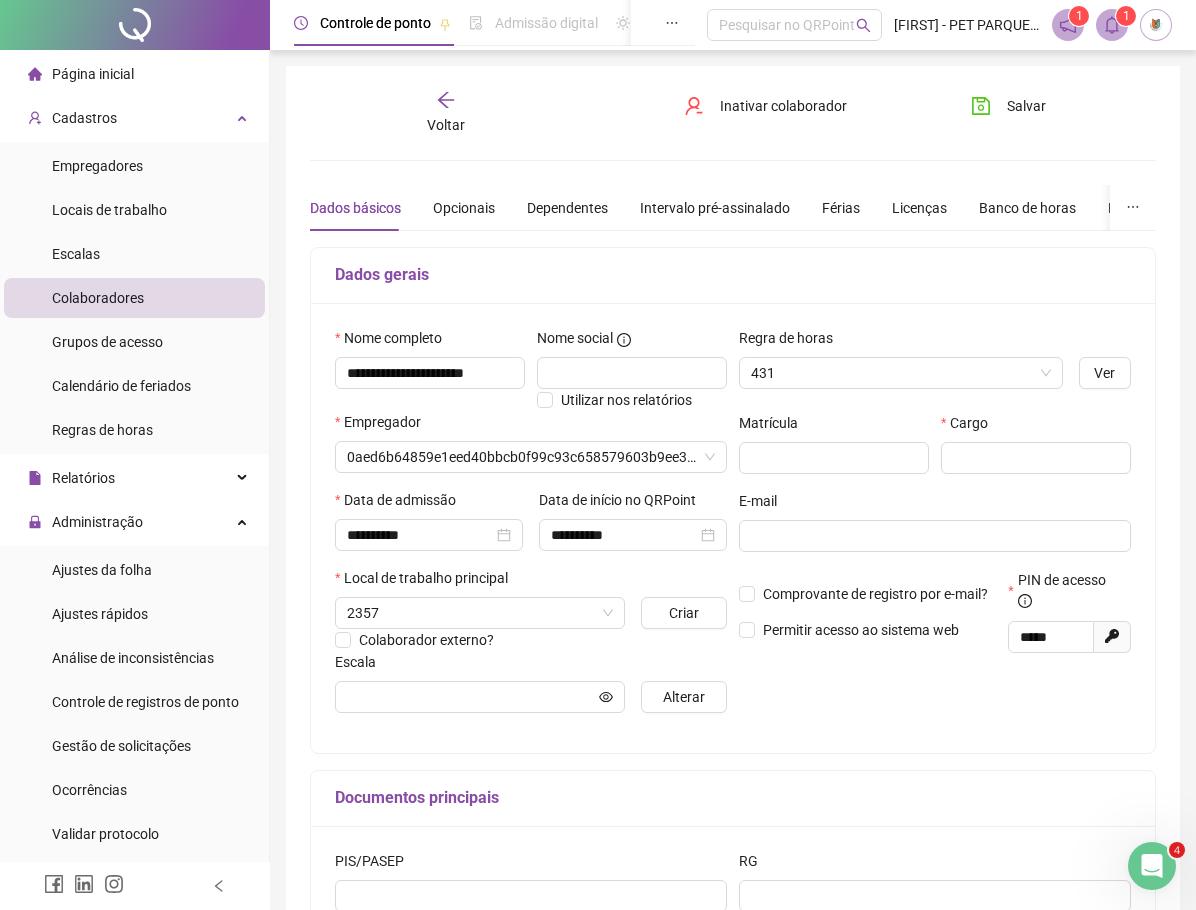 type on "**********" 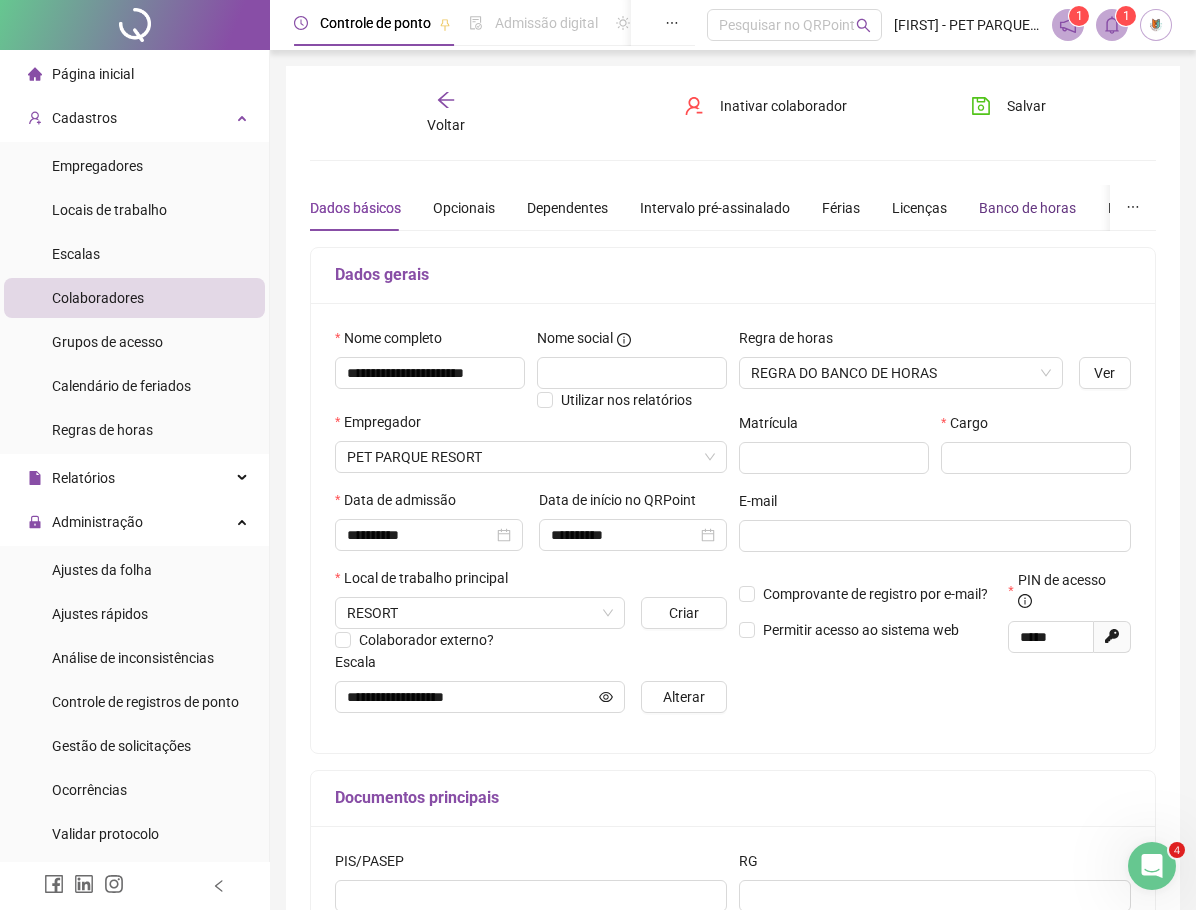 click on "Banco de horas" at bounding box center (1027, 208) 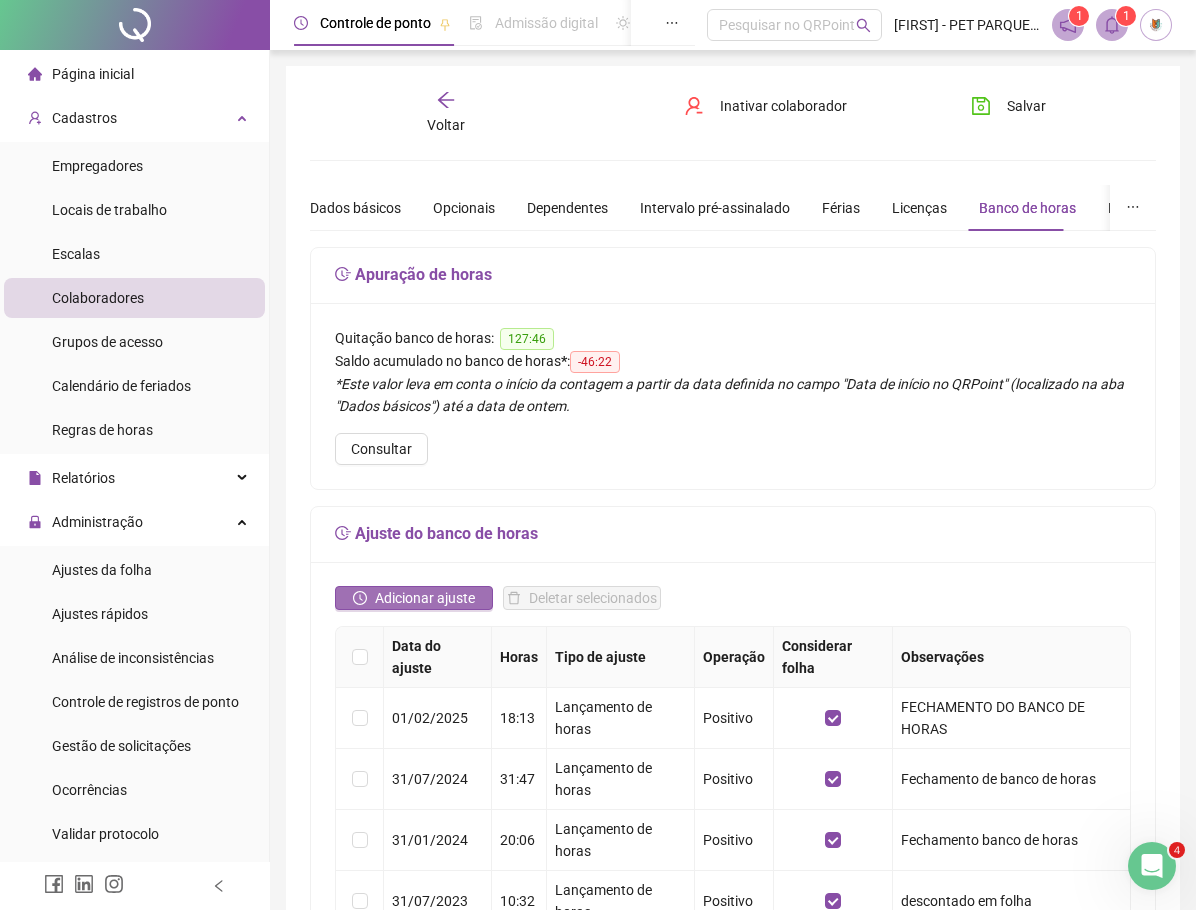 click on "Adicionar ajuste" at bounding box center [425, 598] 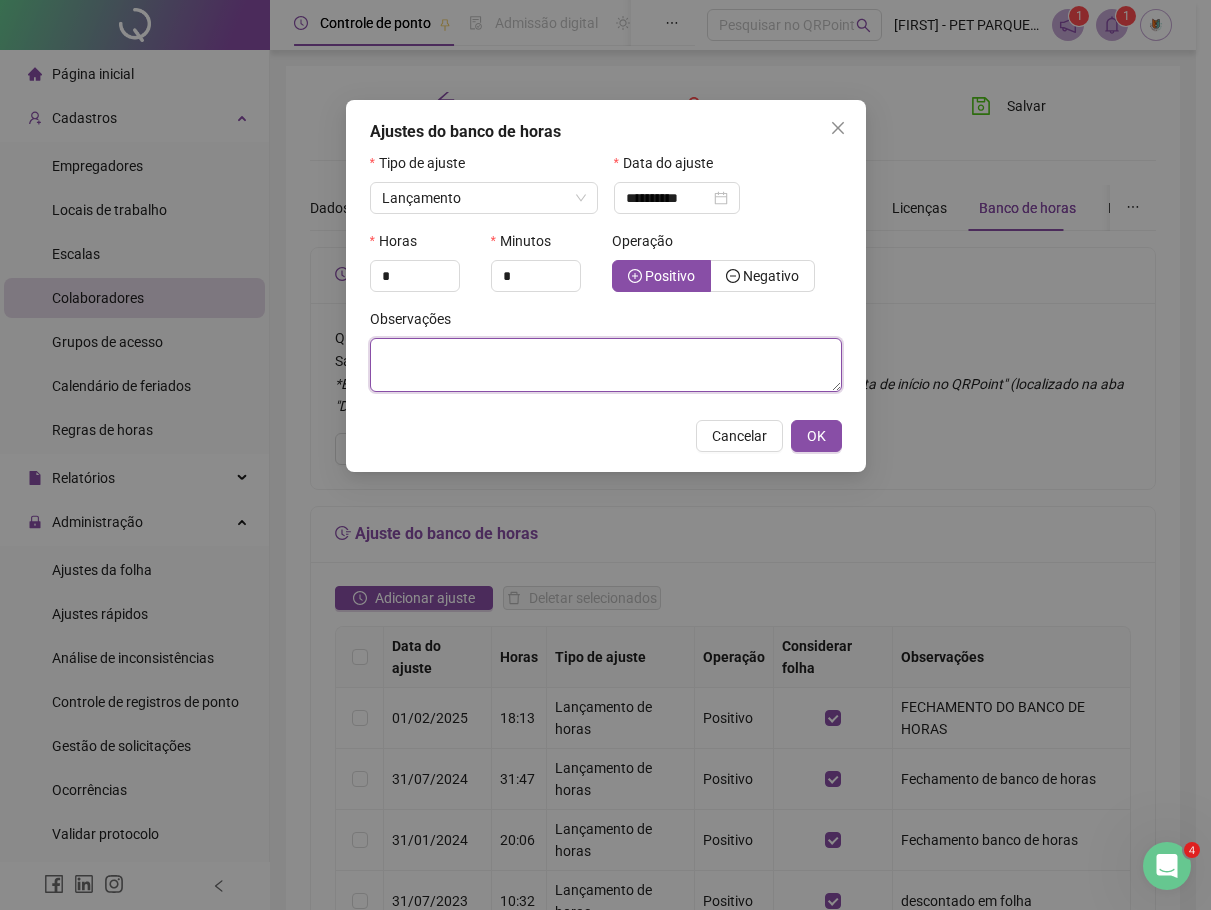 click at bounding box center (606, 365) 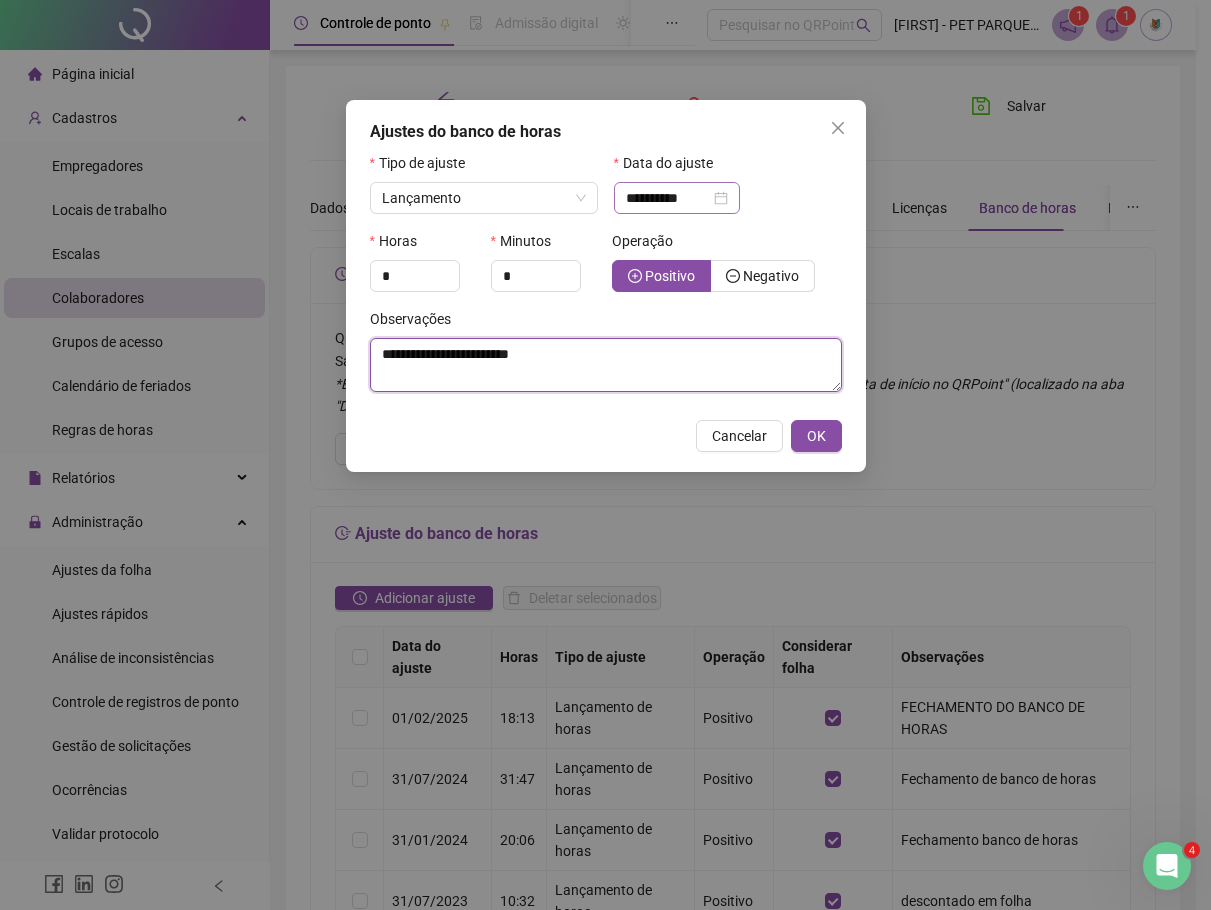 type on "**********" 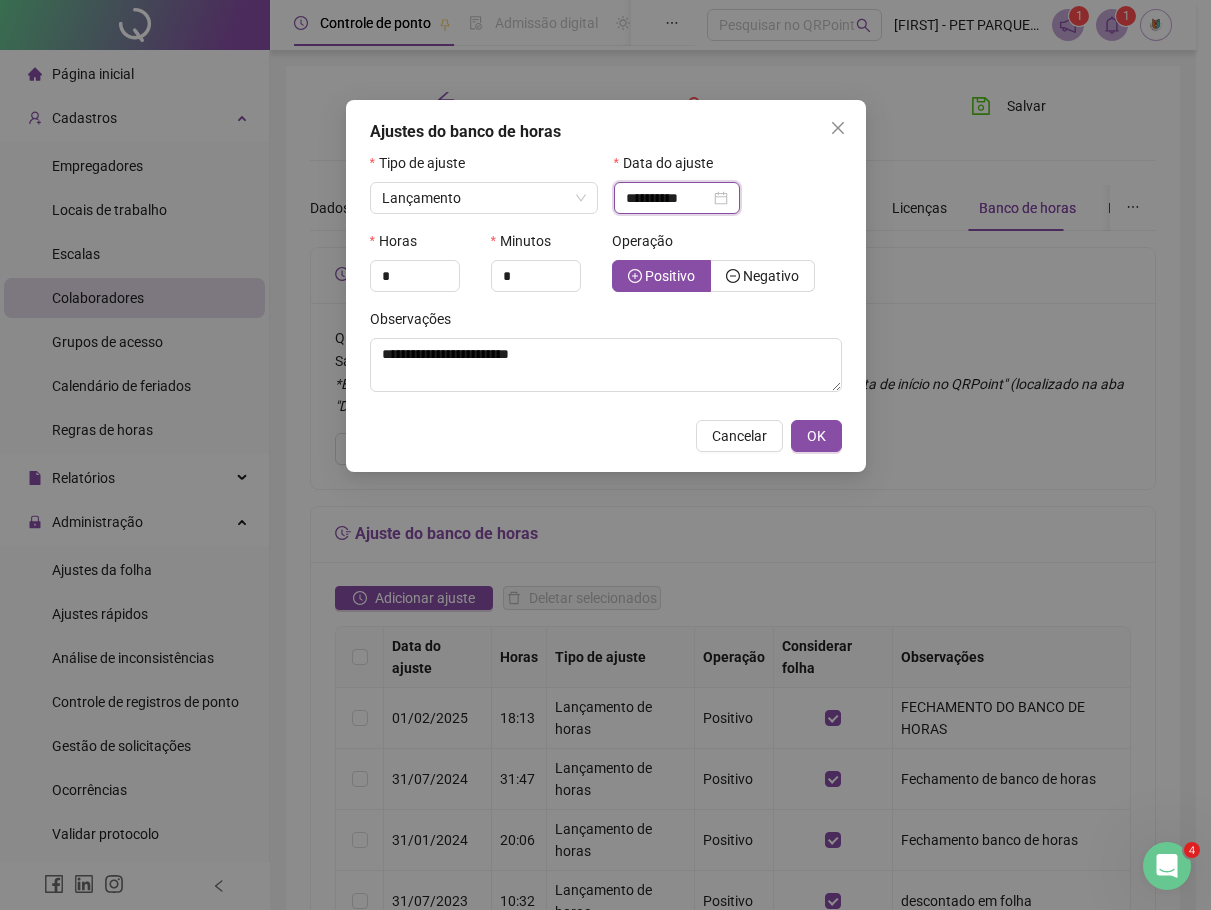 click on "**********" at bounding box center [668, 198] 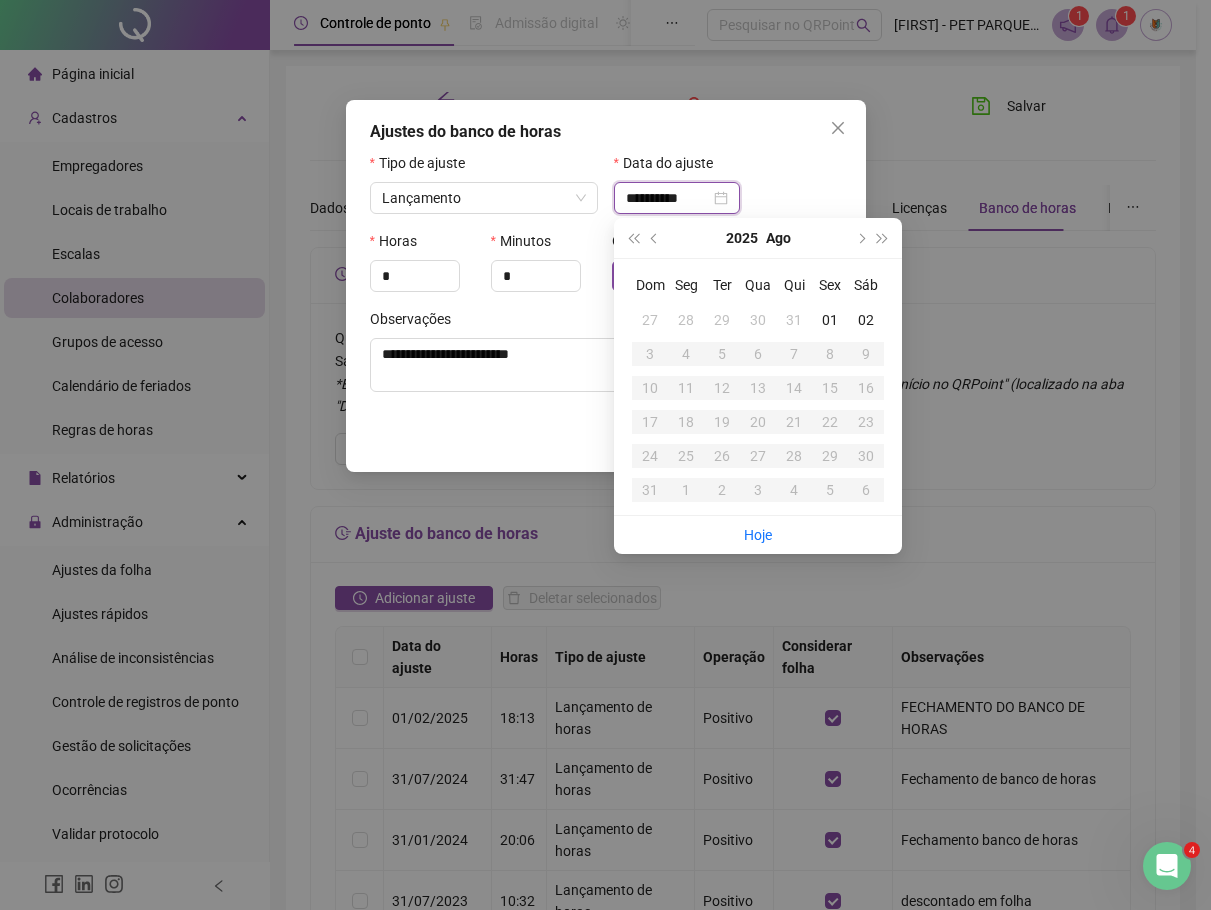 type on "**********" 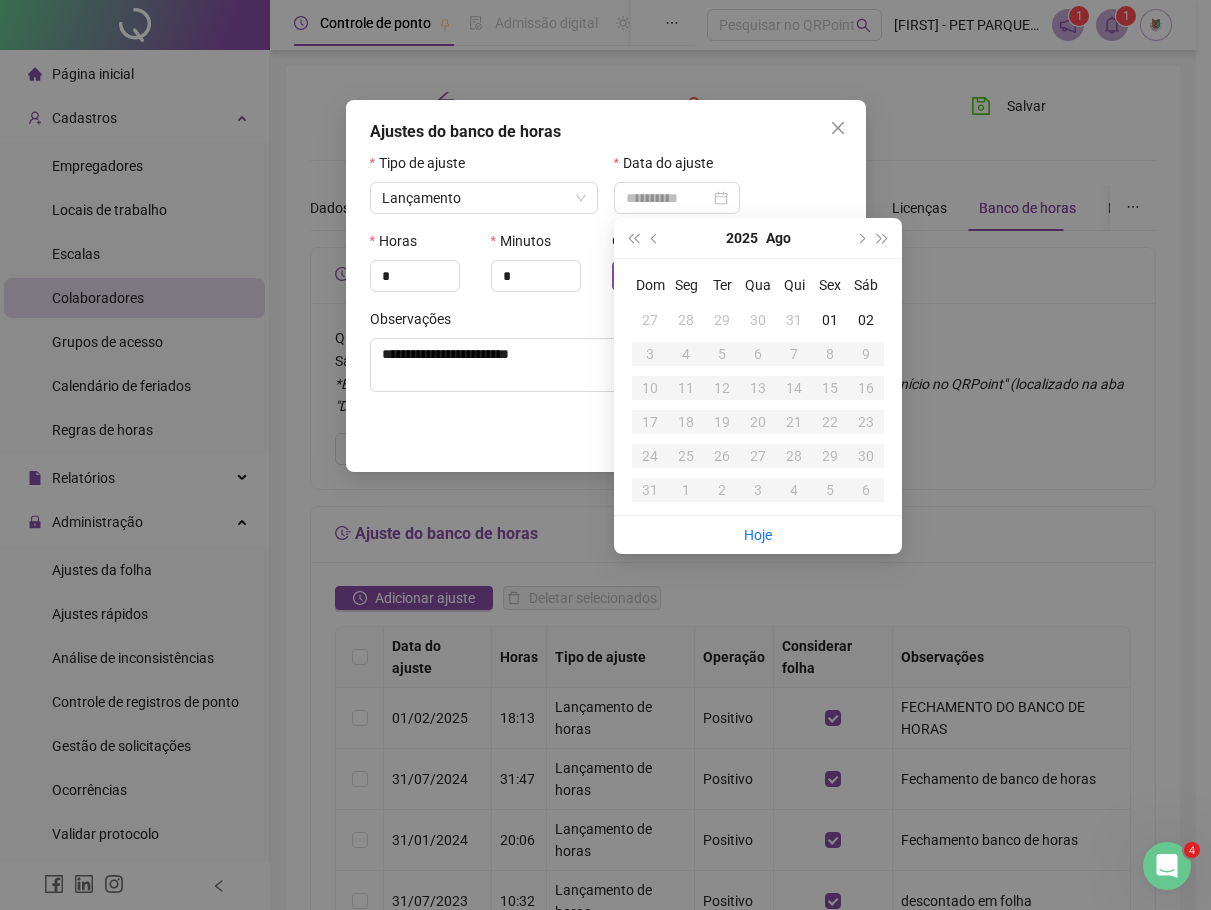 click on "31" at bounding box center (794, 320) 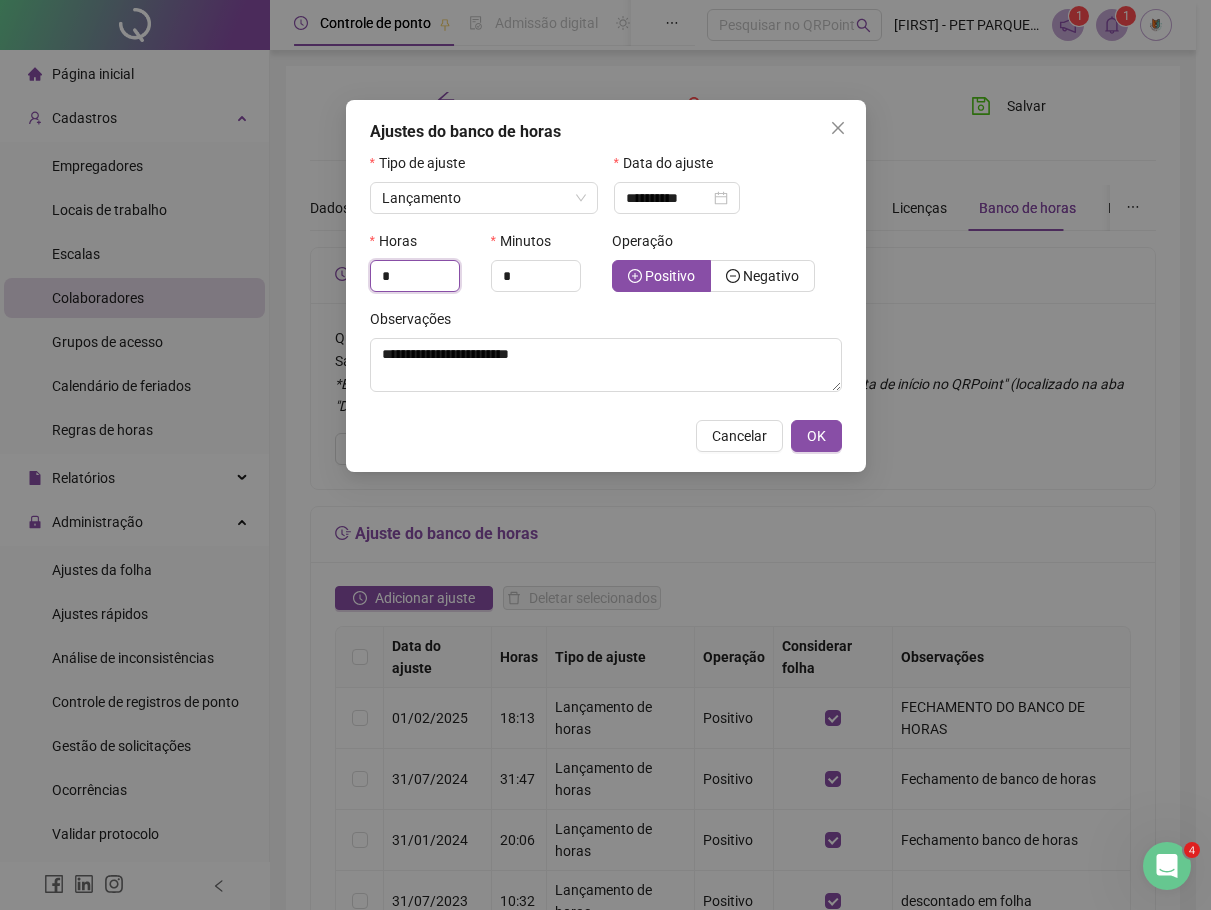 drag, startPoint x: 400, startPoint y: 275, endPoint x: 358, endPoint y: 278, distance: 42.107006 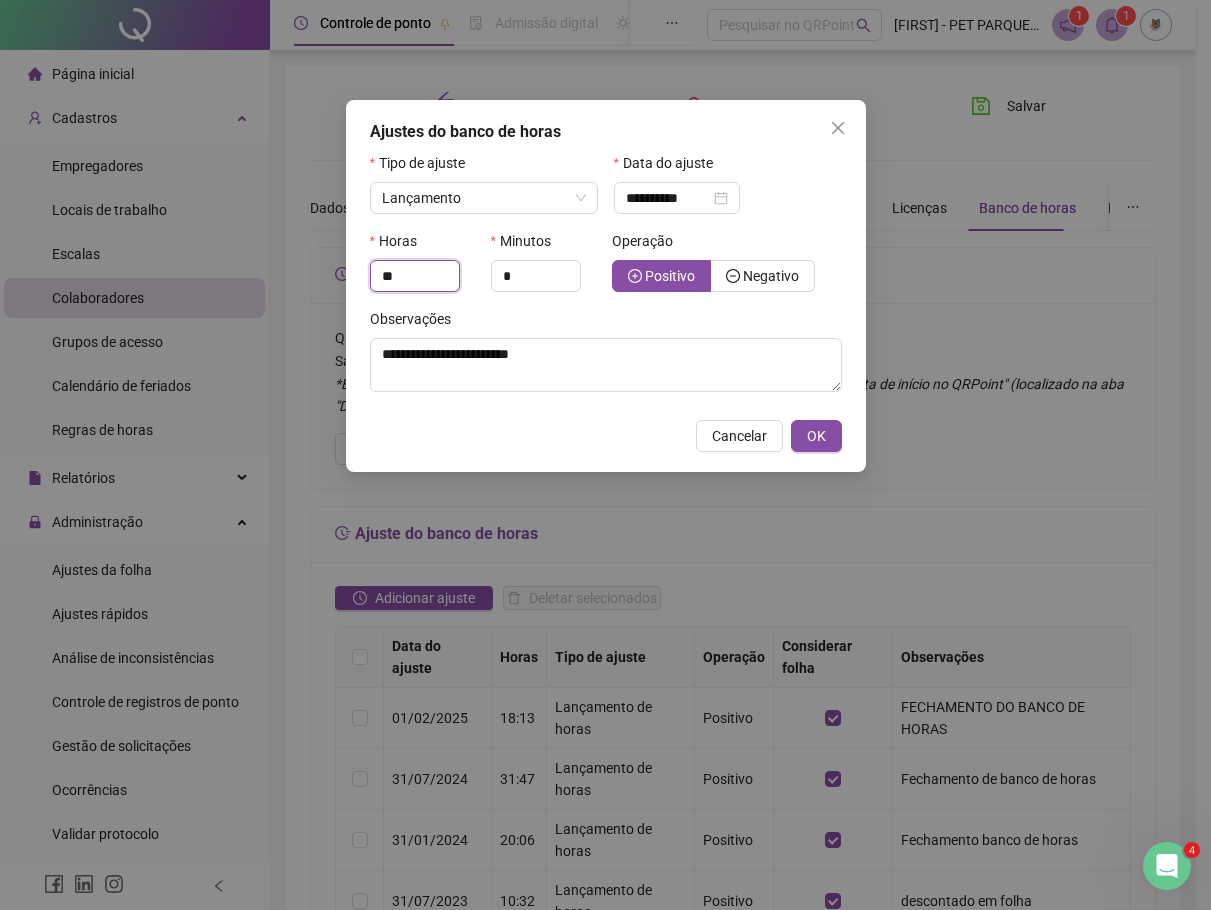 type on "**" 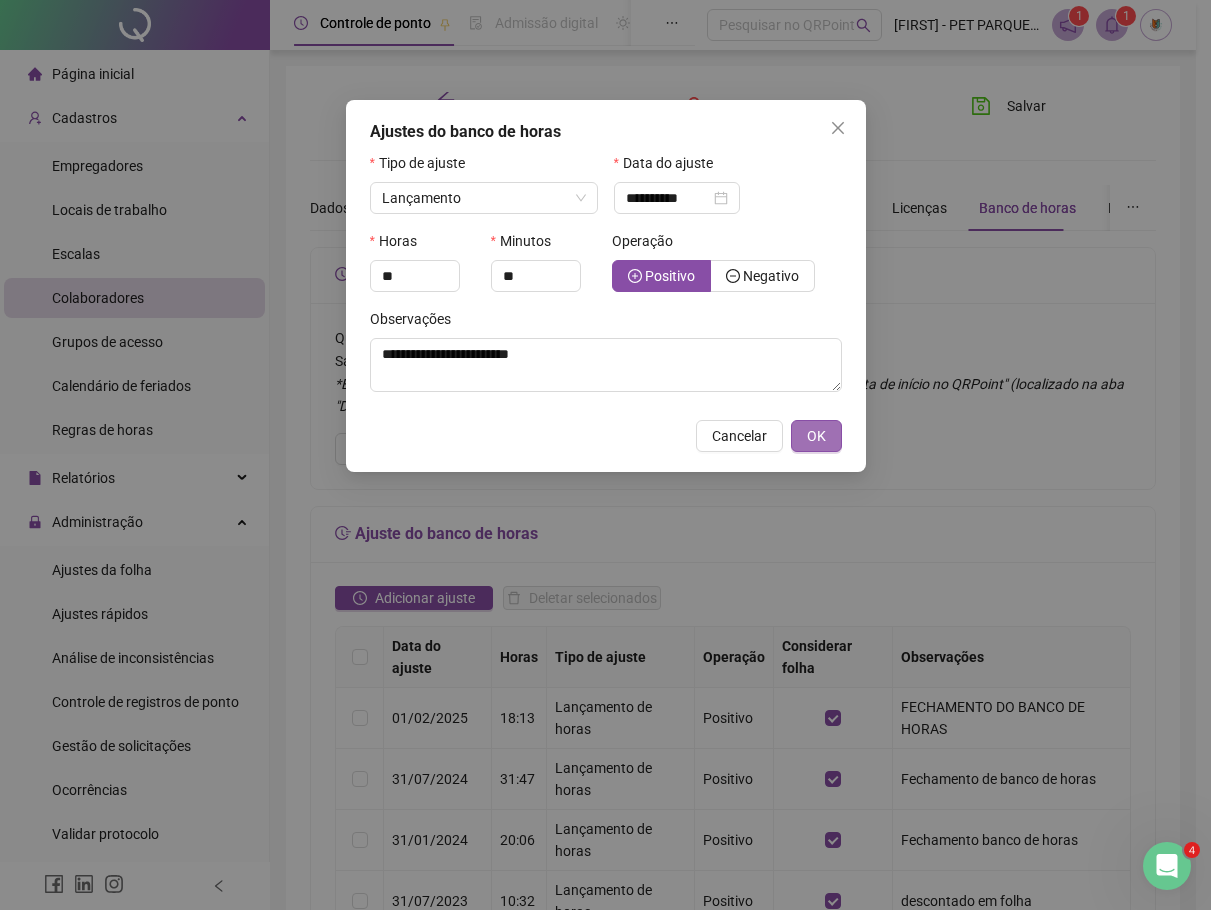 type on "*" 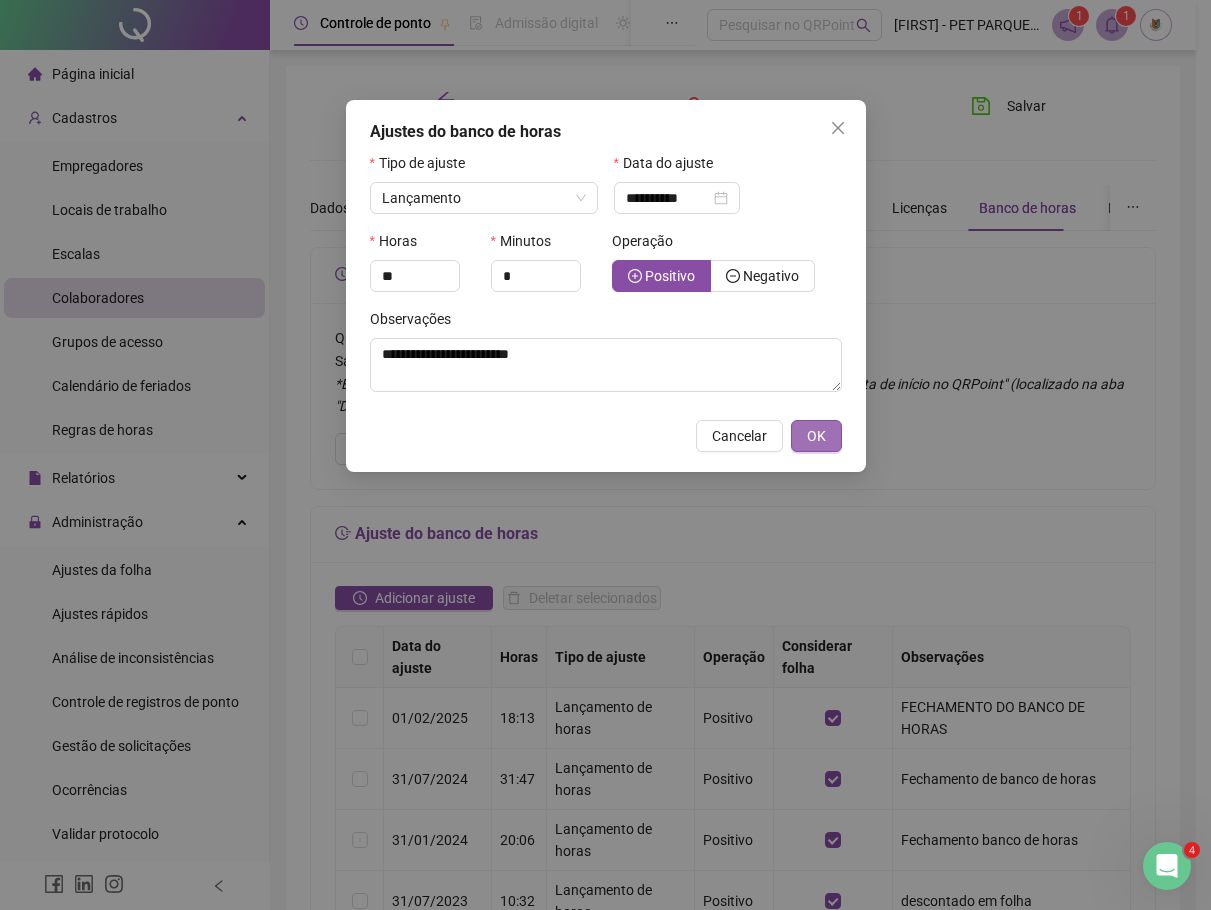 click on "OK" at bounding box center [816, 436] 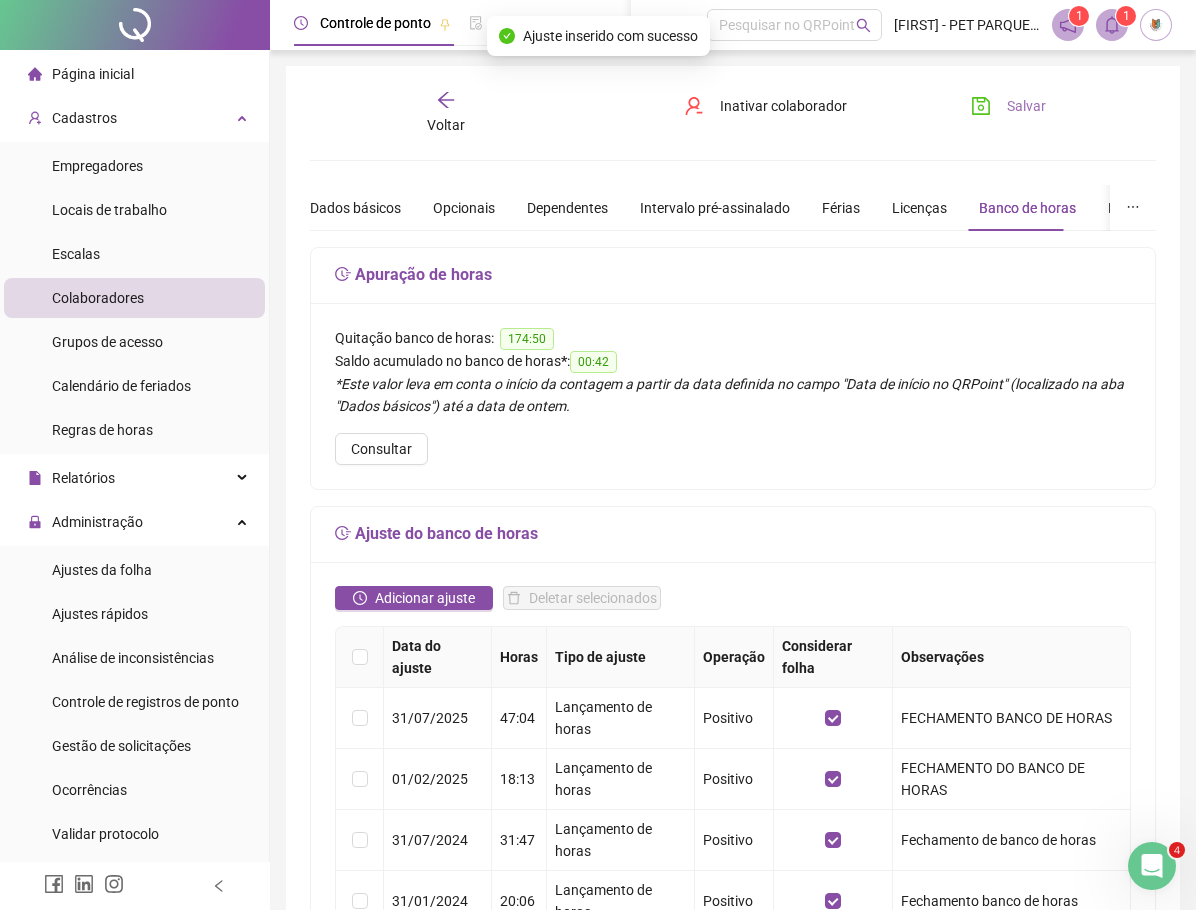click on "Salvar" at bounding box center (1026, 106) 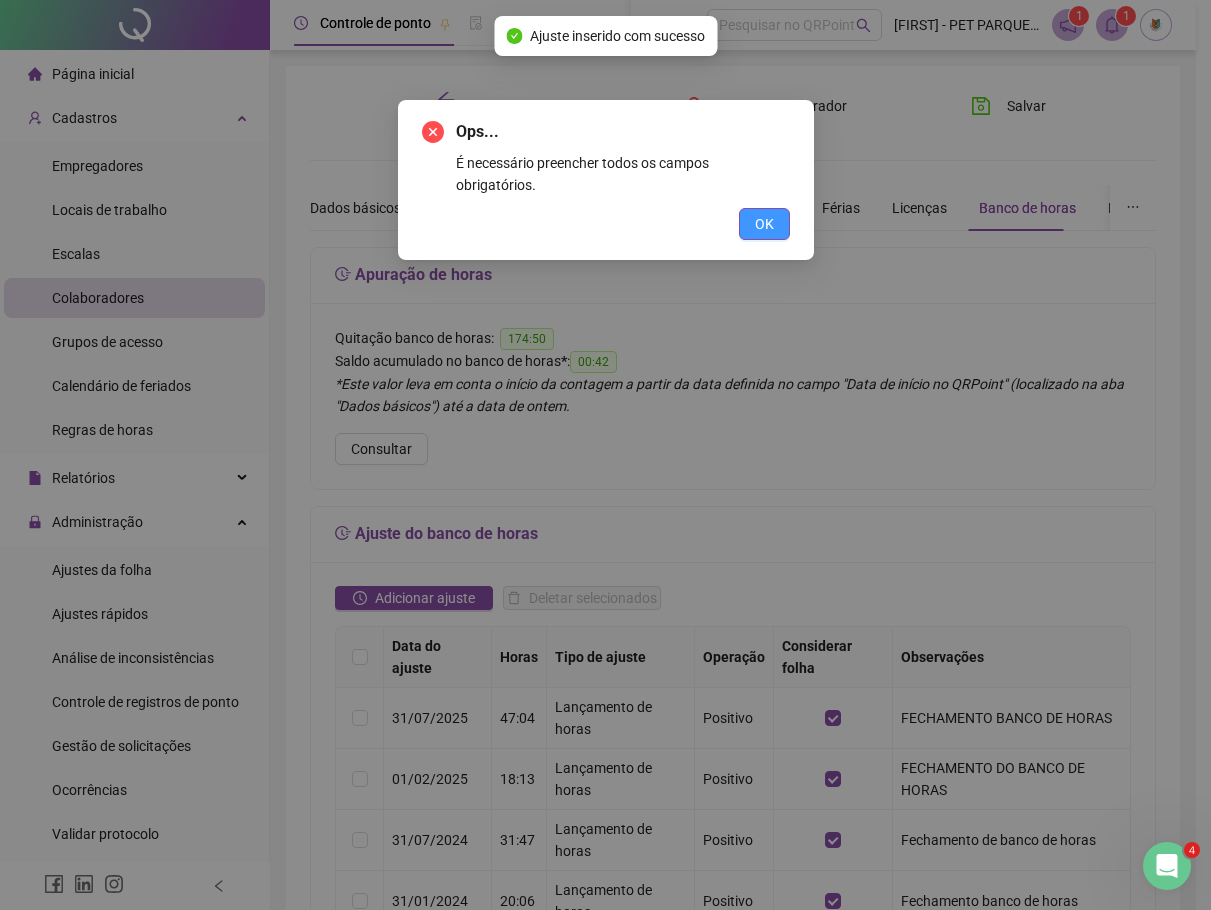 click on "OK" at bounding box center (764, 224) 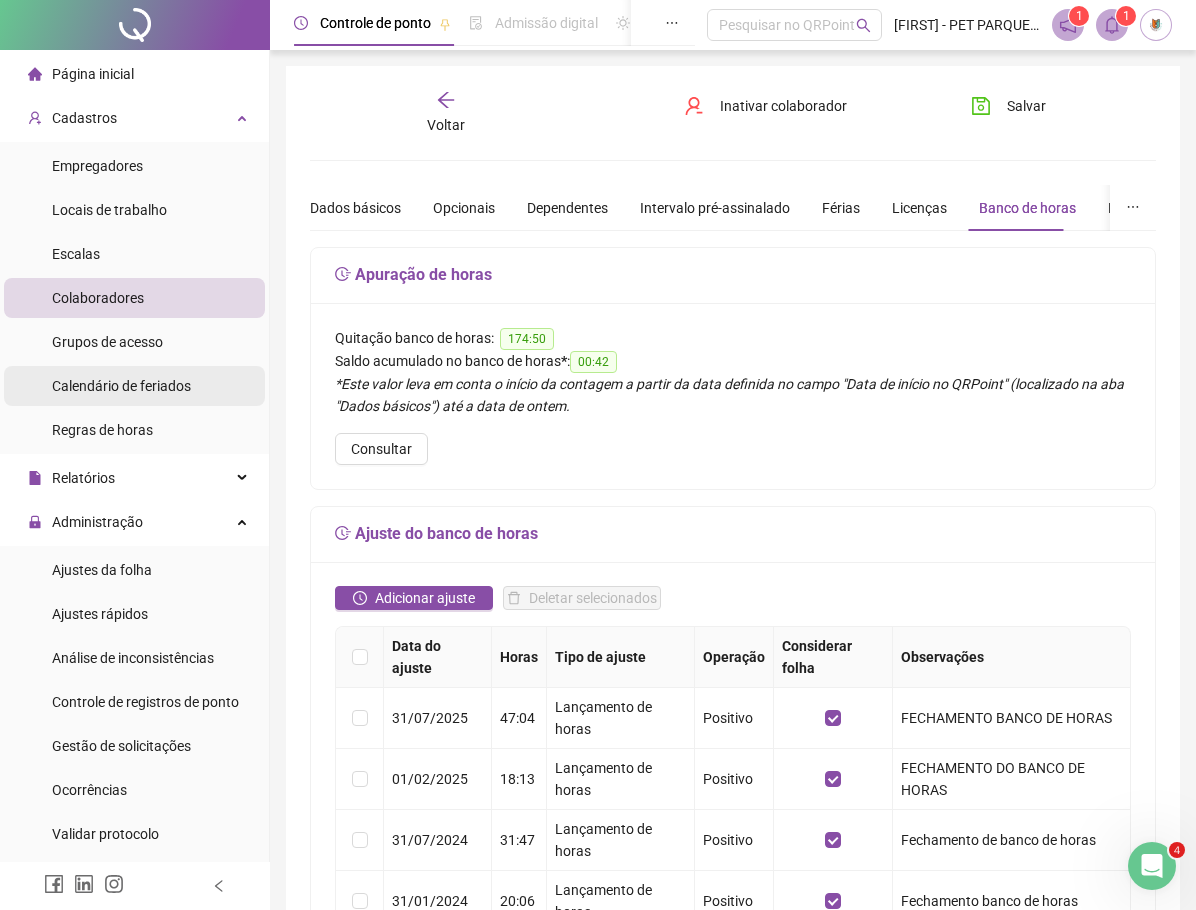 type 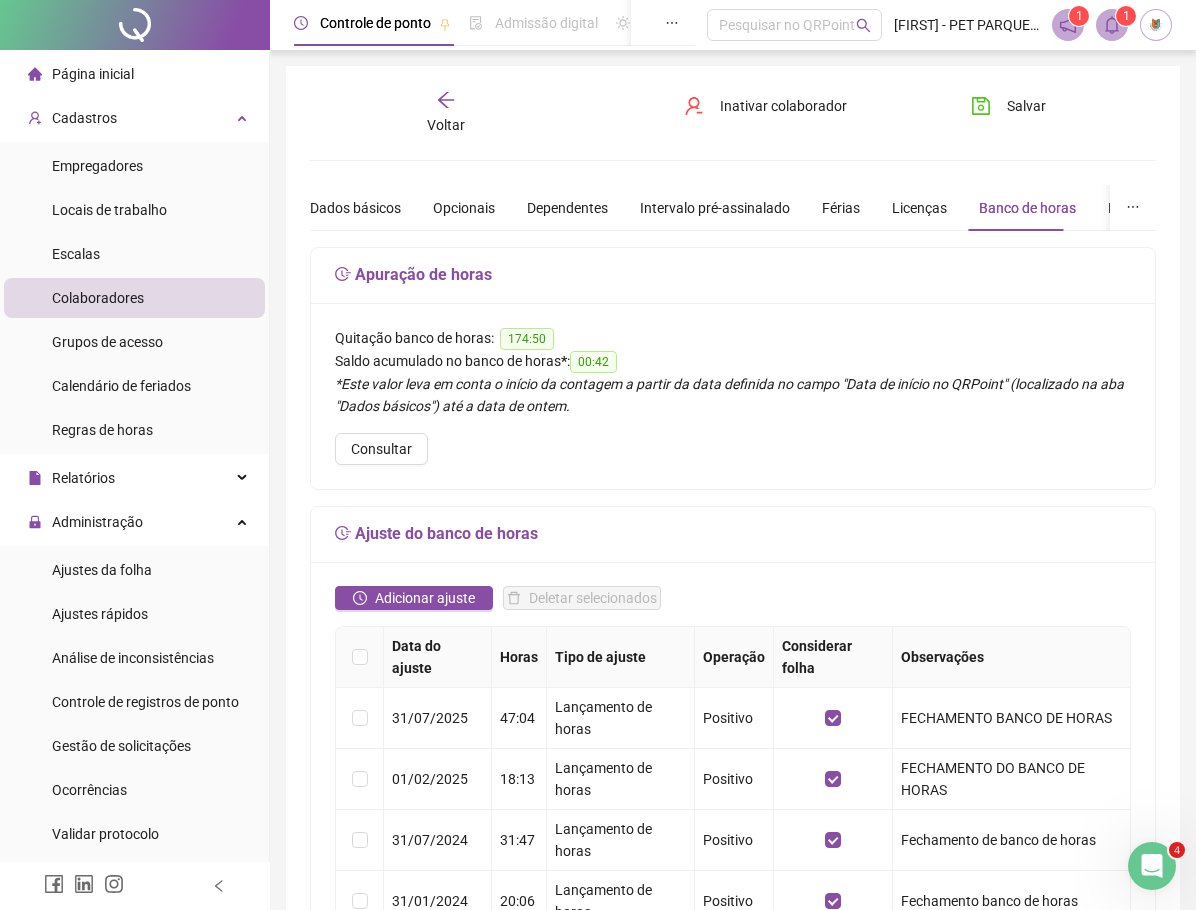 click on "Voltar" at bounding box center [446, 125] 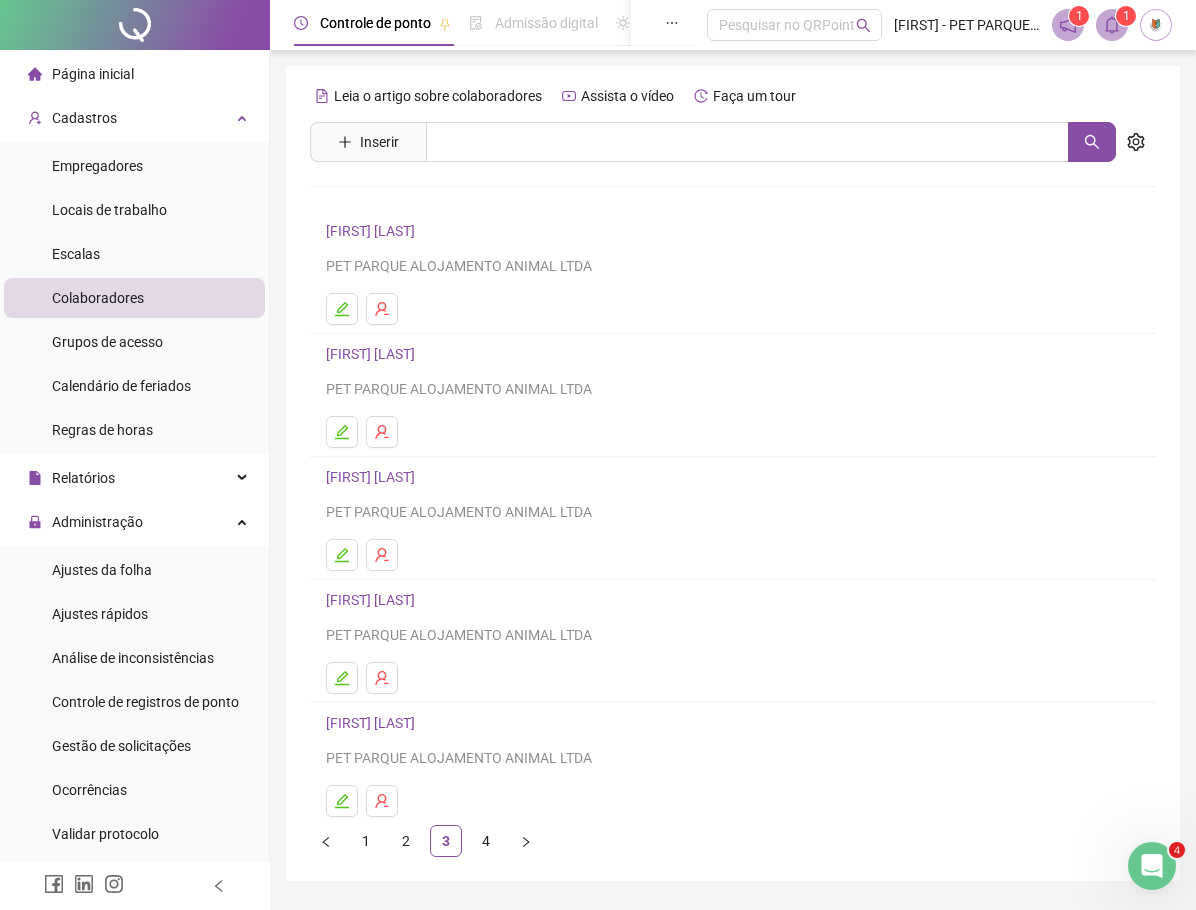 click on "[FIRST] [LAST]" at bounding box center [373, 600] 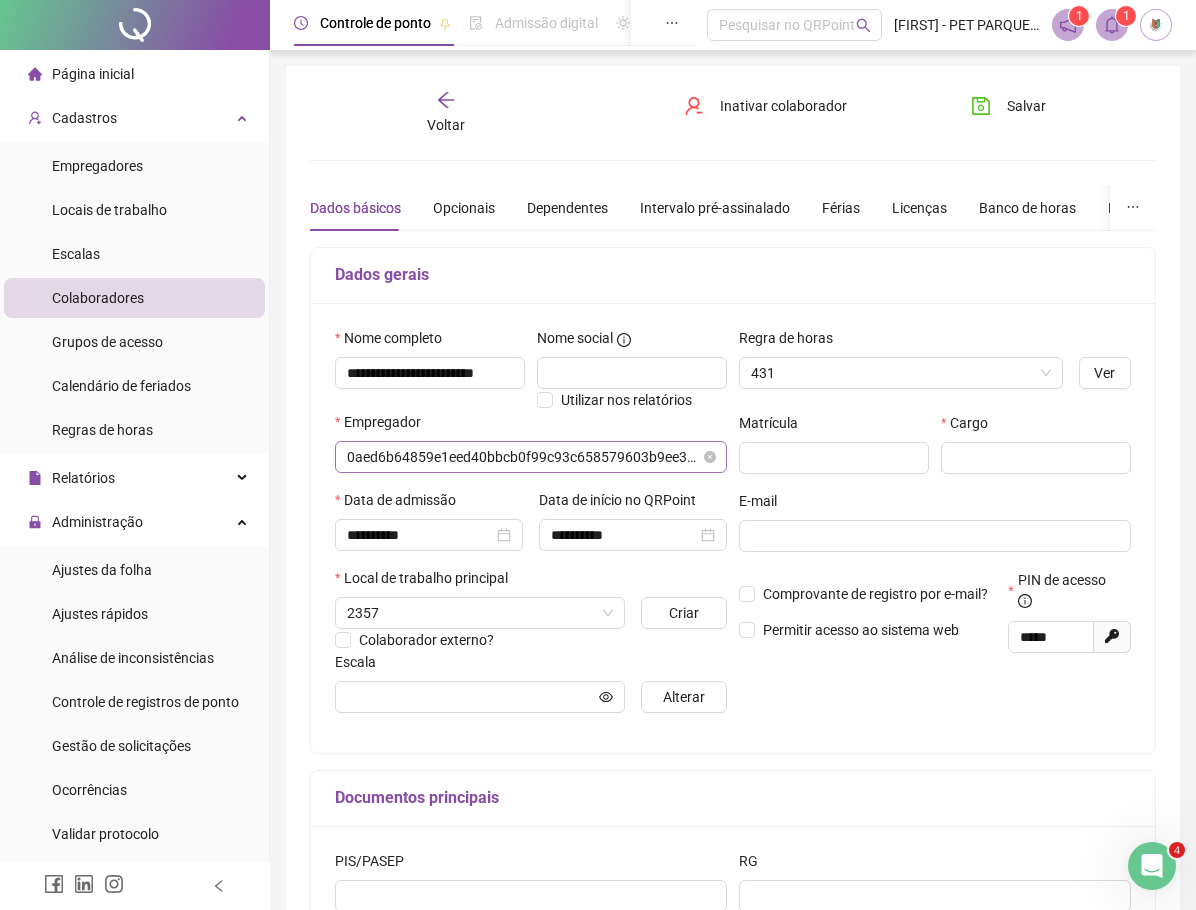 type on "**********" 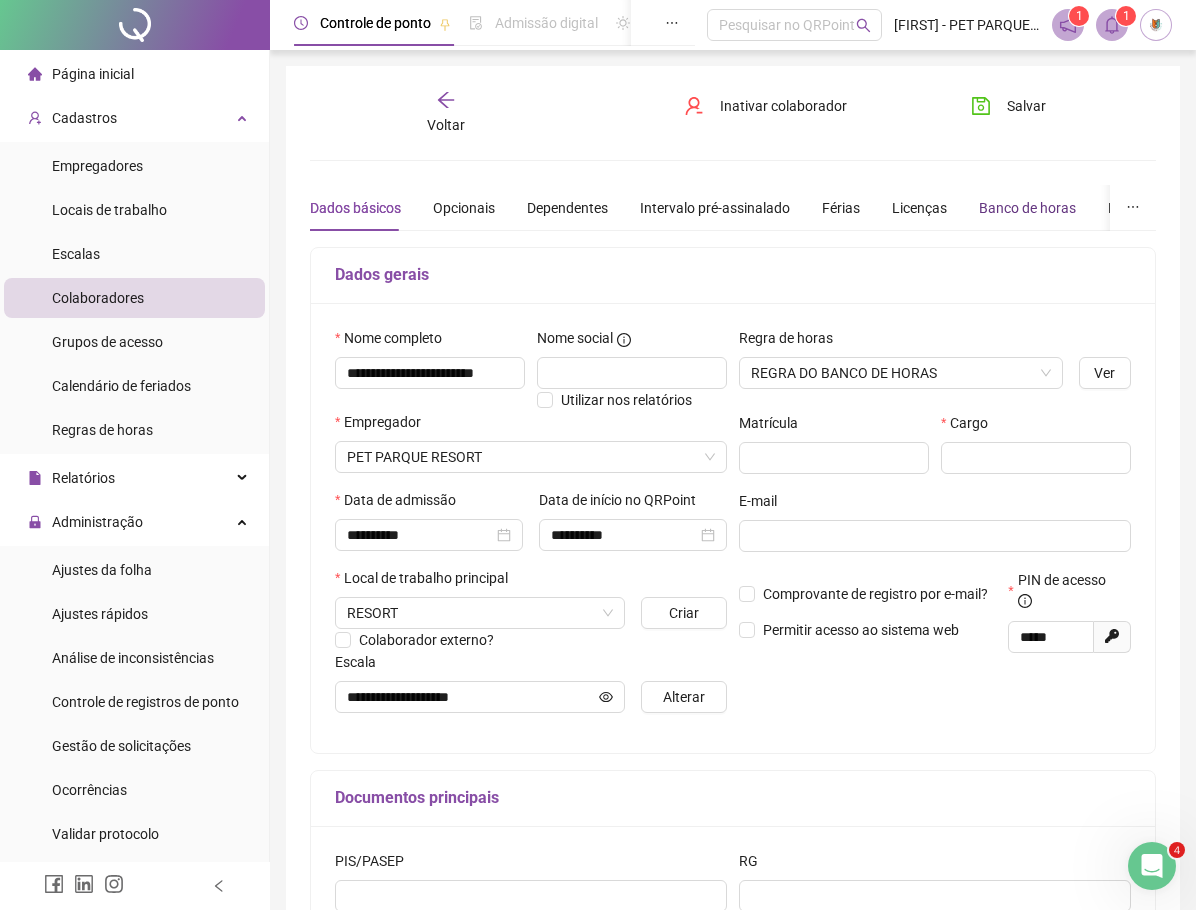 click on "Banco de horas" at bounding box center [1027, 208] 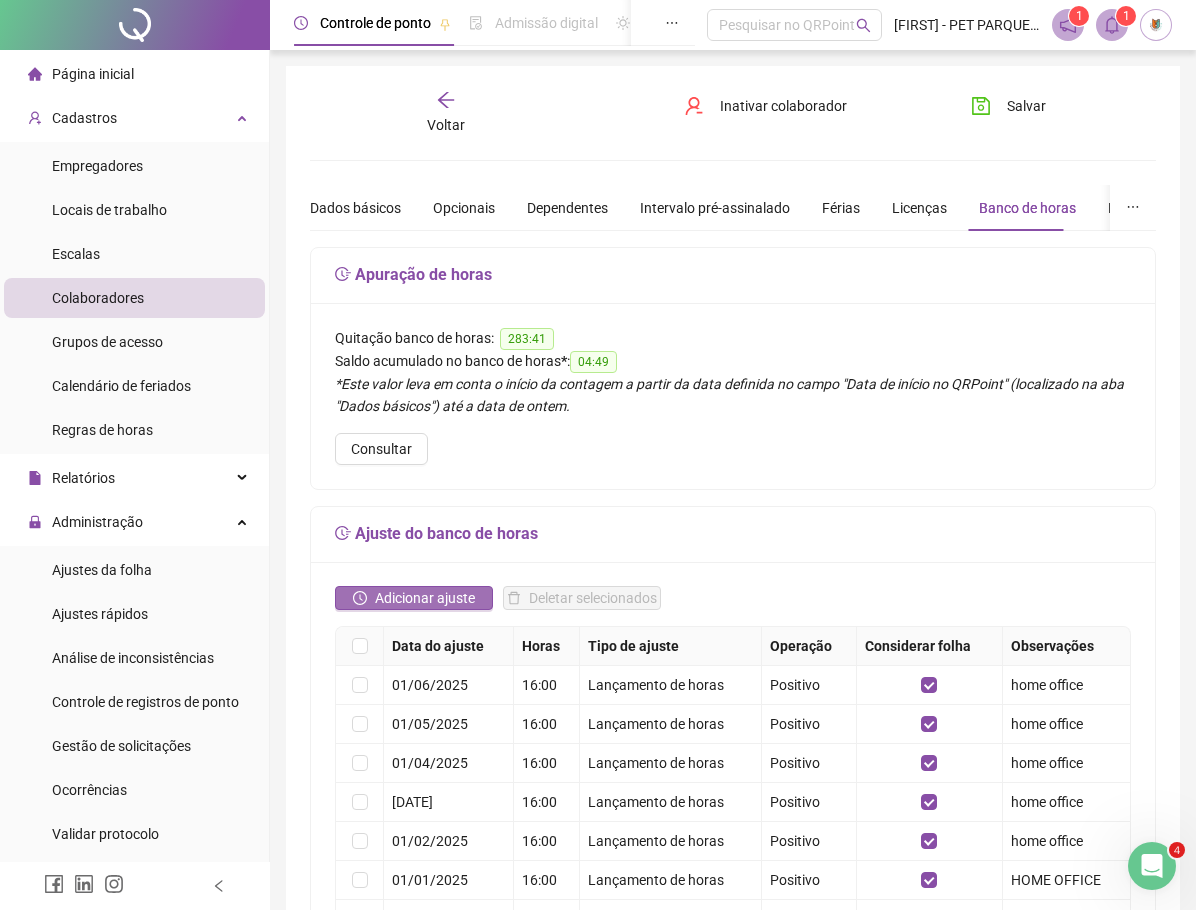 click on "Adicionar ajuste" at bounding box center (425, 598) 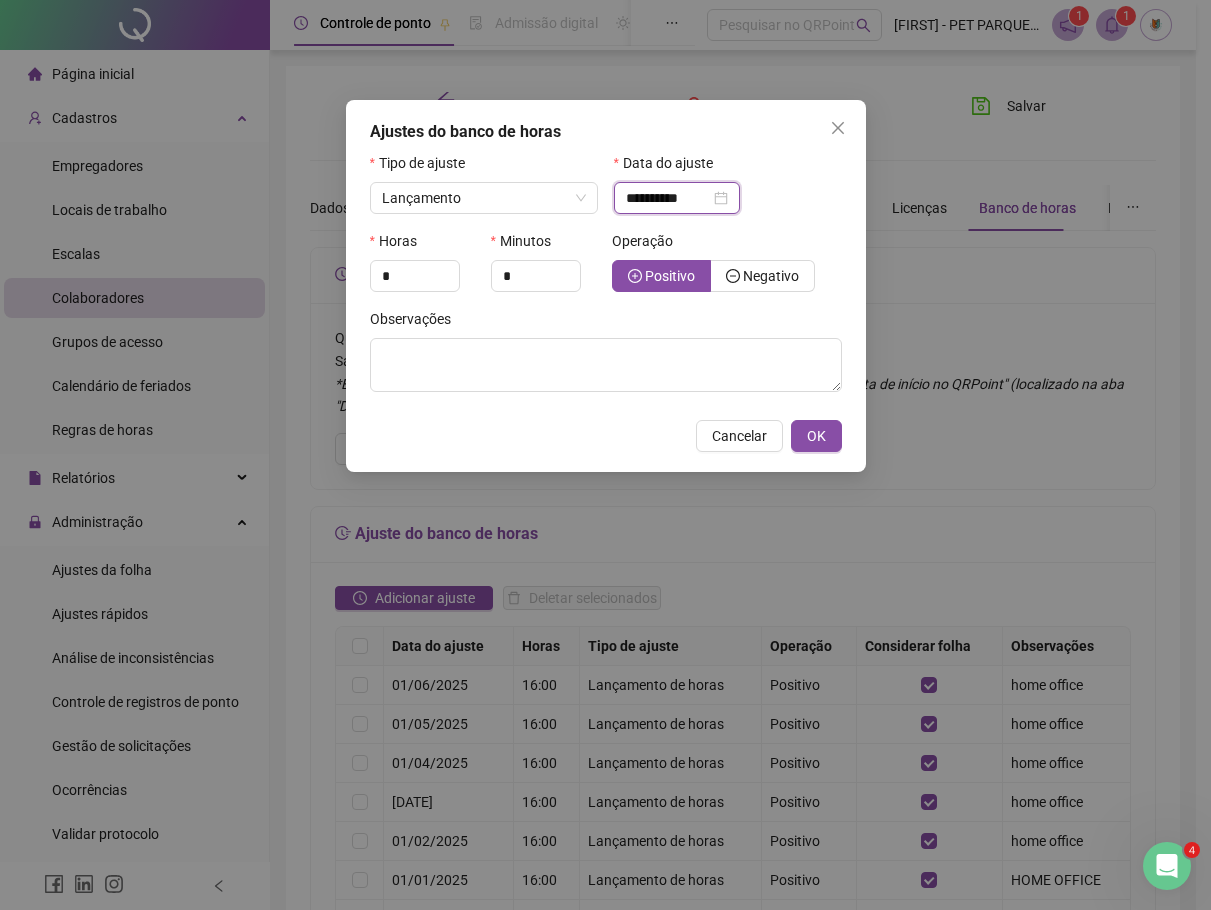 click on "**********" at bounding box center [668, 198] 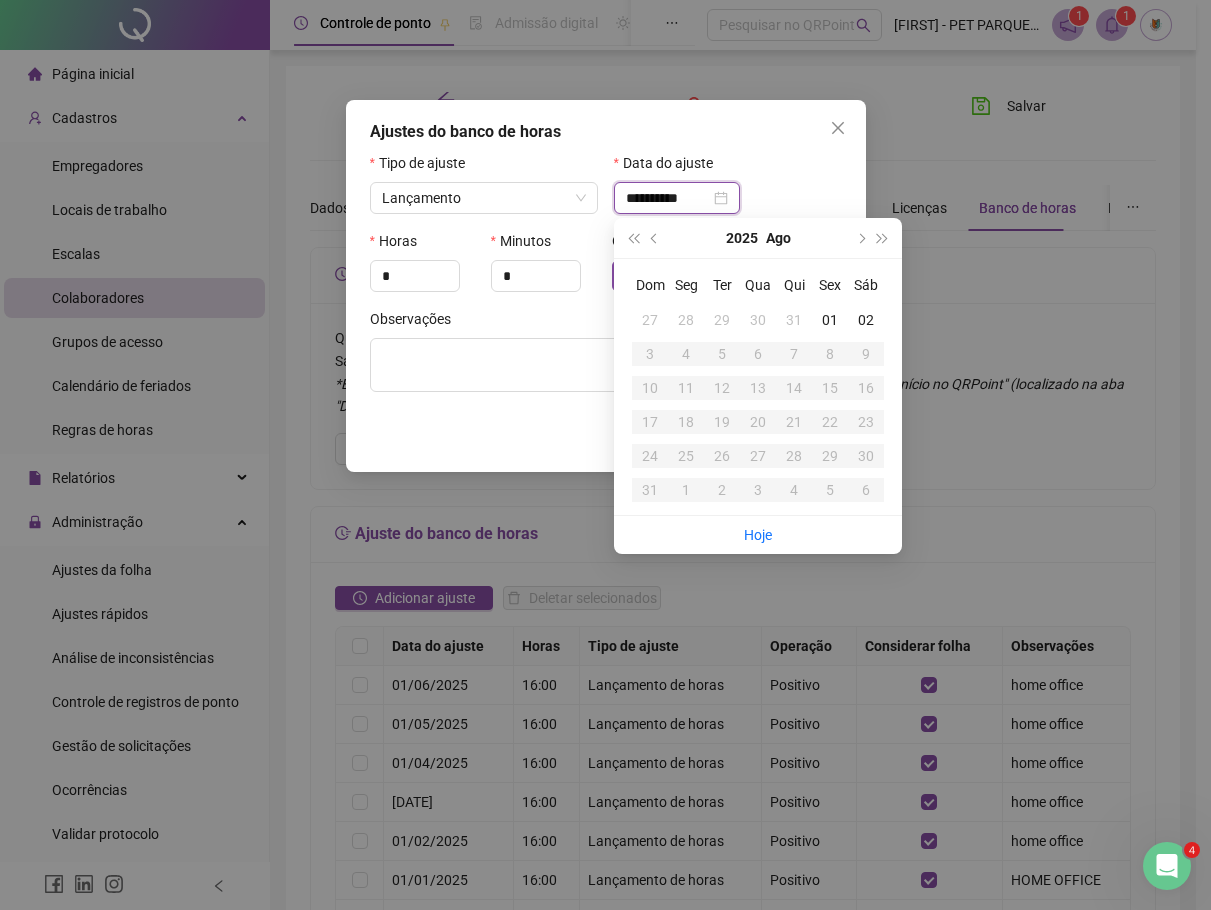 type on "**********" 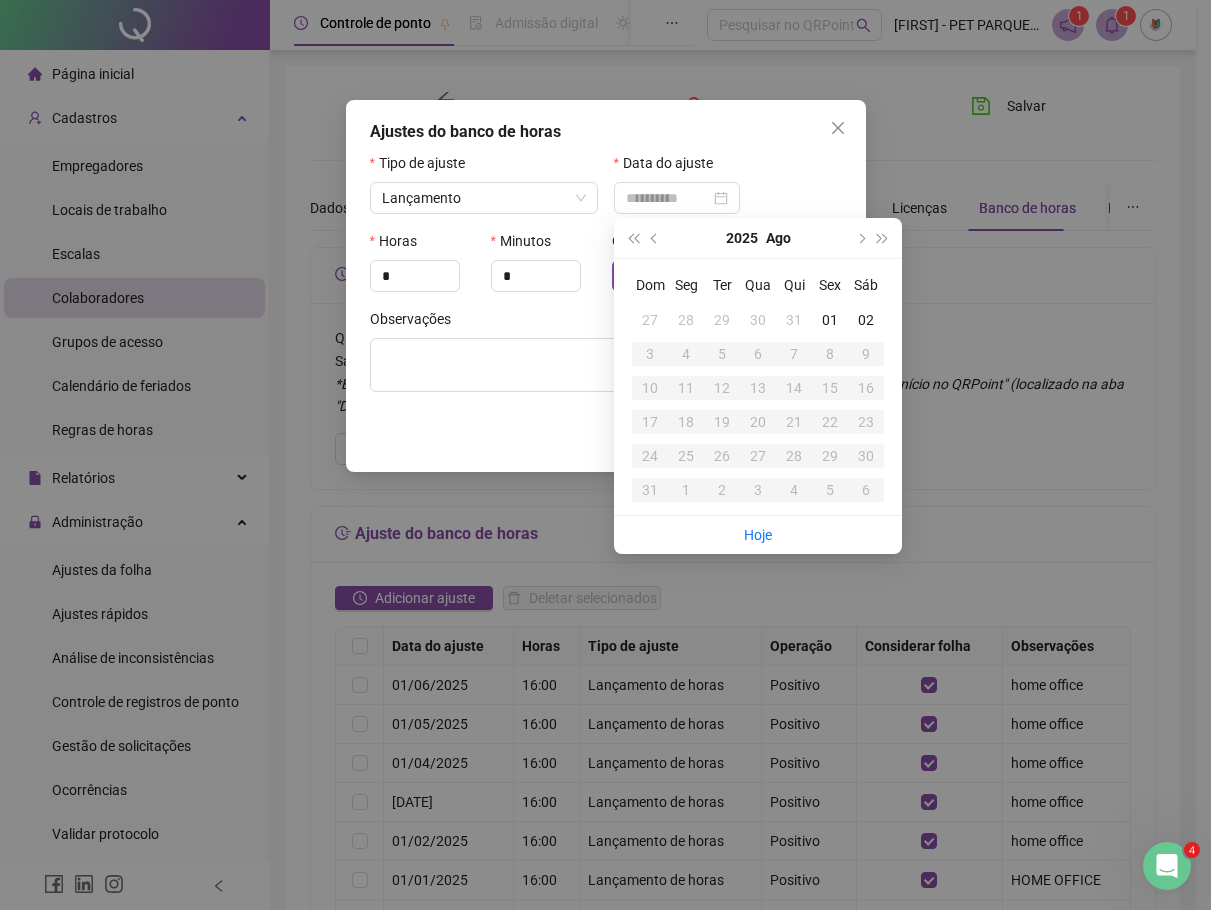 click on "31" at bounding box center [794, 320] 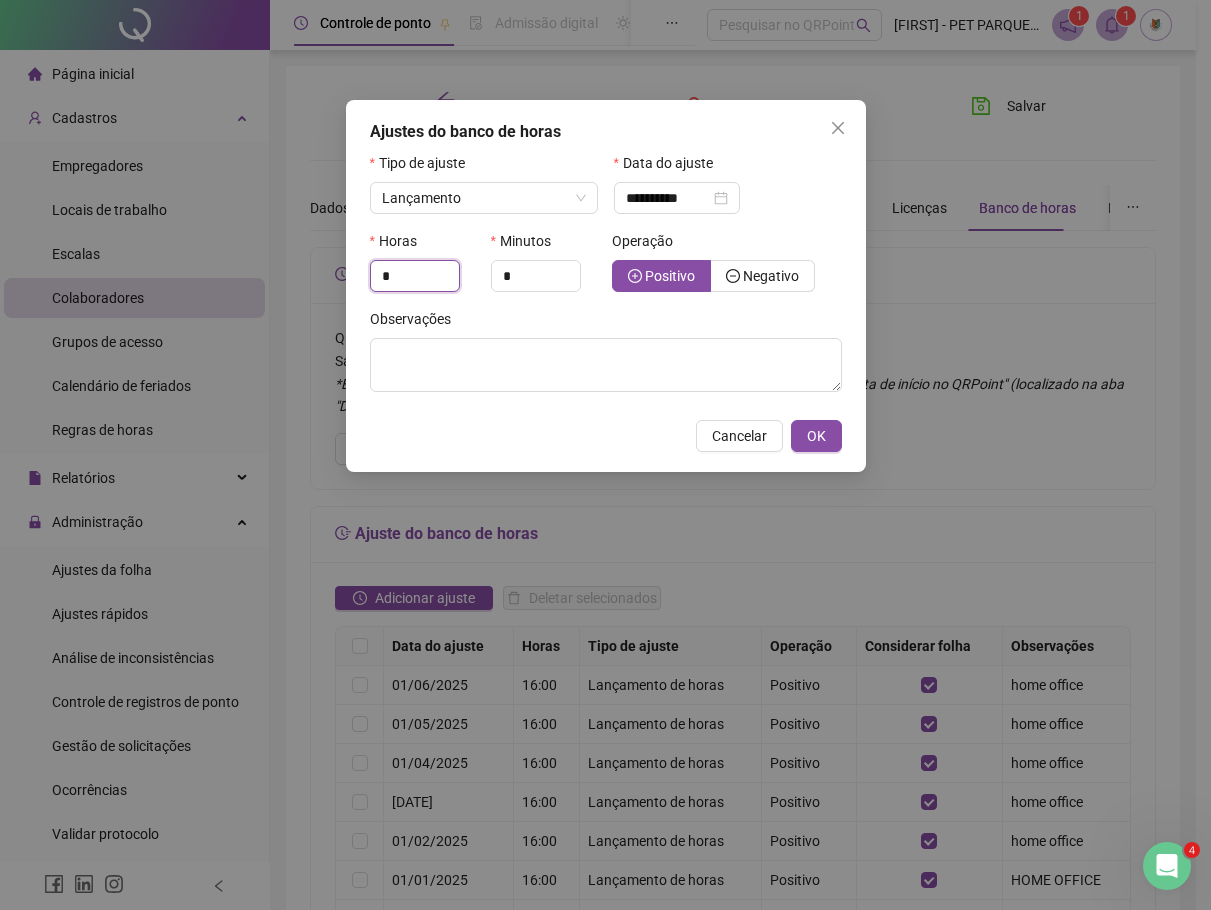 drag, startPoint x: 407, startPoint y: 281, endPoint x: 361, endPoint y: 280, distance: 46.010868 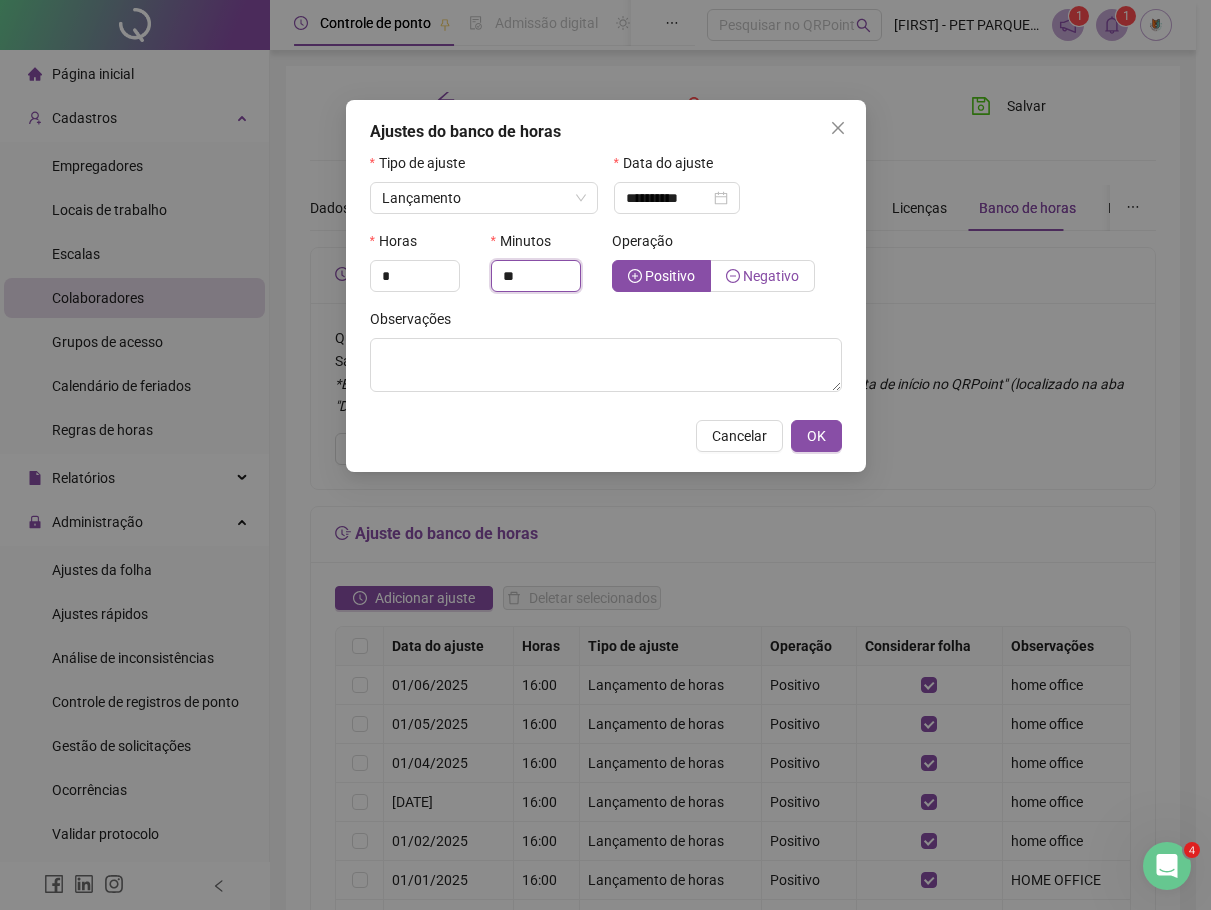 type on "**" 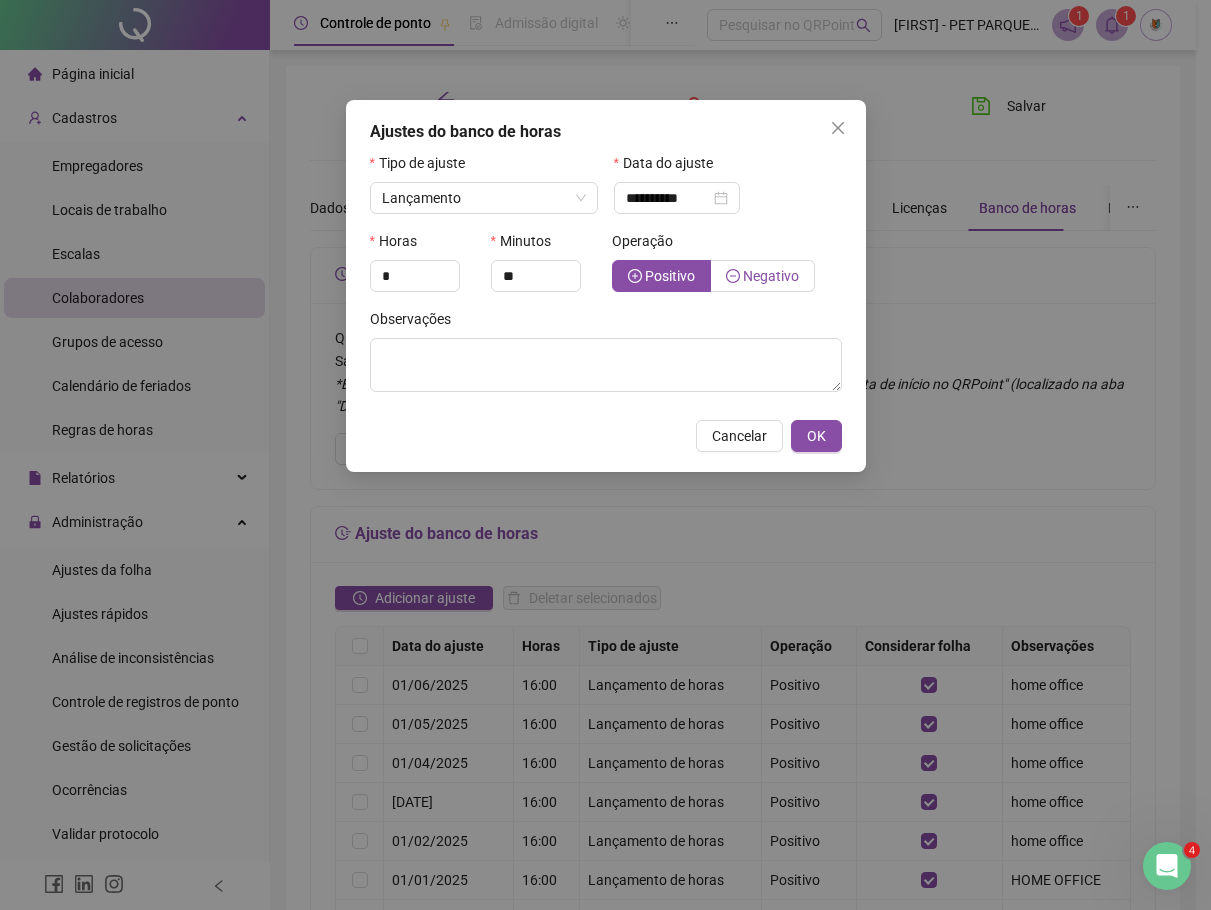 click on "Negativo" at bounding box center [771, 276] 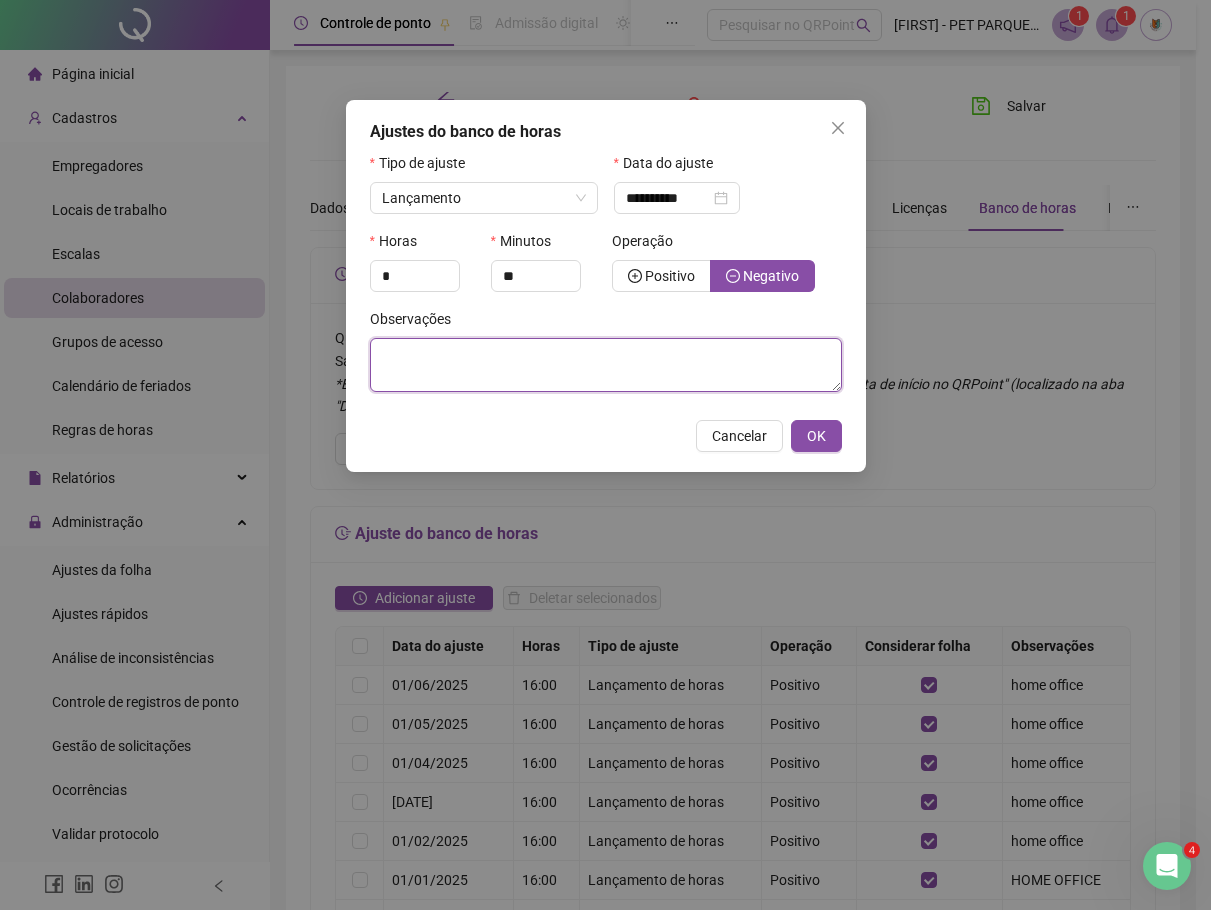 click at bounding box center [606, 365] 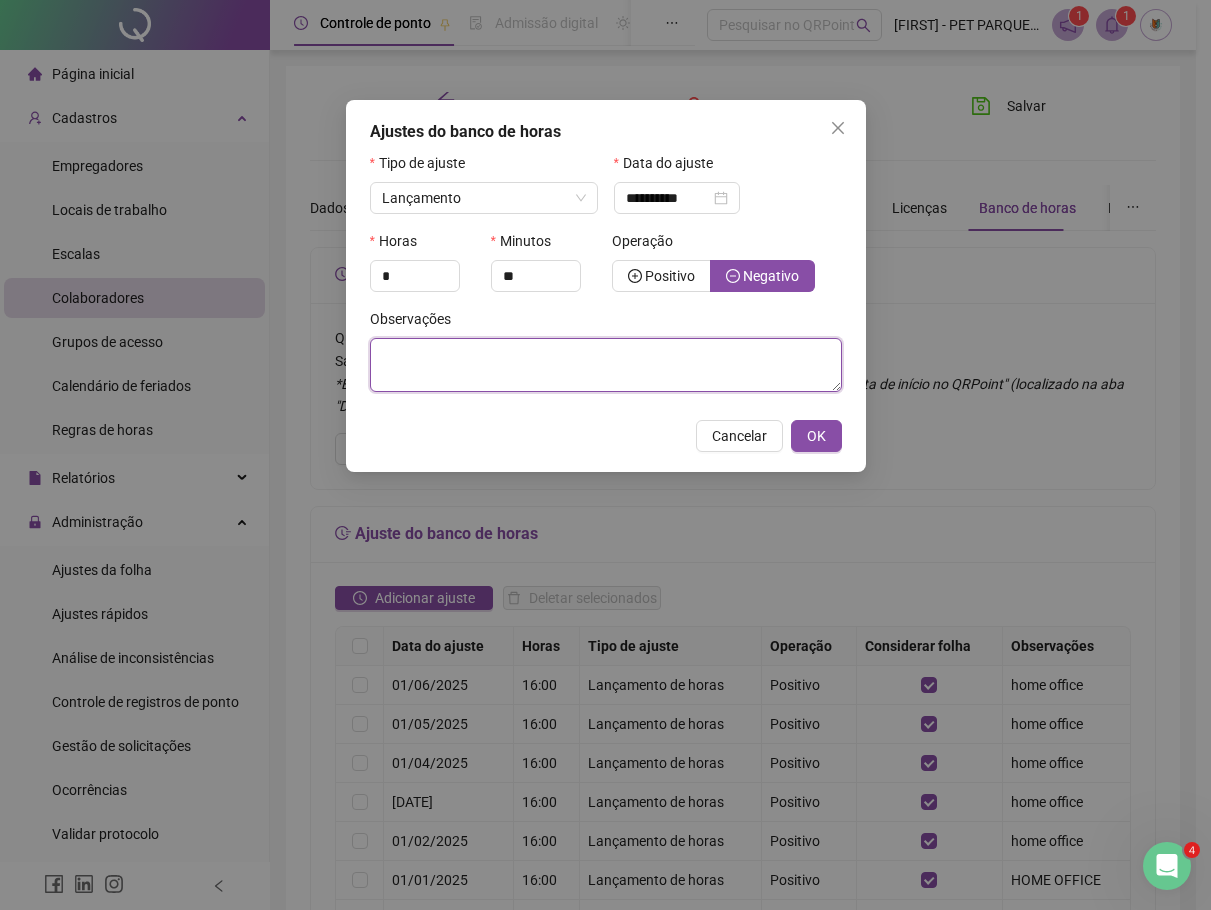 paste on "**********" 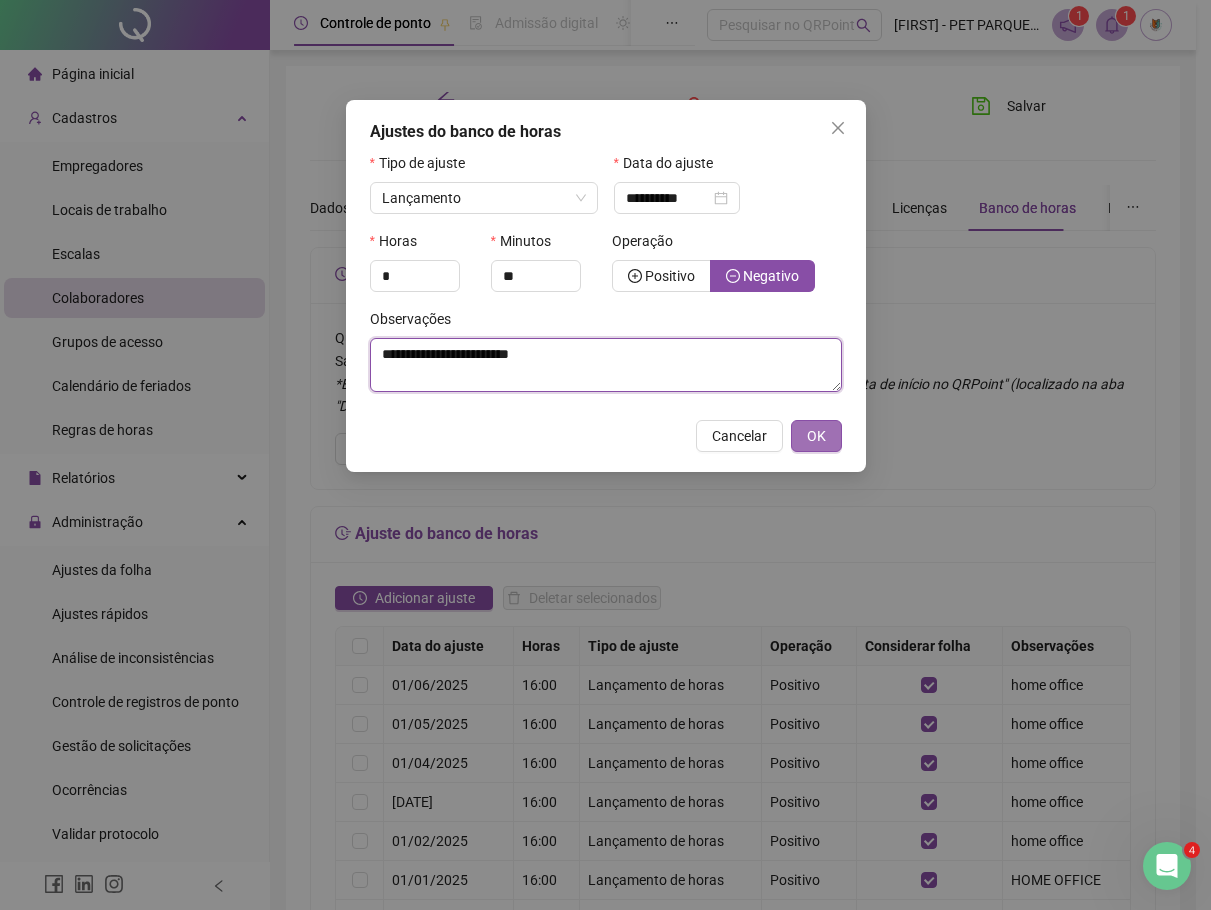 type on "**********" 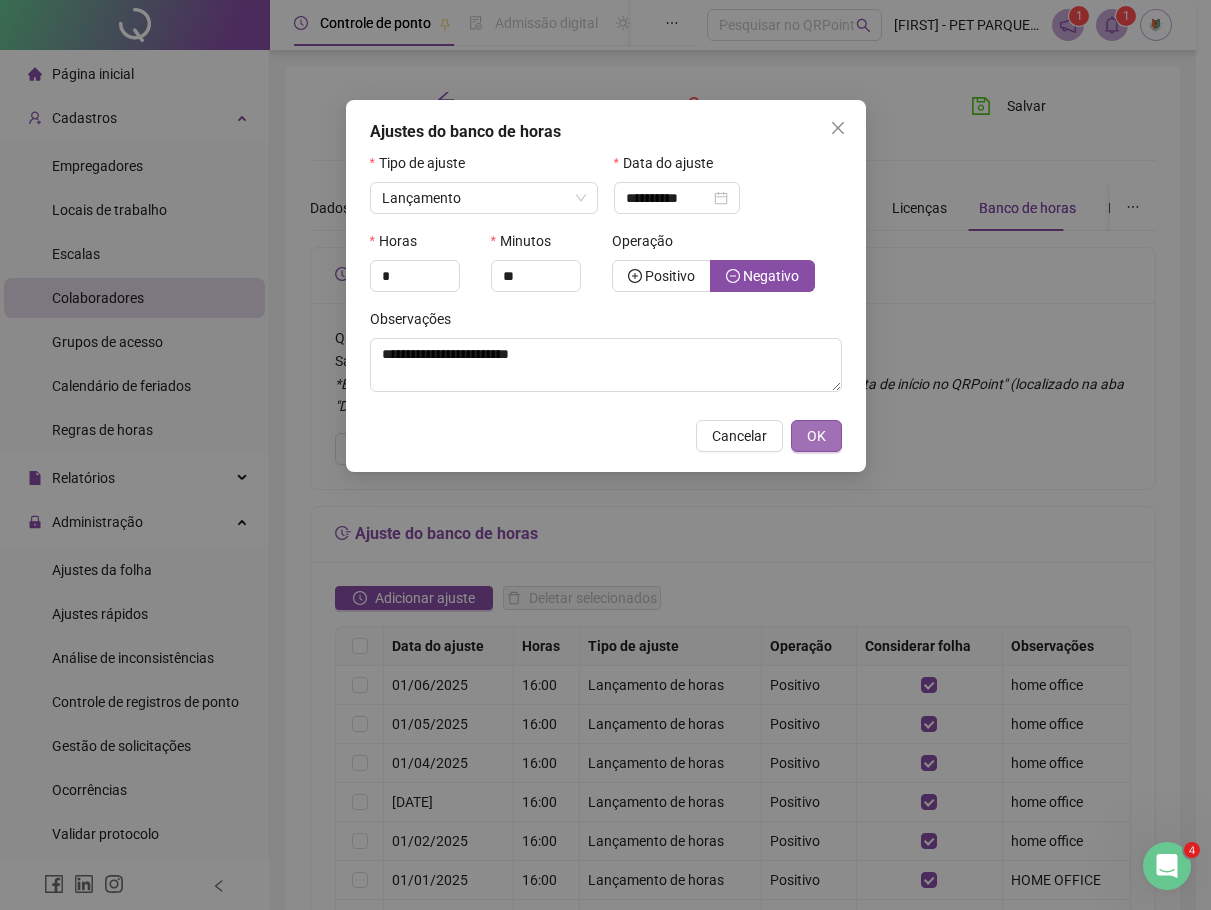 click on "OK" at bounding box center [816, 436] 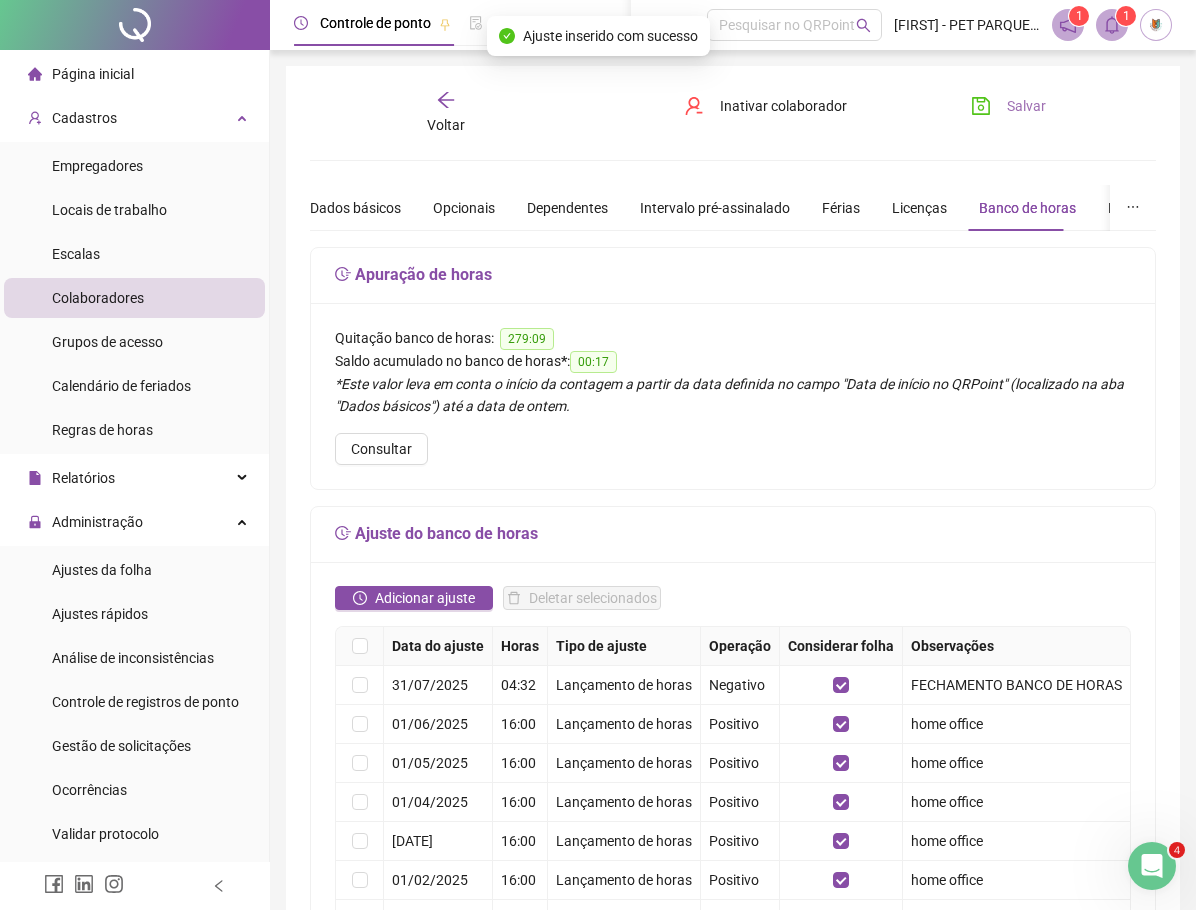 click on "Salvar" at bounding box center [1026, 106] 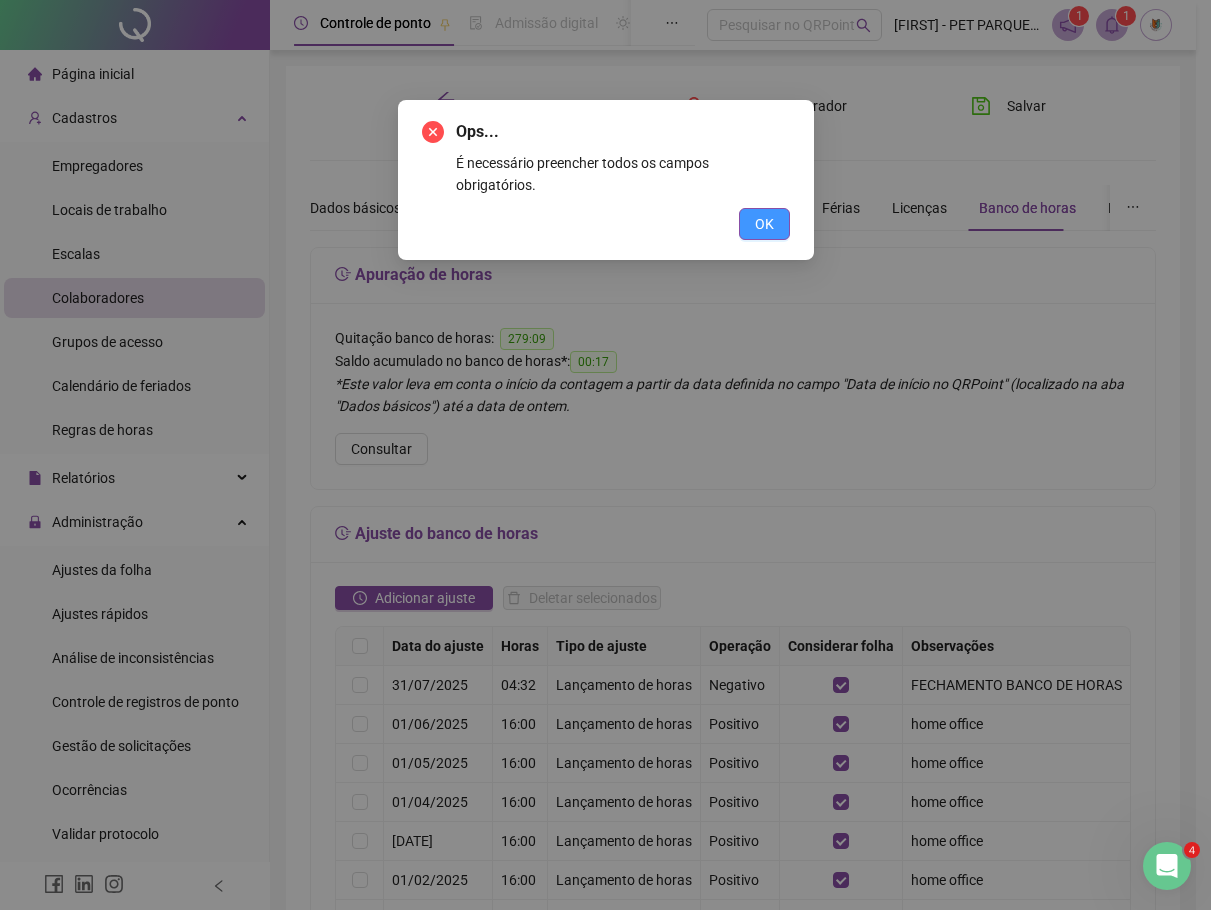 click on "OK" at bounding box center (764, 224) 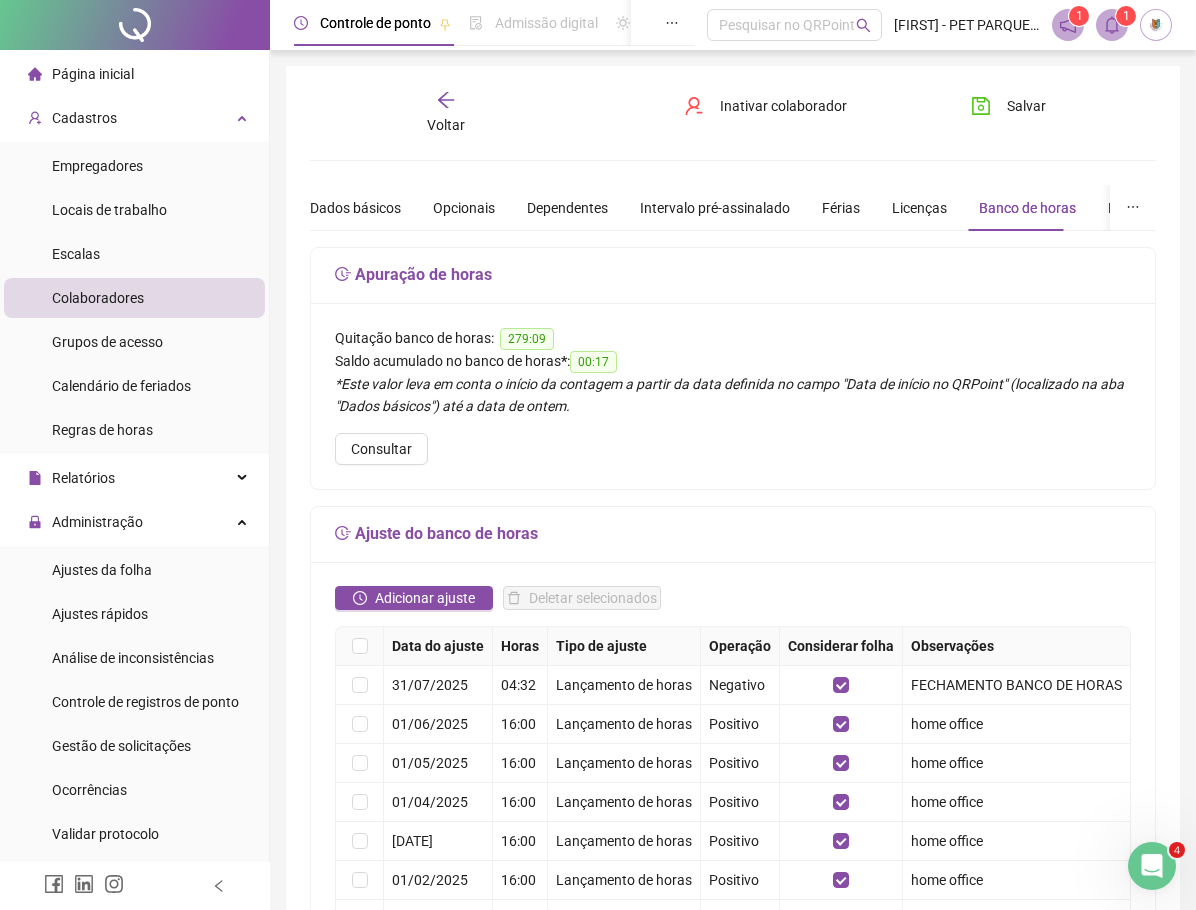 click on "Voltar" at bounding box center [446, 125] 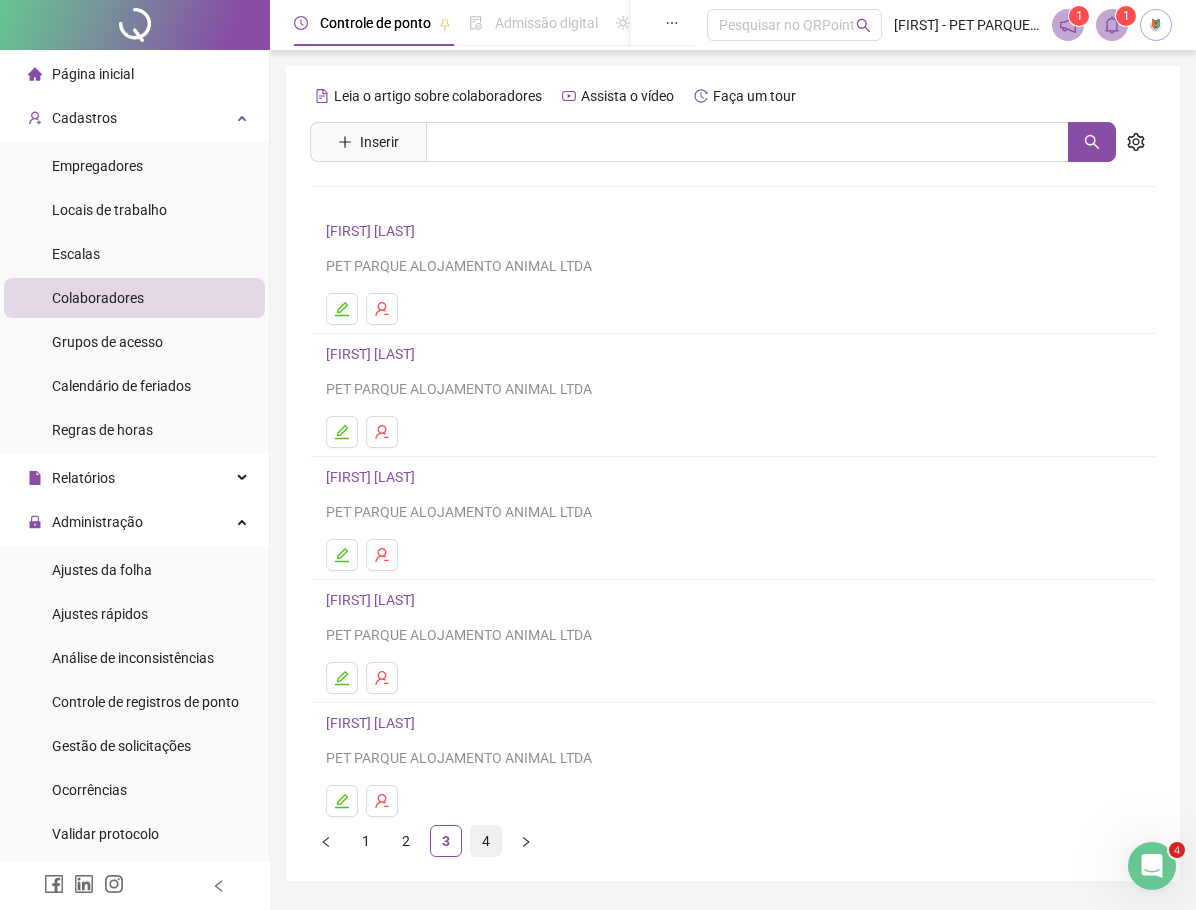 click on "4" at bounding box center [486, 841] 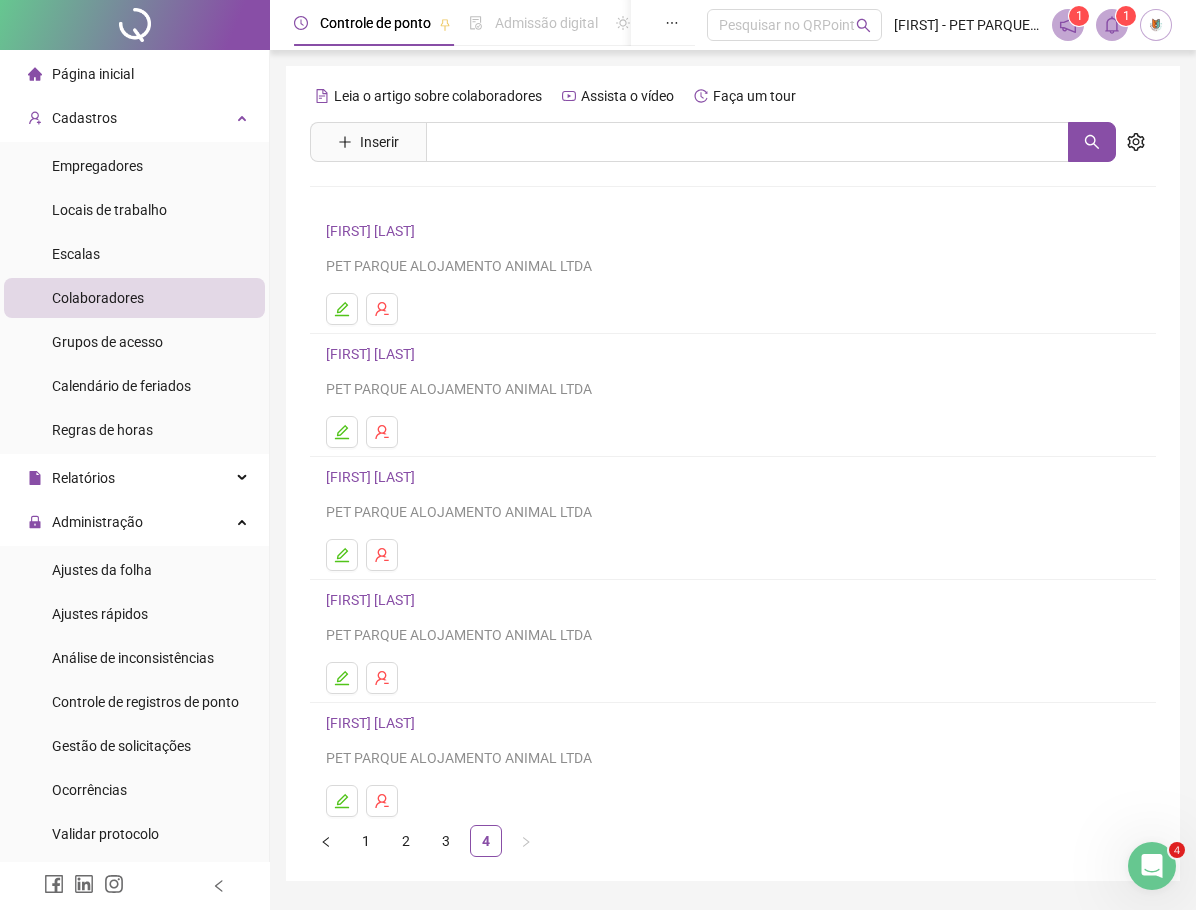click on "[FIRST] [LAST]" at bounding box center [373, 354] 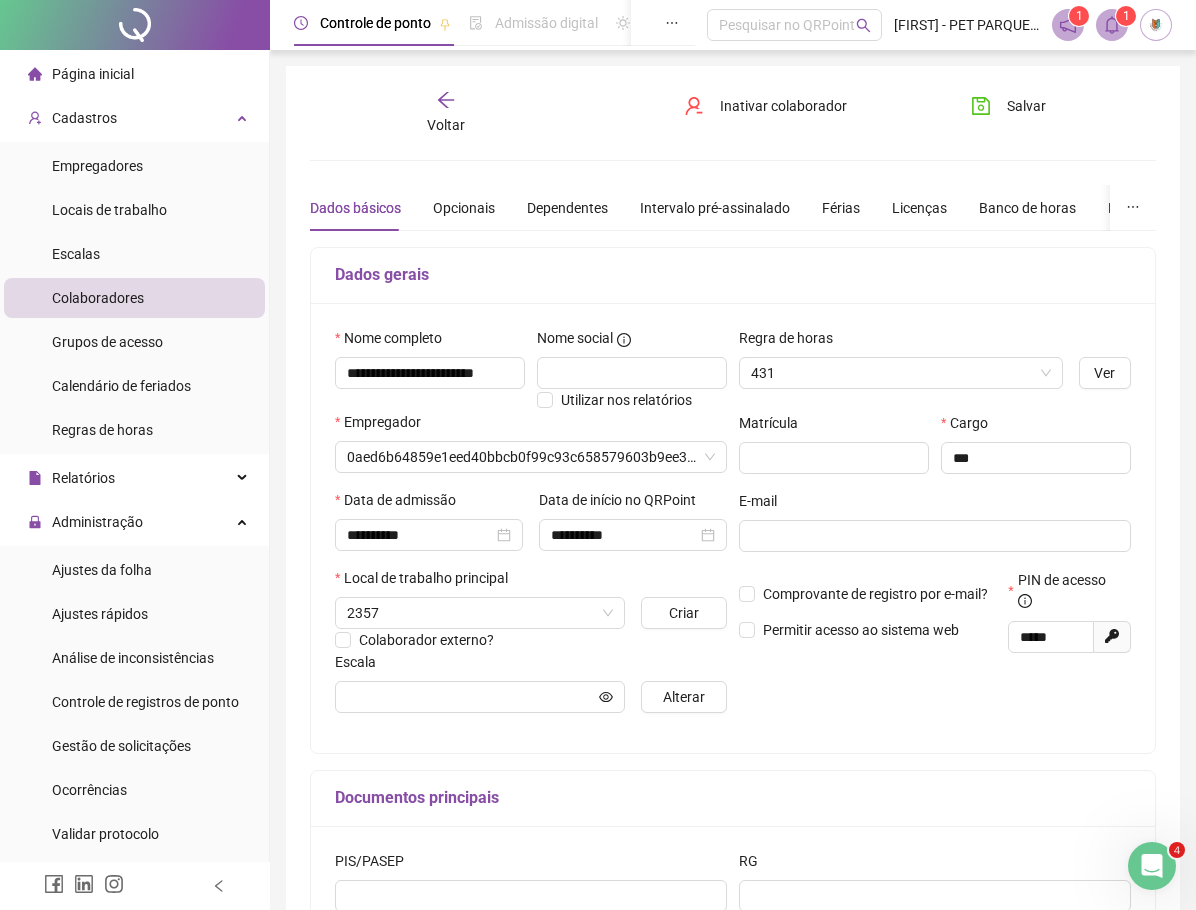 type on "**********" 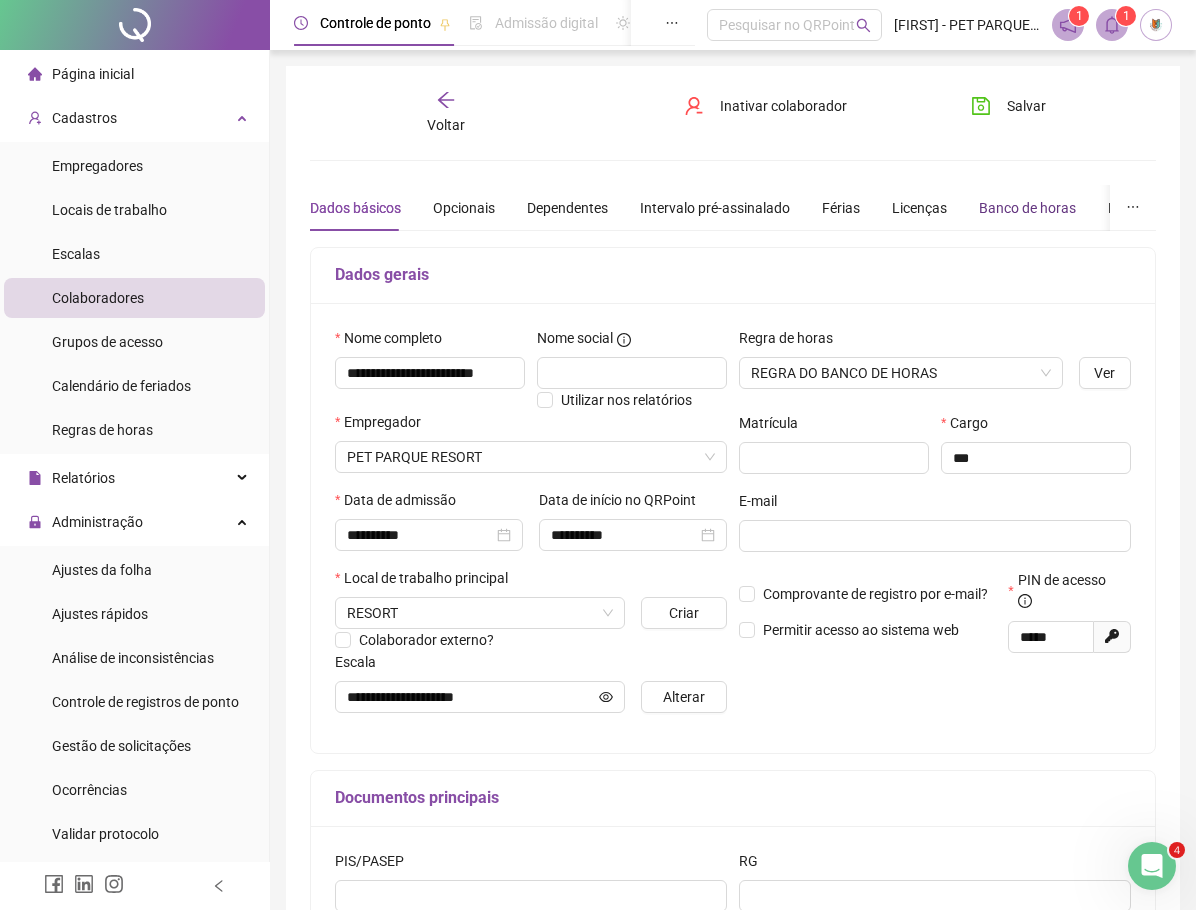 click on "Banco de horas" at bounding box center [1027, 208] 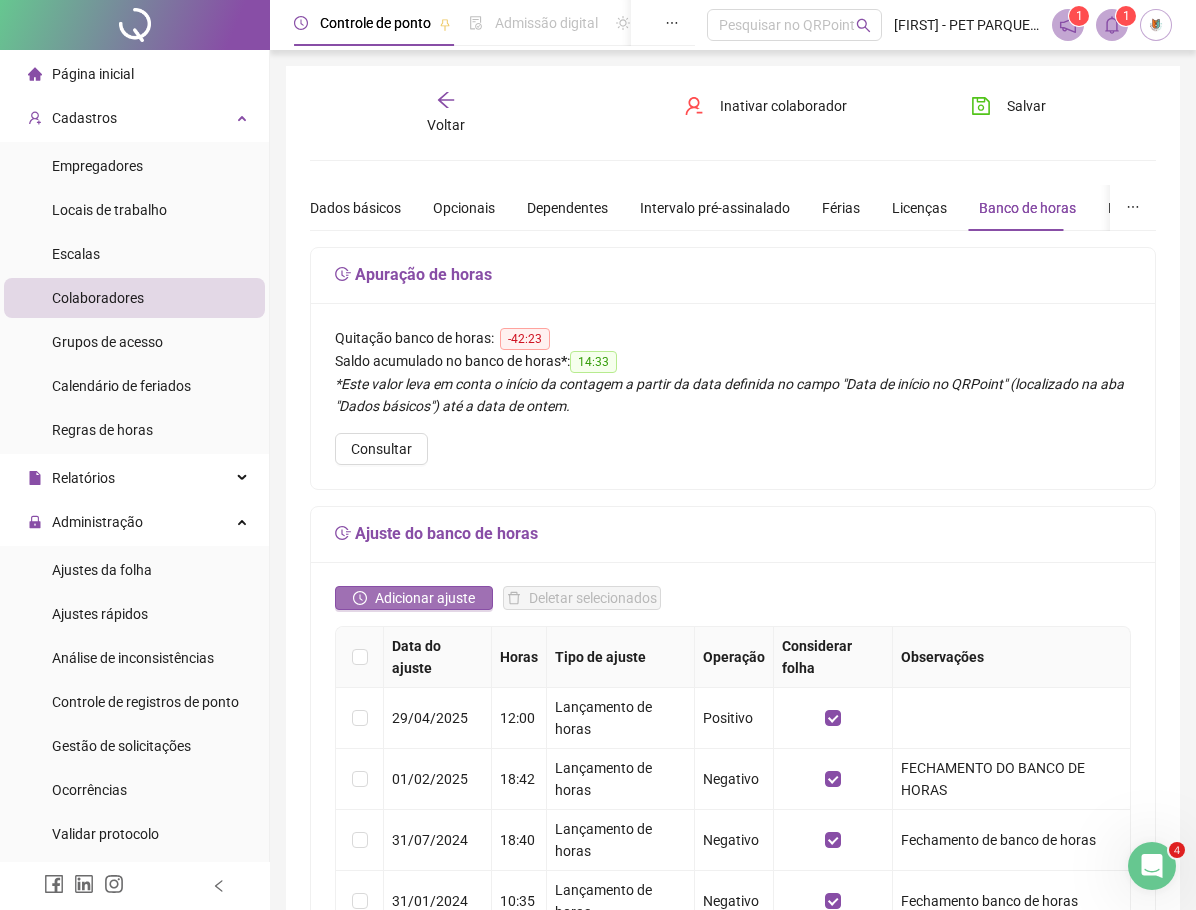 click on "Adicionar ajuste" at bounding box center (425, 598) 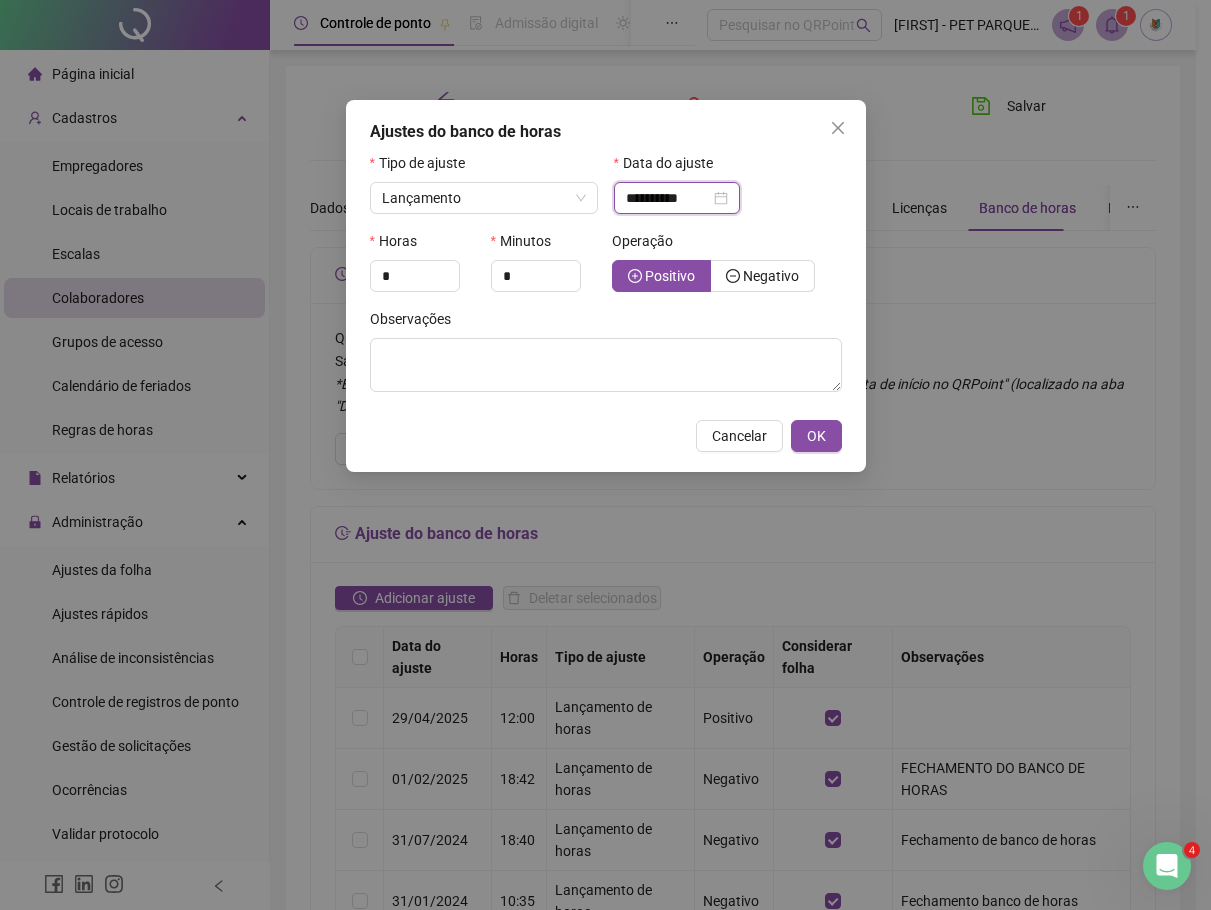 click on "**********" at bounding box center (668, 198) 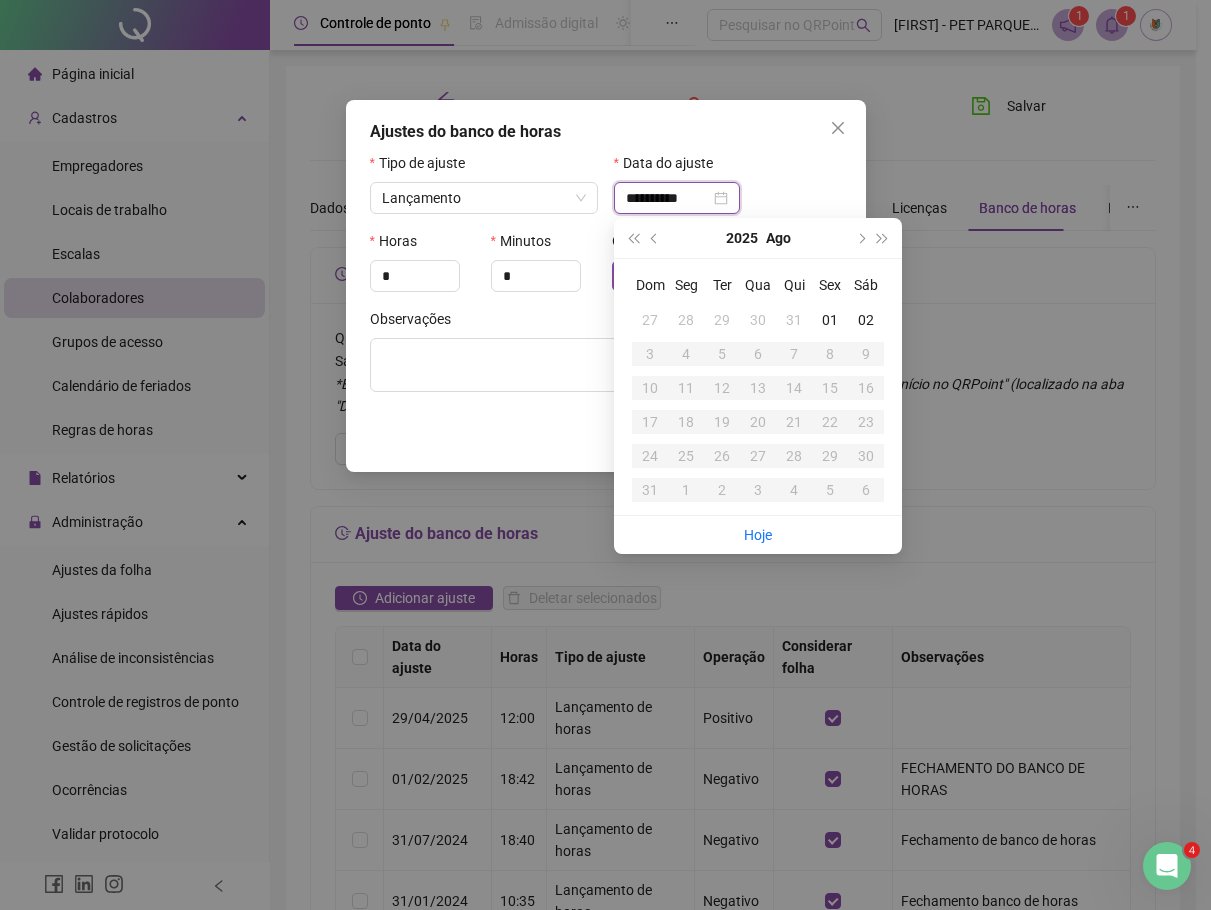 type on "**********" 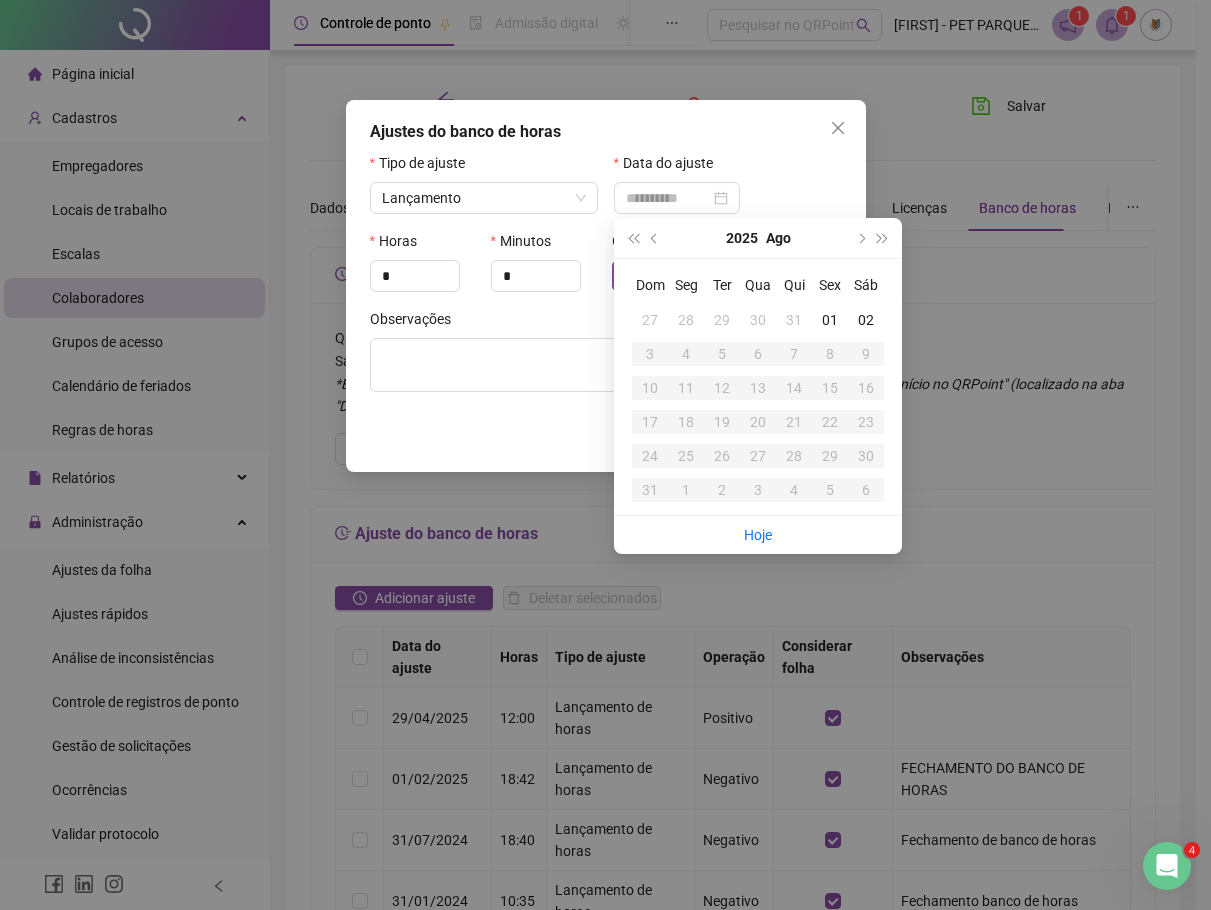 click on "31" at bounding box center [794, 320] 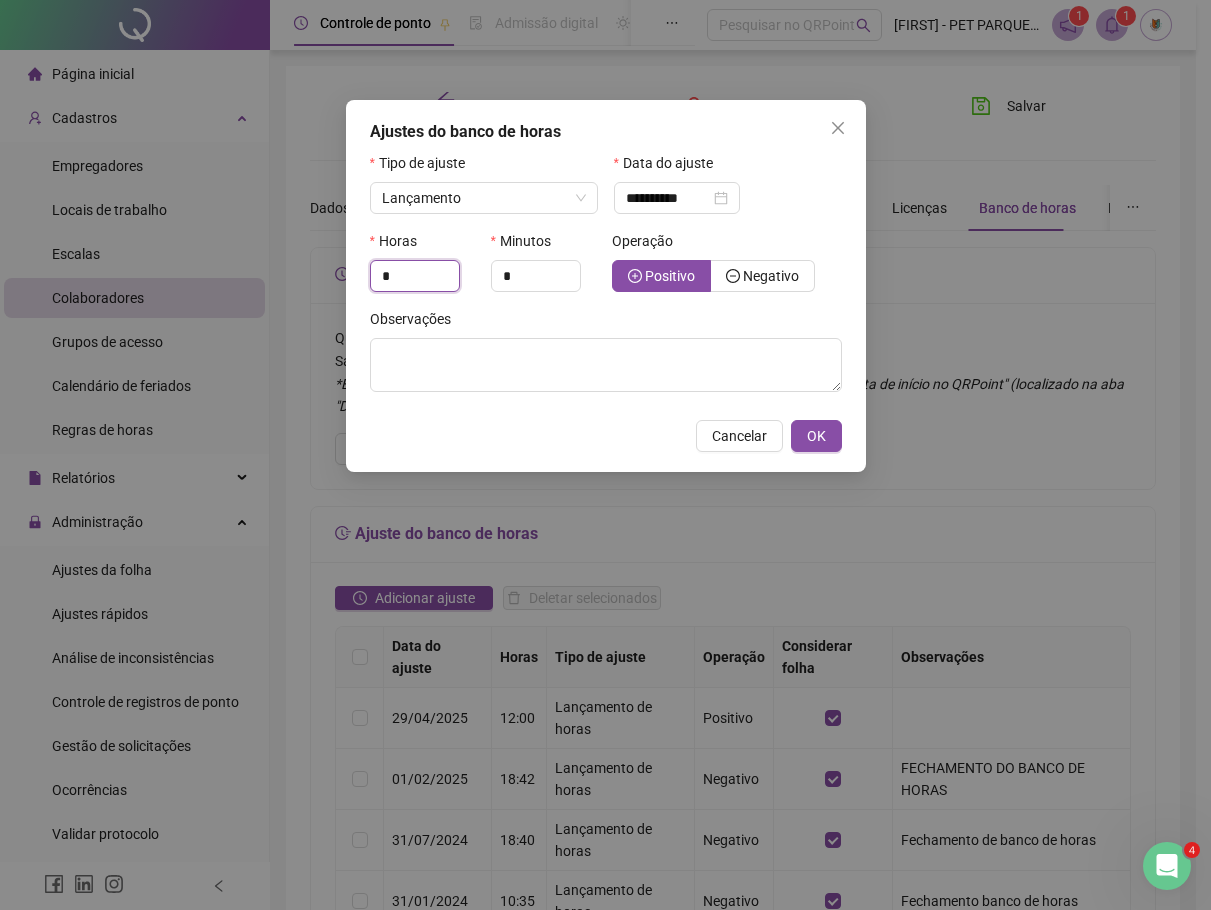 drag, startPoint x: 394, startPoint y: 285, endPoint x: 364, endPoint y: 287, distance: 30.066593 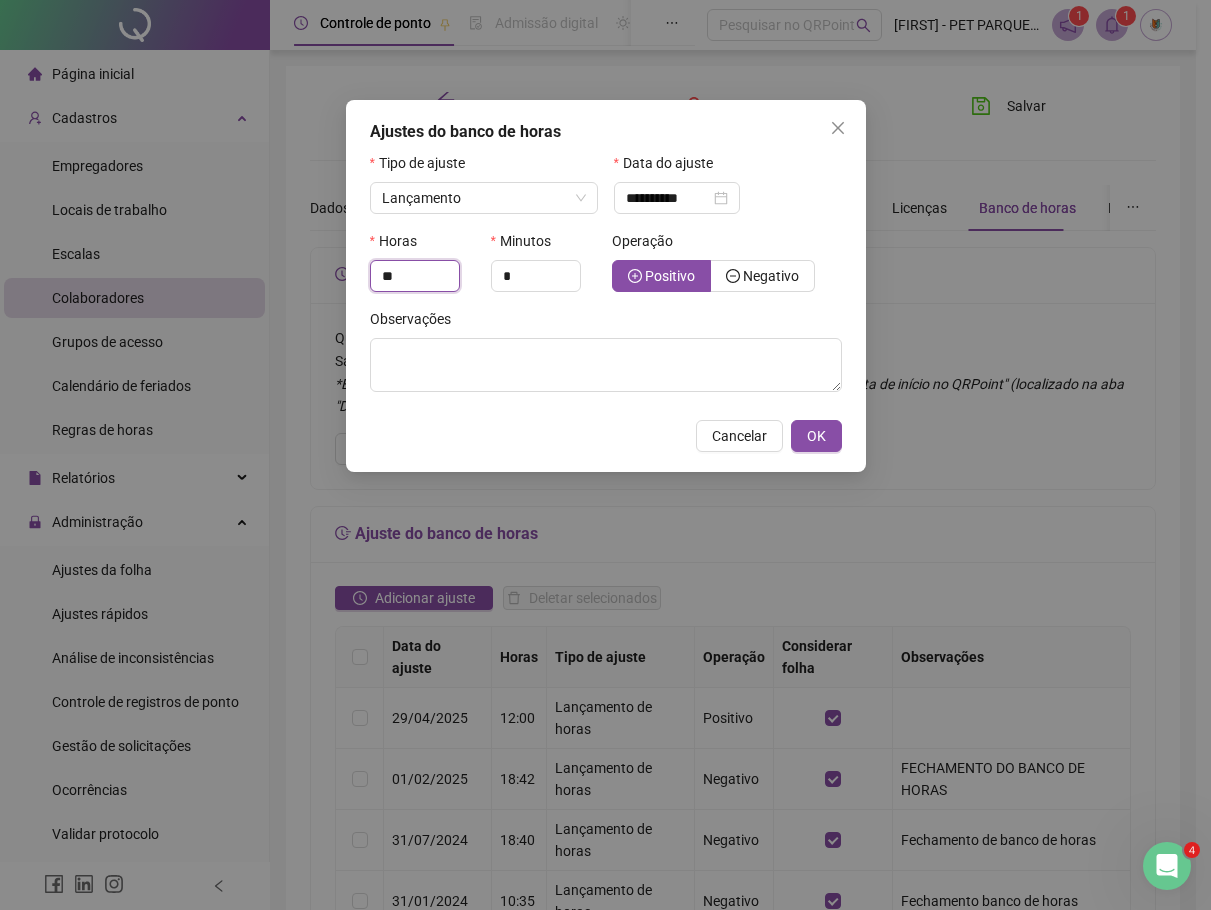 type on "**" 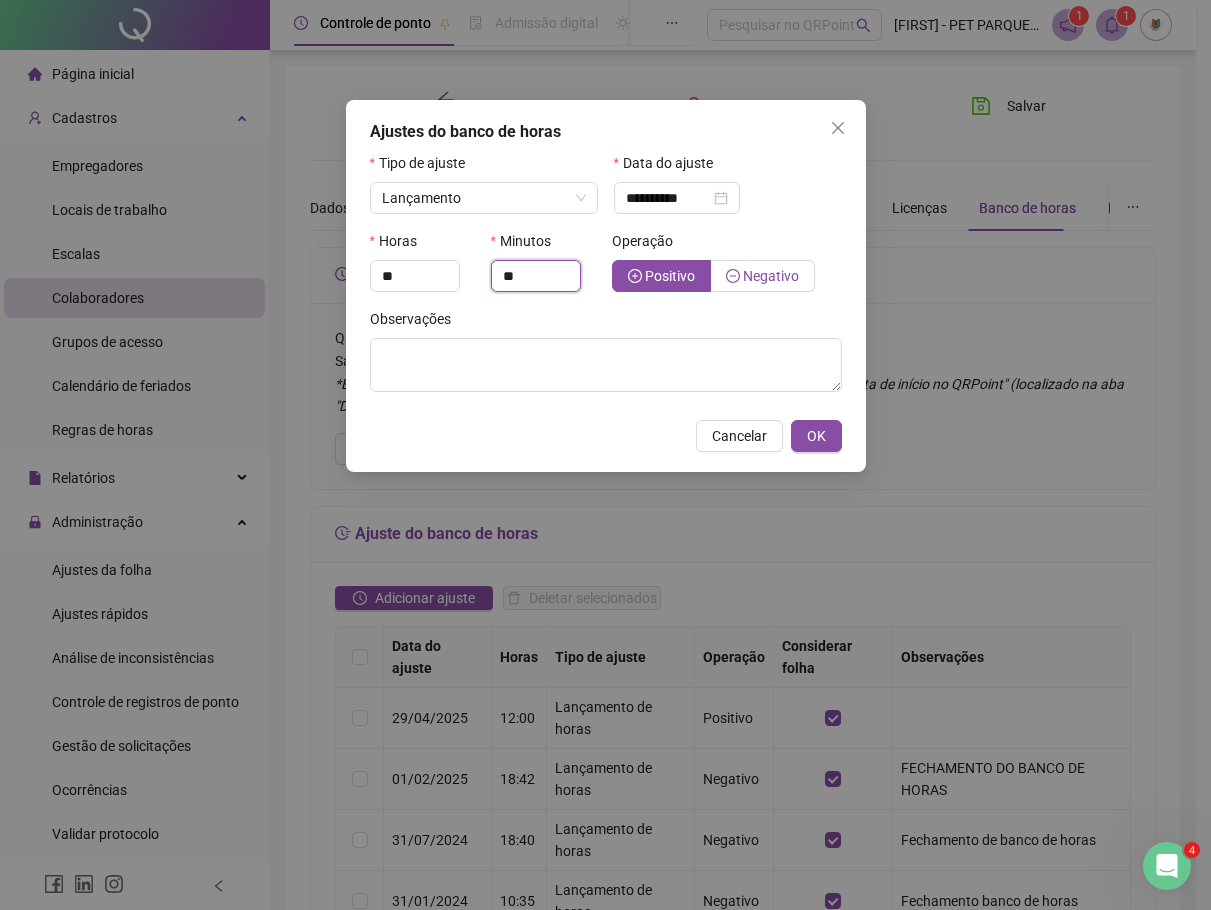 type on "**" 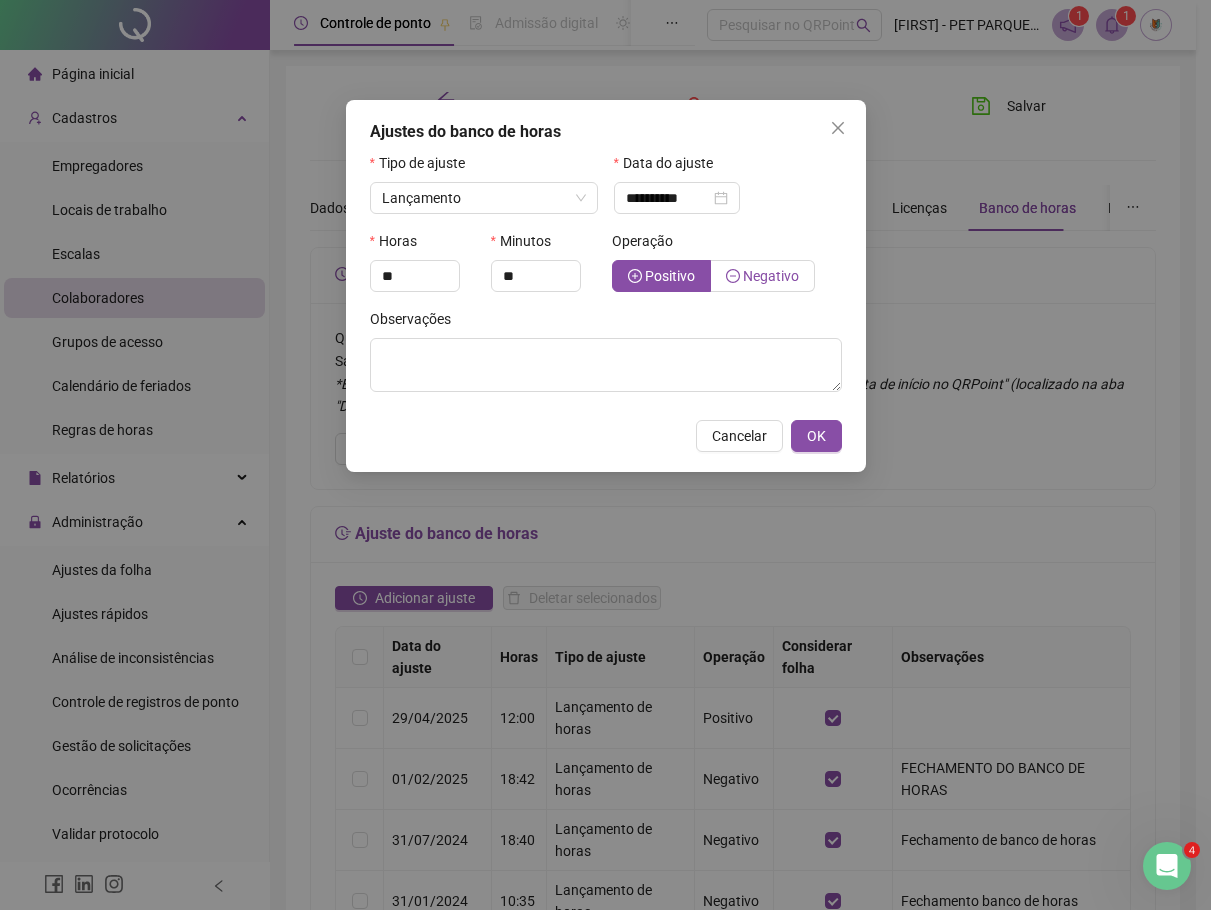 click on "Negativo" at bounding box center (771, 276) 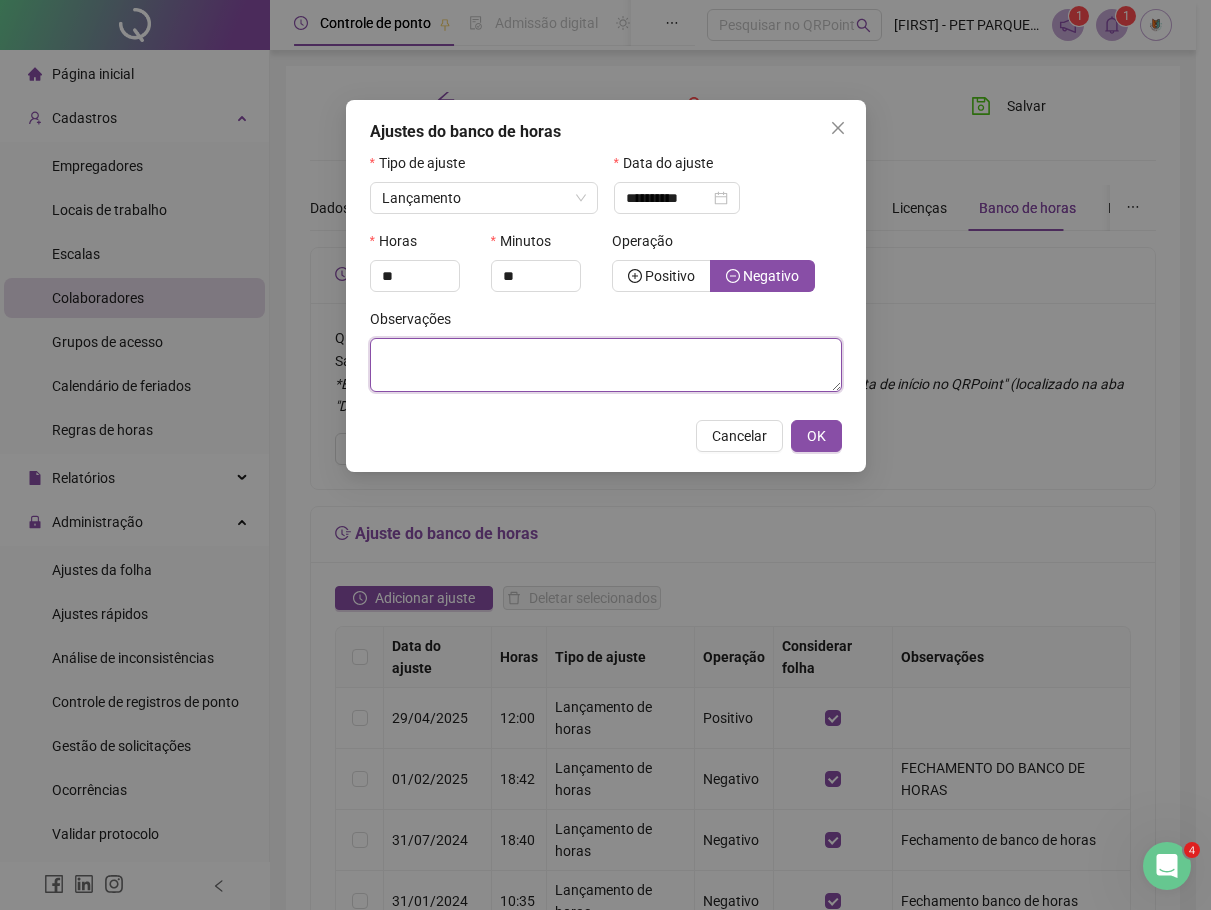 click at bounding box center (606, 365) 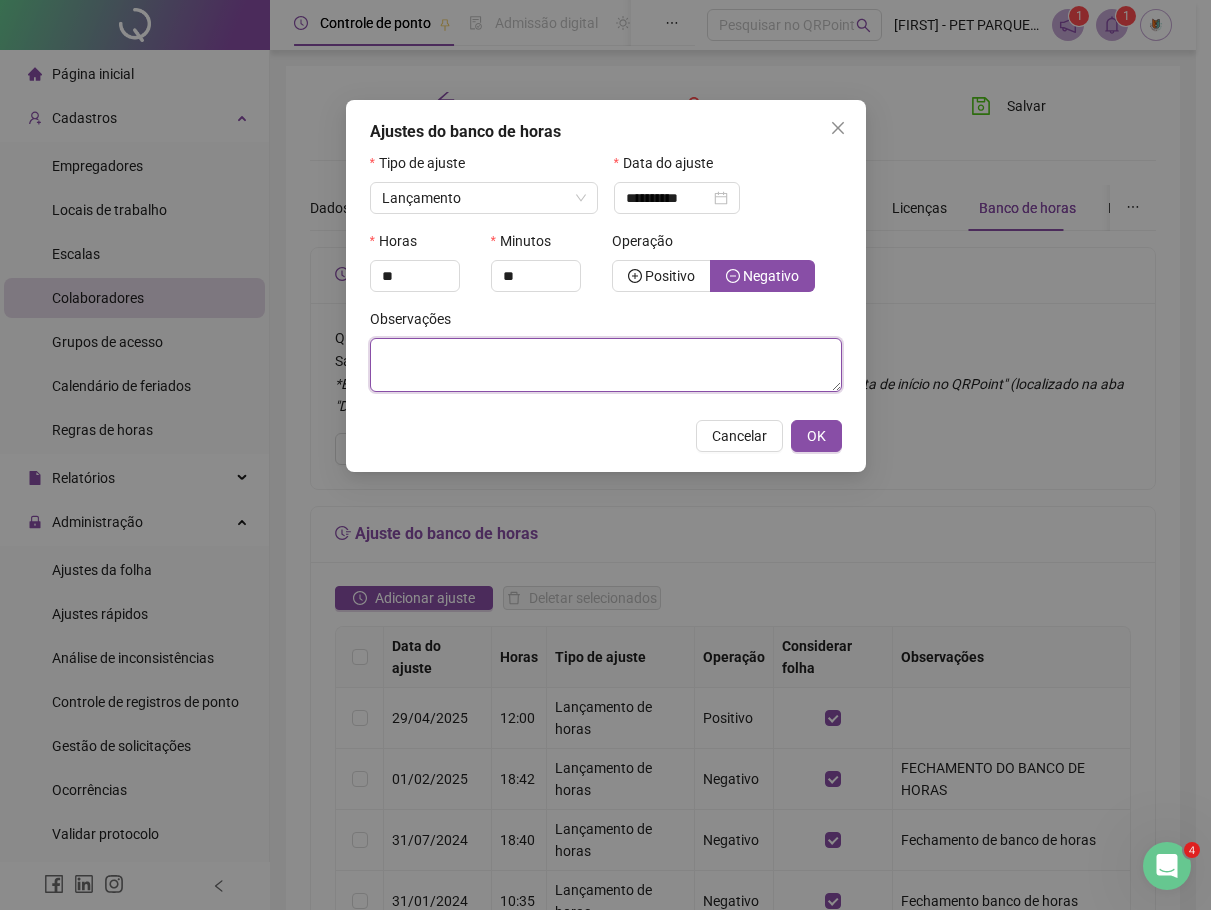 paste on "**********" 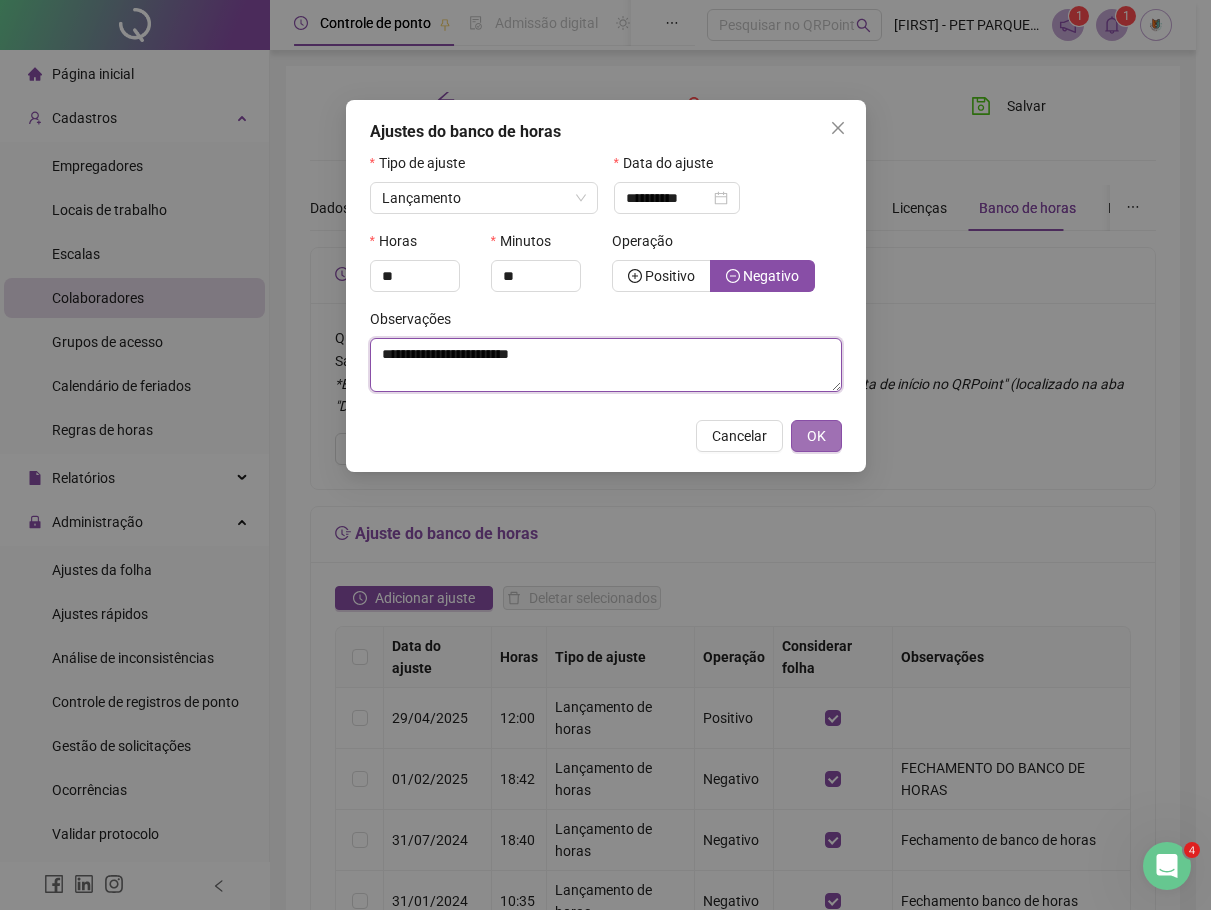 type on "**********" 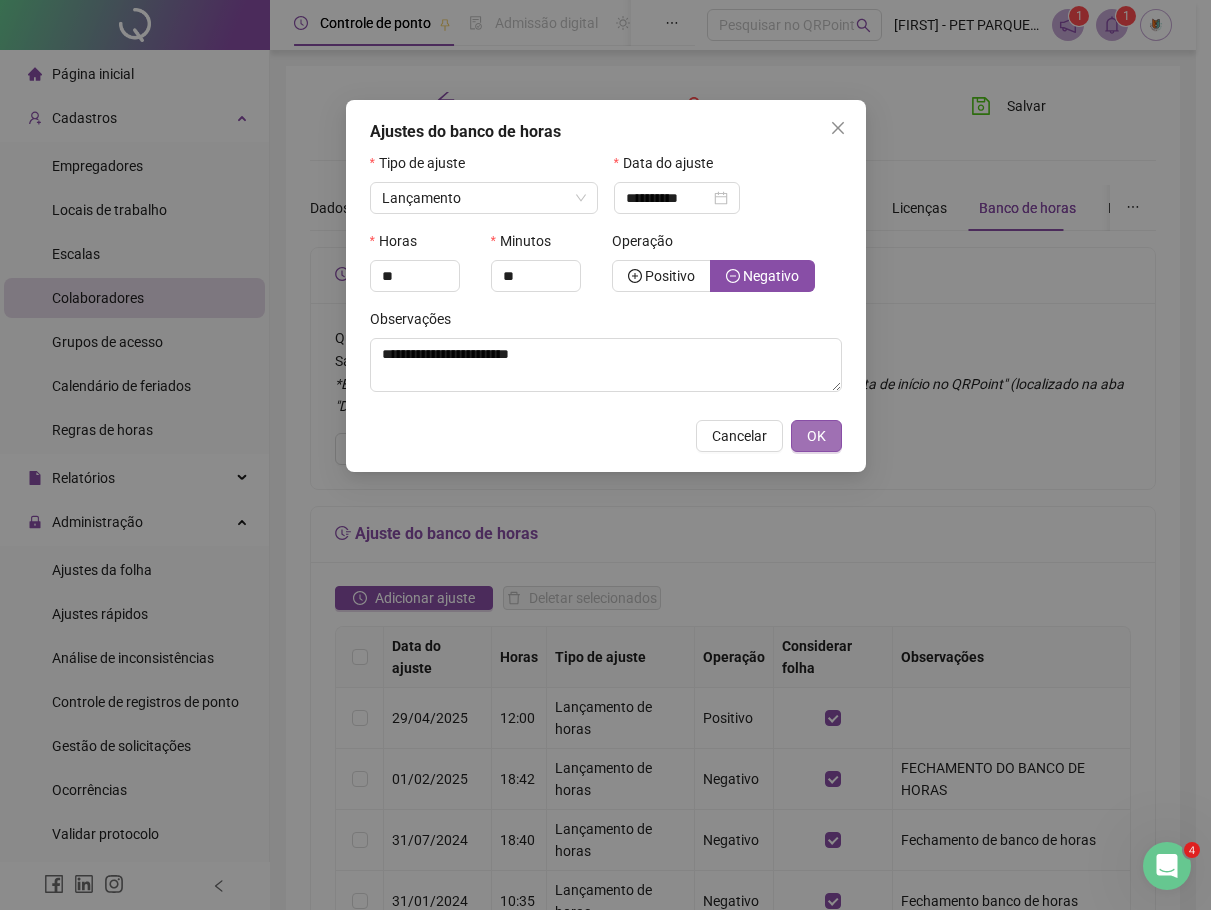 click on "OK" at bounding box center [816, 436] 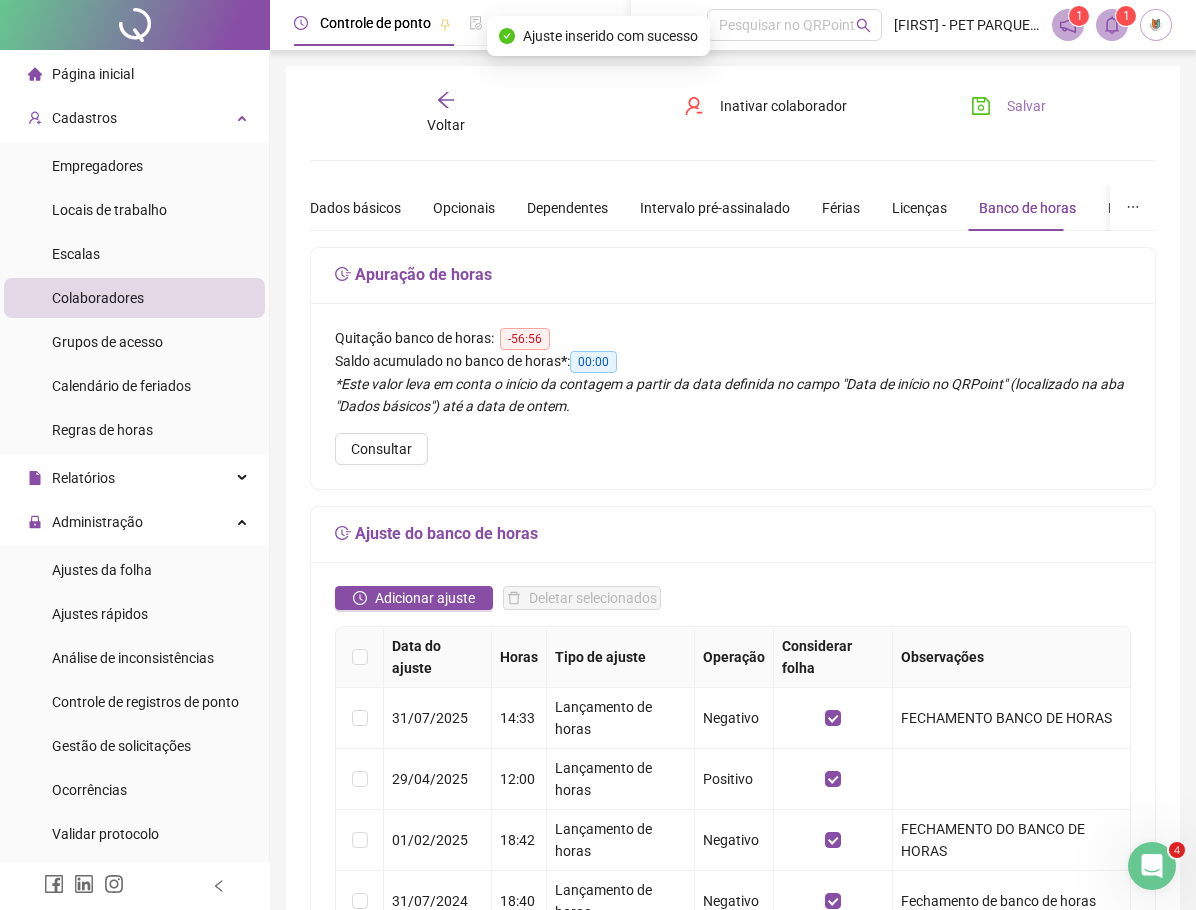 click on "Salvar" at bounding box center (1026, 106) 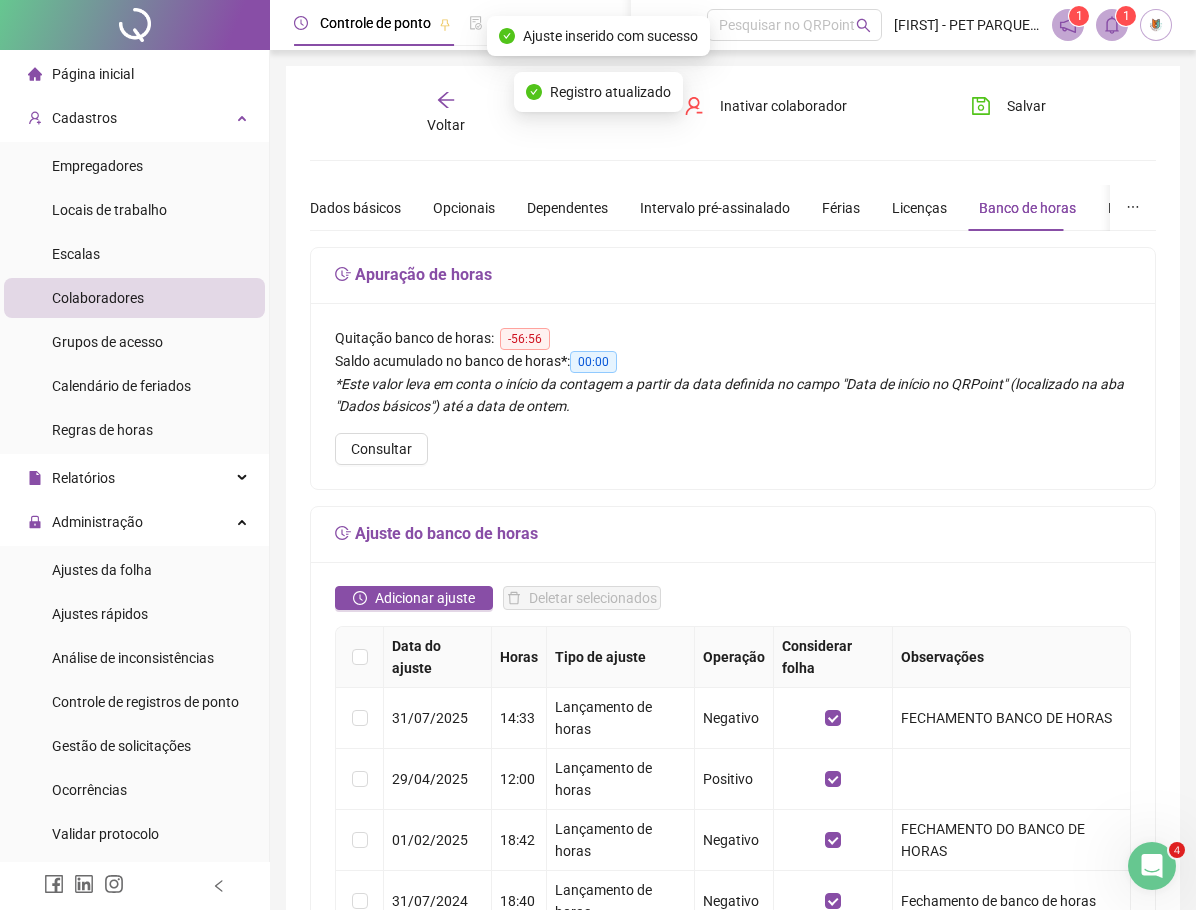 click on "Voltar" at bounding box center (446, 113) 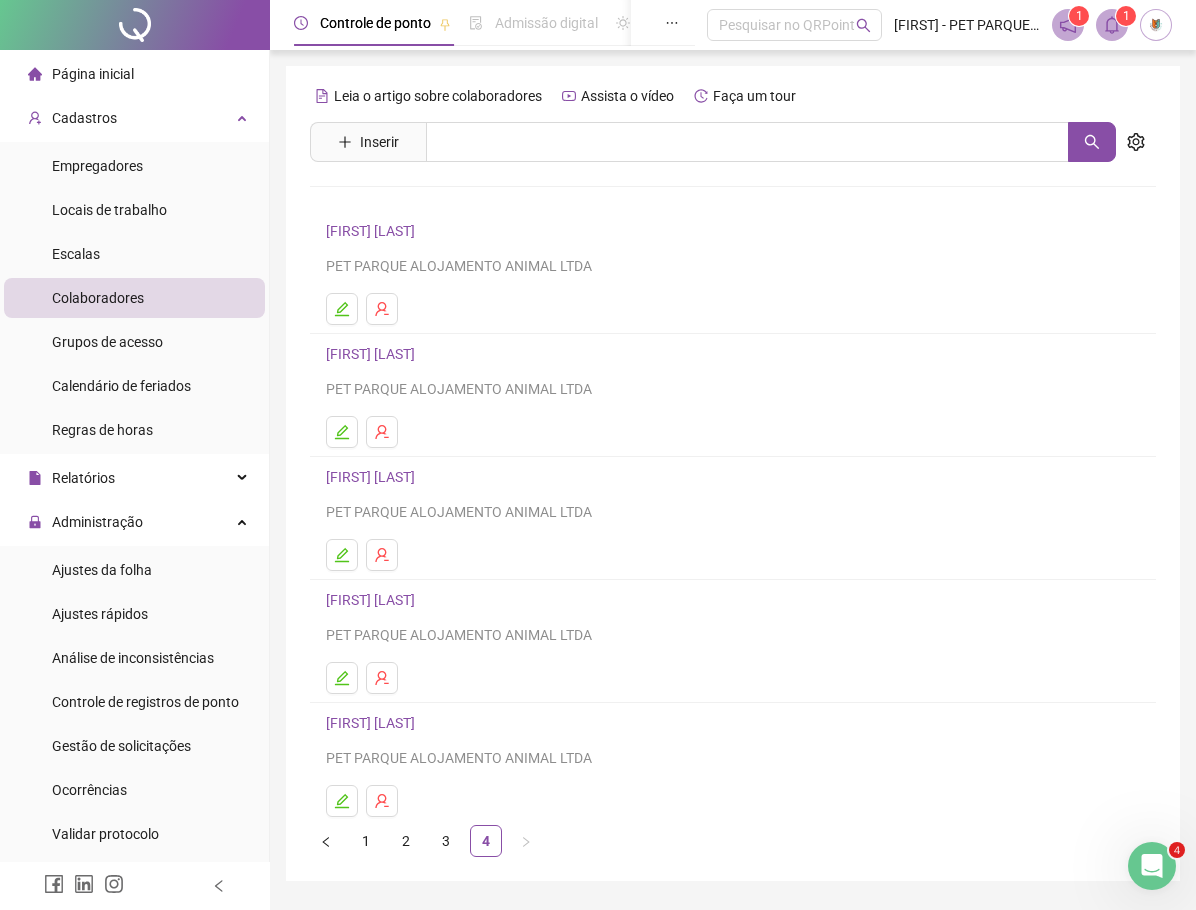 click on "[FIRST] [LAST]" at bounding box center [373, 477] 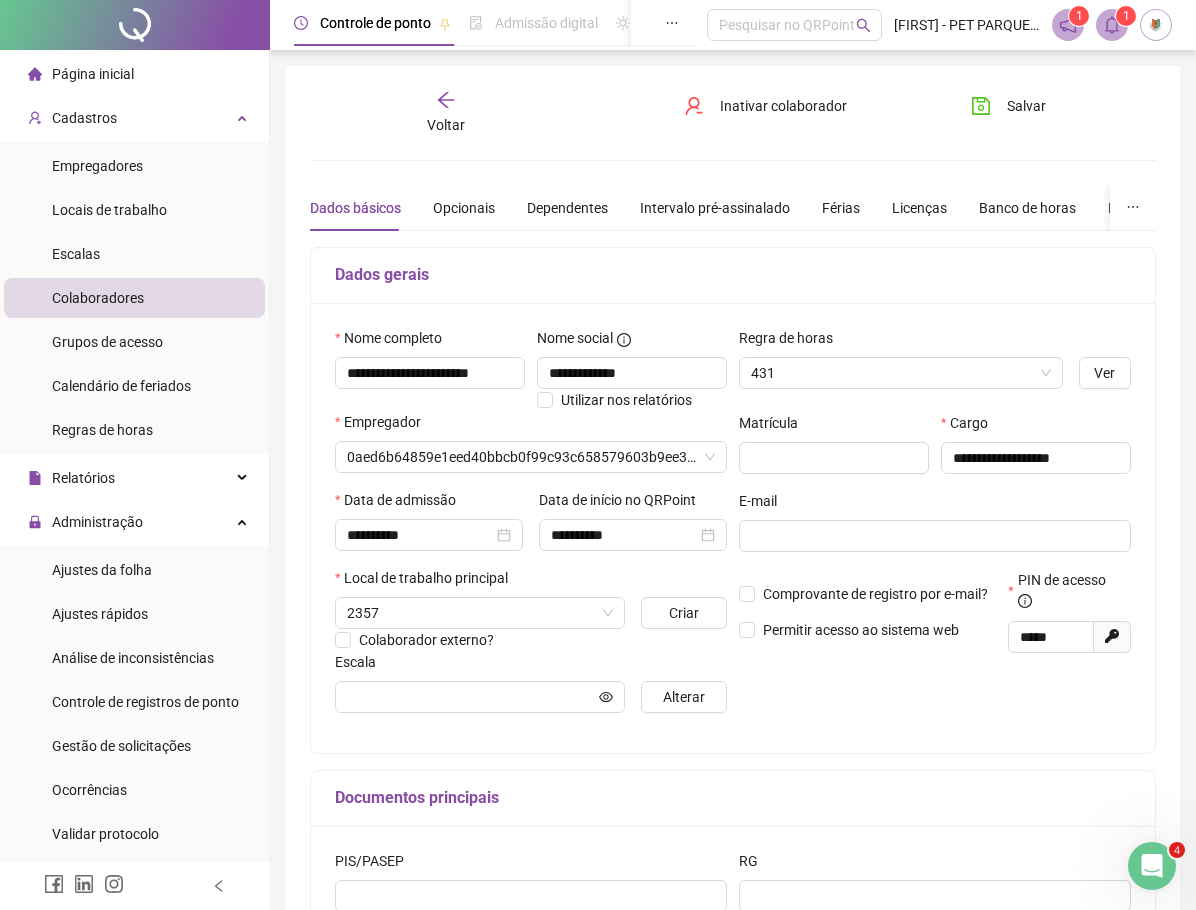 type on "**********" 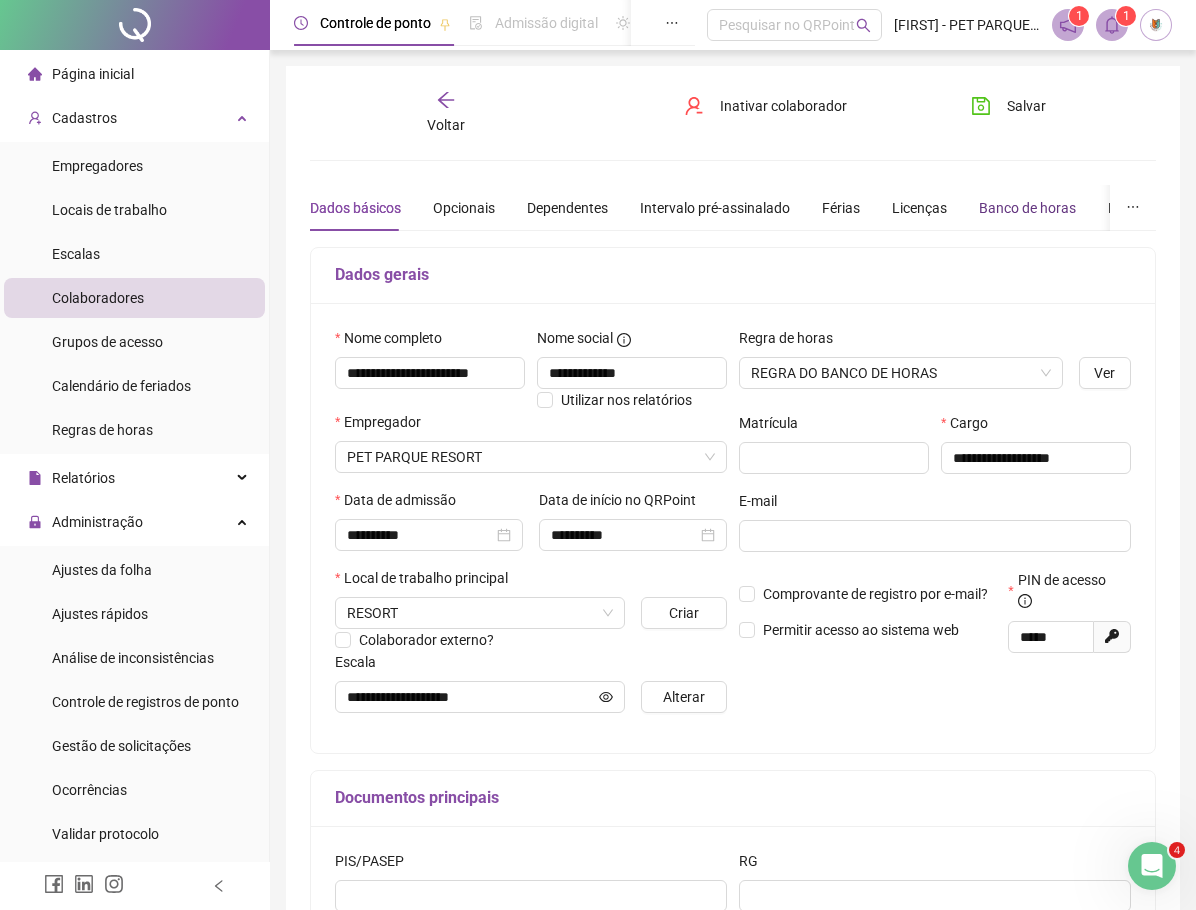 click on "Banco de horas" at bounding box center (1027, 208) 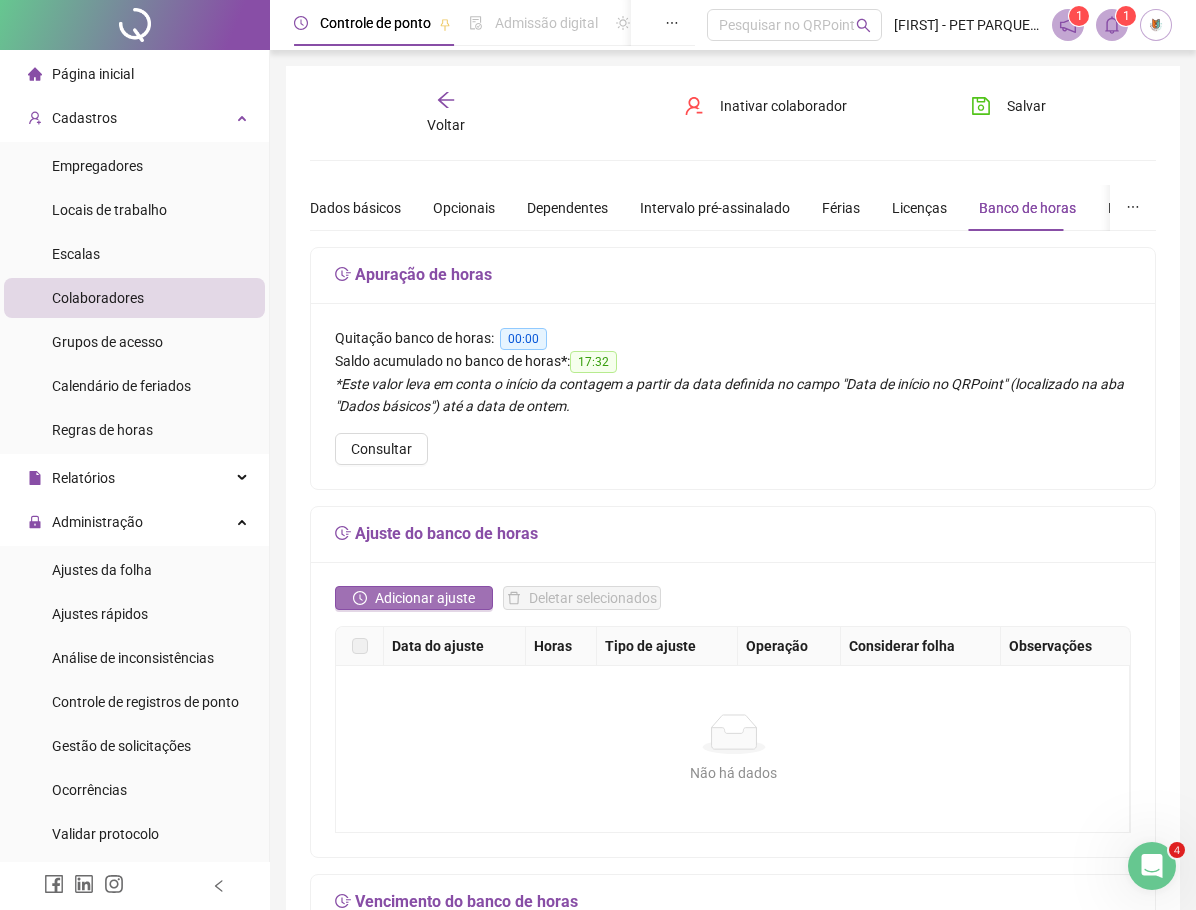 click on "Adicionar ajuste" at bounding box center [414, 606] 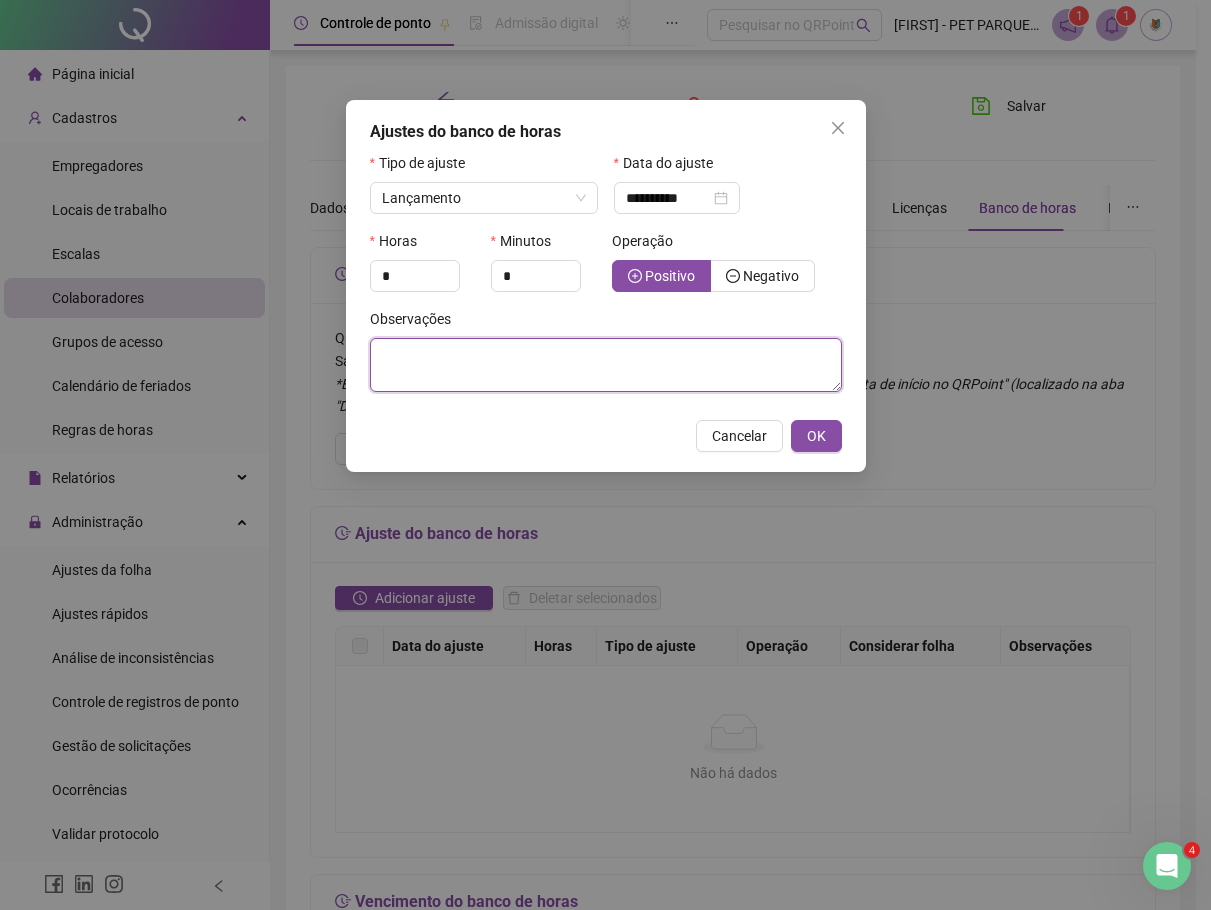 click at bounding box center [606, 365] 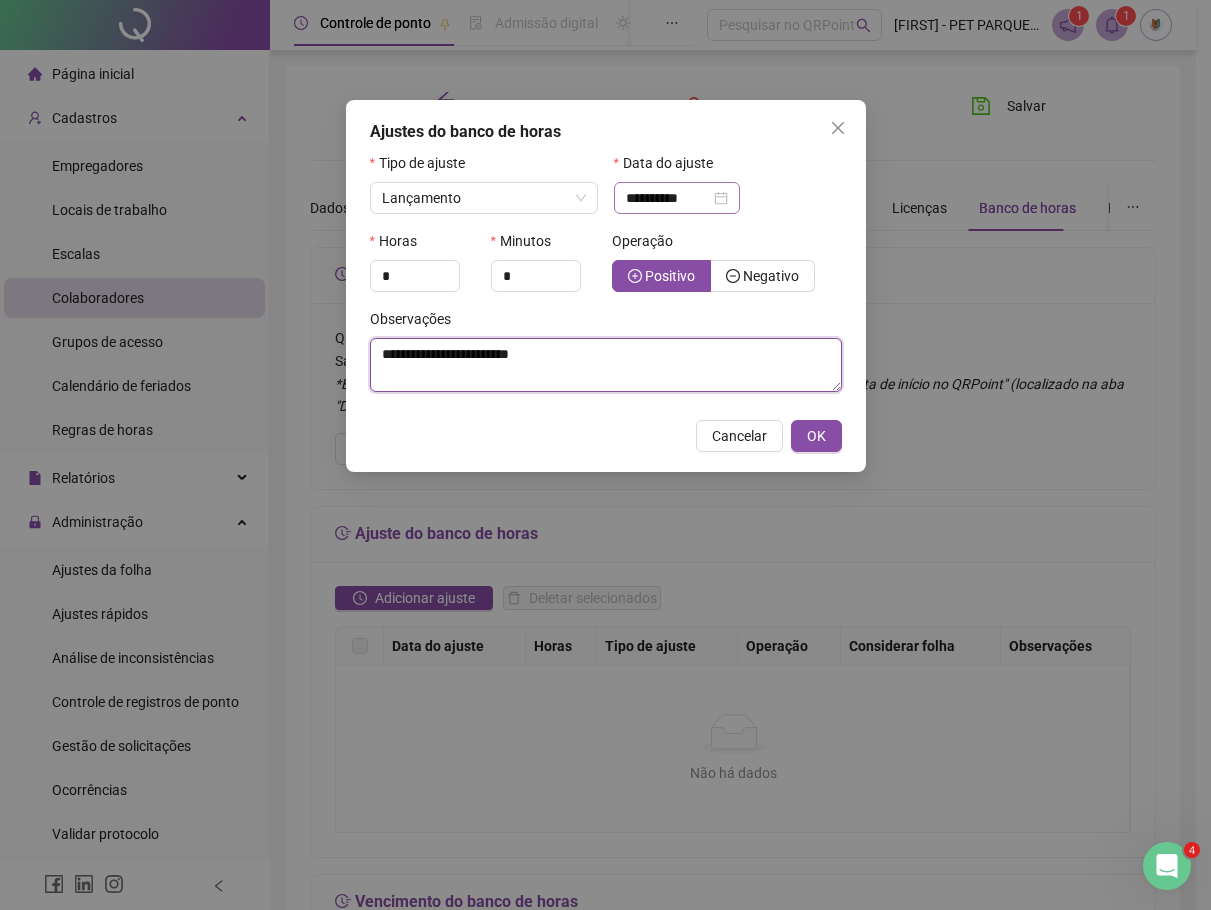 type on "**********" 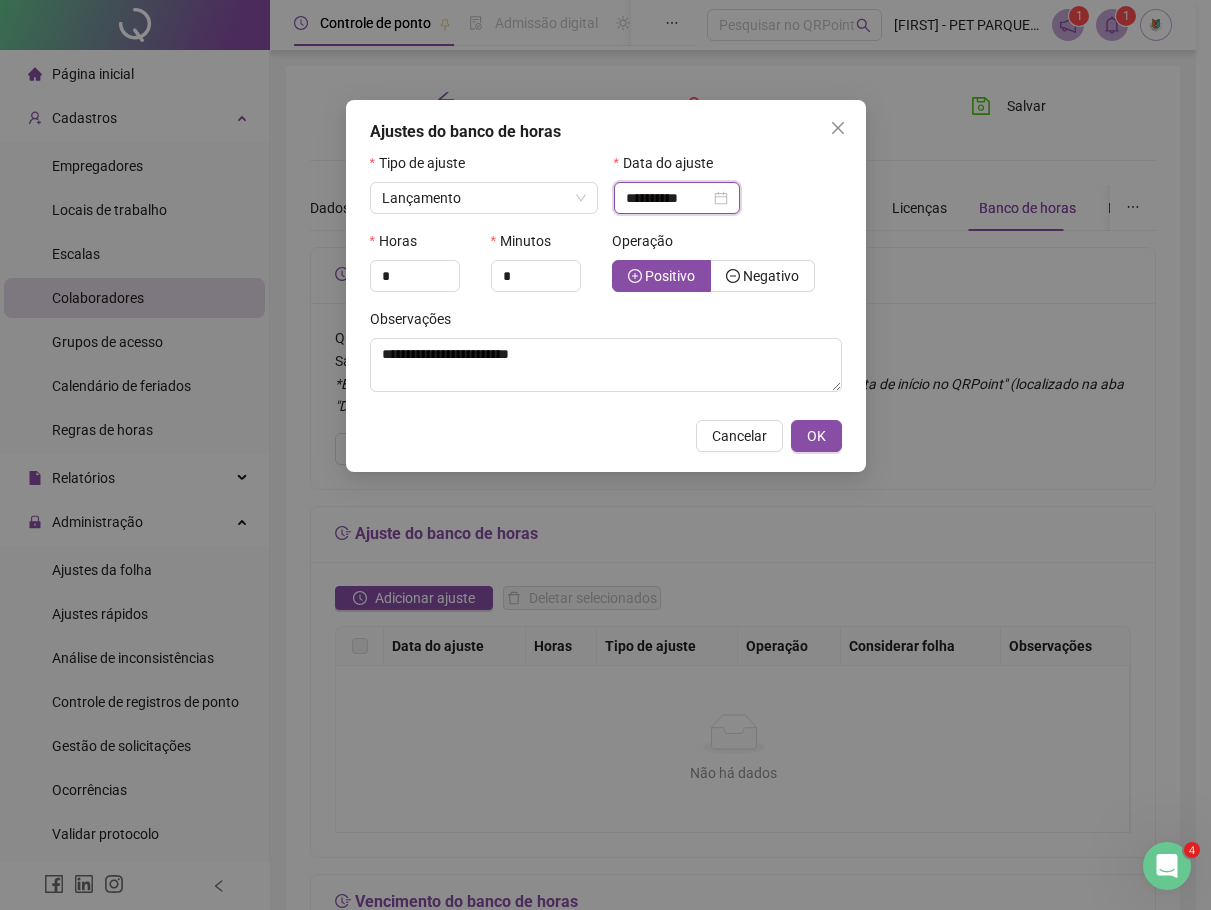 click on "**********" at bounding box center [668, 198] 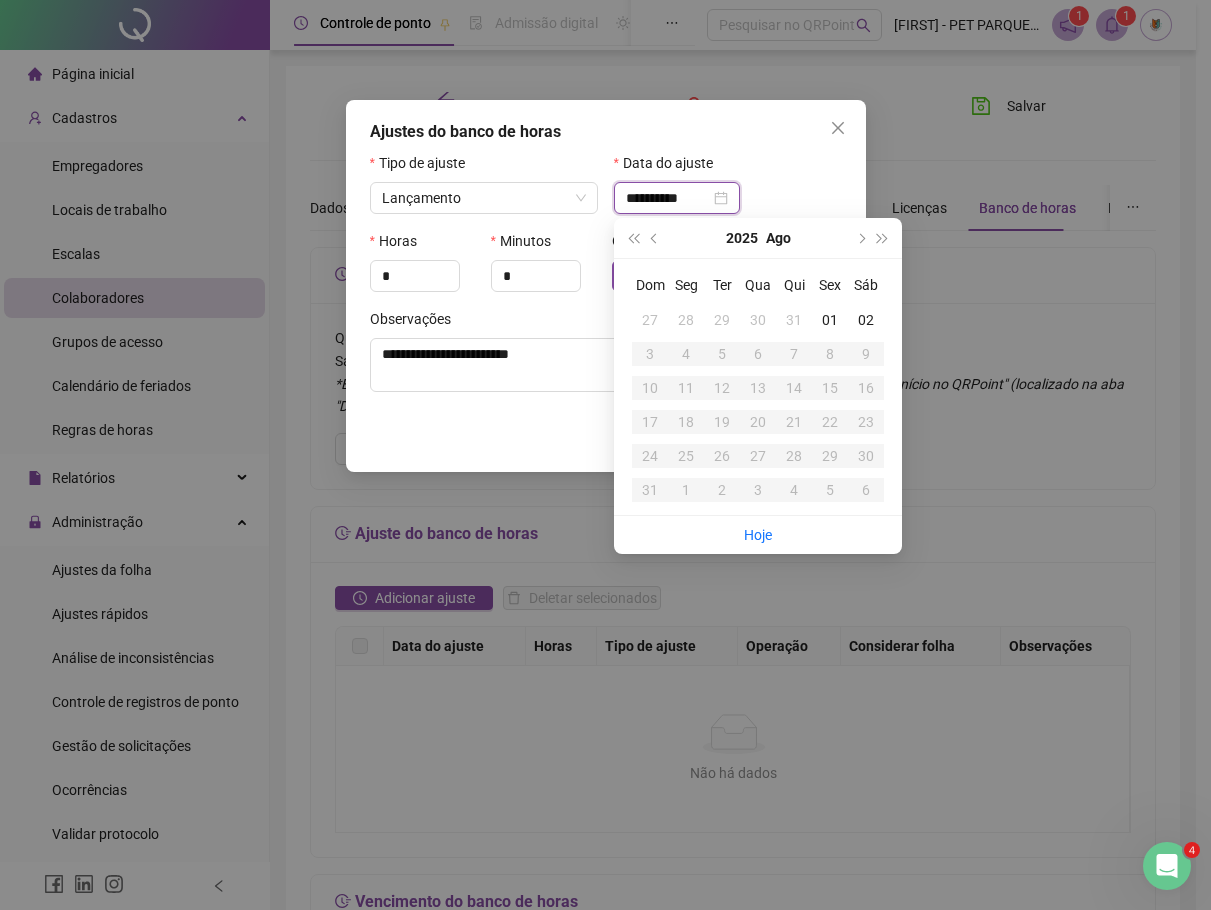 type on "**********" 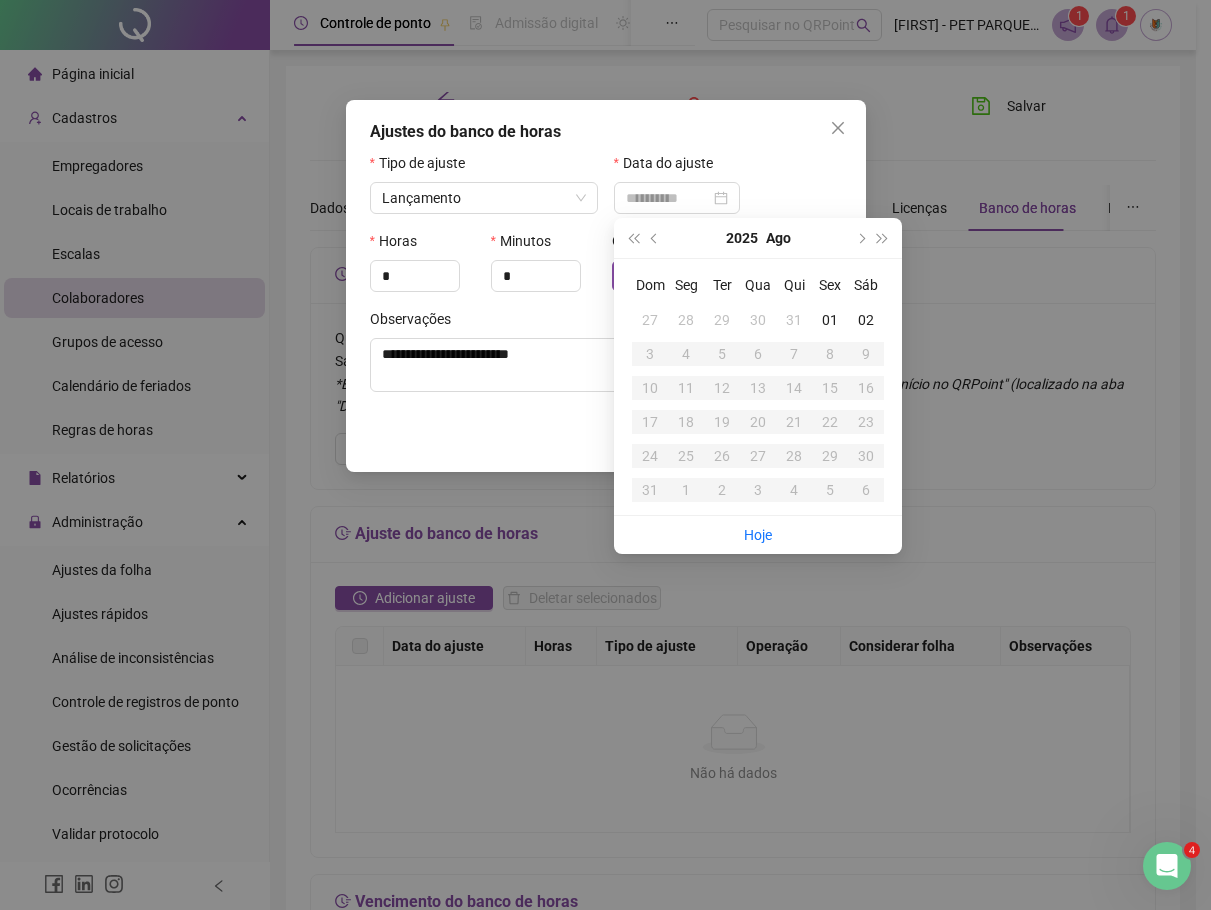 click on "31" at bounding box center [794, 320] 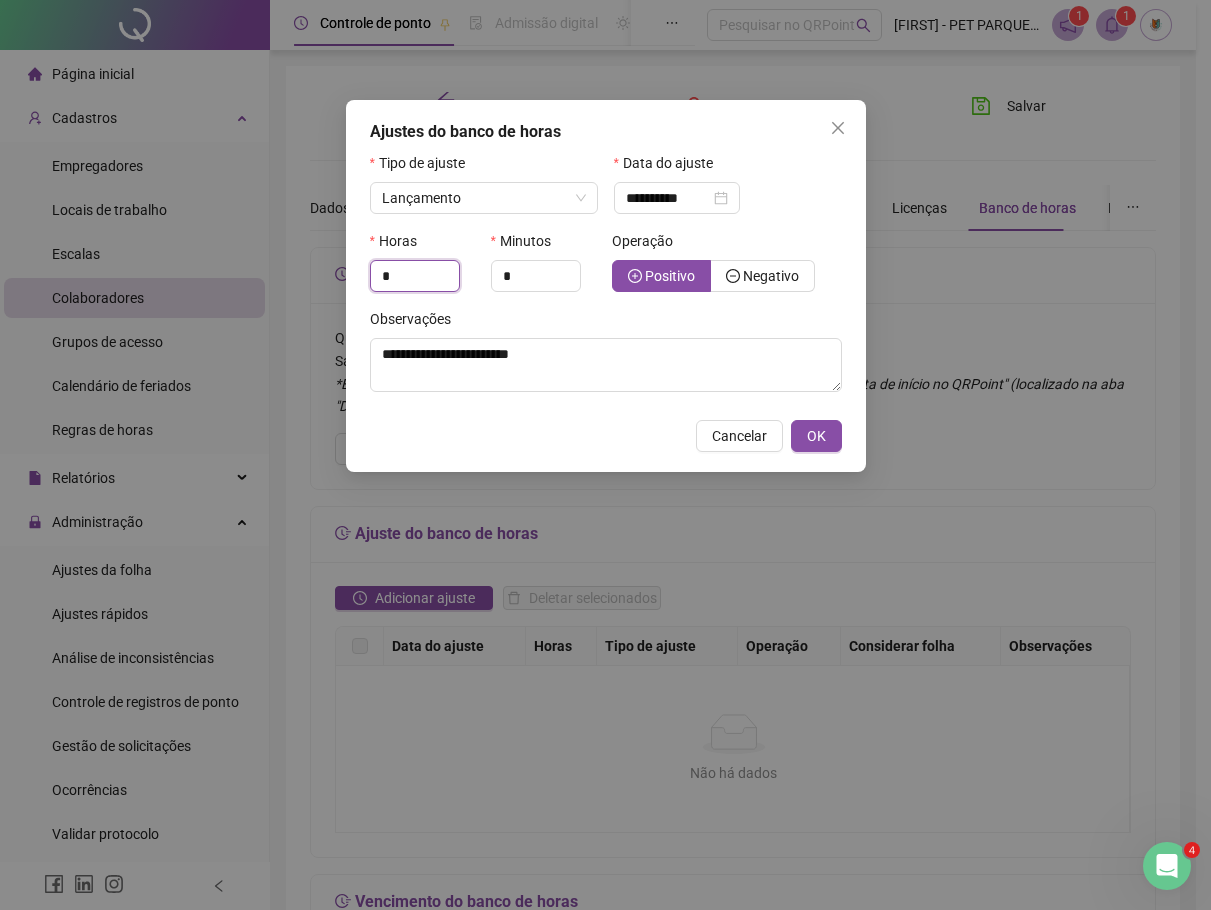 drag, startPoint x: 400, startPoint y: 280, endPoint x: 360, endPoint y: 282, distance: 40.04997 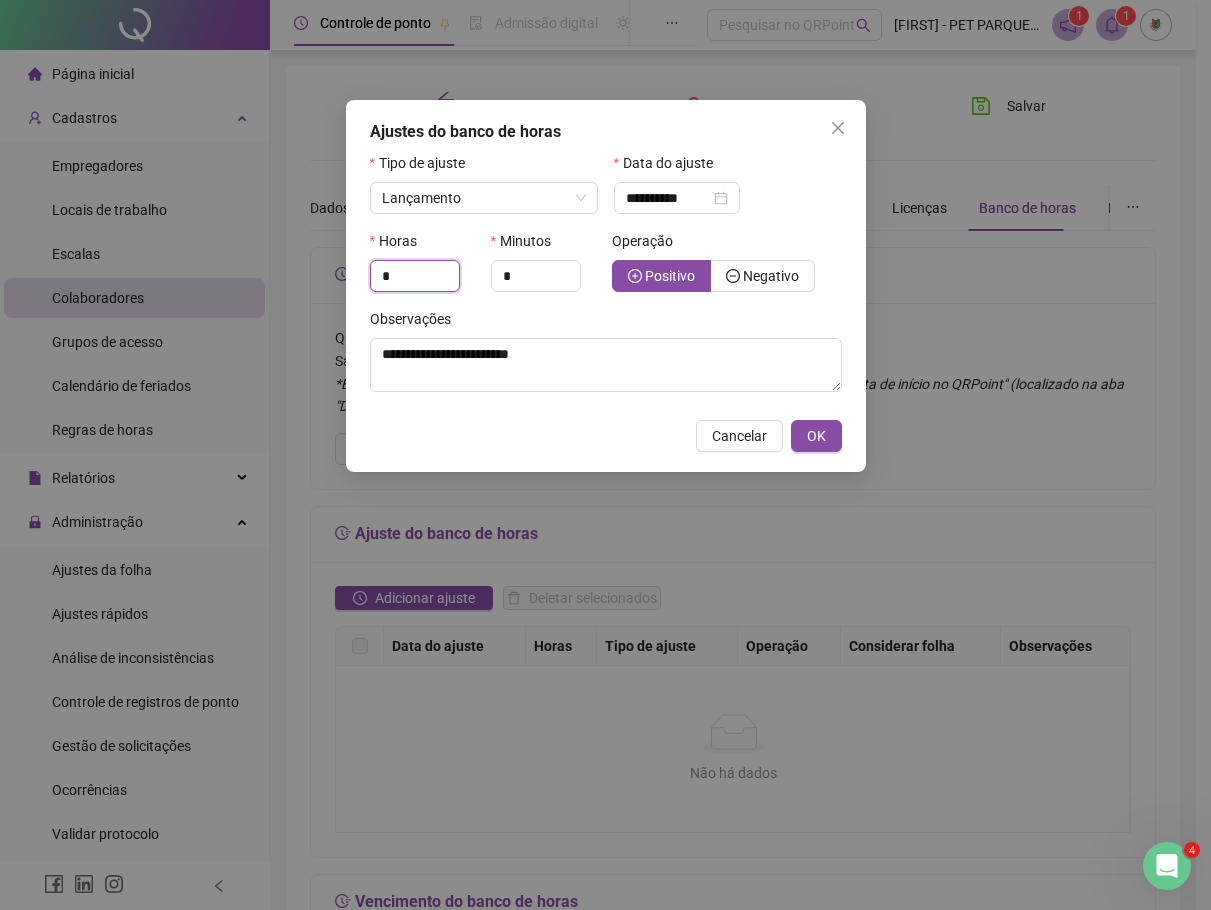 click on "**********" at bounding box center (606, 286) 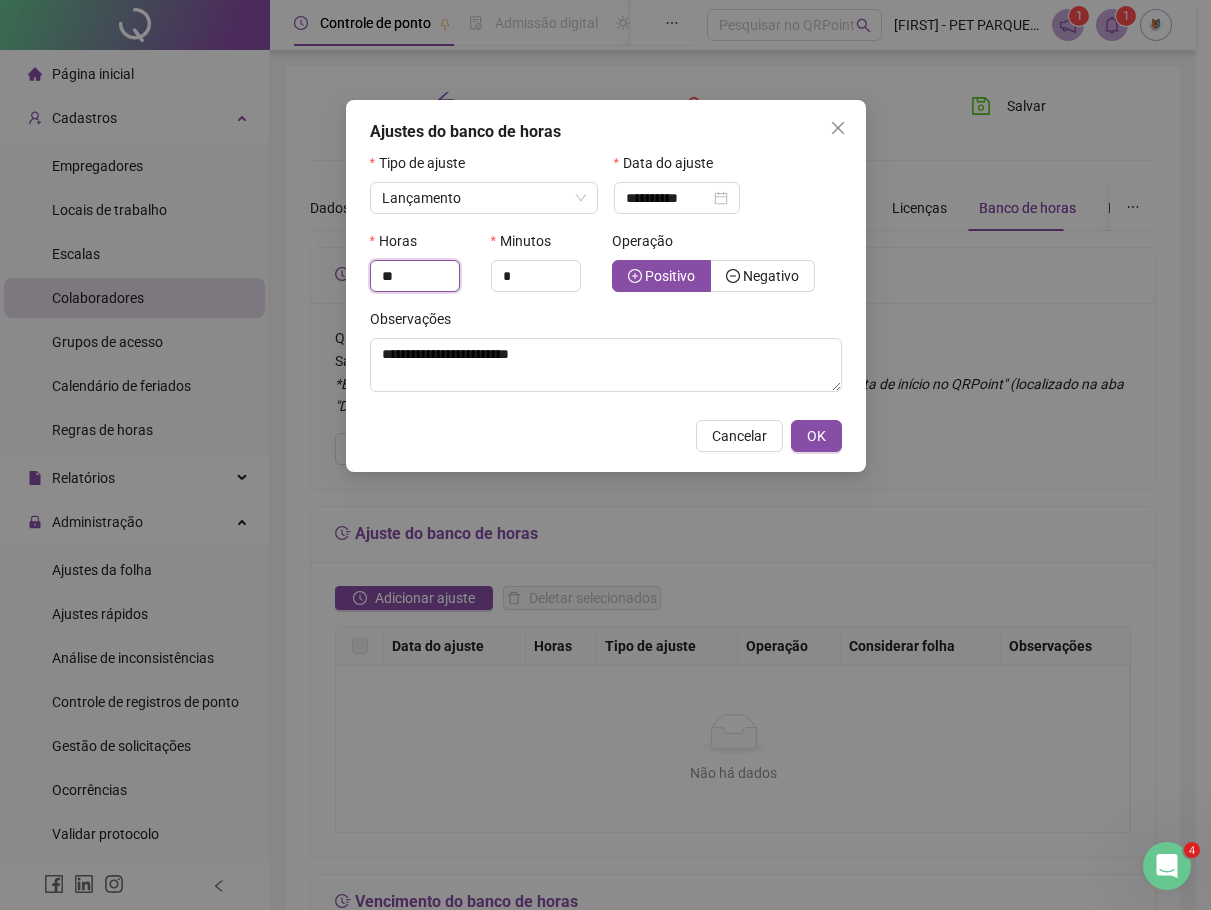 type on "**" 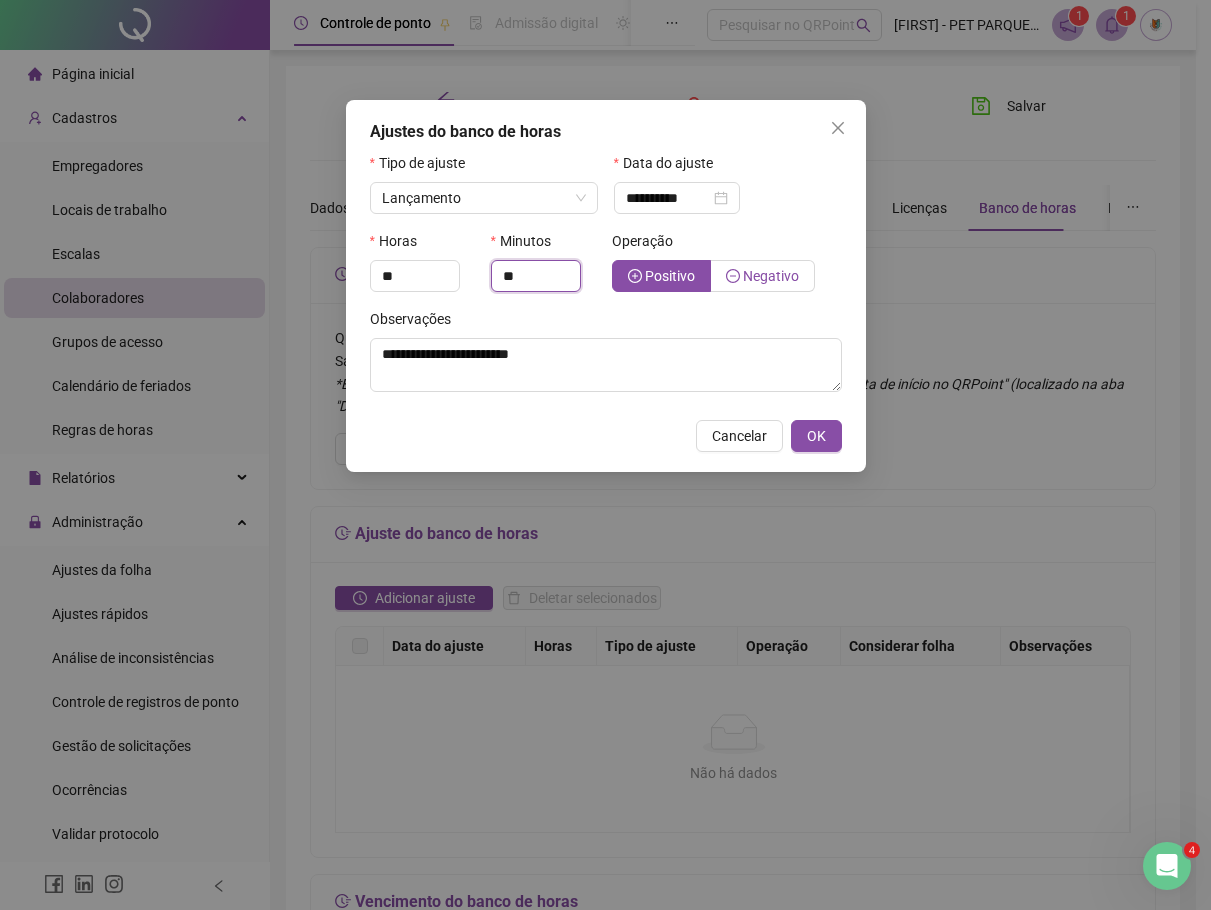 type on "**" 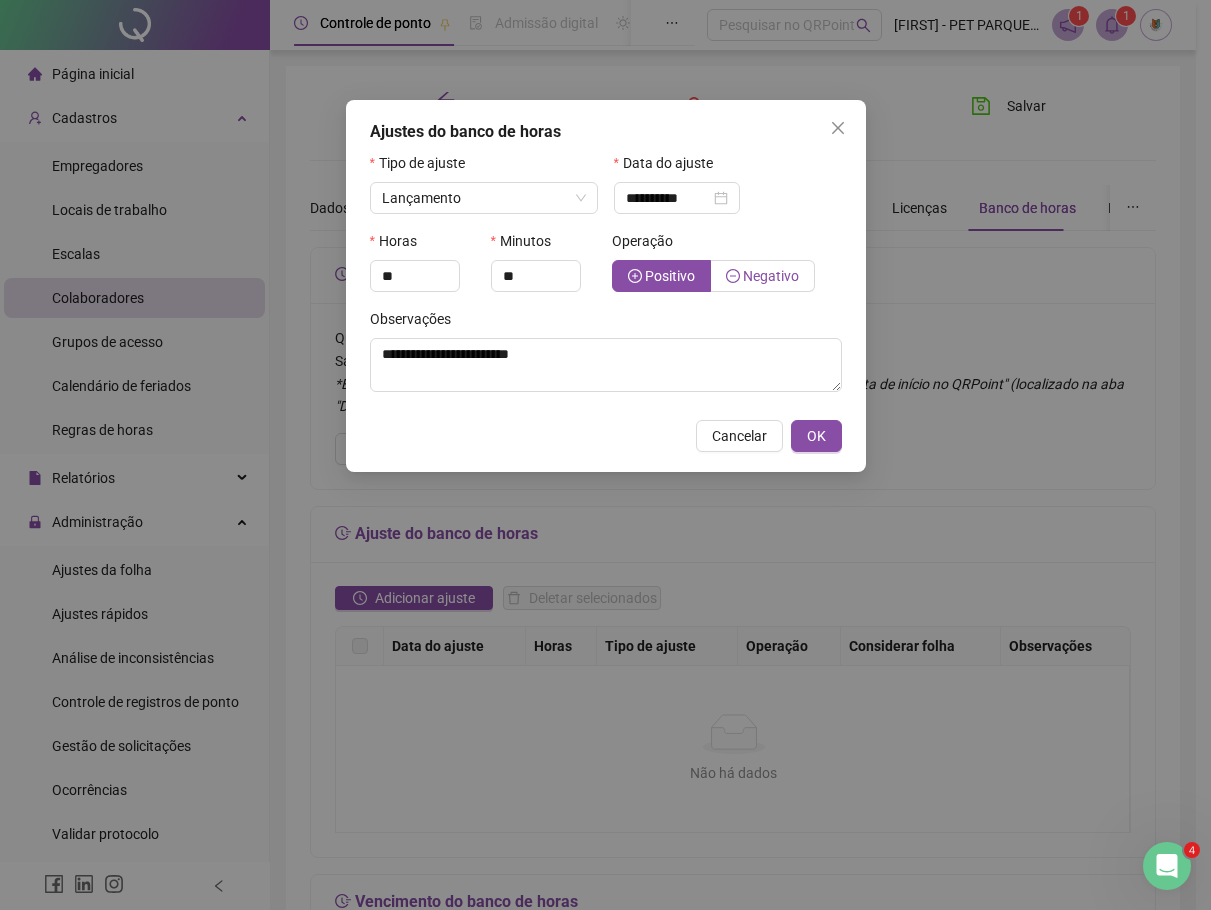 click on "Negativo" at bounding box center [771, 276] 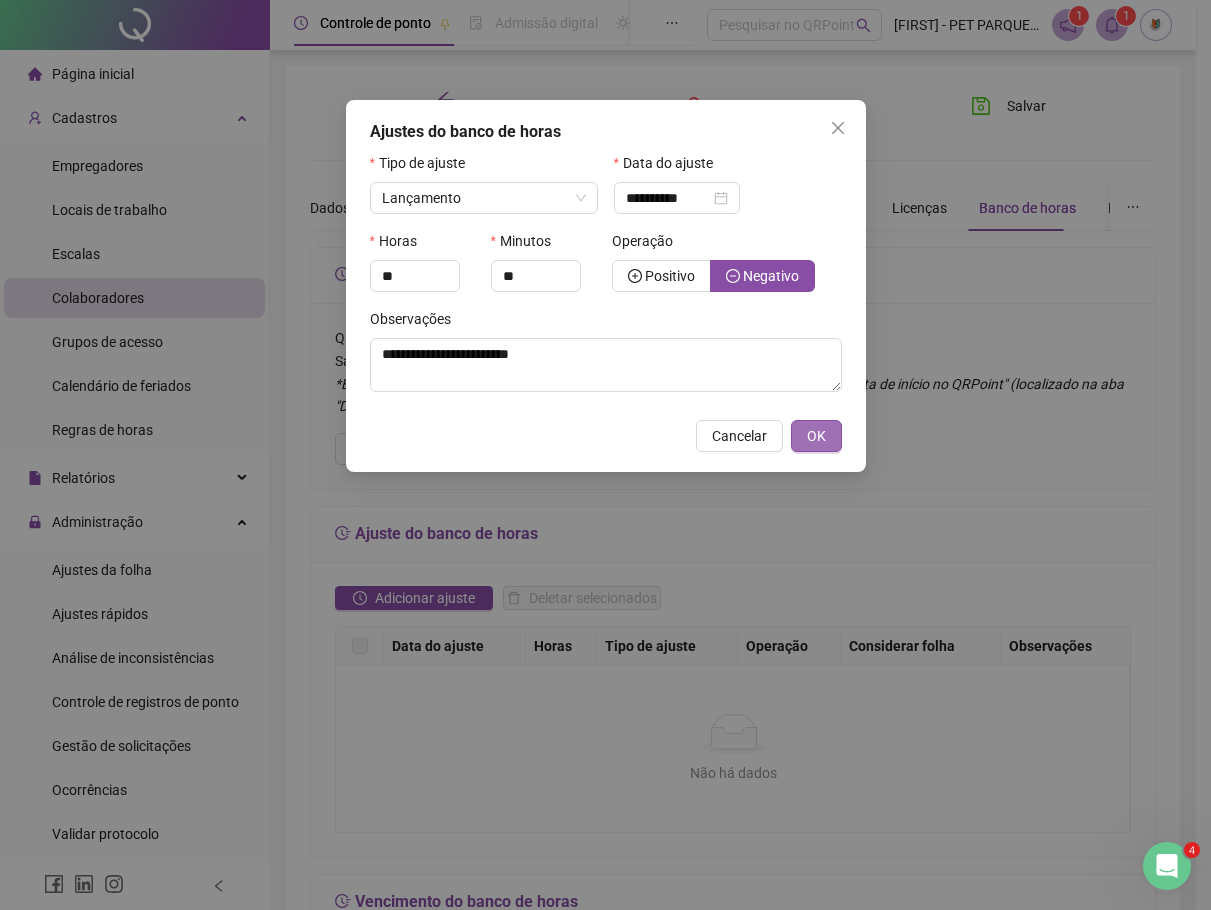 click on "OK" at bounding box center (816, 436) 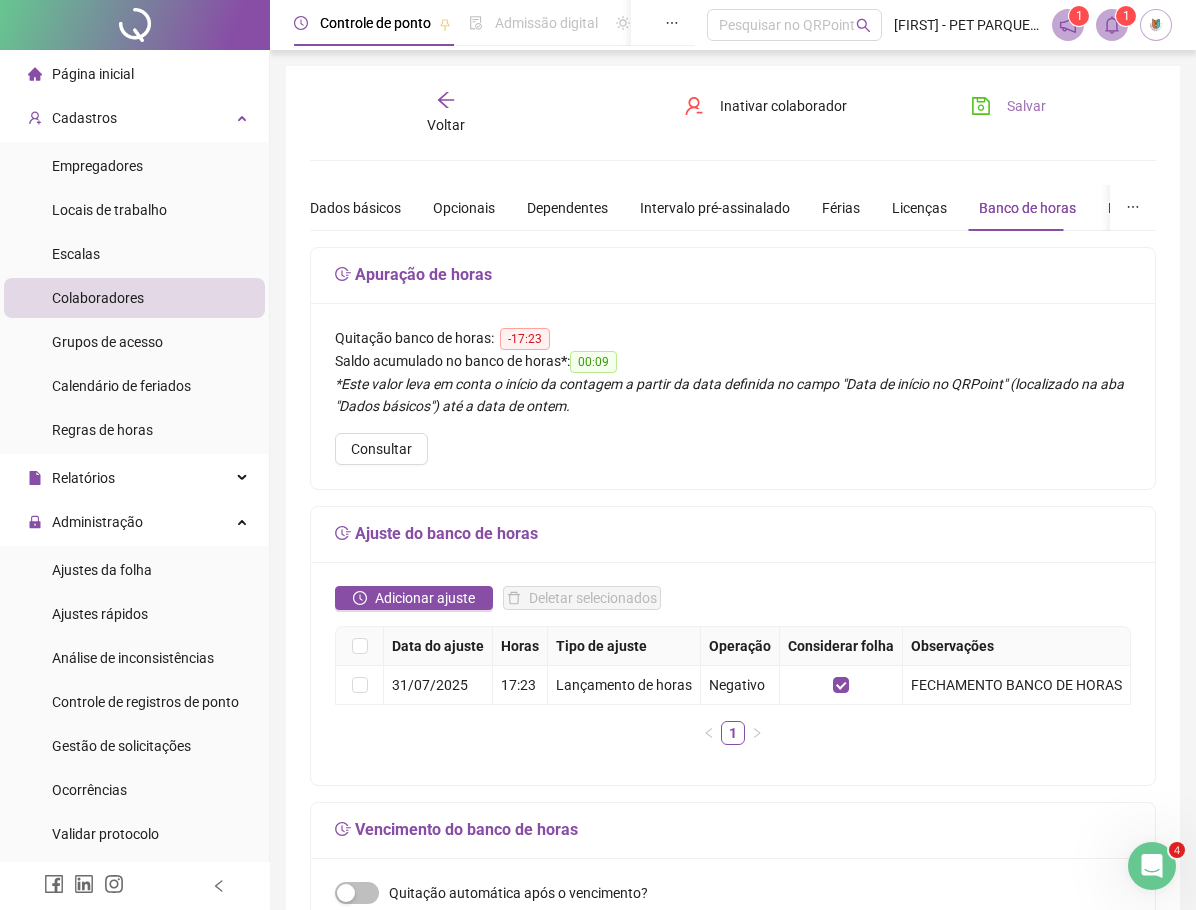 click on "Salvar" at bounding box center (1008, 106) 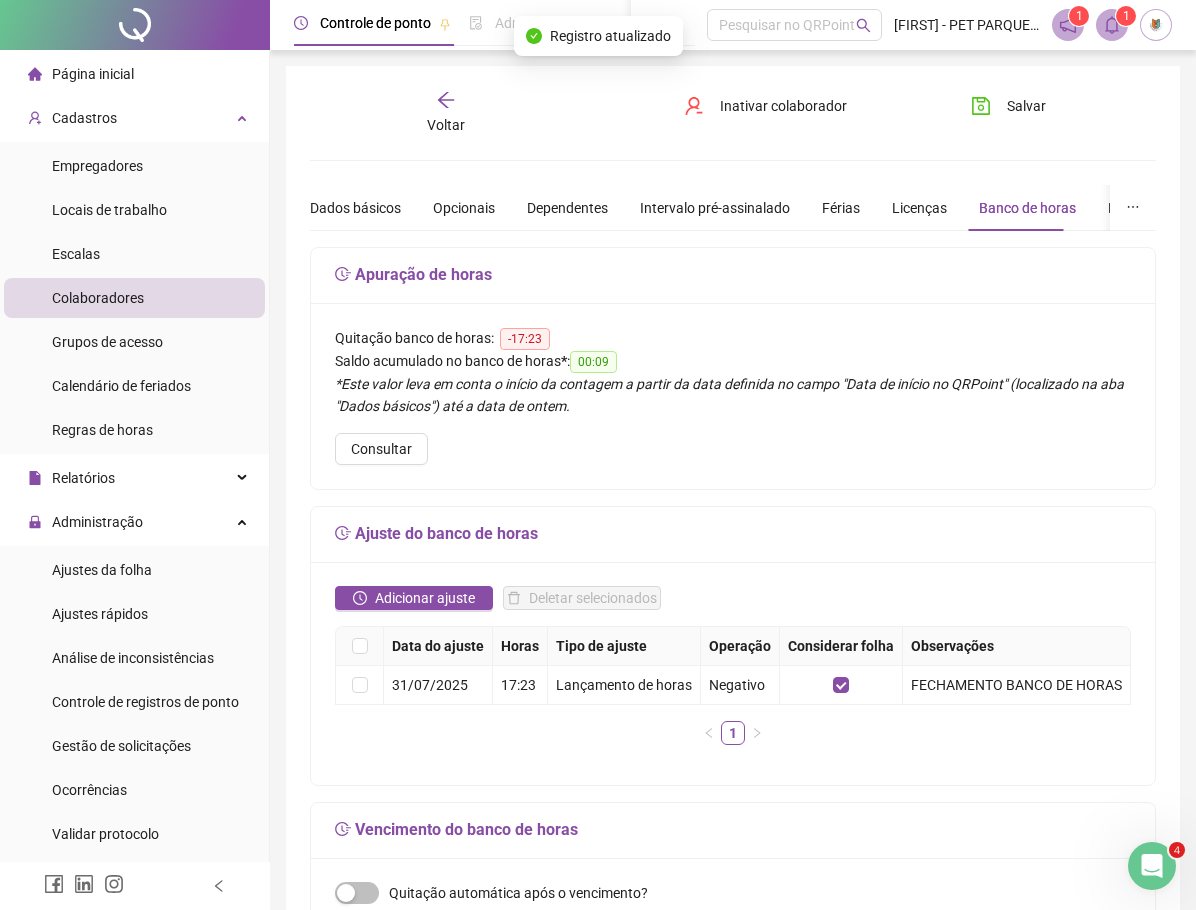 click on "Voltar" at bounding box center (446, 125) 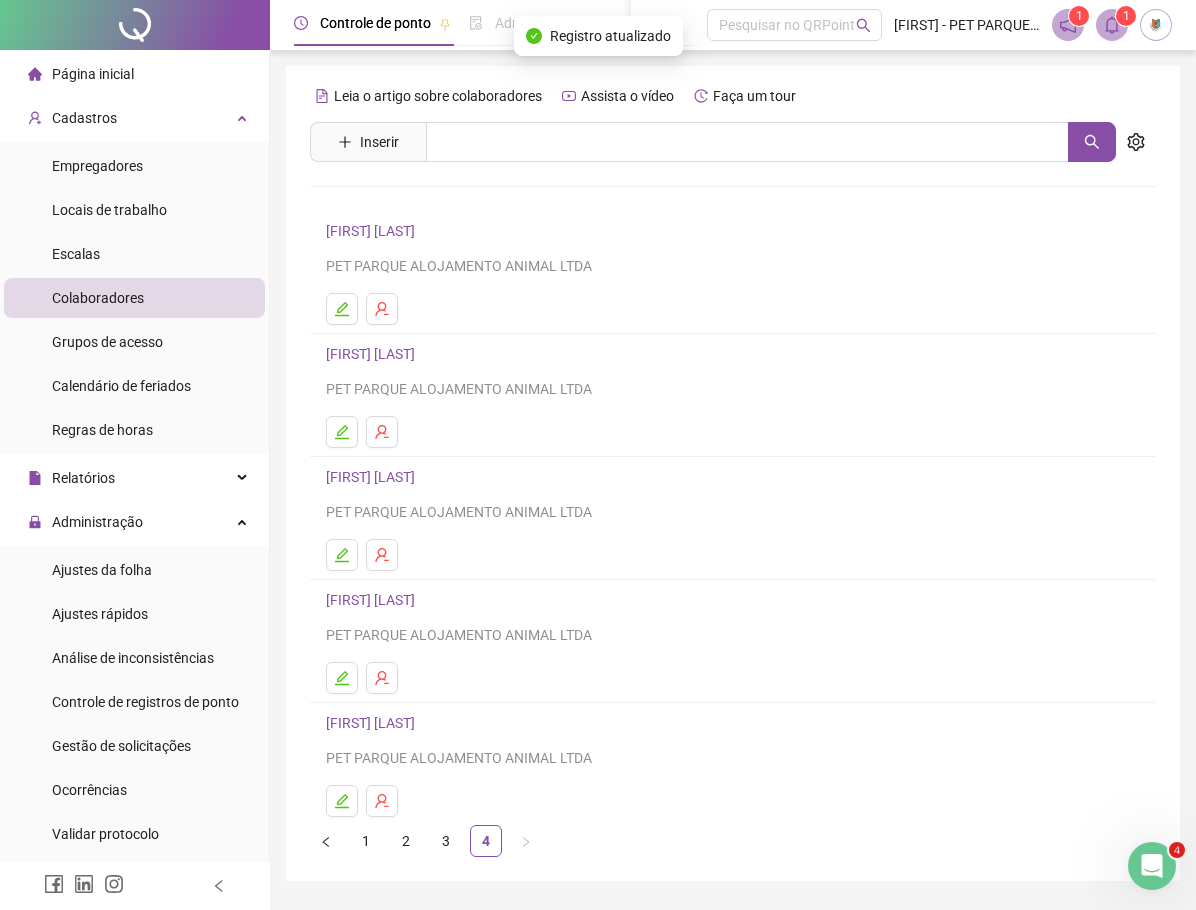 click on "[FIRST] [LAST]" at bounding box center (373, 600) 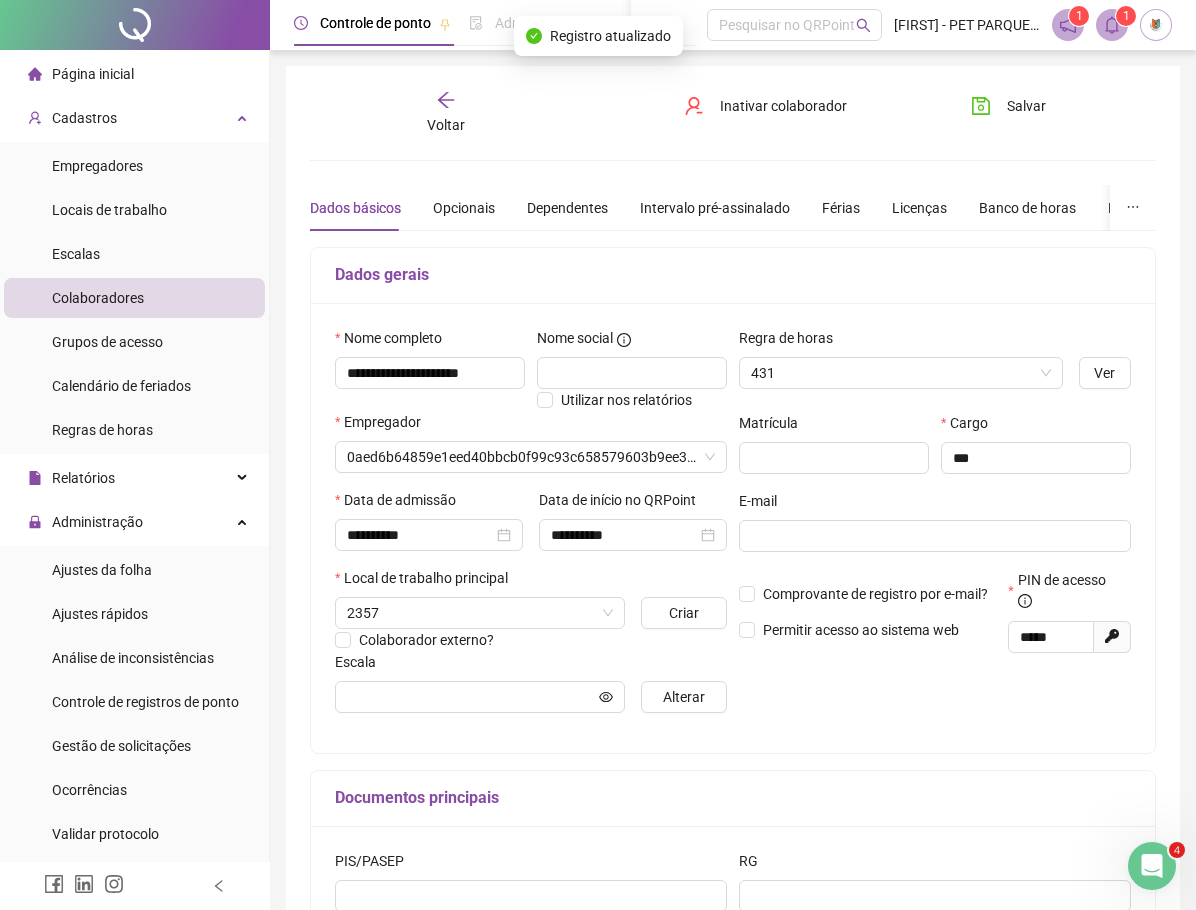 type on "**********" 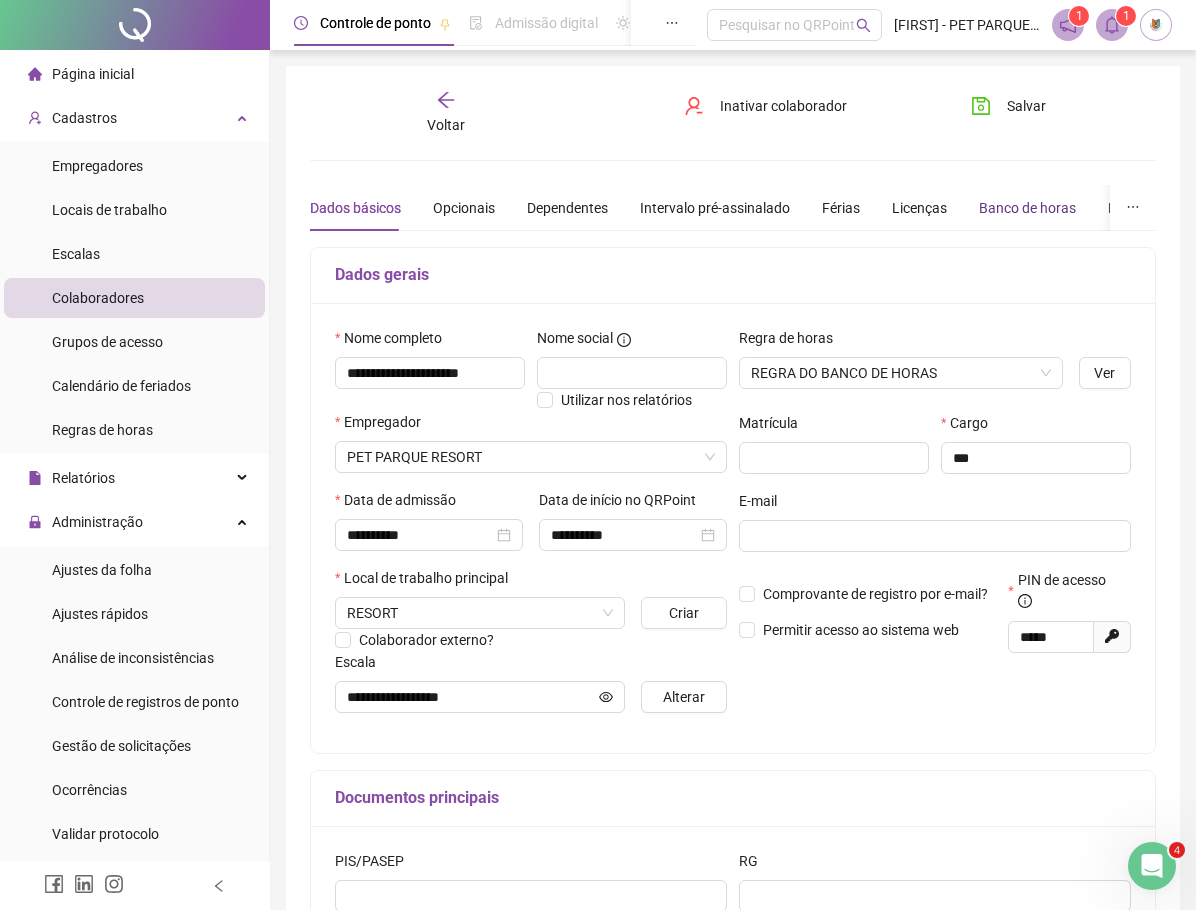 click on "Banco de horas" at bounding box center [1027, 208] 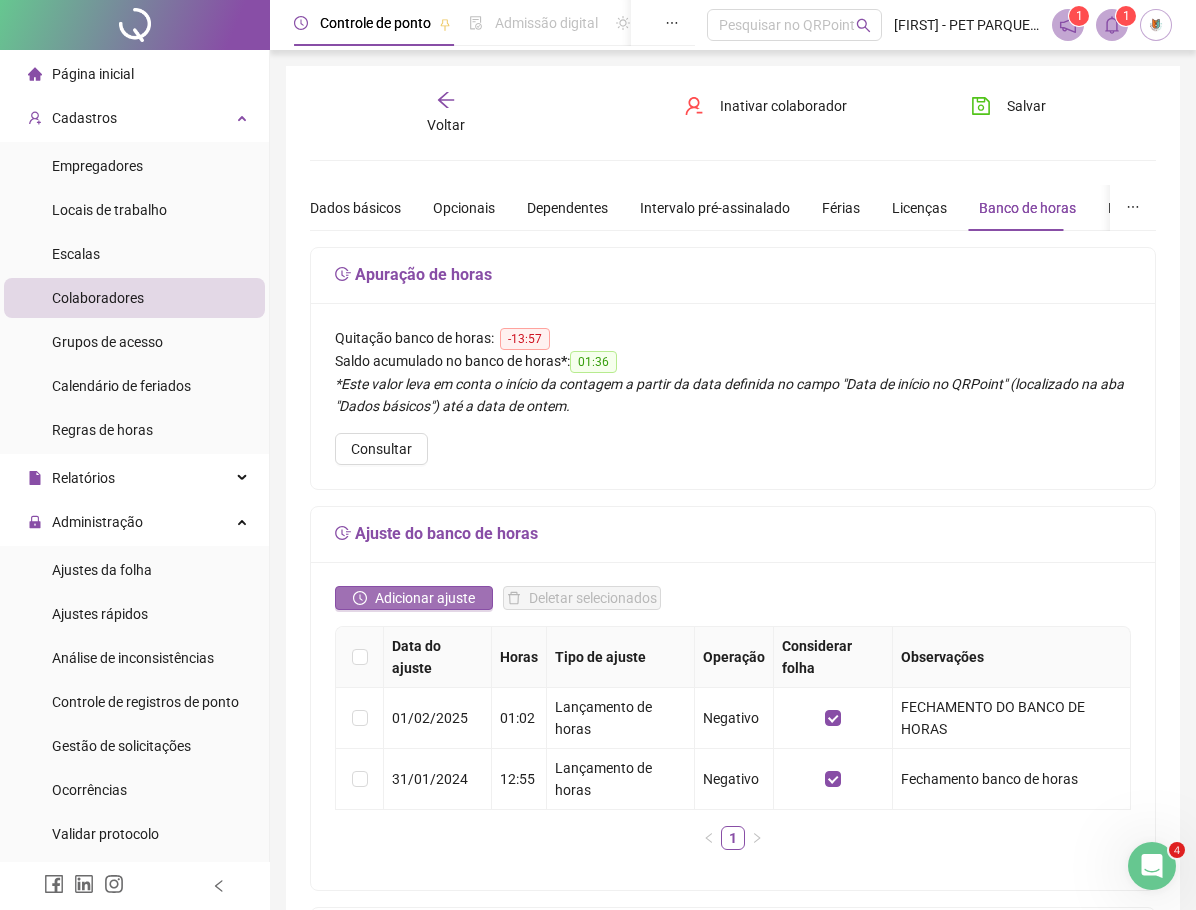 click on "Adicionar ajuste" at bounding box center [425, 598] 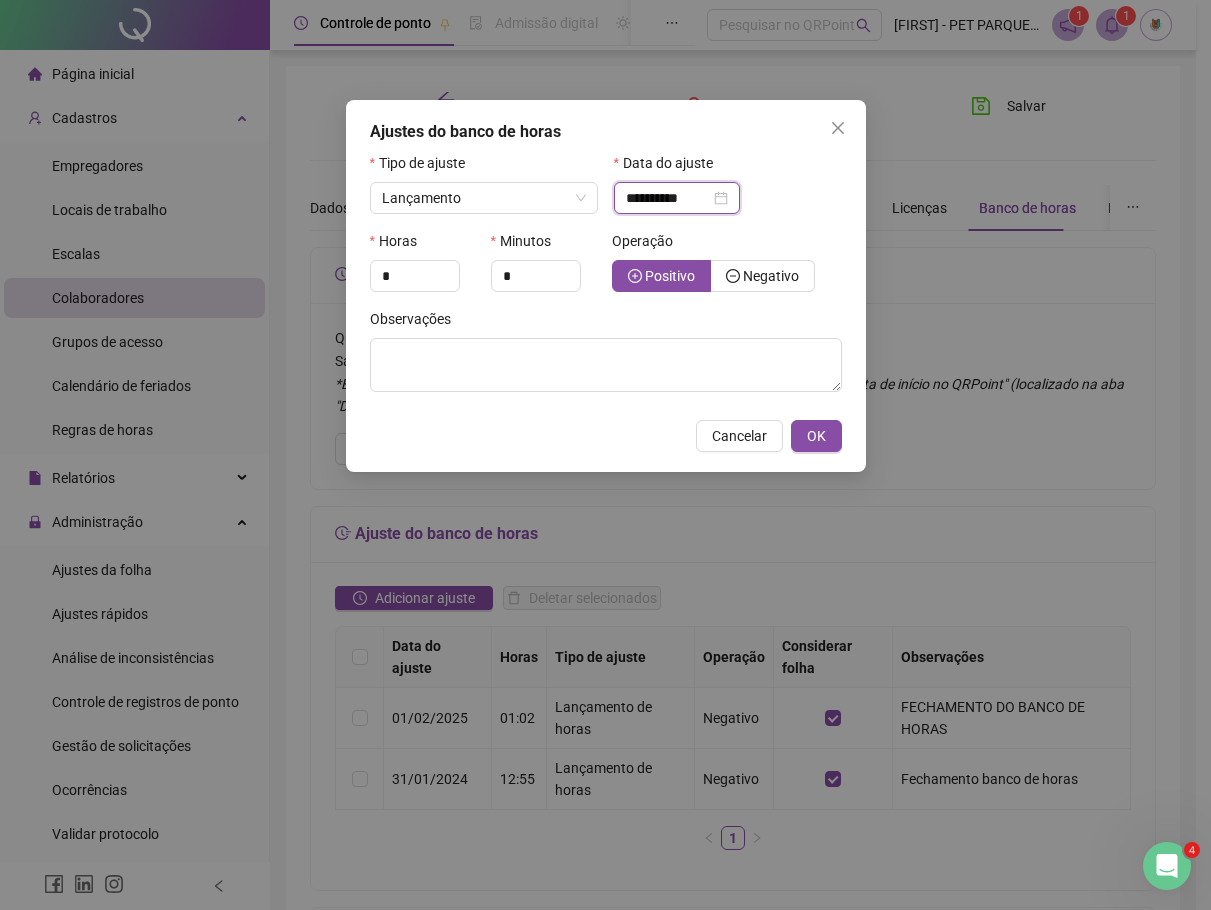 click on "**********" at bounding box center [668, 198] 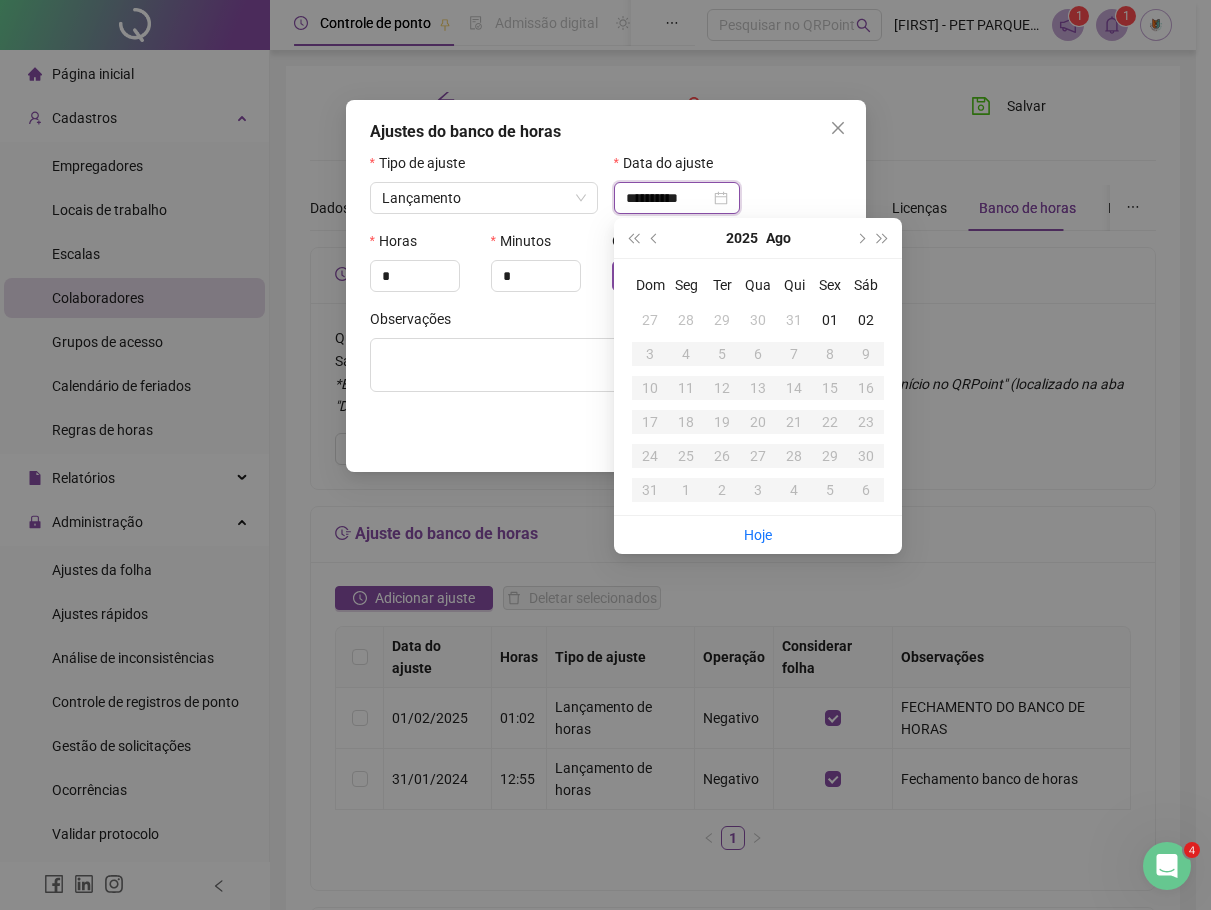 type on "**********" 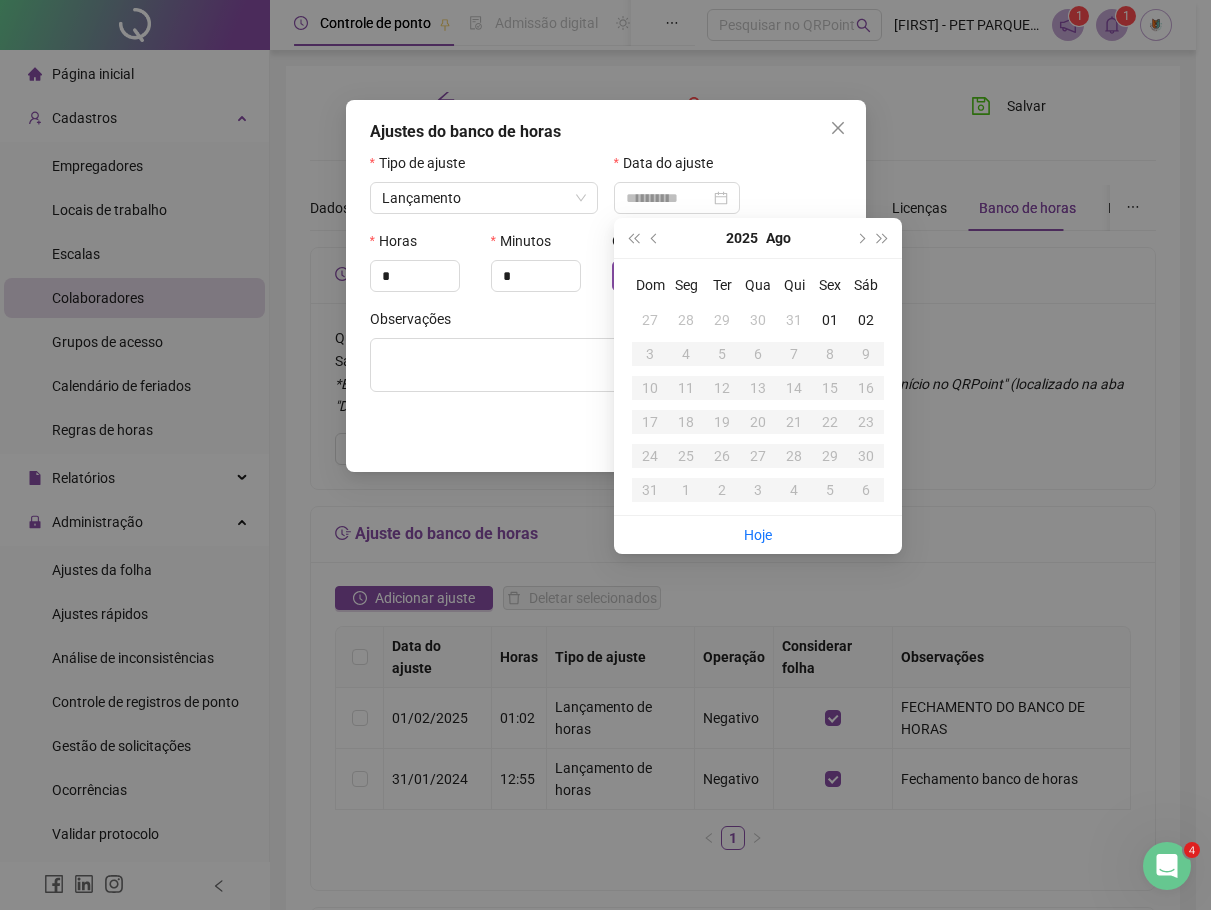 click on "31" at bounding box center [794, 320] 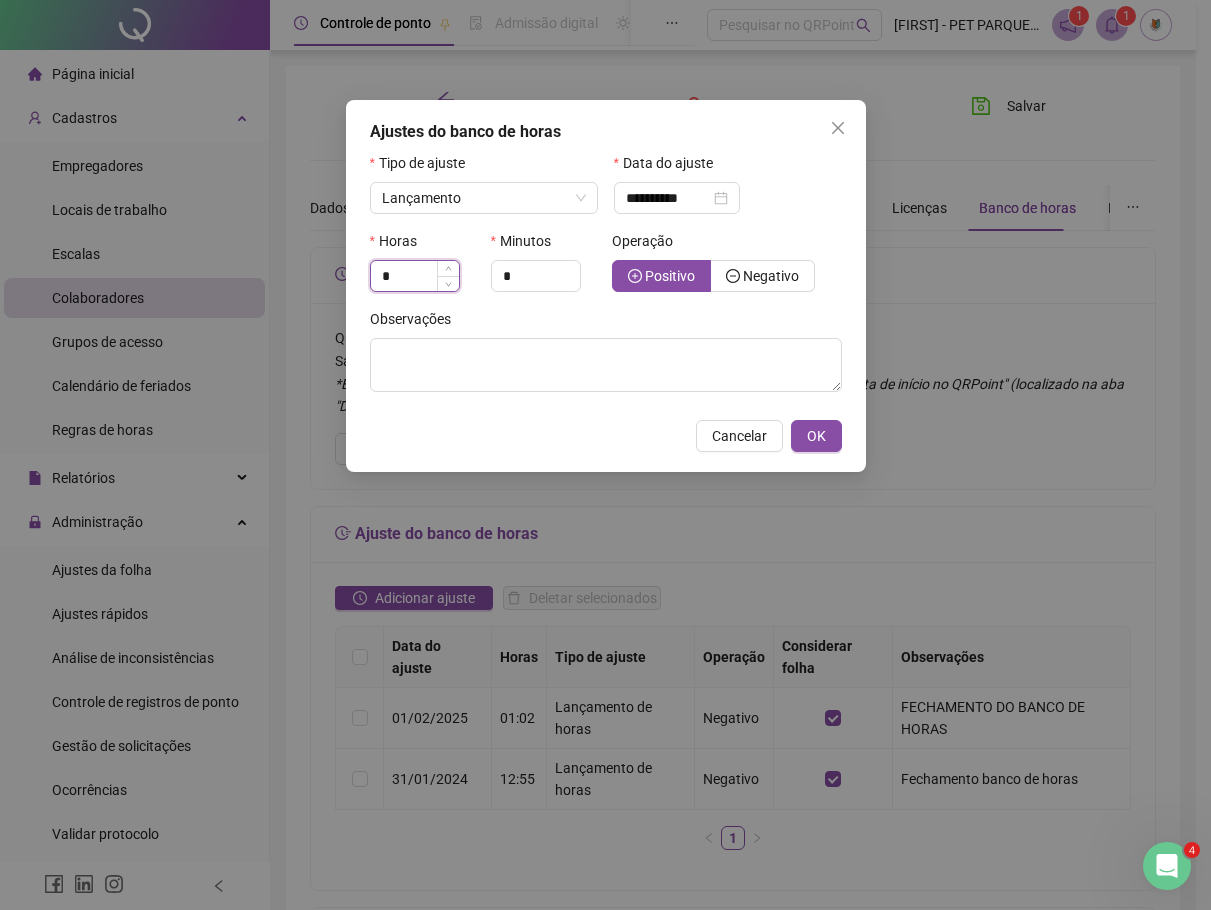 drag, startPoint x: 401, startPoint y: 272, endPoint x: 376, endPoint y: 272, distance: 25 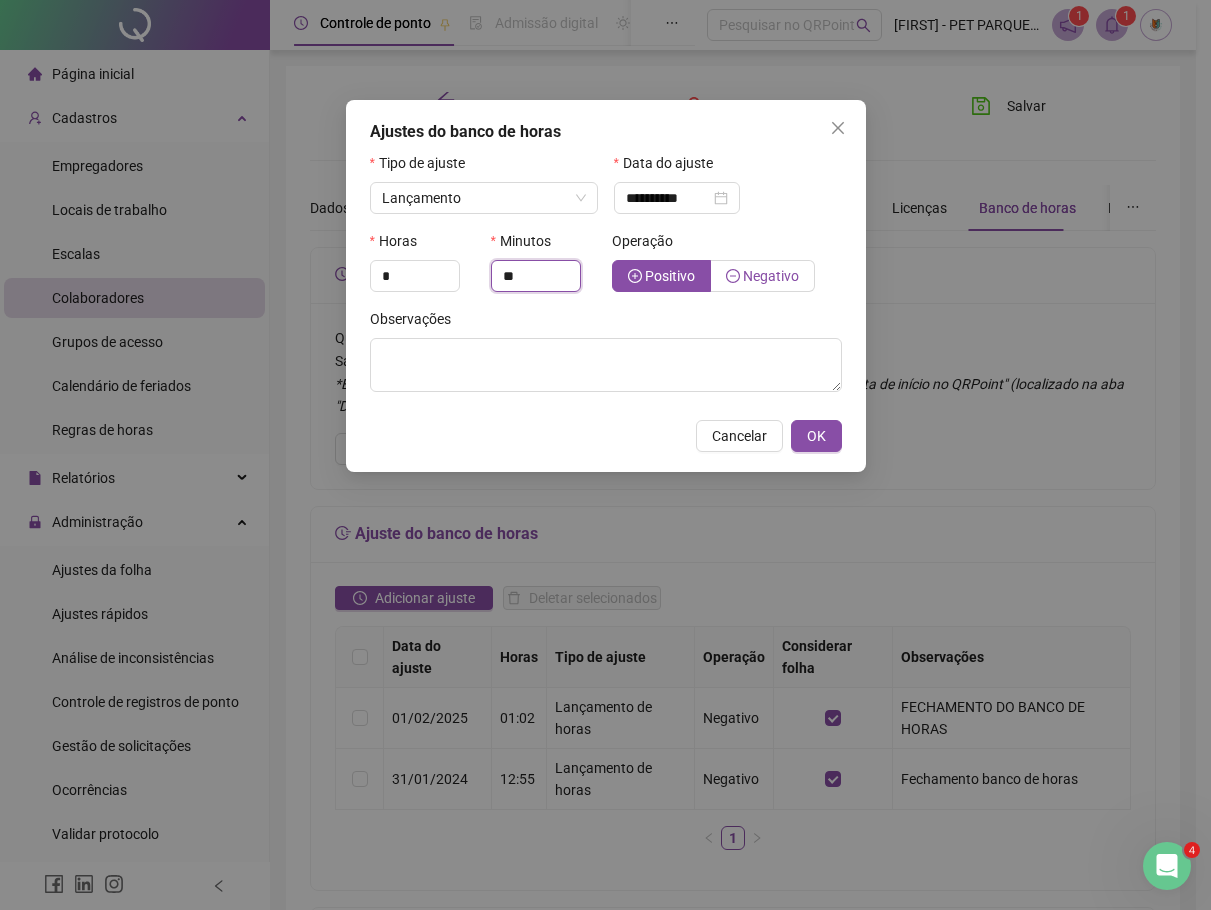 type on "**" 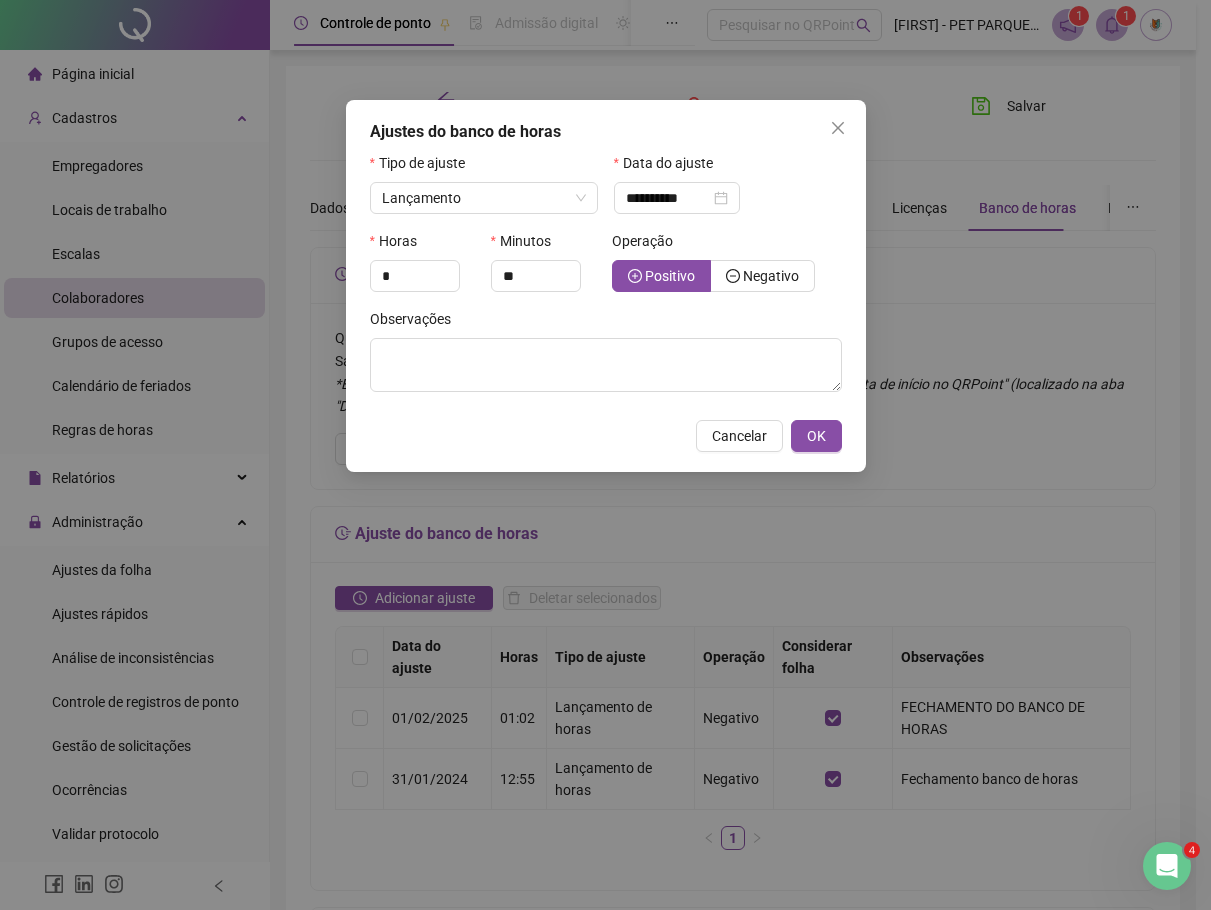 drag, startPoint x: 739, startPoint y: 274, endPoint x: 718, endPoint y: 297, distance: 31.144823 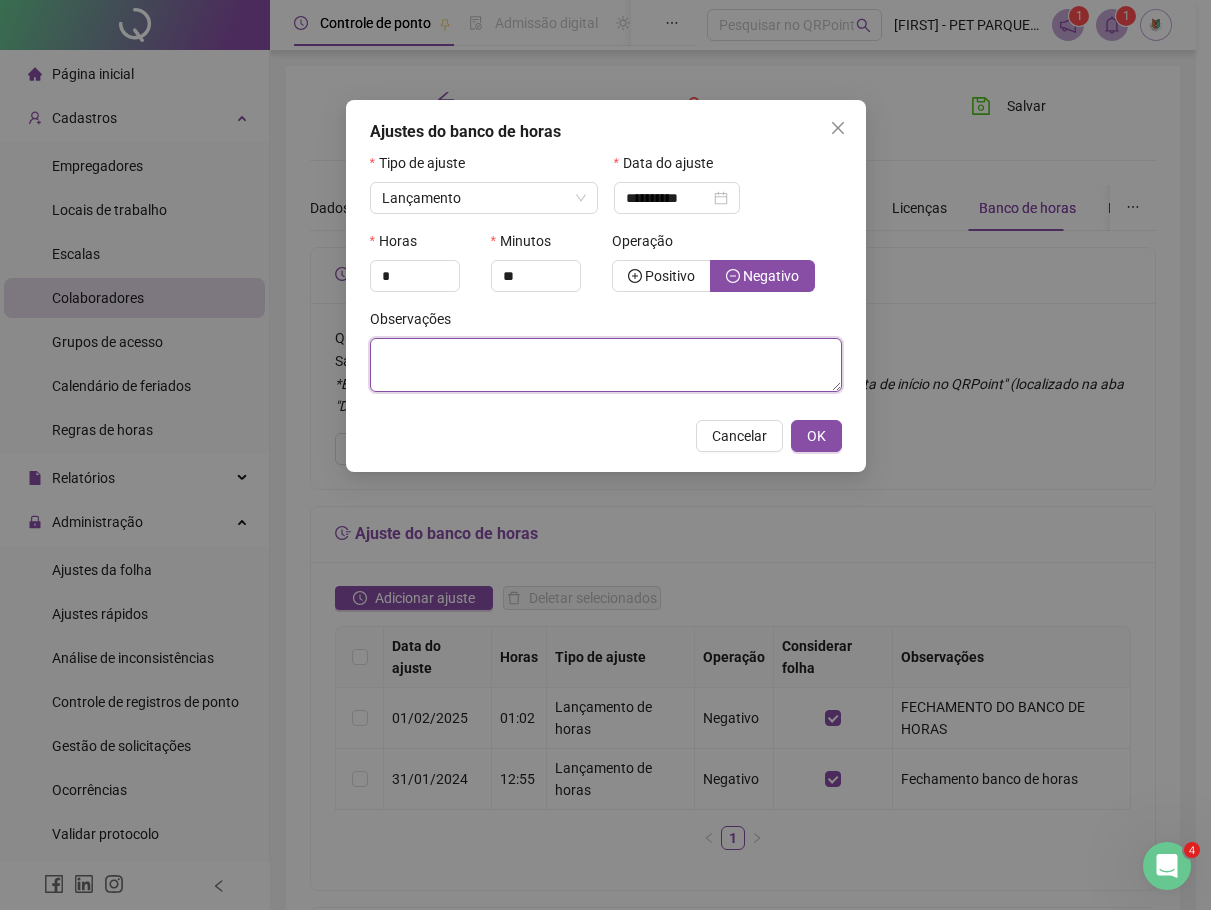 click at bounding box center [606, 365] 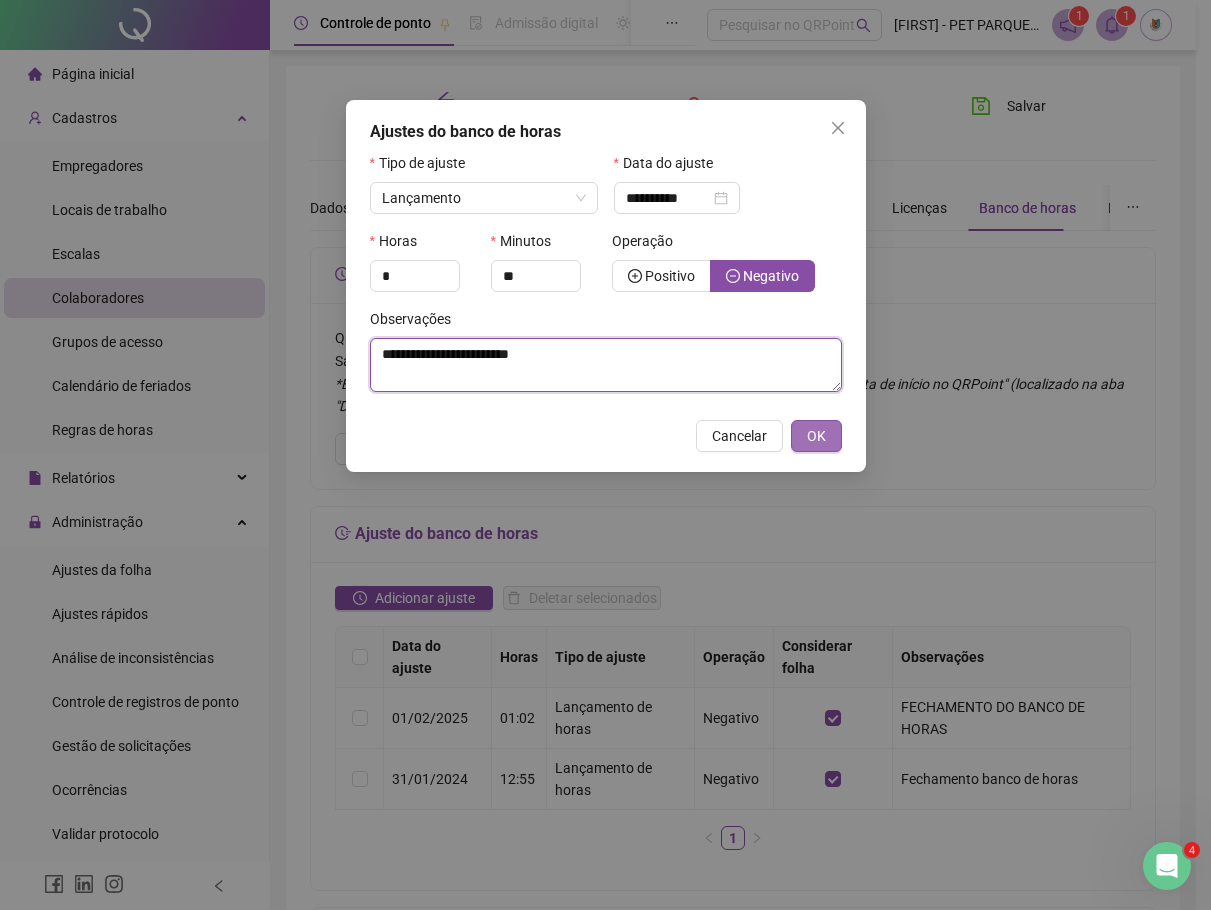 type on "**********" 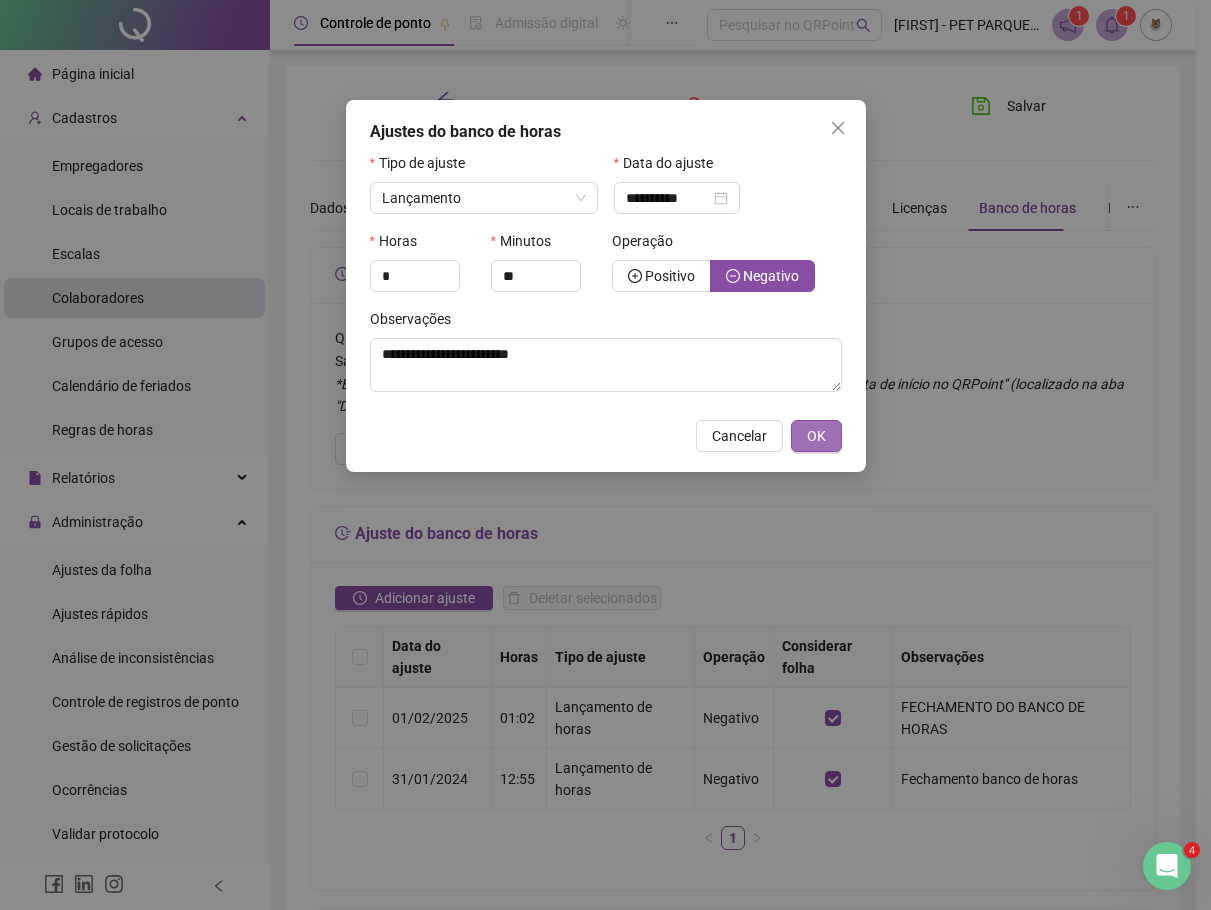 click on "OK" at bounding box center [816, 436] 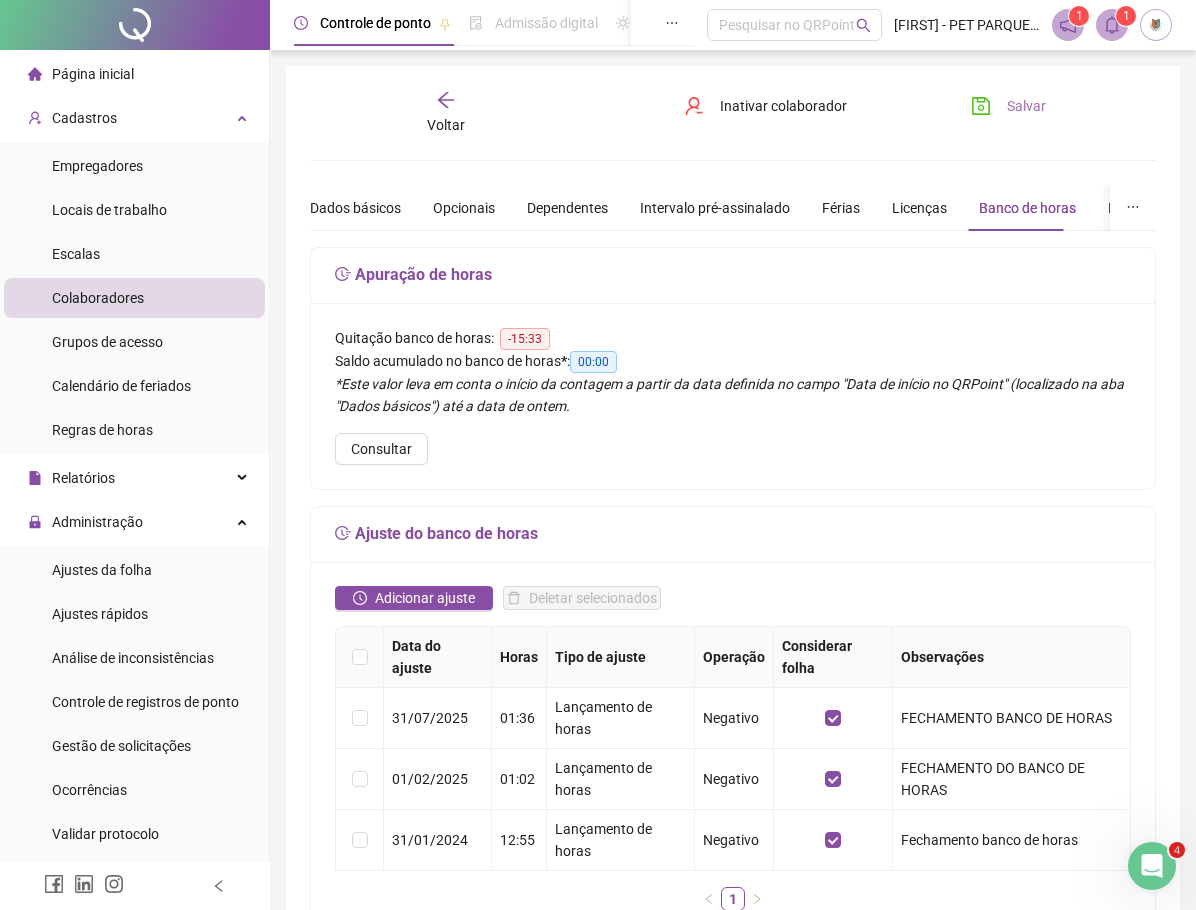 click on "Salvar" at bounding box center [1026, 106] 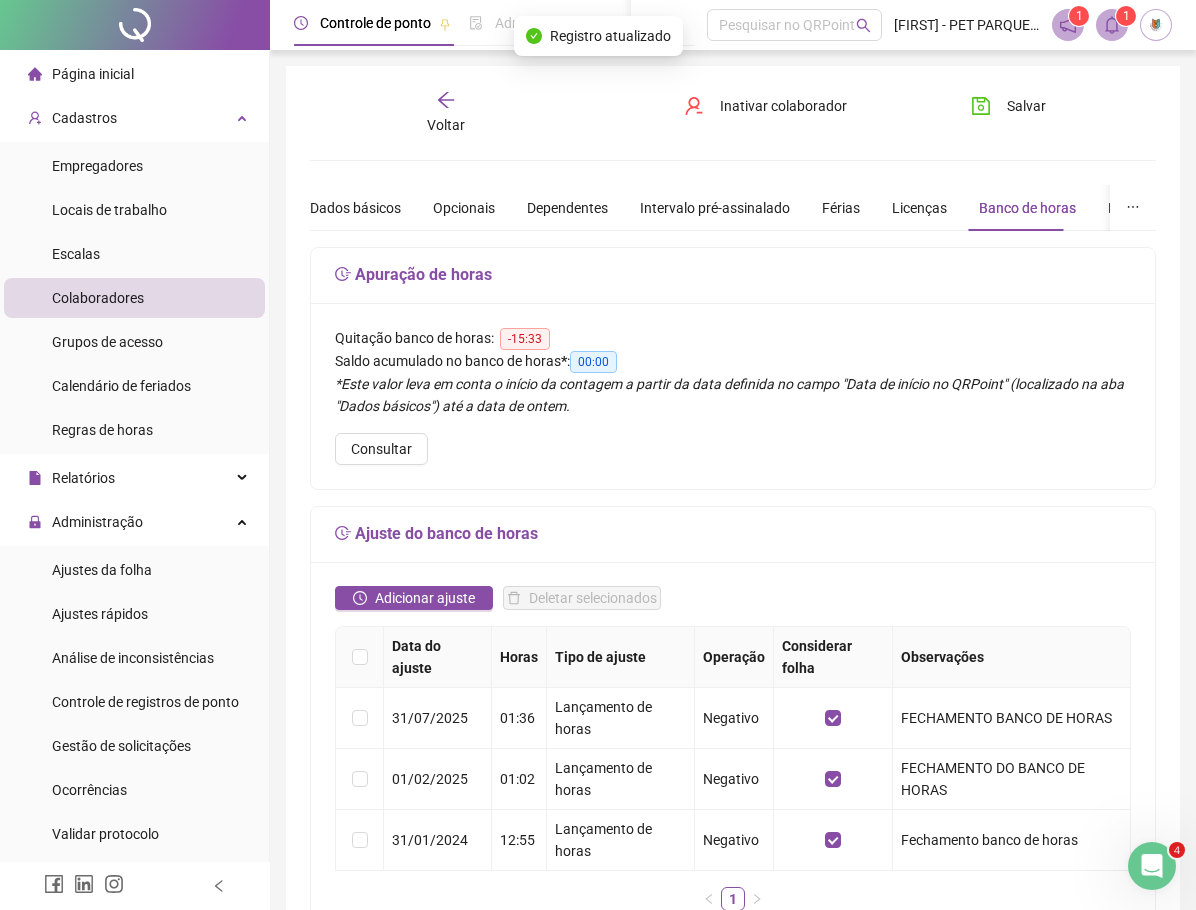 click on "Voltar" at bounding box center (446, 113) 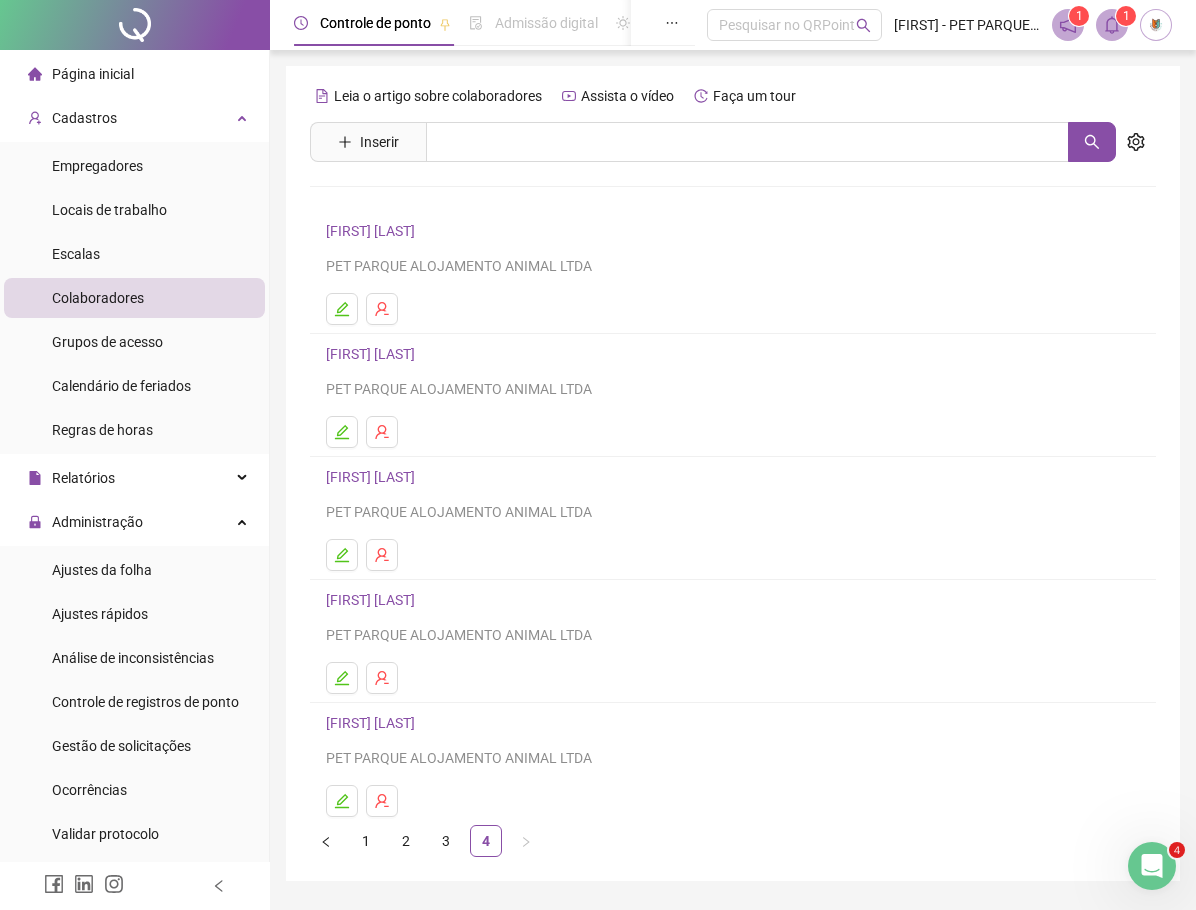 click on "[FIRST] [LAST]" at bounding box center (373, 723) 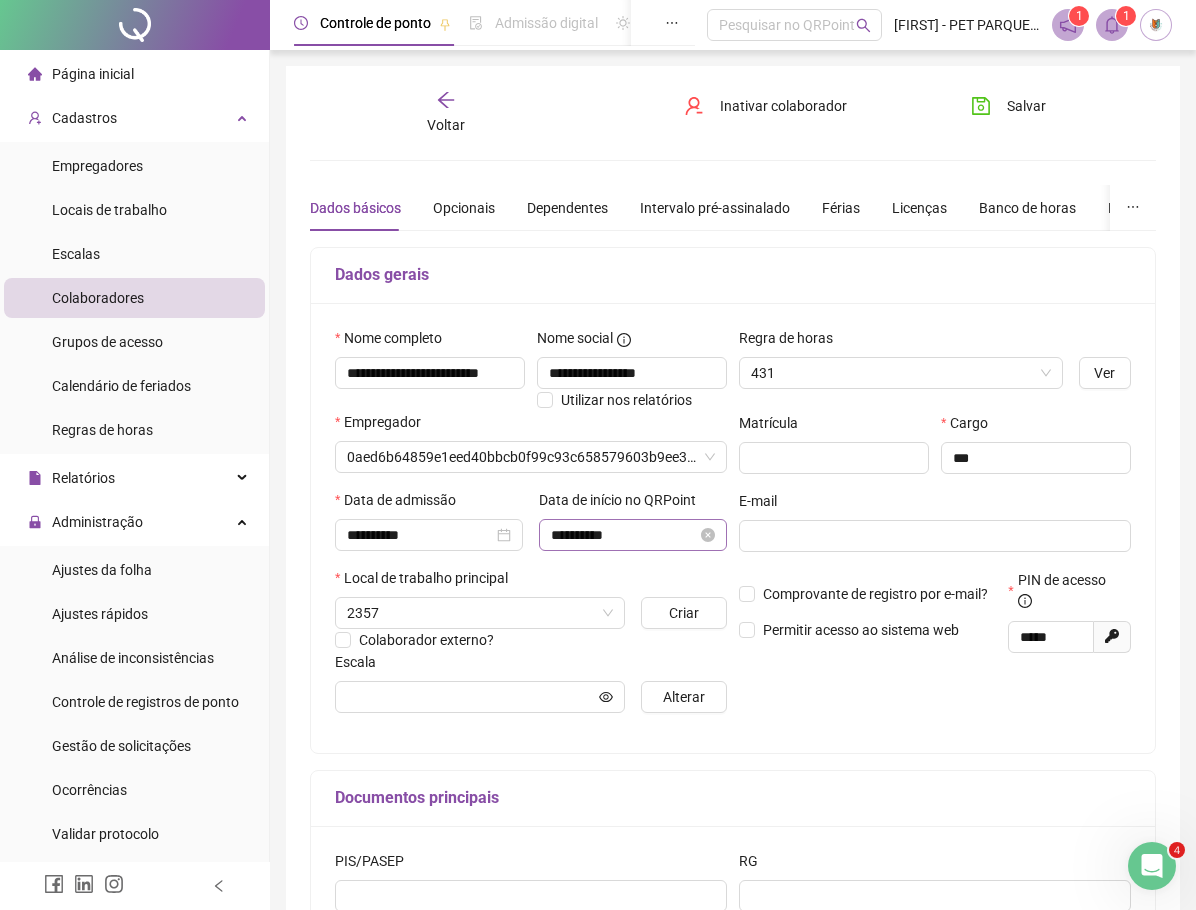 type on "**********" 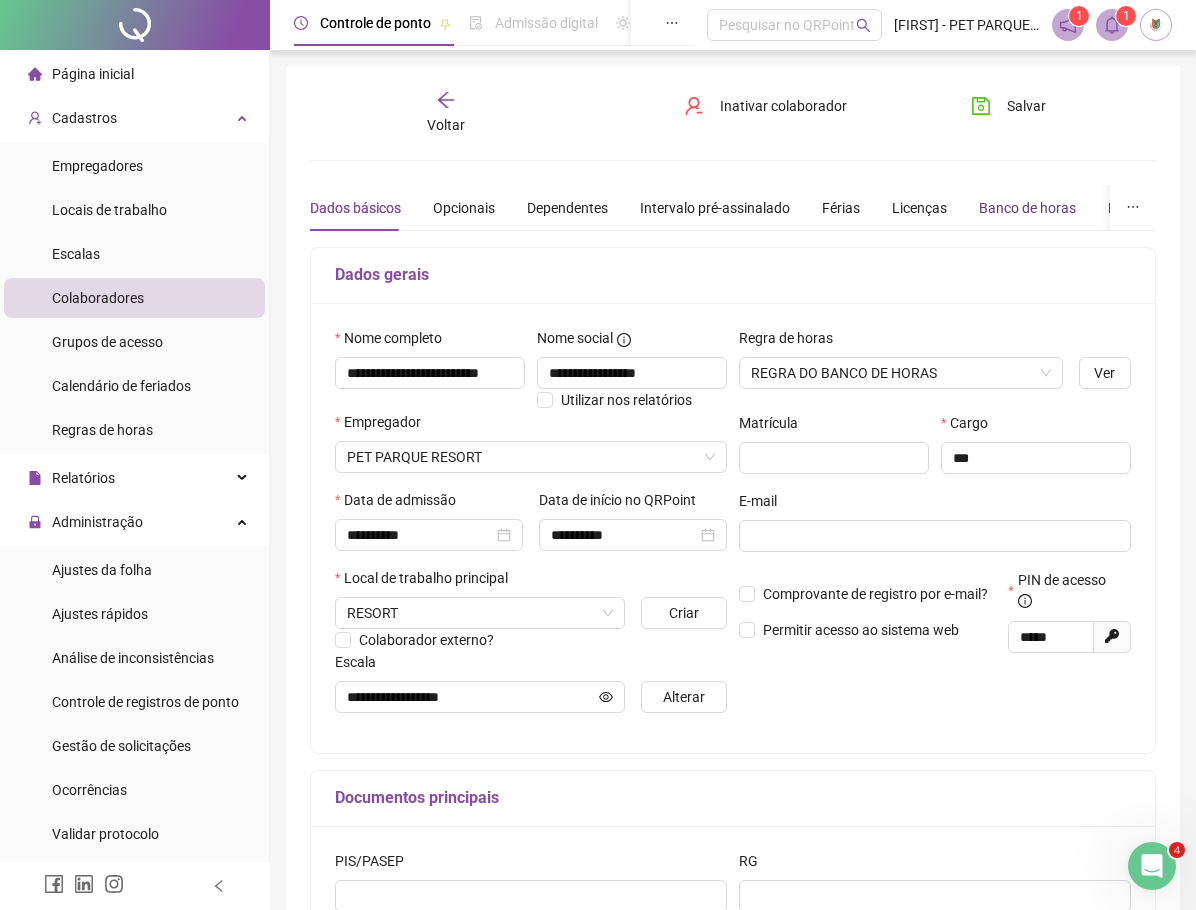 click on "Banco de horas" at bounding box center [1027, 208] 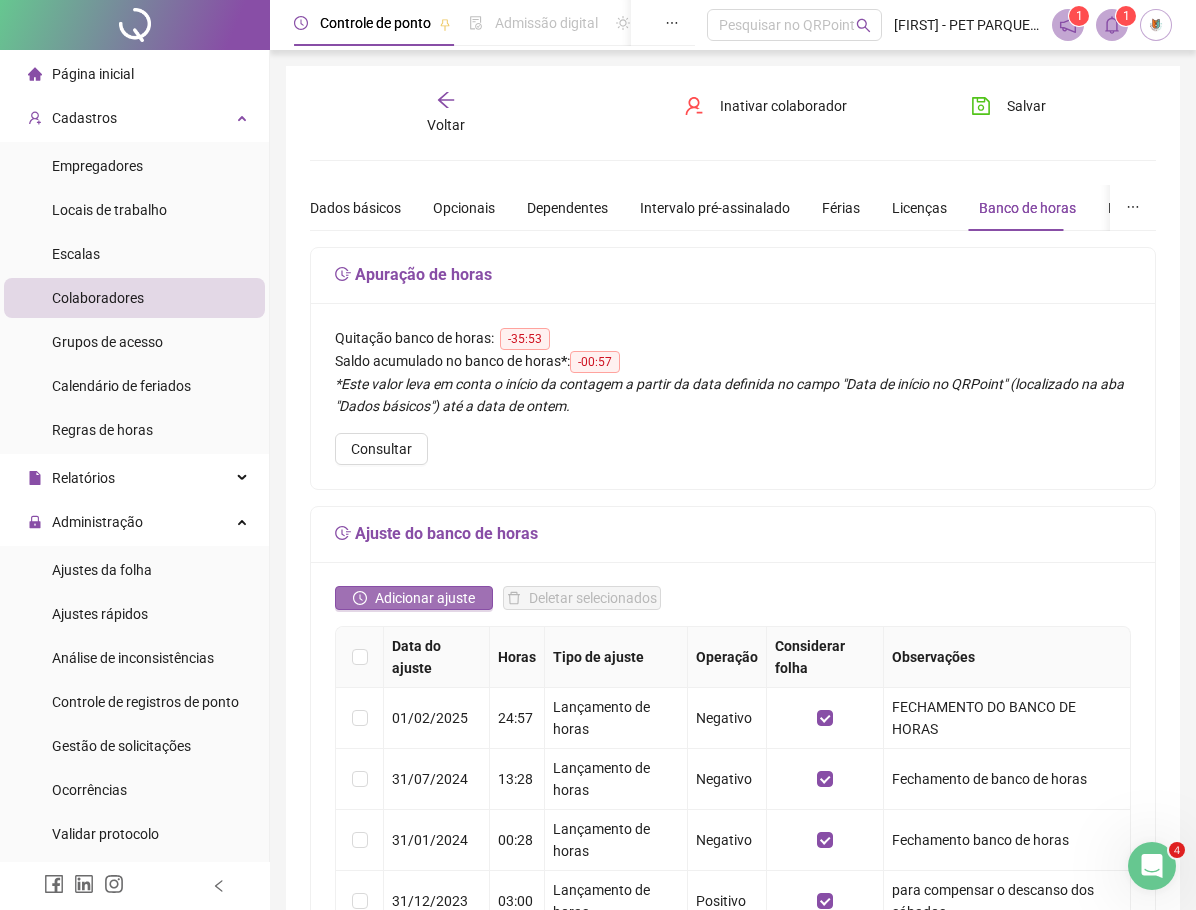click on "Adicionar ajuste" at bounding box center [425, 598] 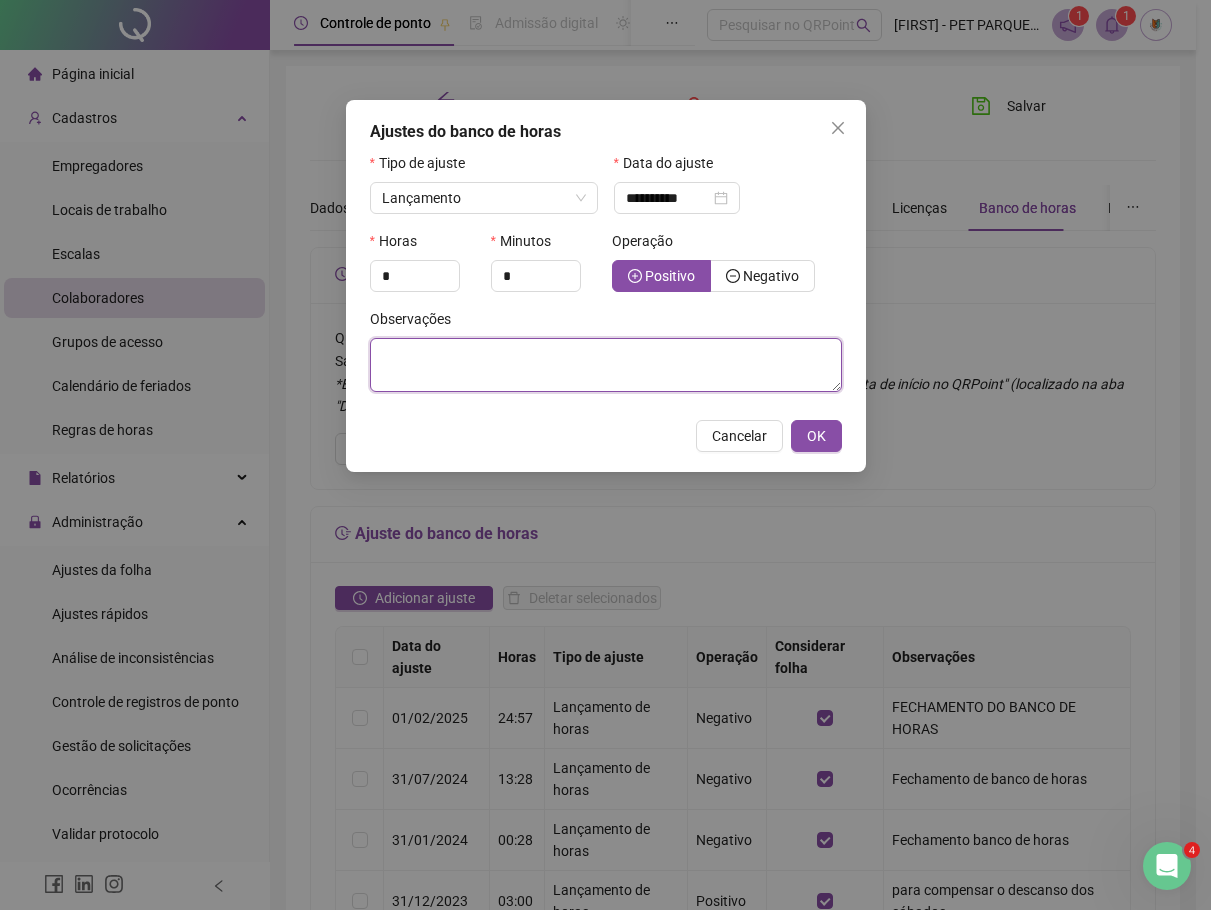 click at bounding box center [606, 365] 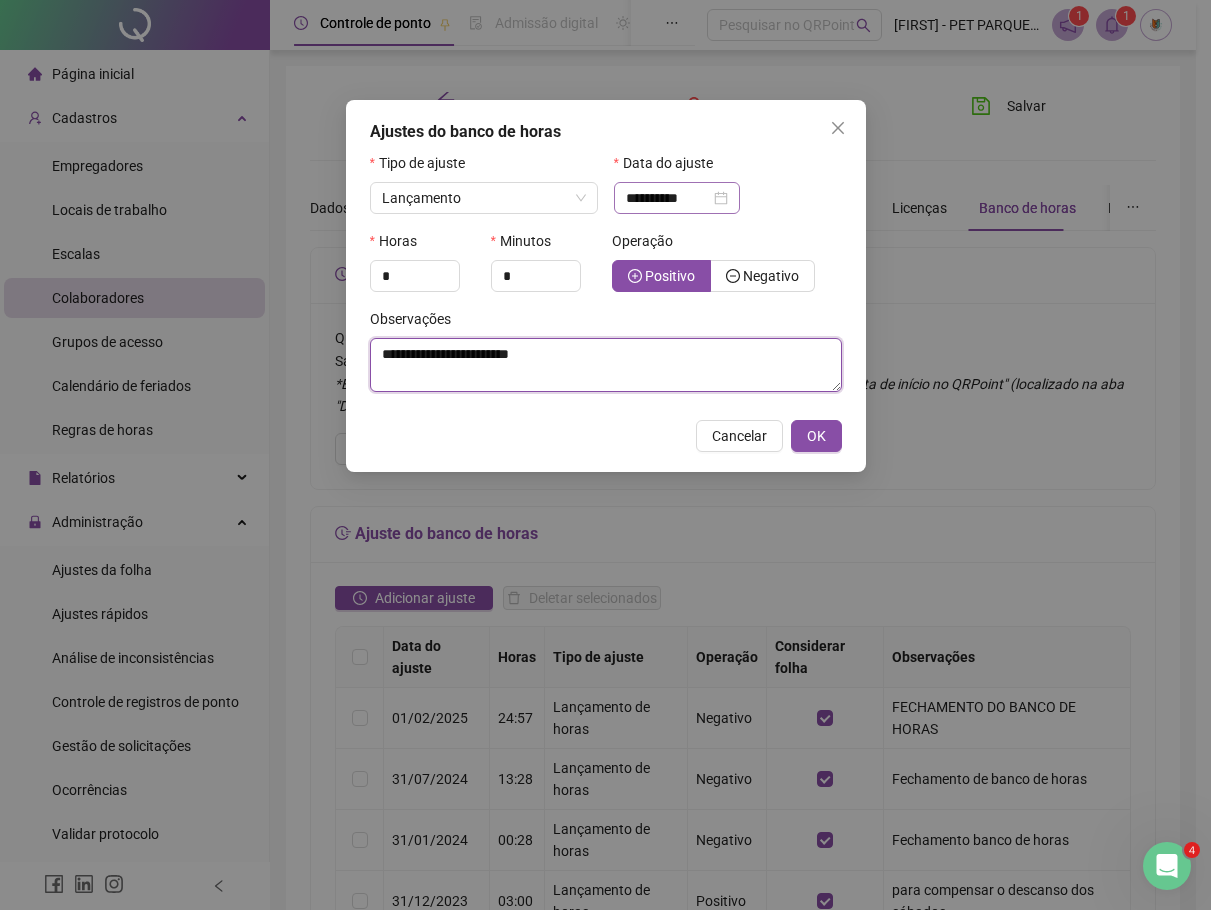 type on "**********" 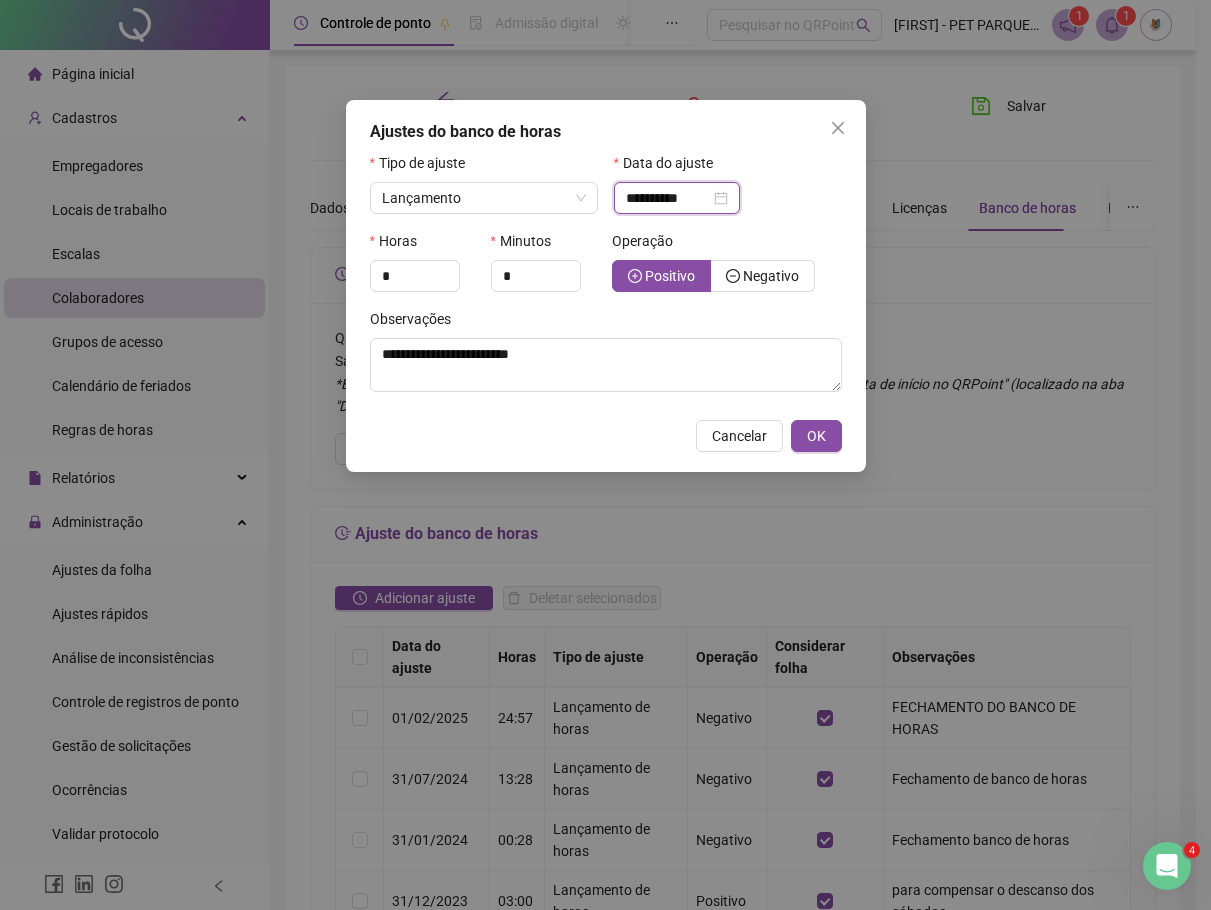click on "**********" at bounding box center (668, 198) 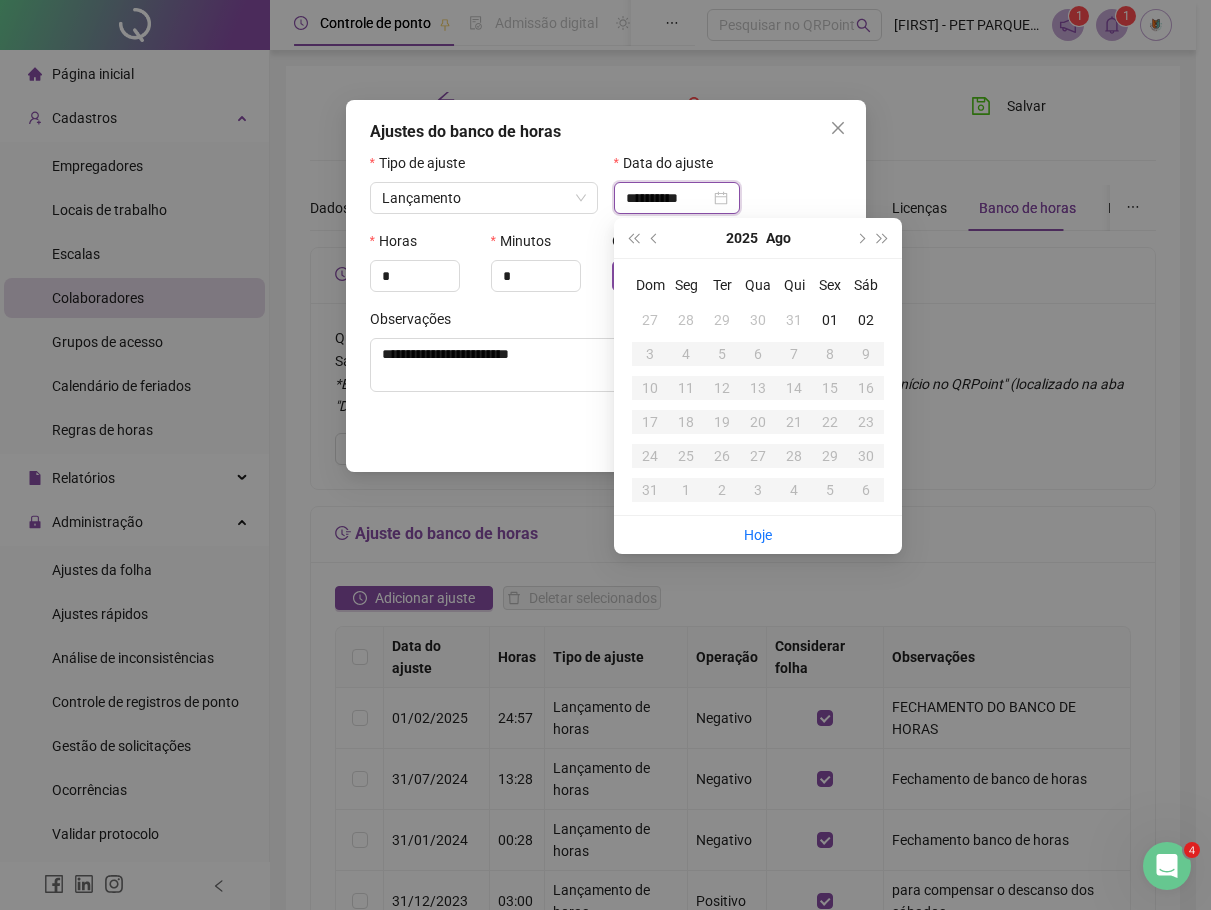 type on "**********" 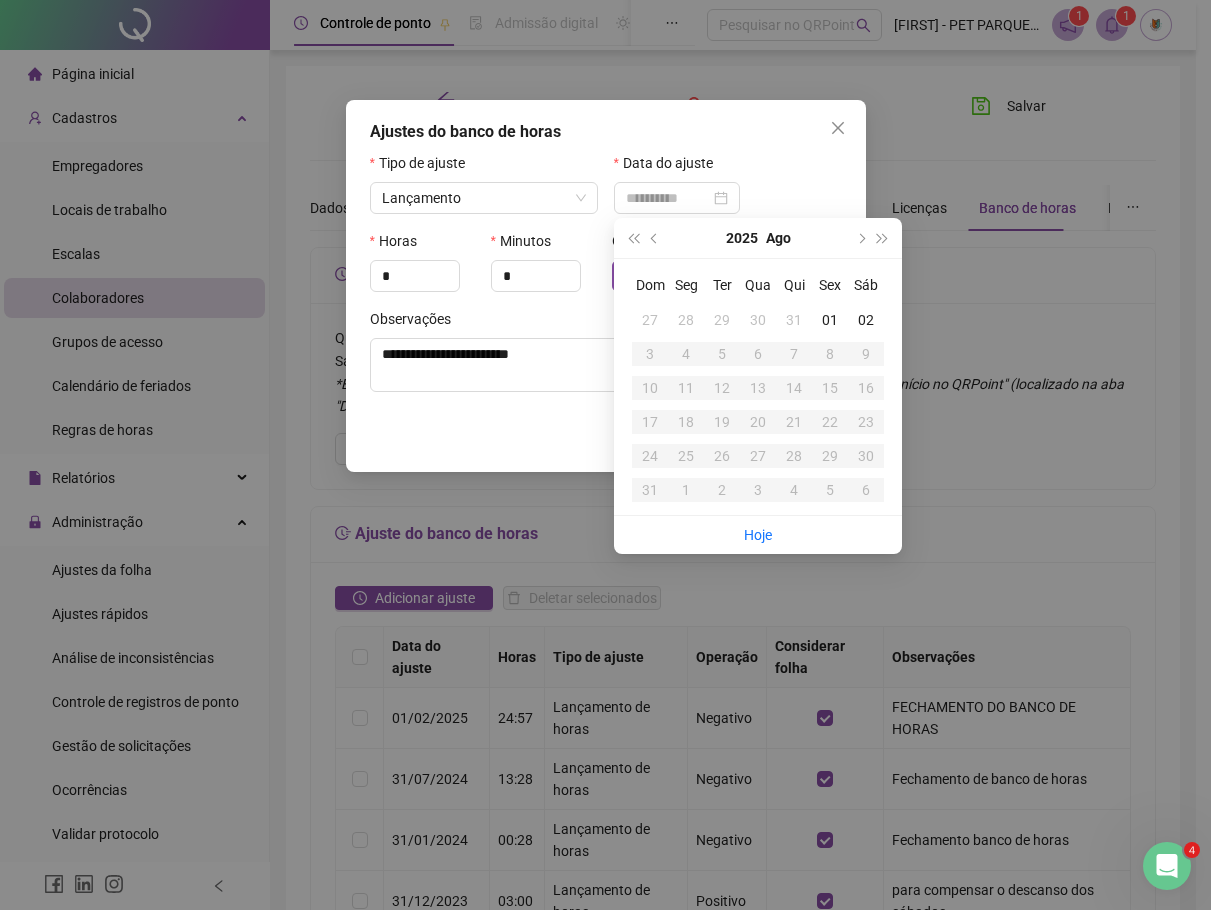 click on "31" at bounding box center [794, 320] 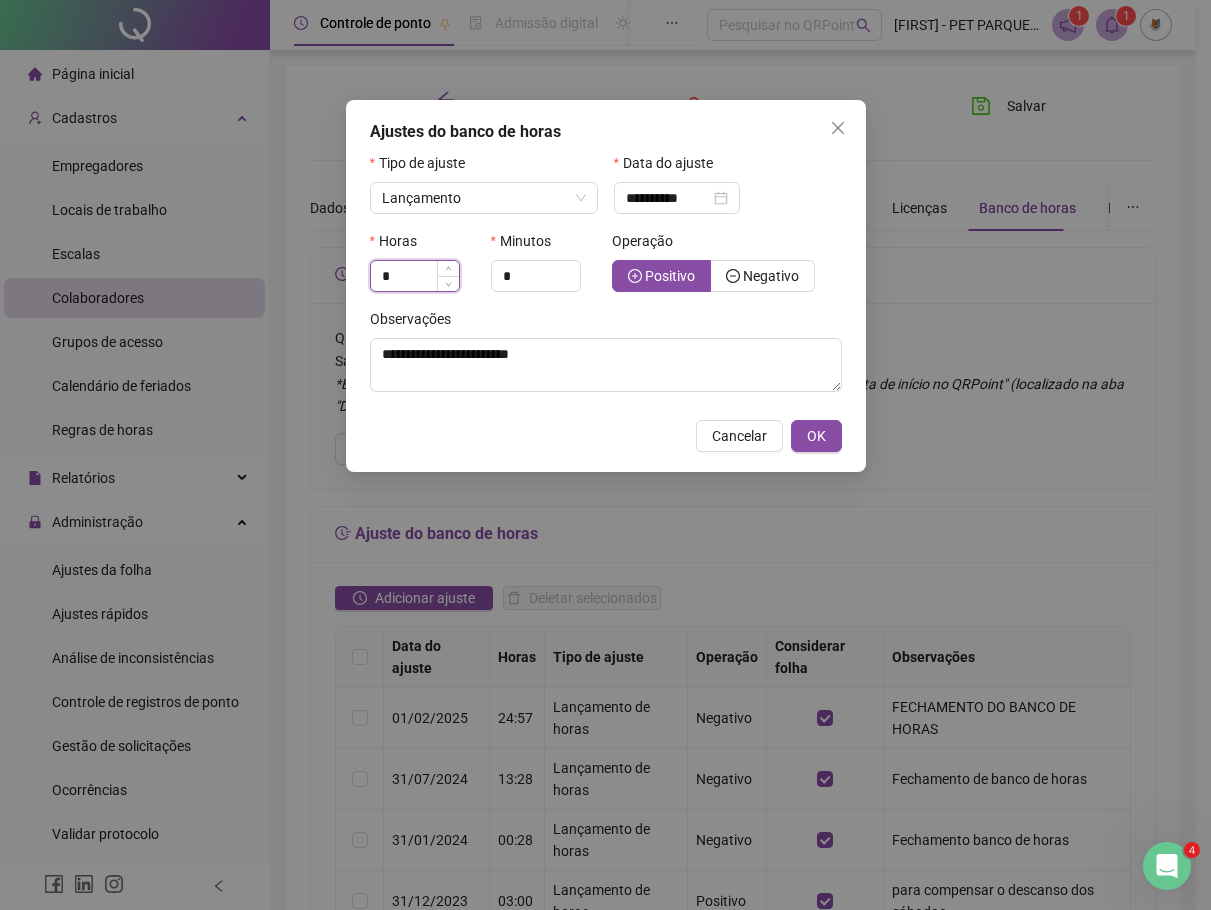 drag, startPoint x: 400, startPoint y: 271, endPoint x: 374, endPoint y: 271, distance: 26 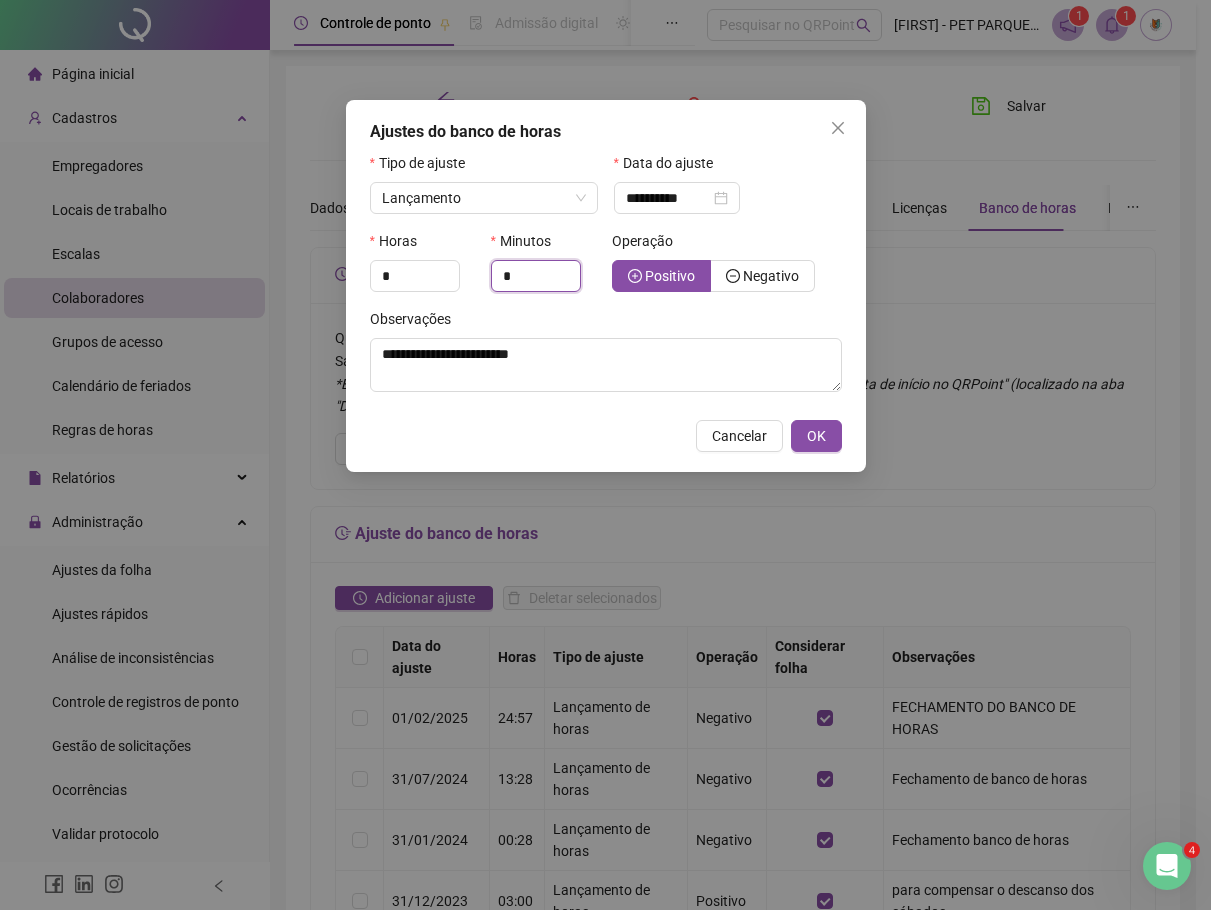 drag, startPoint x: 516, startPoint y: 280, endPoint x: 479, endPoint y: 277, distance: 37.12142 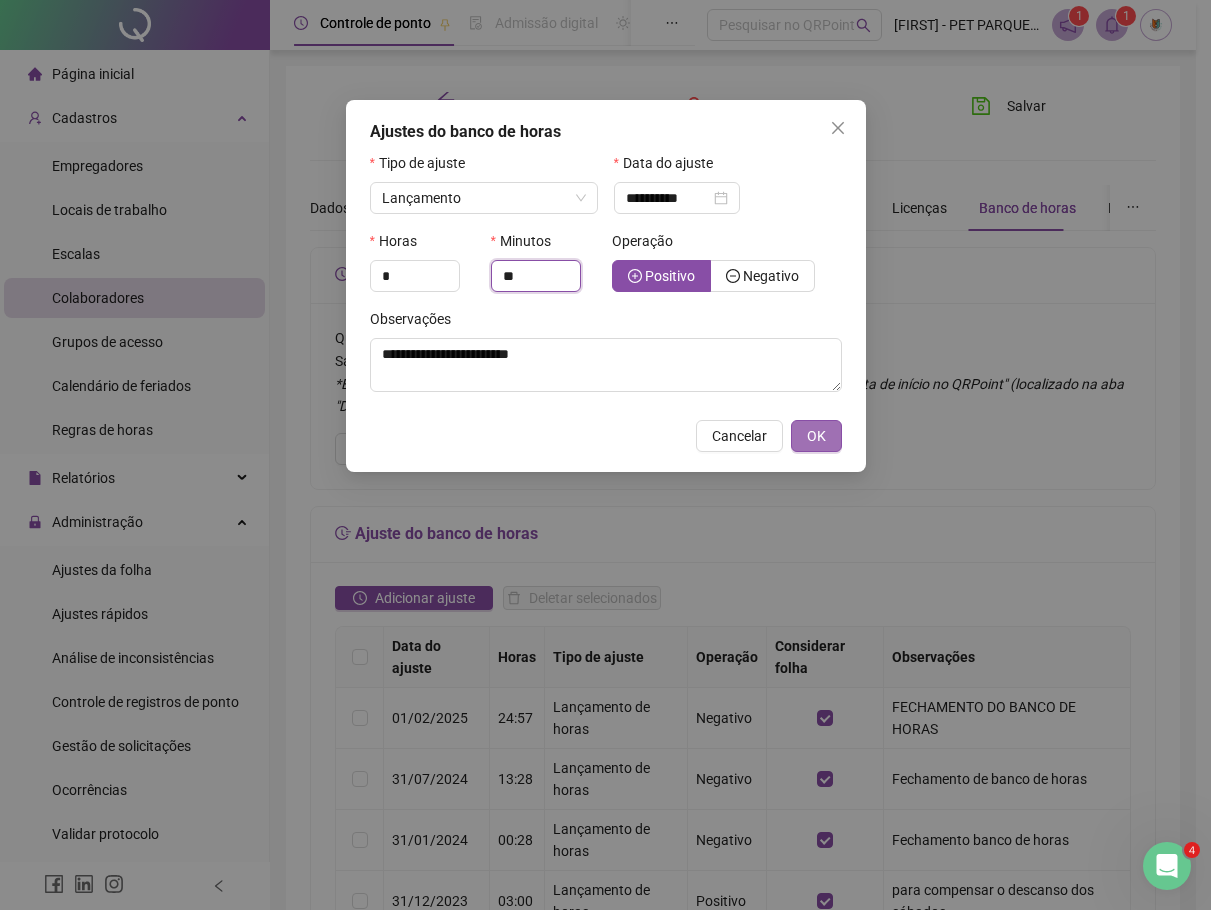 type on "**" 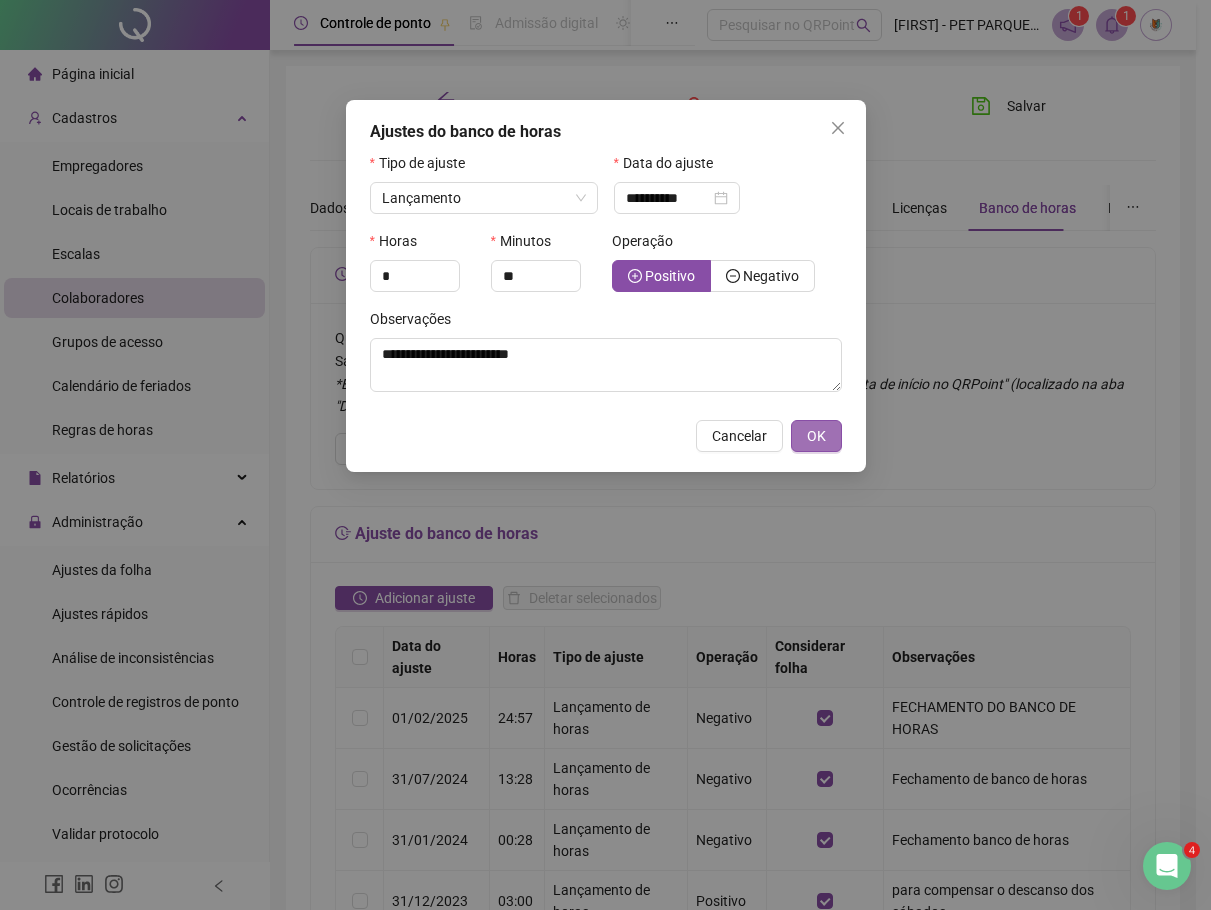 click on "OK" at bounding box center (816, 436) 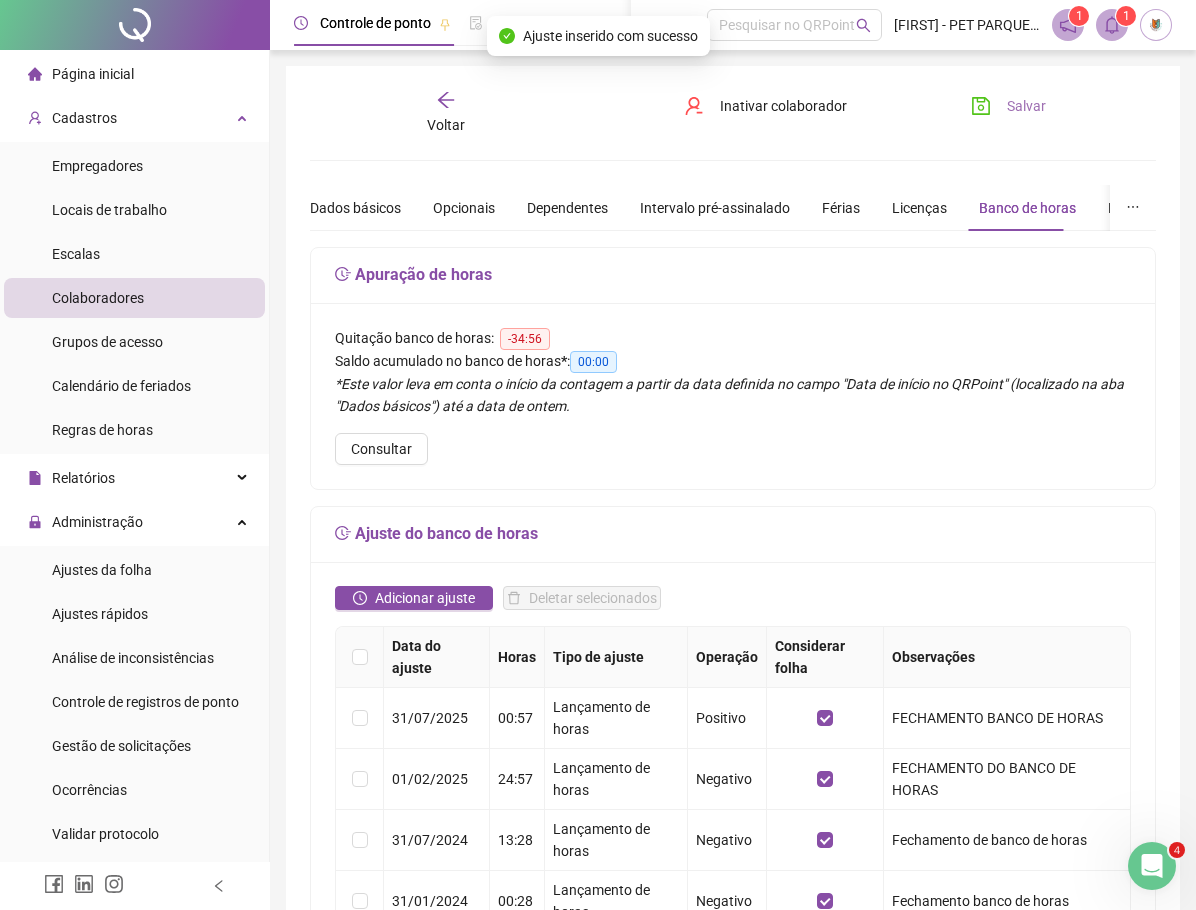 click on "Salvar" at bounding box center (1026, 106) 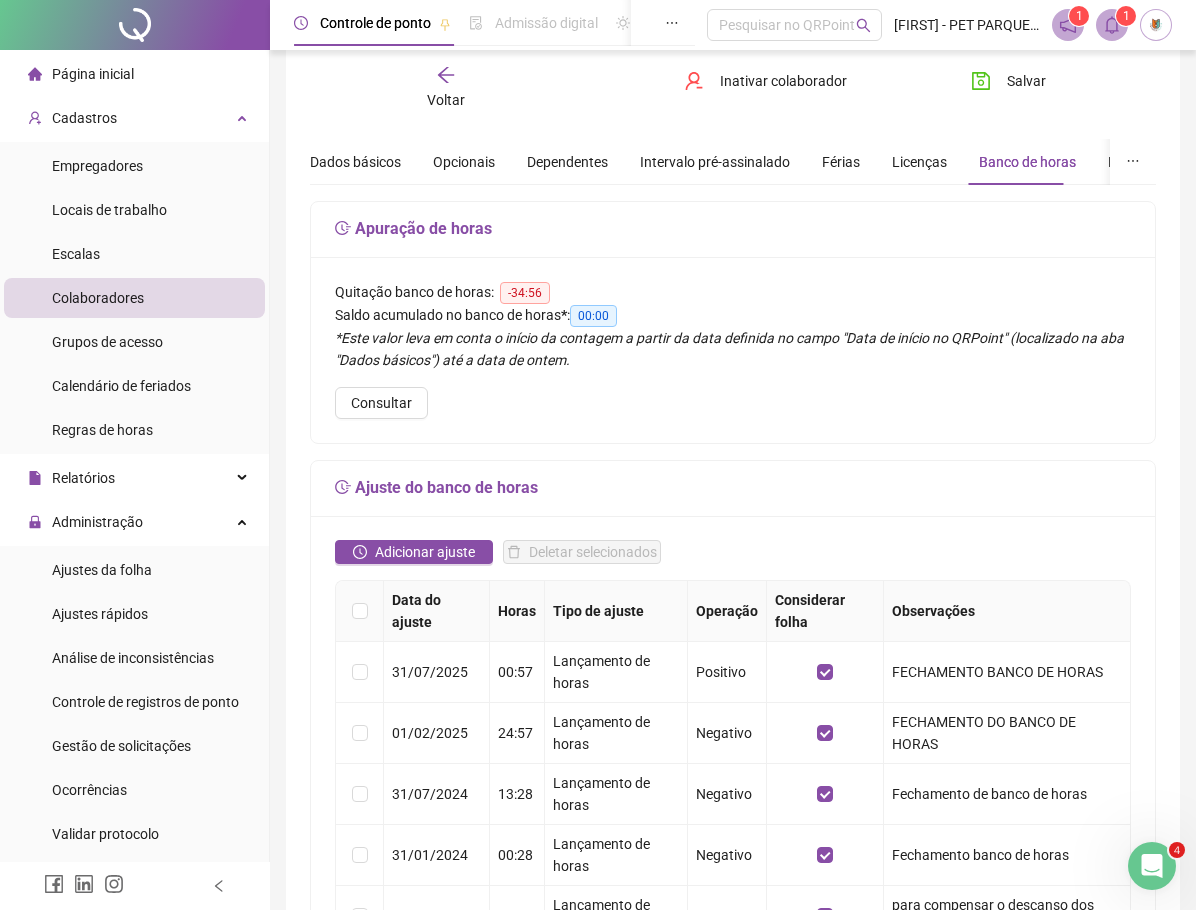 scroll, scrollTop: 0, scrollLeft: 0, axis: both 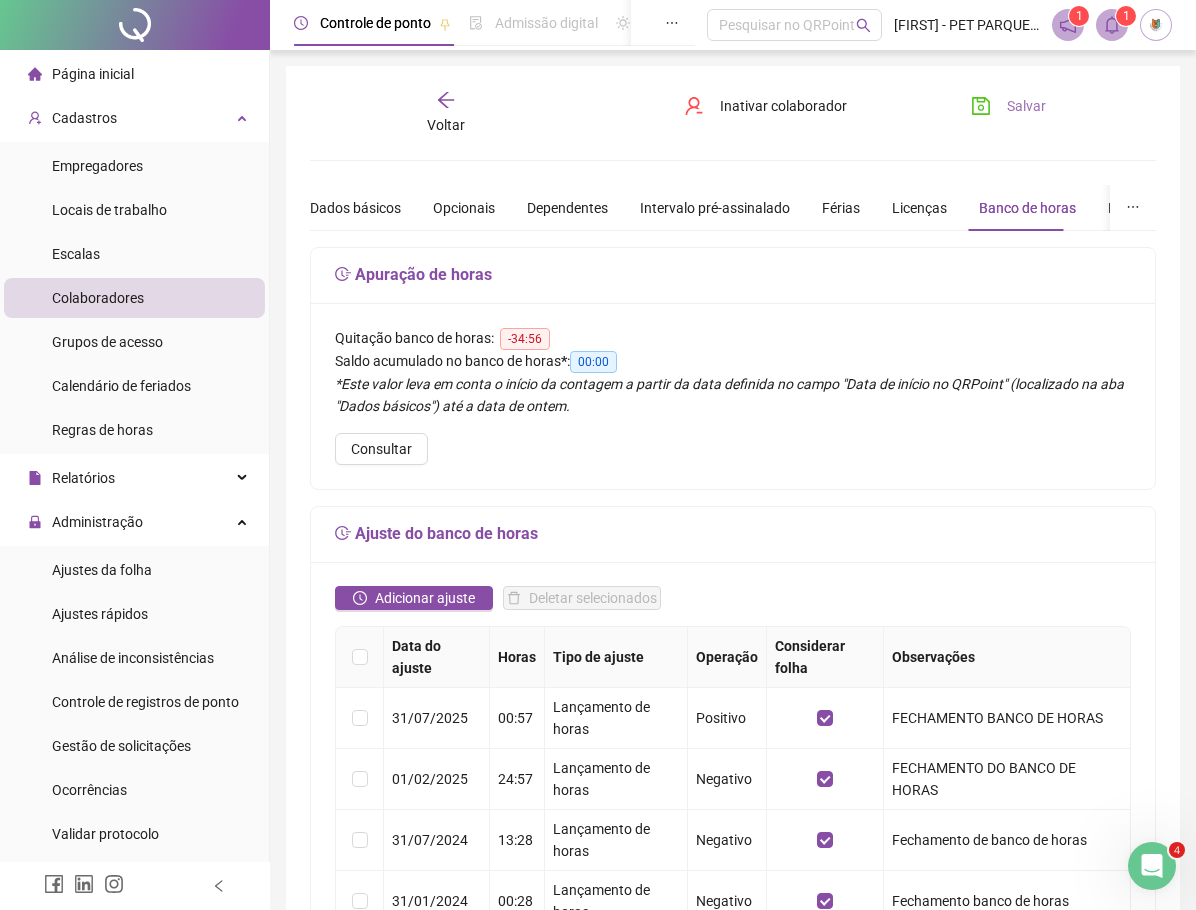 click 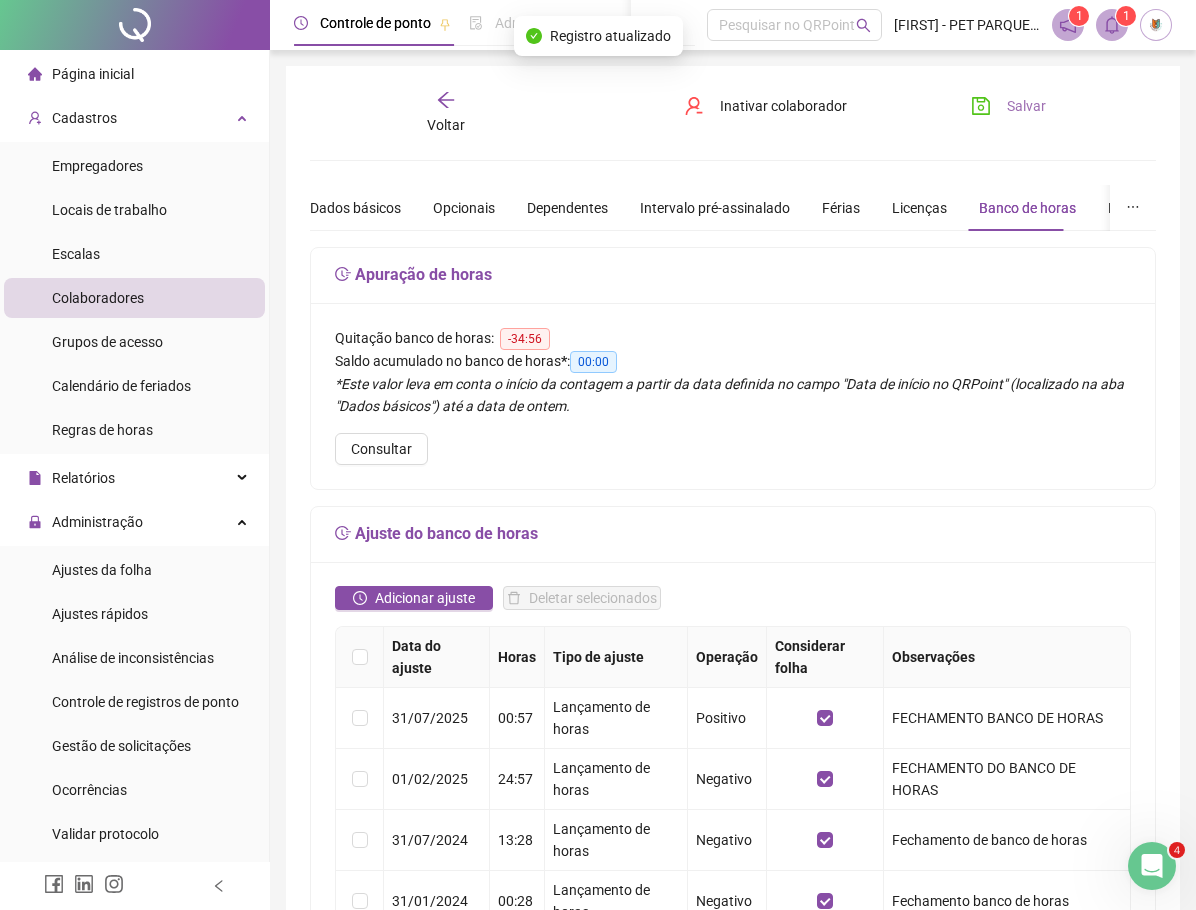 click on "Página inicial" at bounding box center (134, 74) 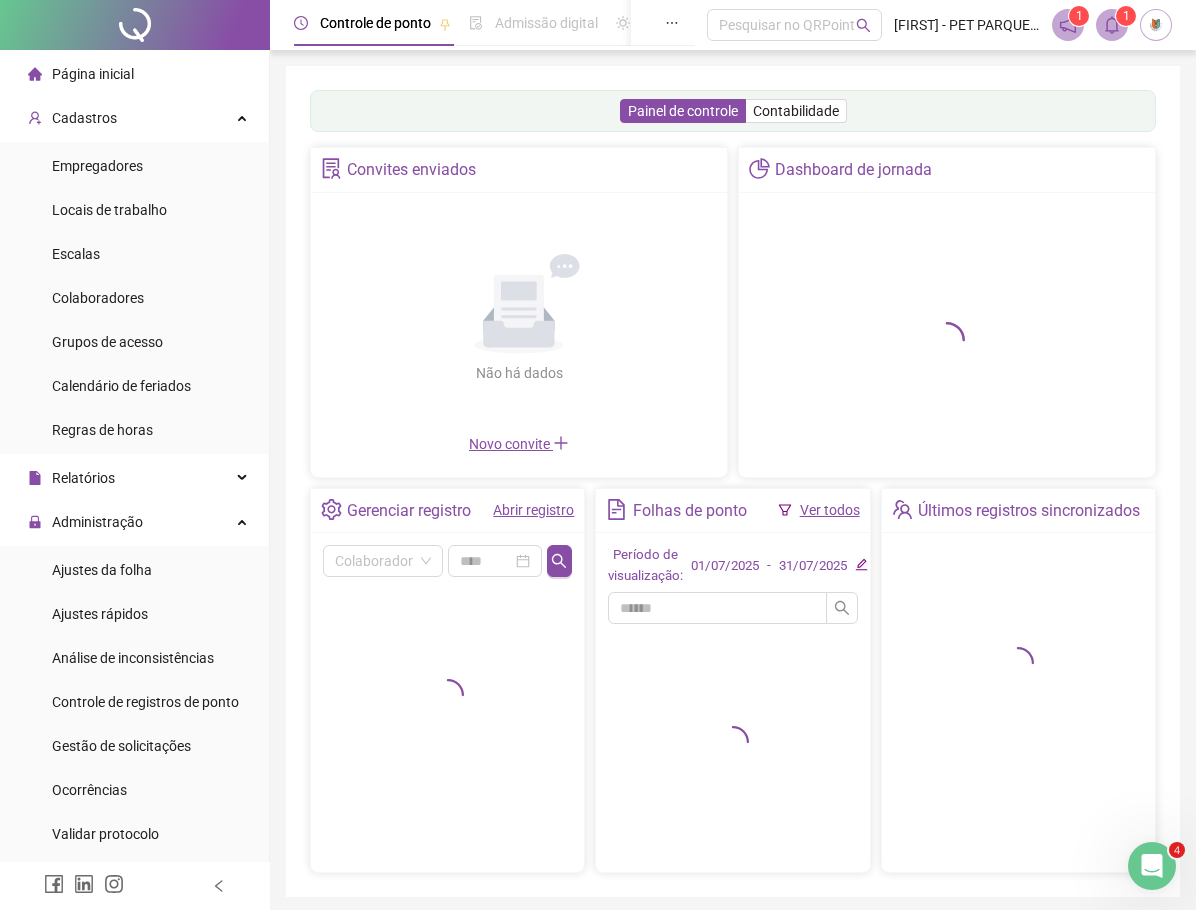 click on "Ver todos" at bounding box center (830, 510) 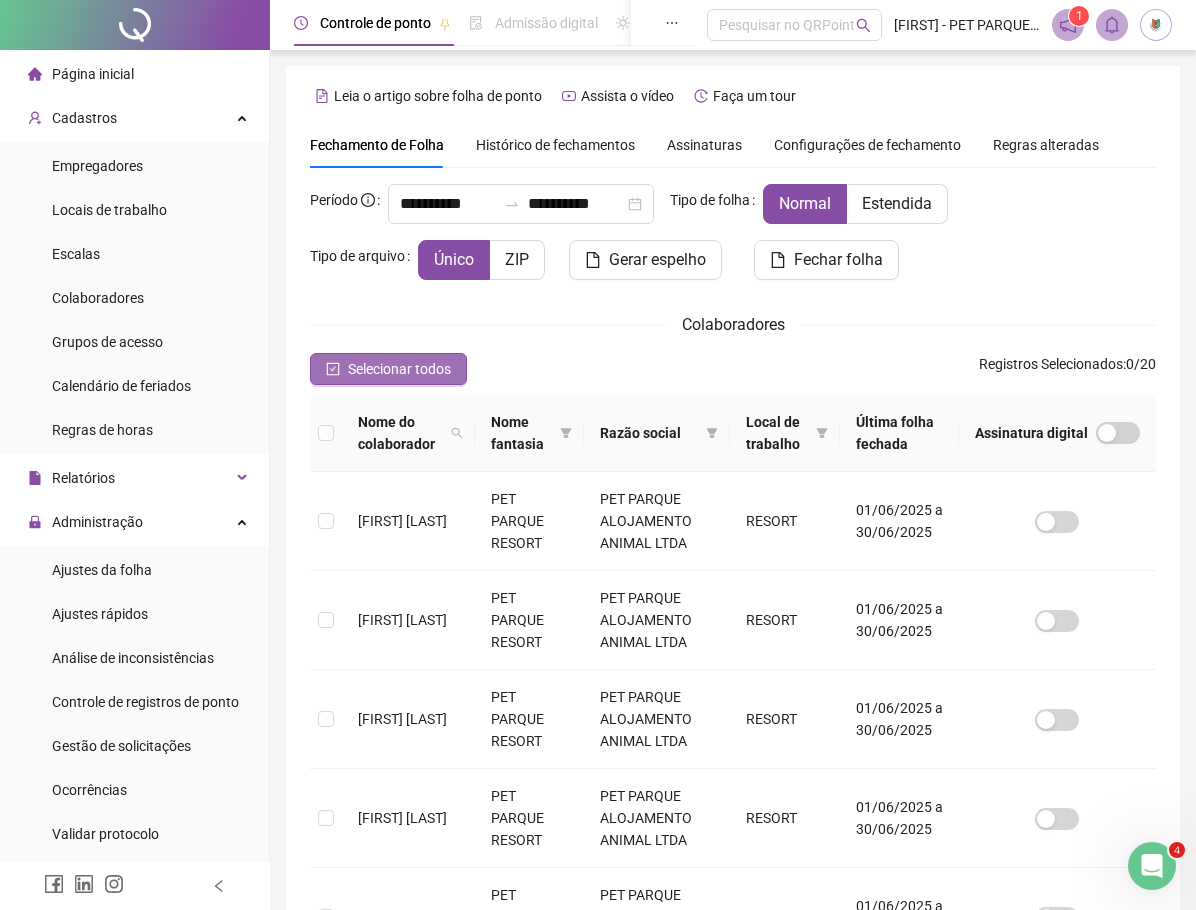click on "Selecionar todos" at bounding box center [388, 369] 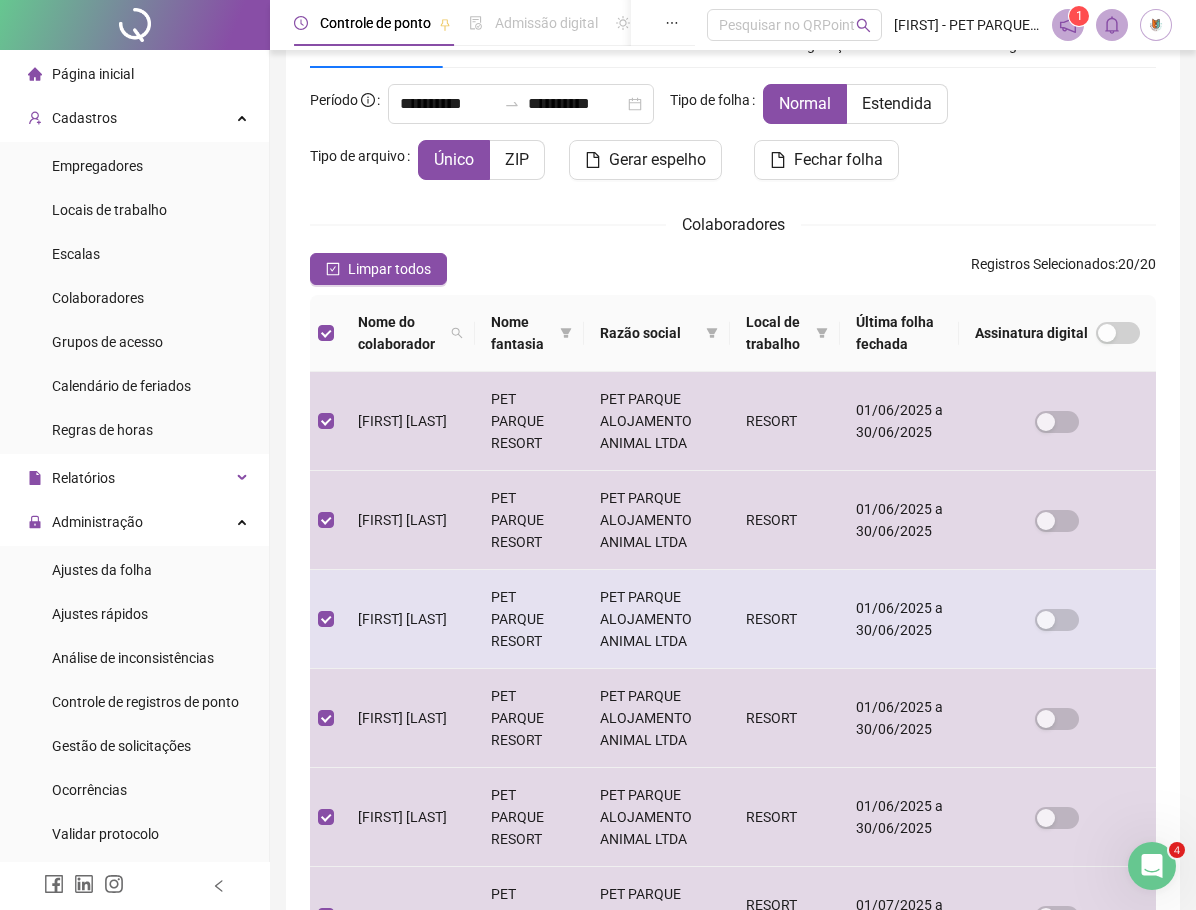 scroll, scrollTop: 200, scrollLeft: 0, axis: vertical 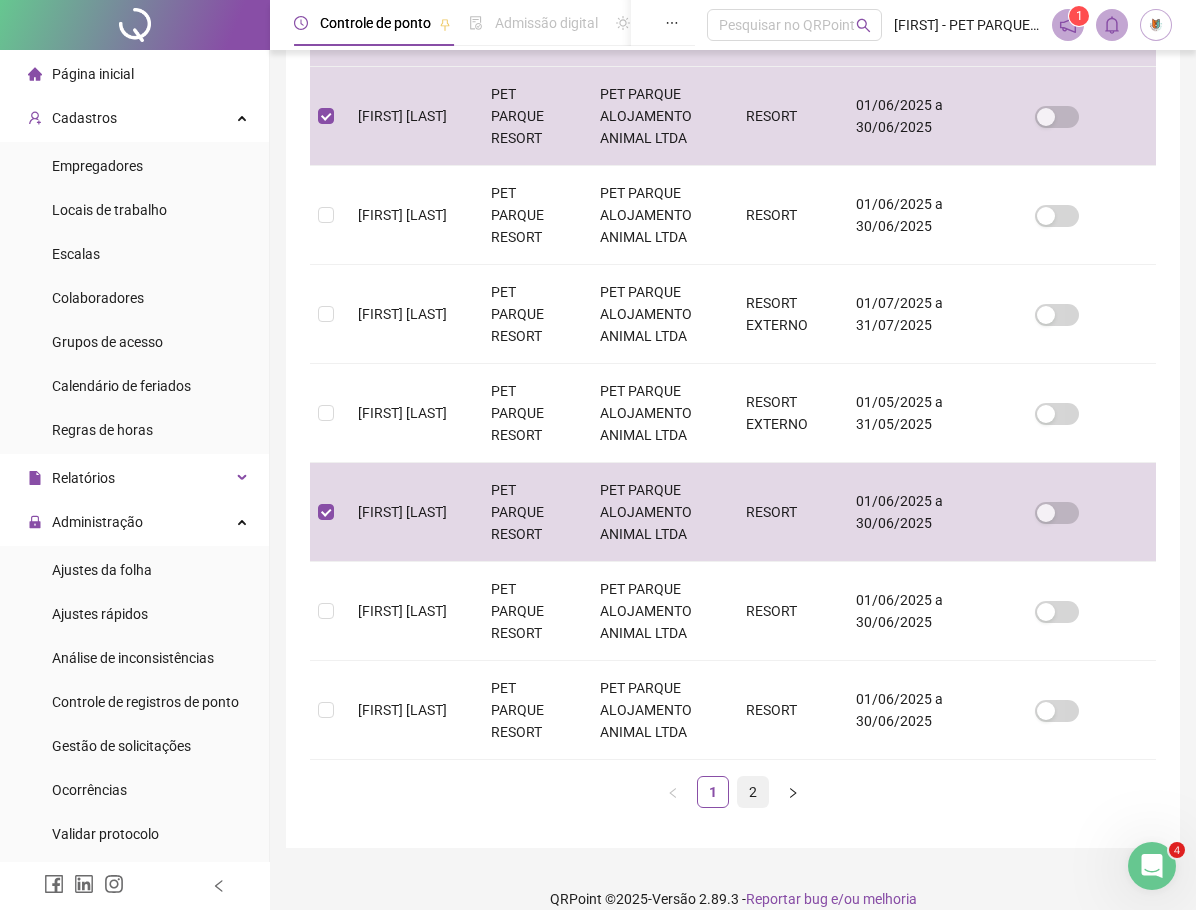 click on "2" at bounding box center (753, 792) 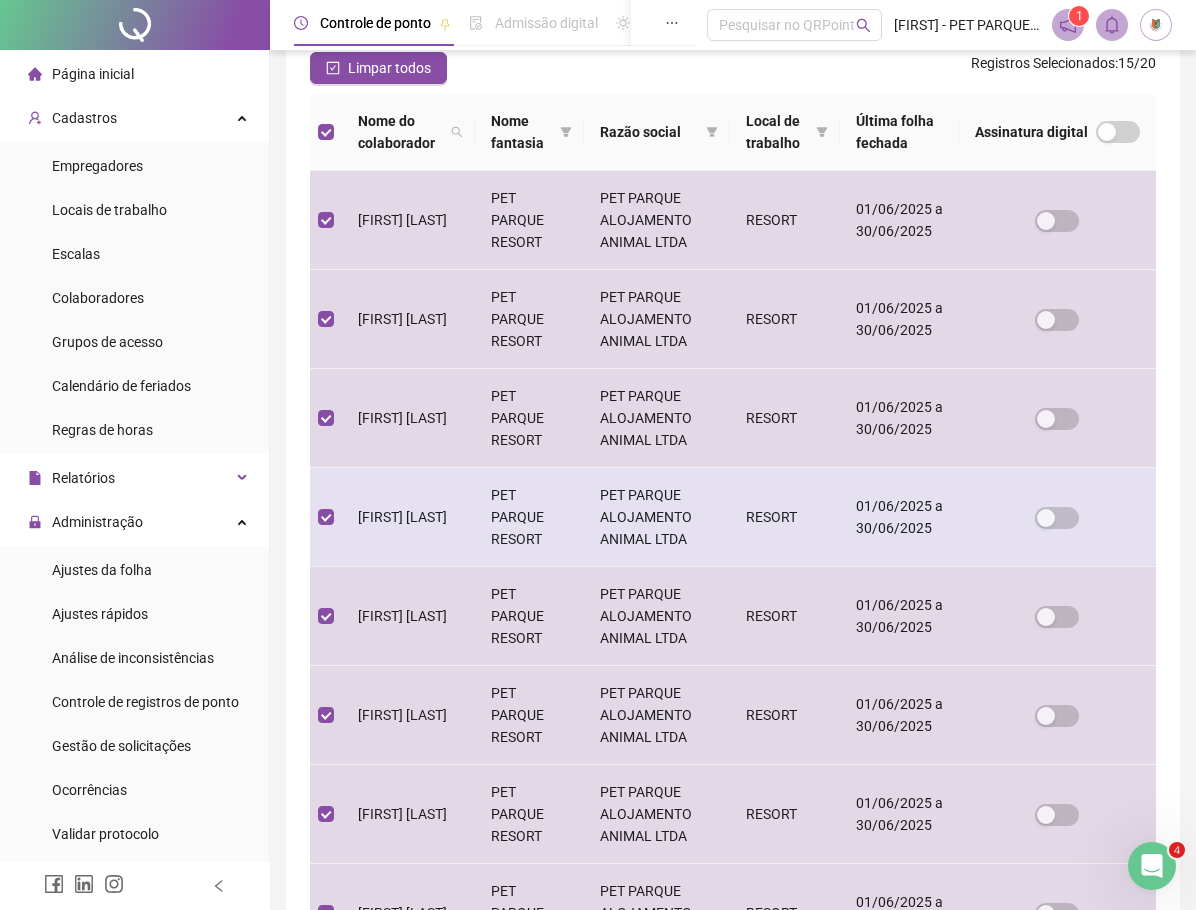 scroll, scrollTop: 400, scrollLeft: 0, axis: vertical 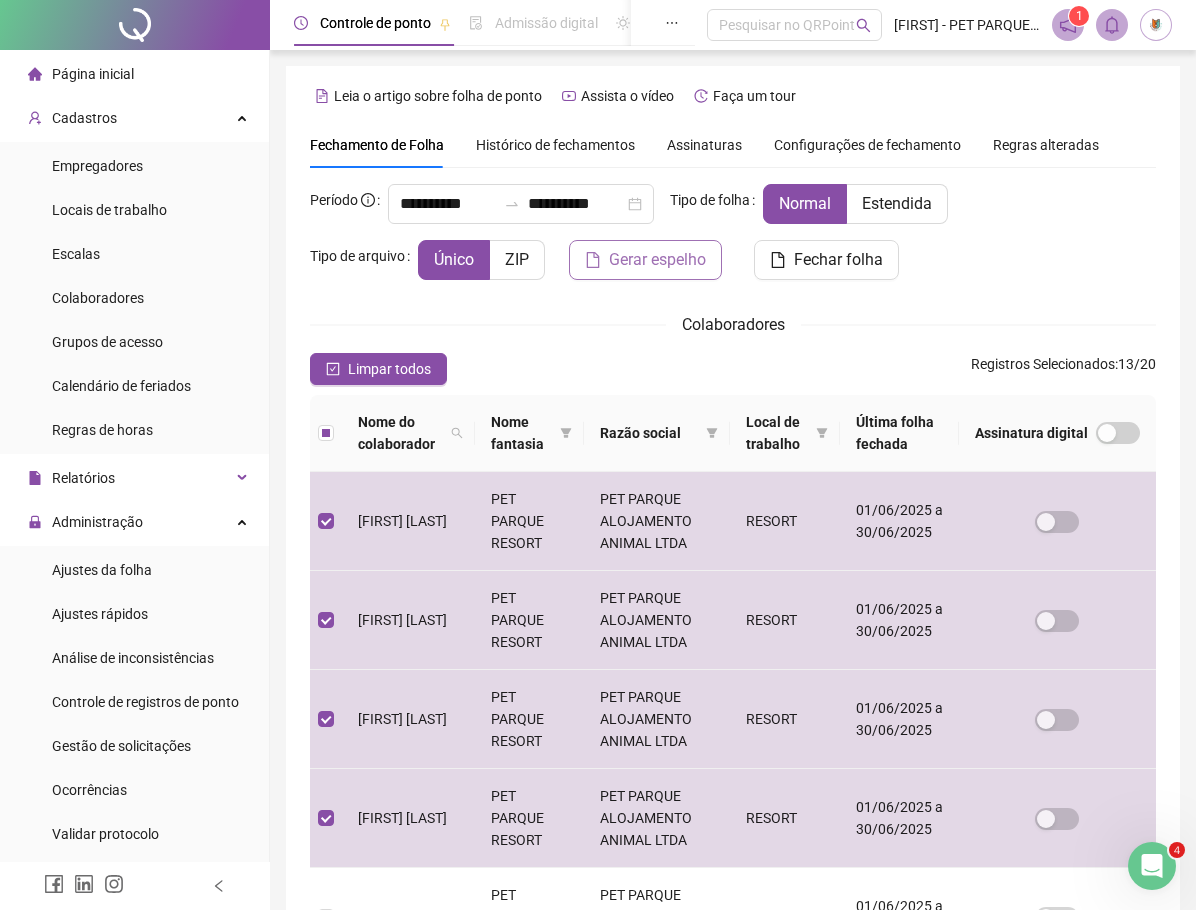 click on "Gerar espelho" at bounding box center (657, 260) 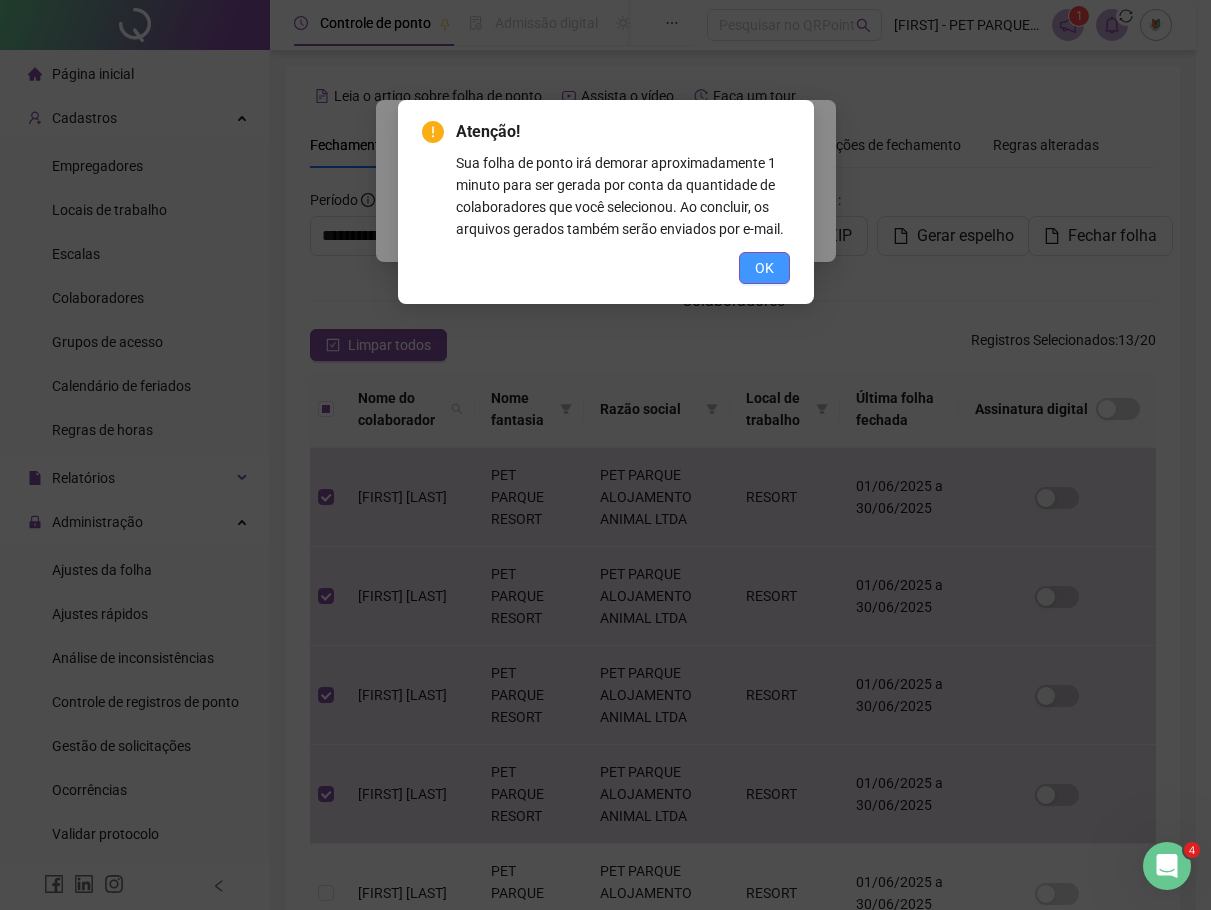 click on "OK" at bounding box center [764, 268] 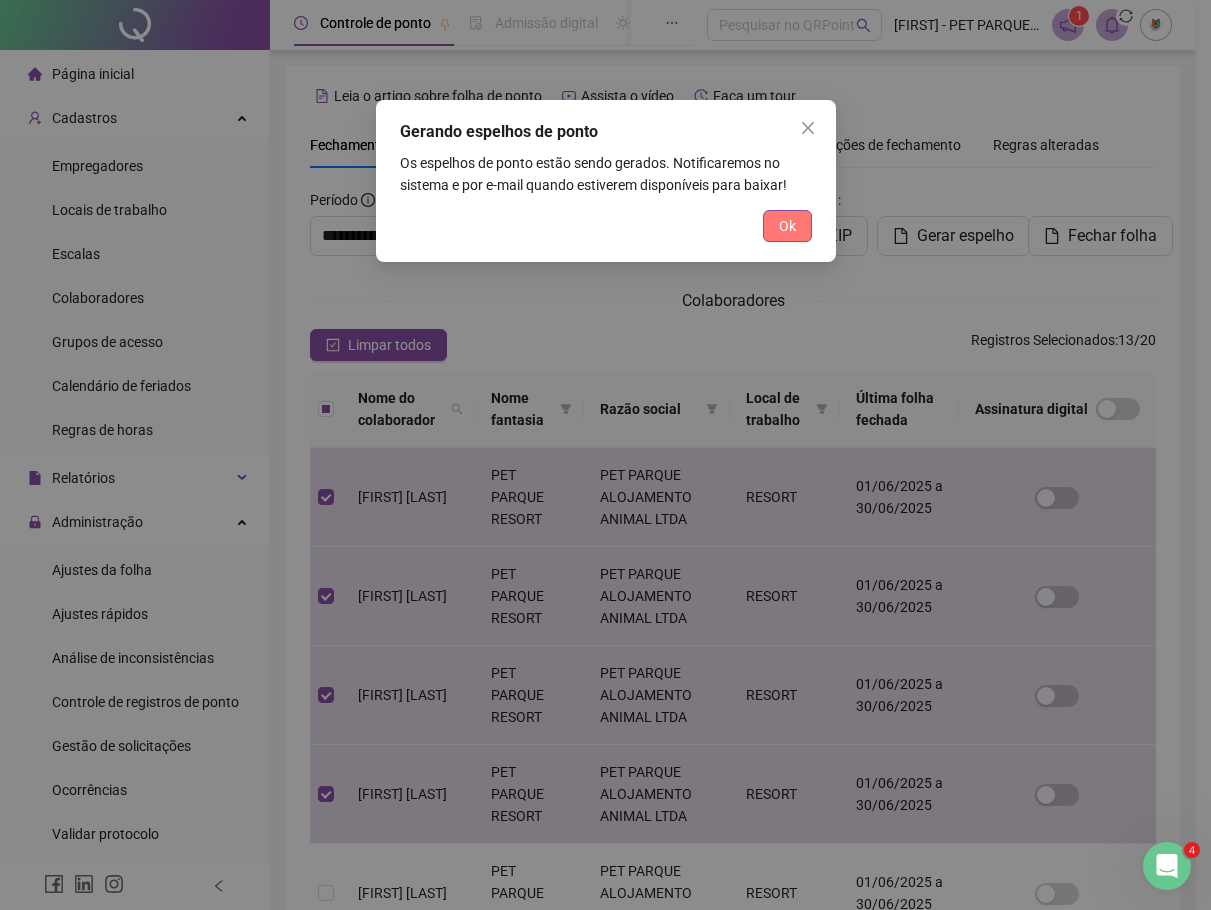 click on "Ok" at bounding box center (787, 226) 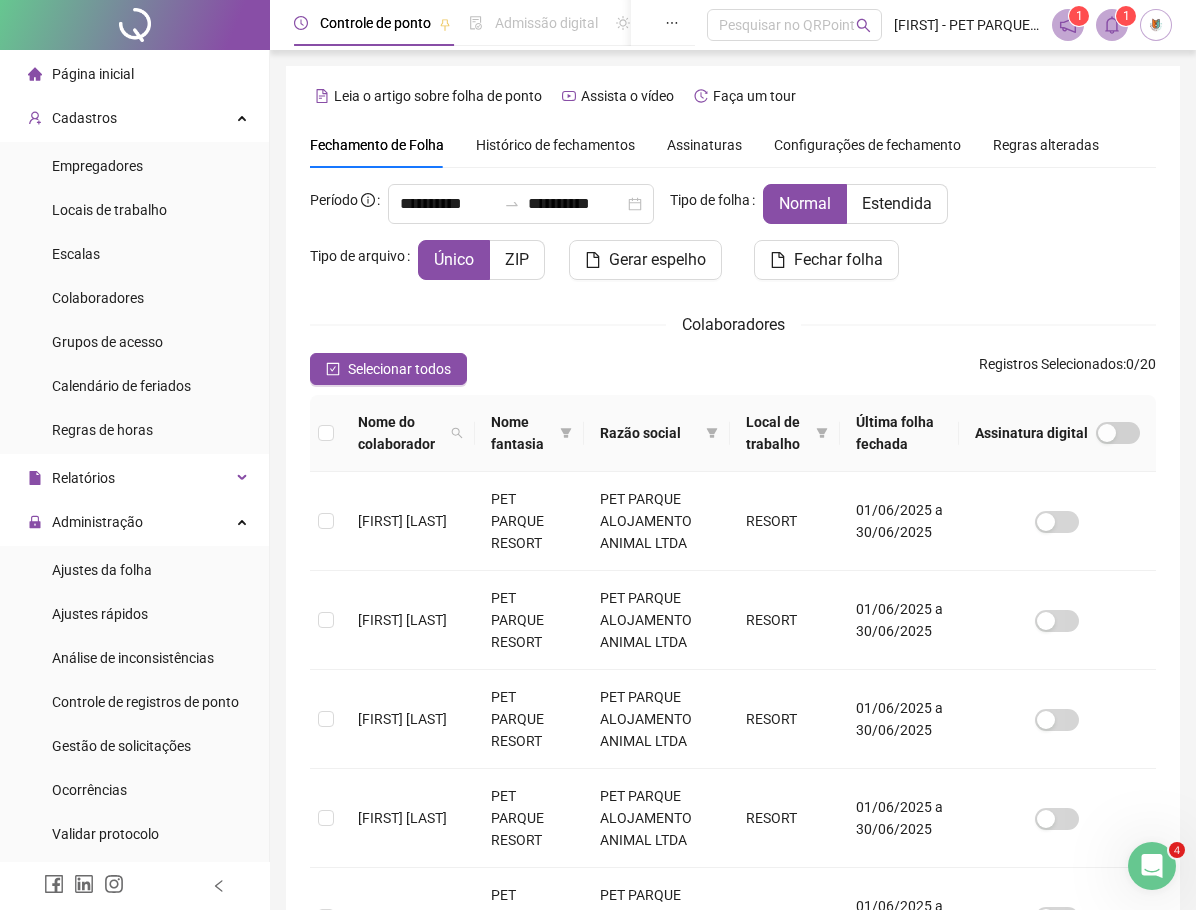 click 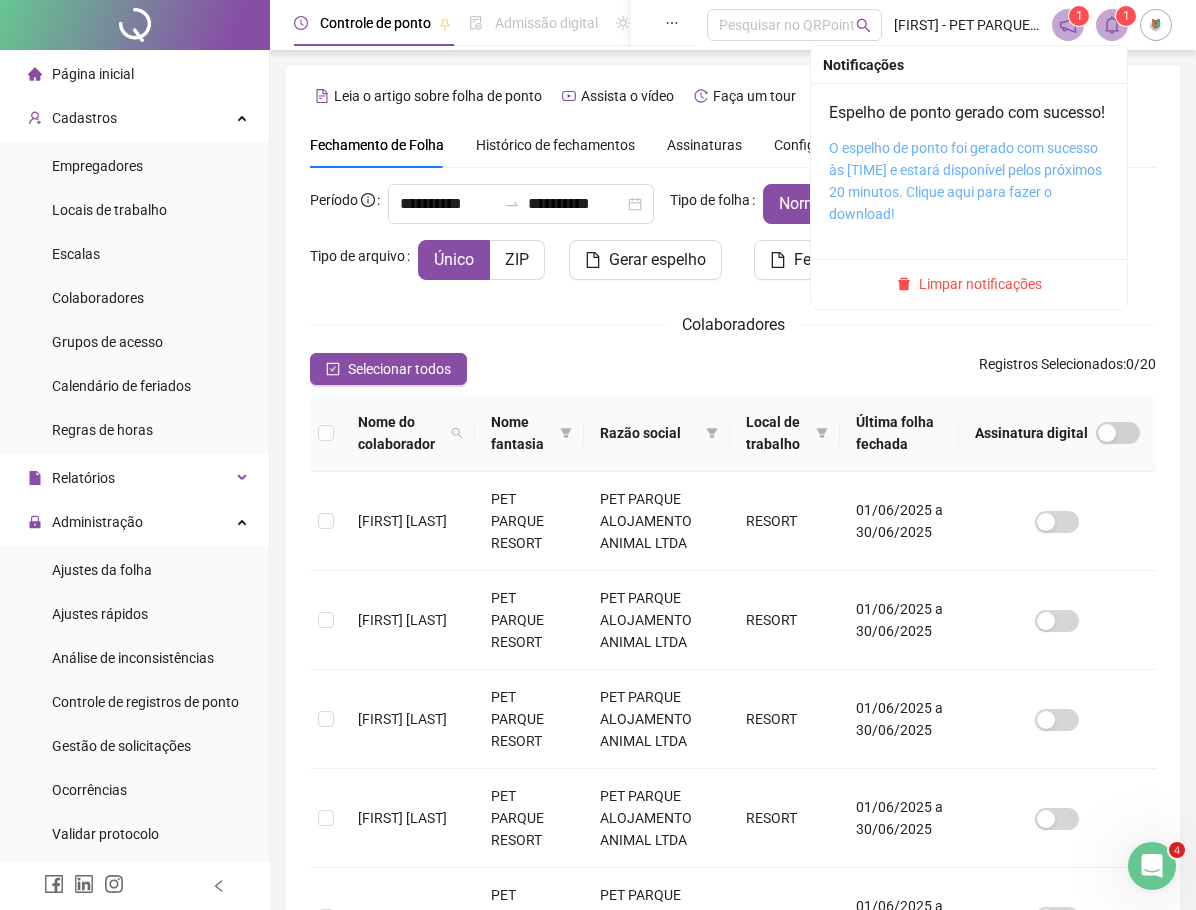 click on "O espelho de ponto foi gerado com sucesso às [TIME] e estará disponível pelos próximos 20 minutos.
Clique aqui para fazer o download!" at bounding box center [965, 181] 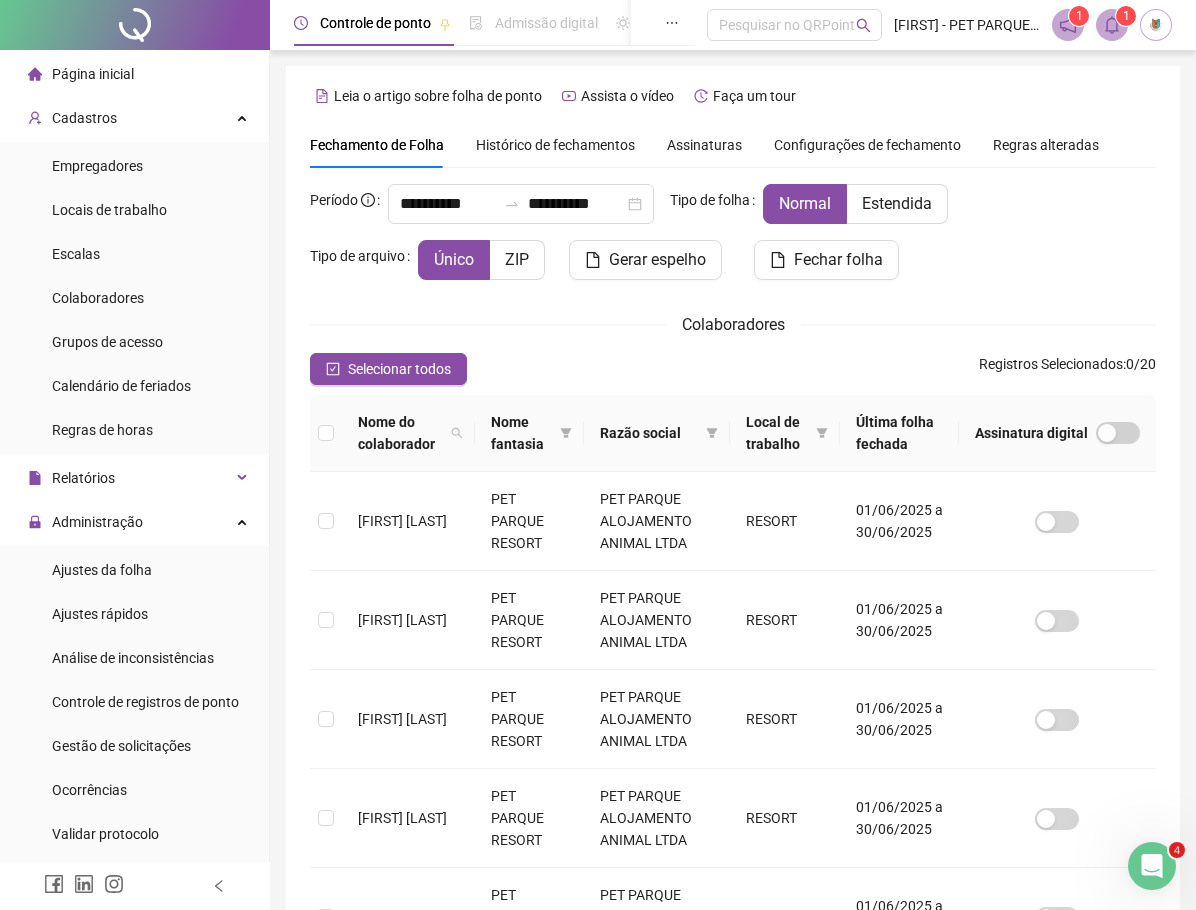 click at bounding box center (1152, 866) 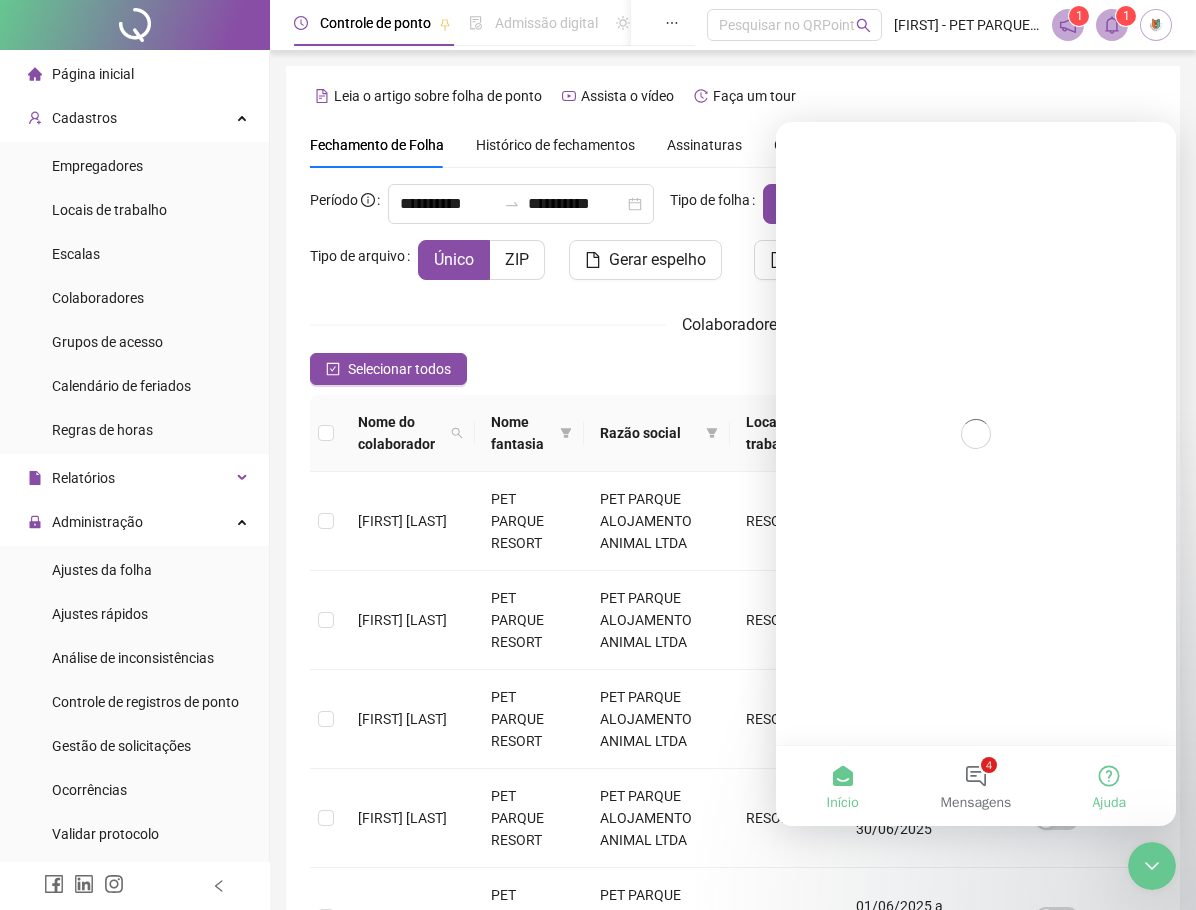 scroll, scrollTop: 0, scrollLeft: 0, axis: both 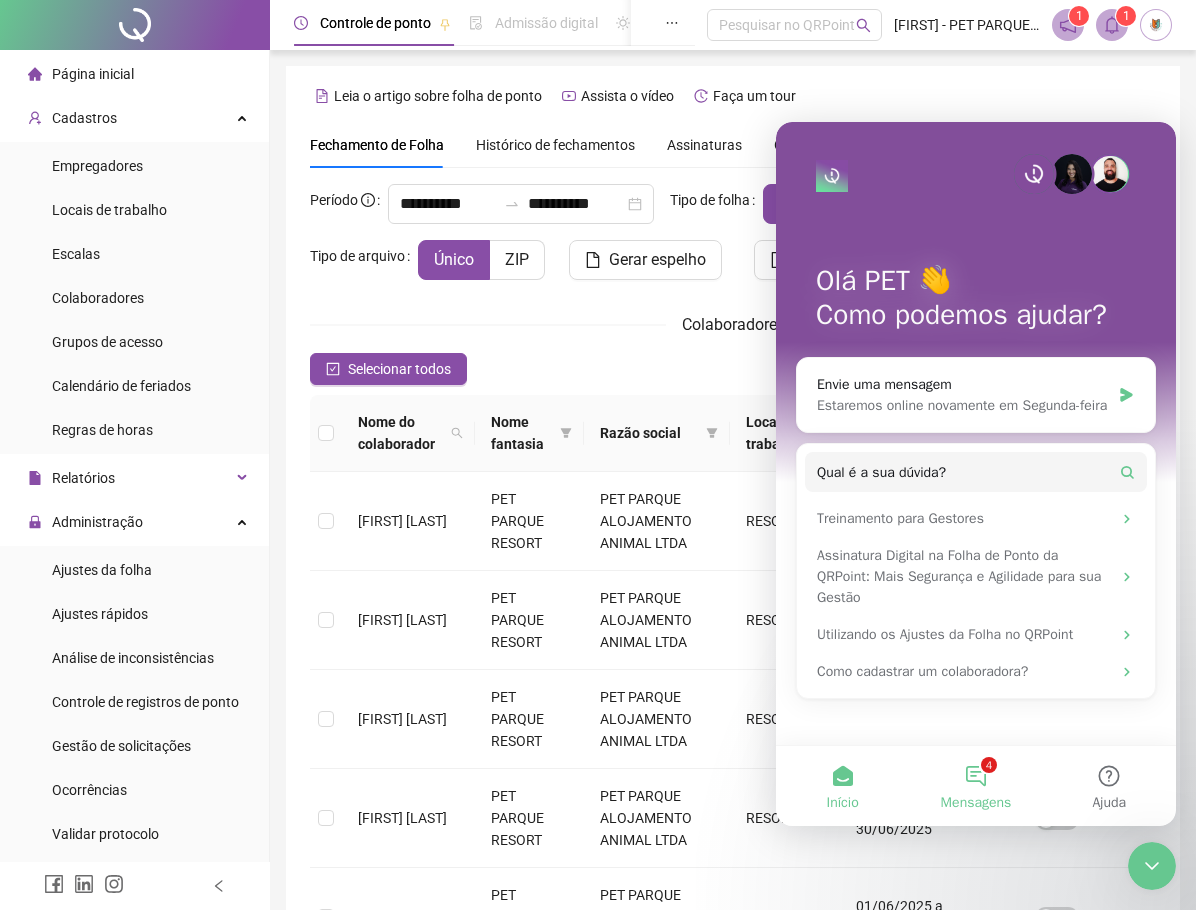 click on "4 Mensagens" at bounding box center [975, 786] 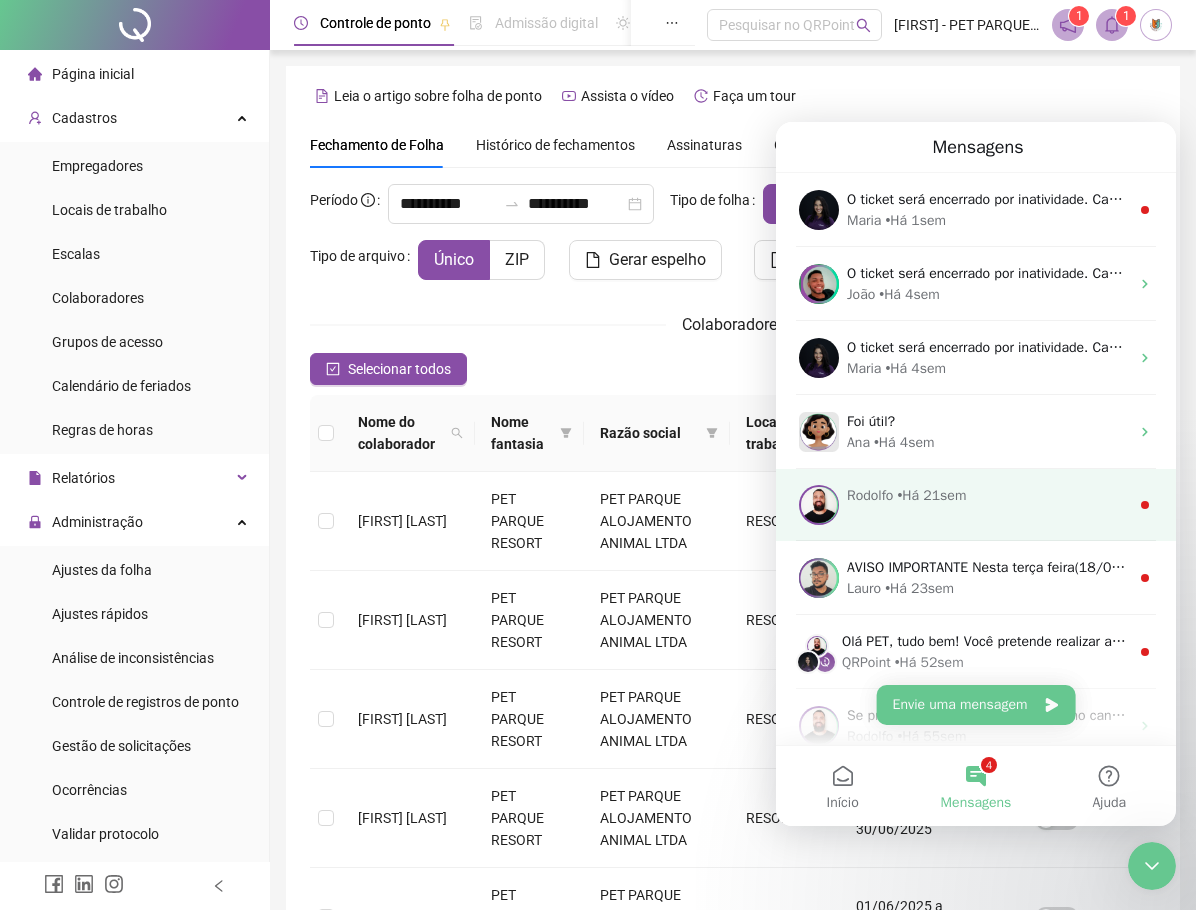 click on "[FIRST] •  Há 21sem" at bounding box center [976, 505] 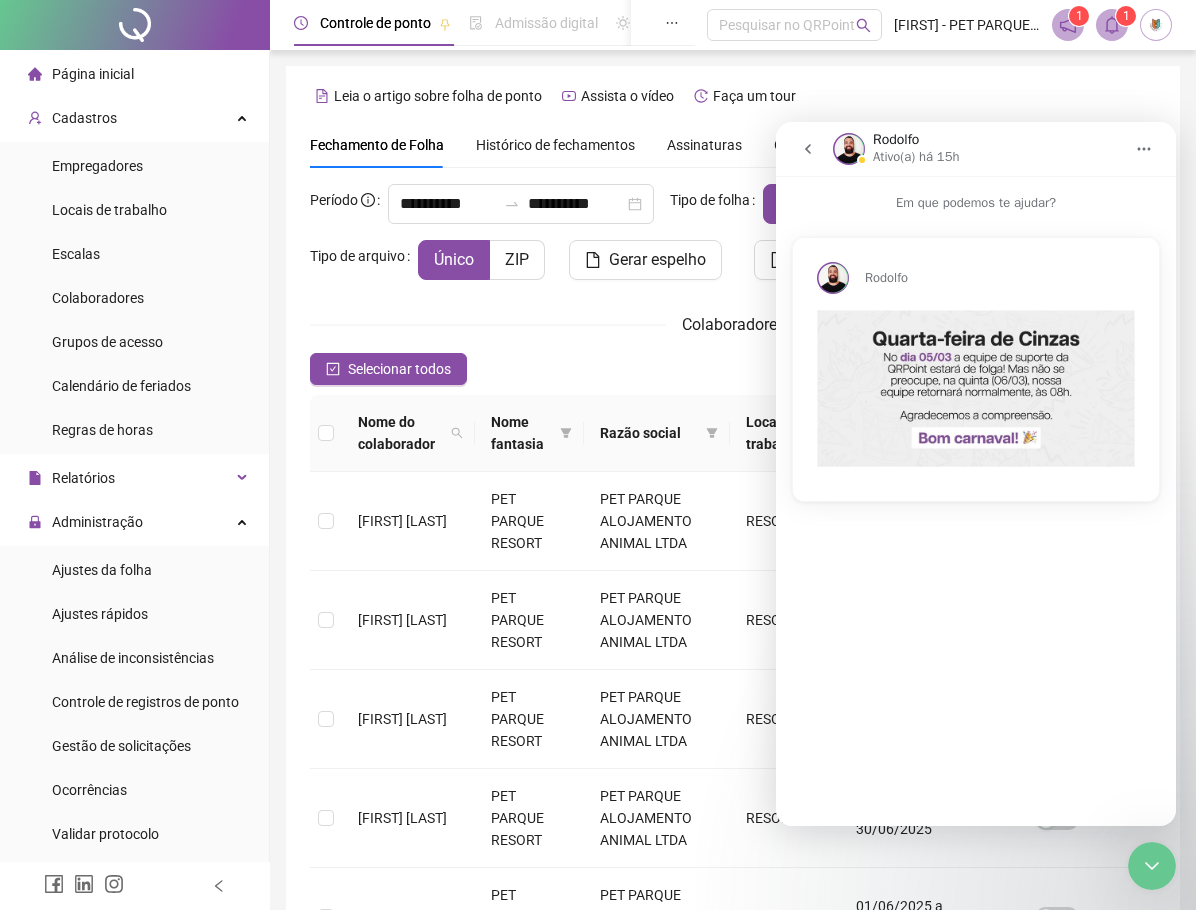 click 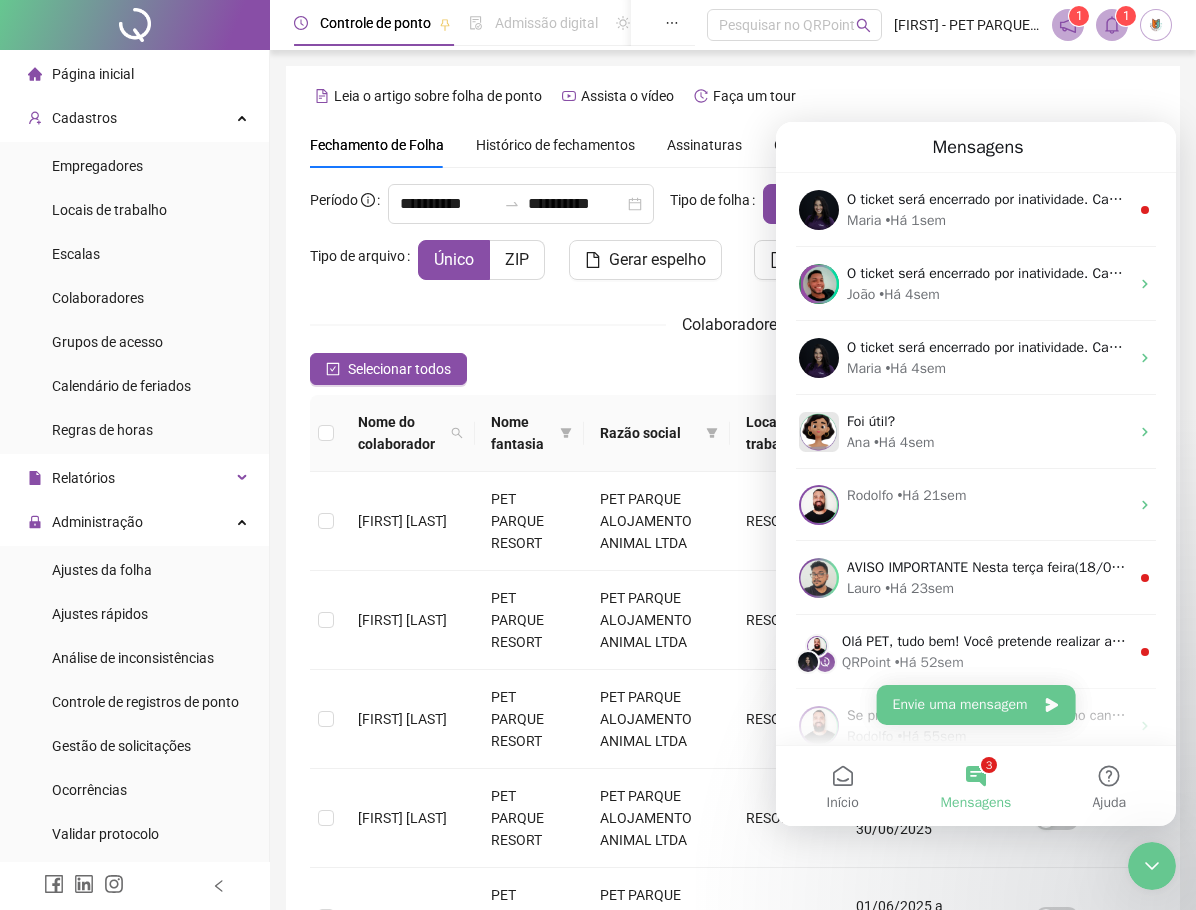 click on "3 Mensagens" at bounding box center (975, 786) 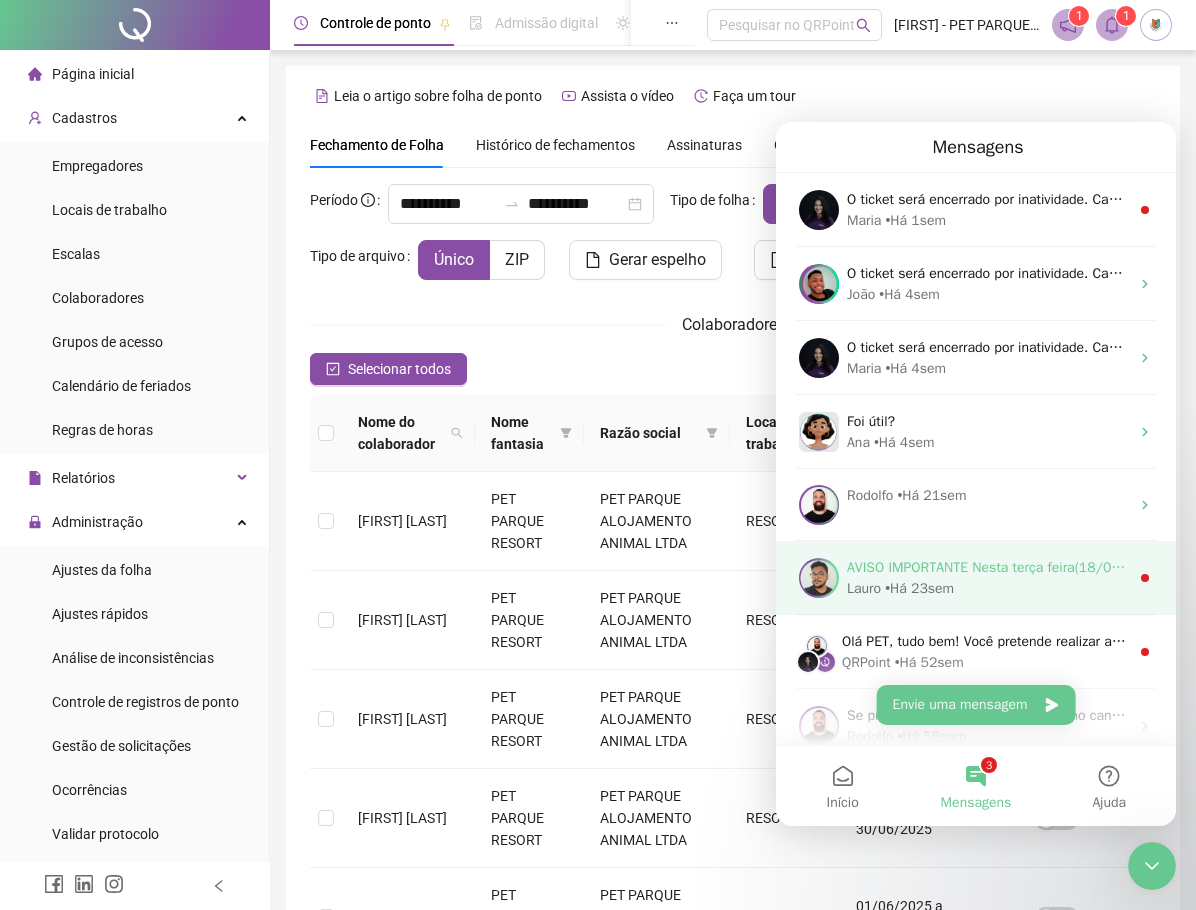 click on "•  Há 23sem" at bounding box center (919, 588) 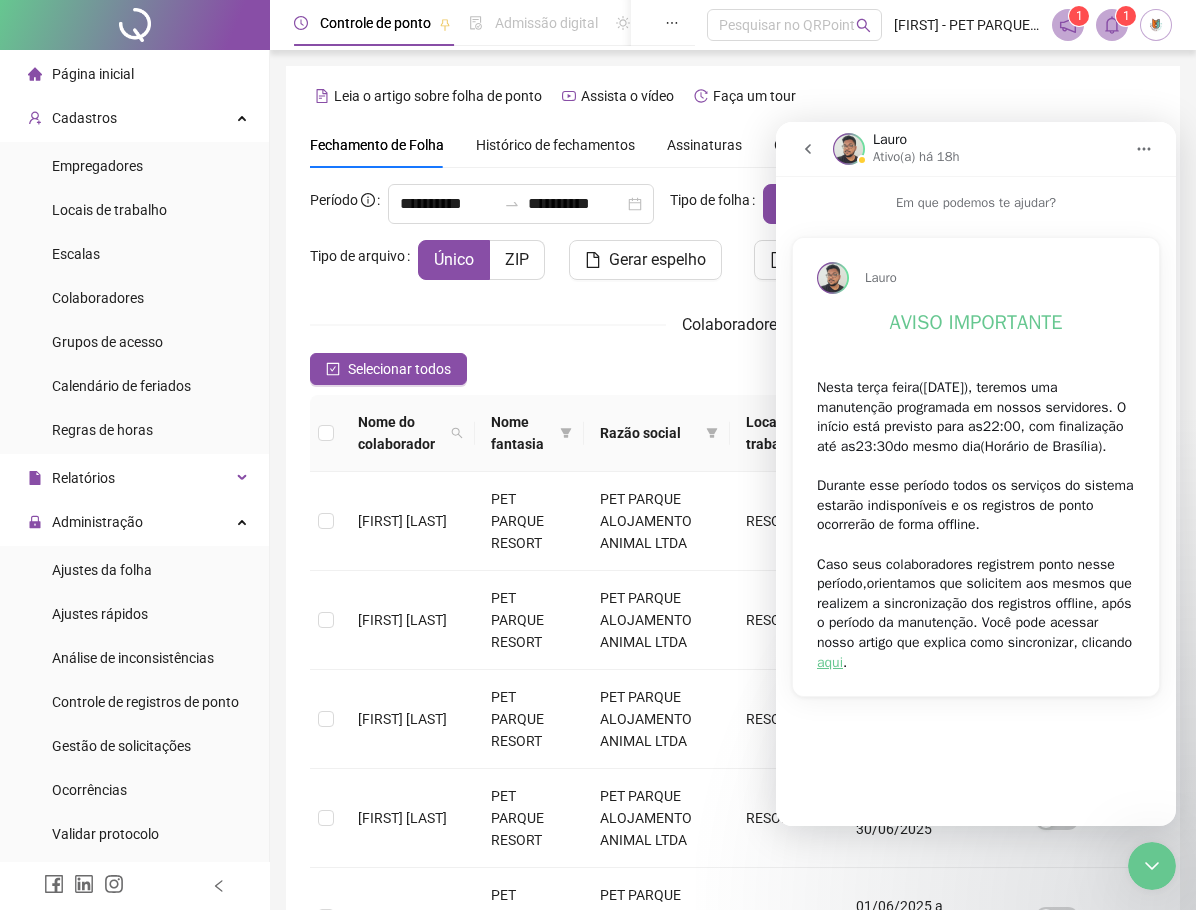 click 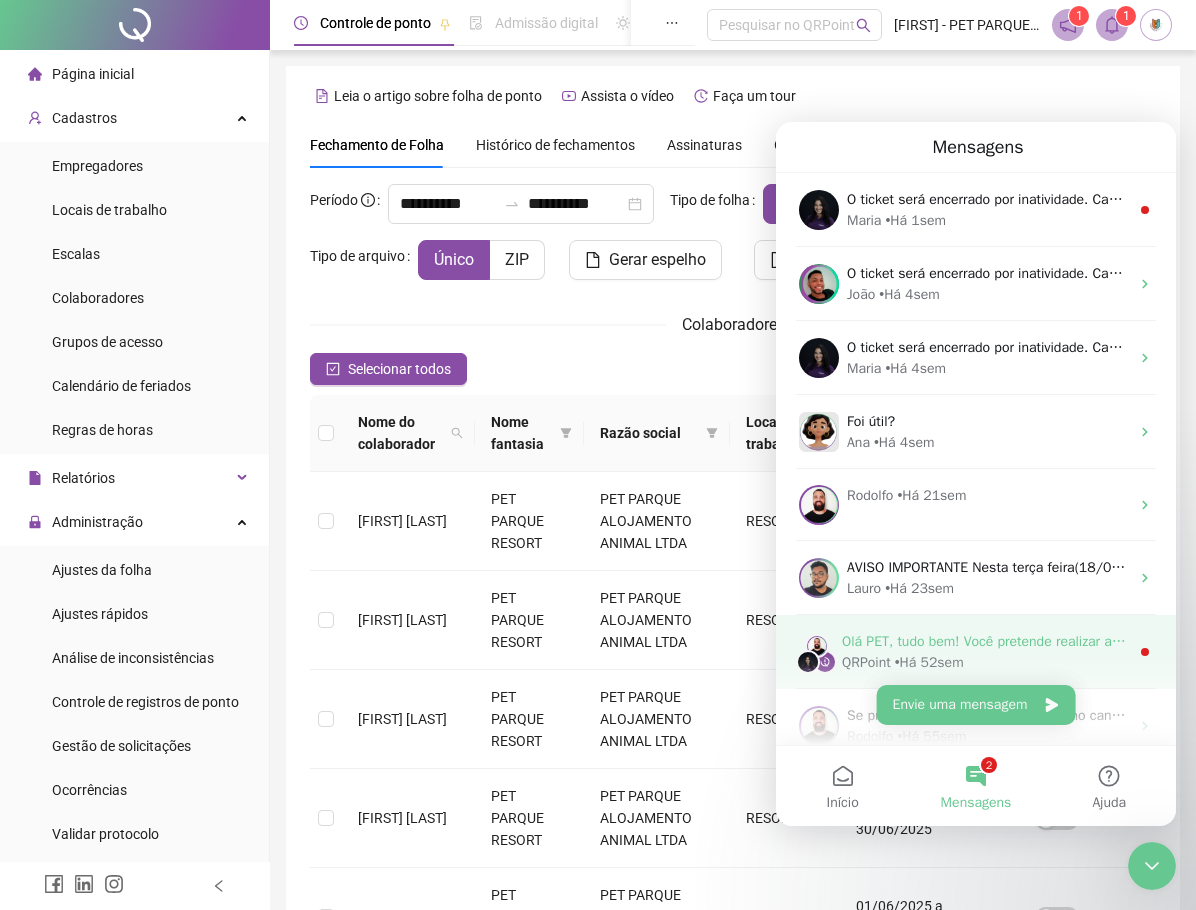 click on "QRPoint •  Há 52sem" at bounding box center [985, 662] 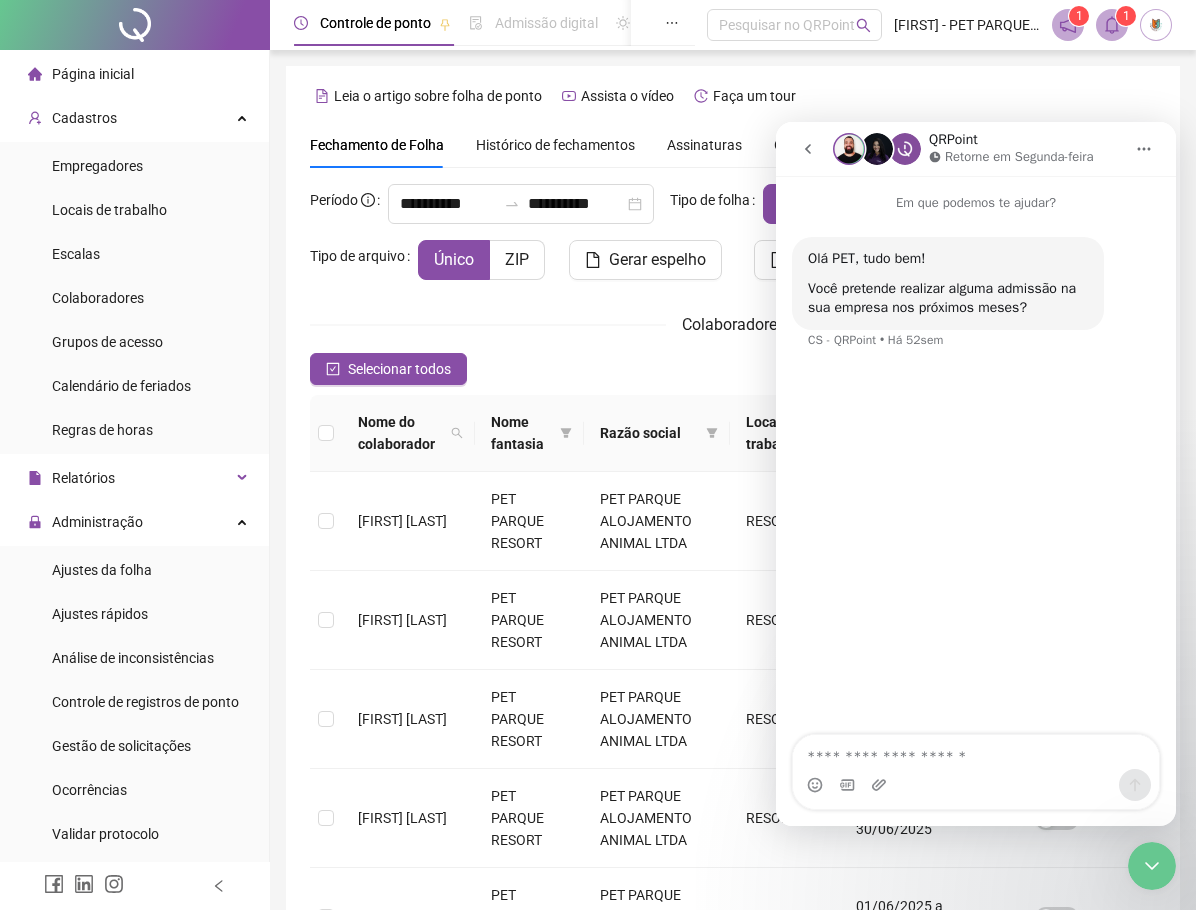click 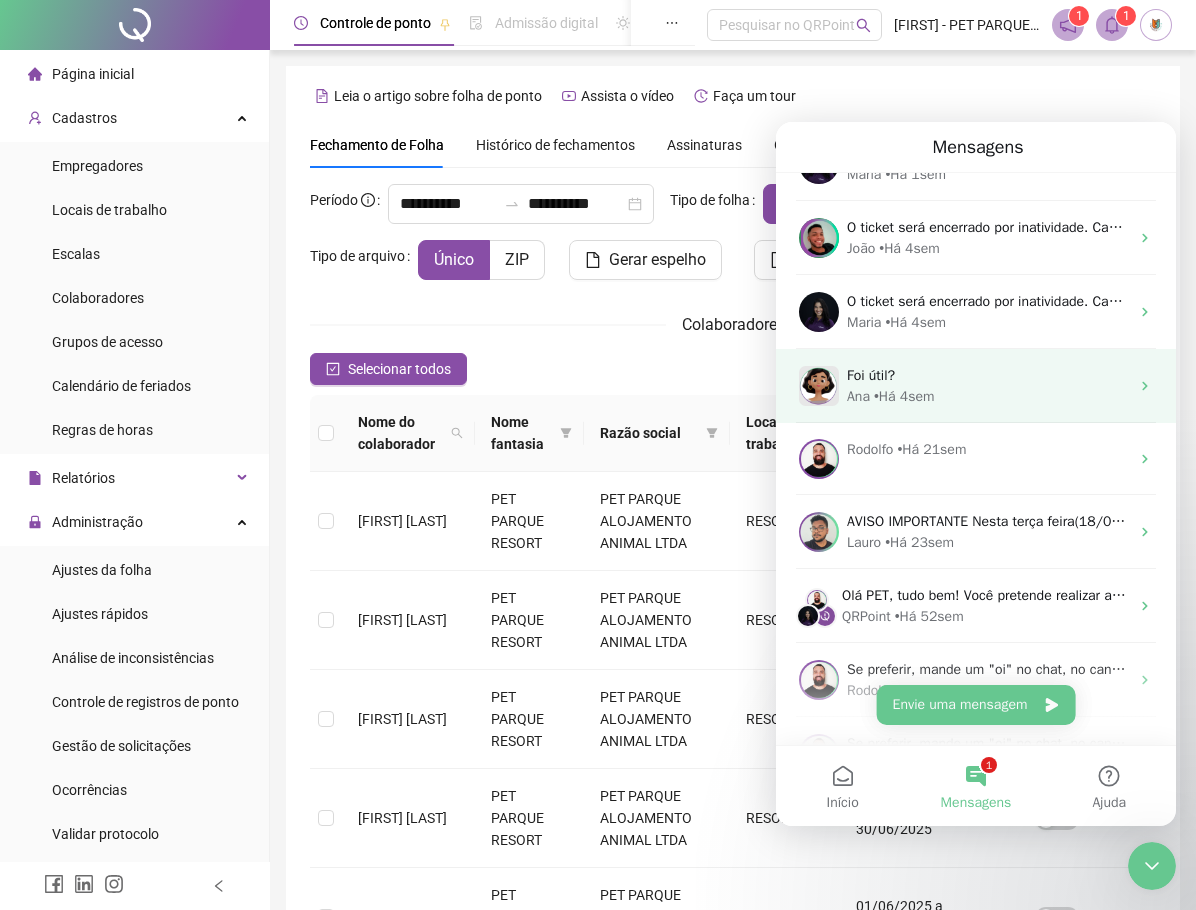 scroll, scrollTop: 0, scrollLeft: 0, axis: both 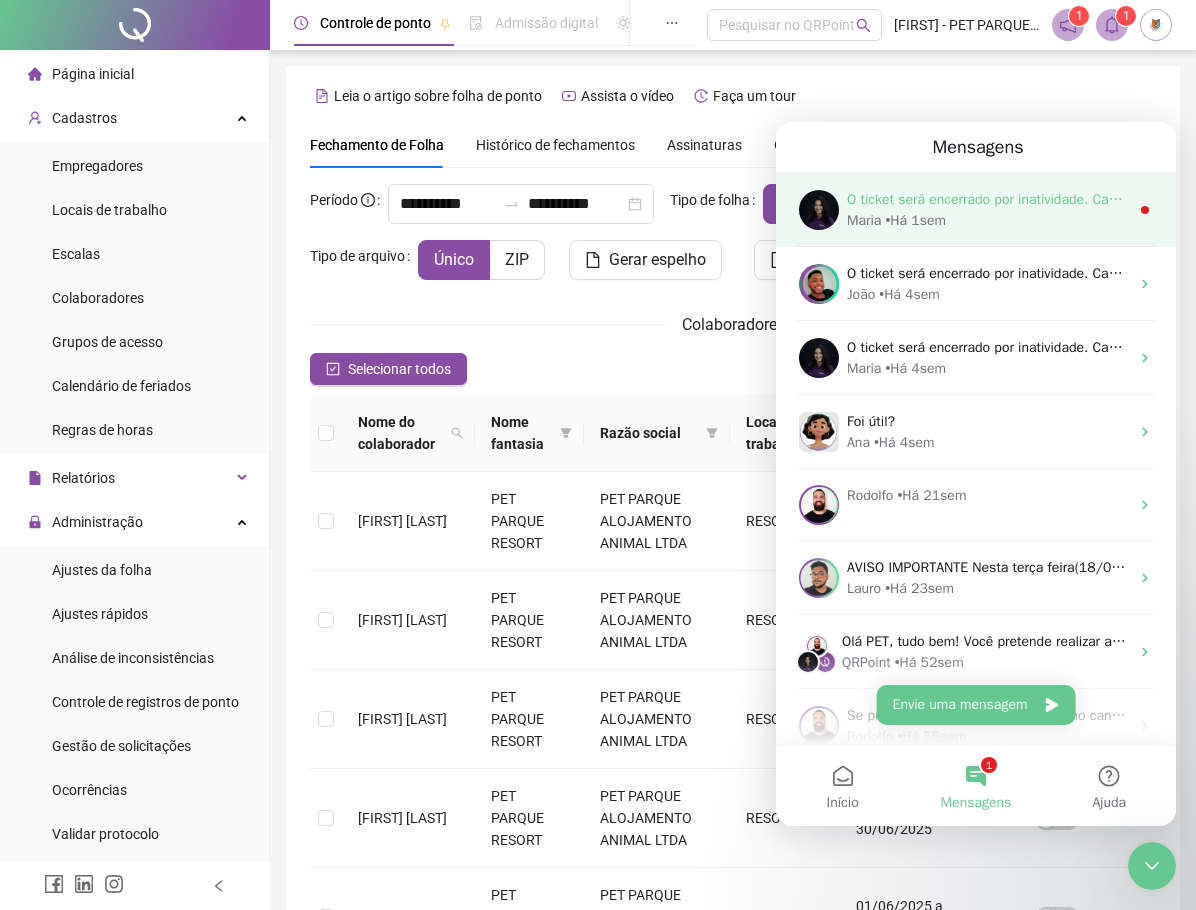 click on "•  Há 1sem" at bounding box center [915, 220] 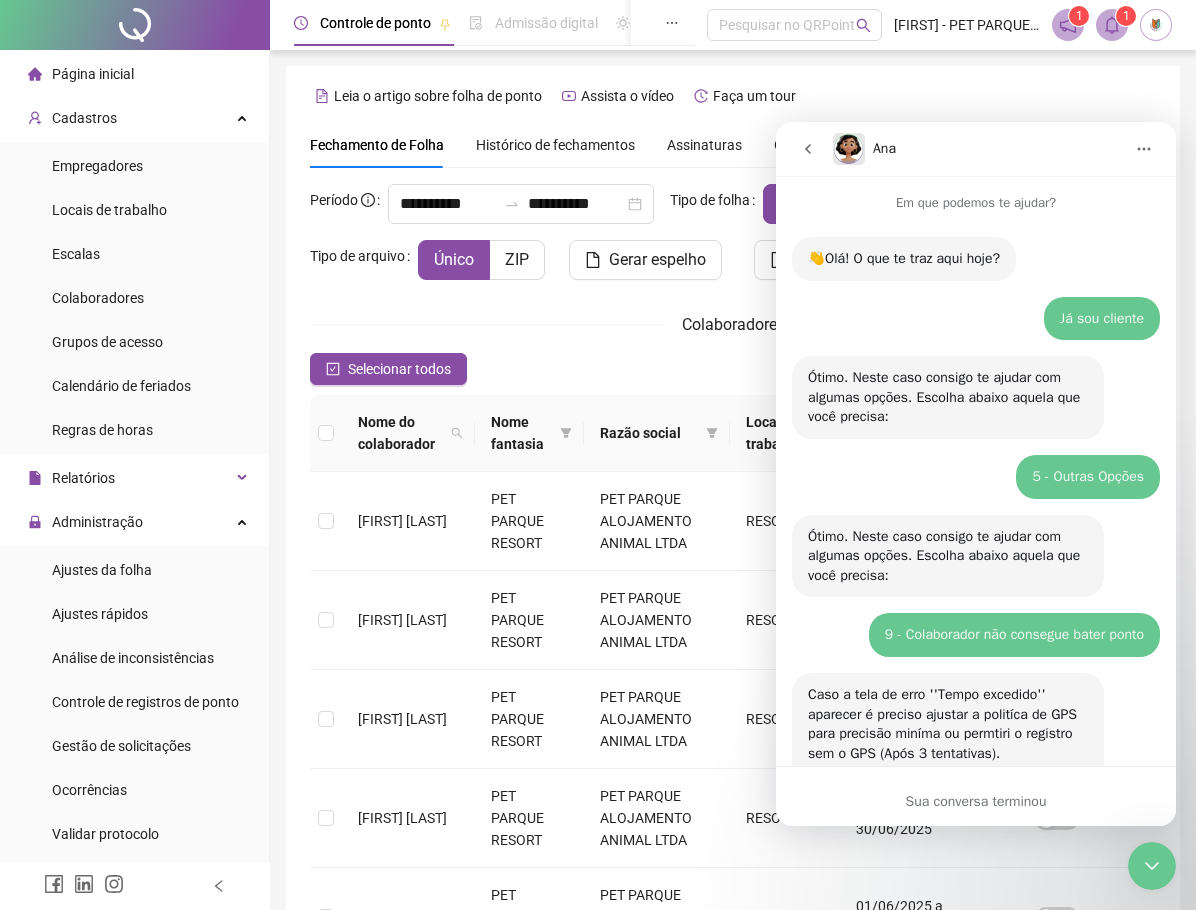 scroll, scrollTop: 3, scrollLeft: 0, axis: vertical 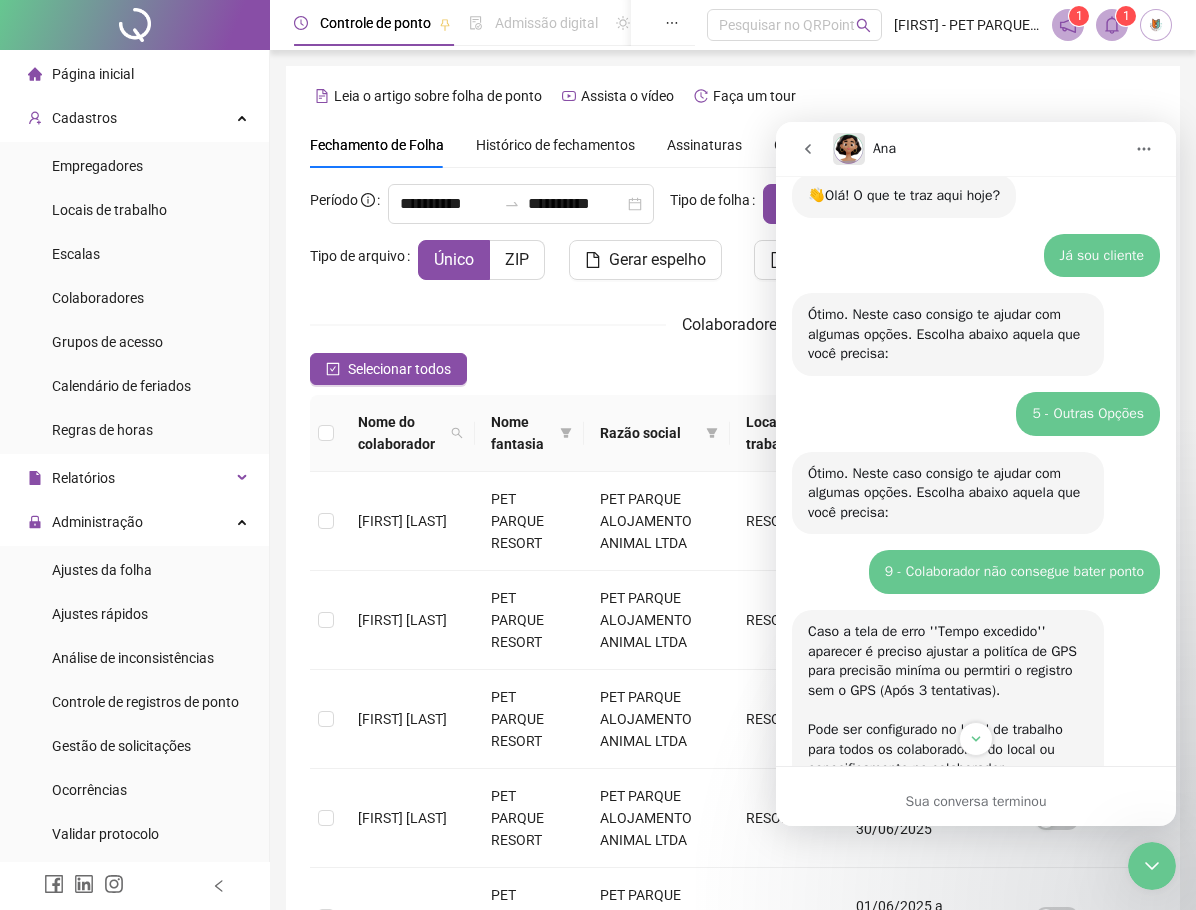click at bounding box center [808, 149] 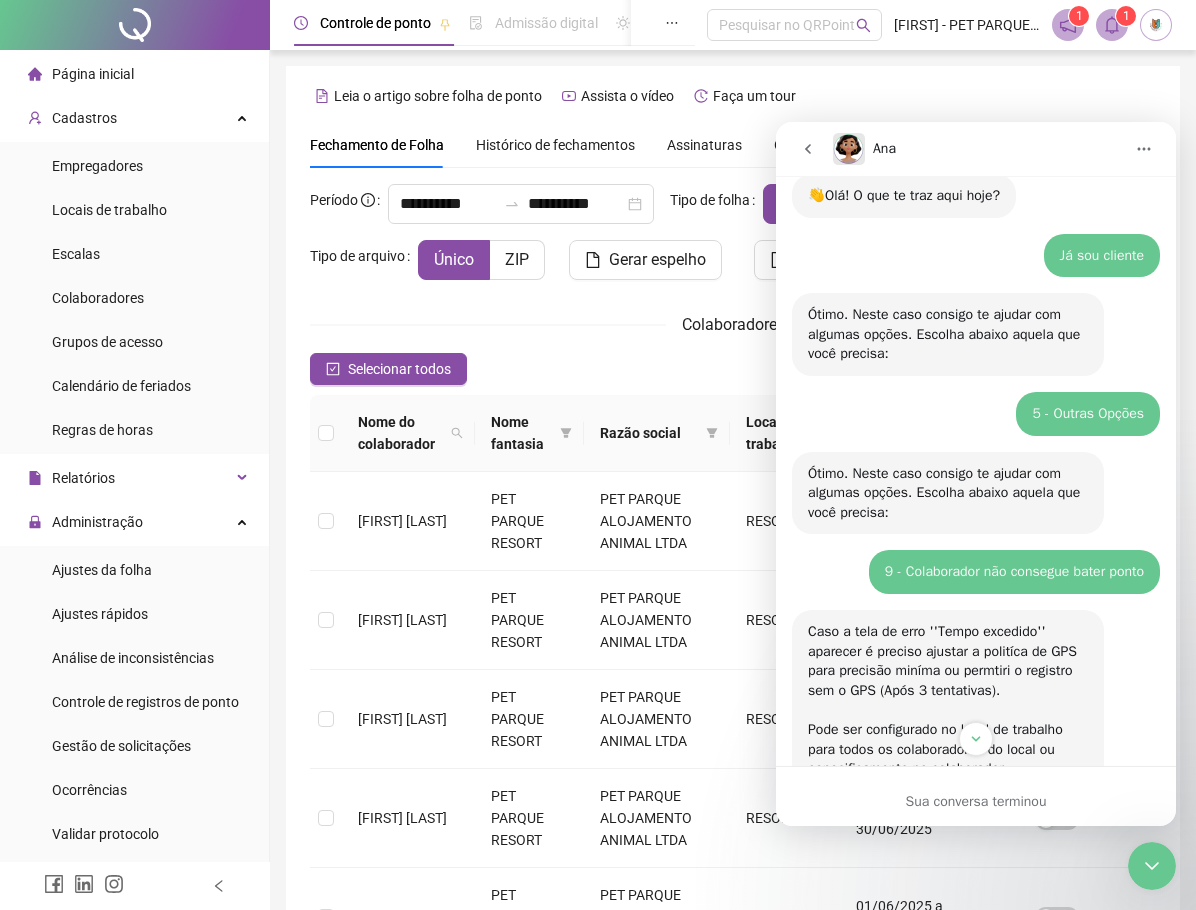 scroll, scrollTop: 0, scrollLeft: 0, axis: both 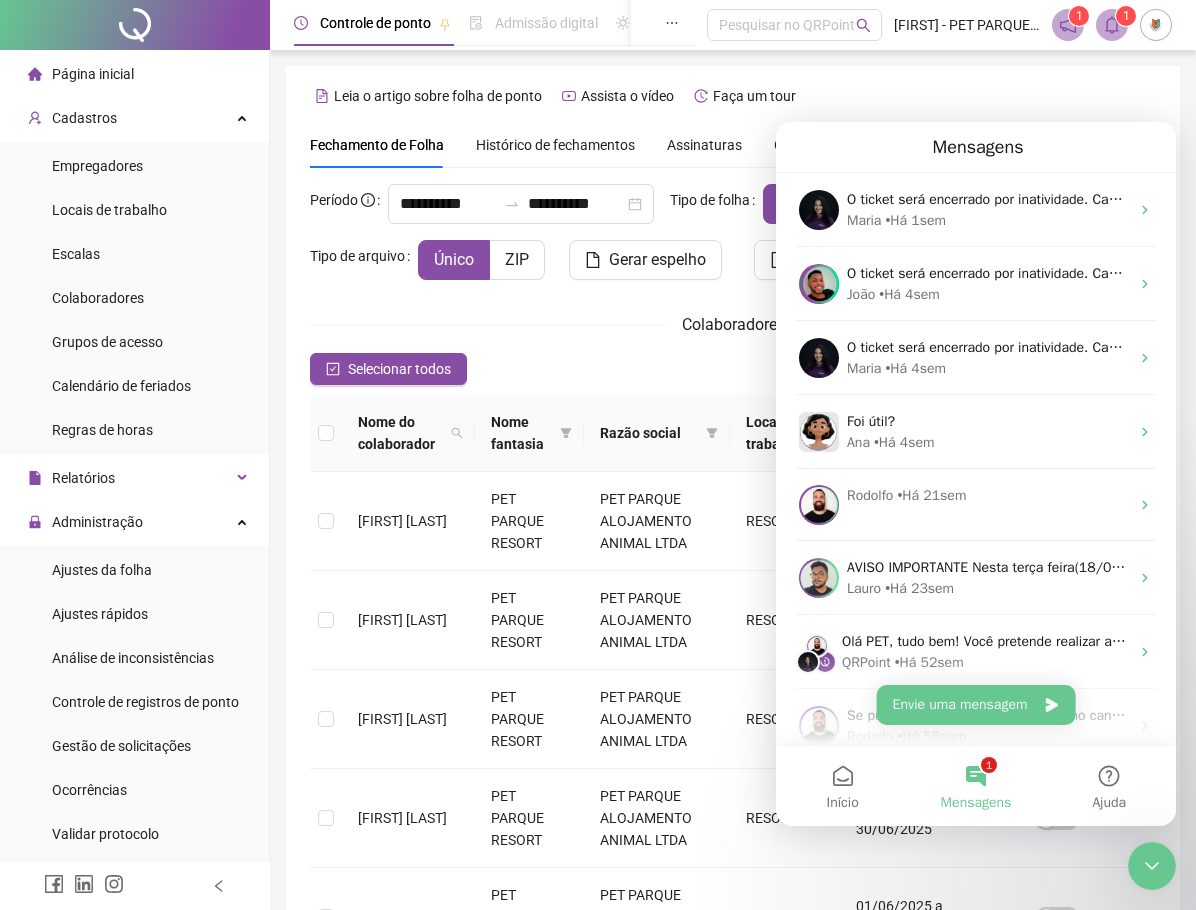 click at bounding box center (1152, 866) 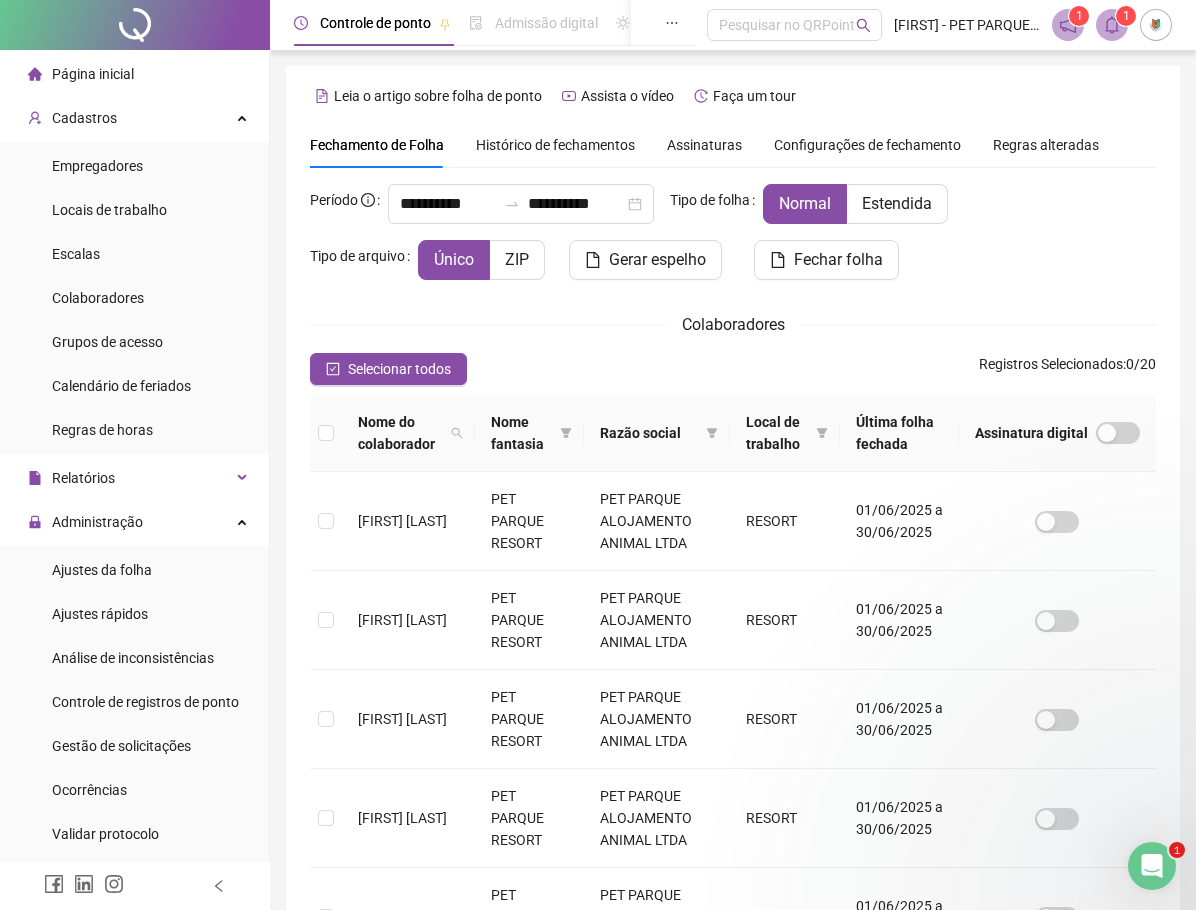 scroll, scrollTop: 0, scrollLeft: 0, axis: both 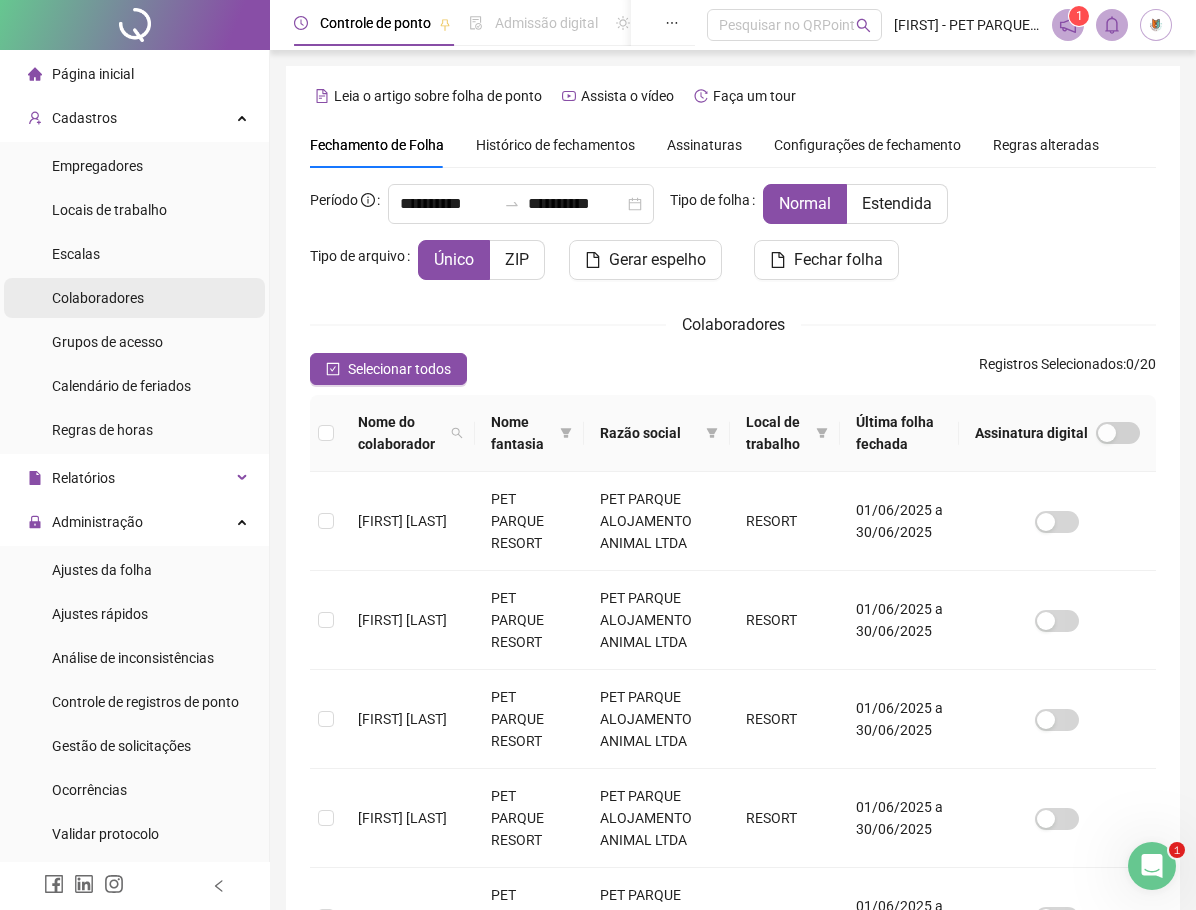 click on "Colaboradores" at bounding box center [98, 298] 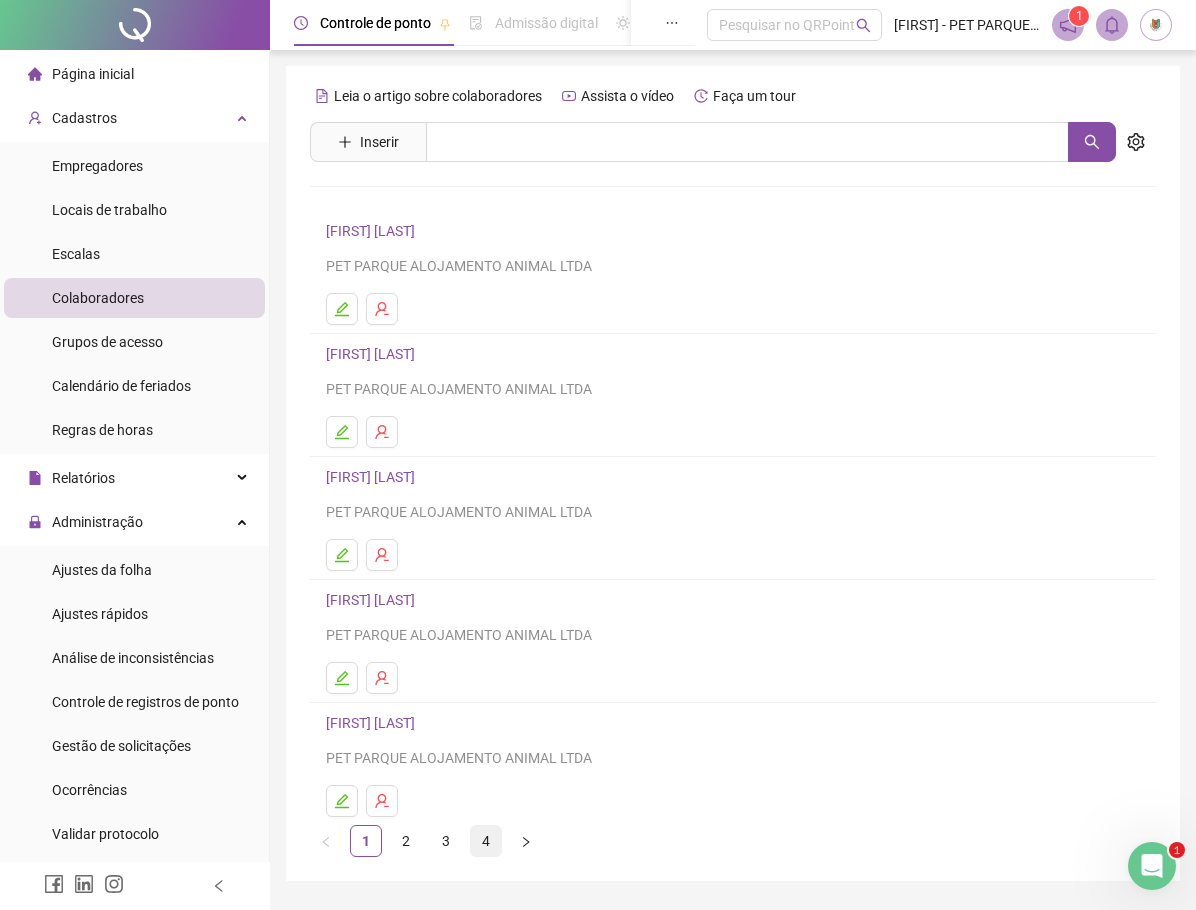 click on "4" at bounding box center (486, 841) 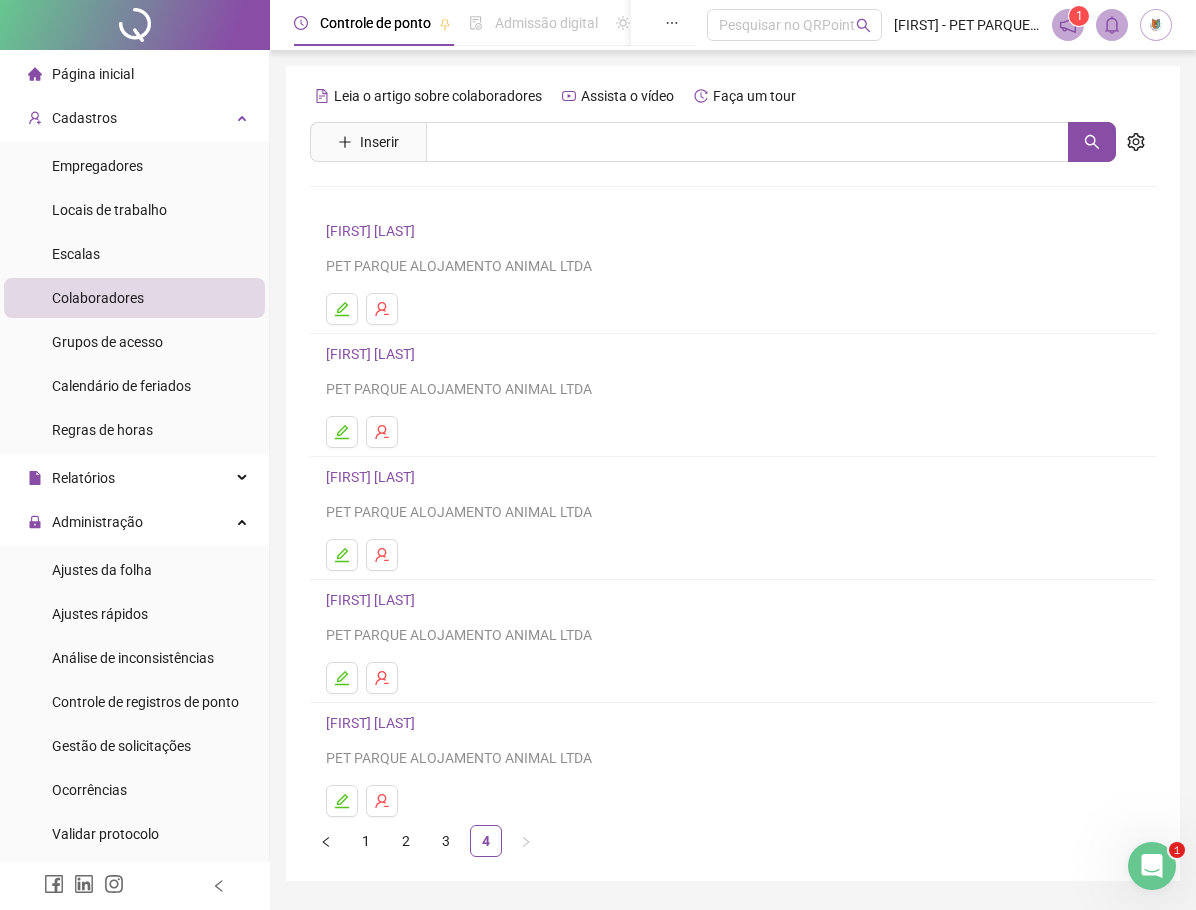 click on "[FIRST] [LAST]" at bounding box center [373, 723] 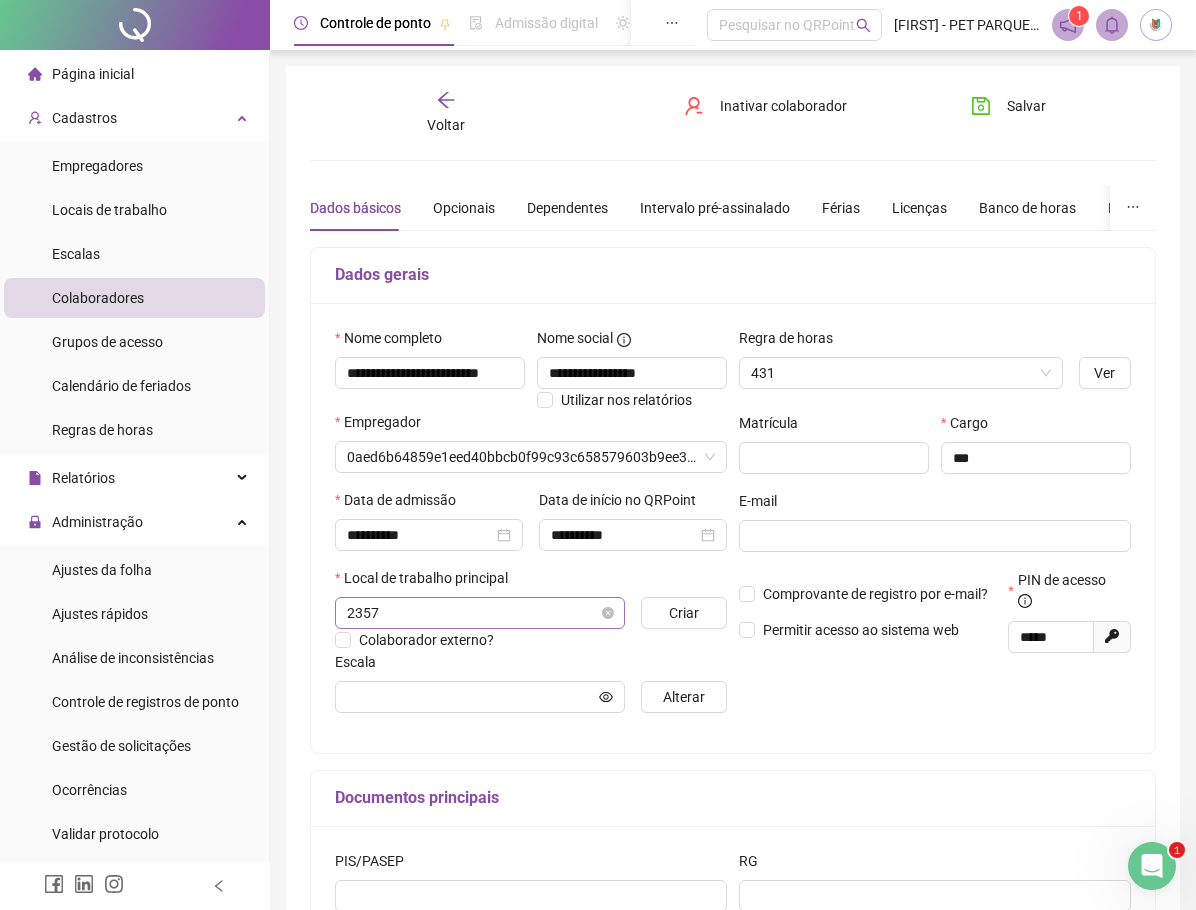 type on "**********" 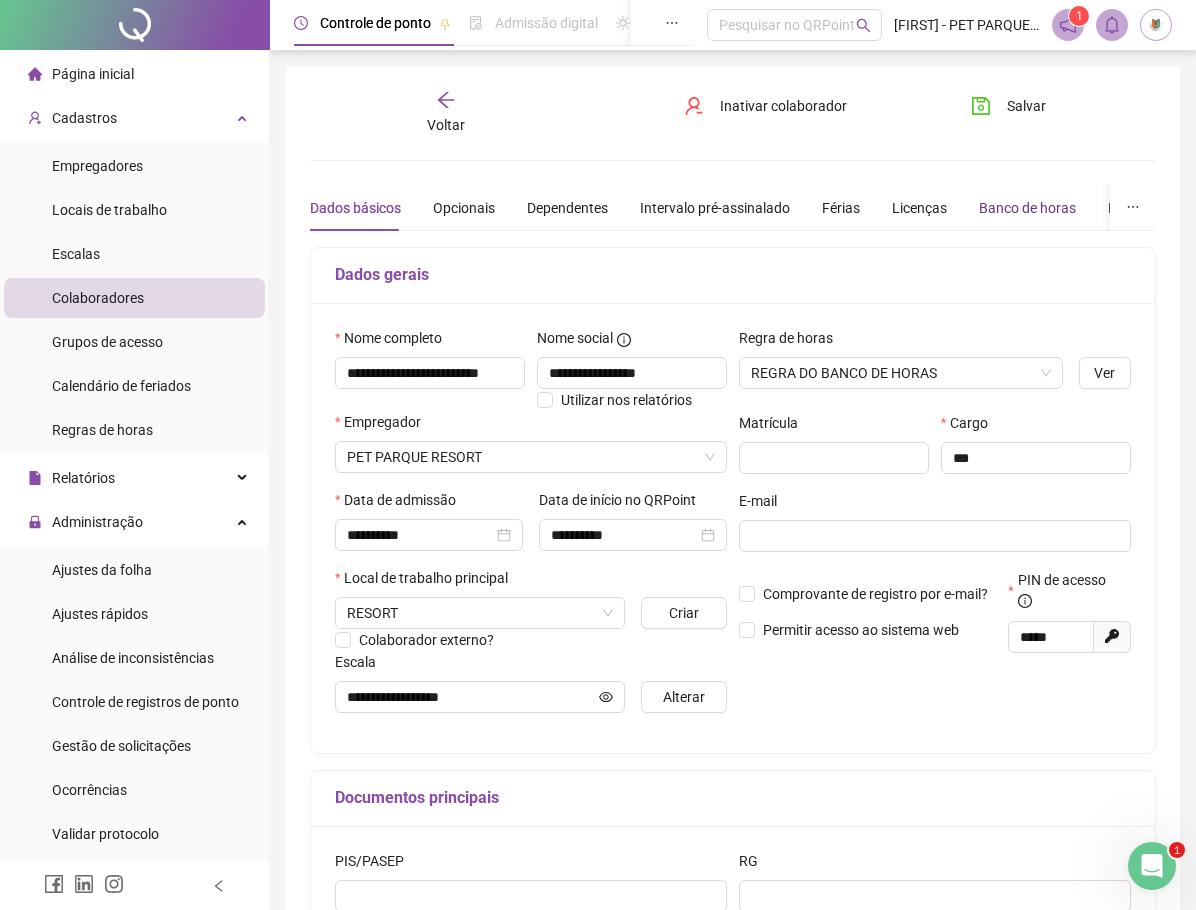 click on "Banco de horas" at bounding box center [1027, 208] 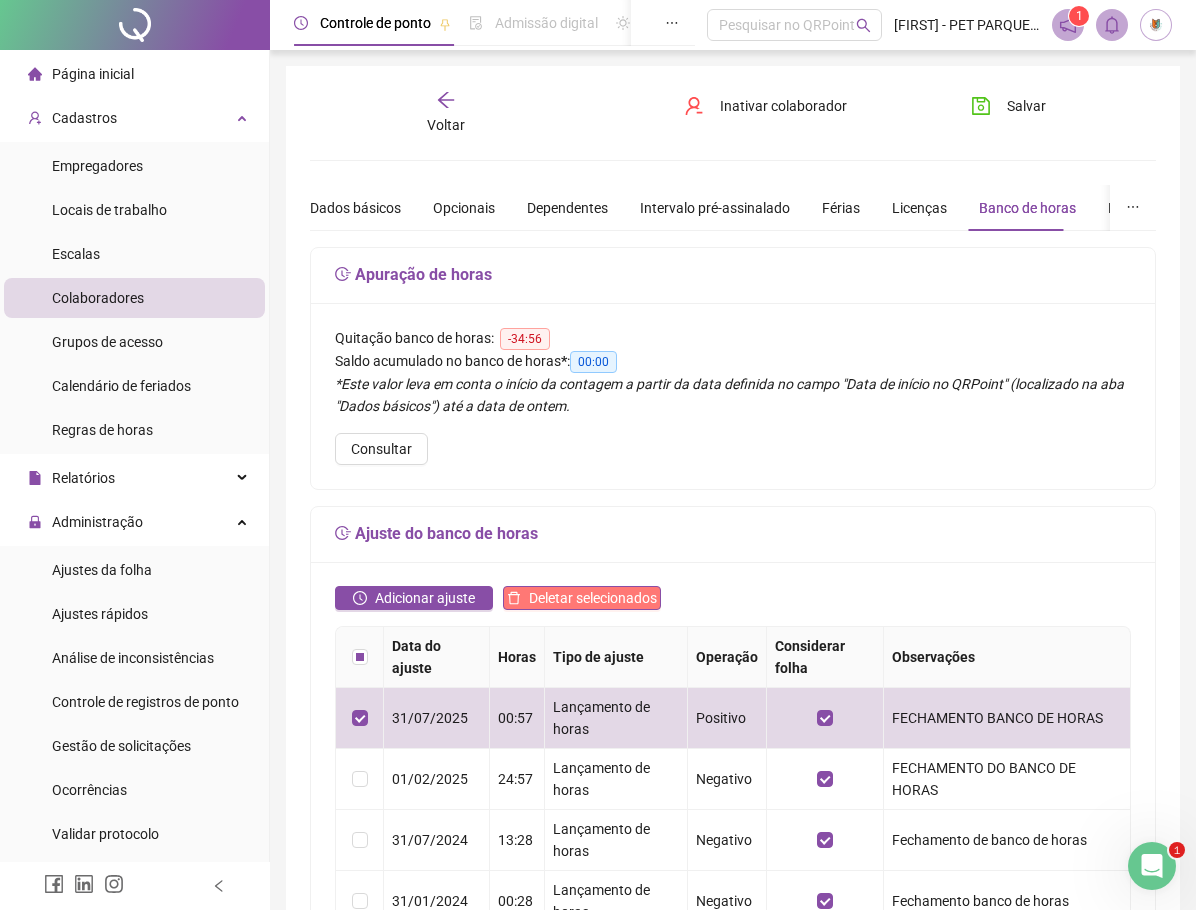 click on "Deletar selecionados" at bounding box center (593, 598) 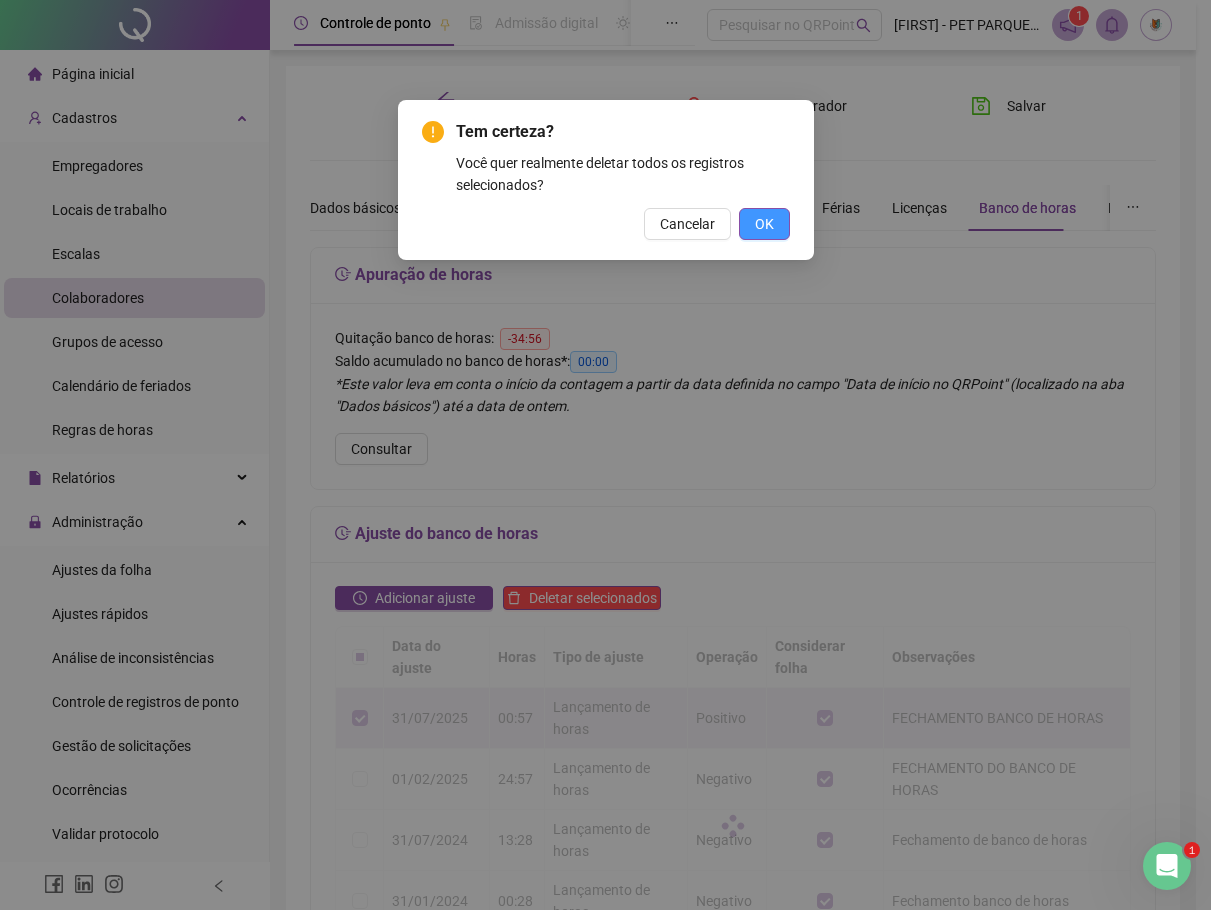 click on "OK" at bounding box center [764, 224] 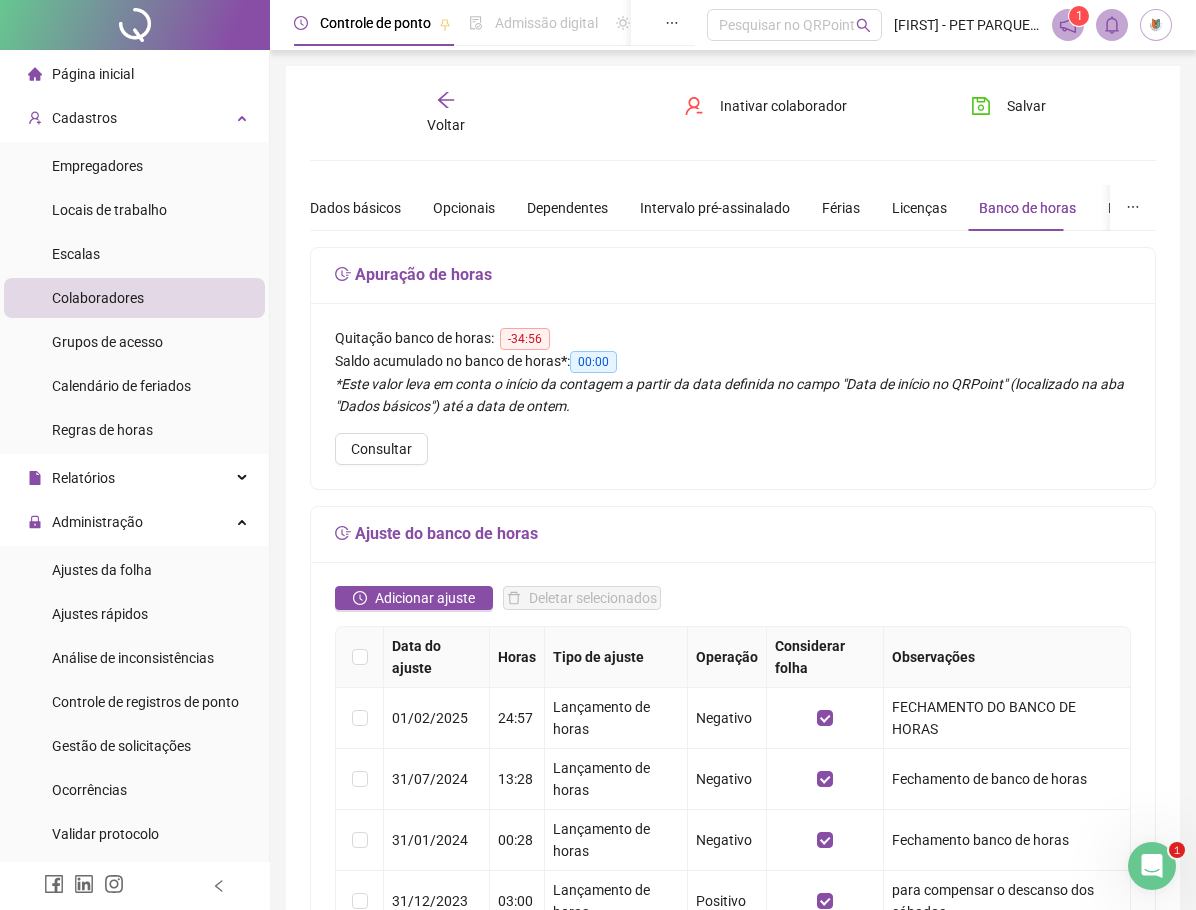 click on "Página inicial" at bounding box center (93, 74) 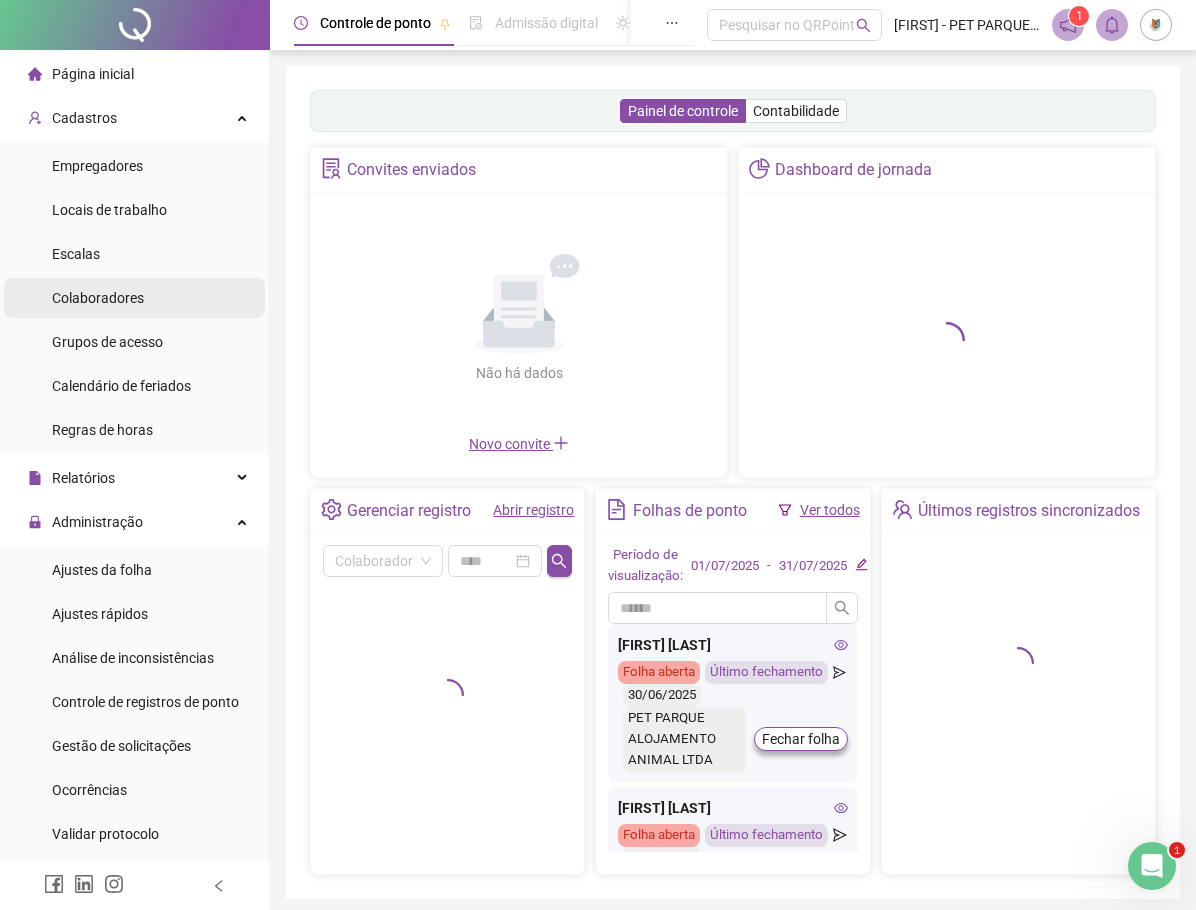 click on "Colaboradores" at bounding box center [98, 298] 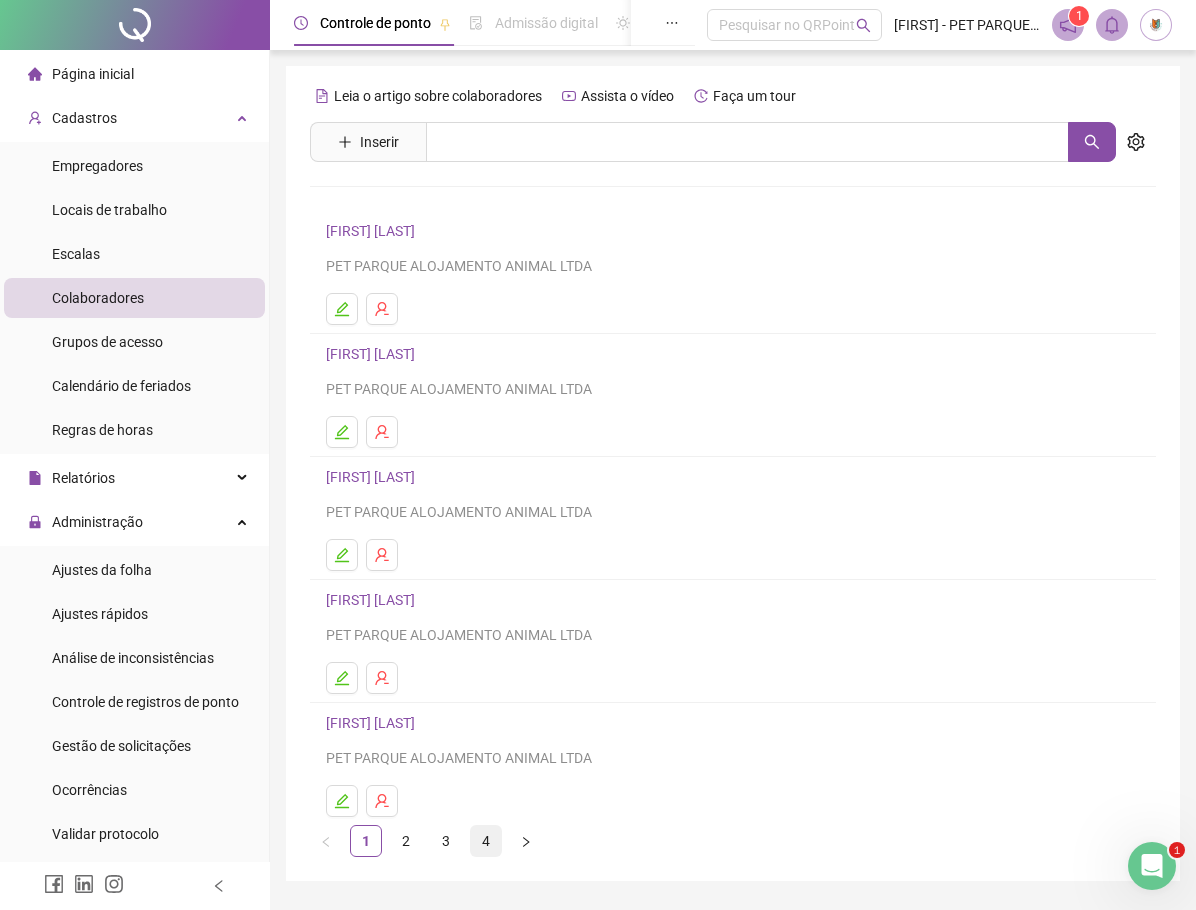 click on "4" at bounding box center (486, 841) 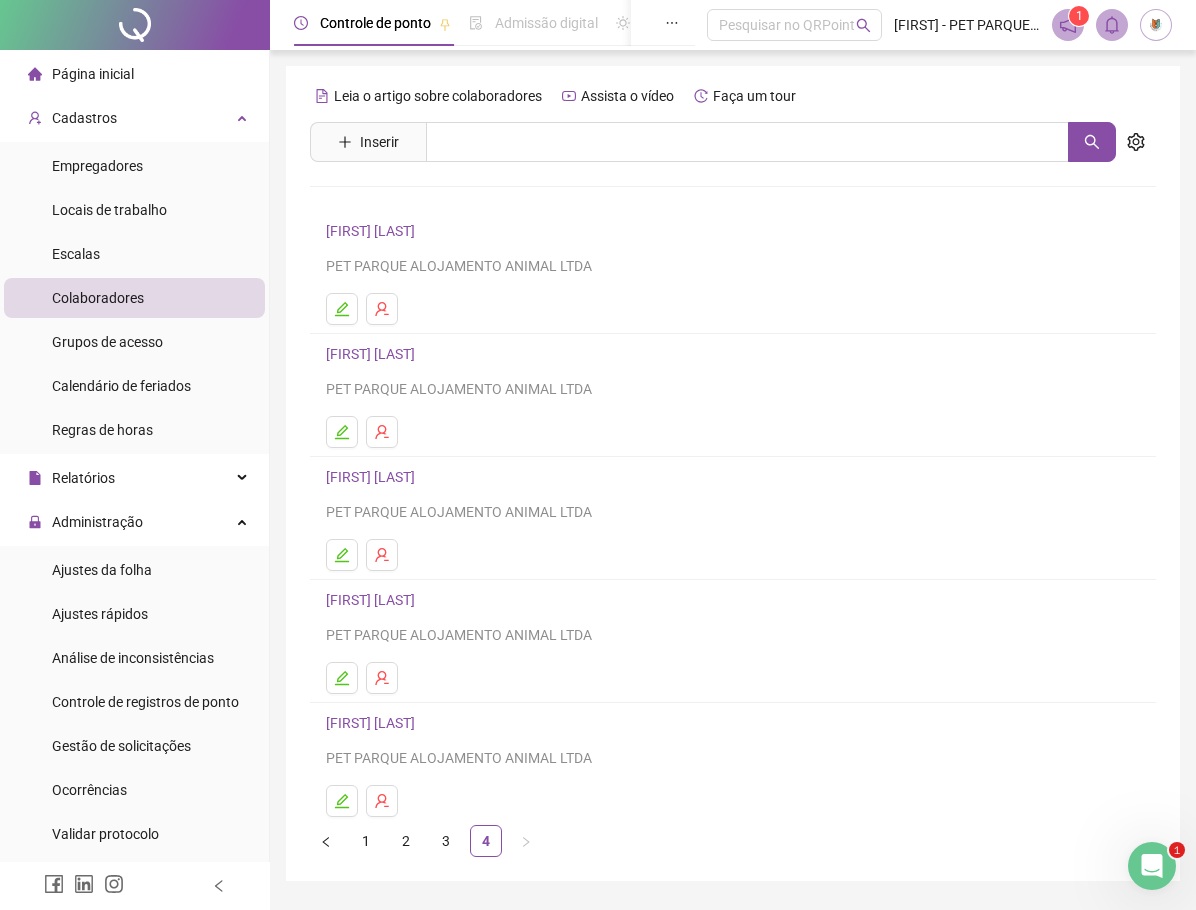 click on "[FIRST] [LAST]" at bounding box center (373, 723) 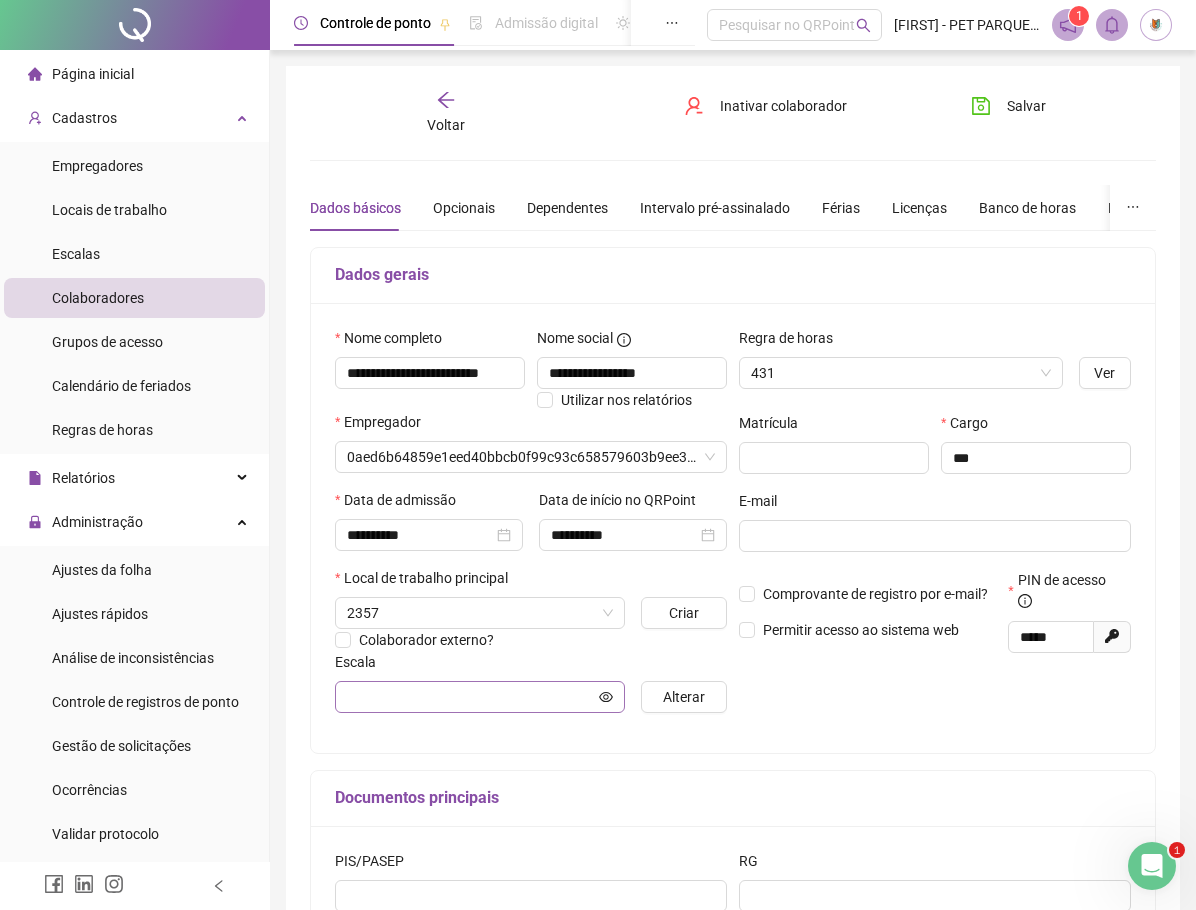type on "**********" 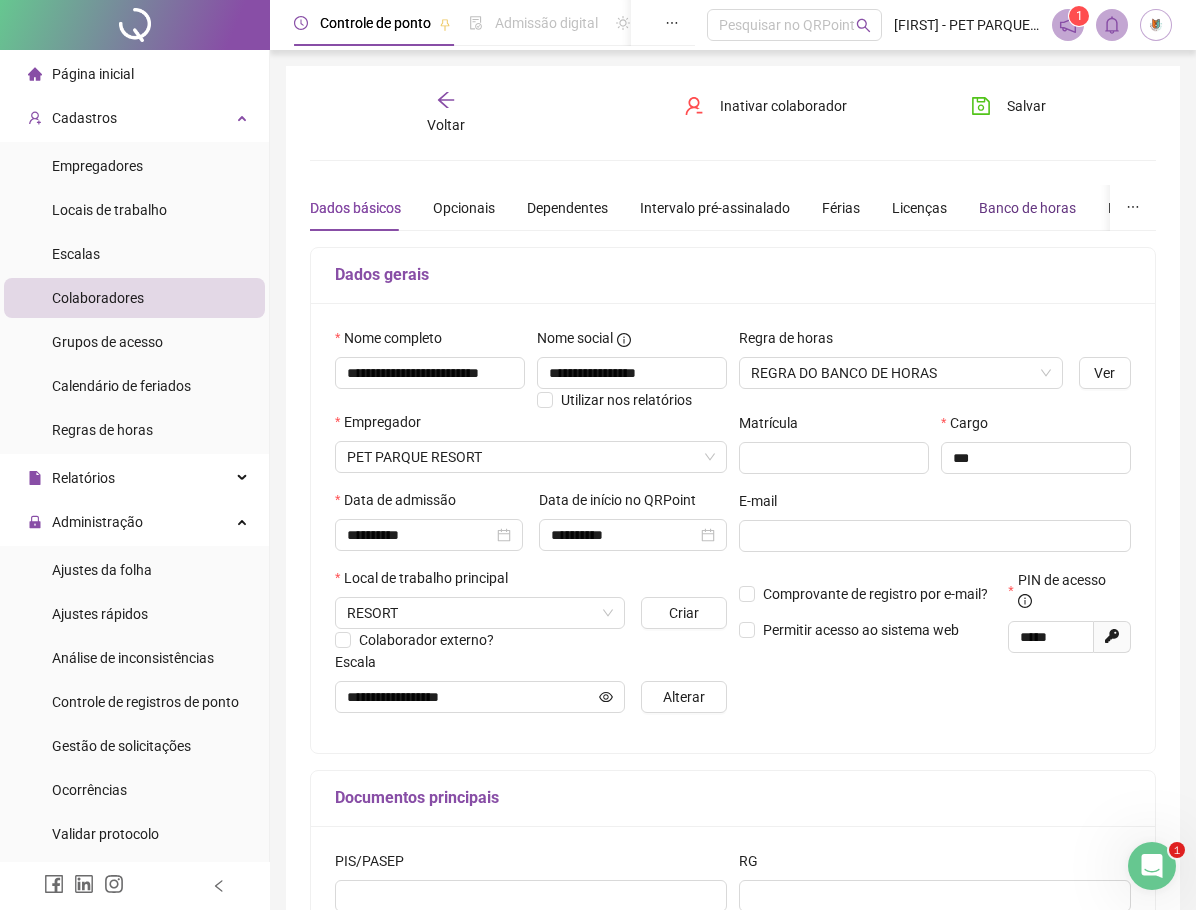 click on "Banco de horas" at bounding box center [1027, 208] 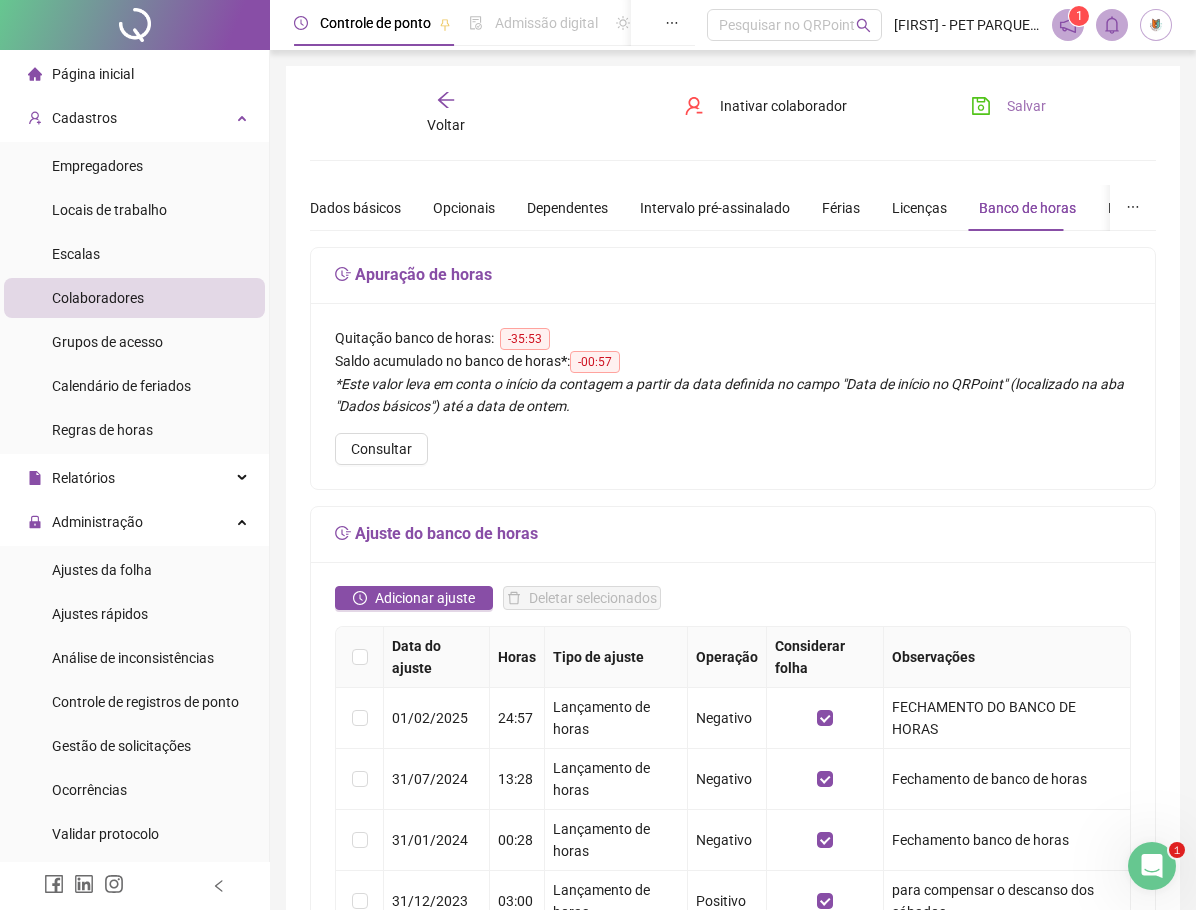 click on "Salvar" at bounding box center (1026, 106) 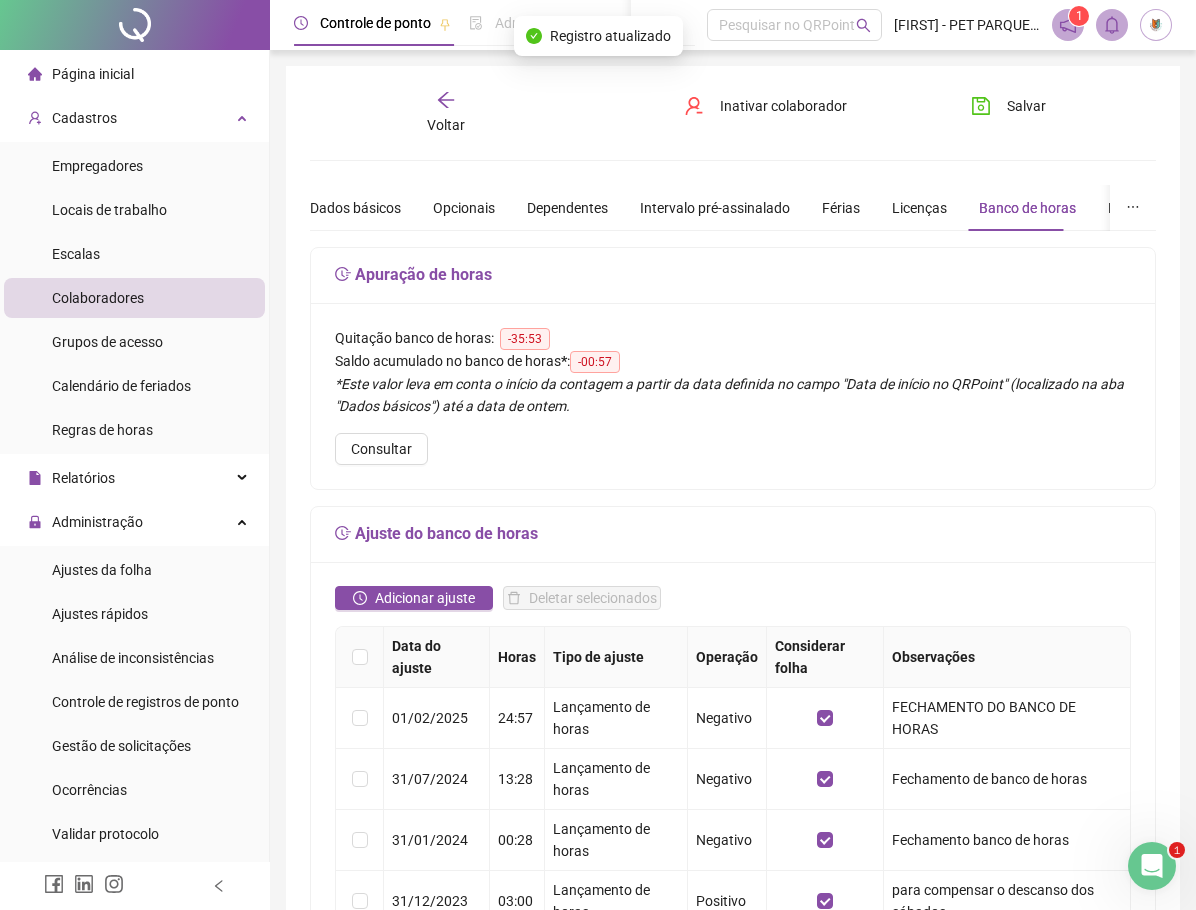click on "Página inicial" at bounding box center (93, 74) 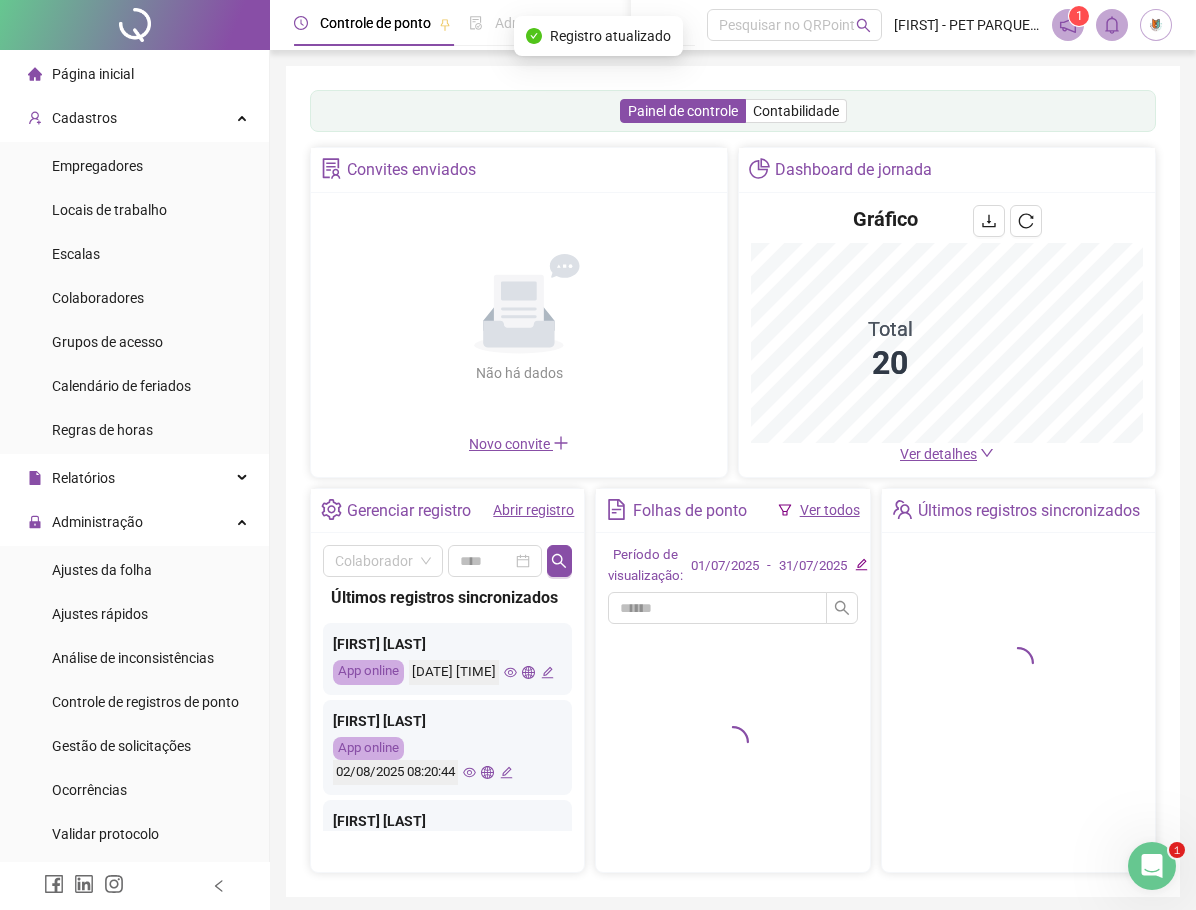 click on "Ver todos" at bounding box center (830, 510) 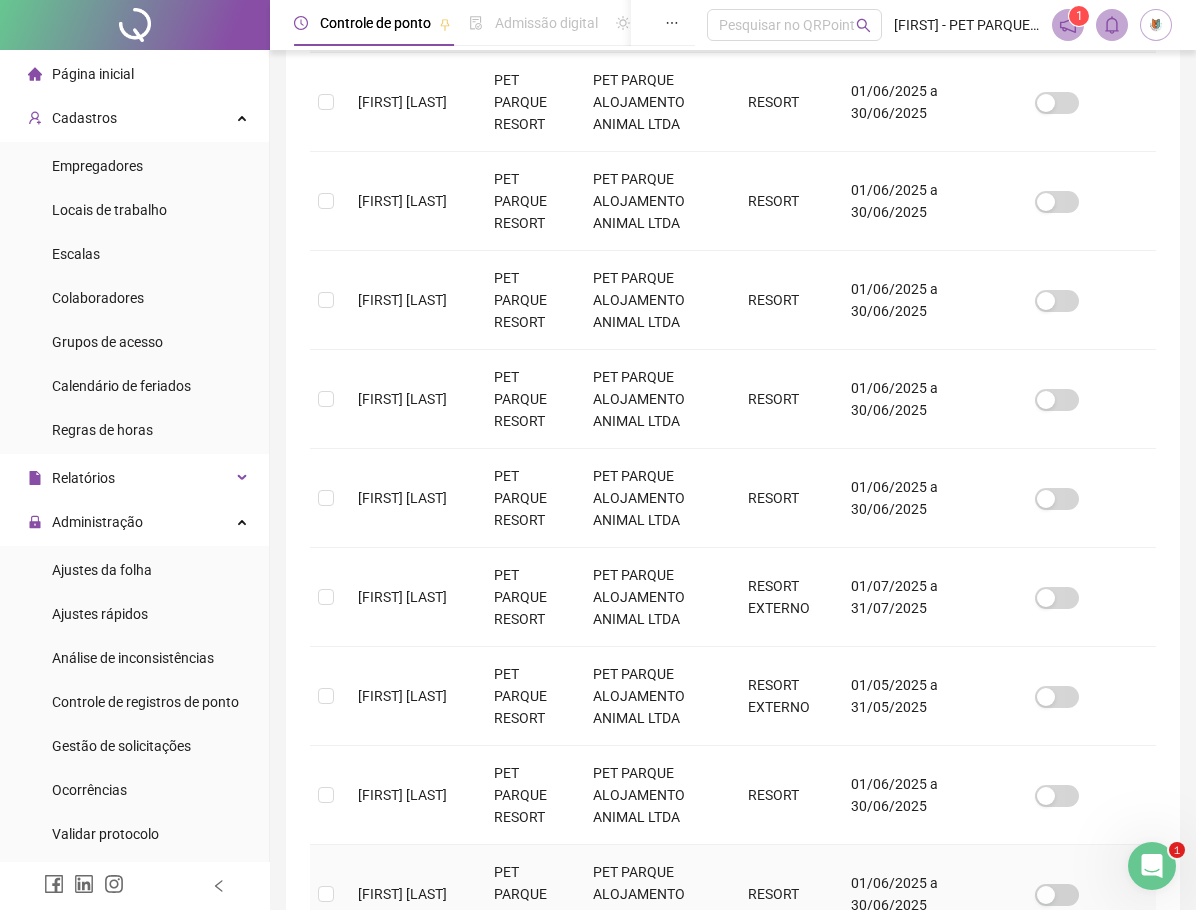 scroll, scrollTop: 700, scrollLeft: 0, axis: vertical 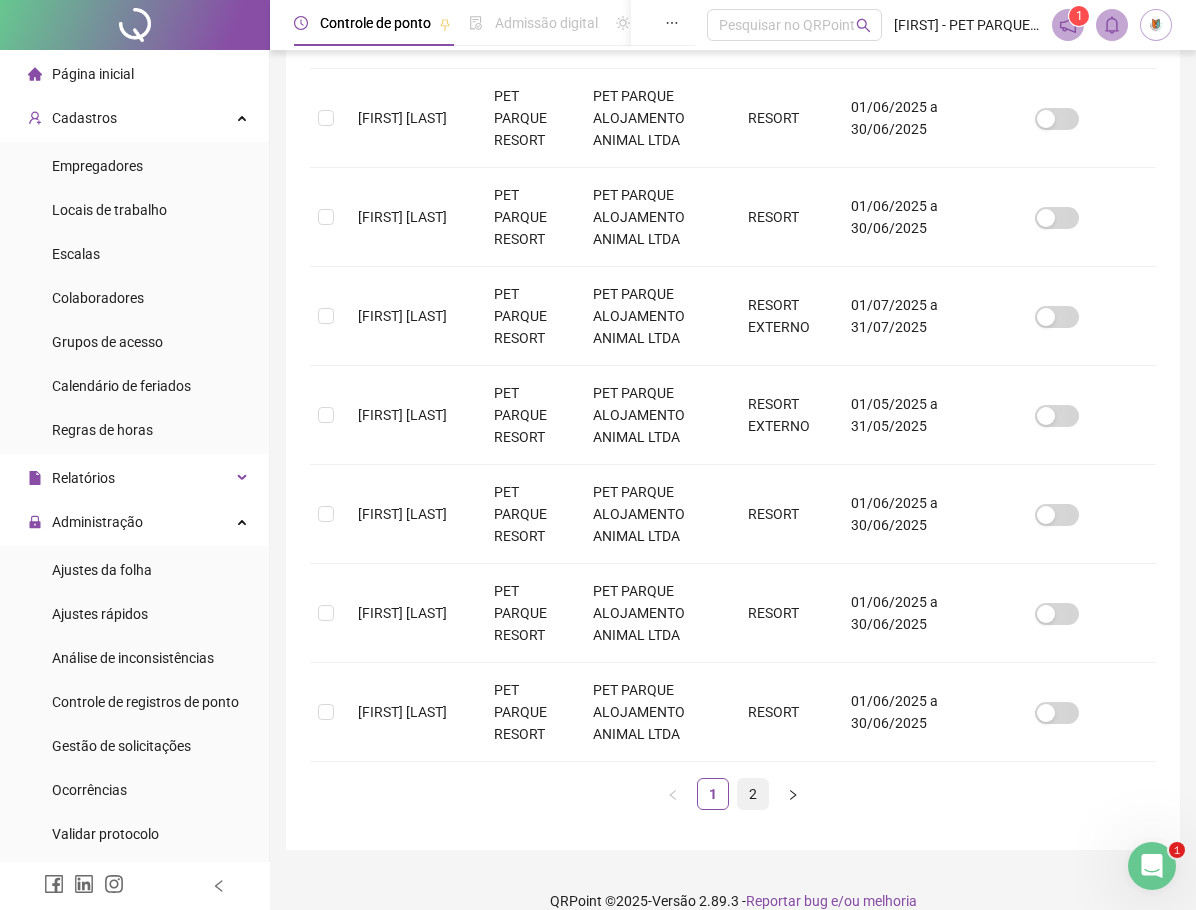 click on "2" at bounding box center [753, 794] 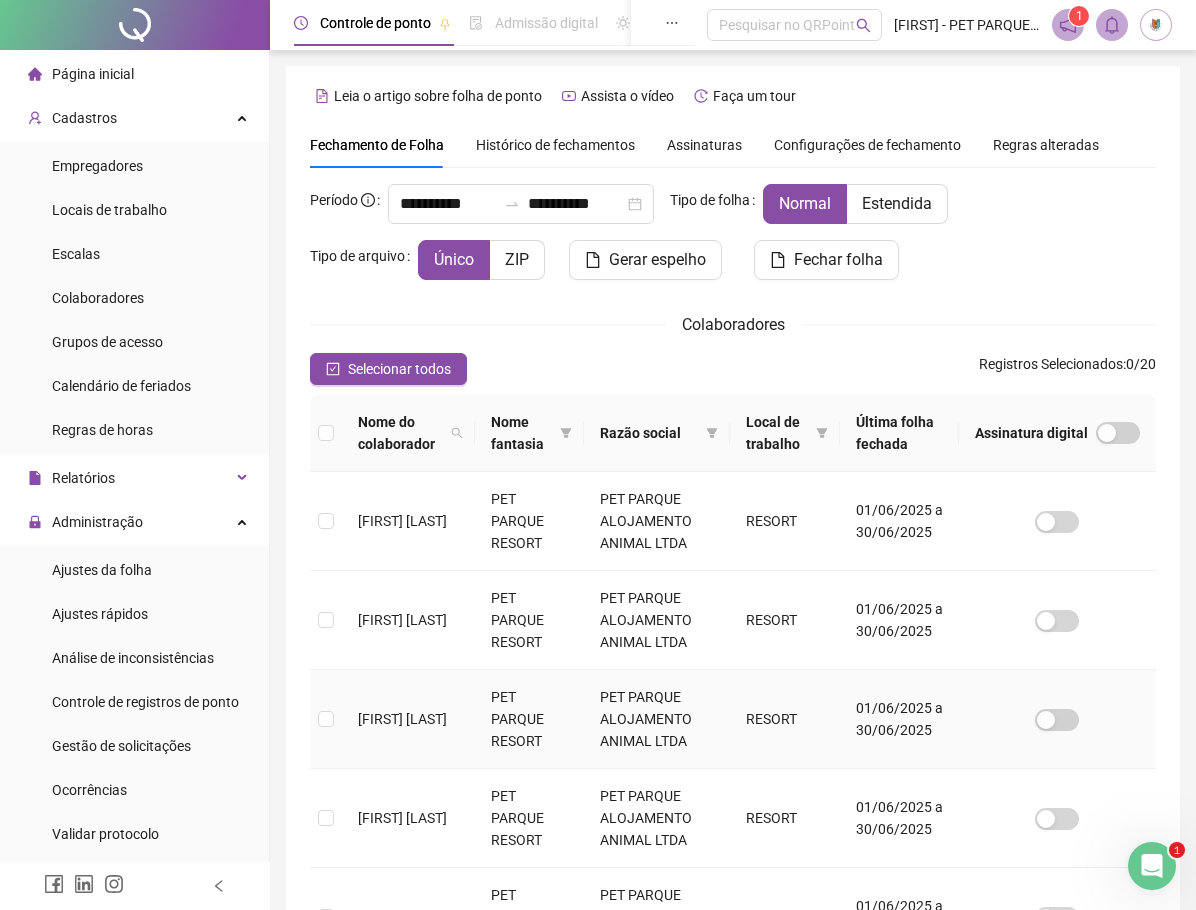 scroll, scrollTop: 700, scrollLeft: 0, axis: vertical 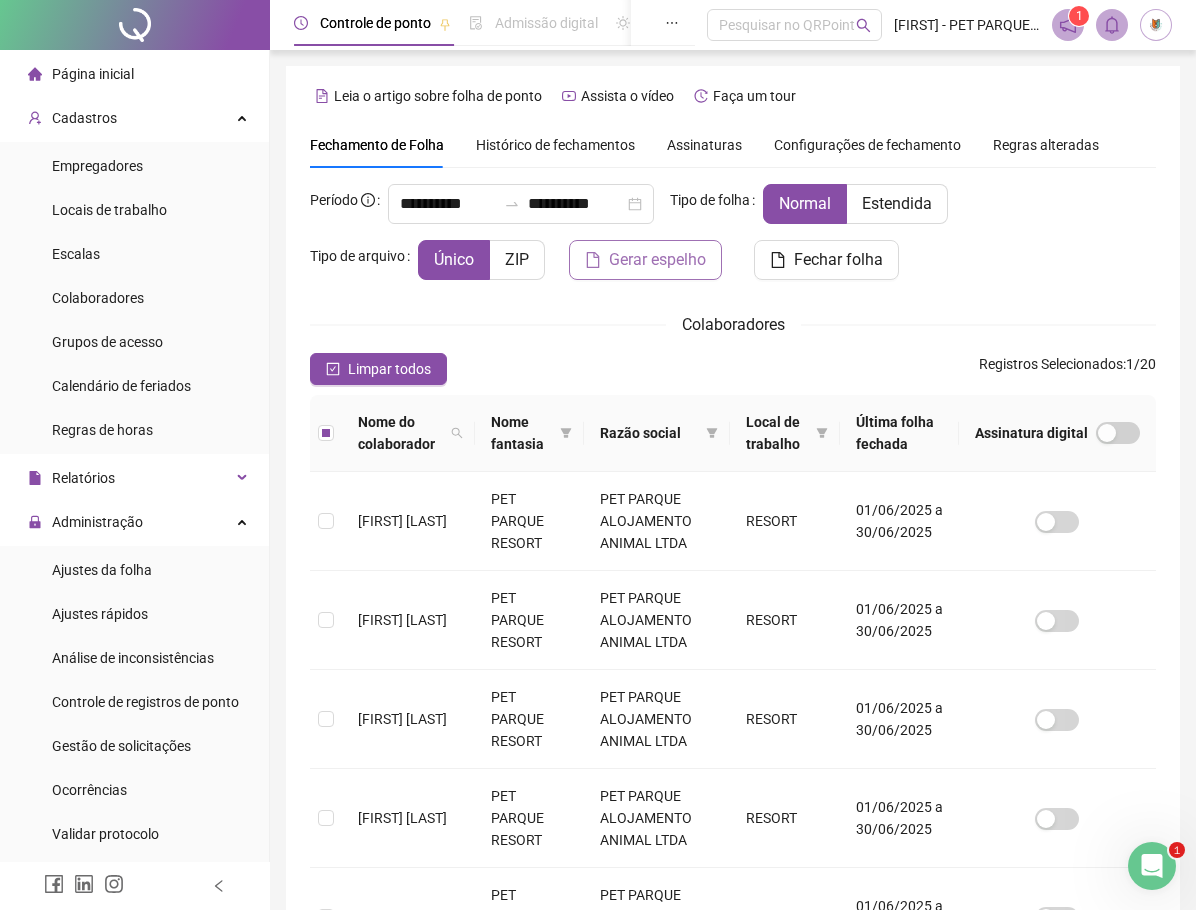 click on "Gerar espelho" at bounding box center (657, 260) 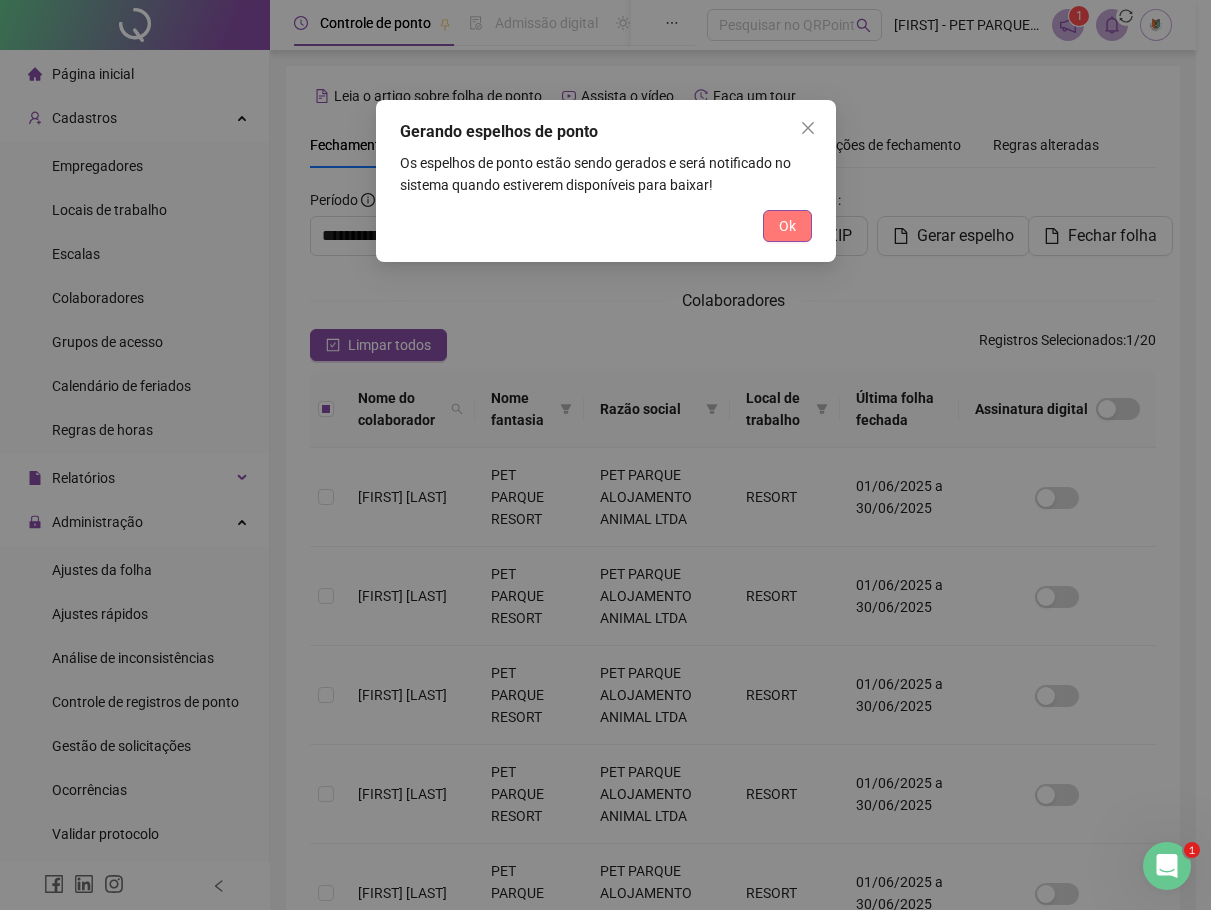 click on "Ok" at bounding box center (787, 226) 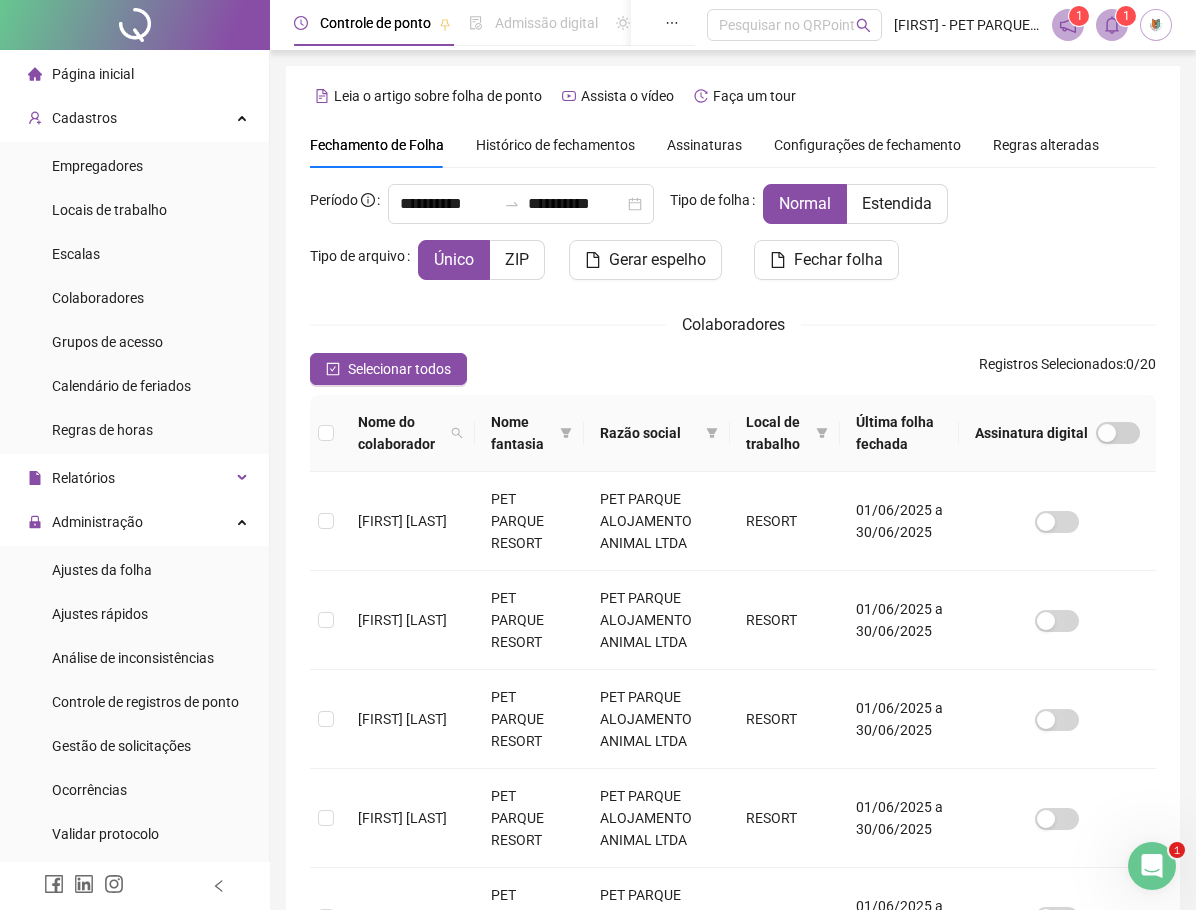 click 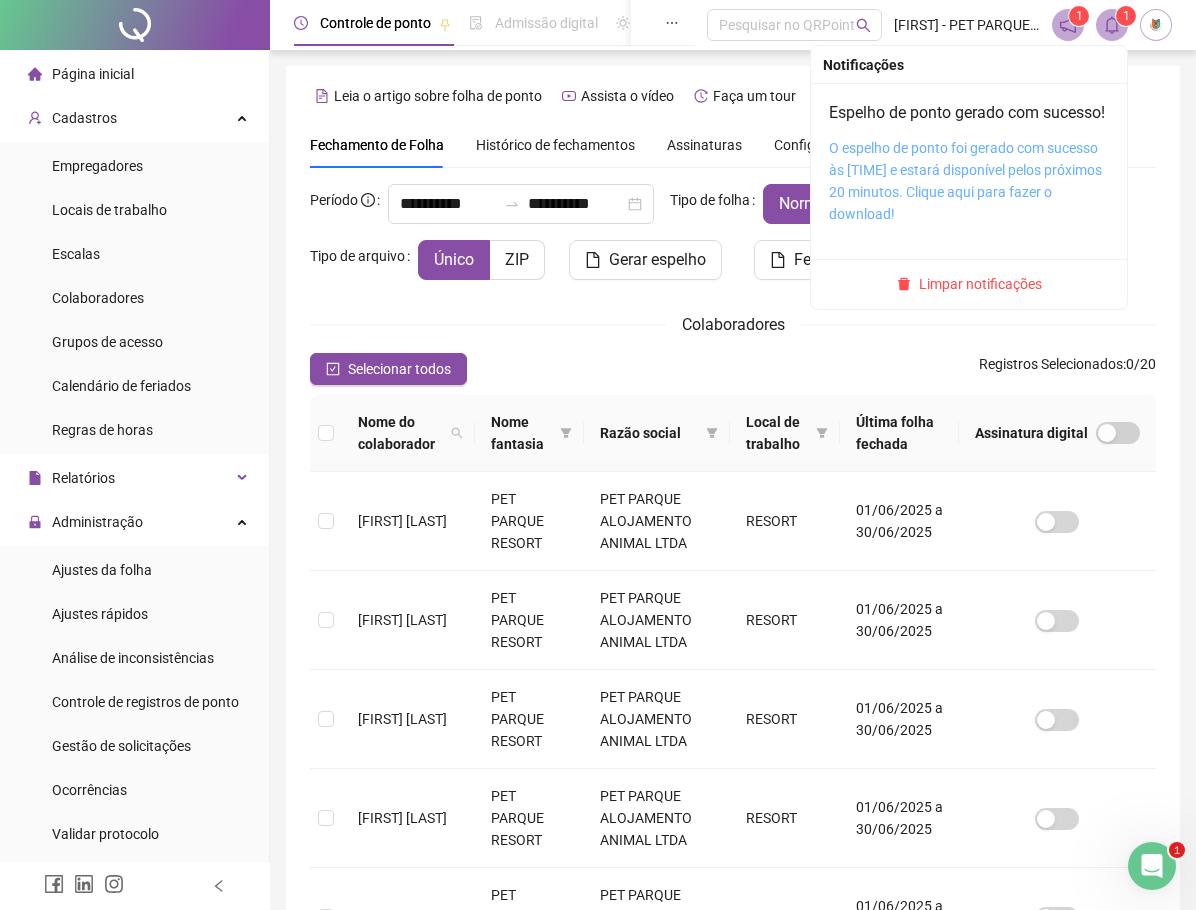 click on "O espelho de ponto foi gerado com sucesso às [TIME] e estará disponível pelos próximos 20 minutos.
Clique aqui para fazer o download!" at bounding box center [965, 181] 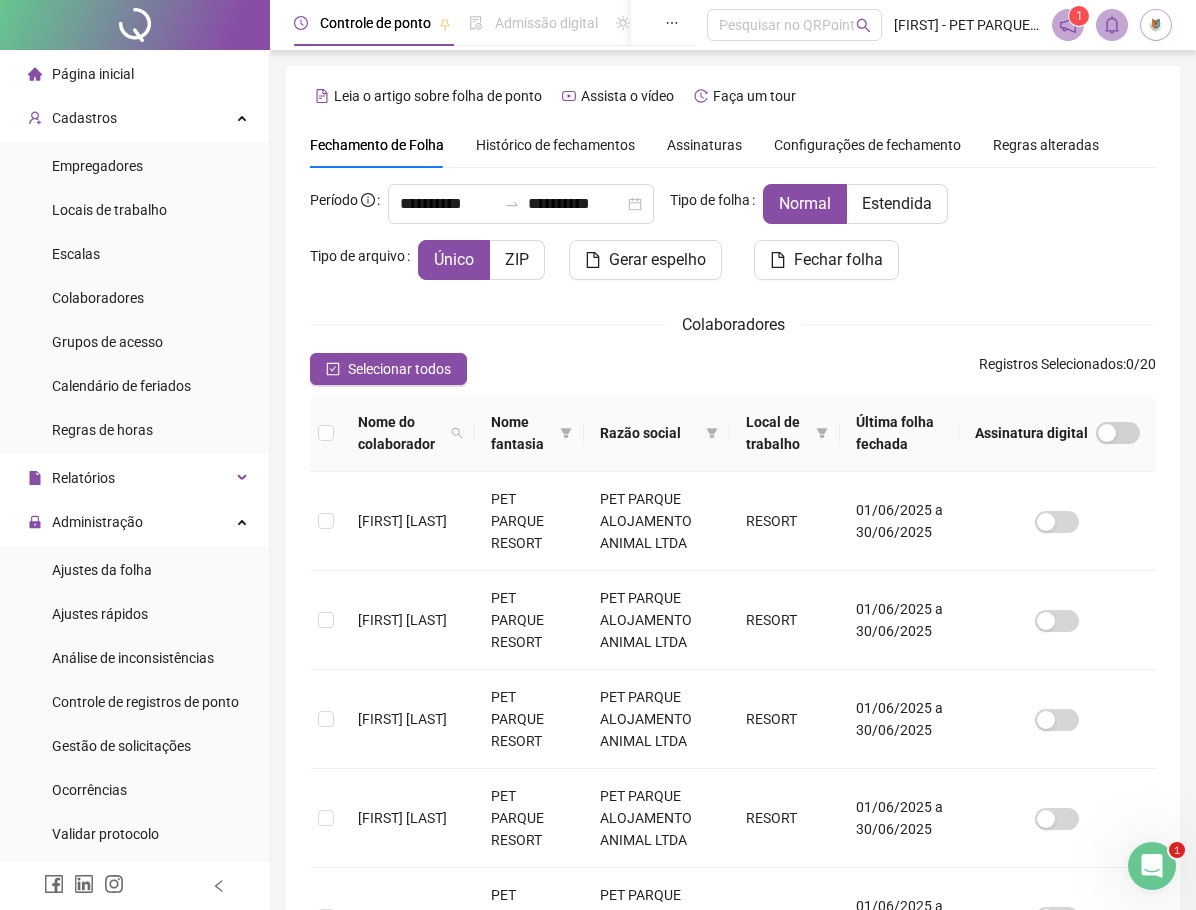 click 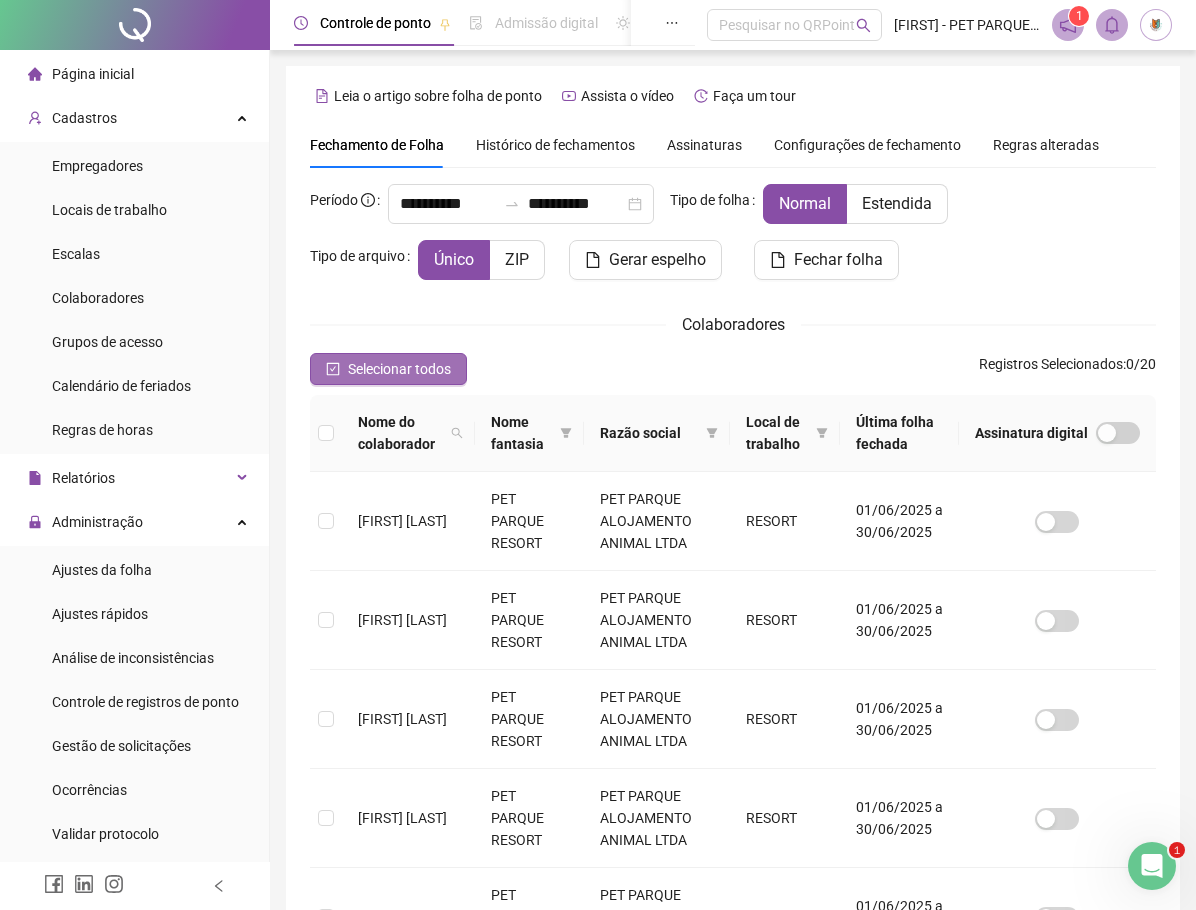 click on "Selecionar todos" at bounding box center [399, 369] 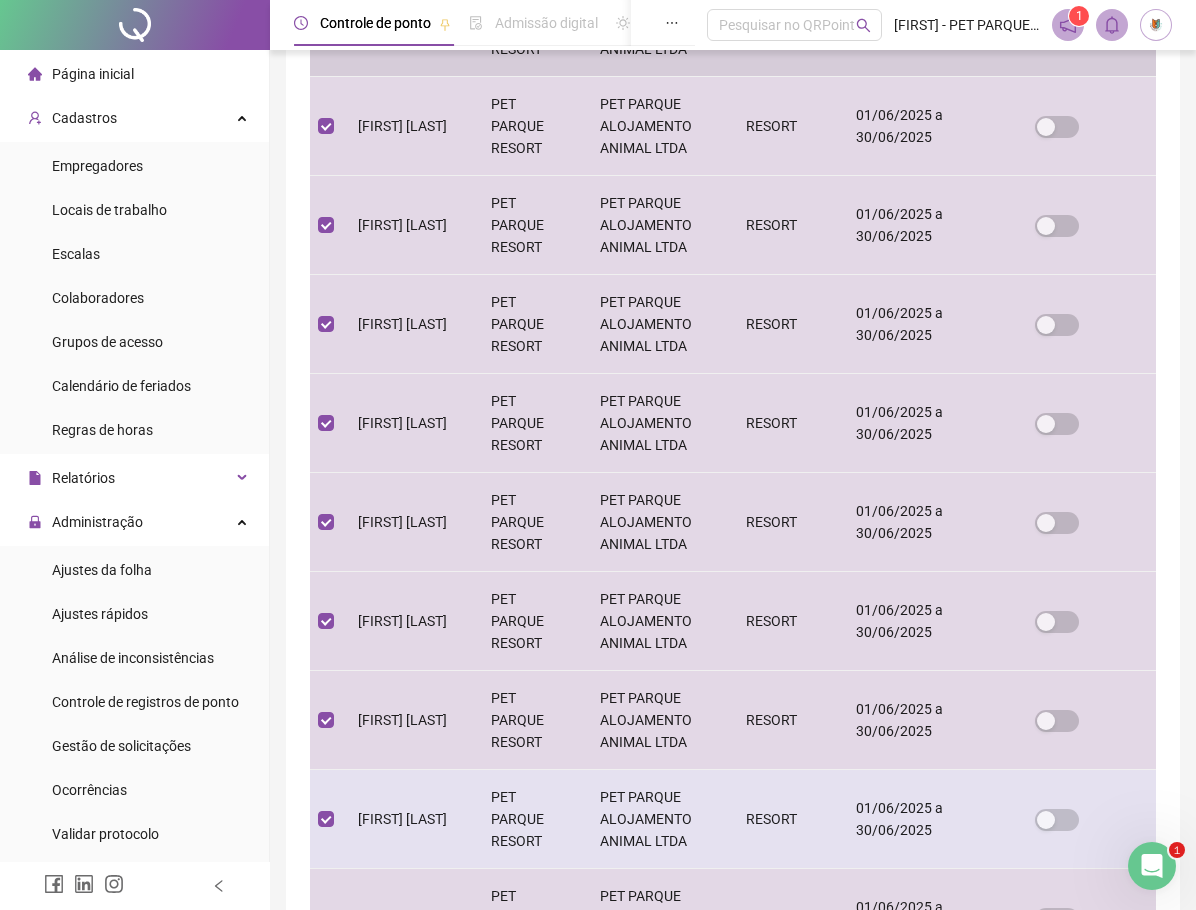 scroll, scrollTop: 600, scrollLeft: 0, axis: vertical 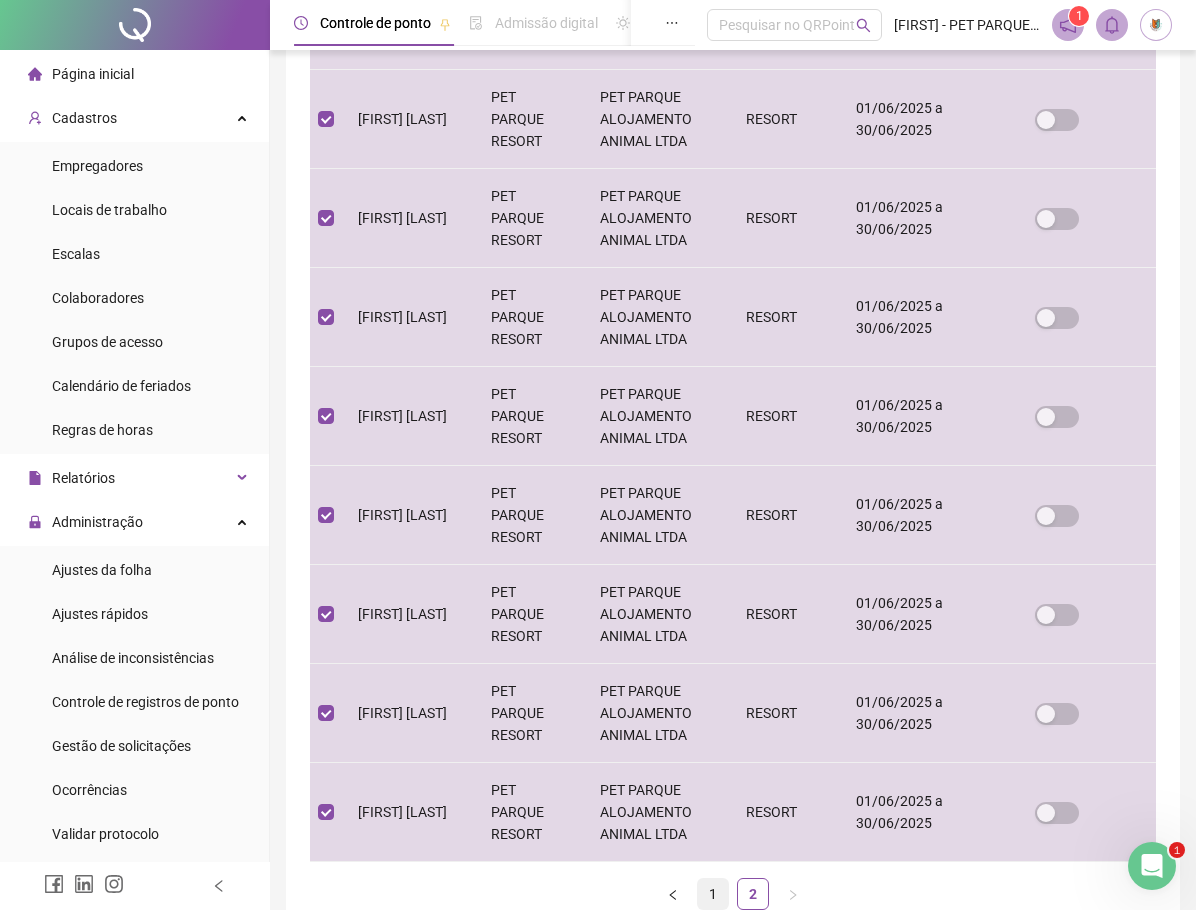 click on "1" at bounding box center [713, 894] 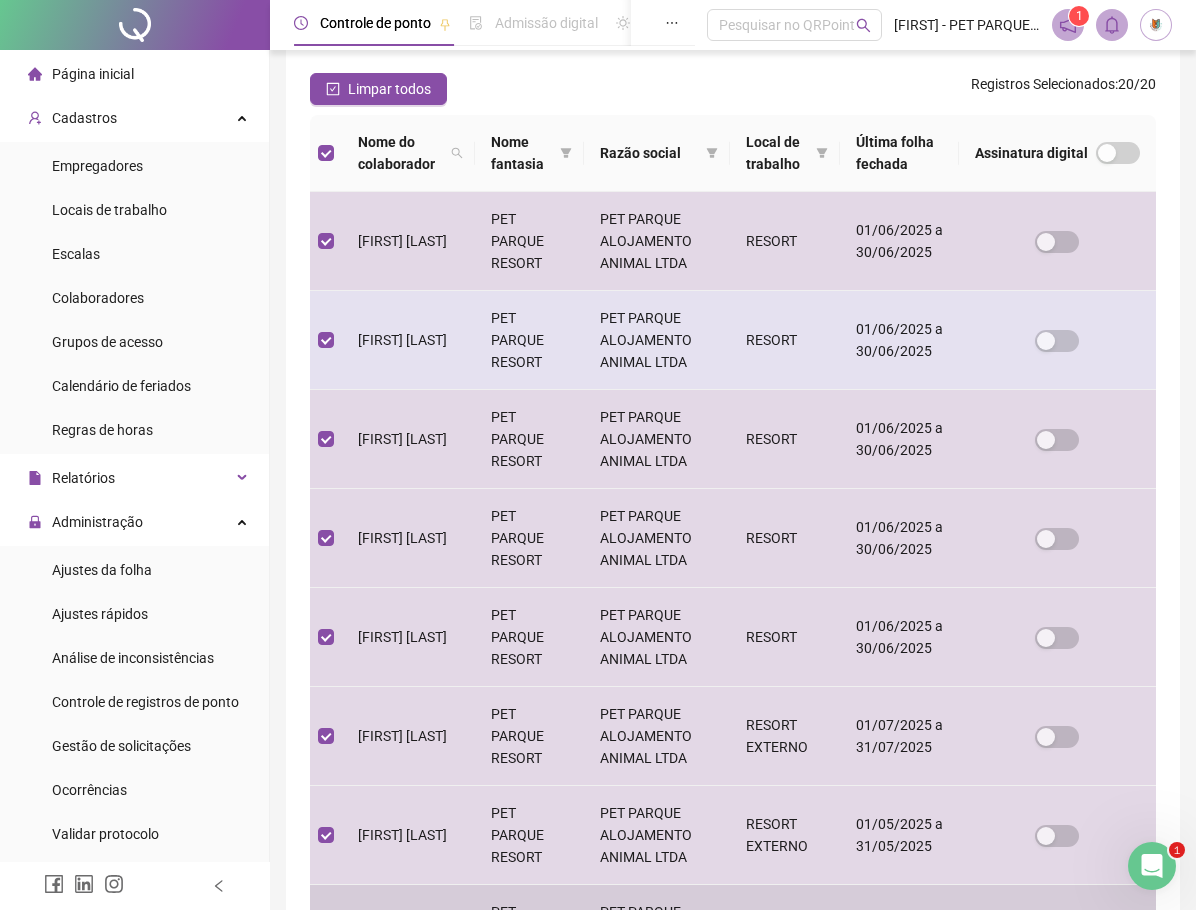 scroll, scrollTop: 200, scrollLeft: 0, axis: vertical 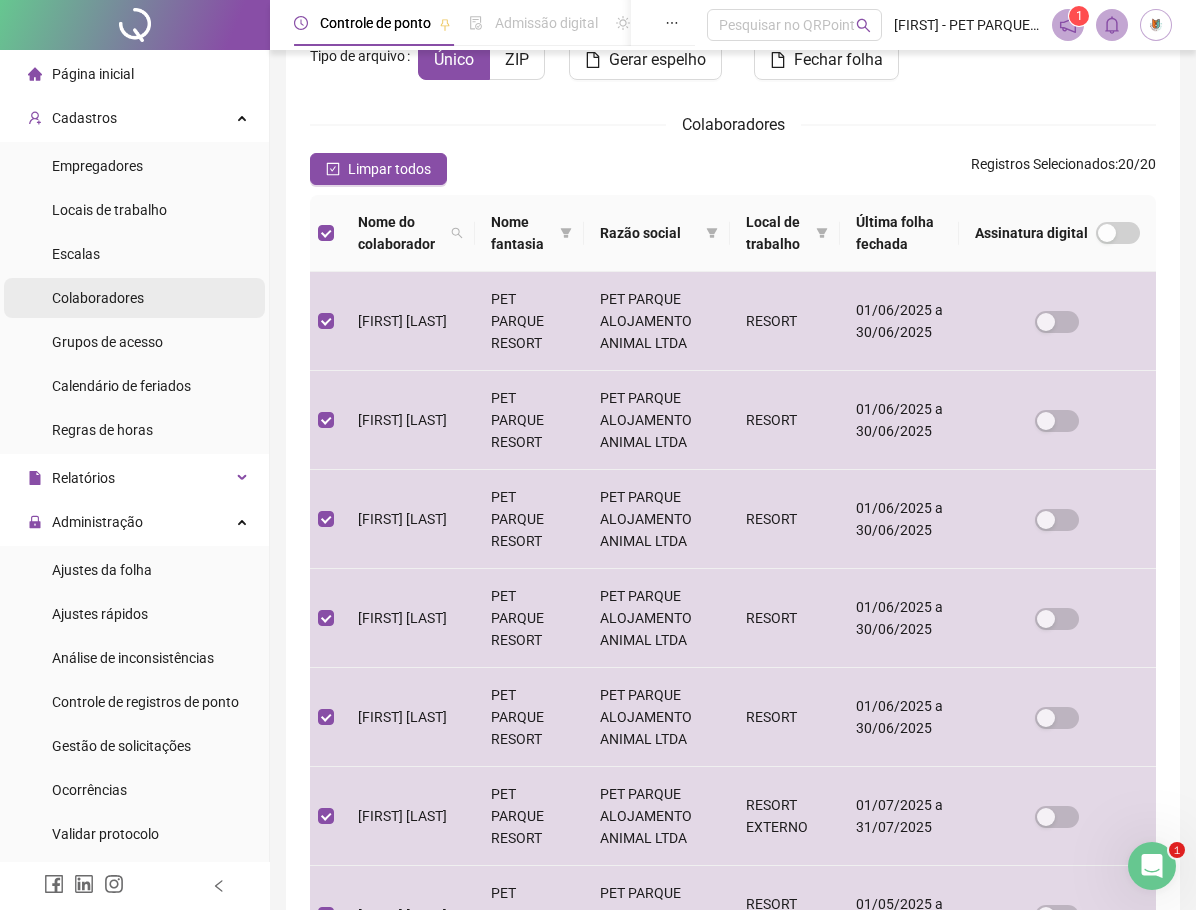 click on "Colaboradores" at bounding box center [98, 298] 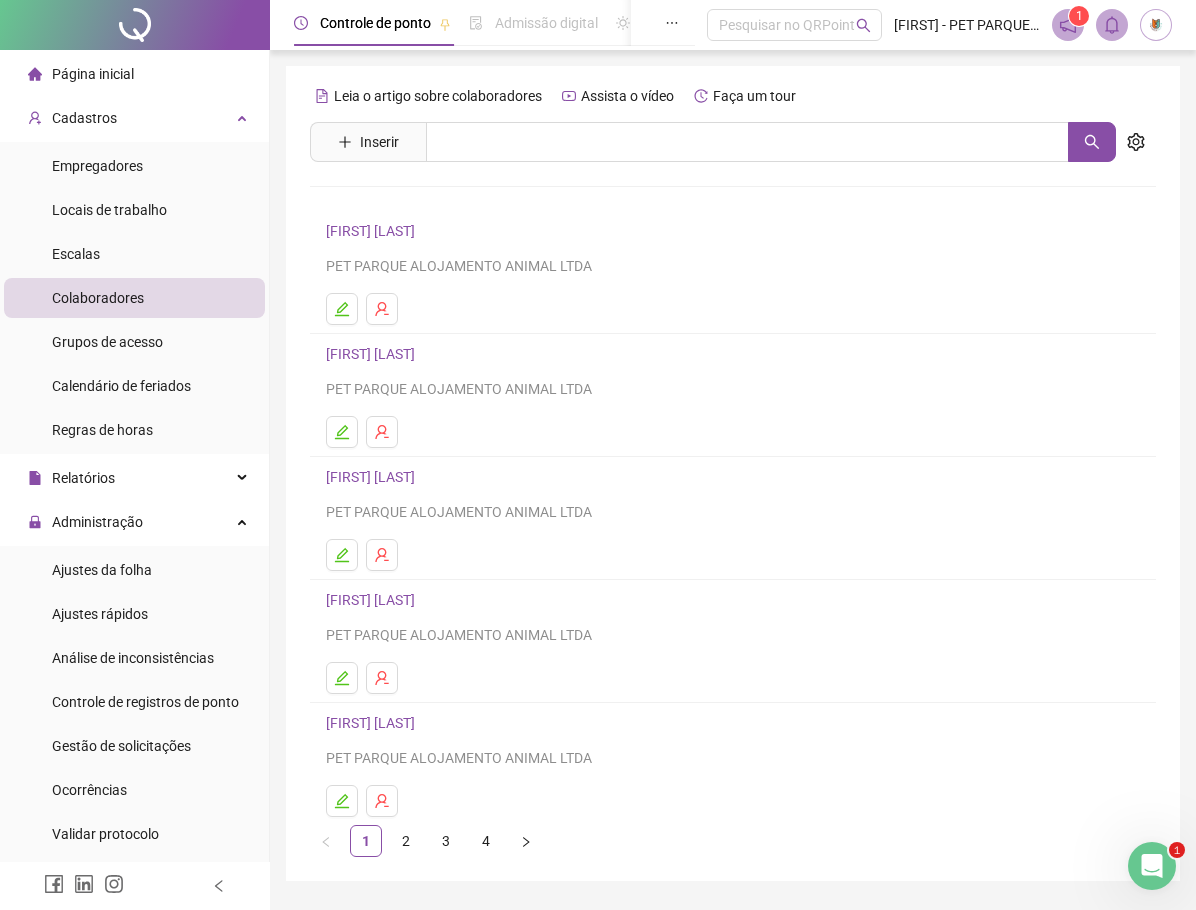 click on "[FIRST] [LAST]" at bounding box center (373, 723) 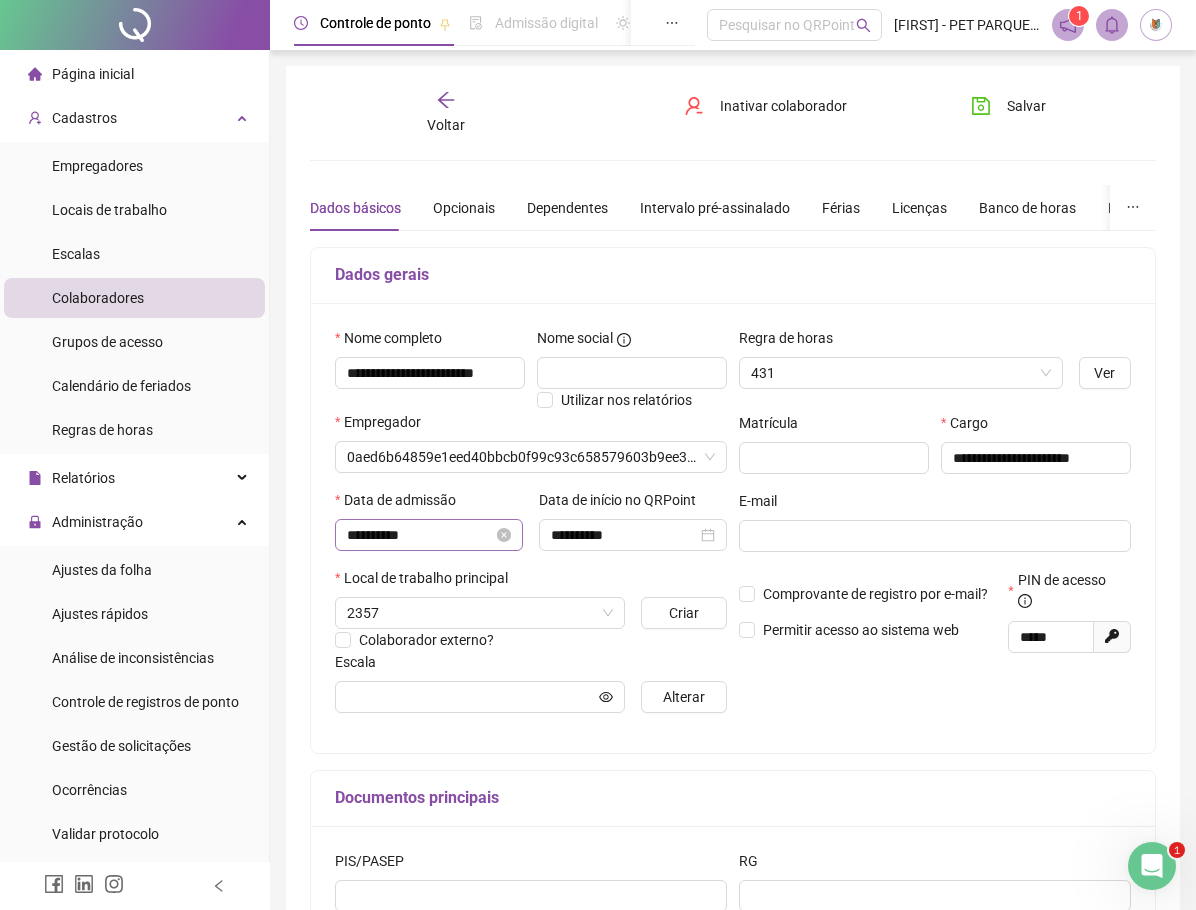 type on "**********" 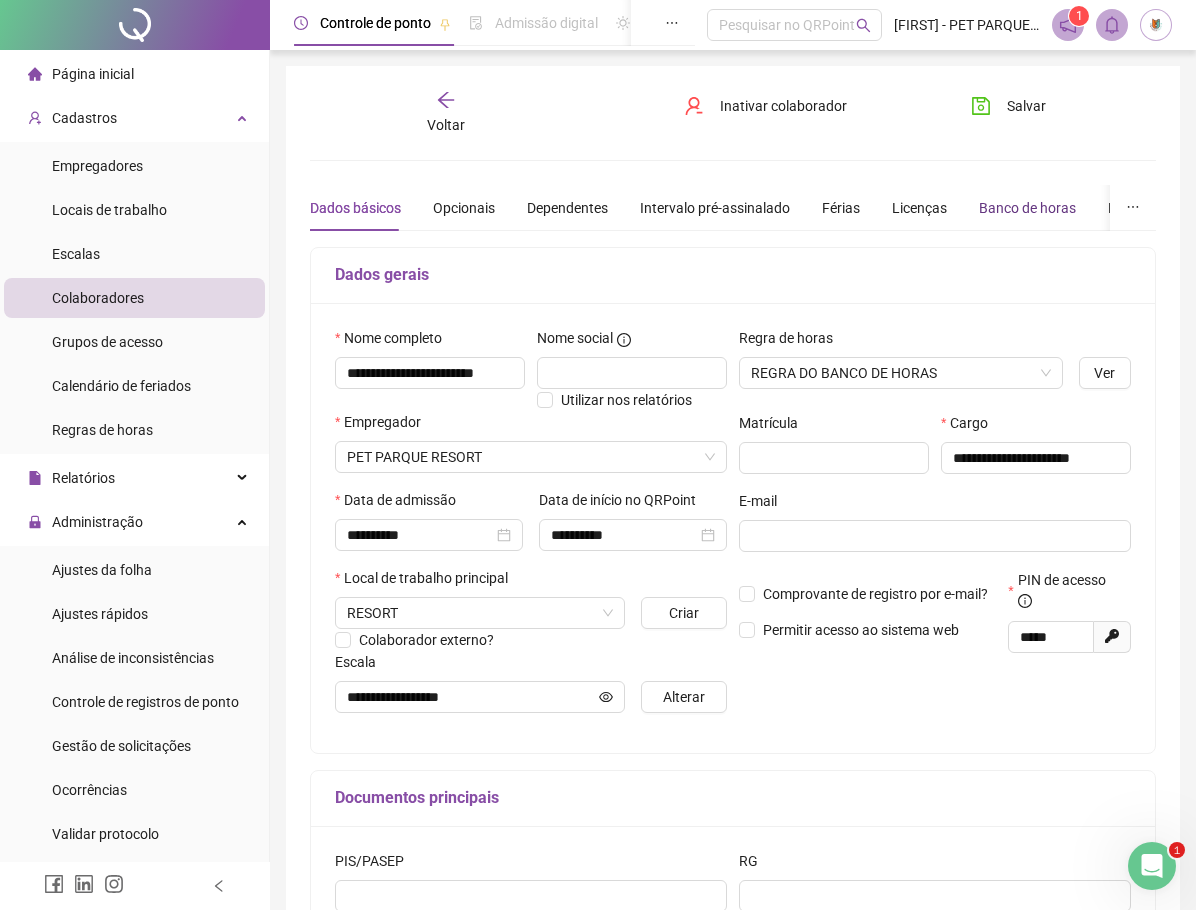 click on "Banco de horas" at bounding box center [1027, 208] 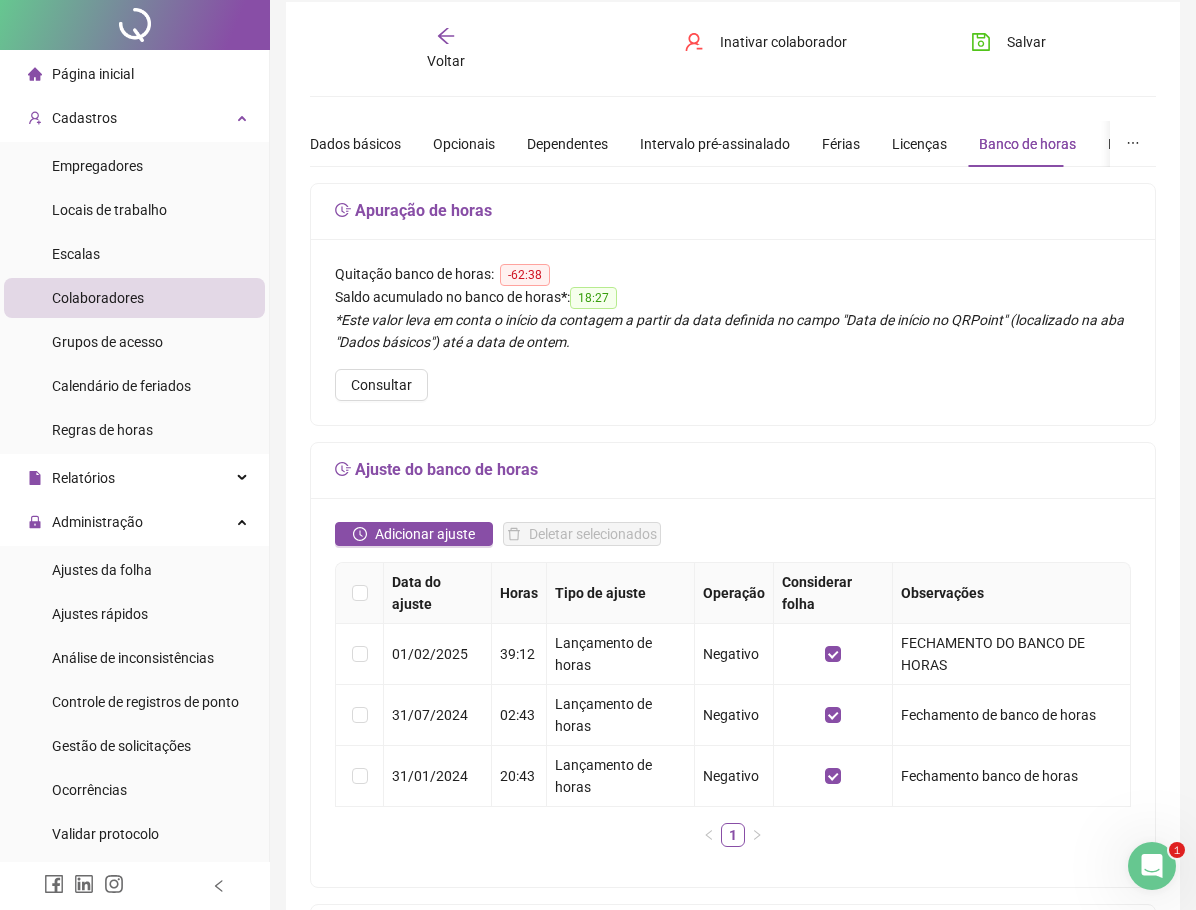 scroll, scrollTop: 100, scrollLeft: 0, axis: vertical 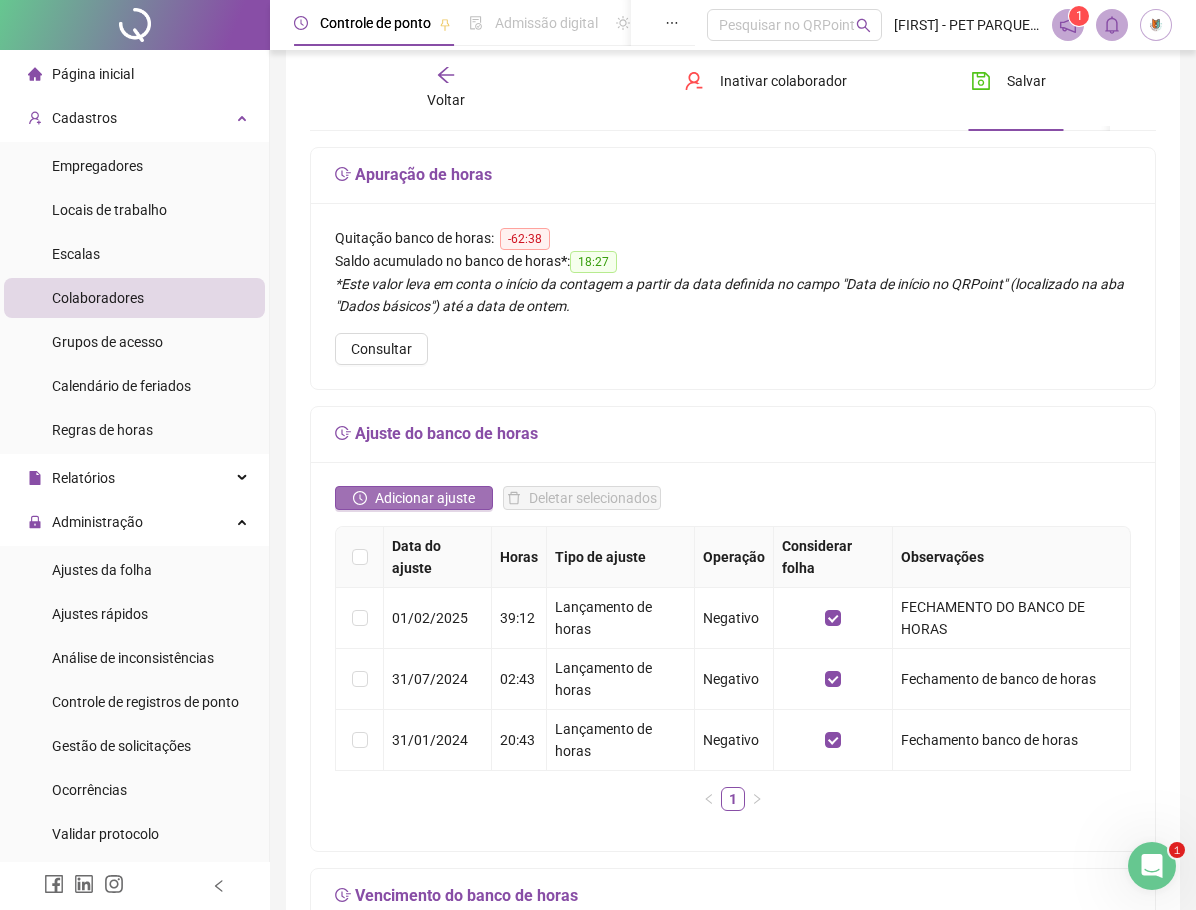 click on "Adicionar ajuste" at bounding box center (425, 498) 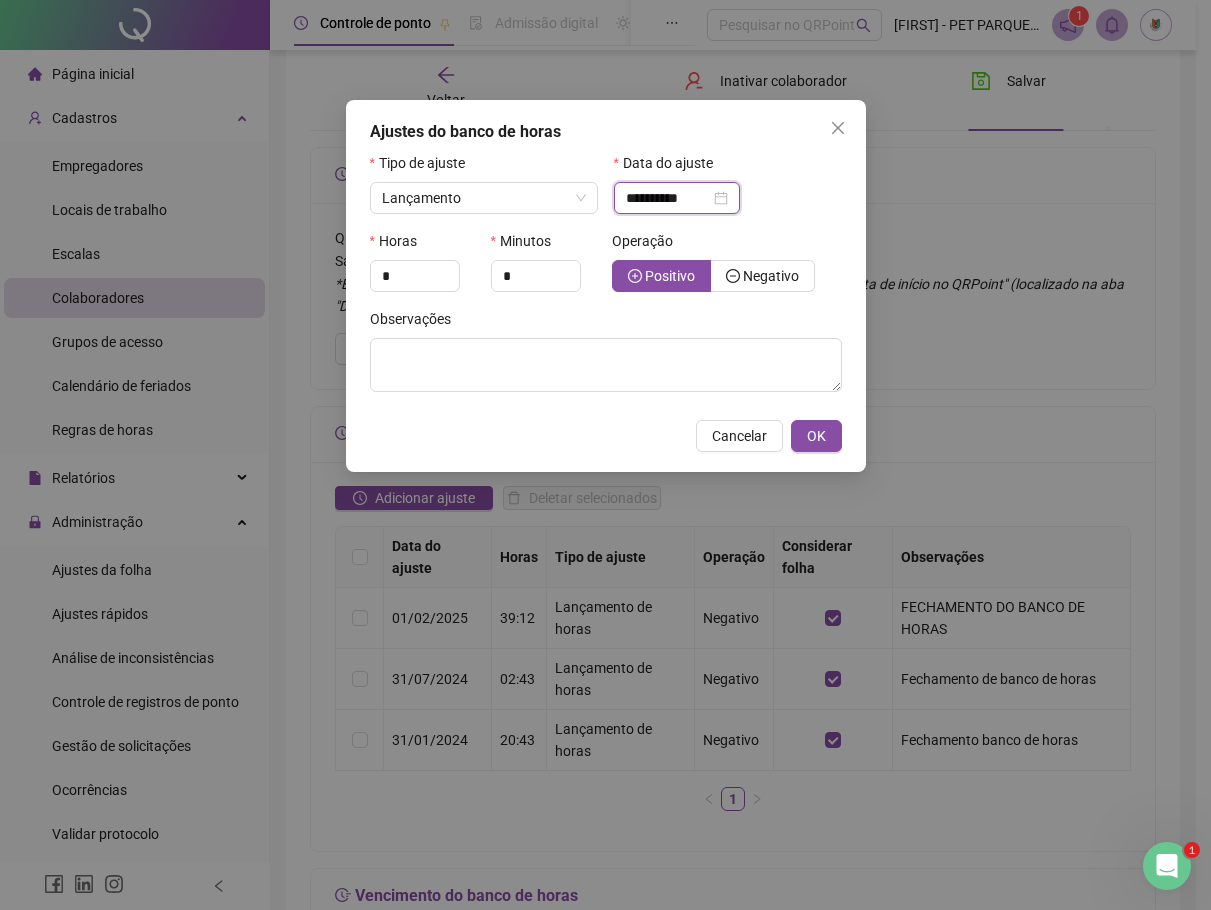 click on "**********" at bounding box center (668, 198) 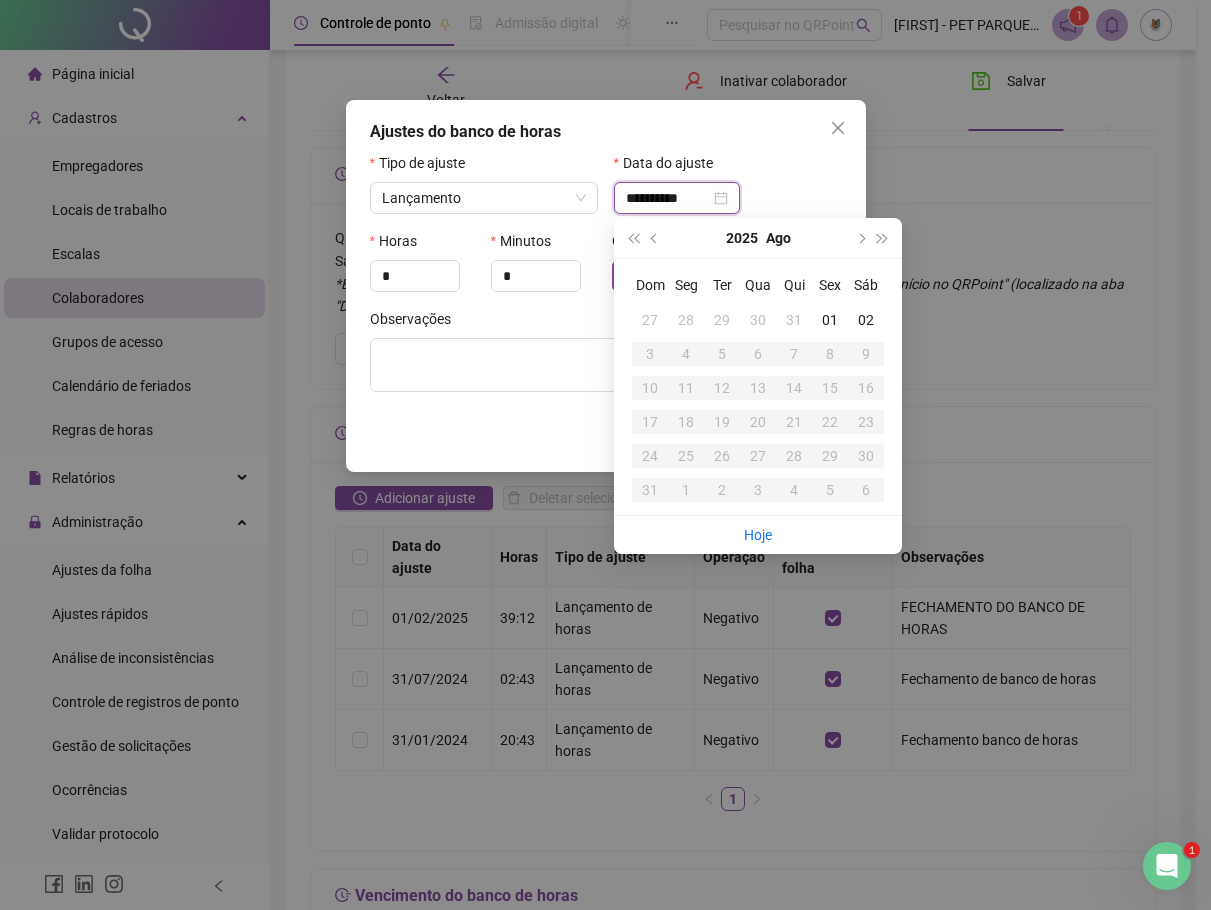 type on "**********" 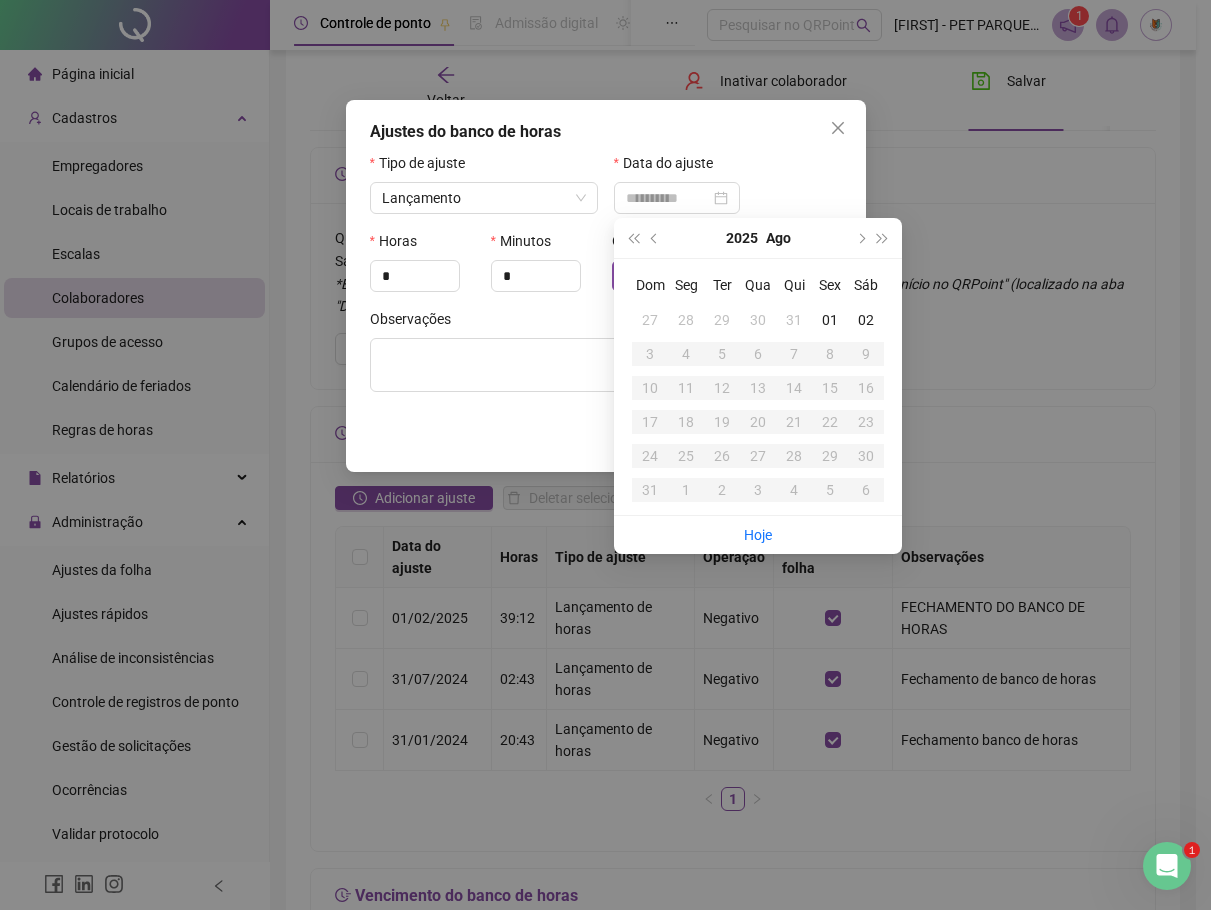 click on "31" at bounding box center (794, 320) 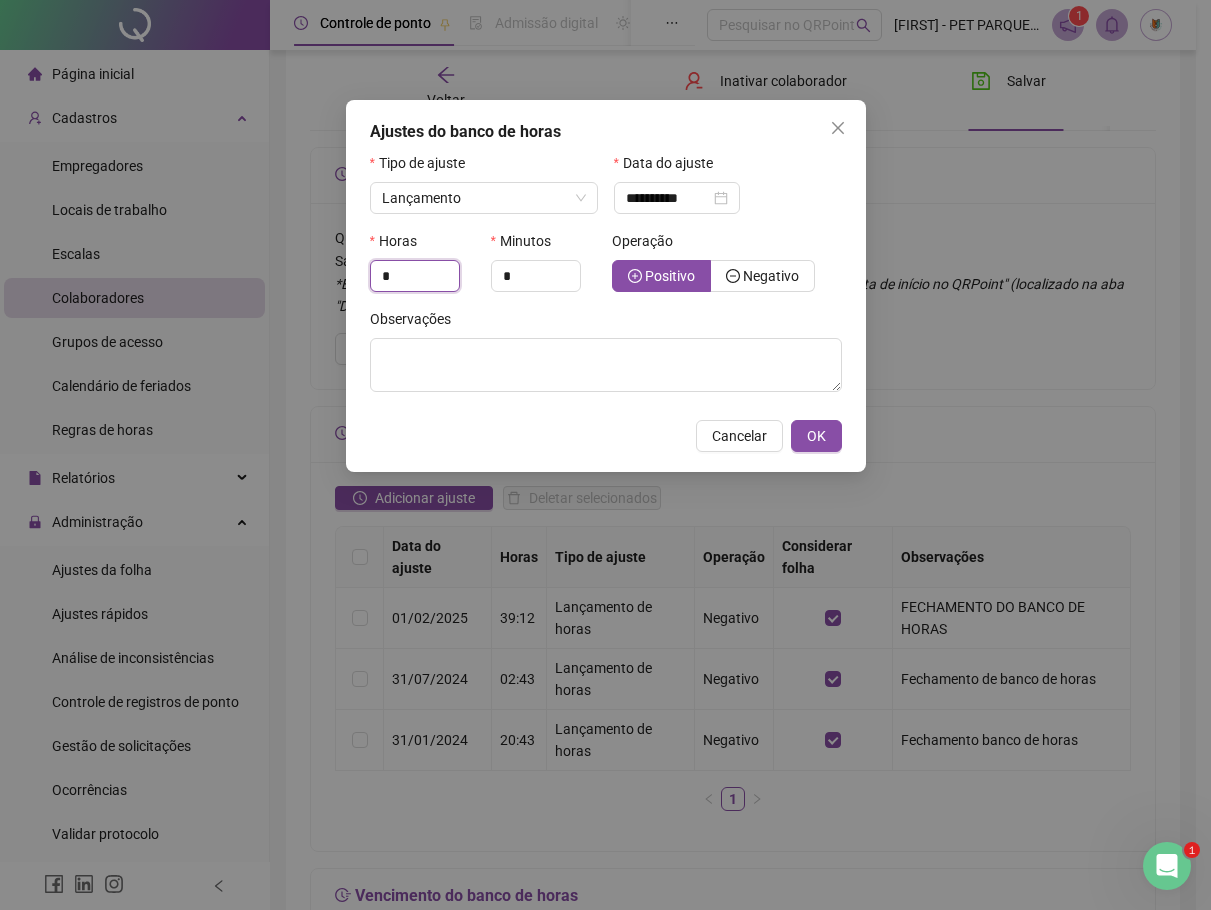 drag, startPoint x: 378, startPoint y: 273, endPoint x: 360, endPoint y: 272, distance: 18.027756 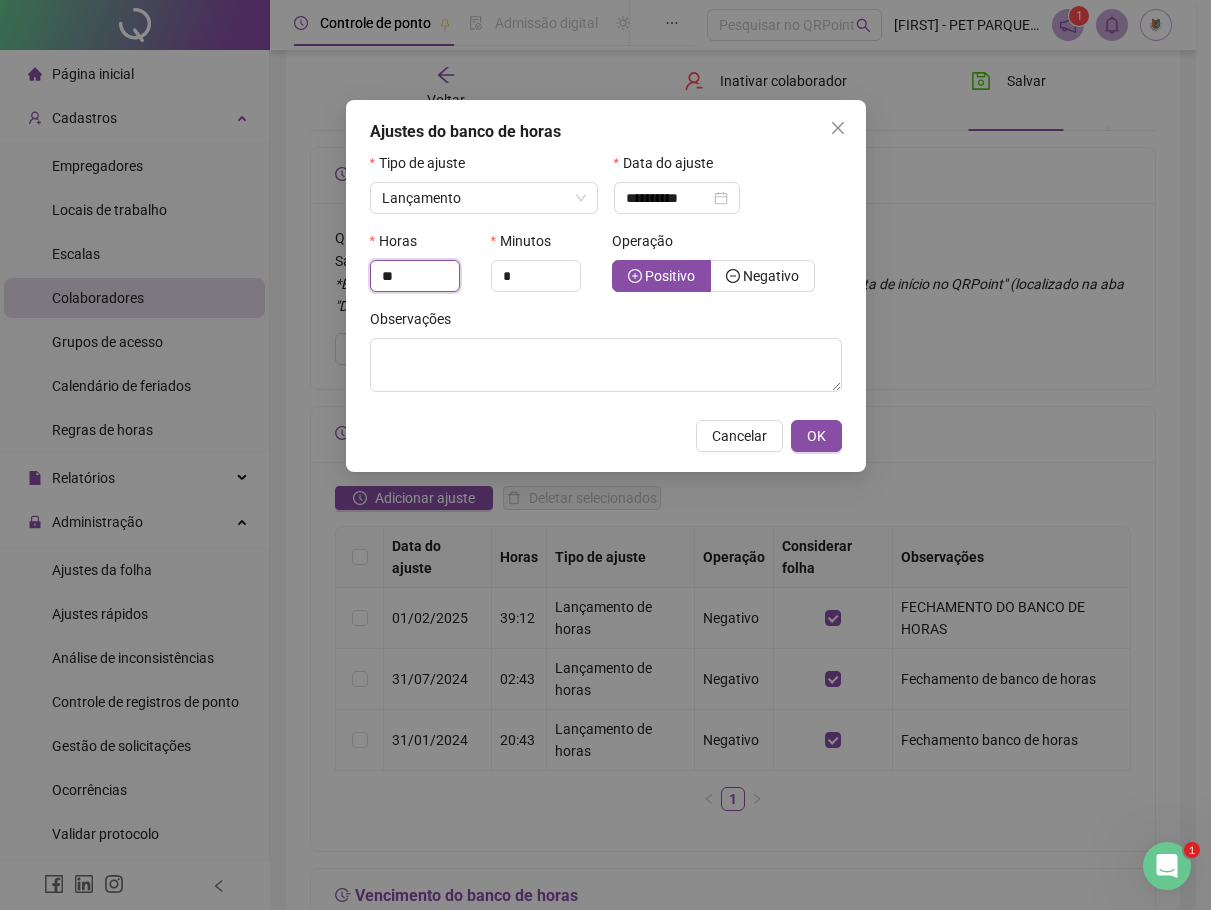 type on "**" 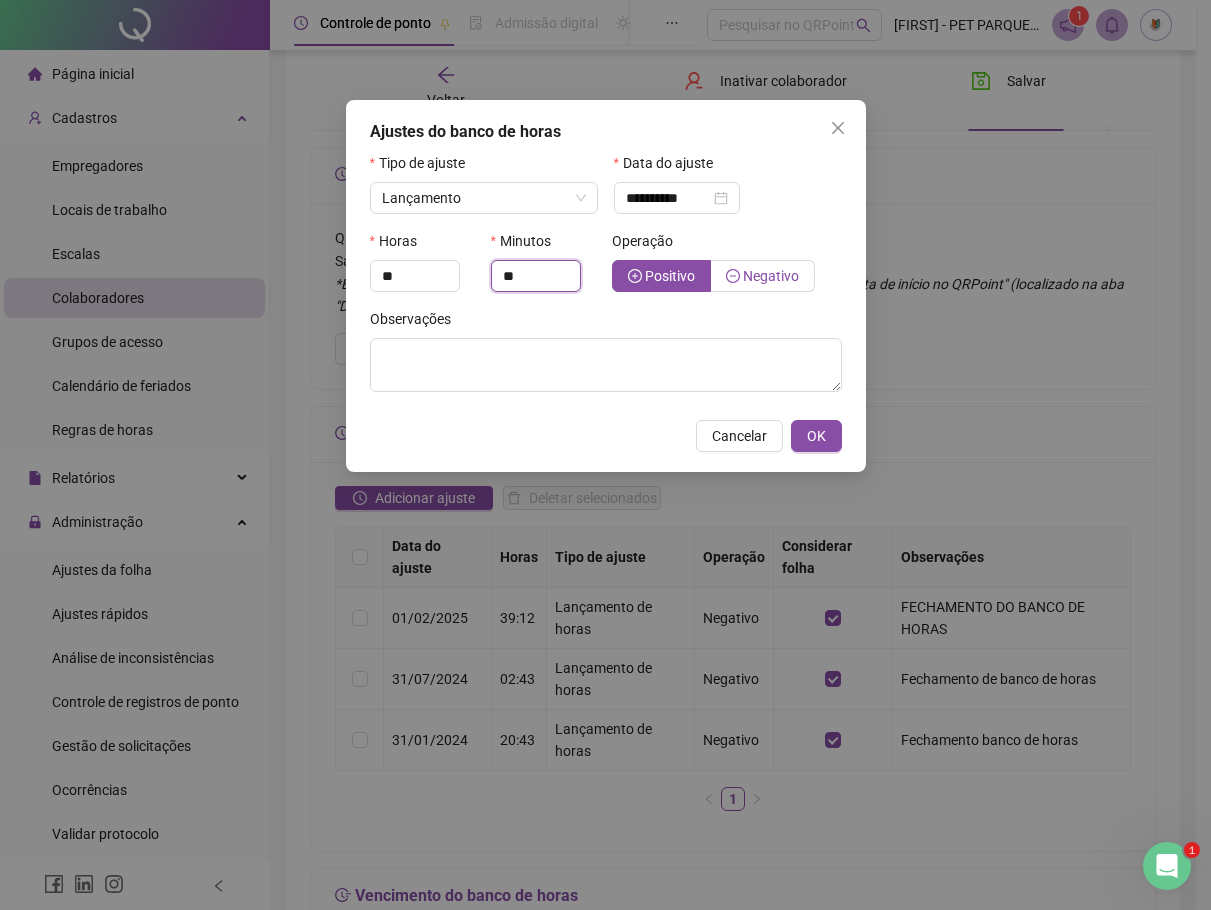 type on "**" 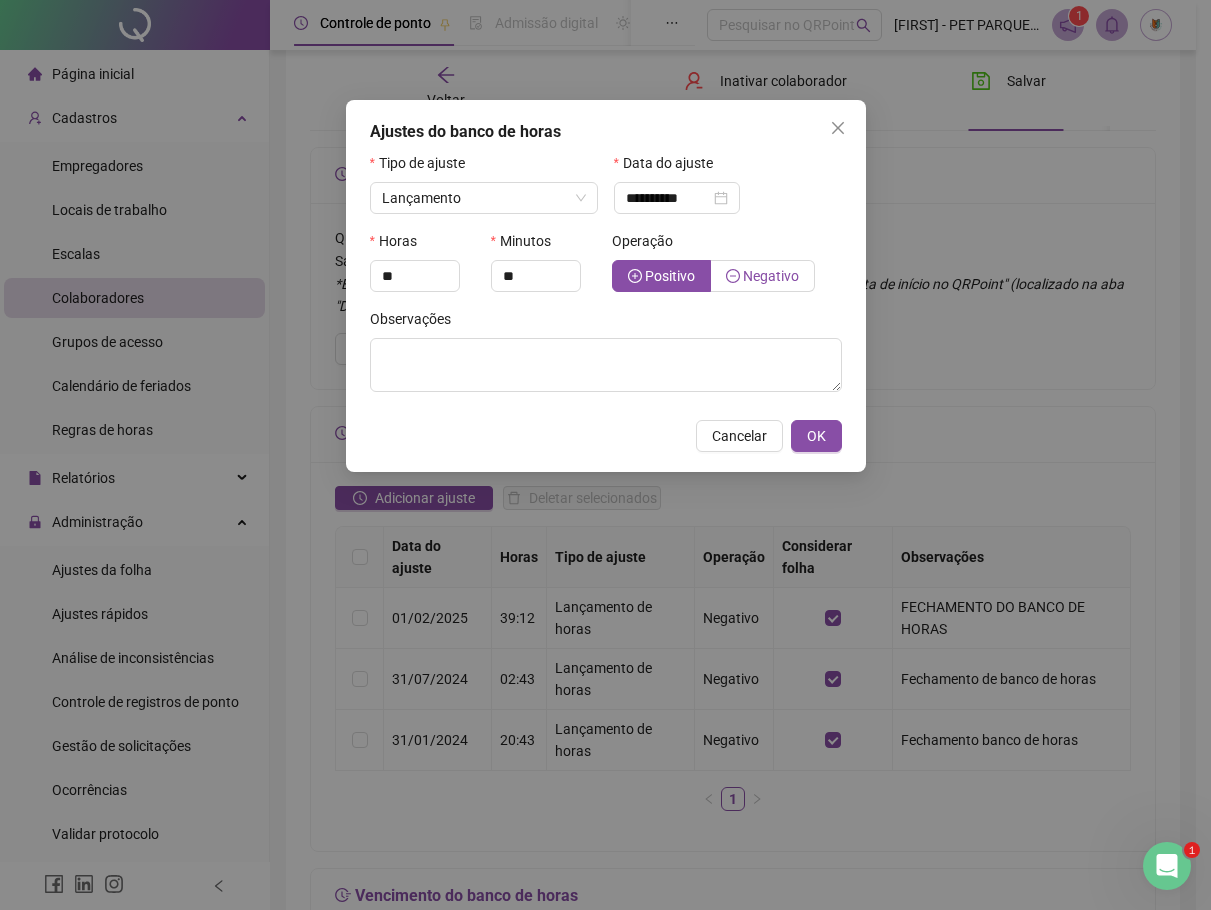 click on "Negativo" at bounding box center (771, 276) 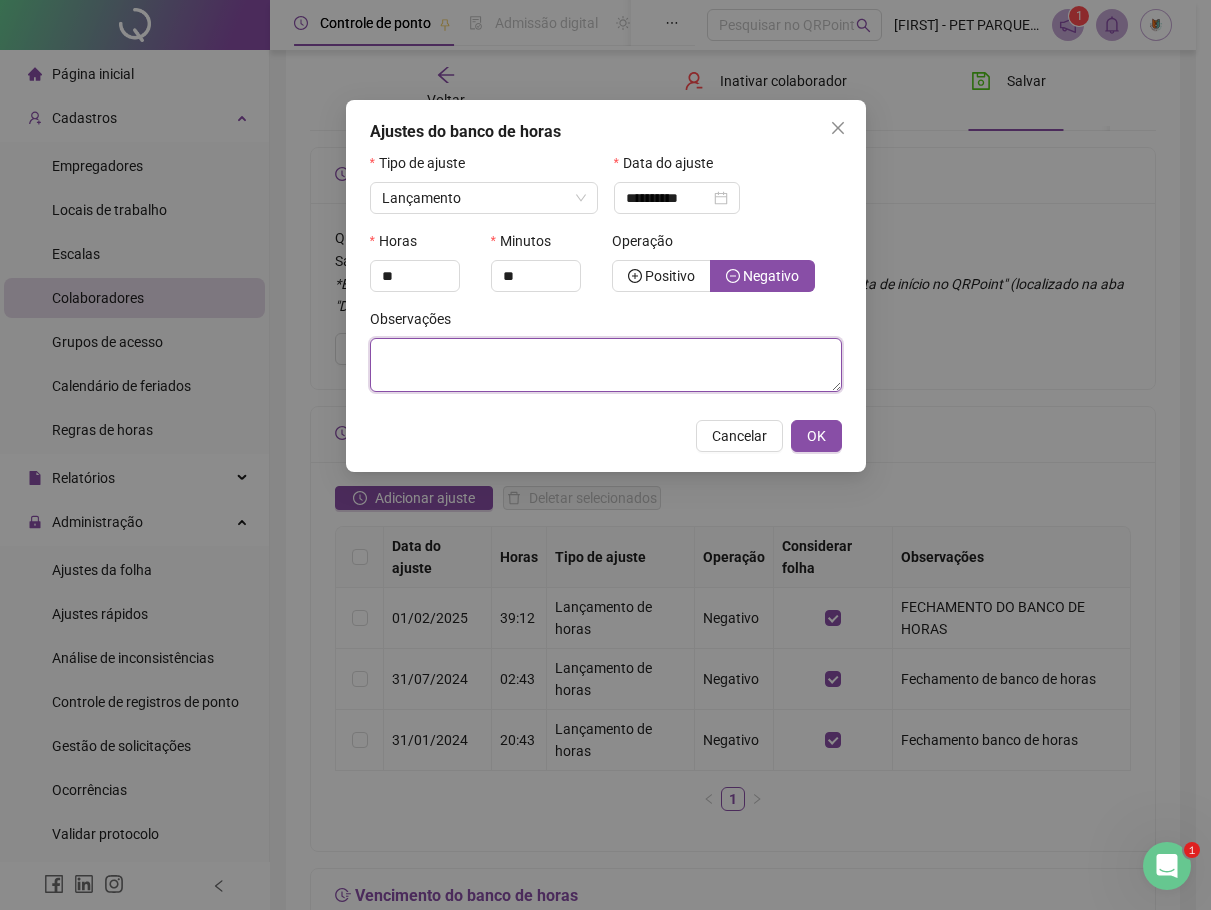 click at bounding box center (606, 365) 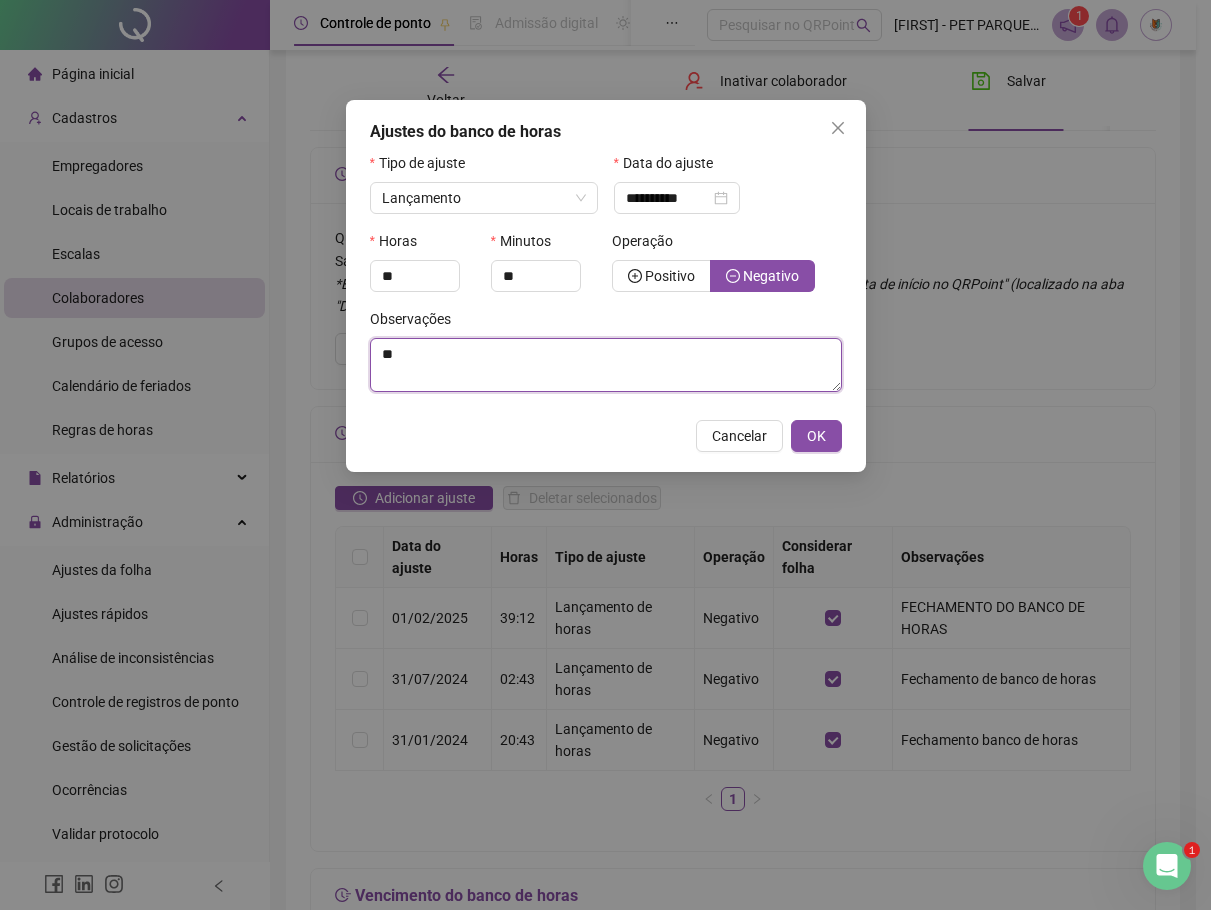 type on "*" 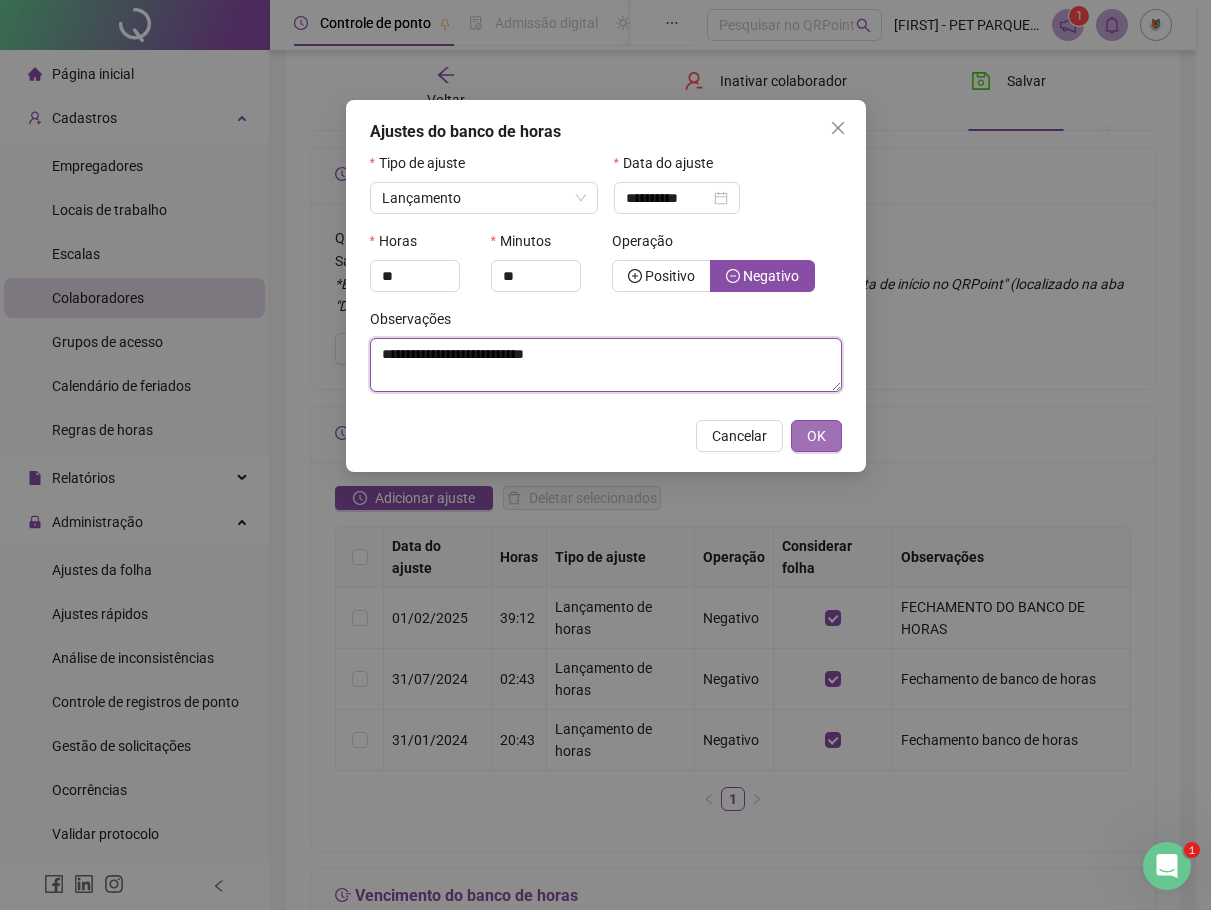 type on "**********" 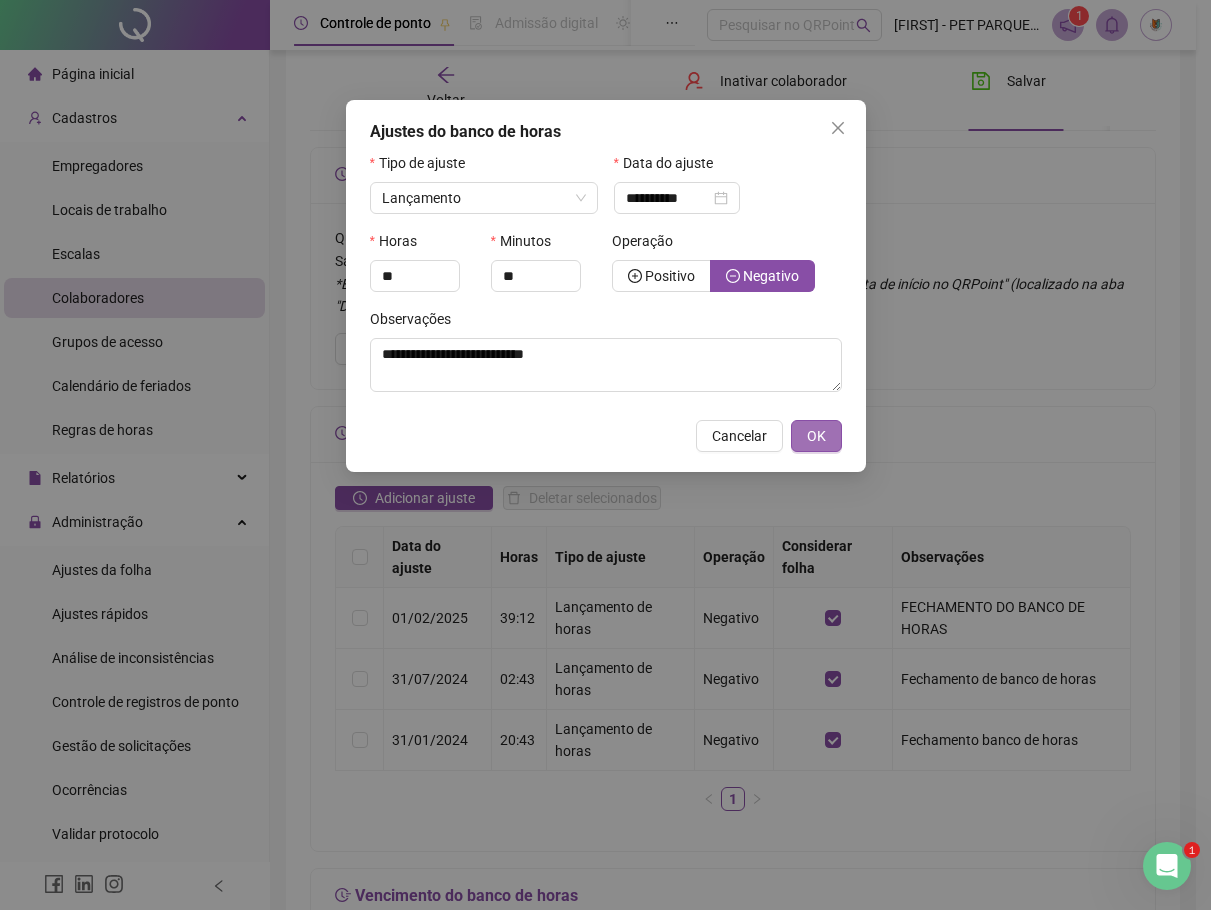 click on "OK" at bounding box center (816, 436) 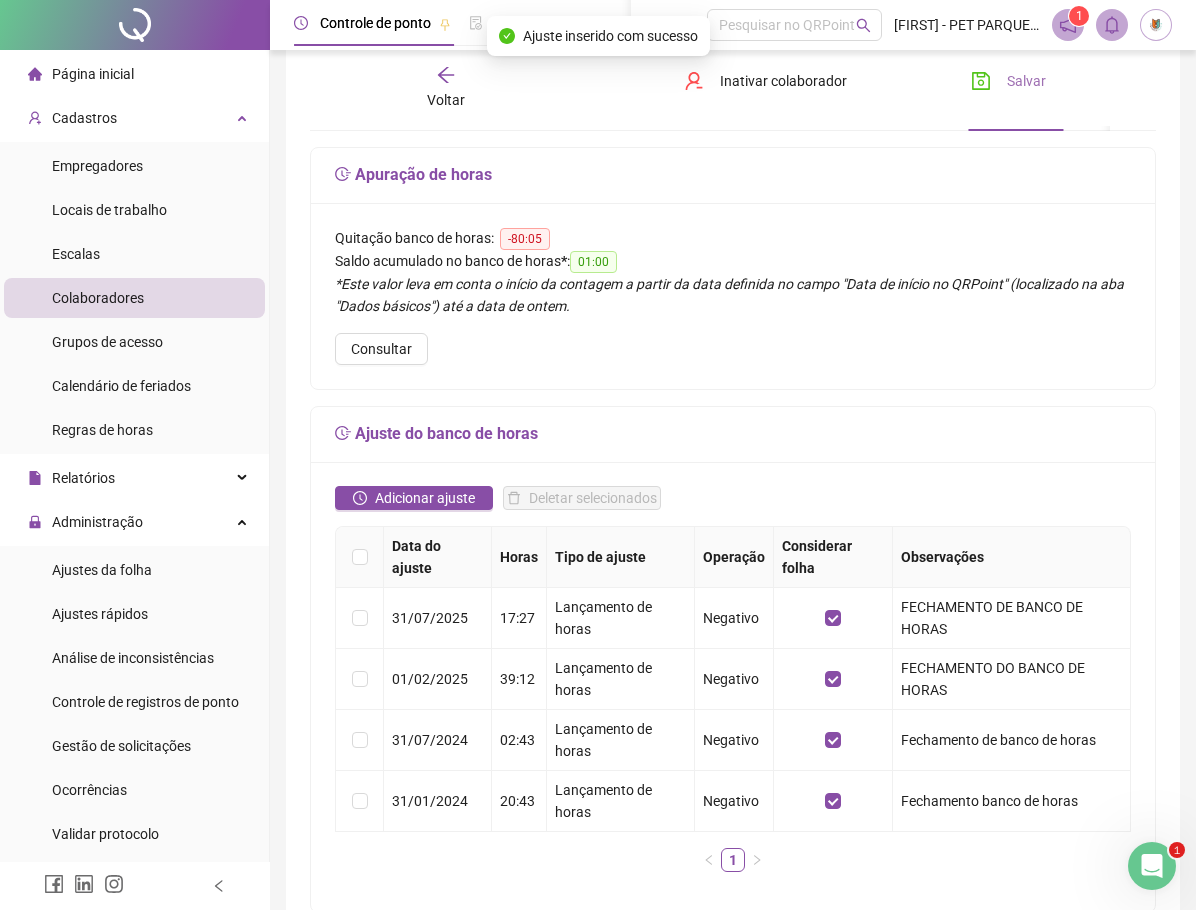 click on "Salvar" at bounding box center (1026, 81) 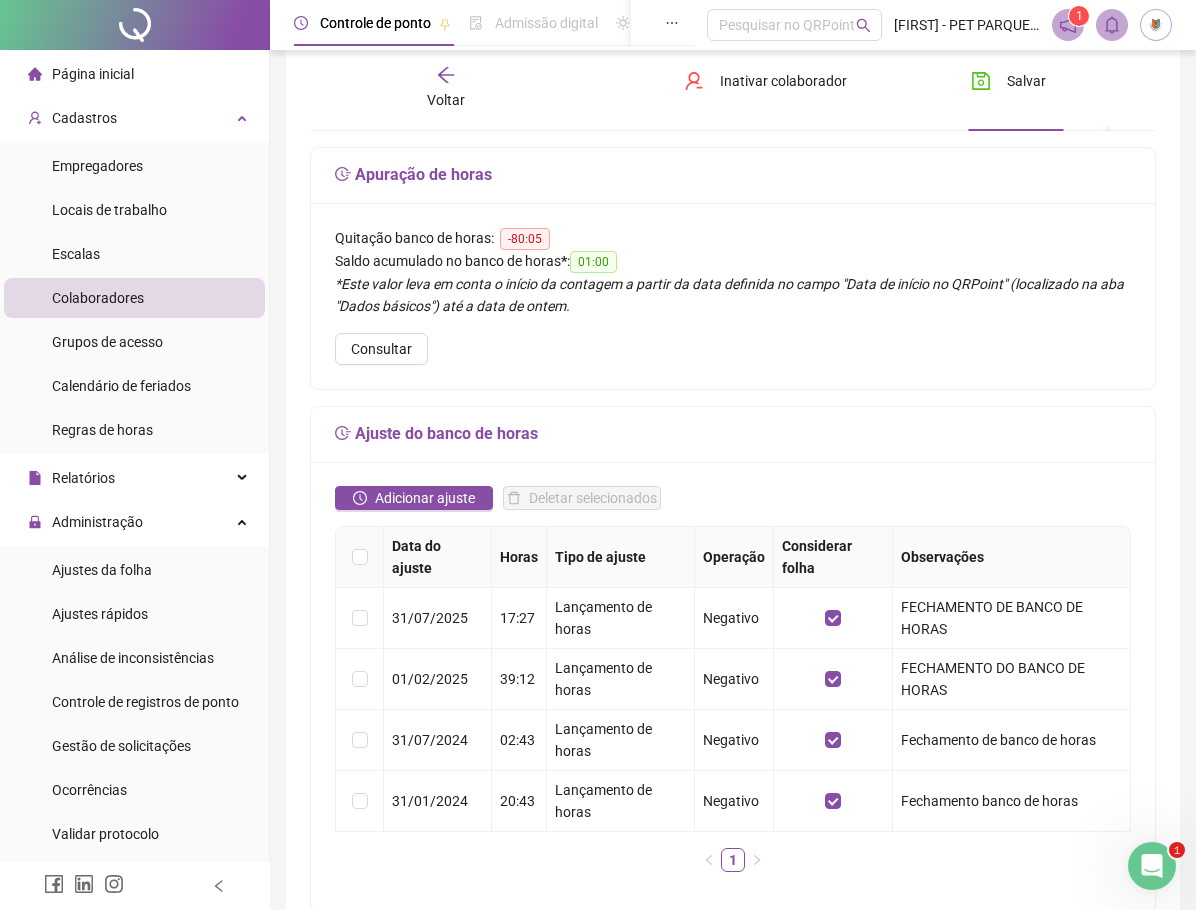 click on "Voltar" at bounding box center (446, 100) 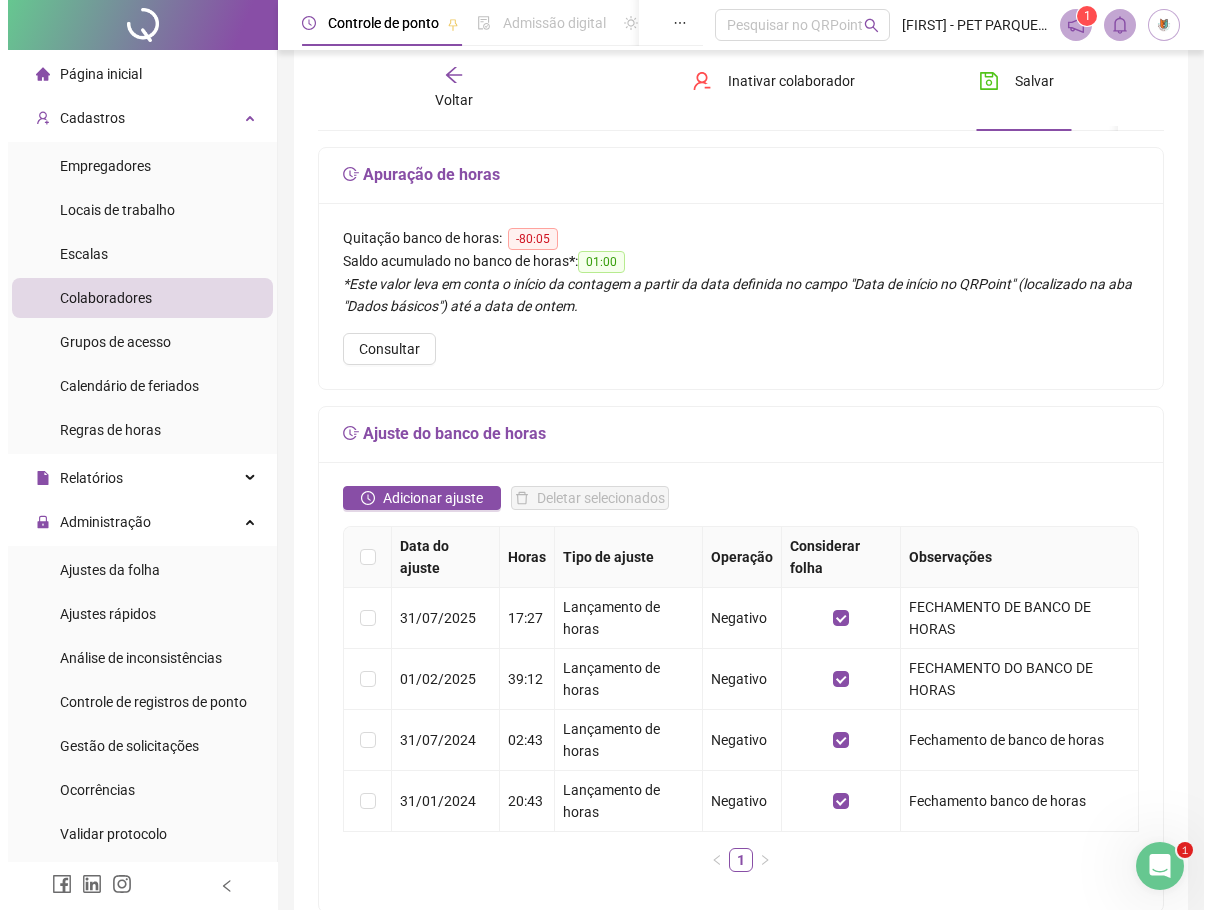 scroll, scrollTop: 0, scrollLeft: 0, axis: both 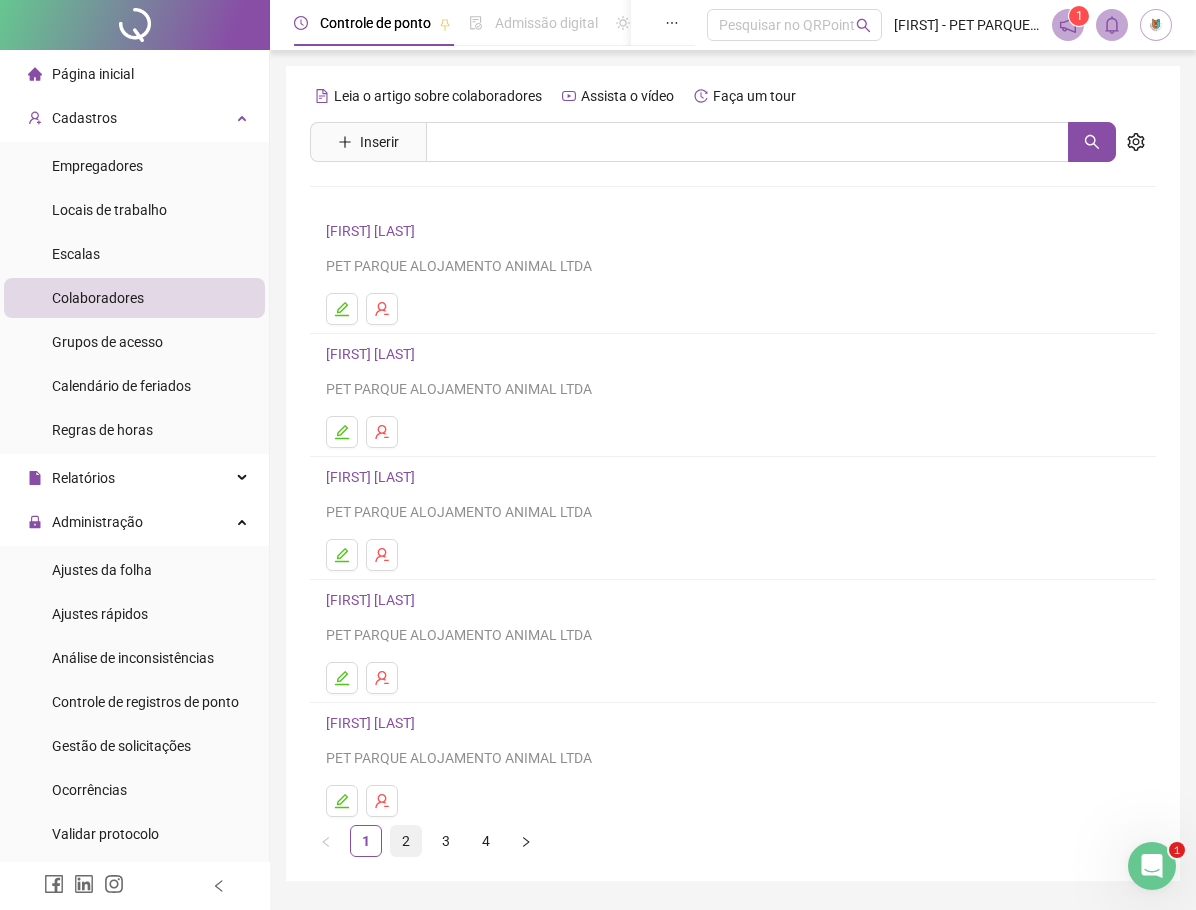 click on "2" at bounding box center (406, 841) 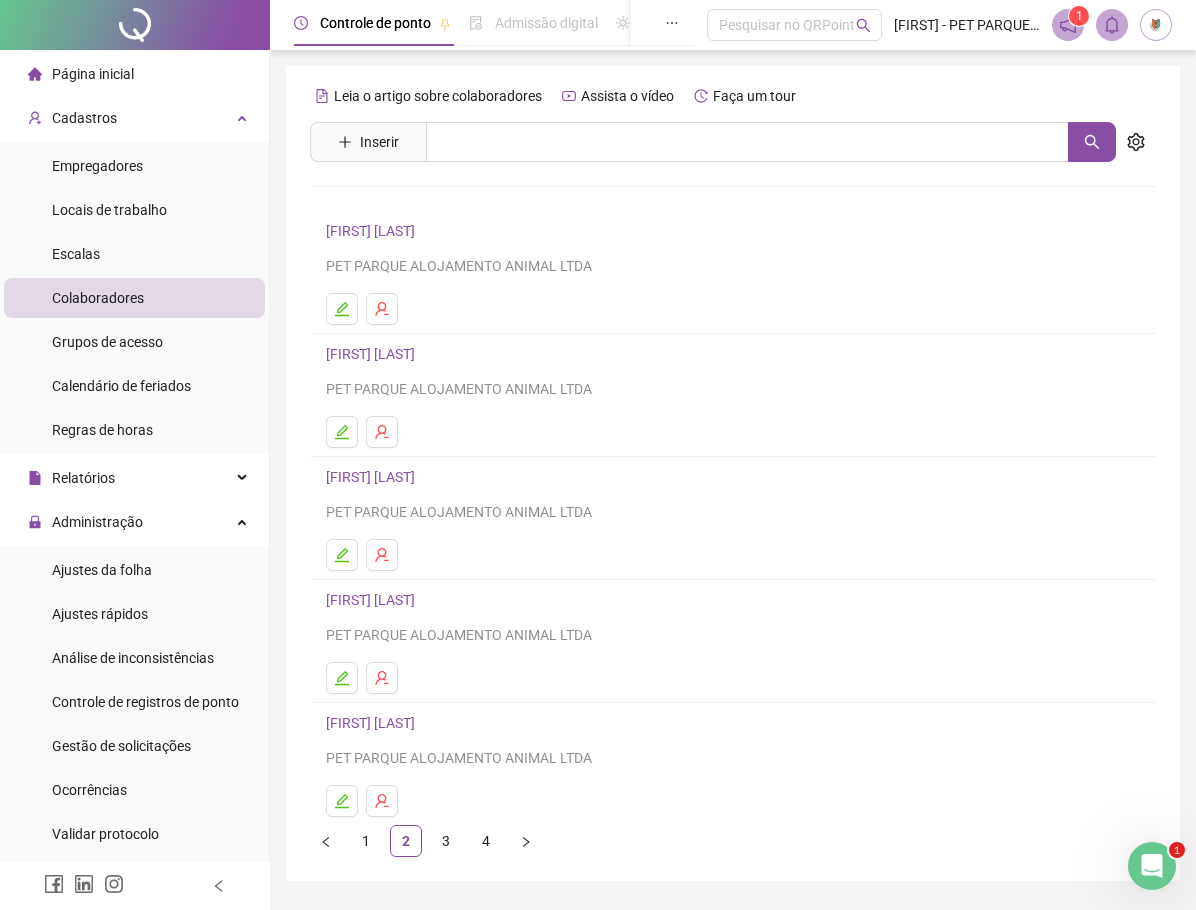 click on "[FIRST] [LAST]" at bounding box center (373, 600) 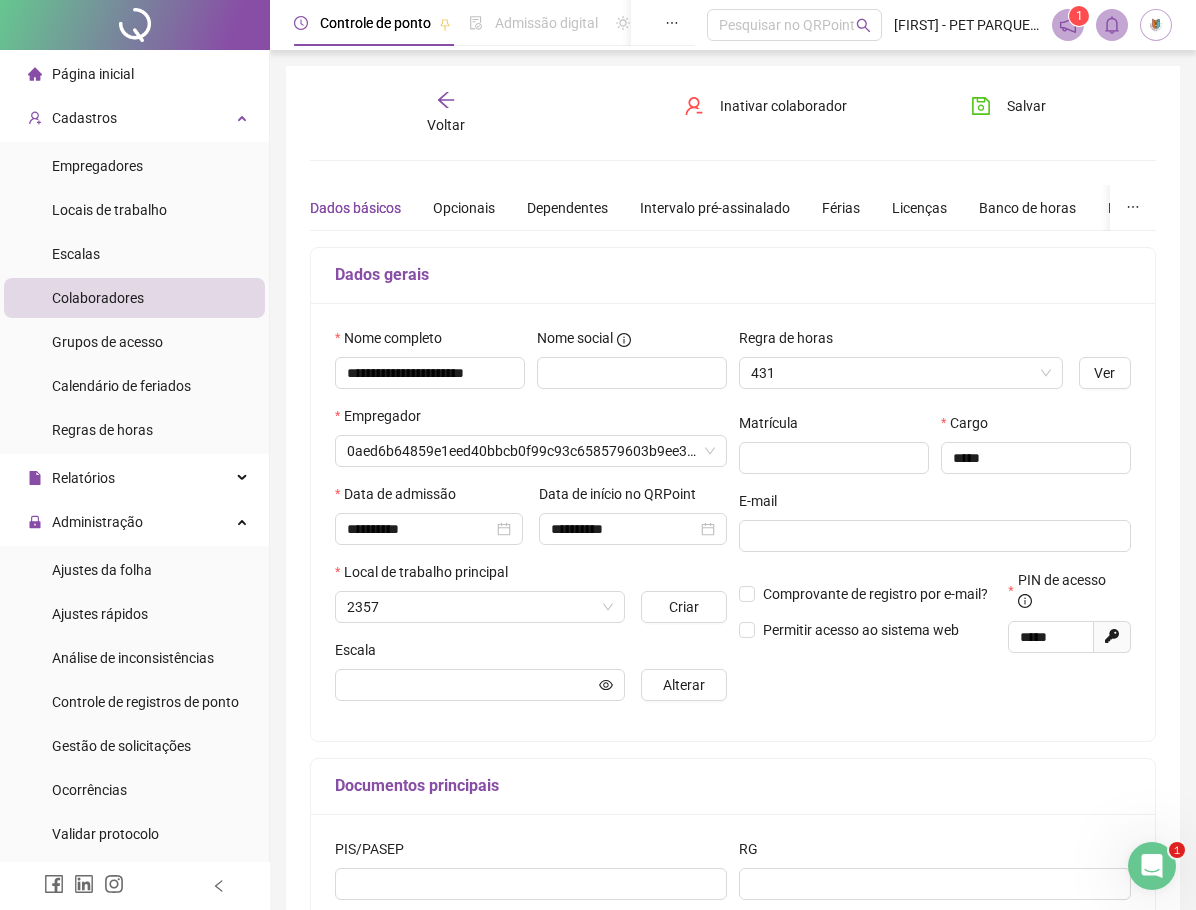 type on "**********" 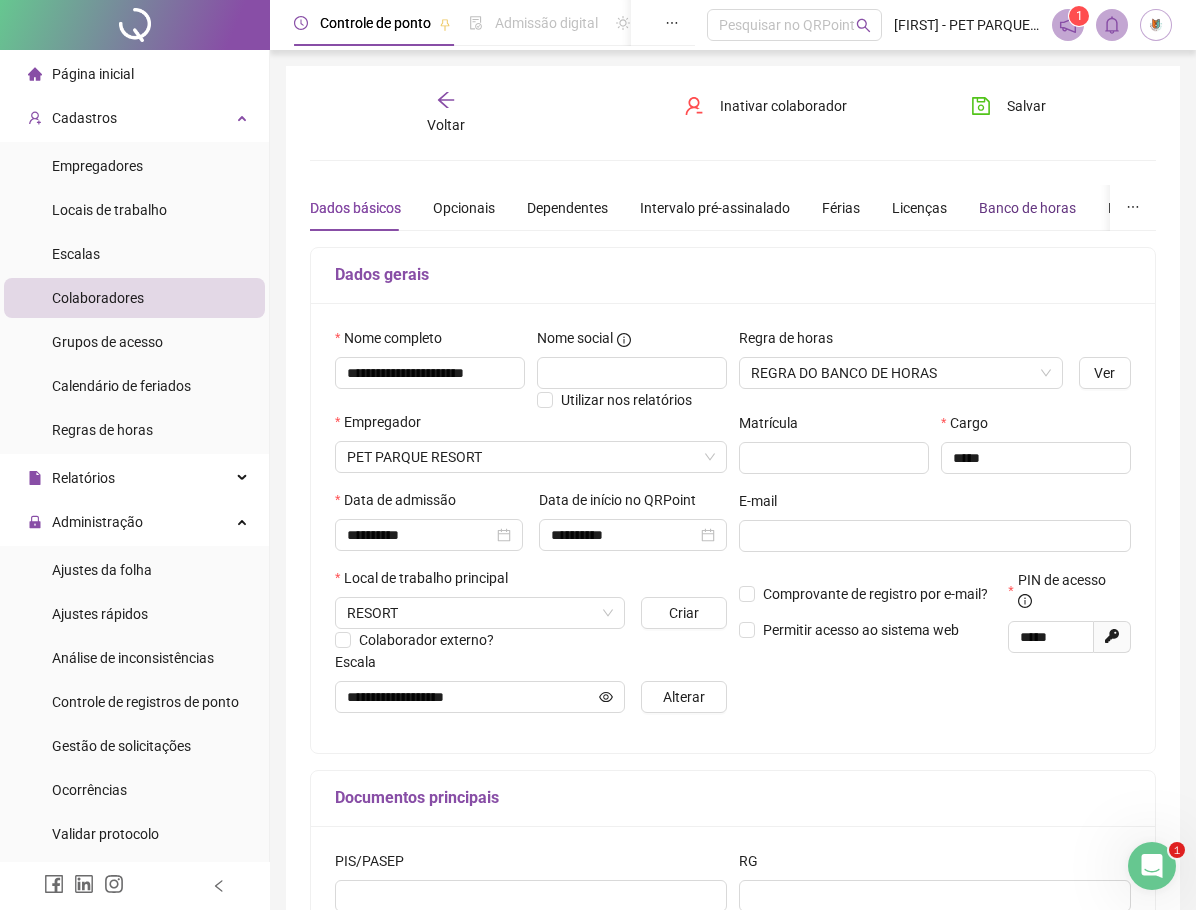 click on "Banco de horas" at bounding box center (1027, 208) 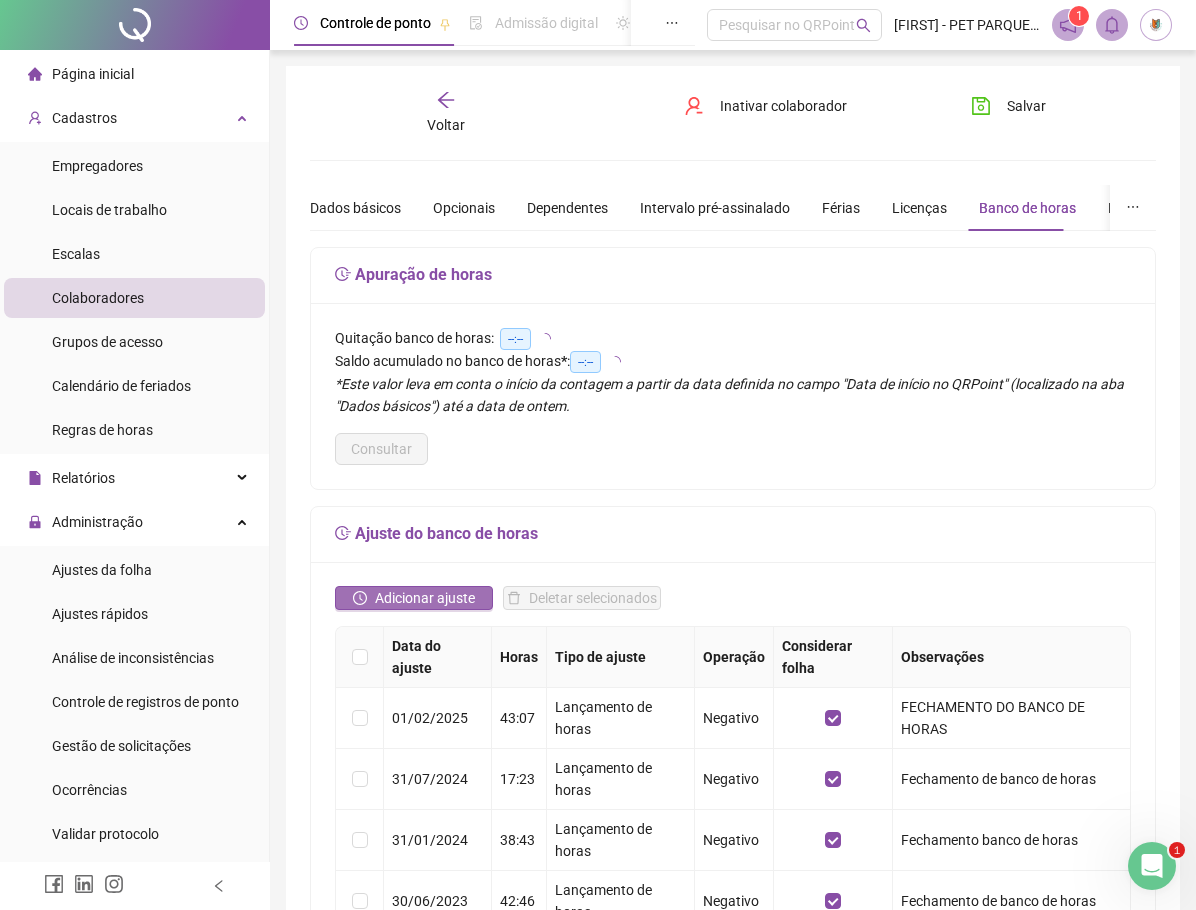 click on "Adicionar ajuste" at bounding box center [425, 598] 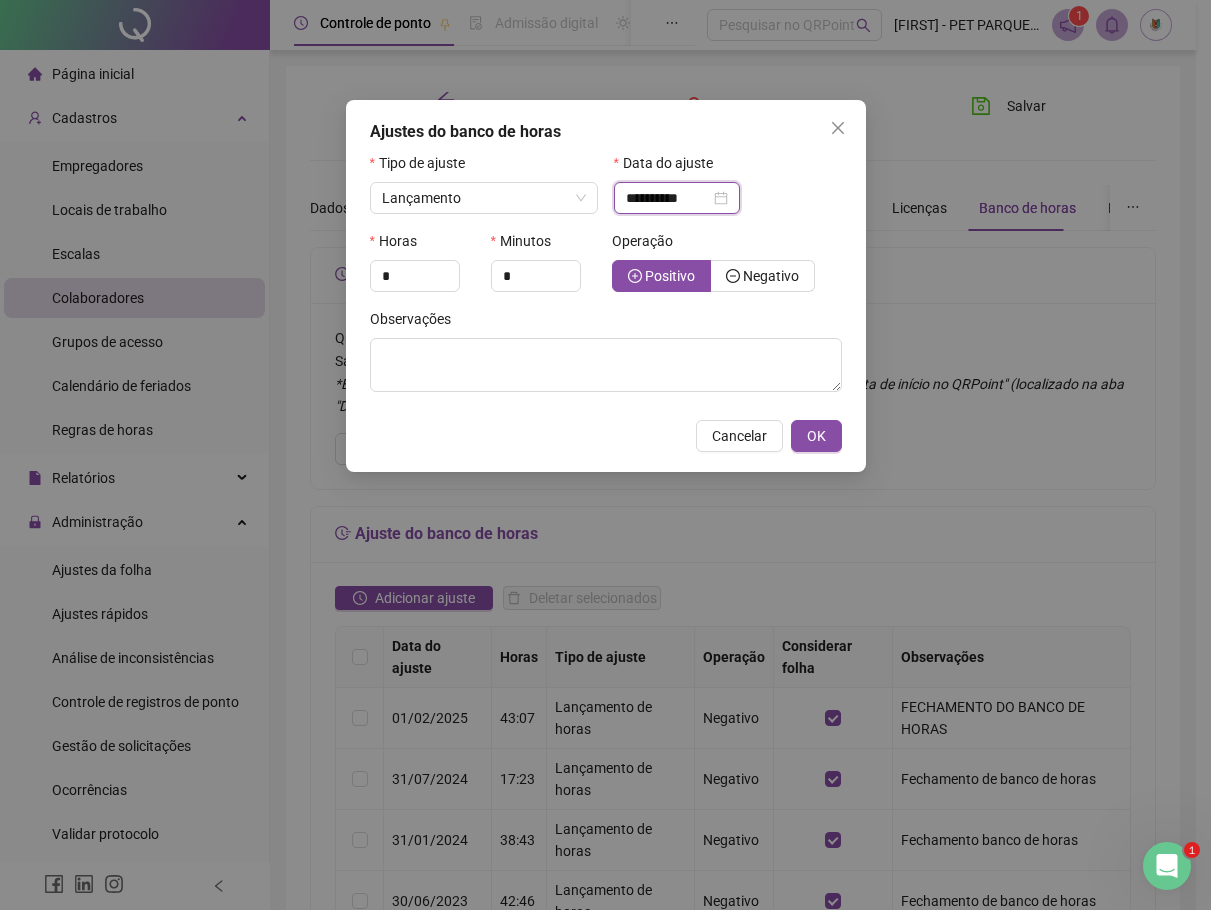 drag, startPoint x: 682, startPoint y: 196, endPoint x: 685, endPoint y: 207, distance: 11.401754 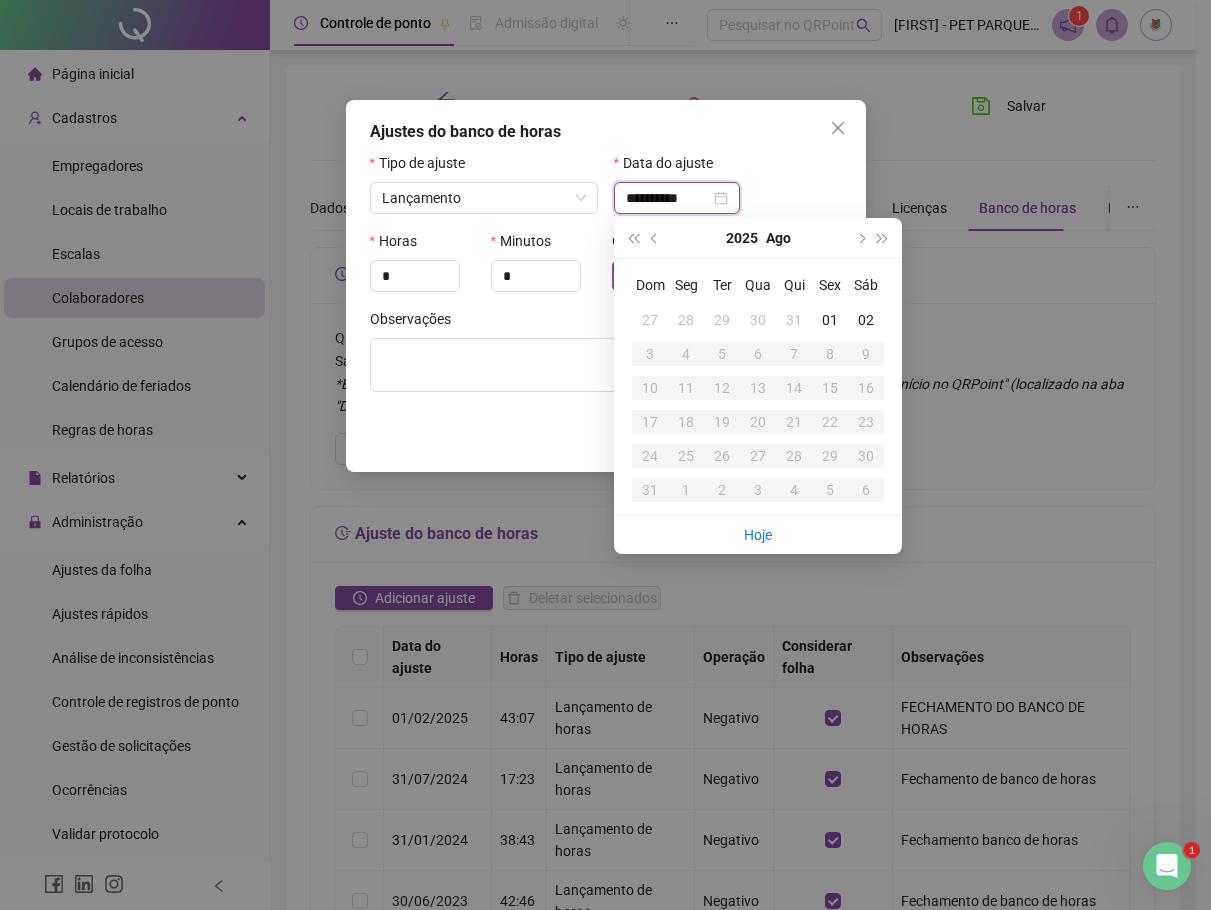 type on "**********" 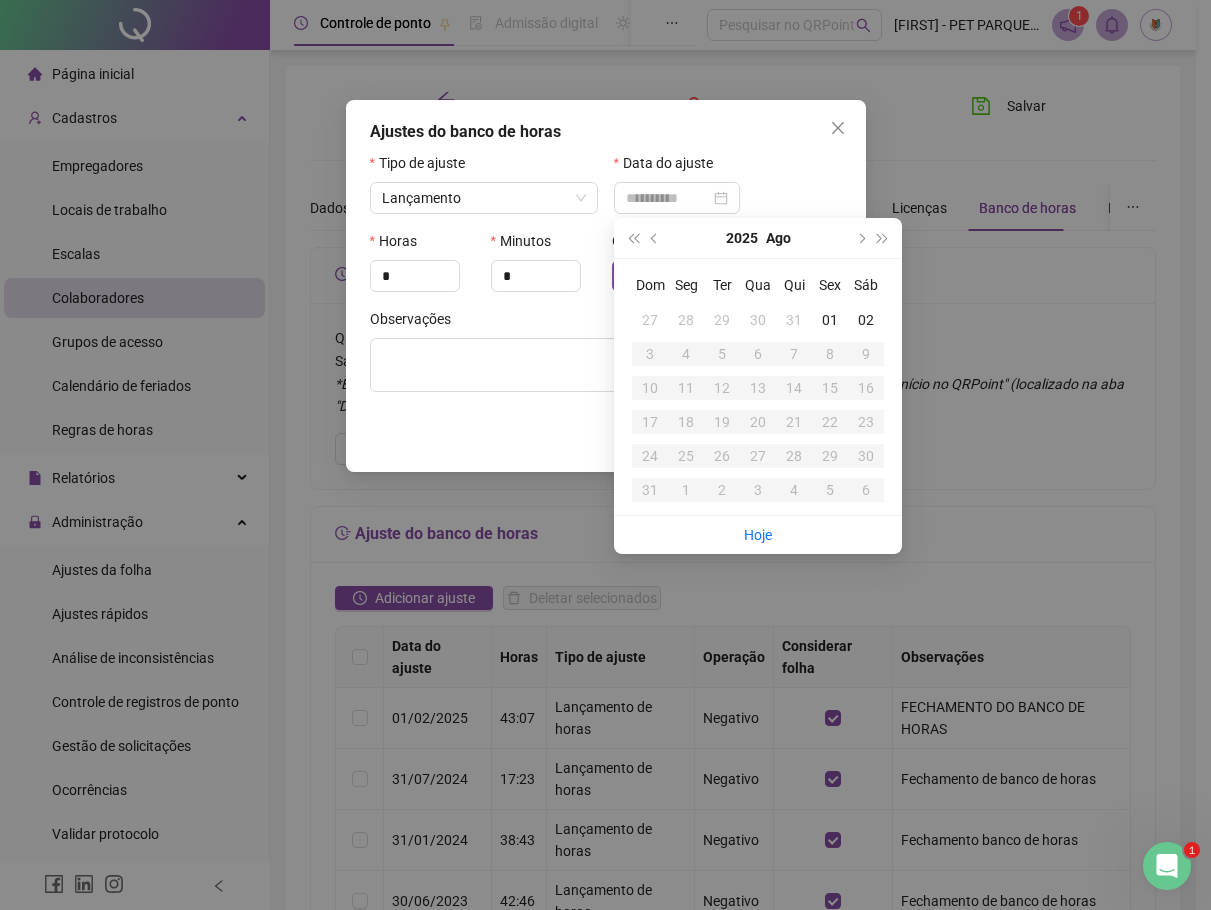 click on "31" at bounding box center (794, 320) 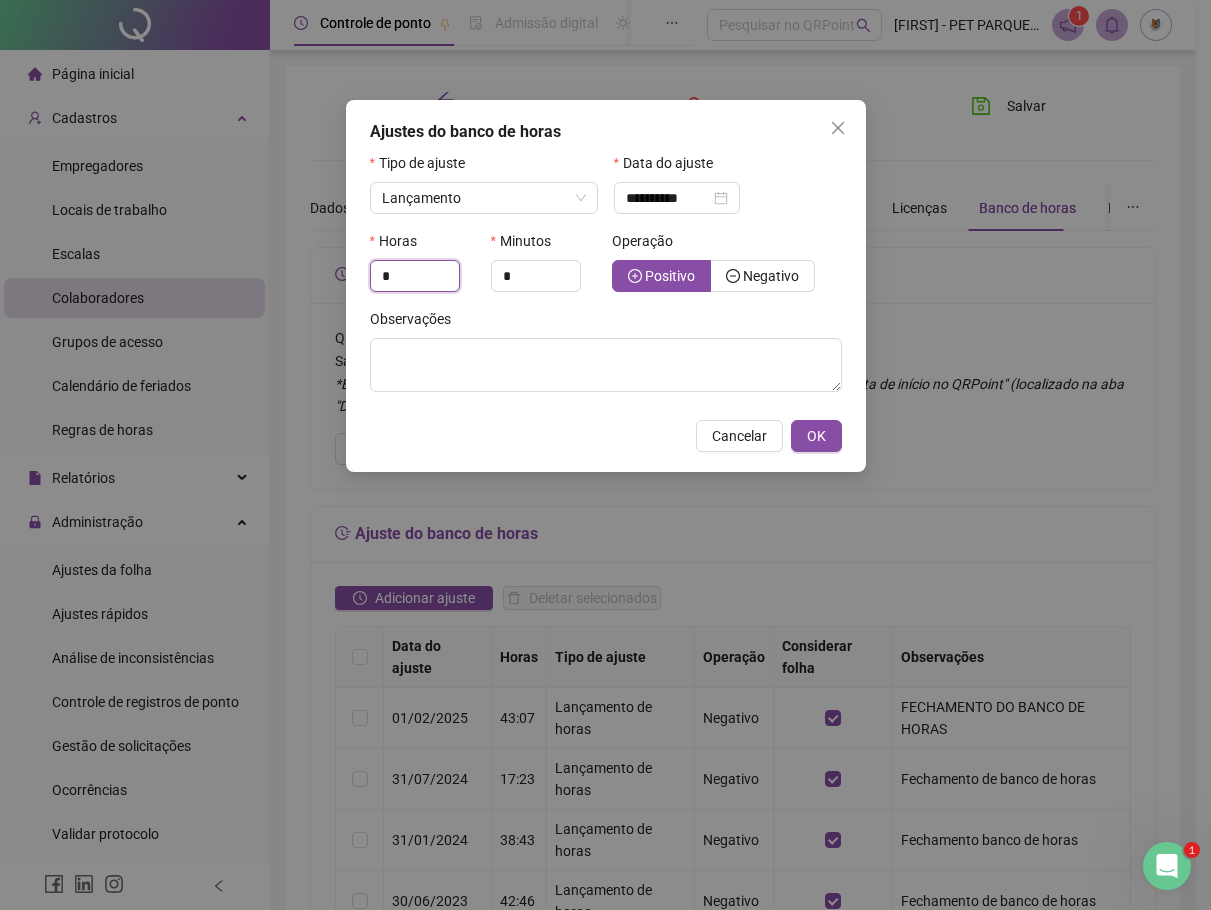 drag, startPoint x: 401, startPoint y: 278, endPoint x: 347, endPoint y: 275, distance: 54.08327 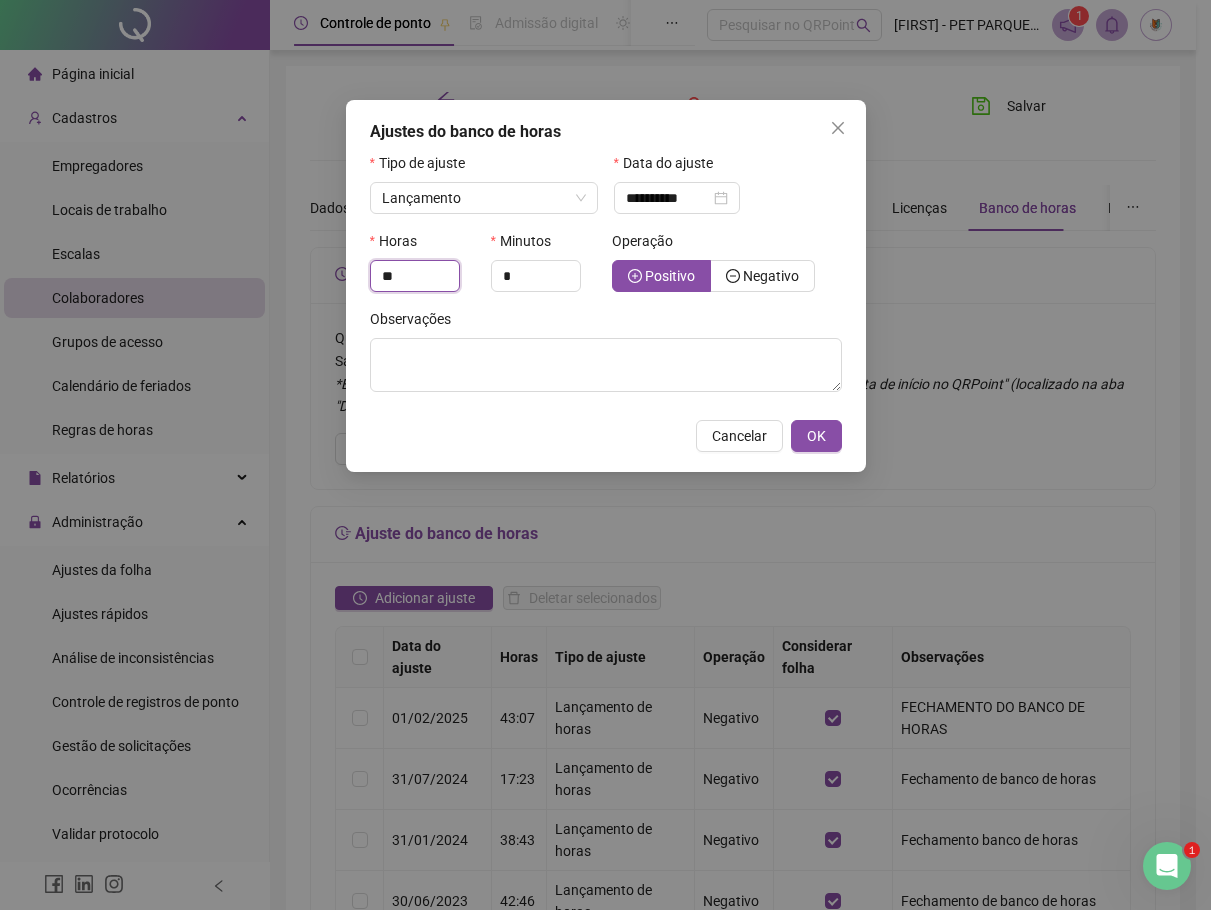 type on "**" 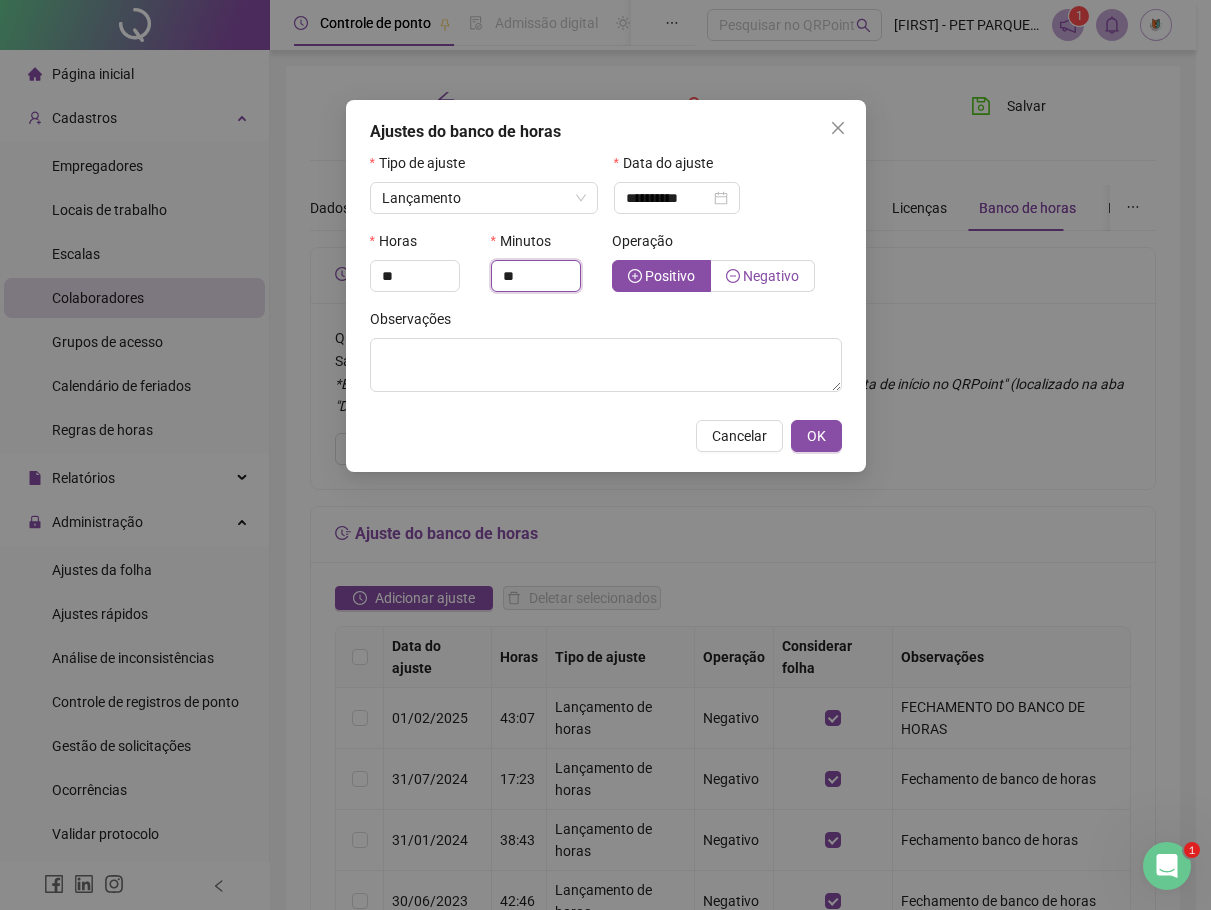 type on "**" 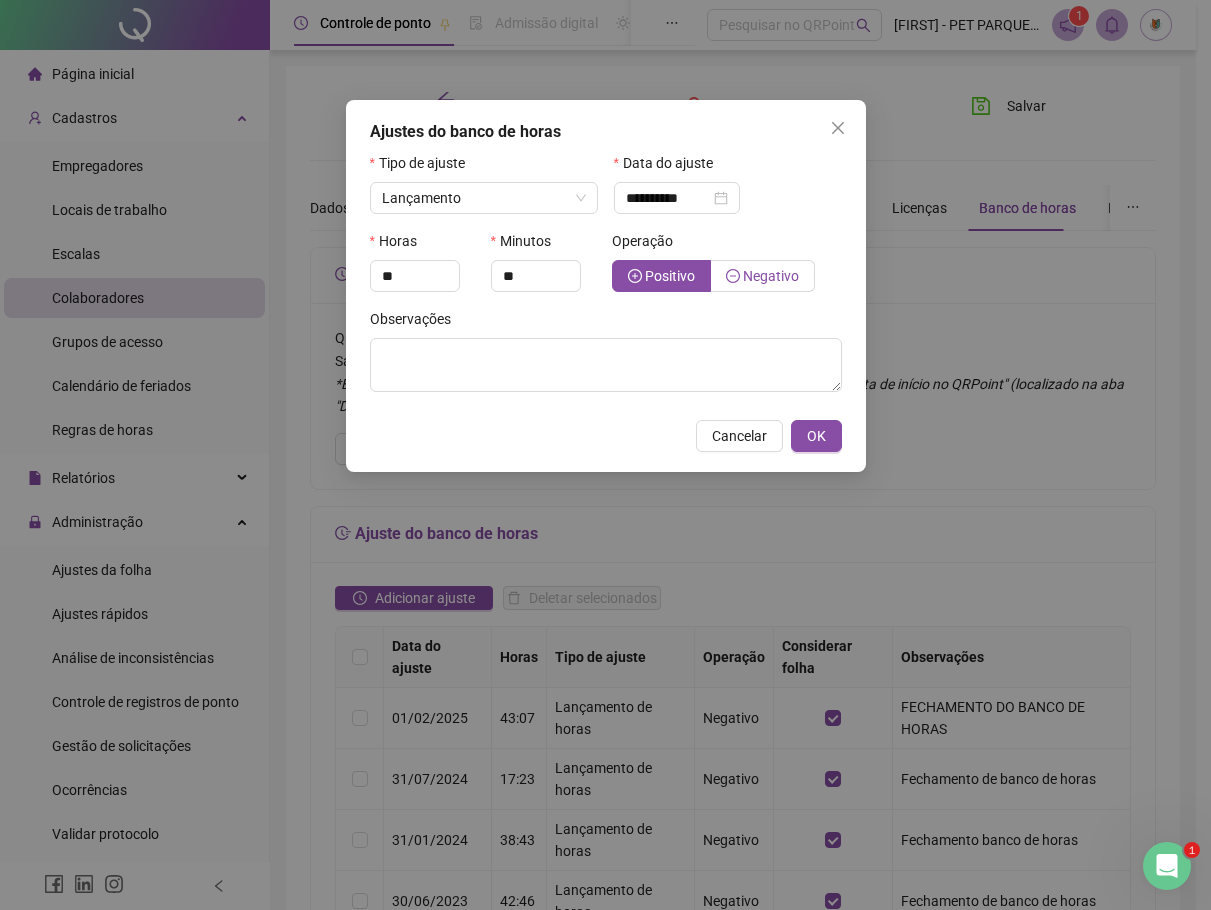 click on "Negativo" at bounding box center [771, 276] 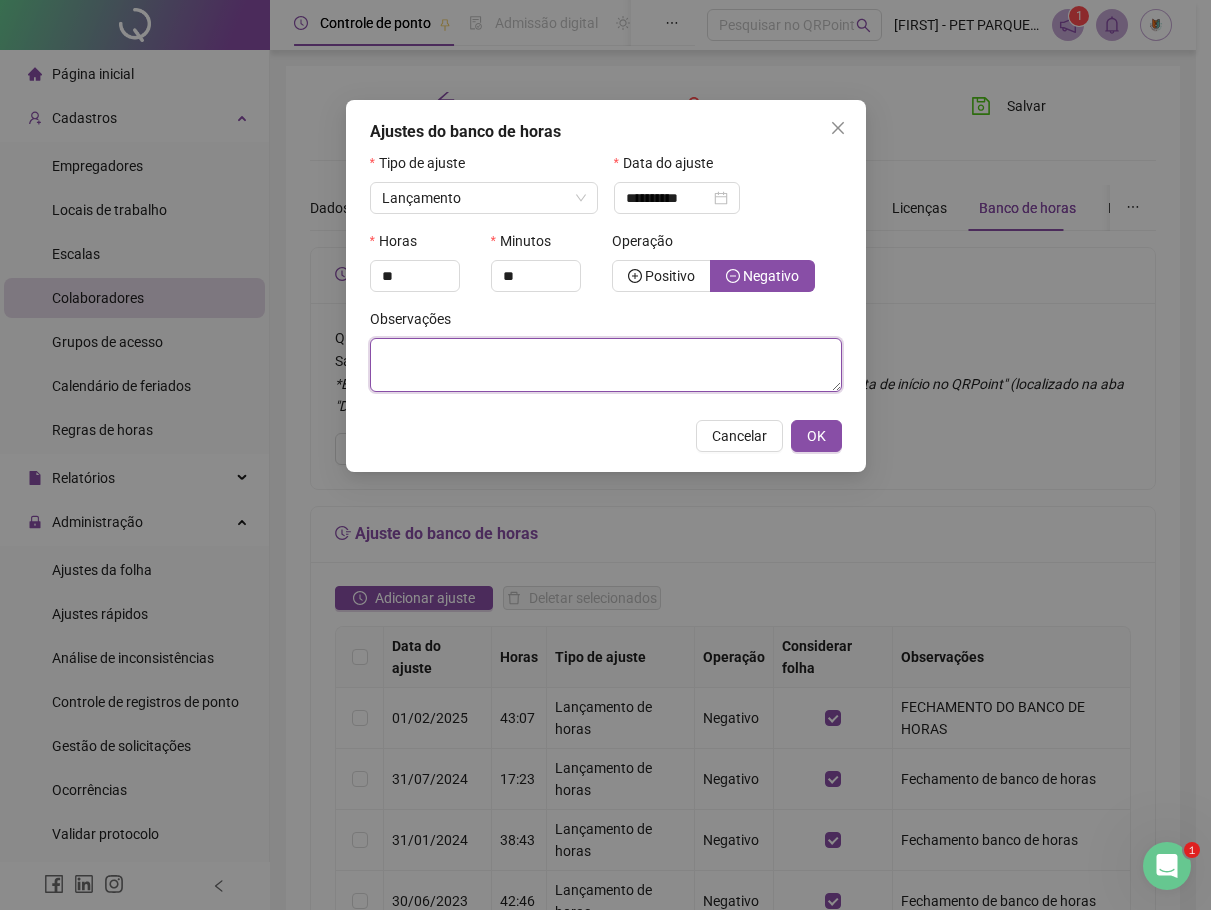 click at bounding box center [606, 365] 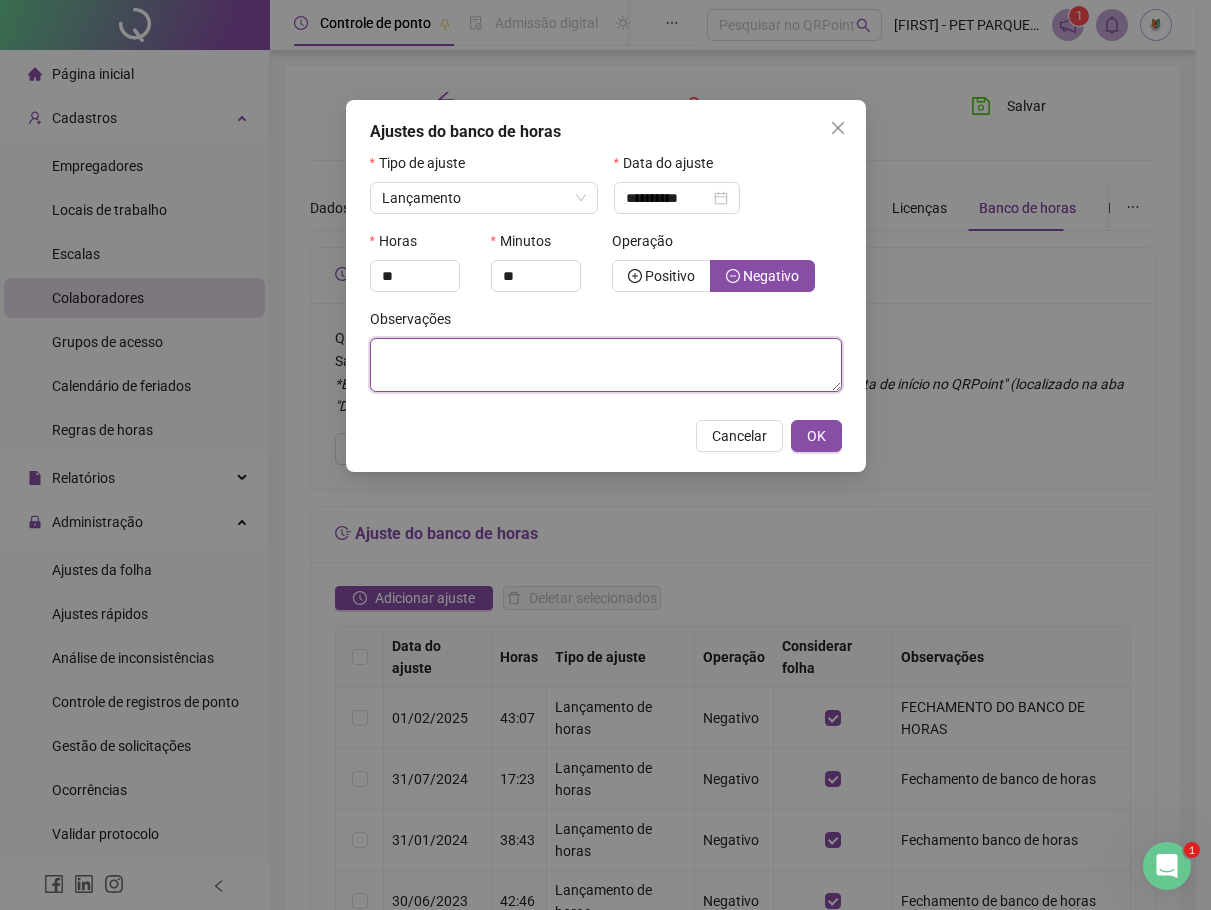 paste on "********" 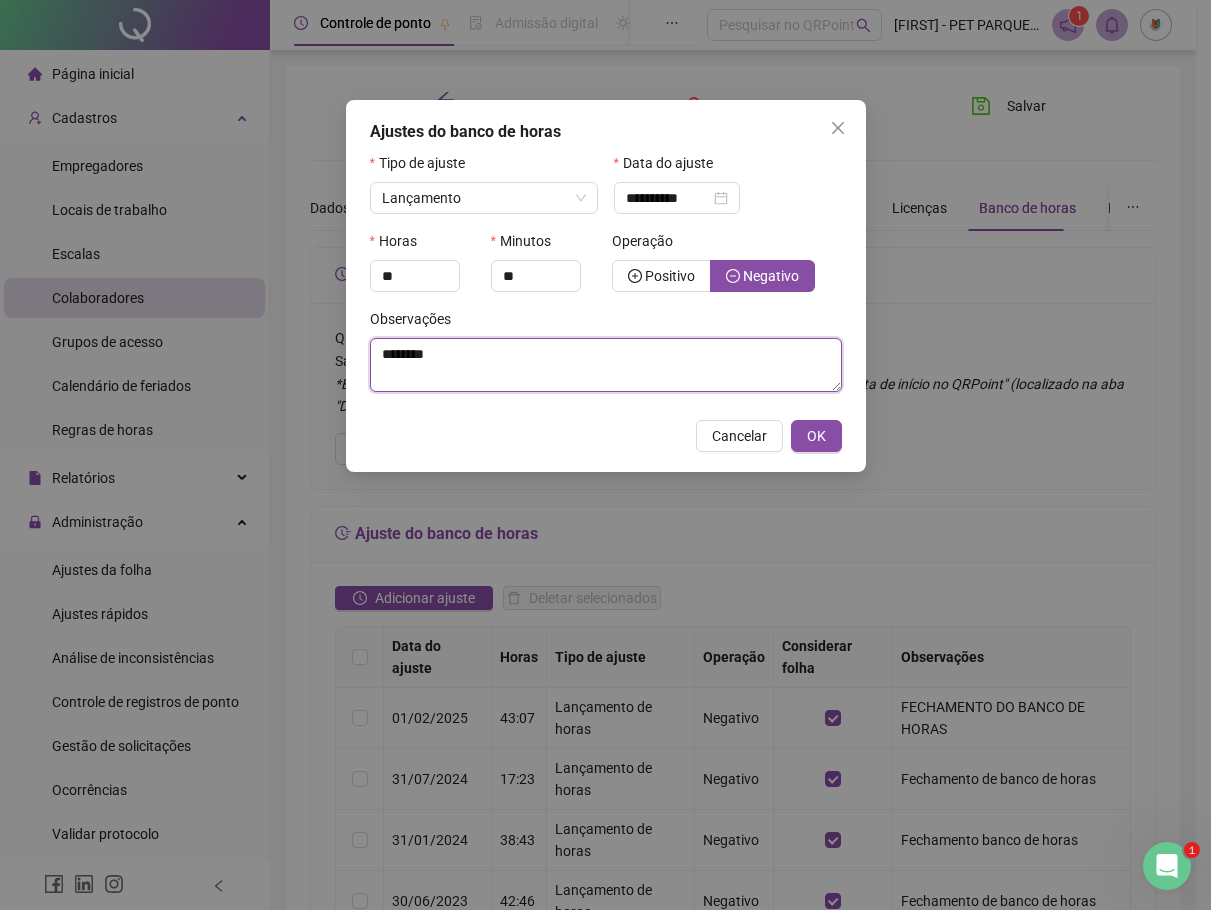 drag, startPoint x: 474, startPoint y: 363, endPoint x: 316, endPoint y: 357, distance: 158.11388 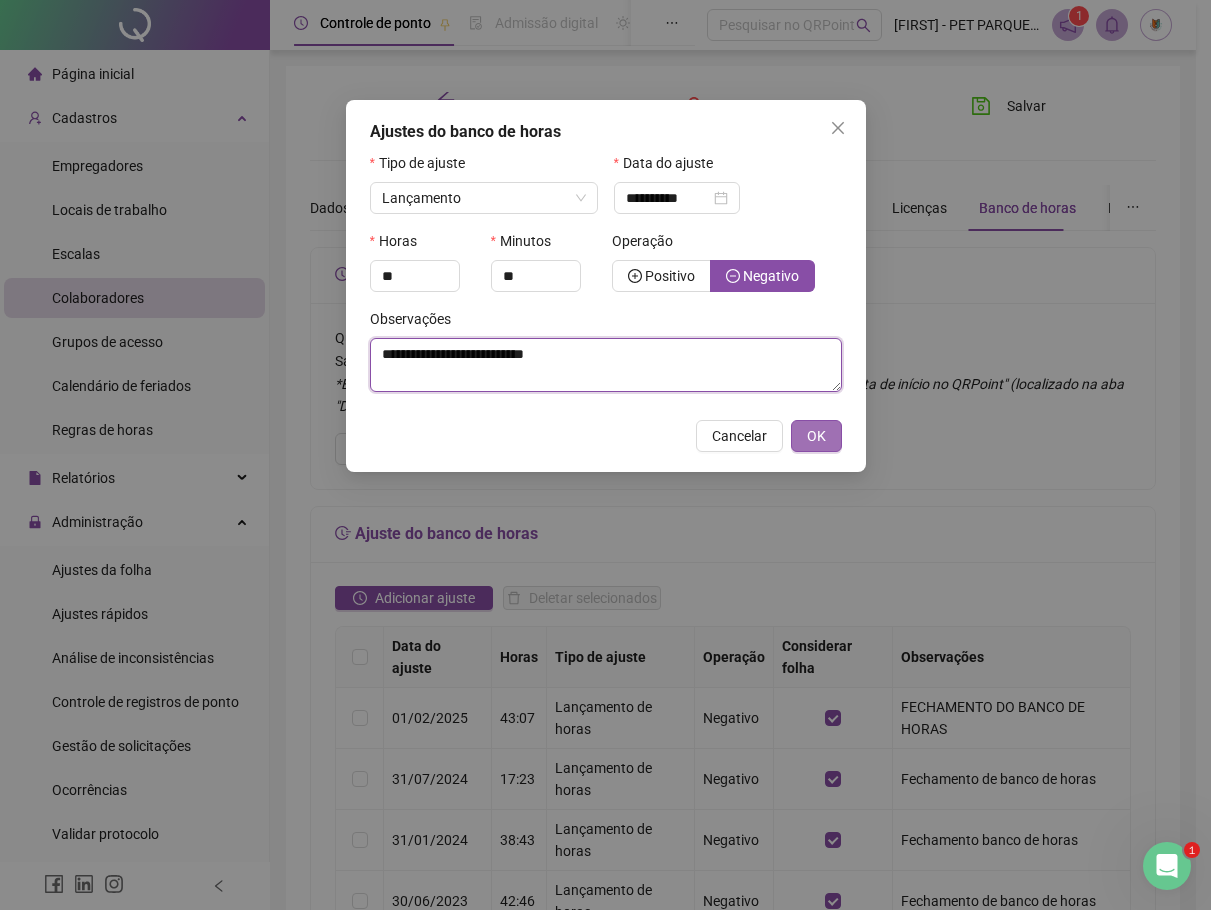 type on "**********" 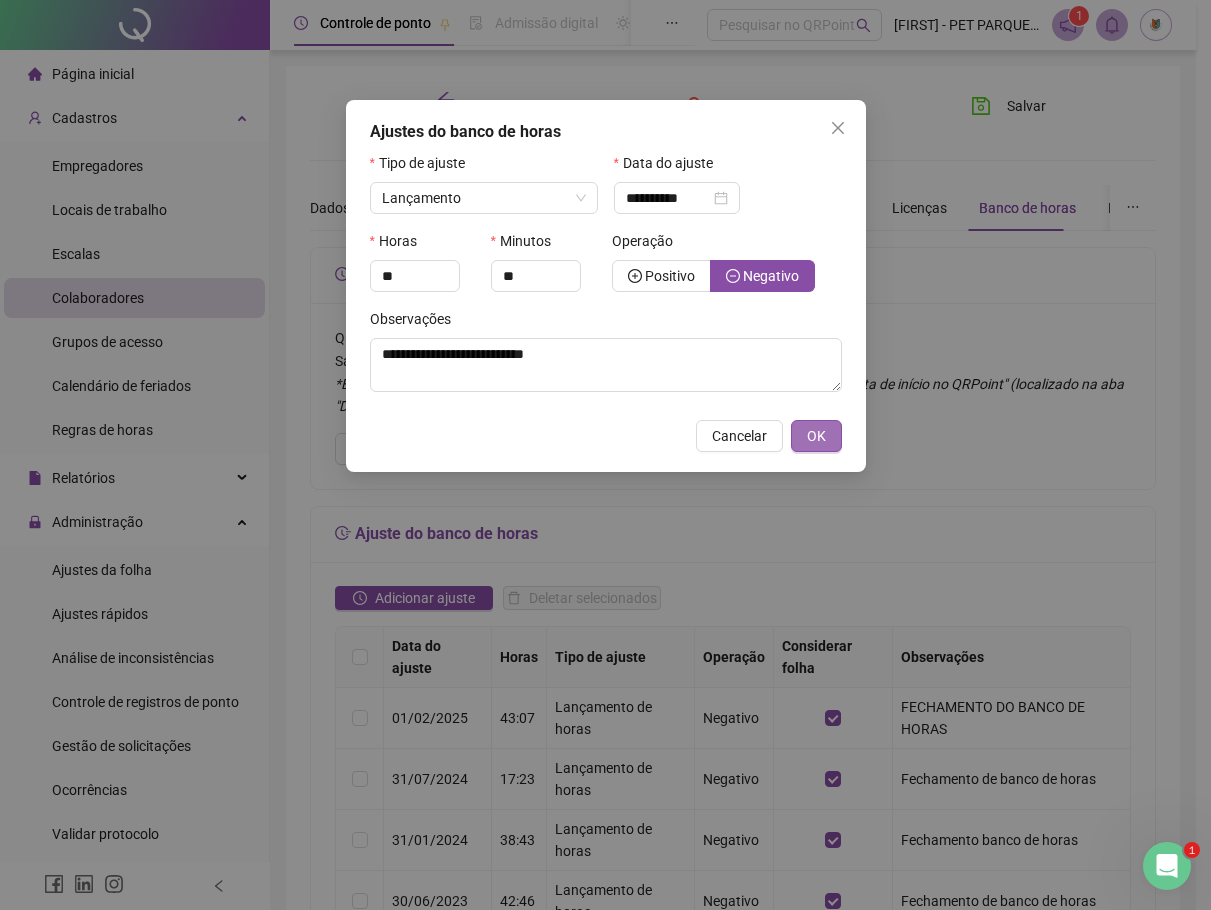 click on "OK" at bounding box center [816, 436] 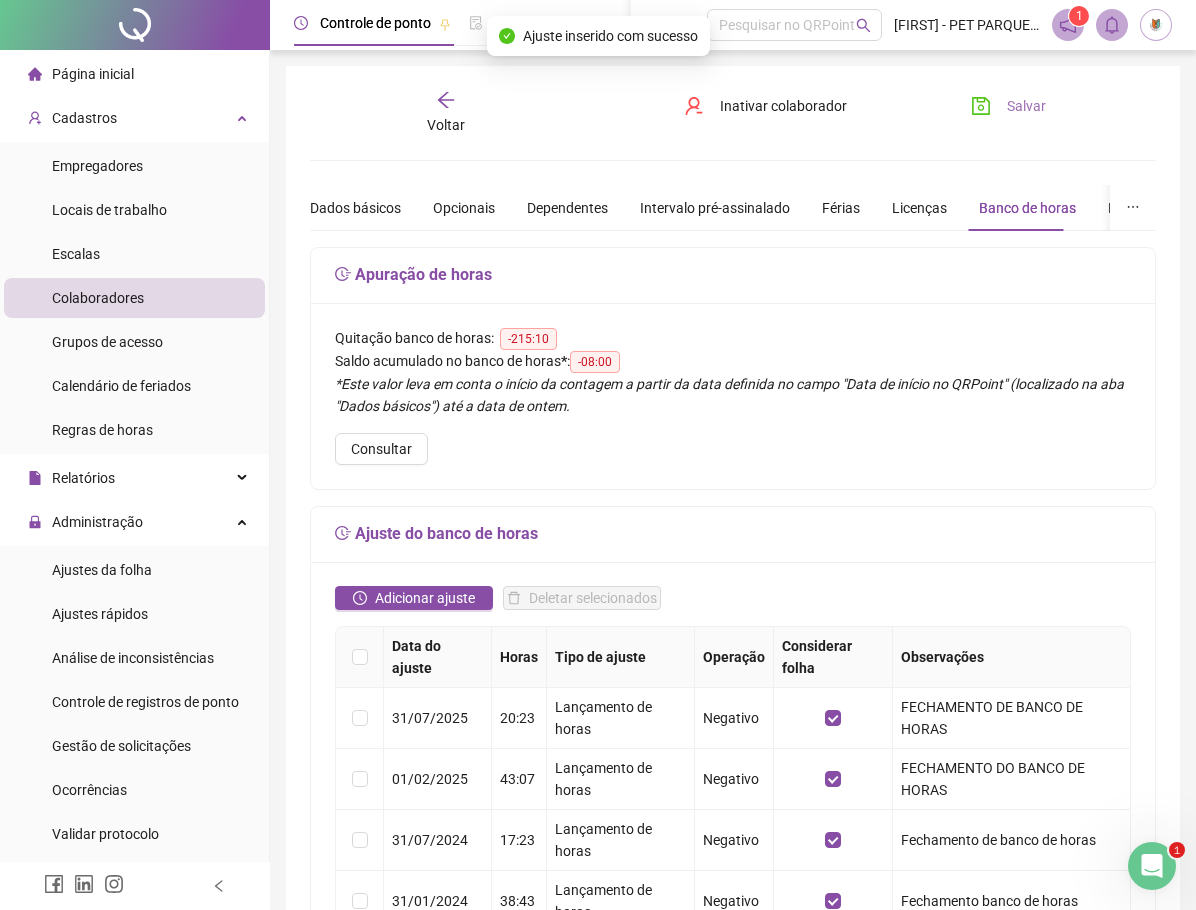 click on "Salvar" at bounding box center [1026, 106] 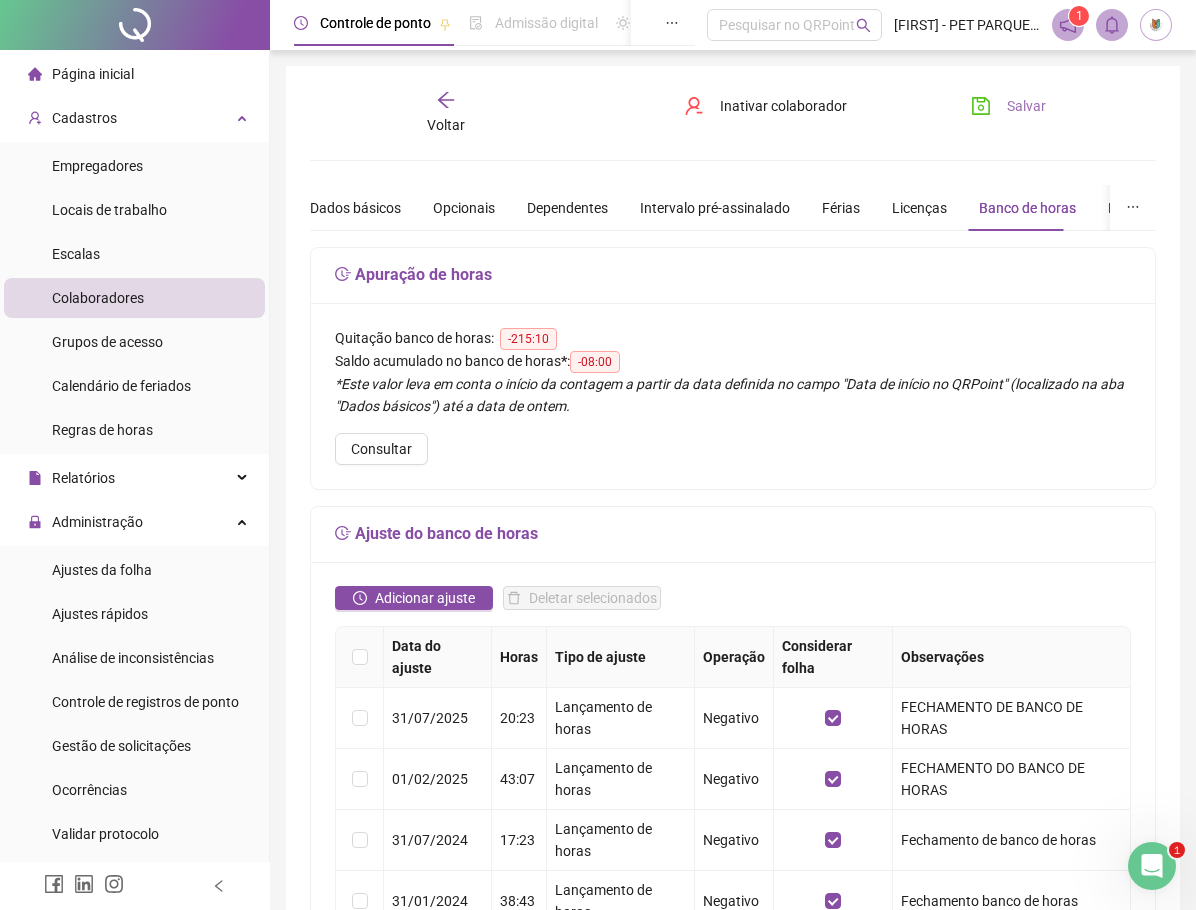 click on "Salvar" at bounding box center (1026, 106) 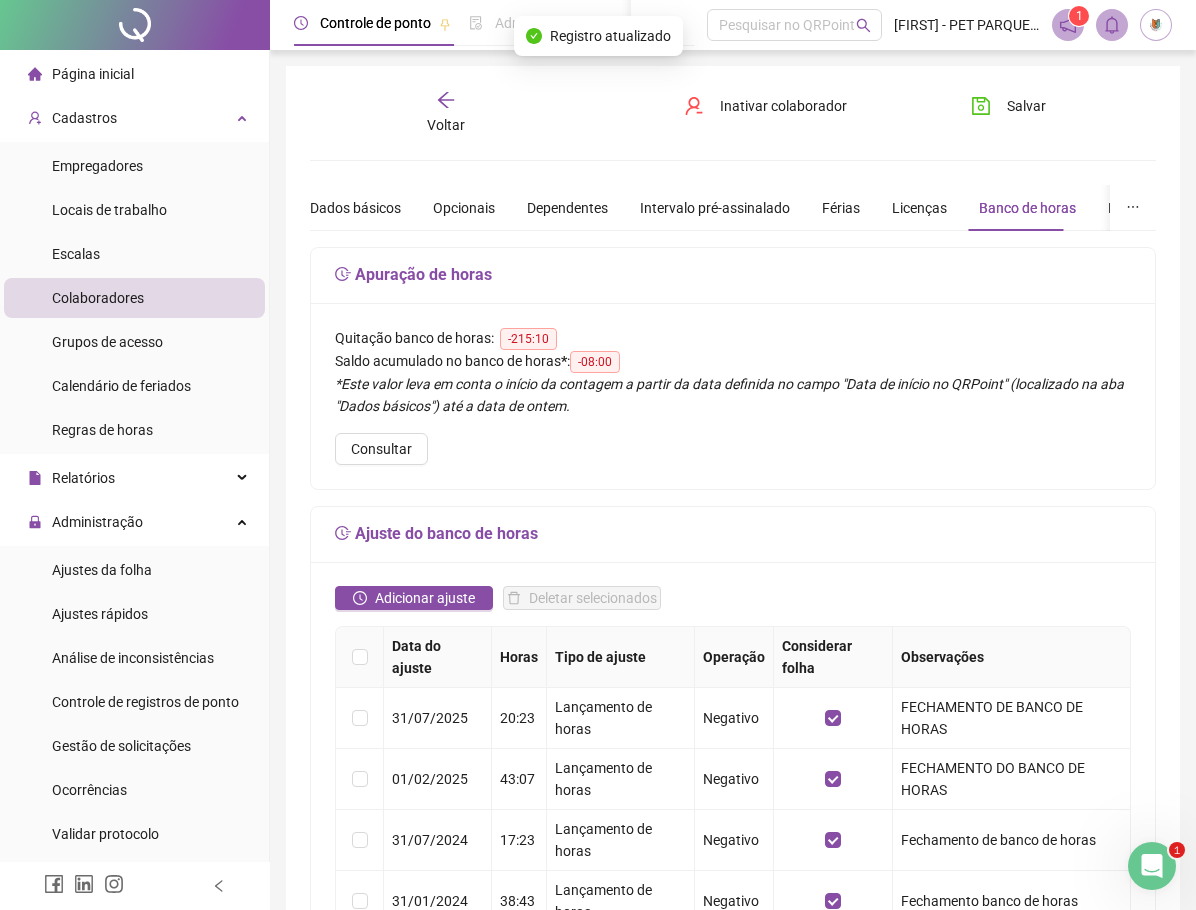 click on "Voltar" at bounding box center [446, 125] 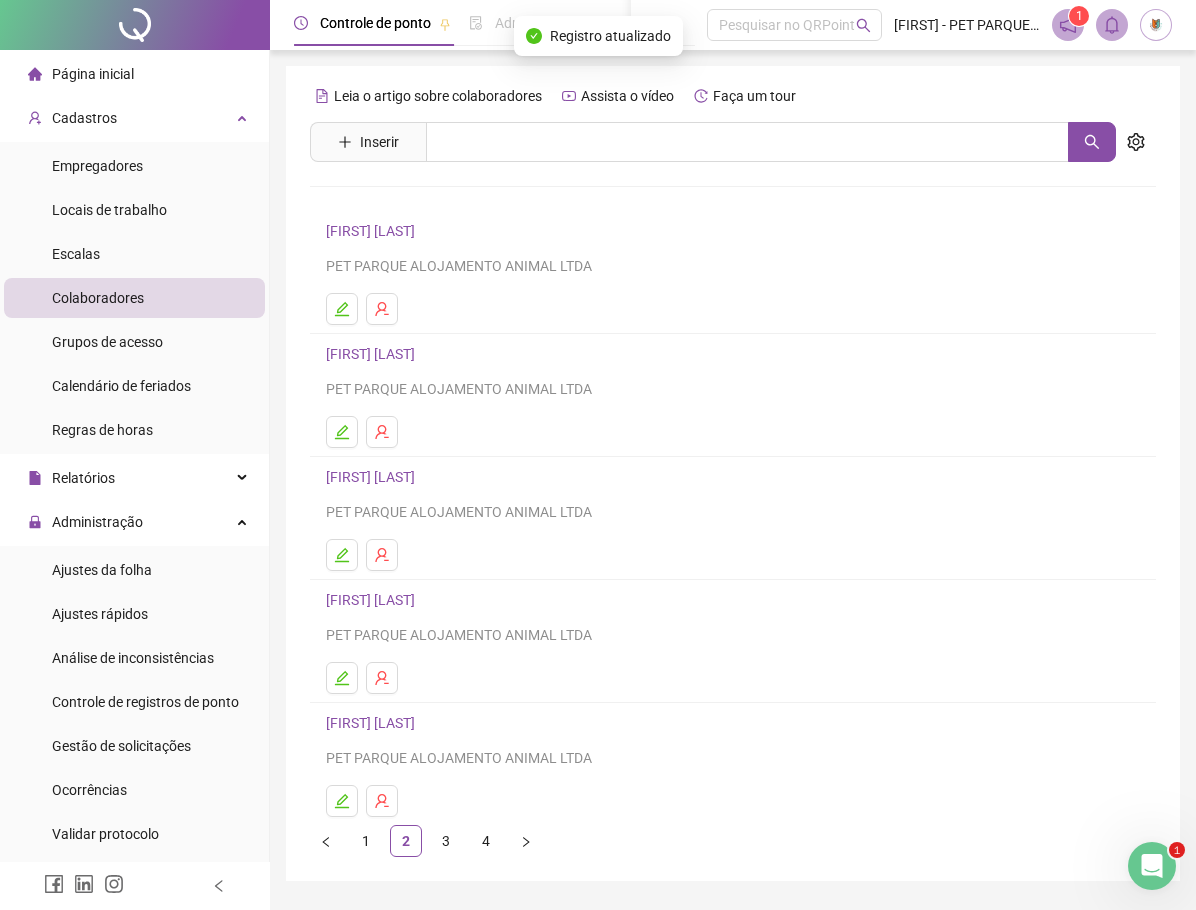 click on "[FIRST] [LAST]" at bounding box center (373, 723) 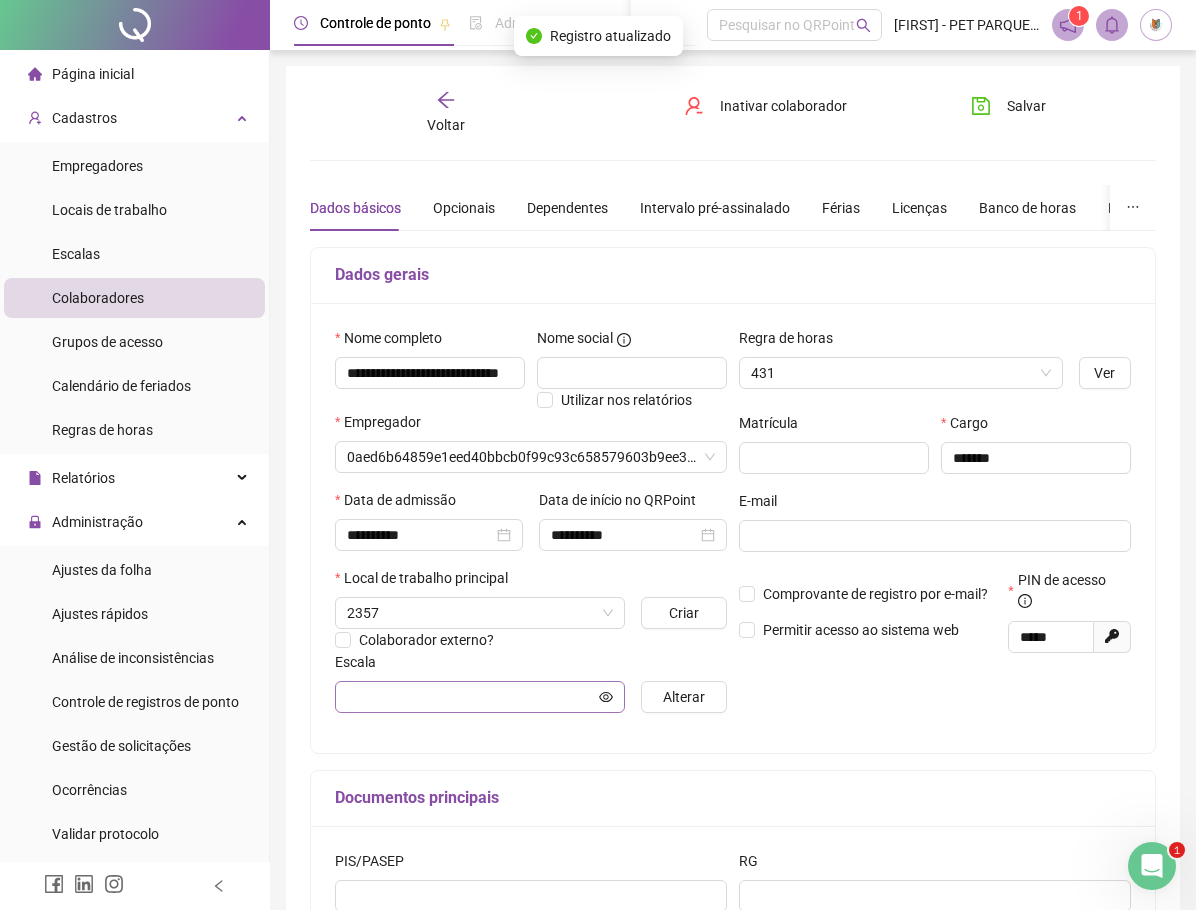type on "*****" 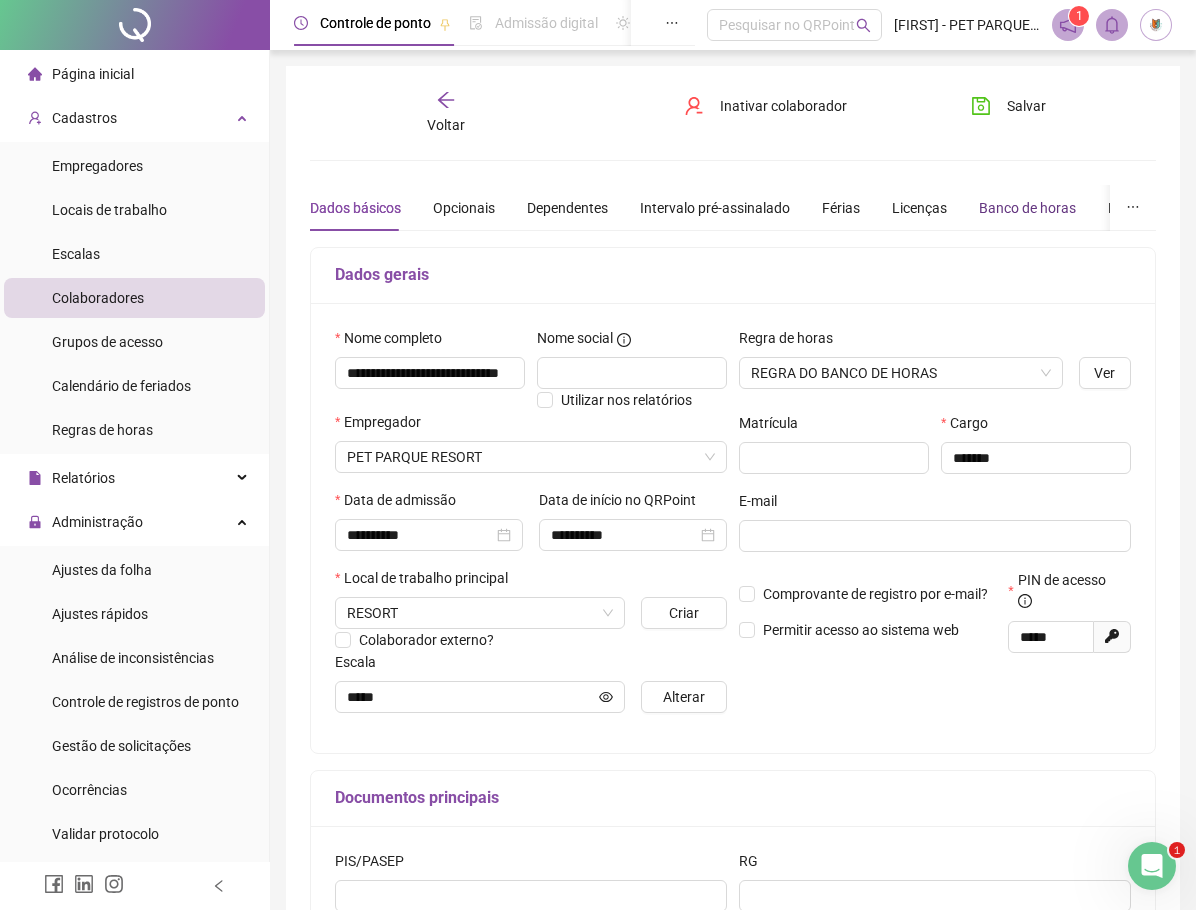 click on "Banco de horas" at bounding box center (1027, 208) 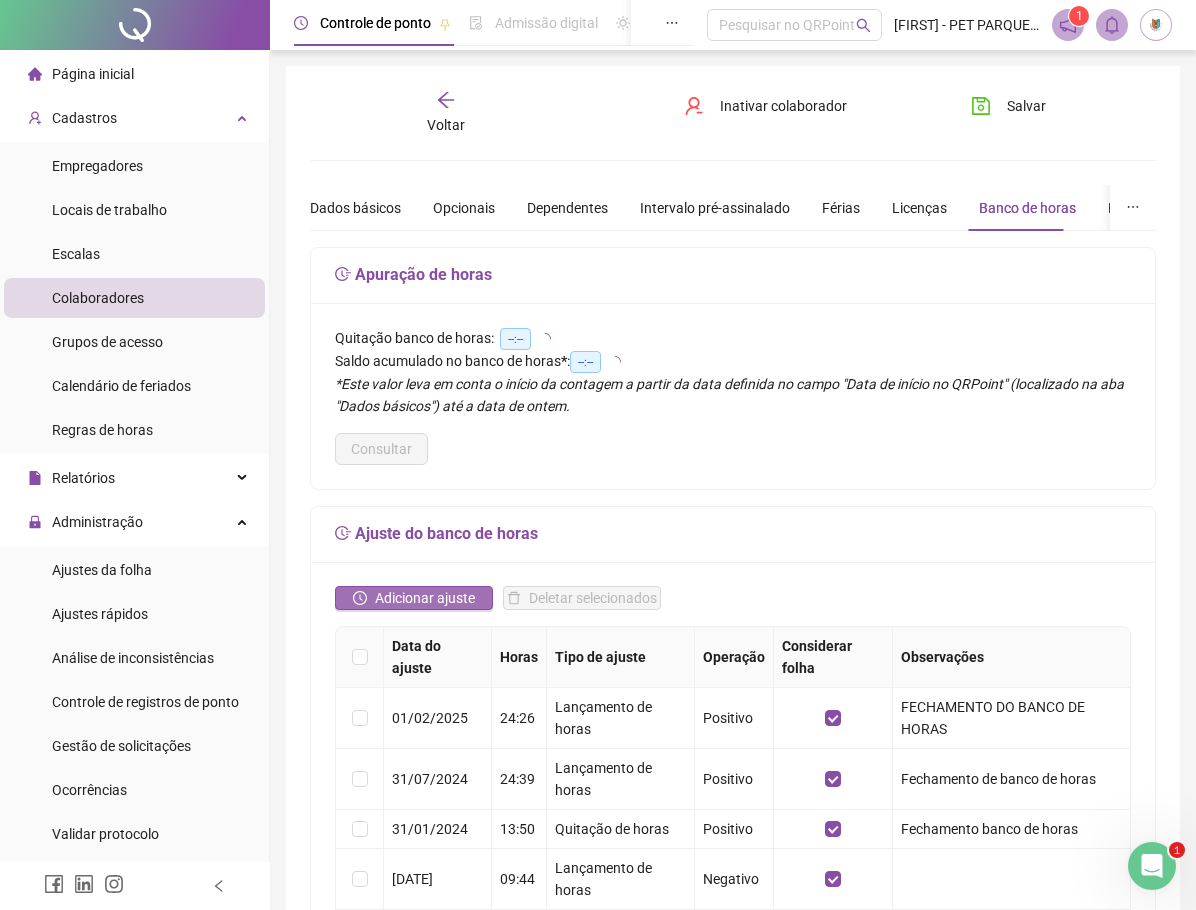 click on "Adicionar ajuste" at bounding box center [425, 598] 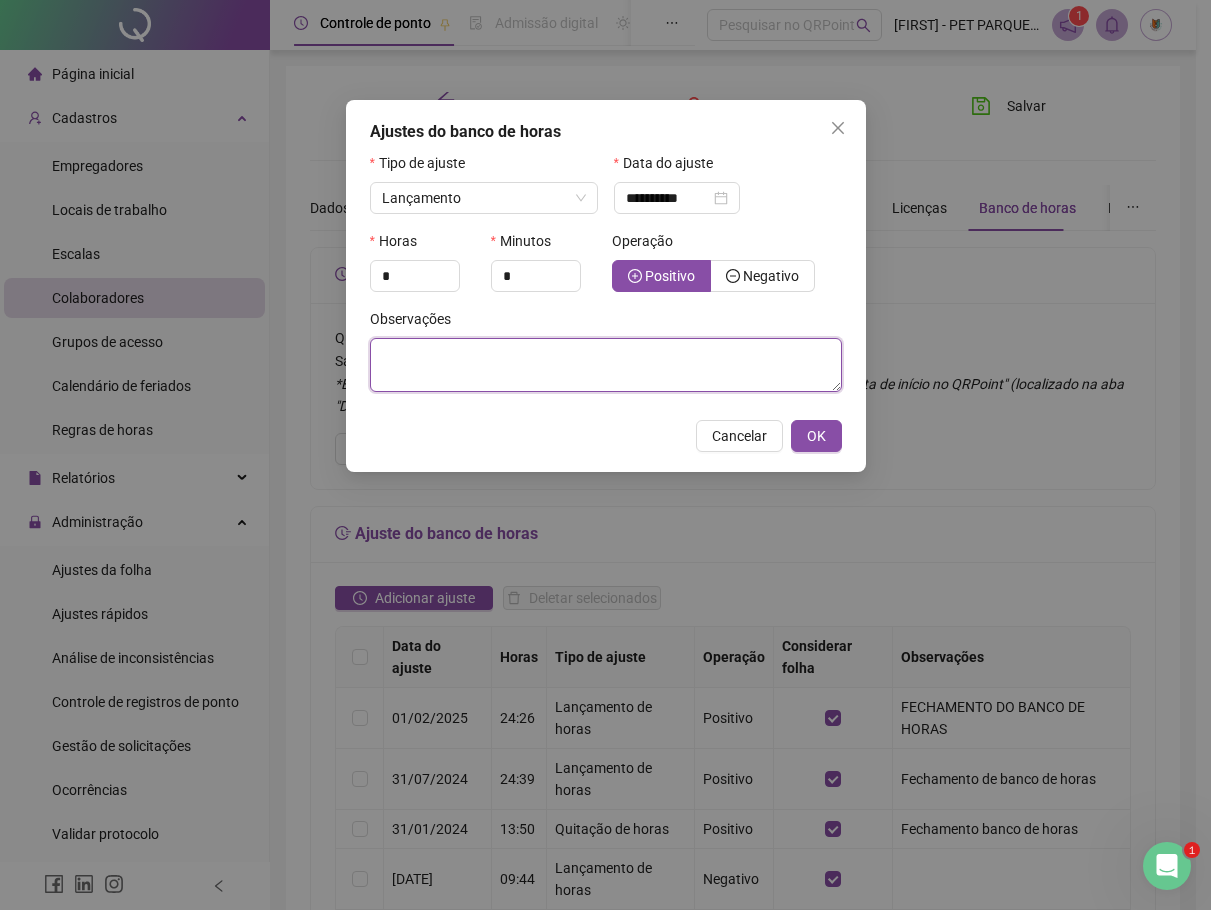 click at bounding box center [606, 365] 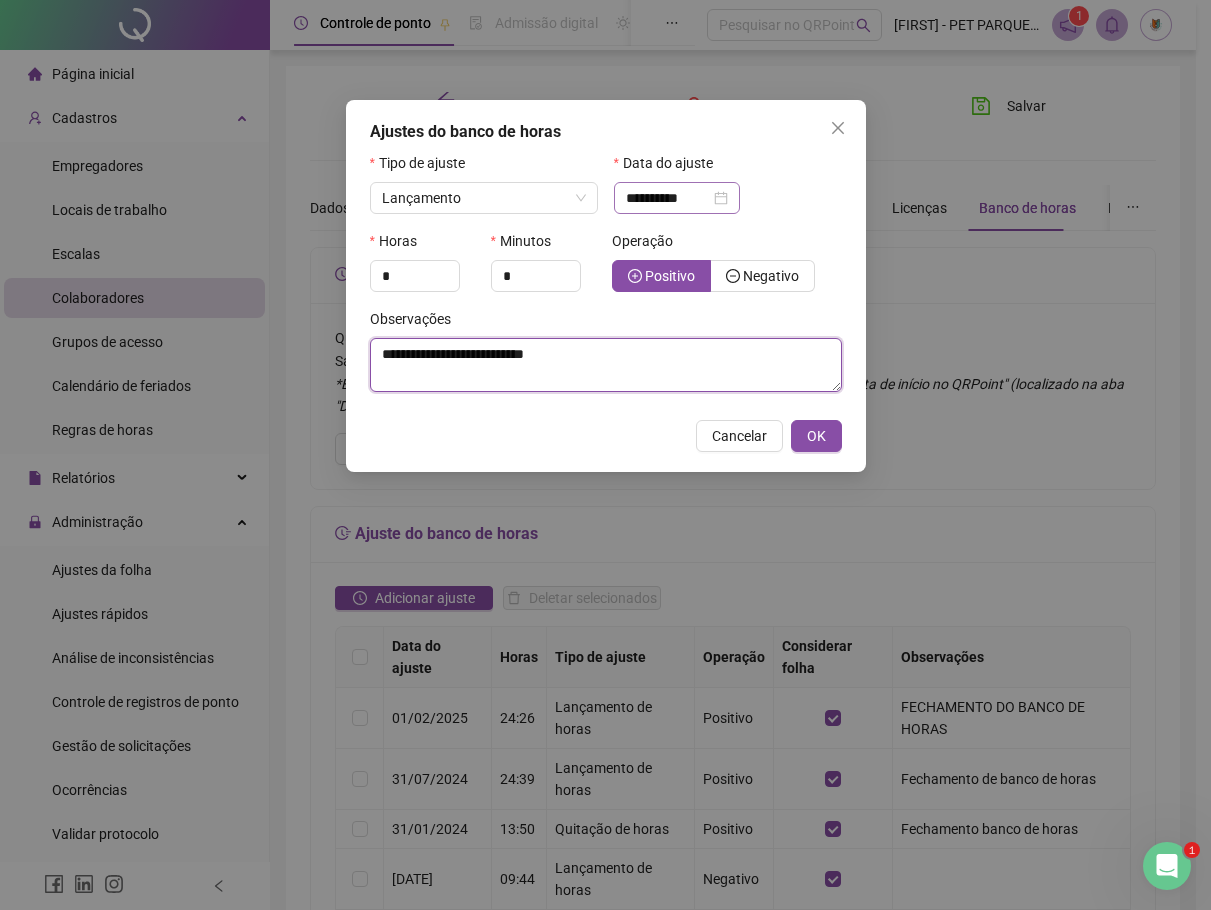 type on "**********" 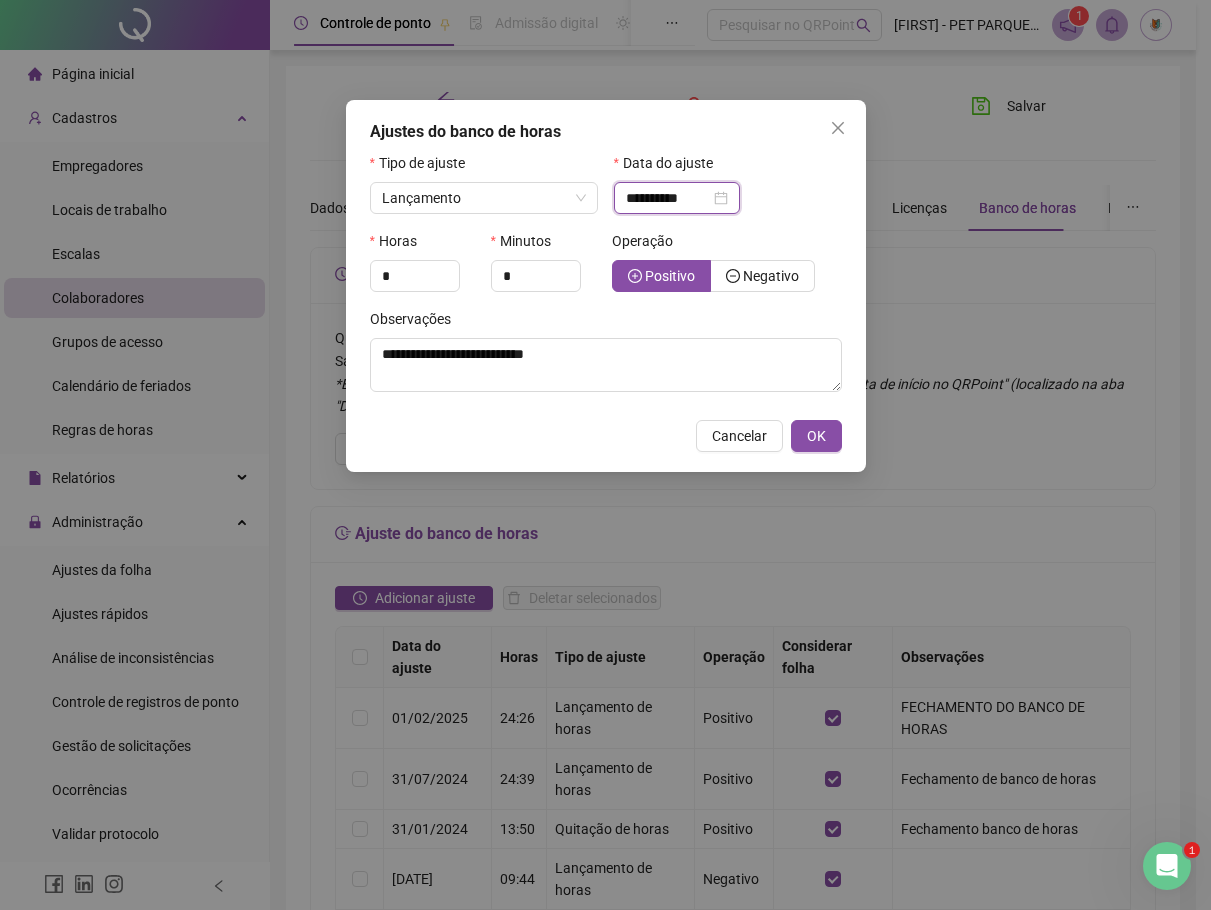 click on "**********" at bounding box center [668, 198] 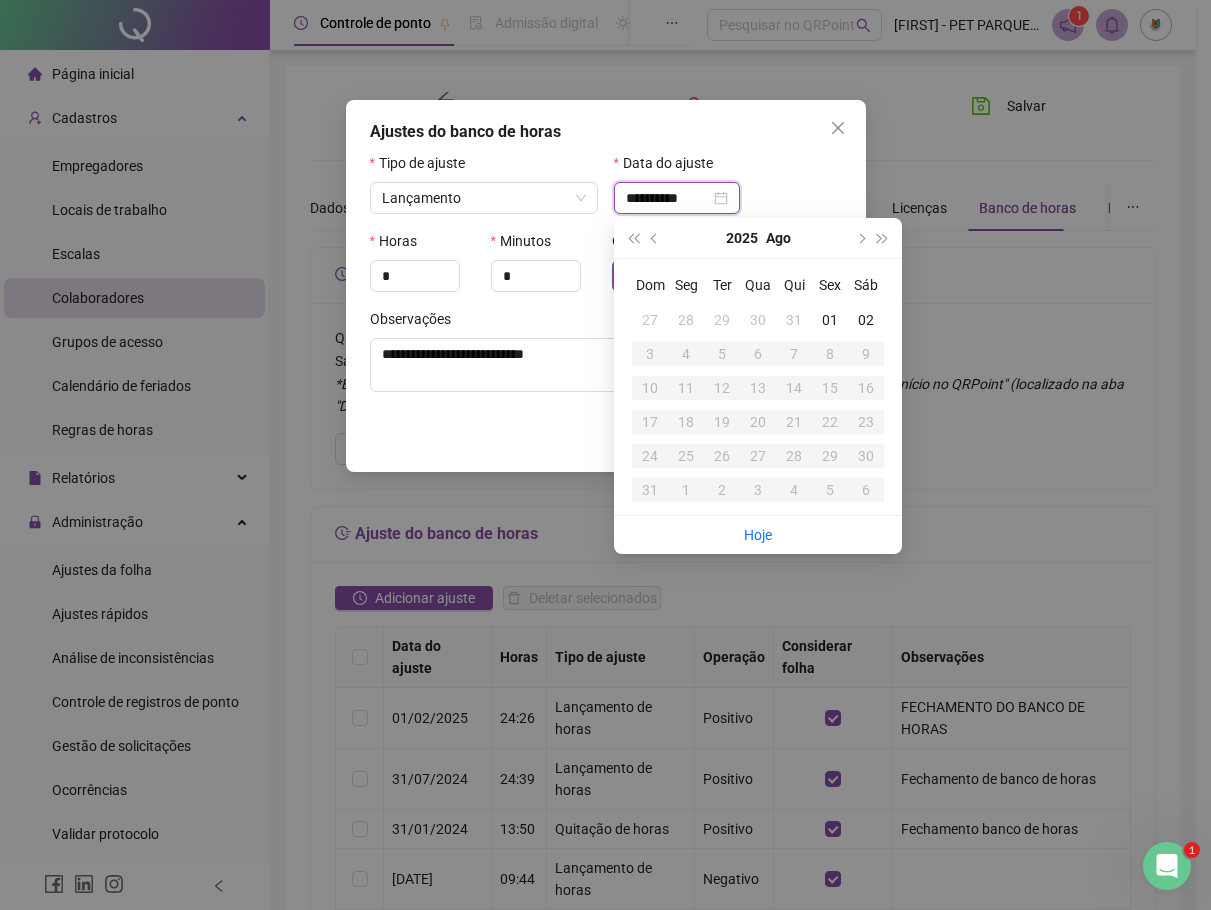 type on "**********" 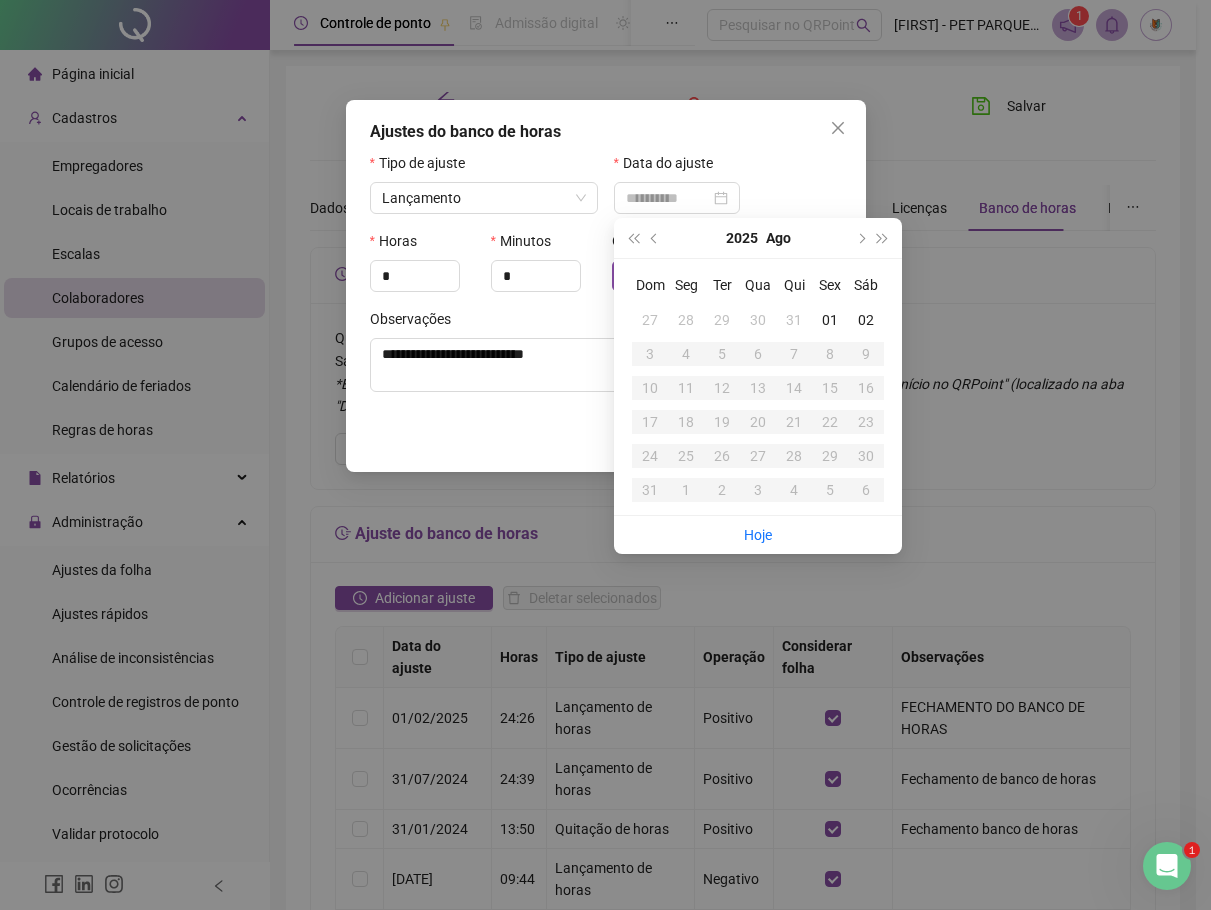 click on "31" at bounding box center (794, 320) 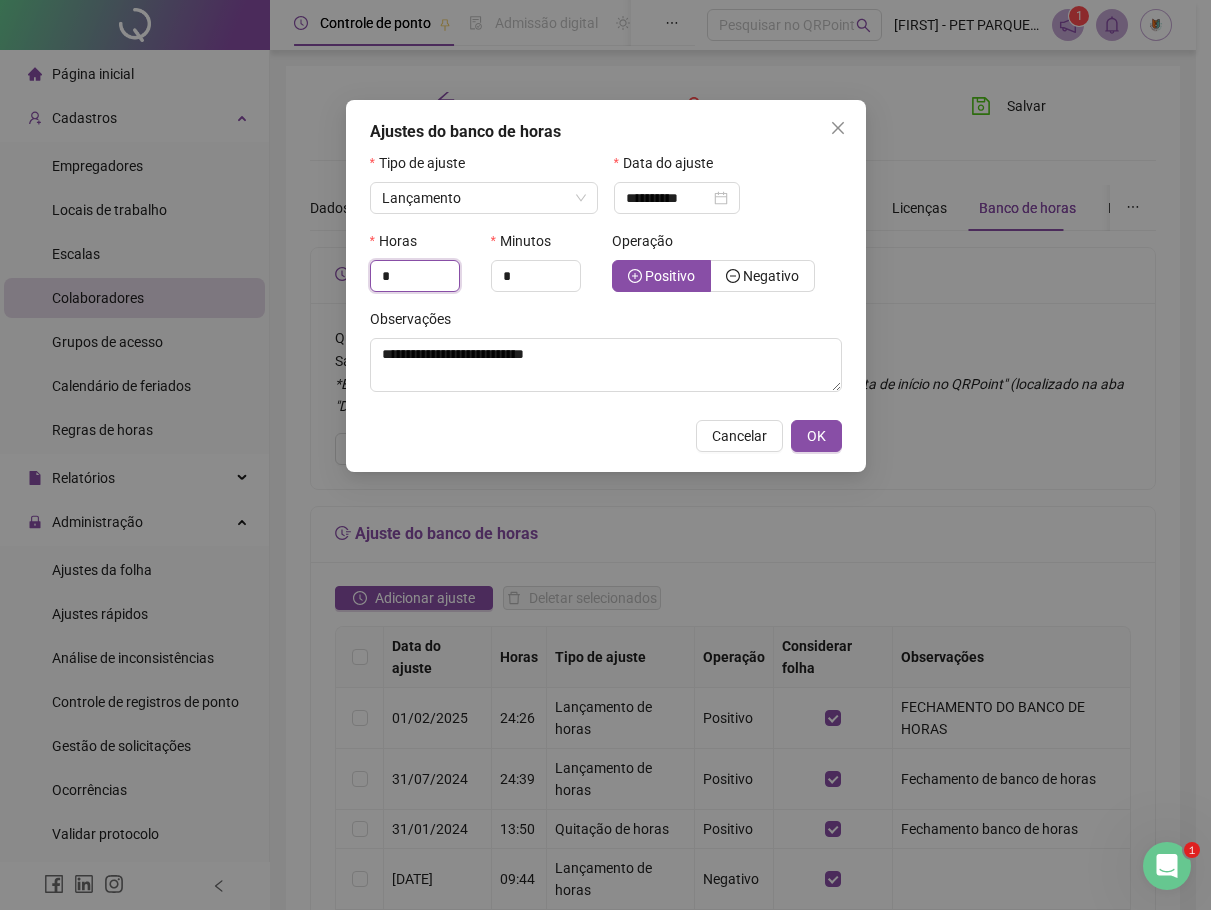 drag, startPoint x: 390, startPoint y: 276, endPoint x: 351, endPoint y: 274, distance: 39.051247 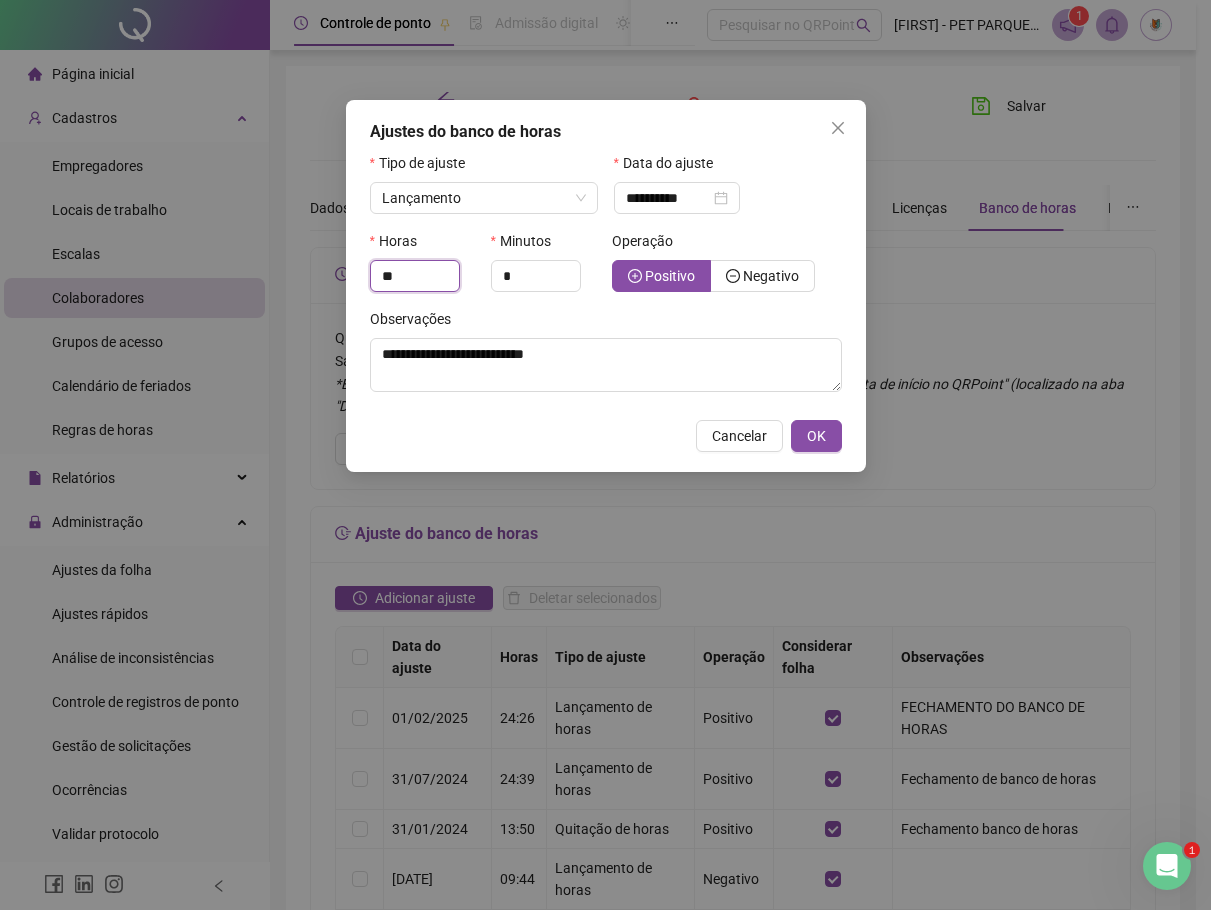 type on "**" 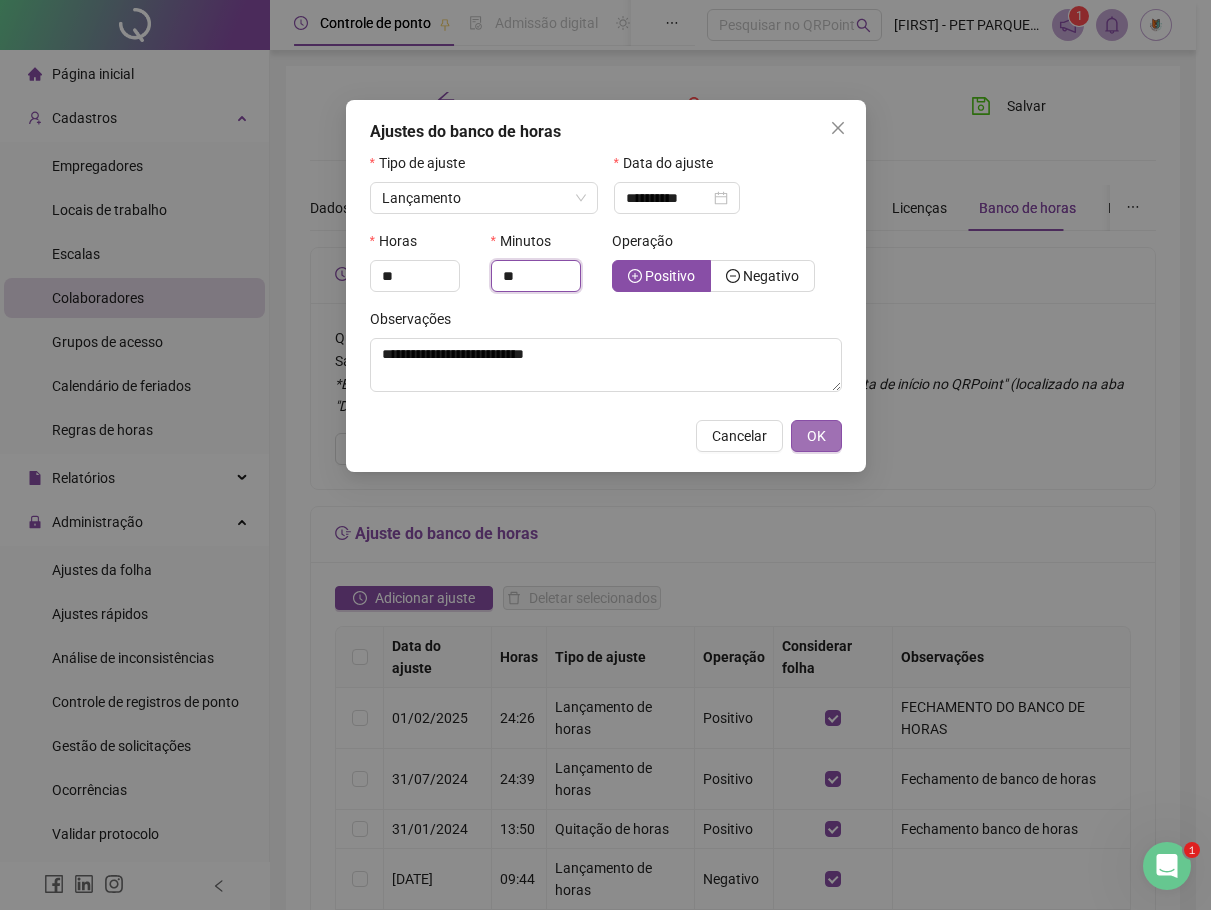 type on "**" 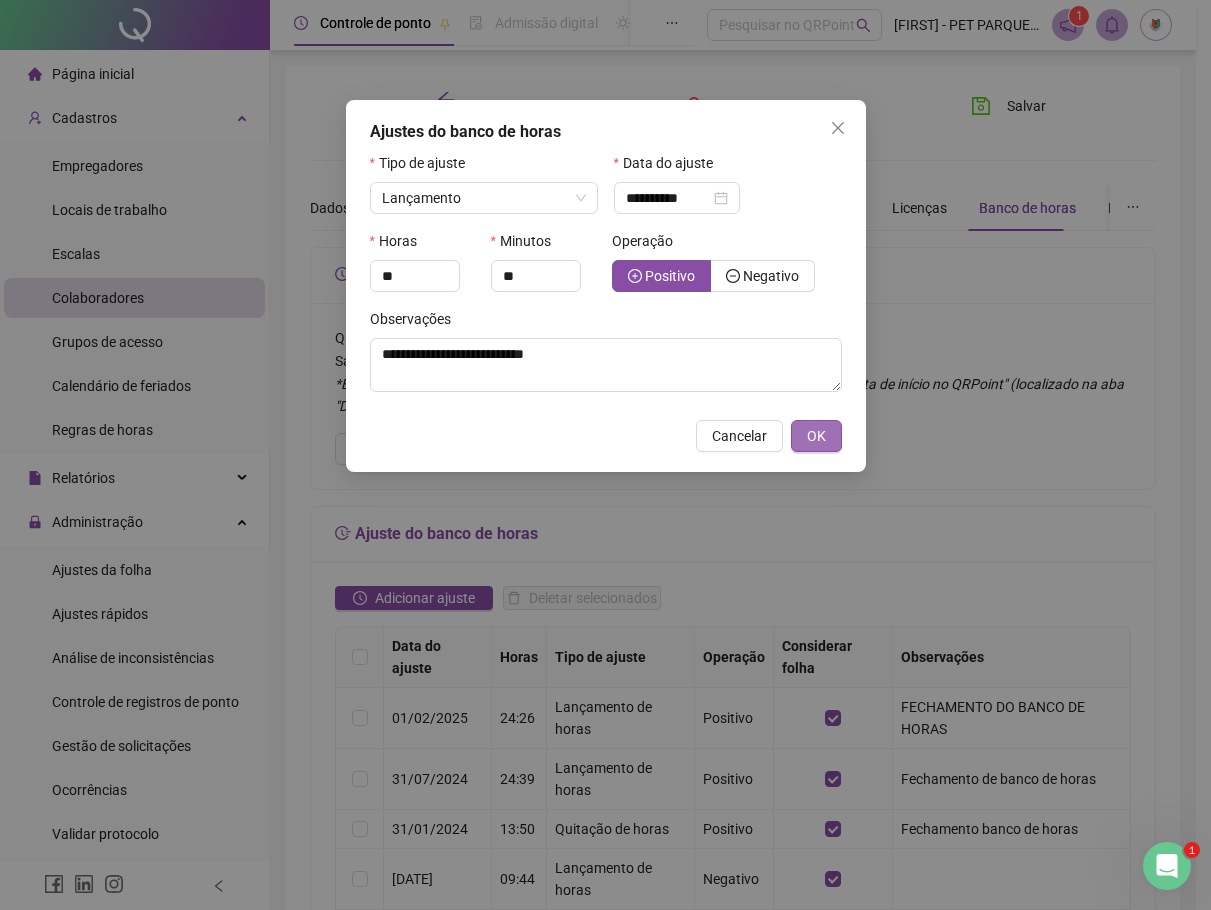 click on "OK" at bounding box center (816, 436) 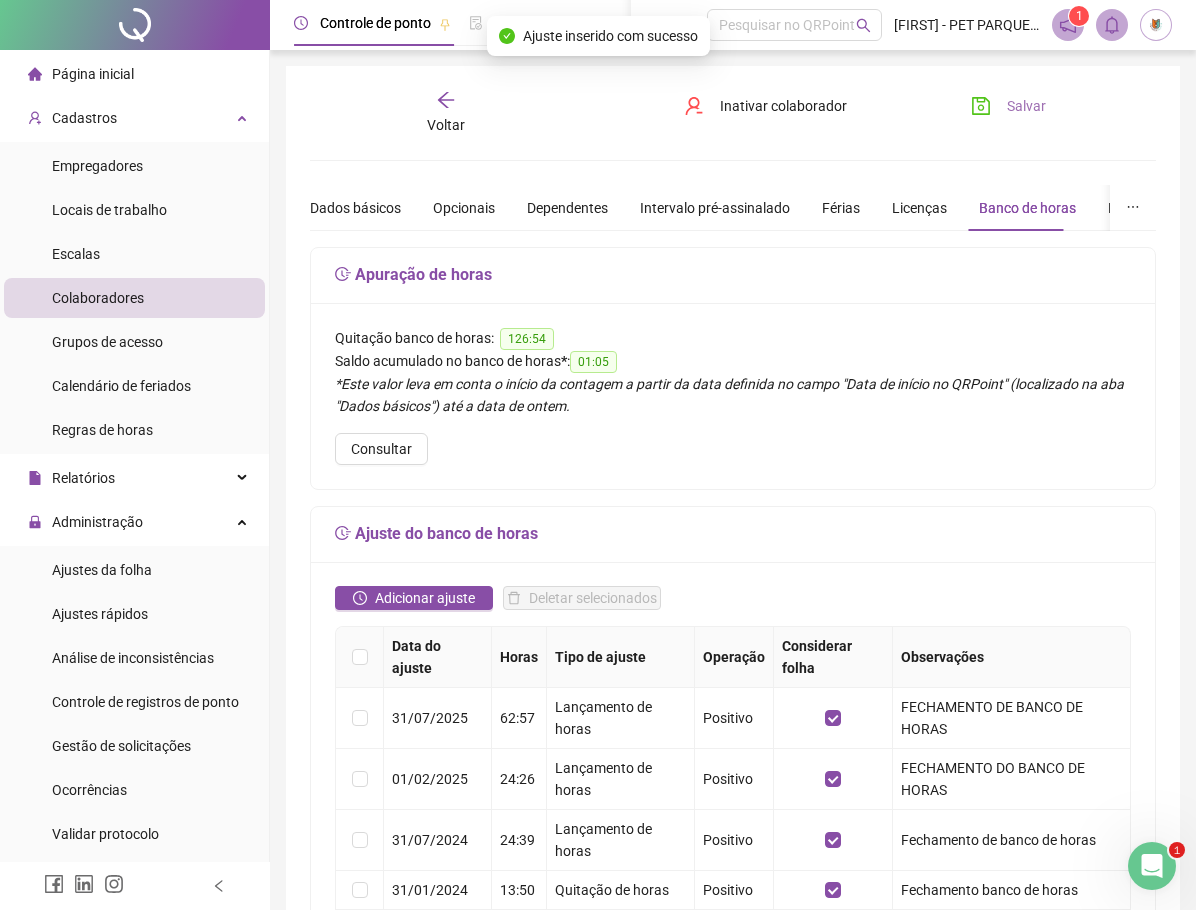 click on "Salvar" at bounding box center (1026, 106) 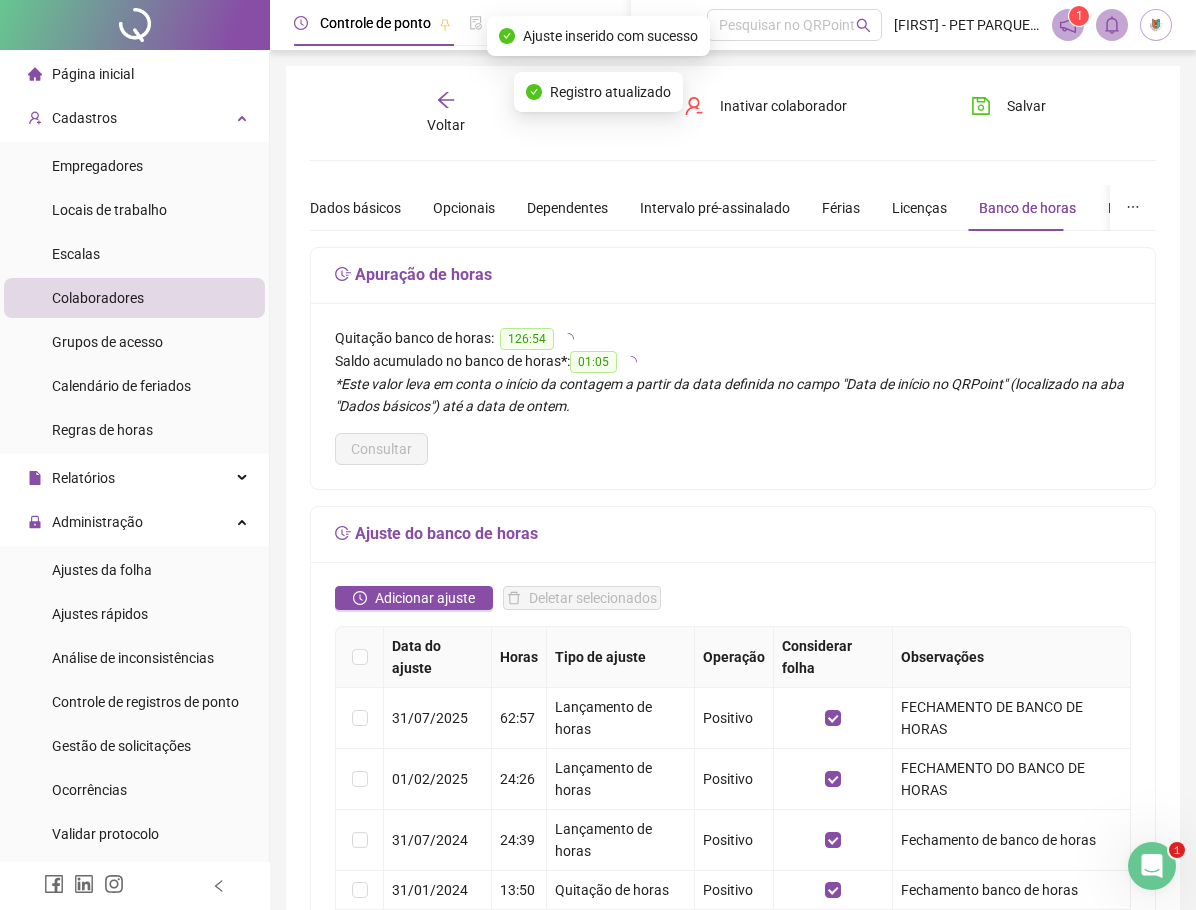 click 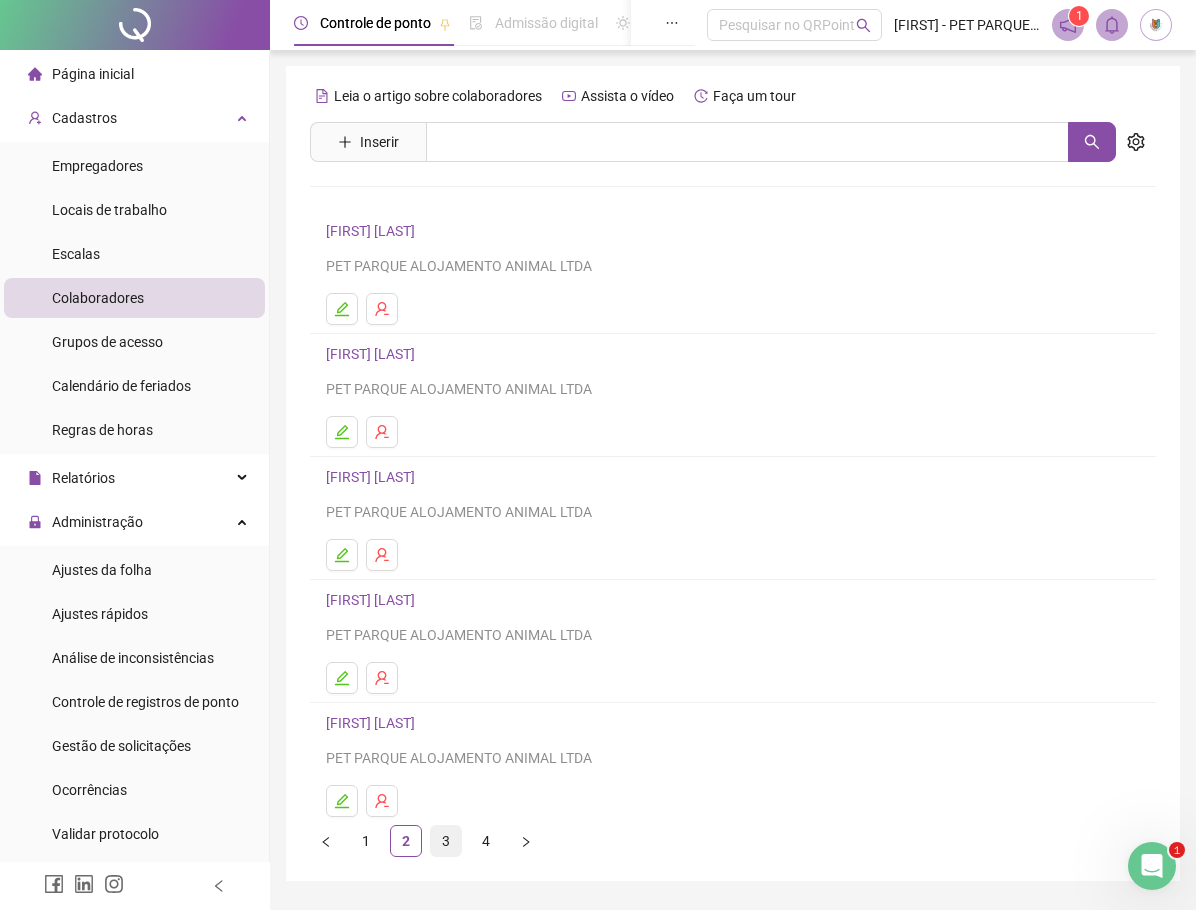 click on "3" at bounding box center (446, 841) 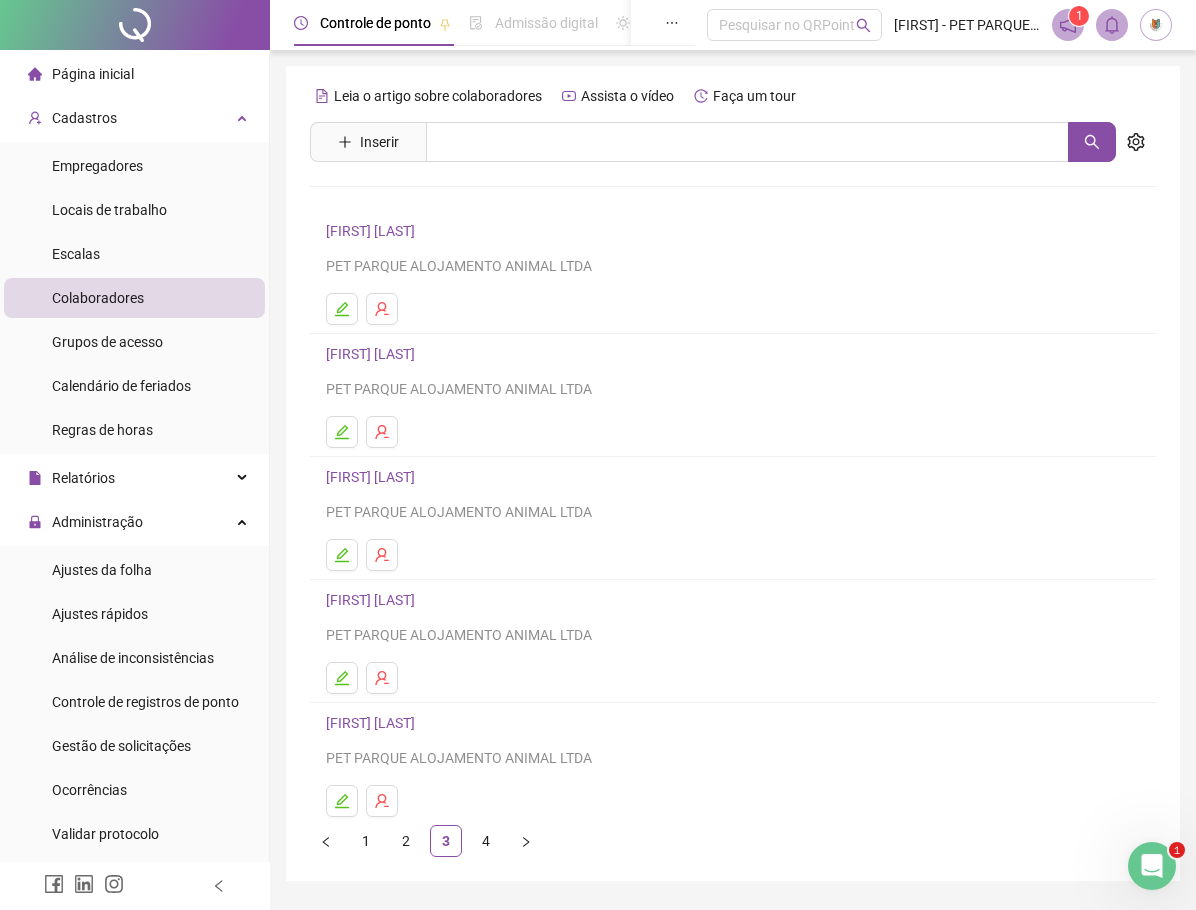 click on "[FIRST] [LAST]" at bounding box center (373, 723) 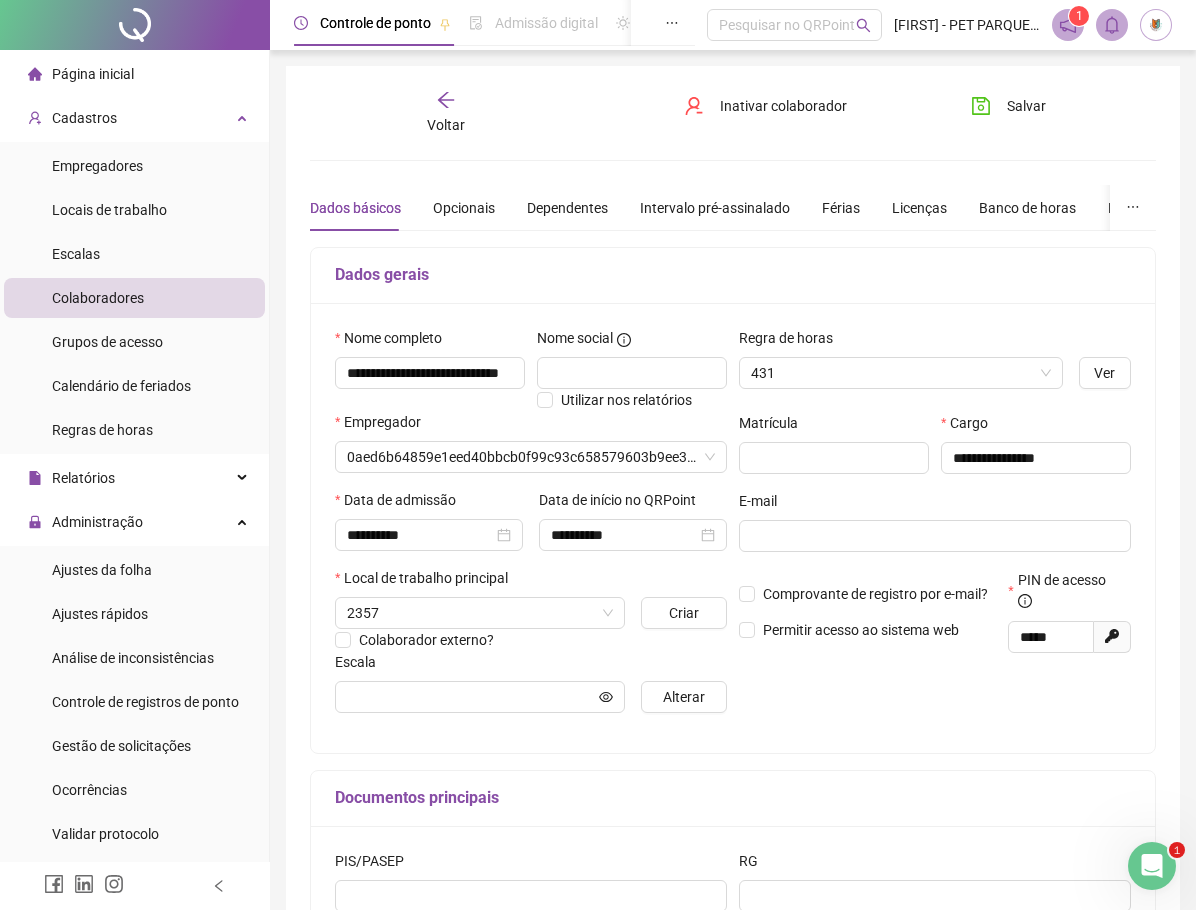 type on "**********" 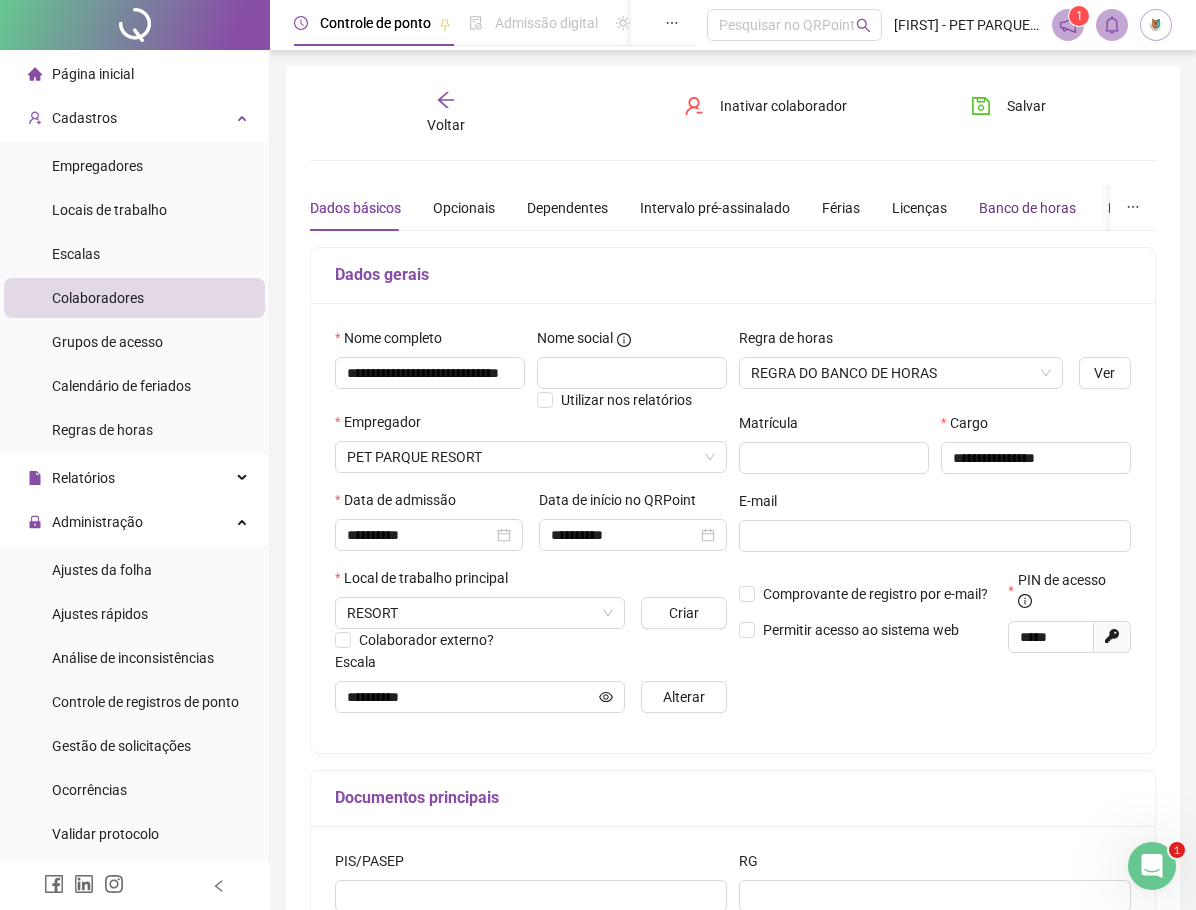 click on "Banco de horas" at bounding box center [1027, 208] 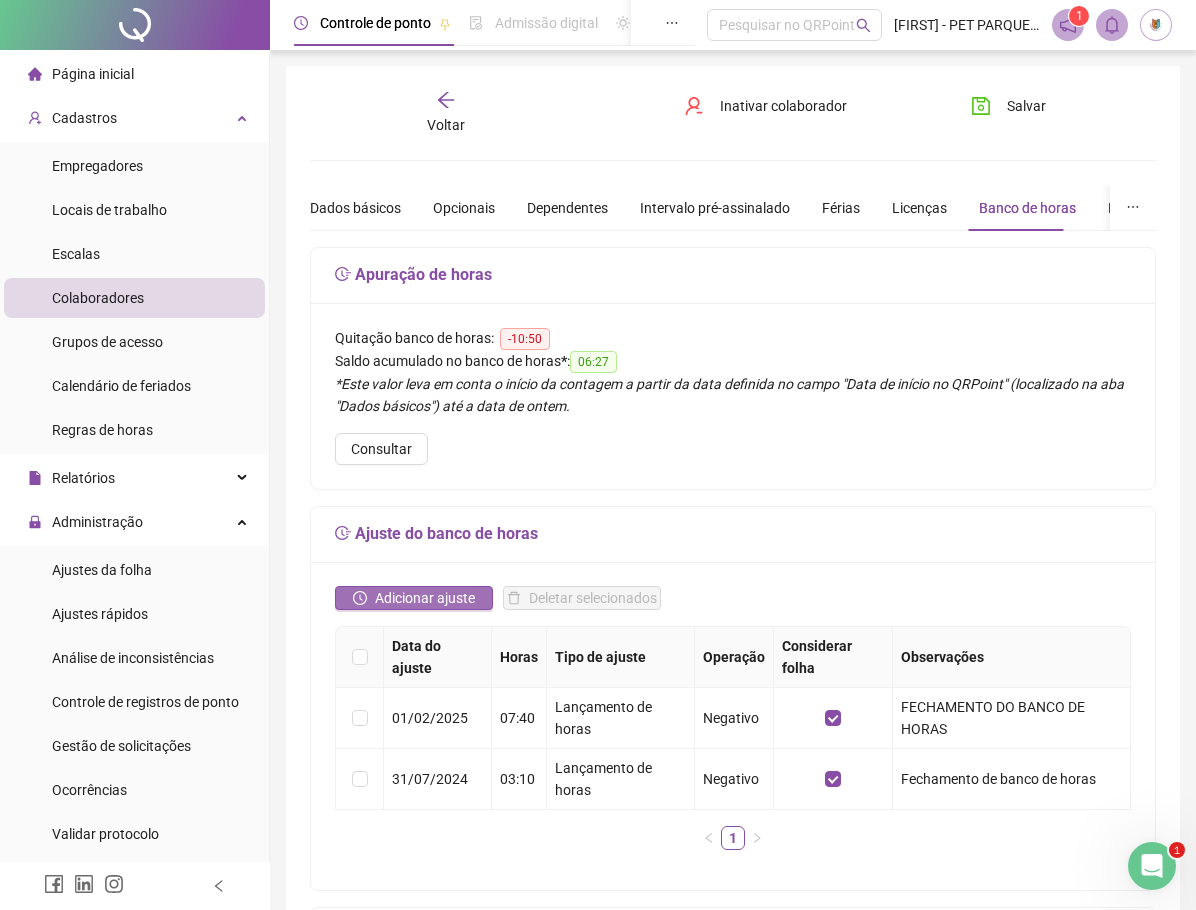 click on "Adicionar ajuste" at bounding box center (425, 598) 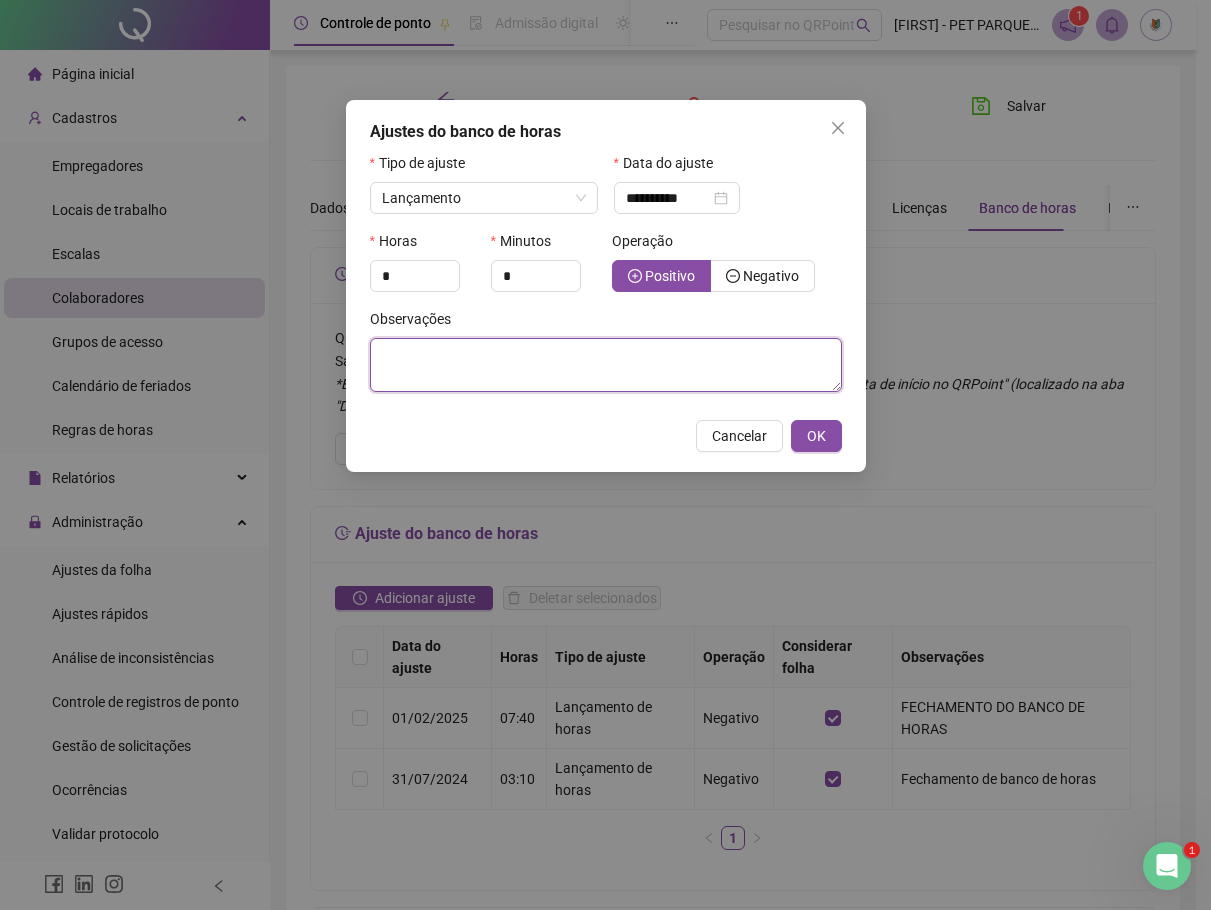 click at bounding box center (606, 365) 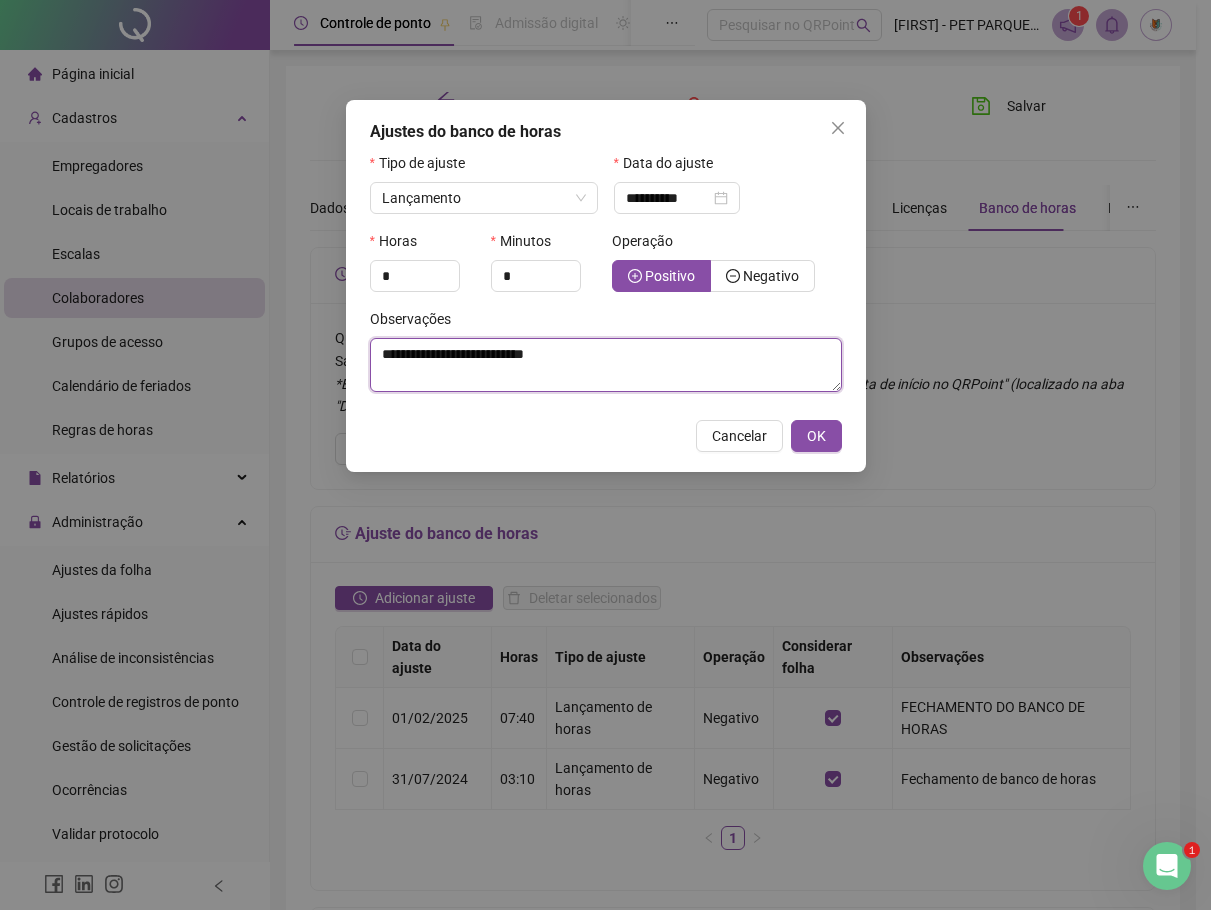 drag, startPoint x: 614, startPoint y: 353, endPoint x: 361, endPoint y: 358, distance: 253.04941 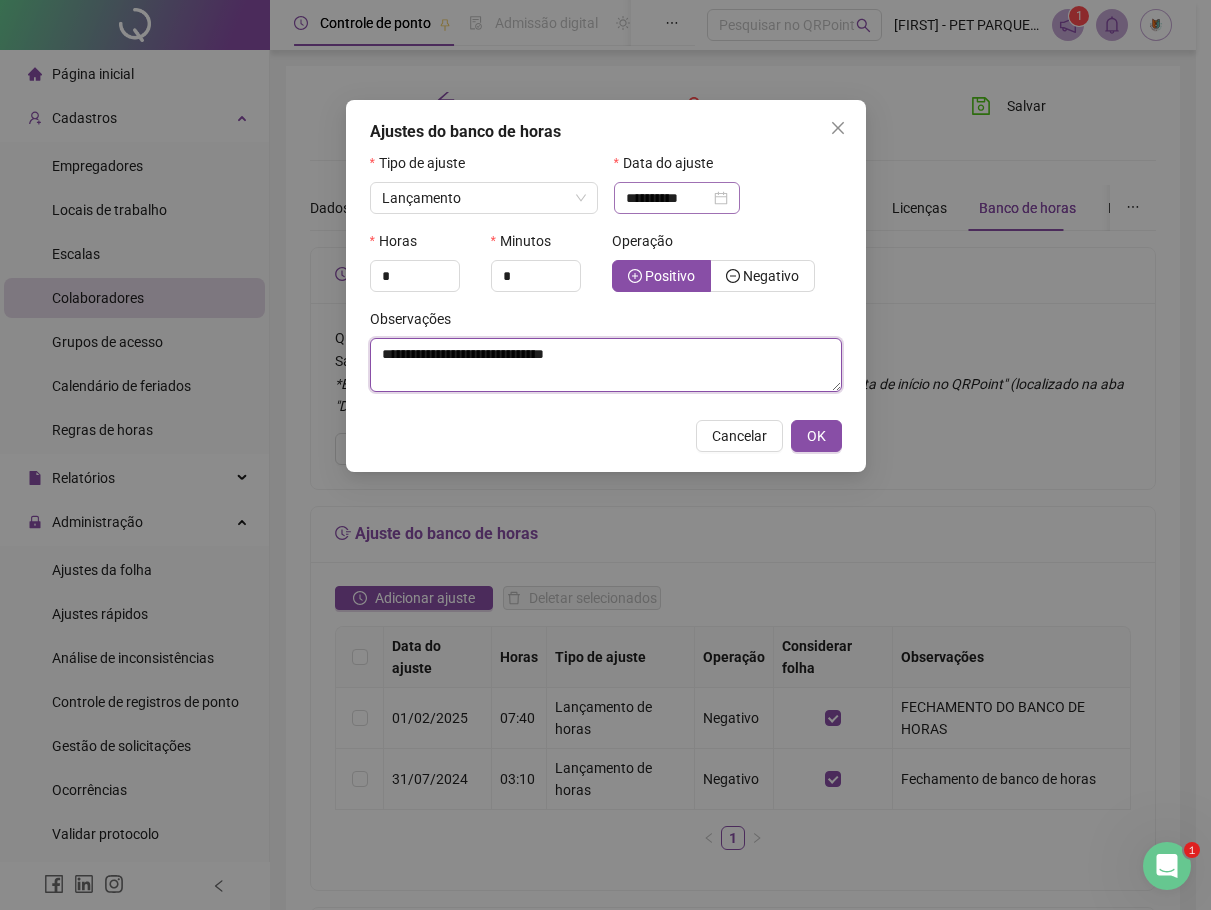 type on "**********" 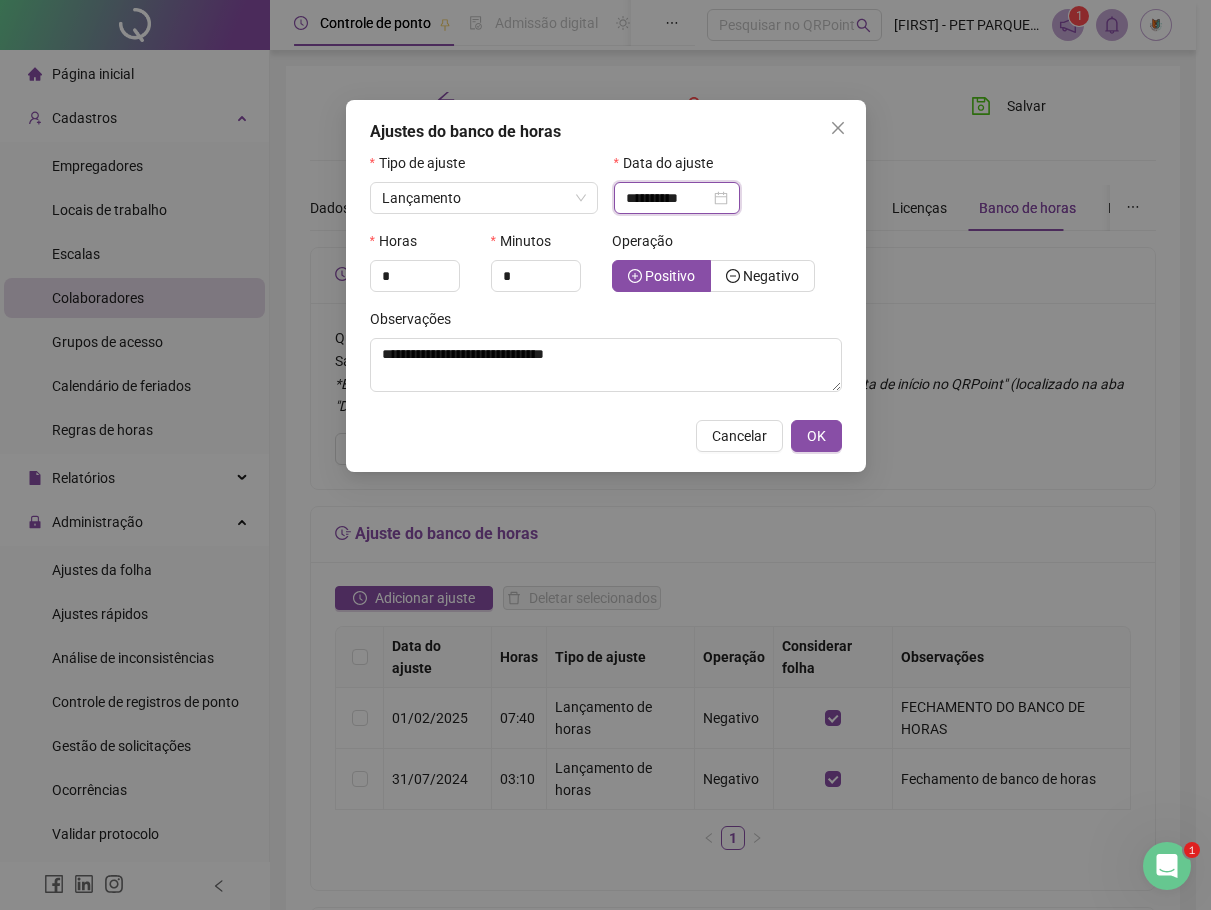 click on "**********" at bounding box center (668, 198) 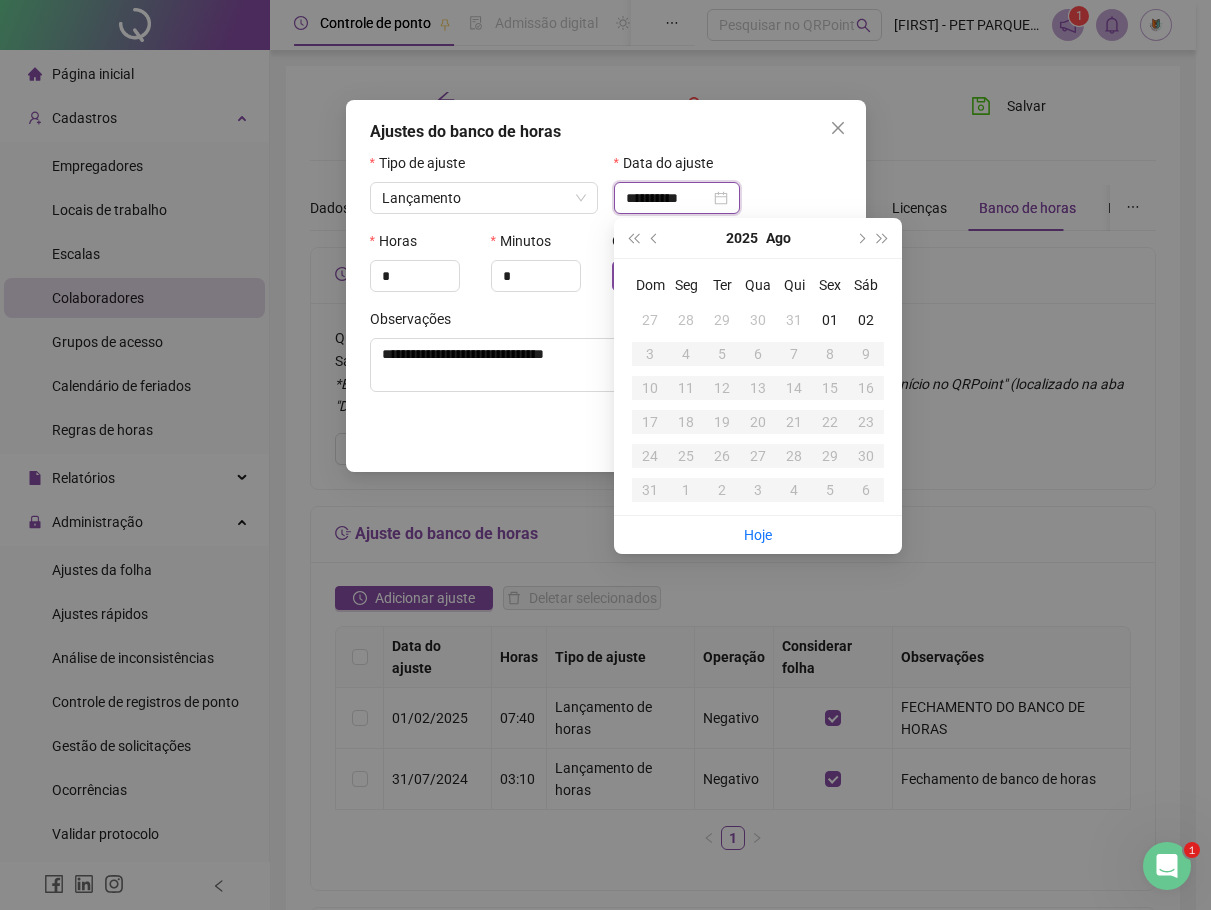 type on "**********" 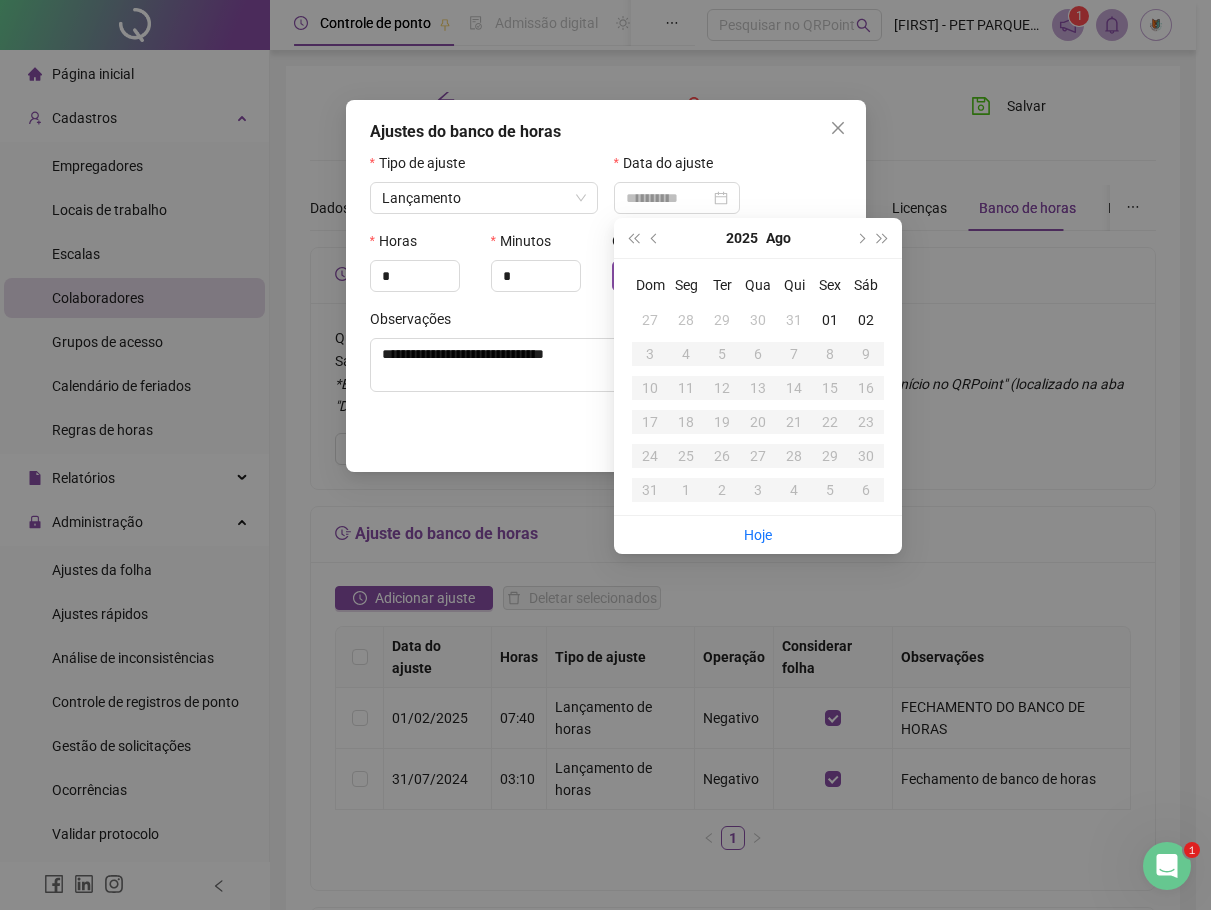 click on "31" at bounding box center (794, 320) 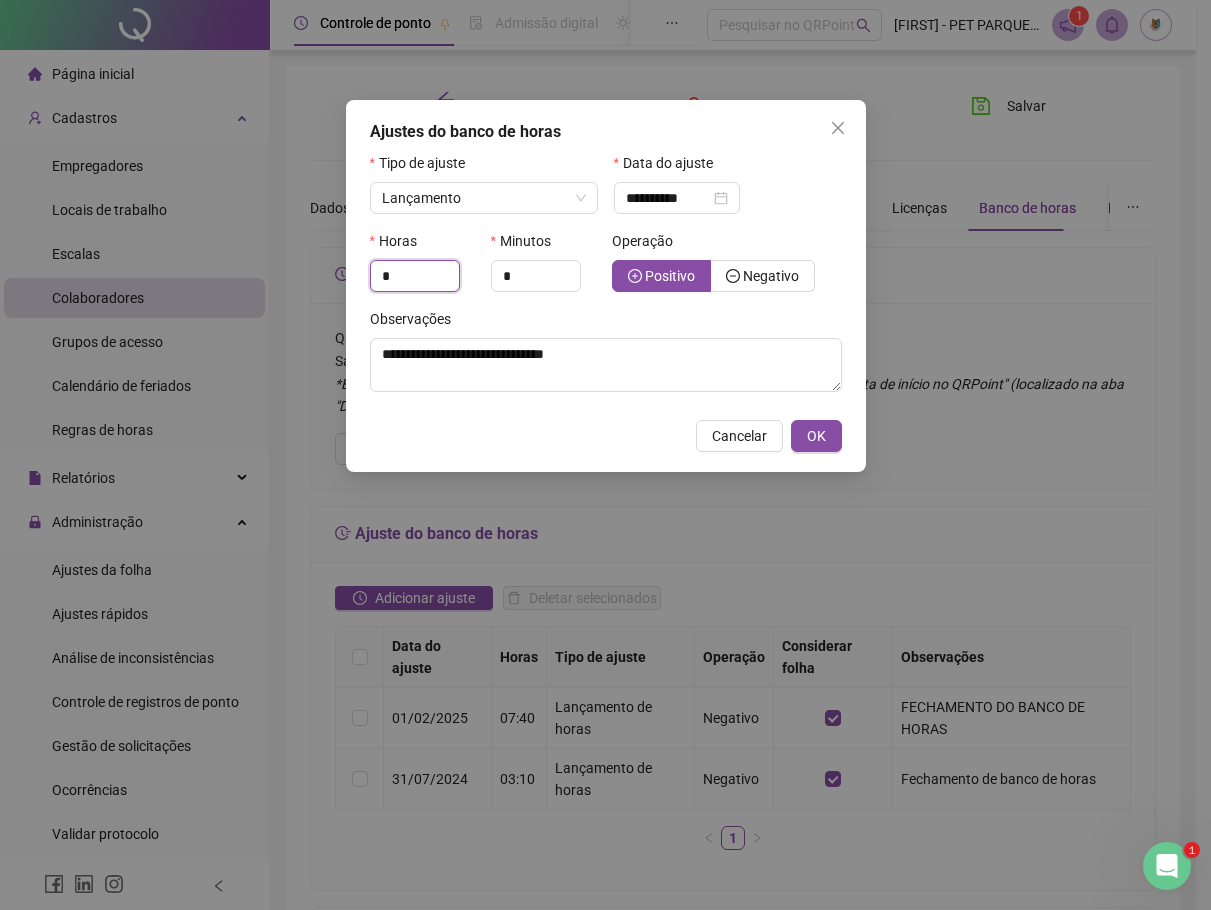 drag, startPoint x: 410, startPoint y: 269, endPoint x: 350, endPoint y: 273, distance: 60.133186 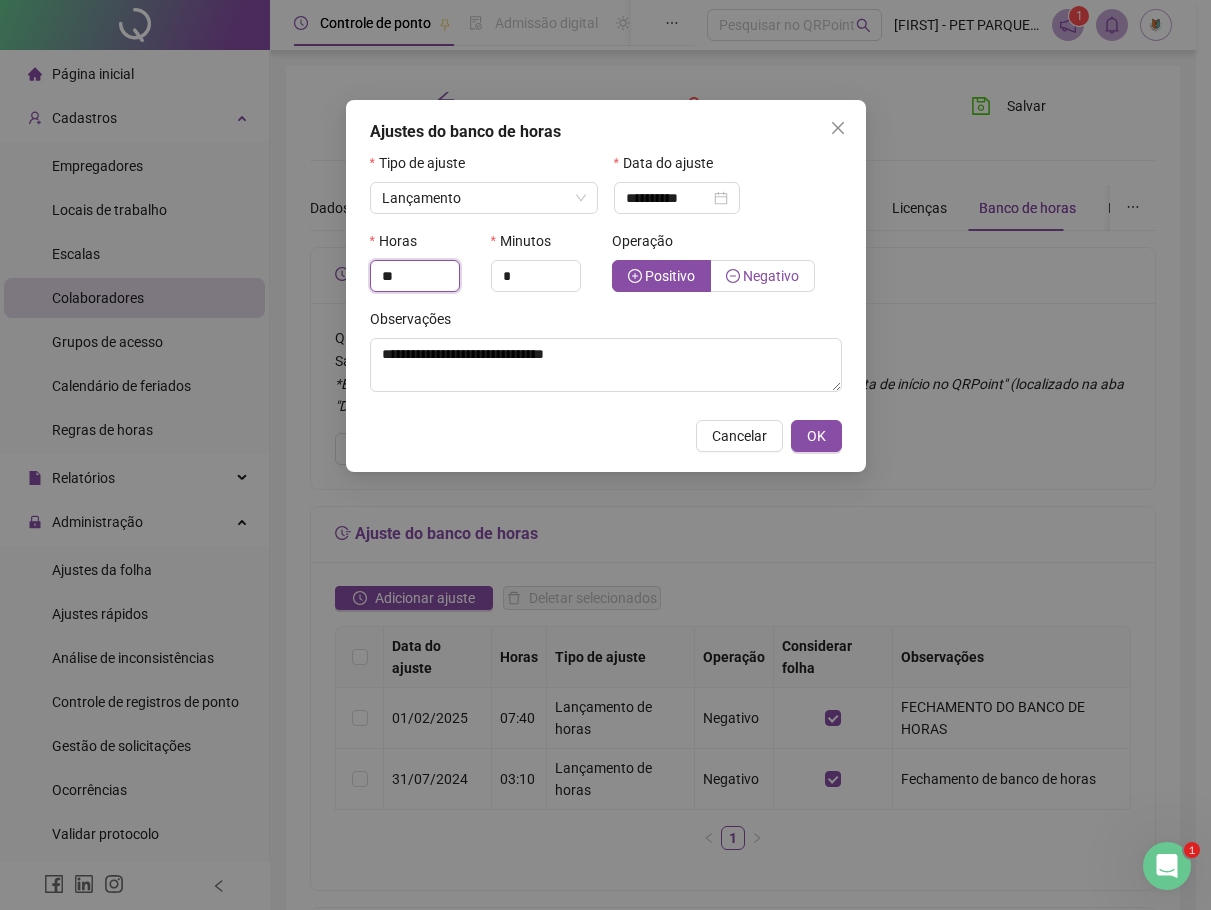 type on "**" 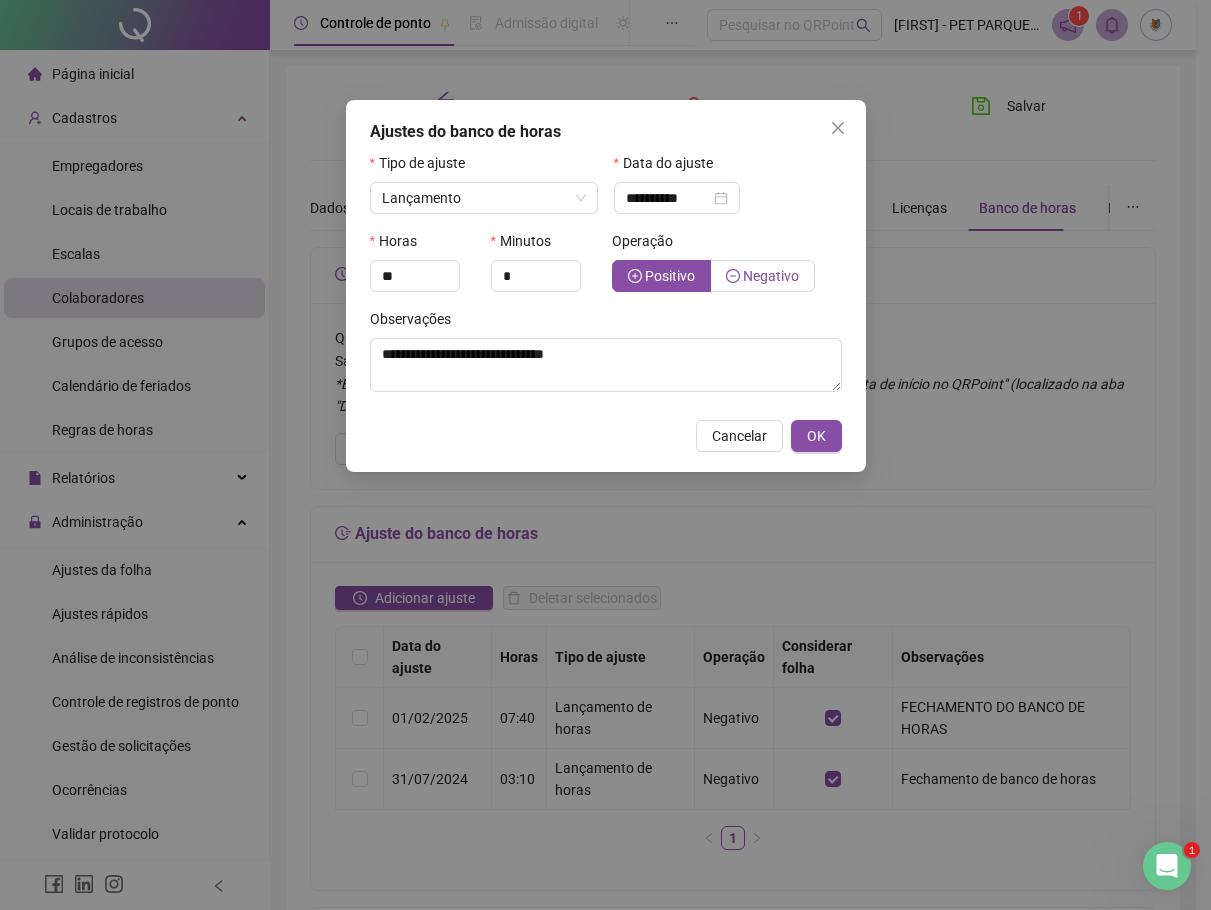click on "Negativo" at bounding box center [771, 276] 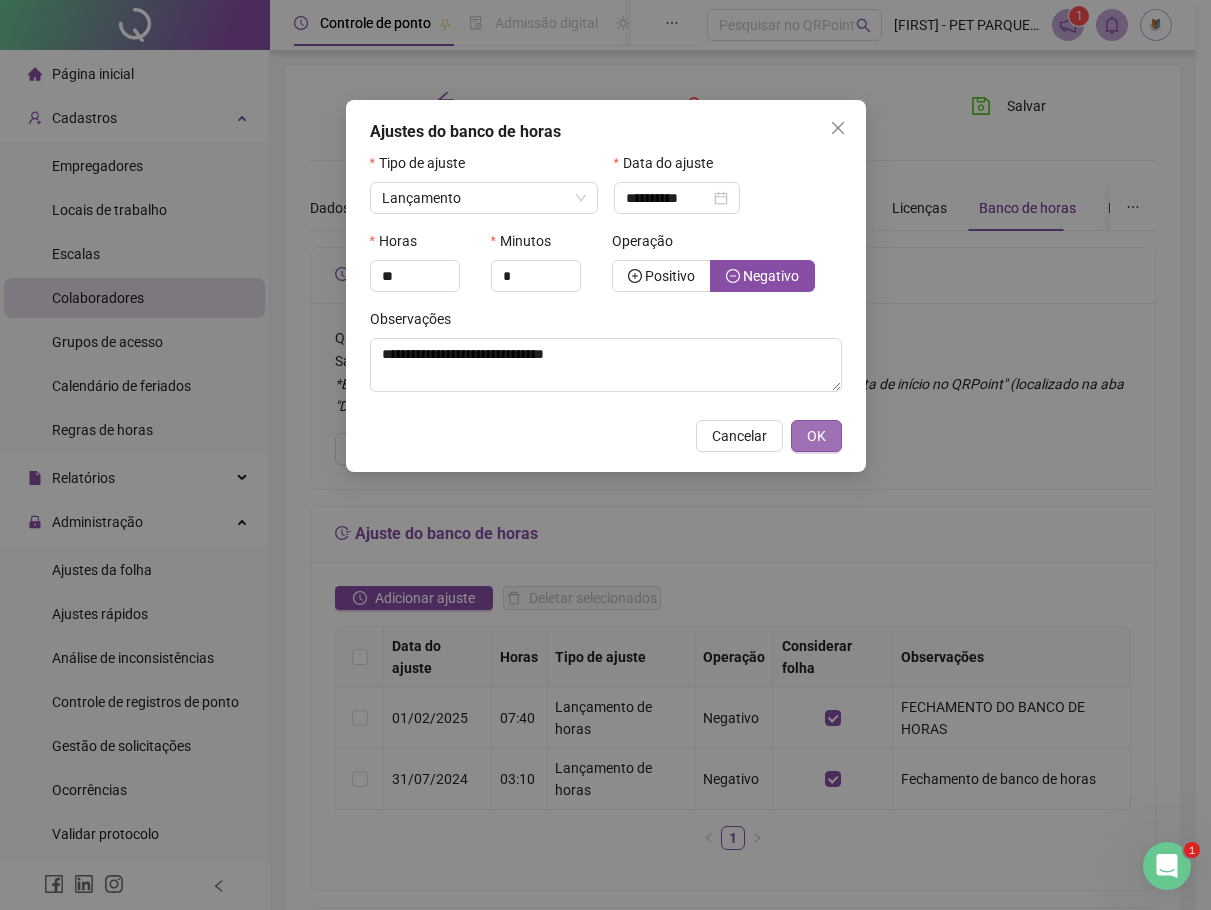 click on "OK" at bounding box center (816, 436) 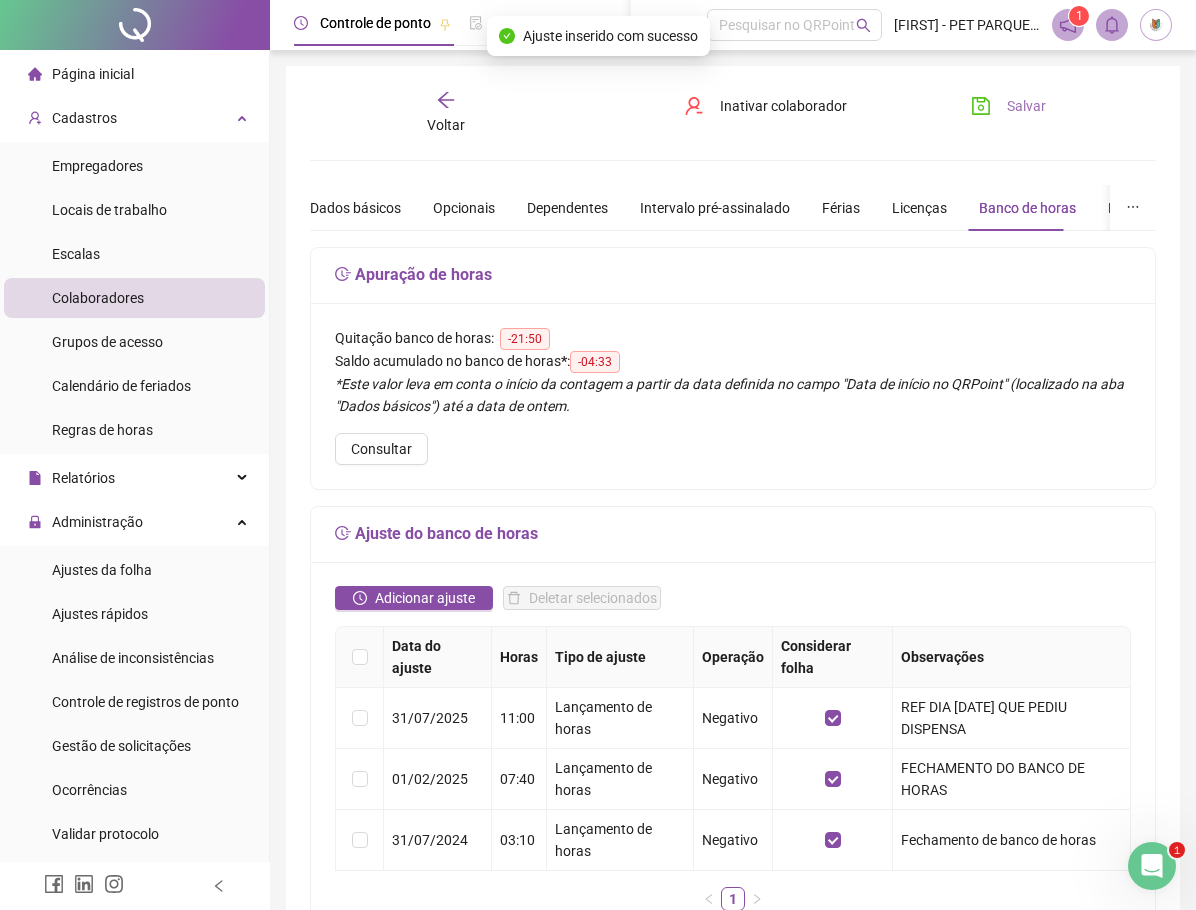 click on "Salvar" at bounding box center [1026, 106] 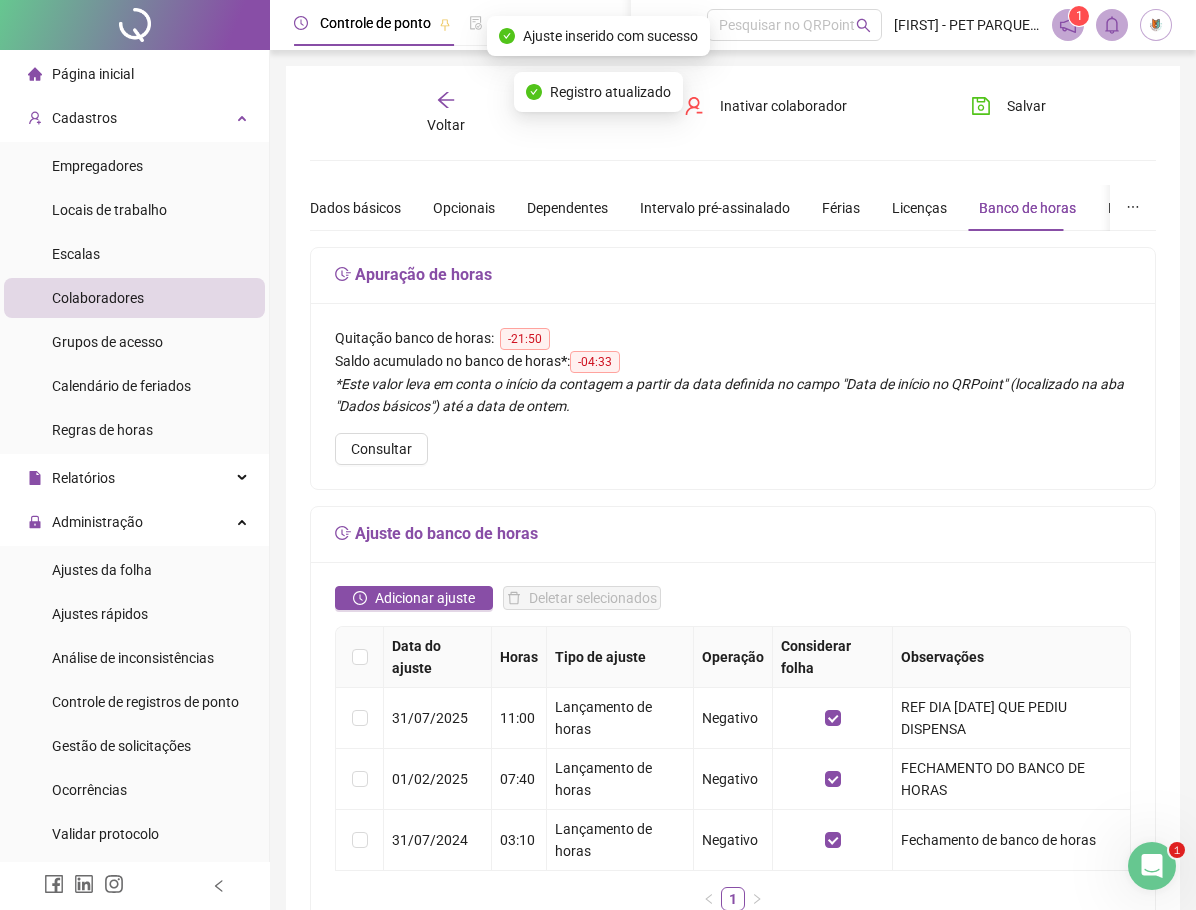 click 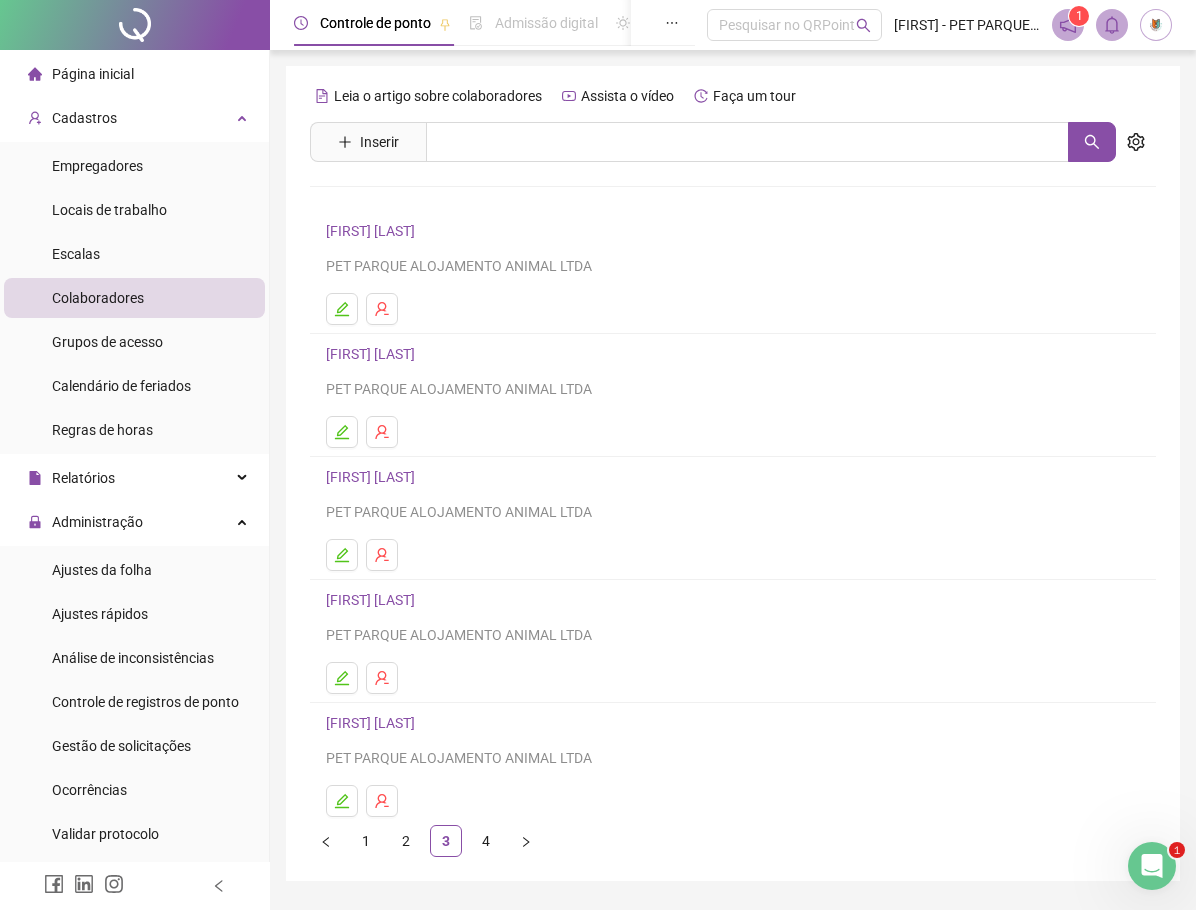 click on "Página inicial" at bounding box center [81, 74] 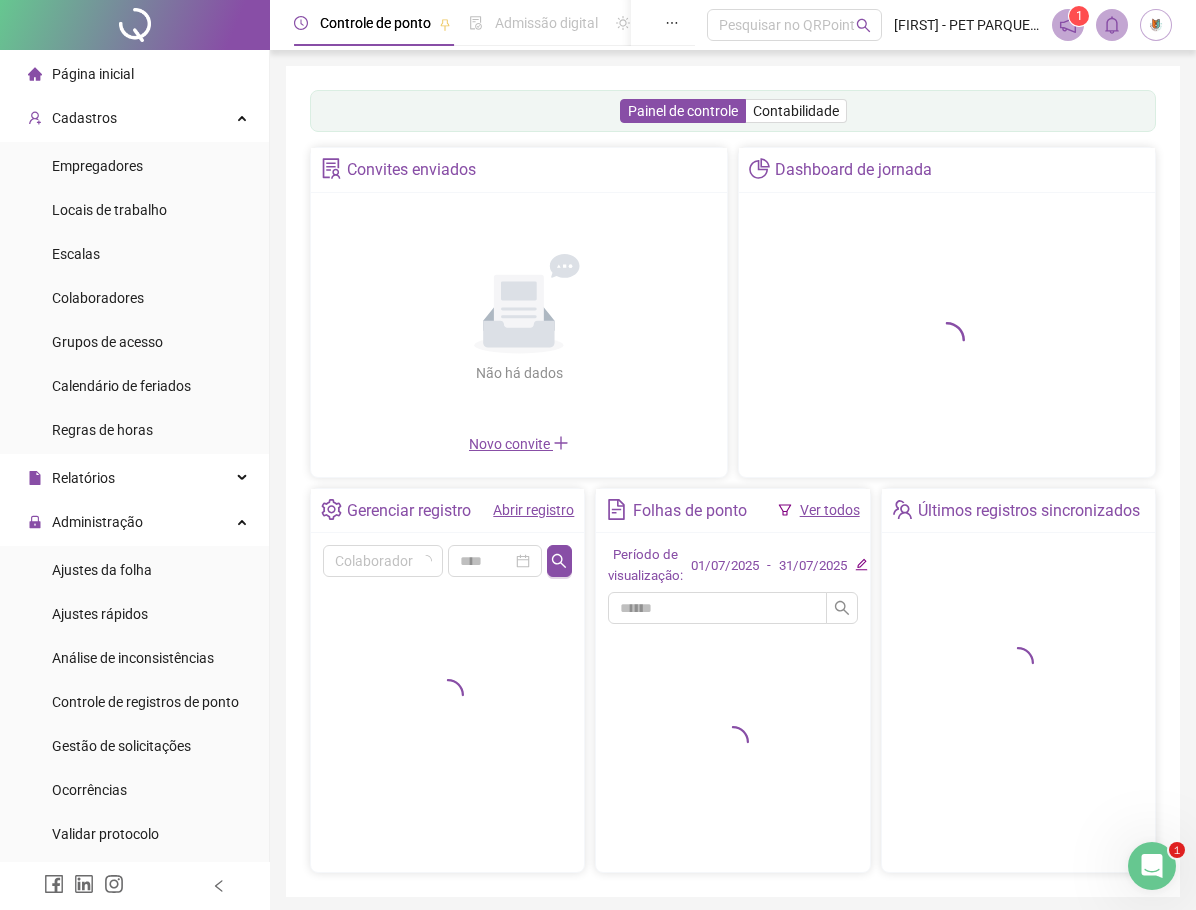 click on "Abrir registro" at bounding box center (533, 510) 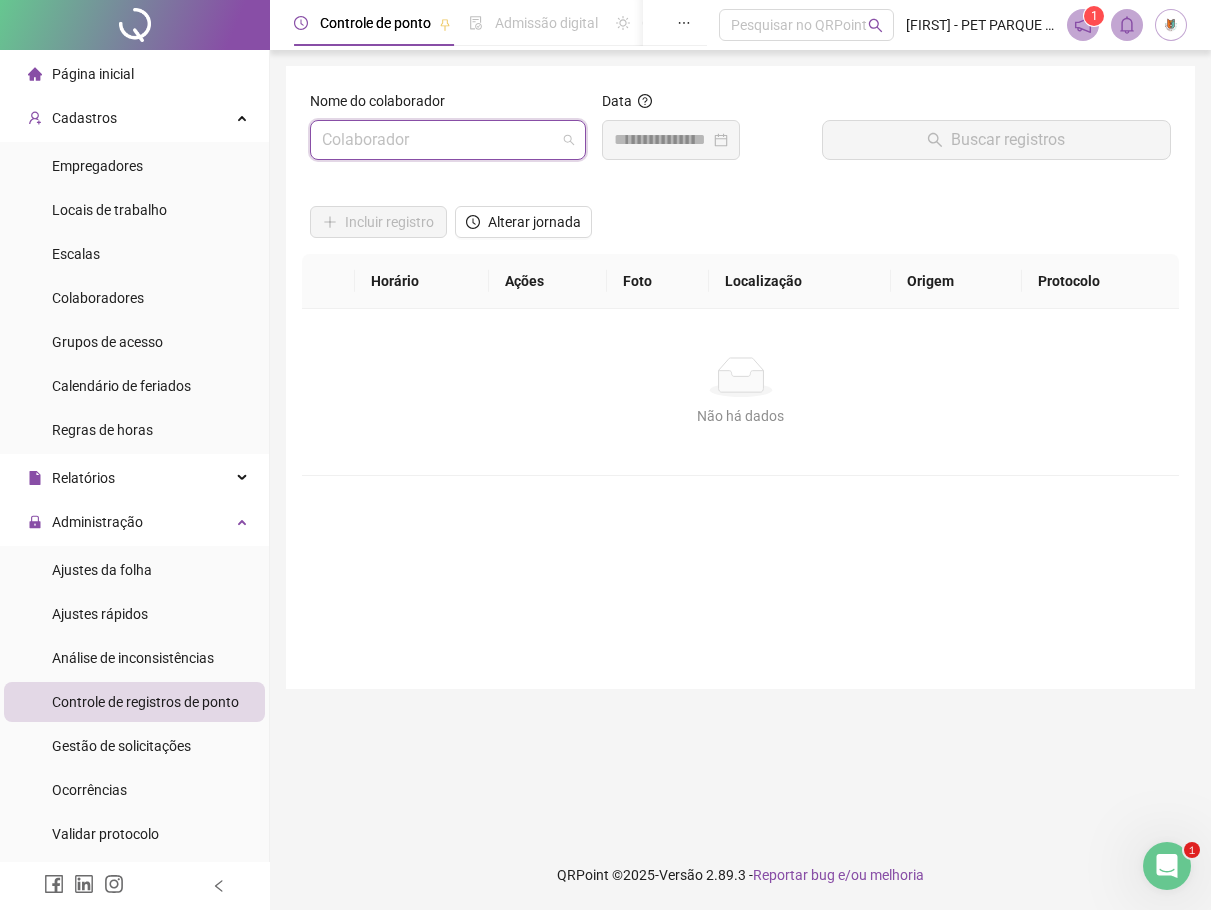 click at bounding box center (439, 140) 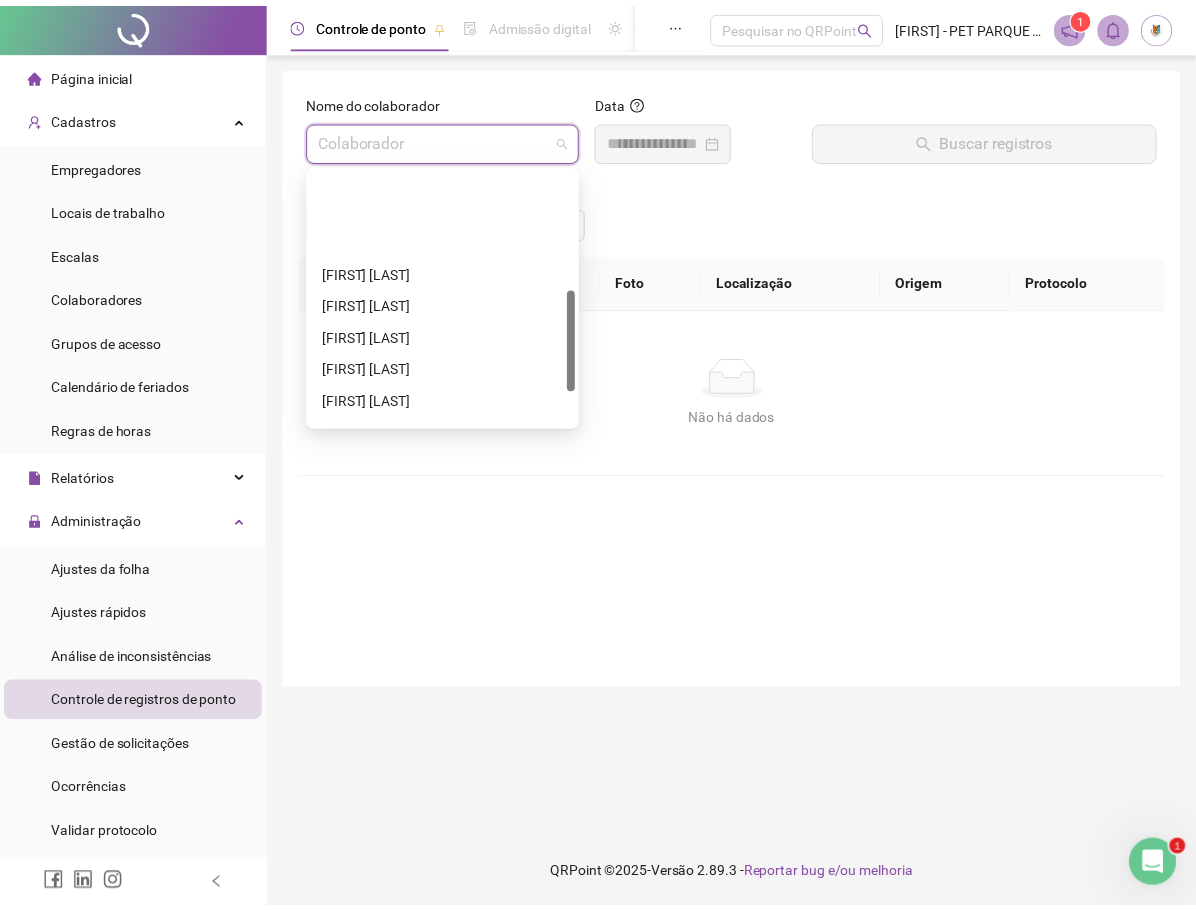 scroll, scrollTop: 300, scrollLeft: 0, axis: vertical 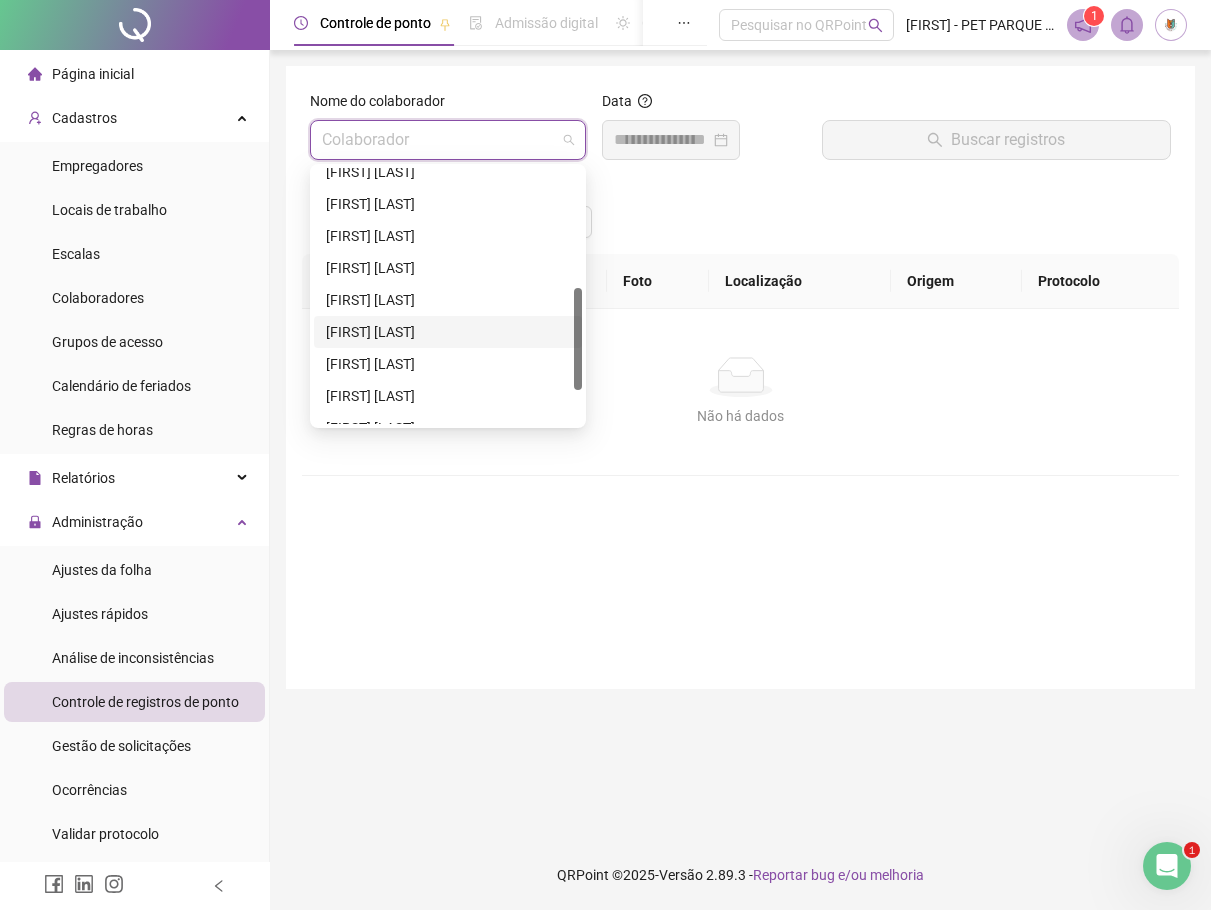 click on "[FIRST] [LAST]" at bounding box center [448, 332] 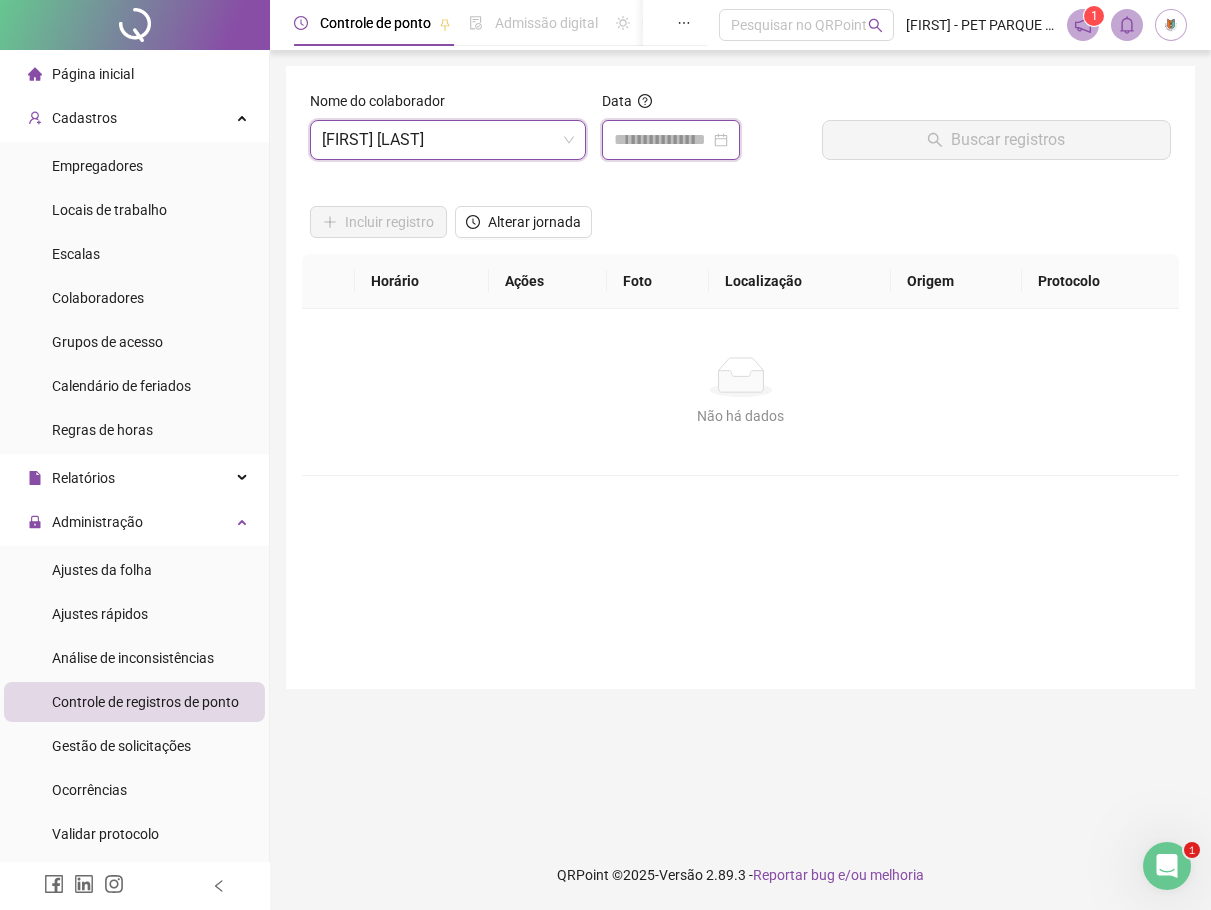 click at bounding box center (662, 140) 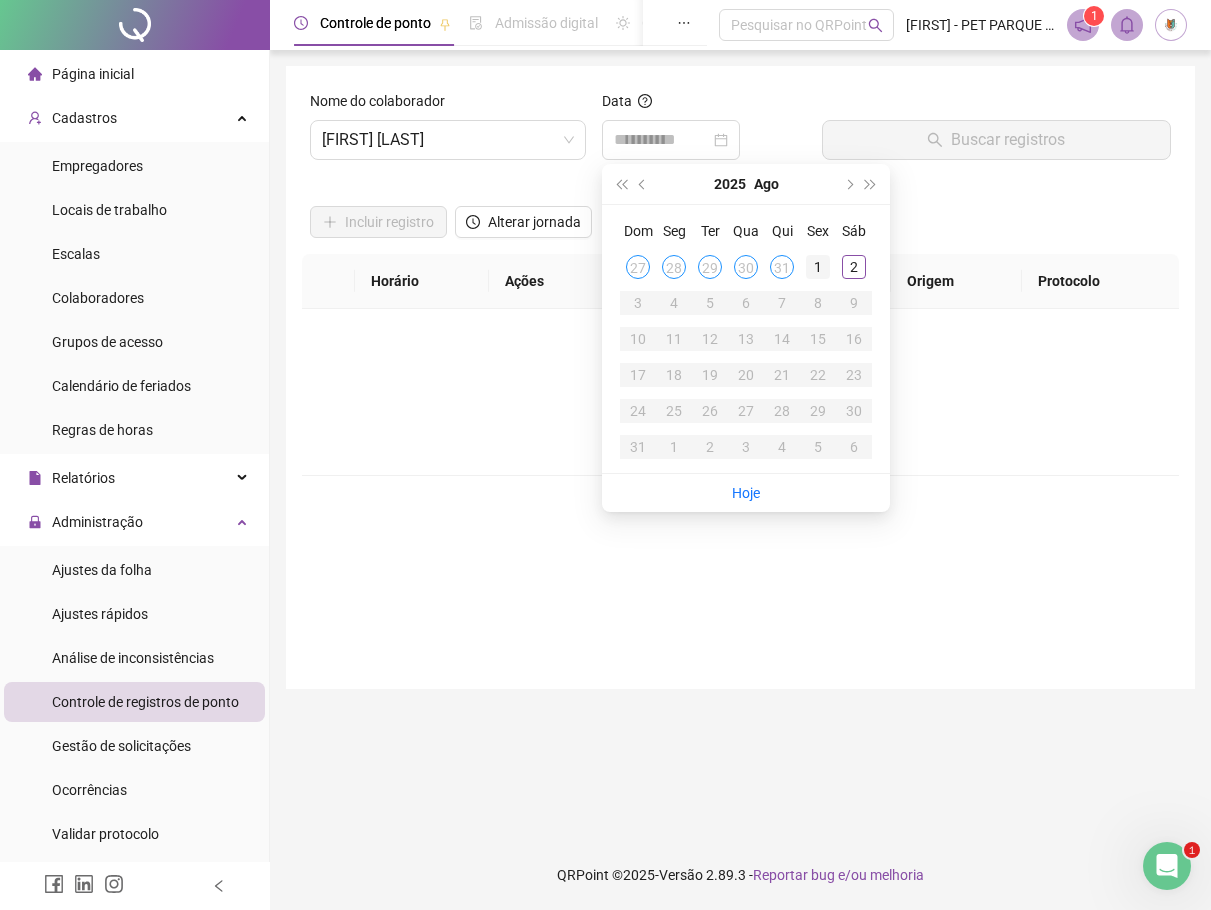 click on "1" at bounding box center (818, 267) 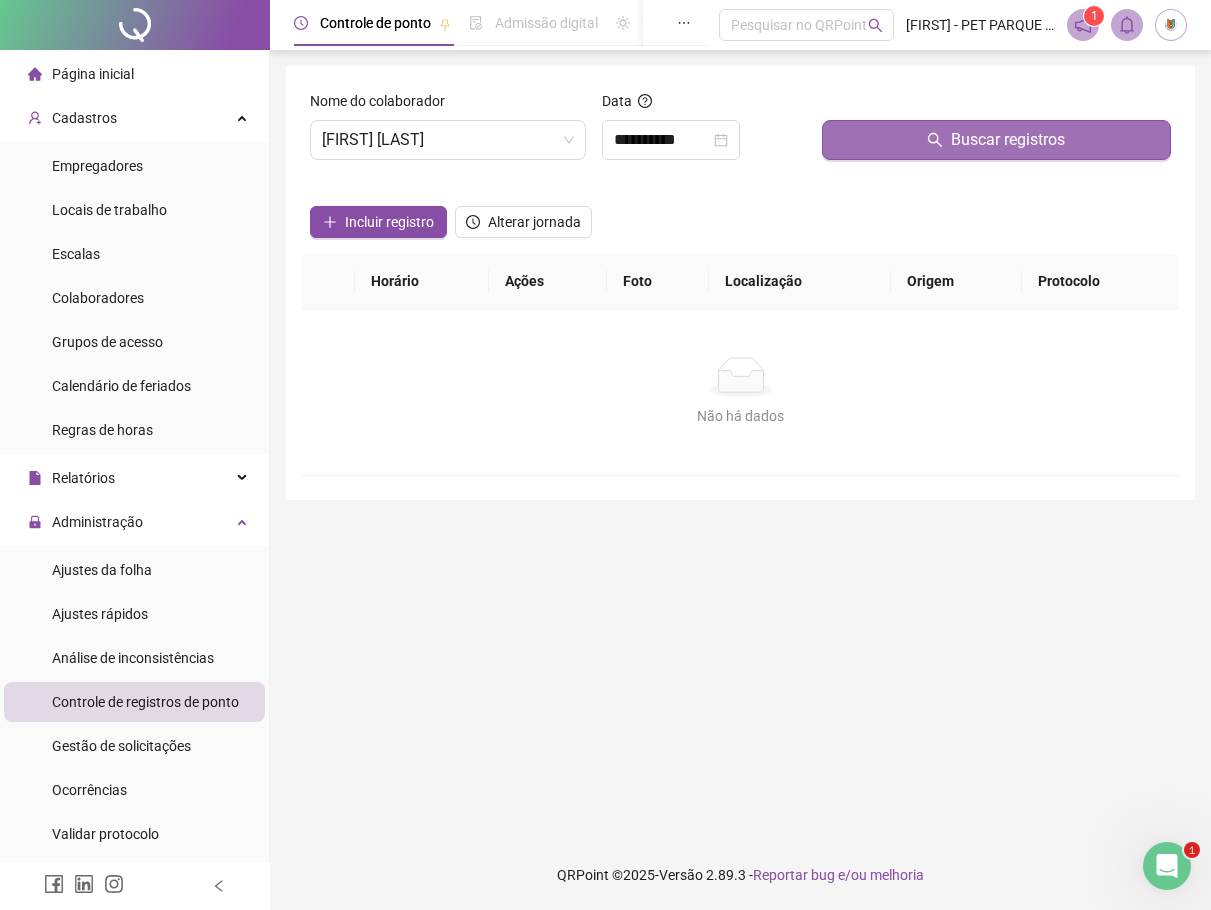 click on "Buscar registros" at bounding box center [996, 140] 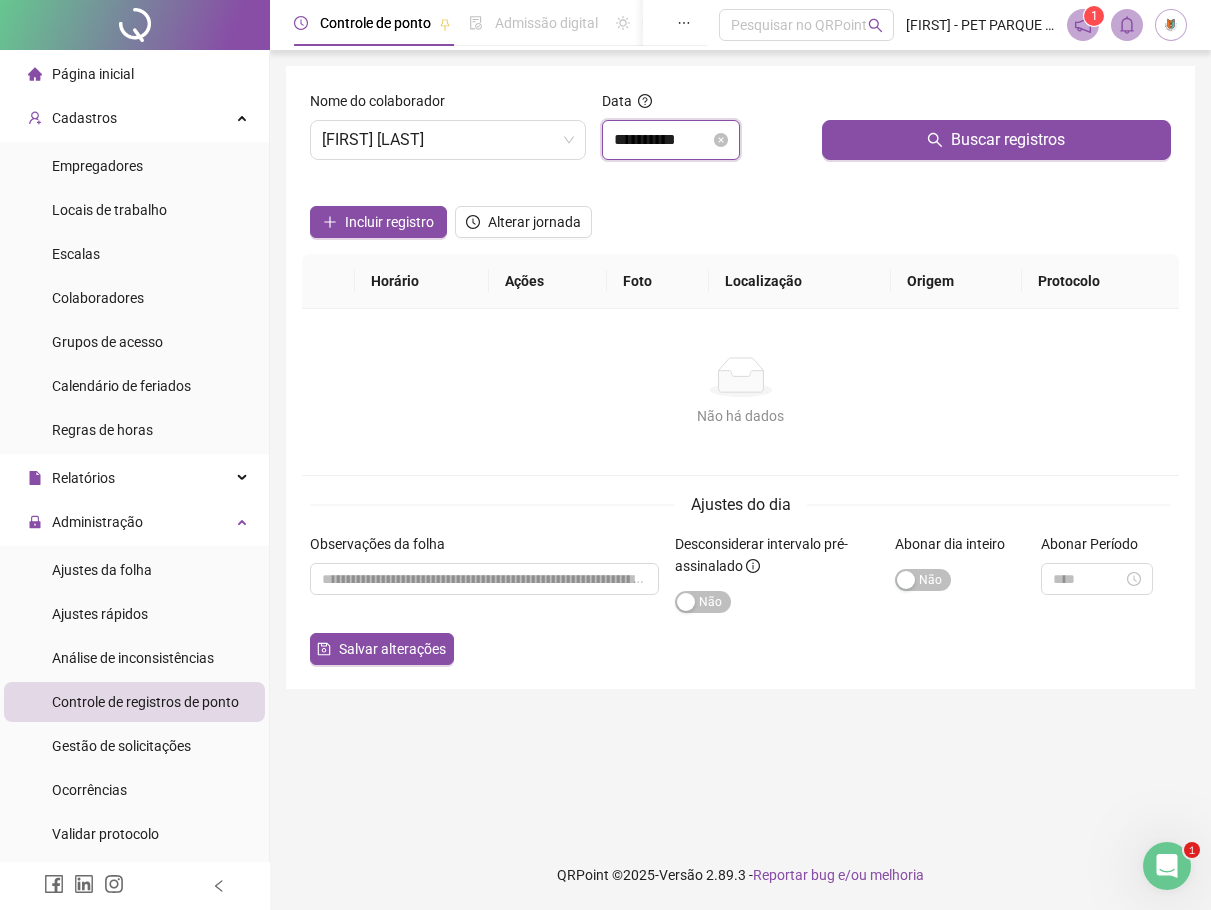 click on "**********" at bounding box center (662, 140) 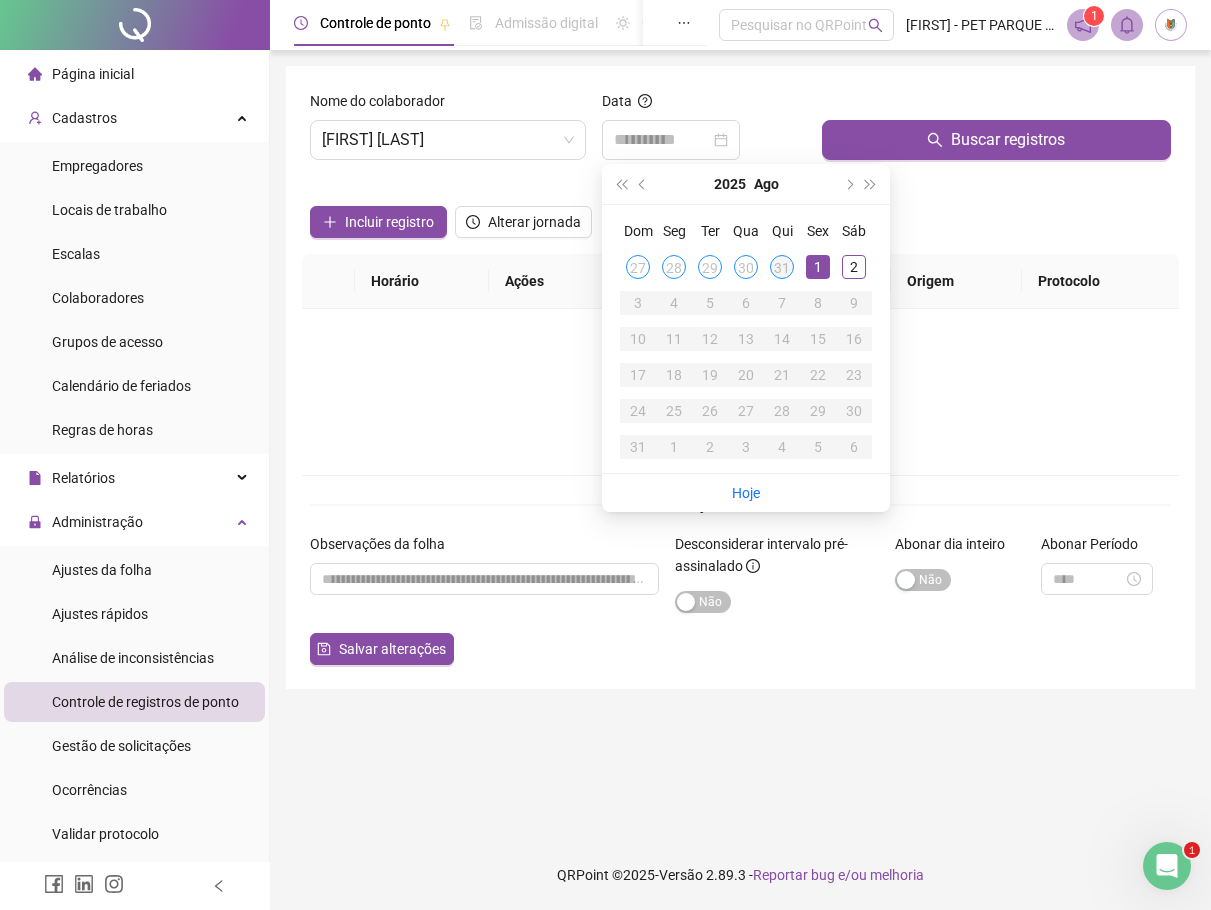 click on "31" at bounding box center (782, 267) 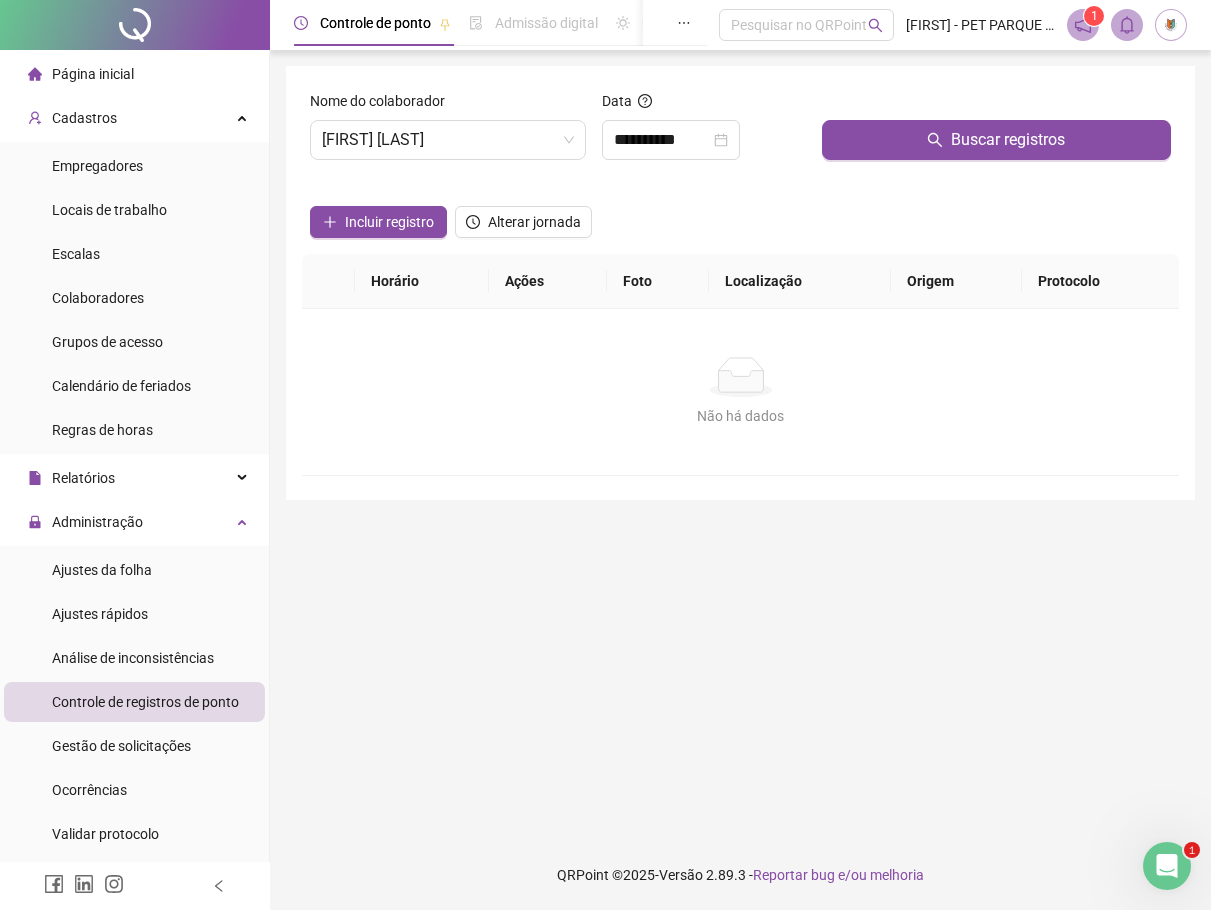 click at bounding box center [996, 105] 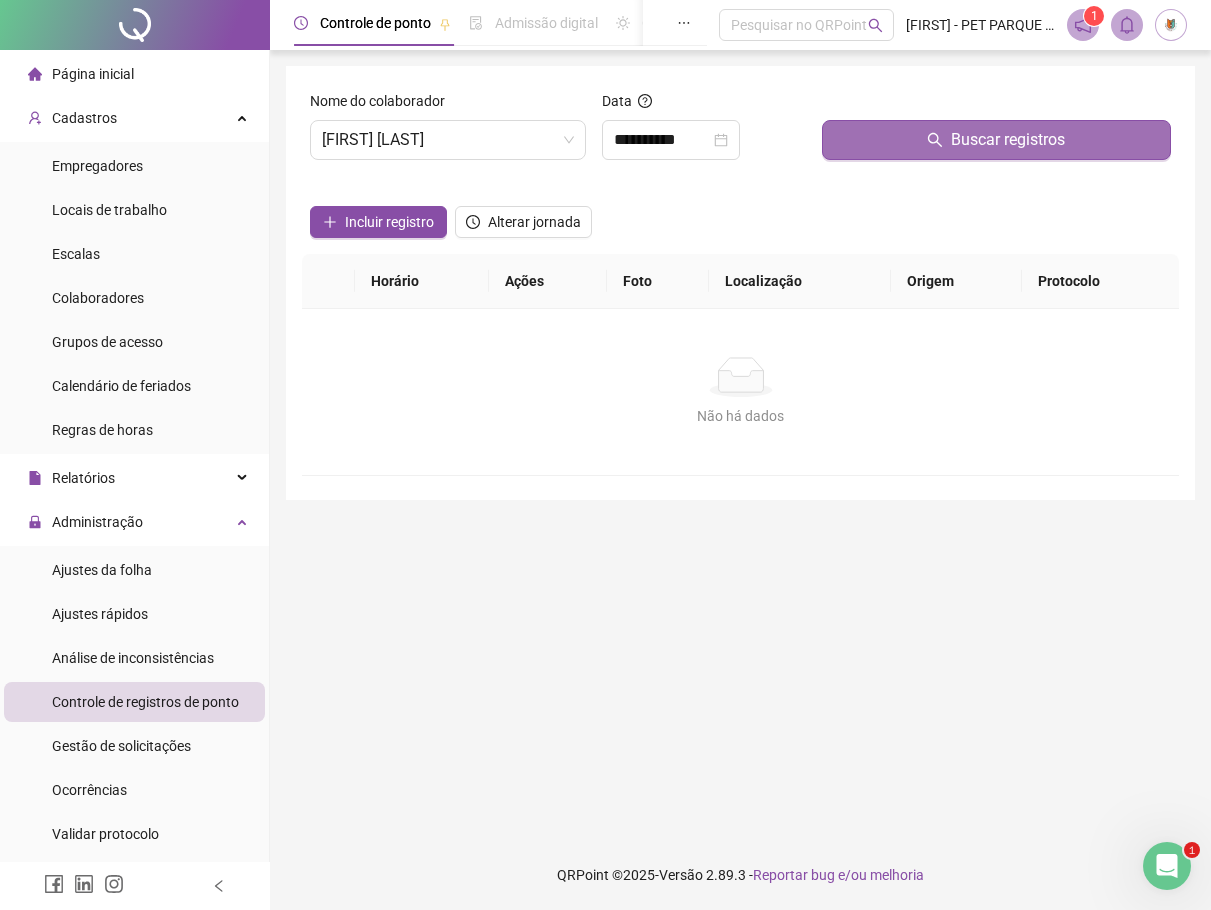 click on "Buscar registros" at bounding box center [996, 140] 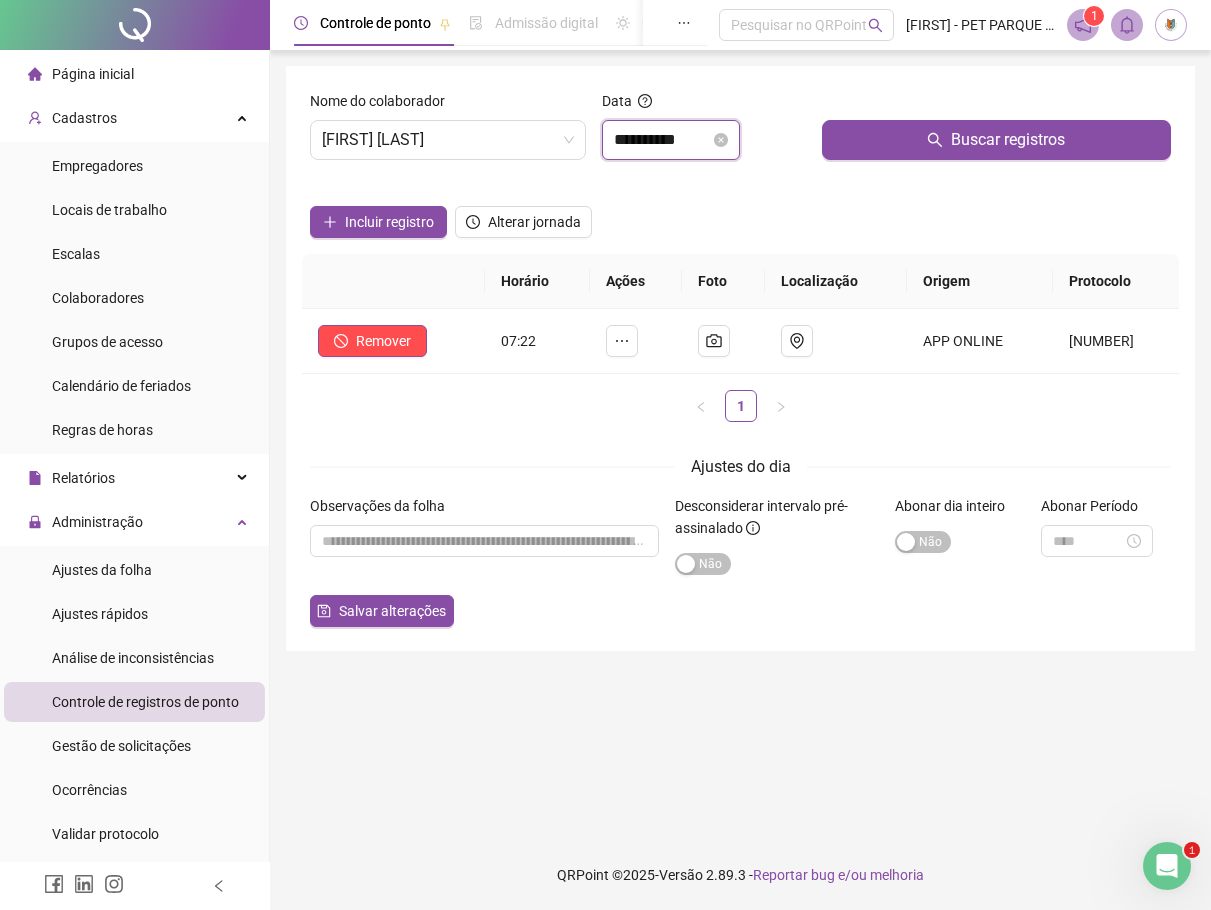 click on "**********" at bounding box center (662, 140) 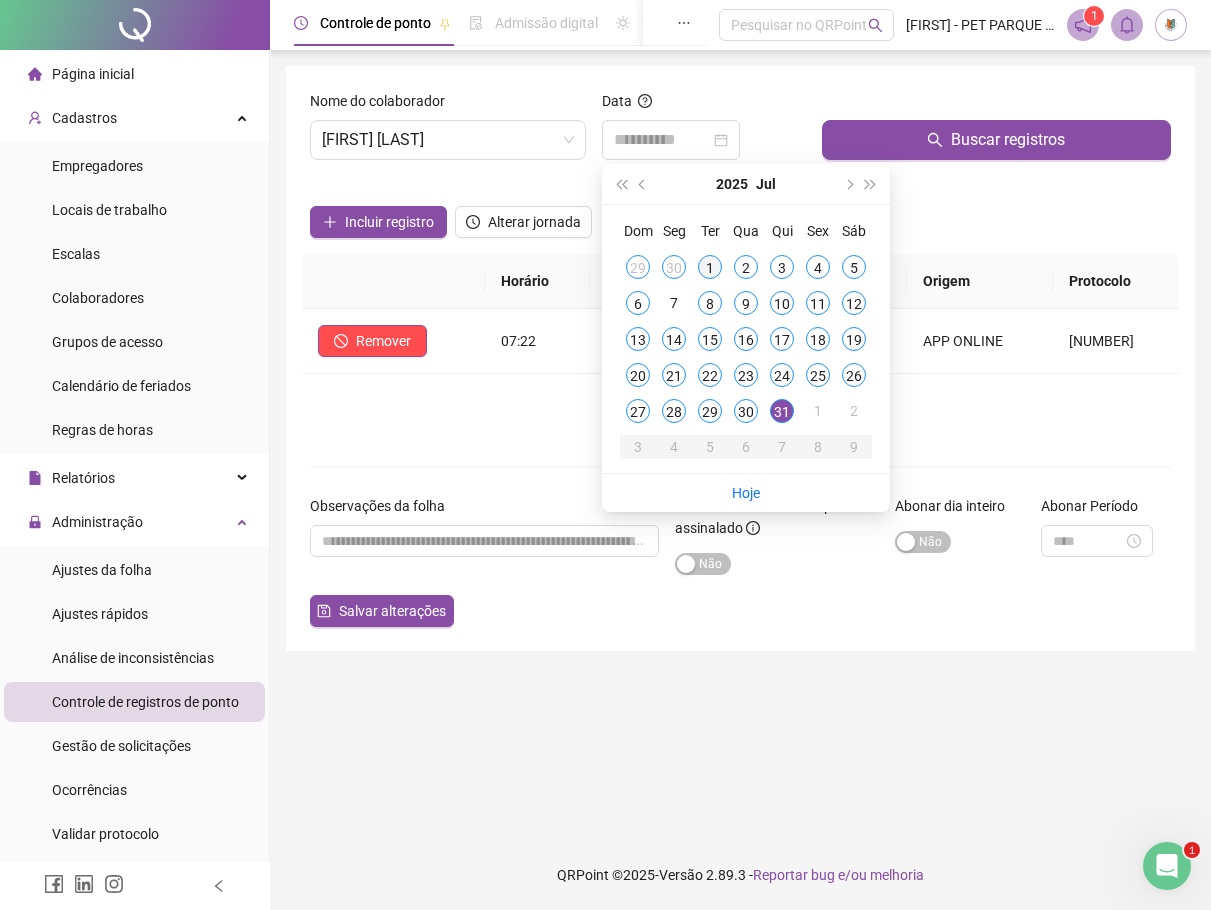 click on "1" at bounding box center (710, 267) 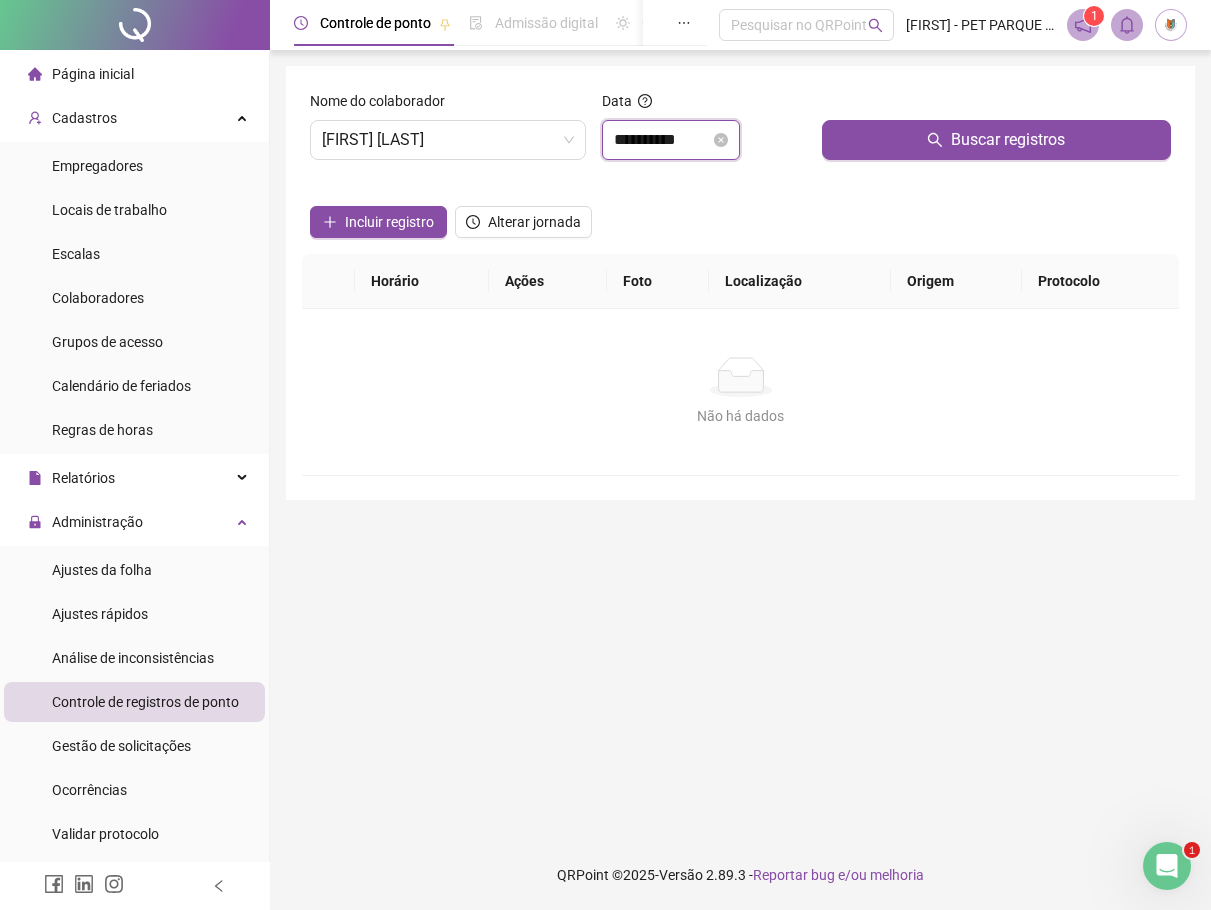 click on "**********" at bounding box center [662, 140] 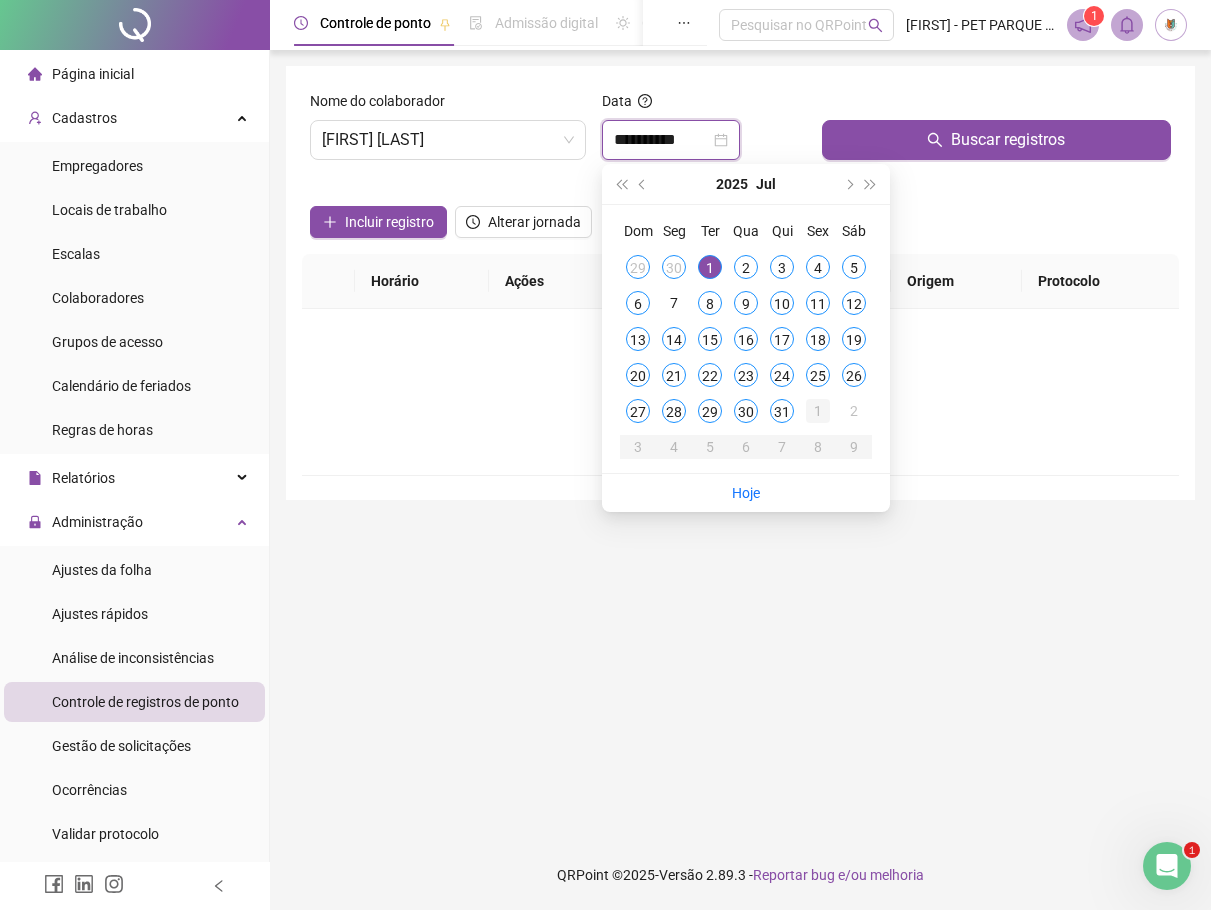 type on "**********" 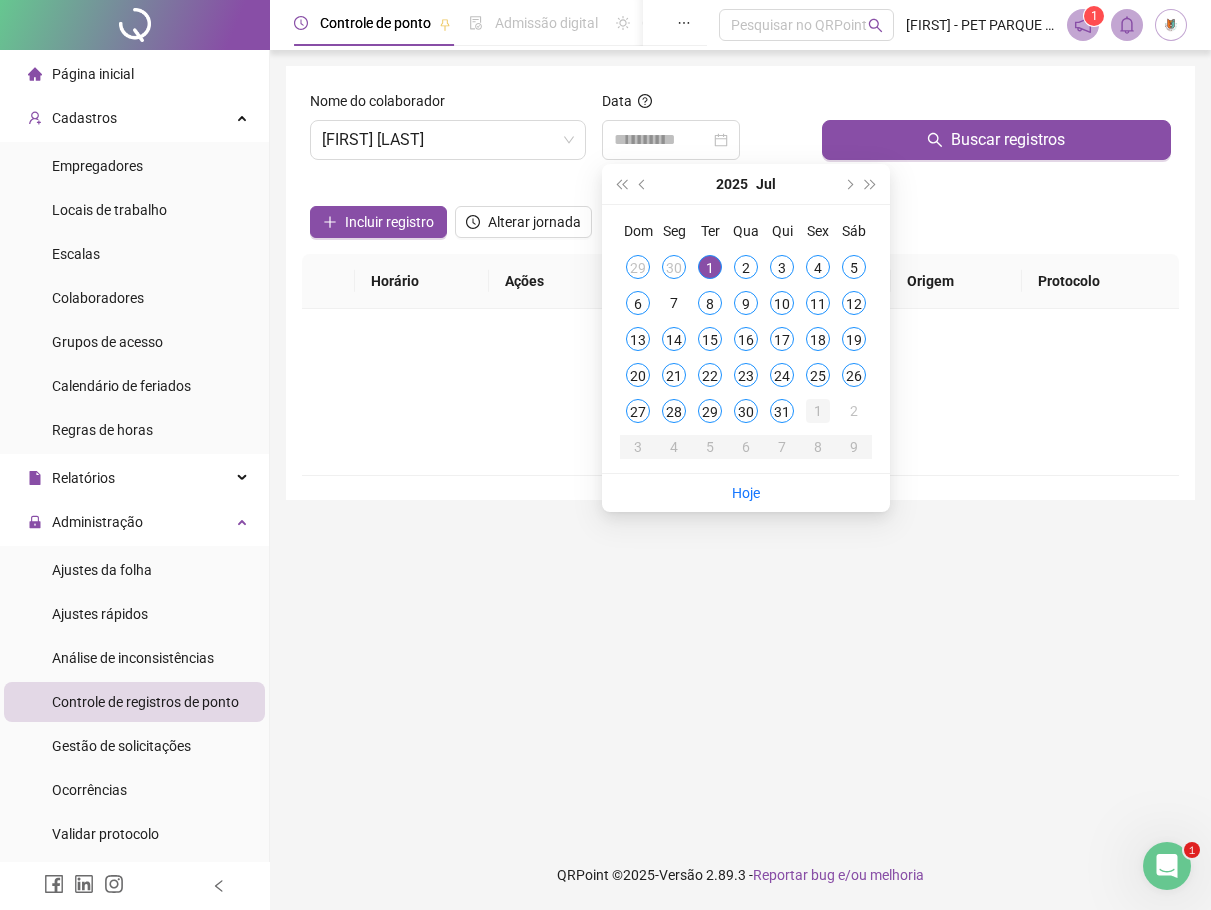 click on "1" at bounding box center [818, 411] 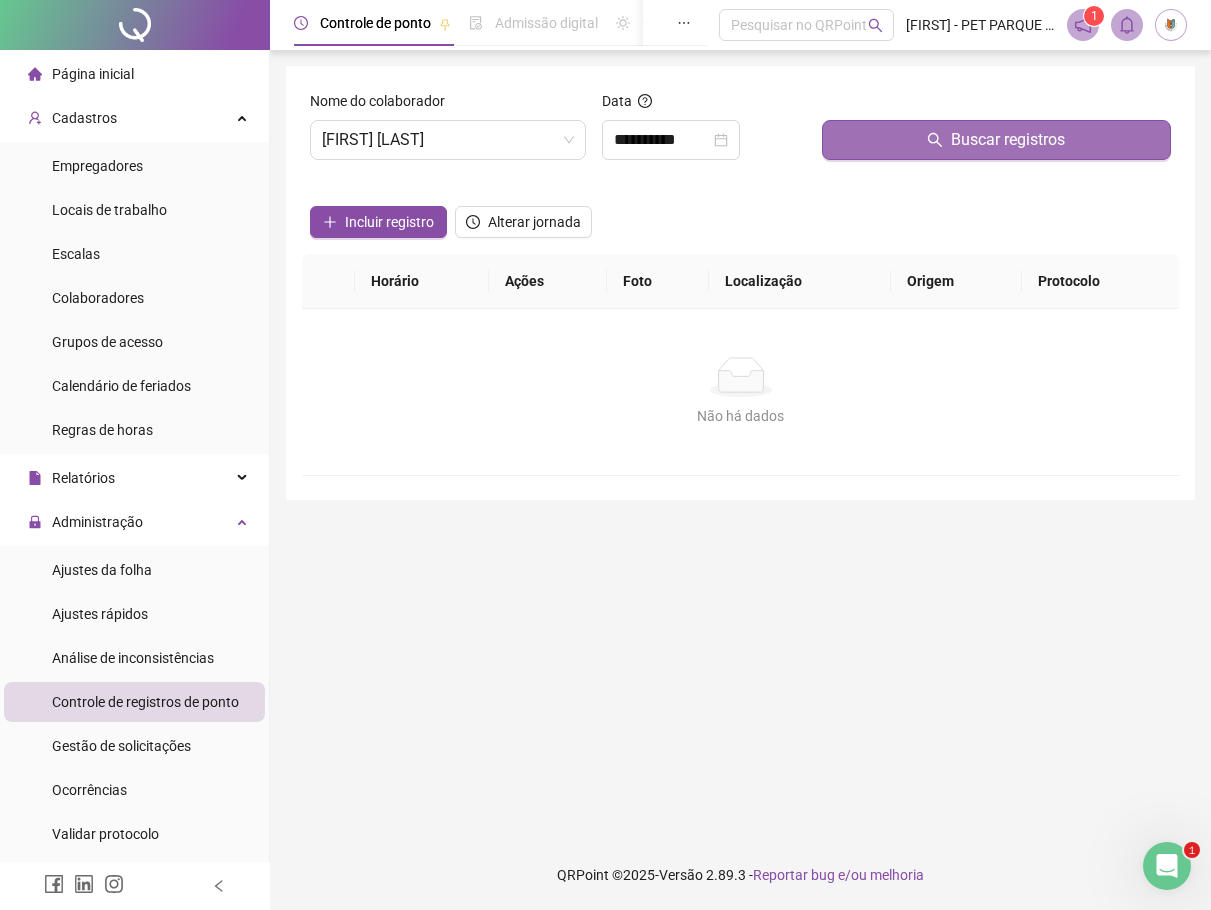 click on "Buscar registros" at bounding box center (996, 140) 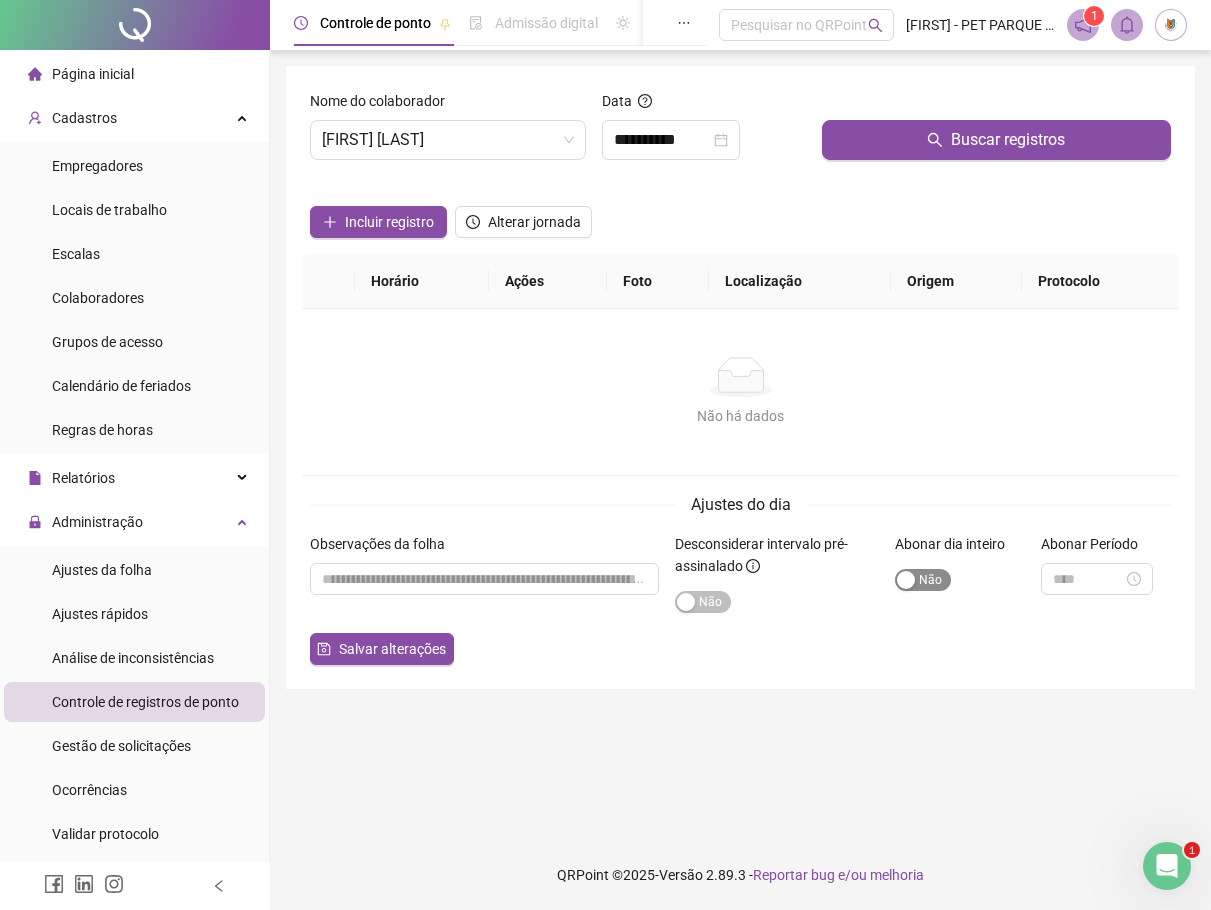 click on "Sim Não" at bounding box center (923, 580) 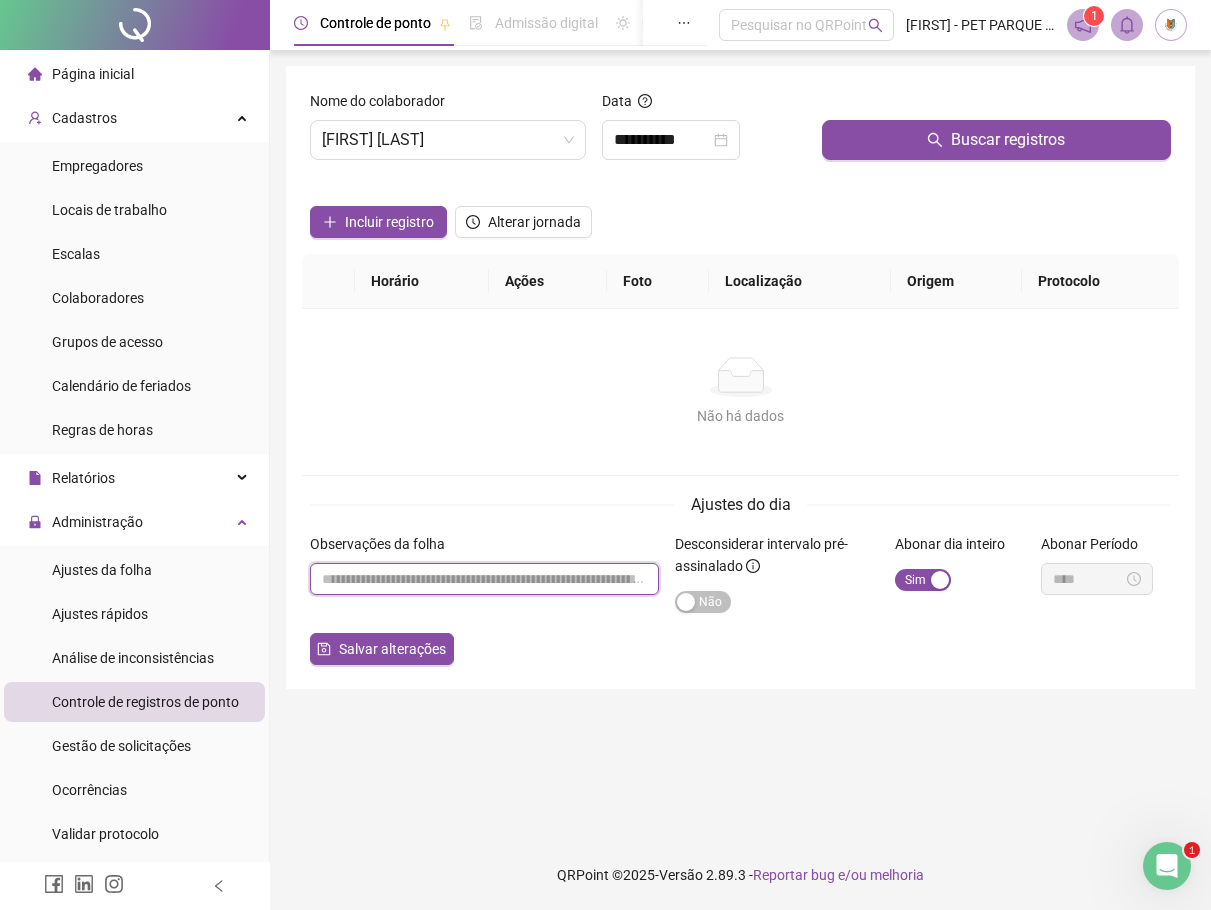 click at bounding box center [484, 579] 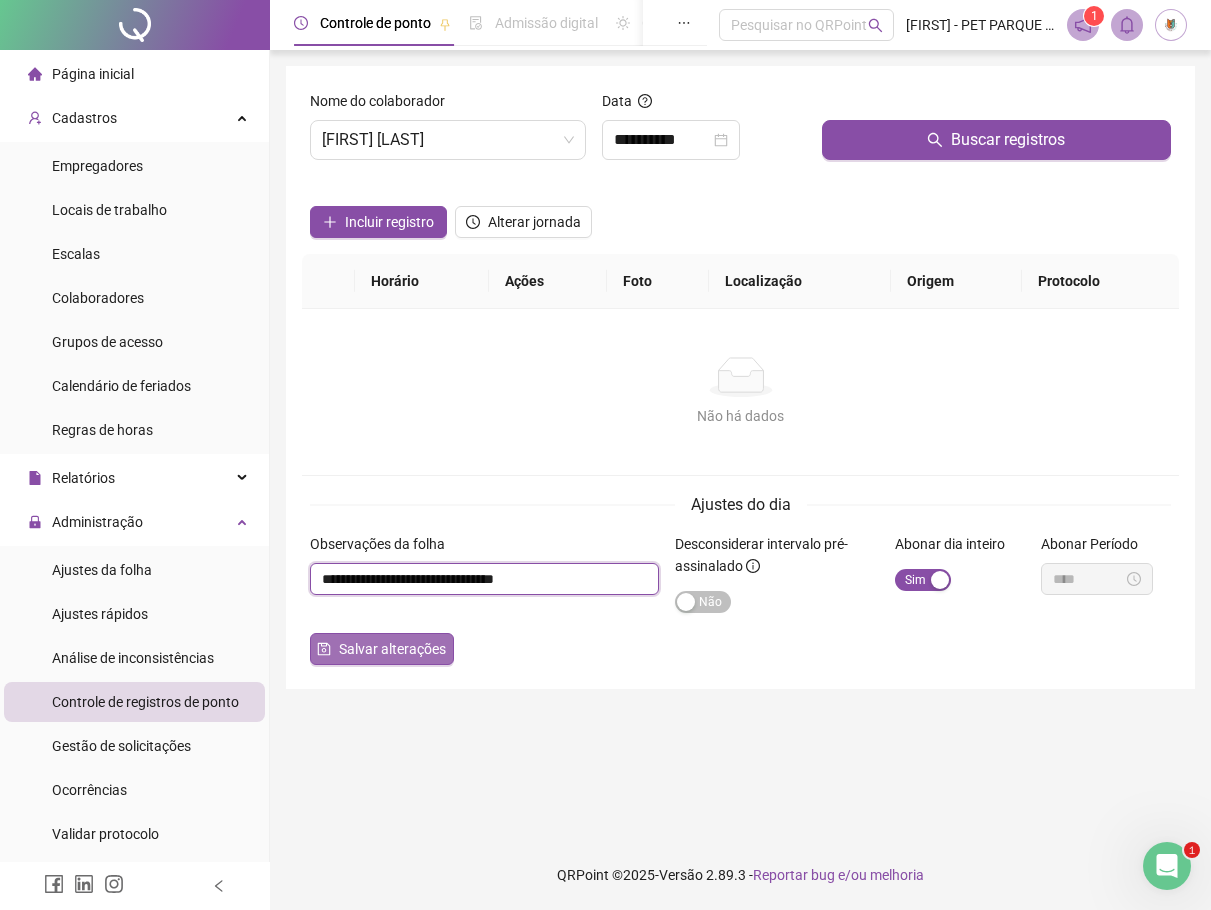 type on "**********" 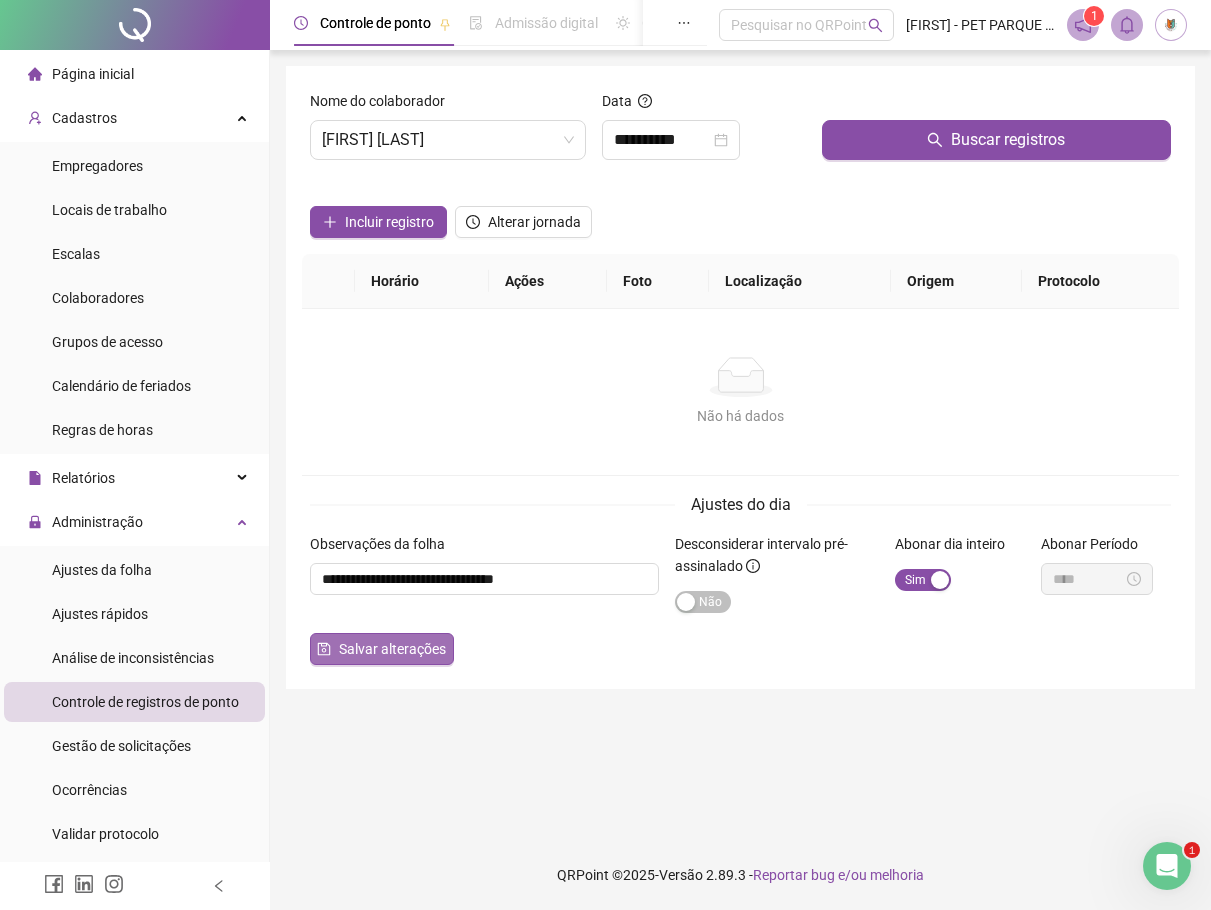 click on "Salvar alterações" at bounding box center (392, 649) 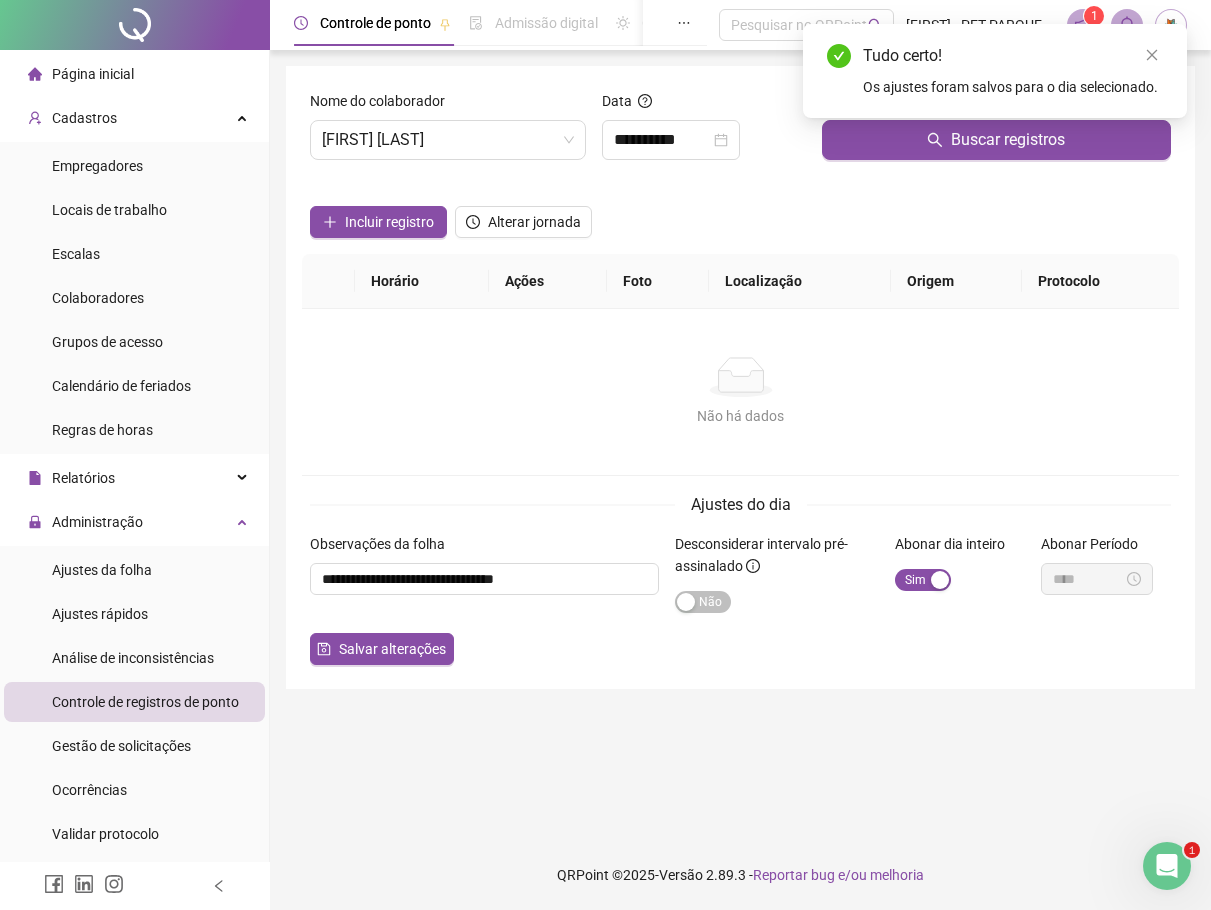 click on "Página inicial" at bounding box center [93, 74] 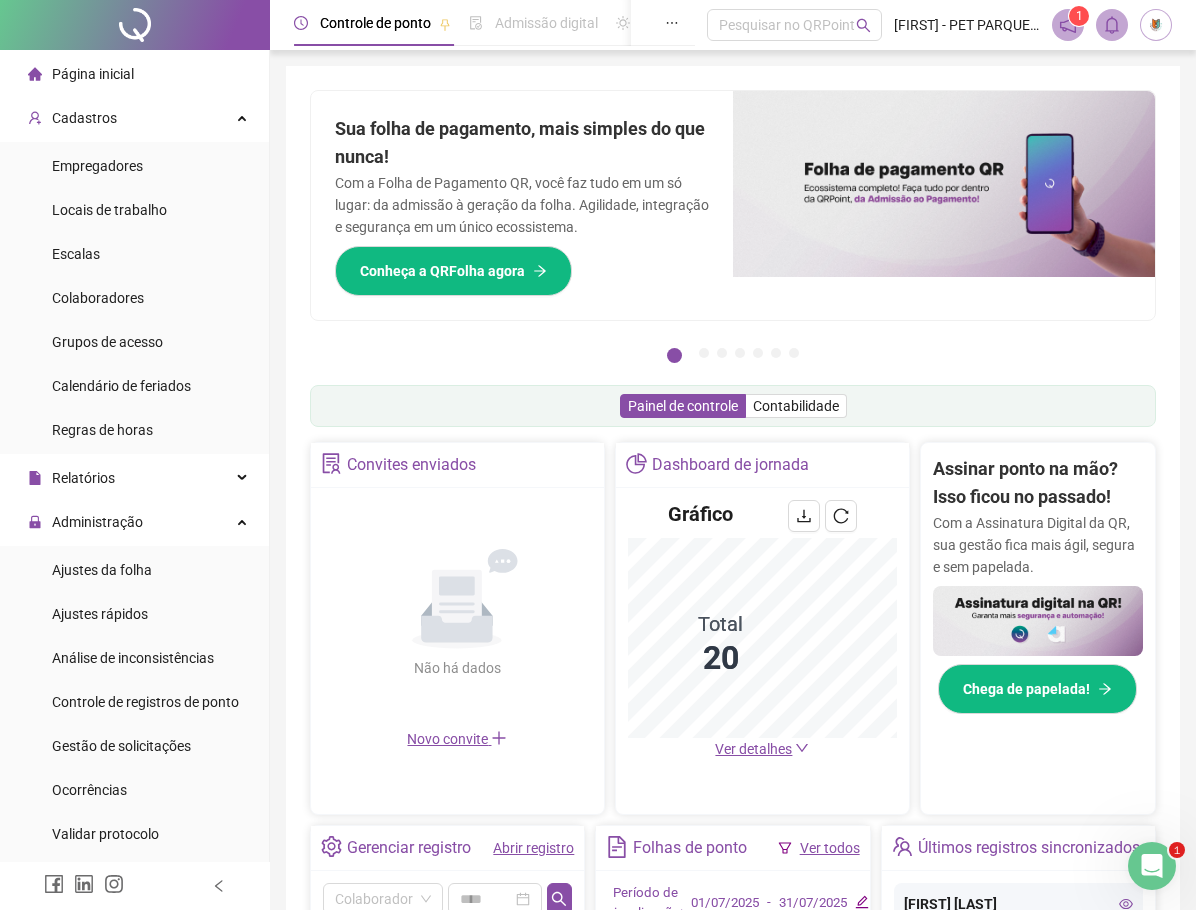 click on "Ver todos" at bounding box center [830, 848] 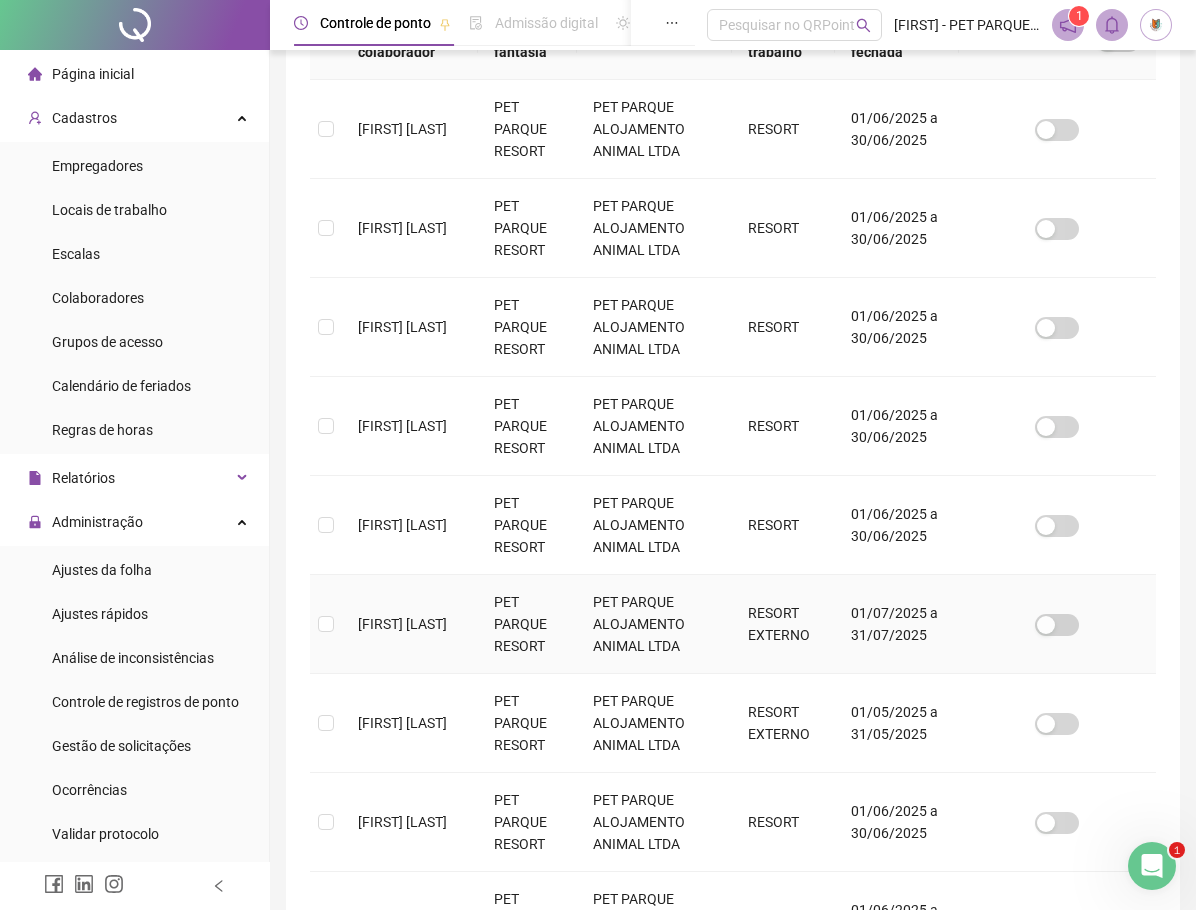 scroll, scrollTop: 400, scrollLeft: 0, axis: vertical 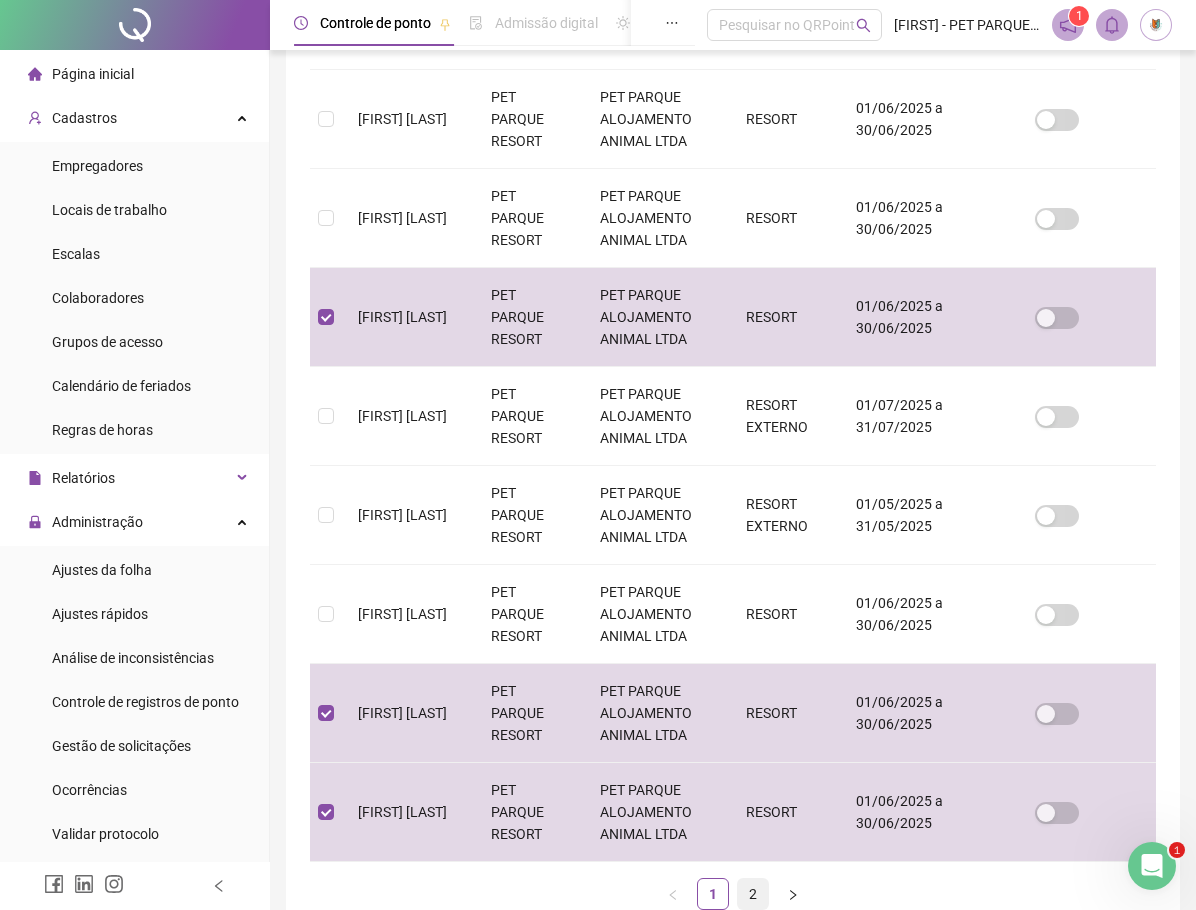 click on "2" at bounding box center [753, 894] 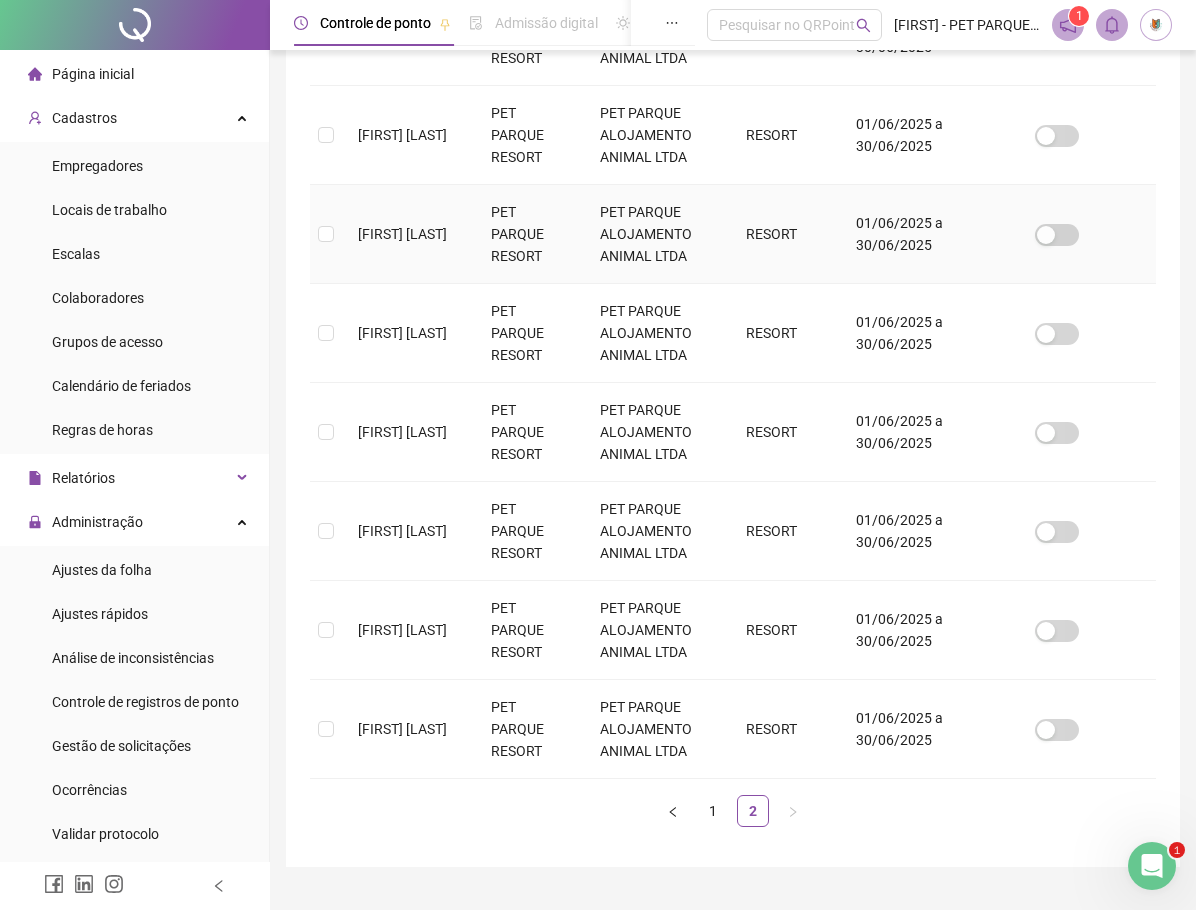 scroll, scrollTop: 700, scrollLeft: 0, axis: vertical 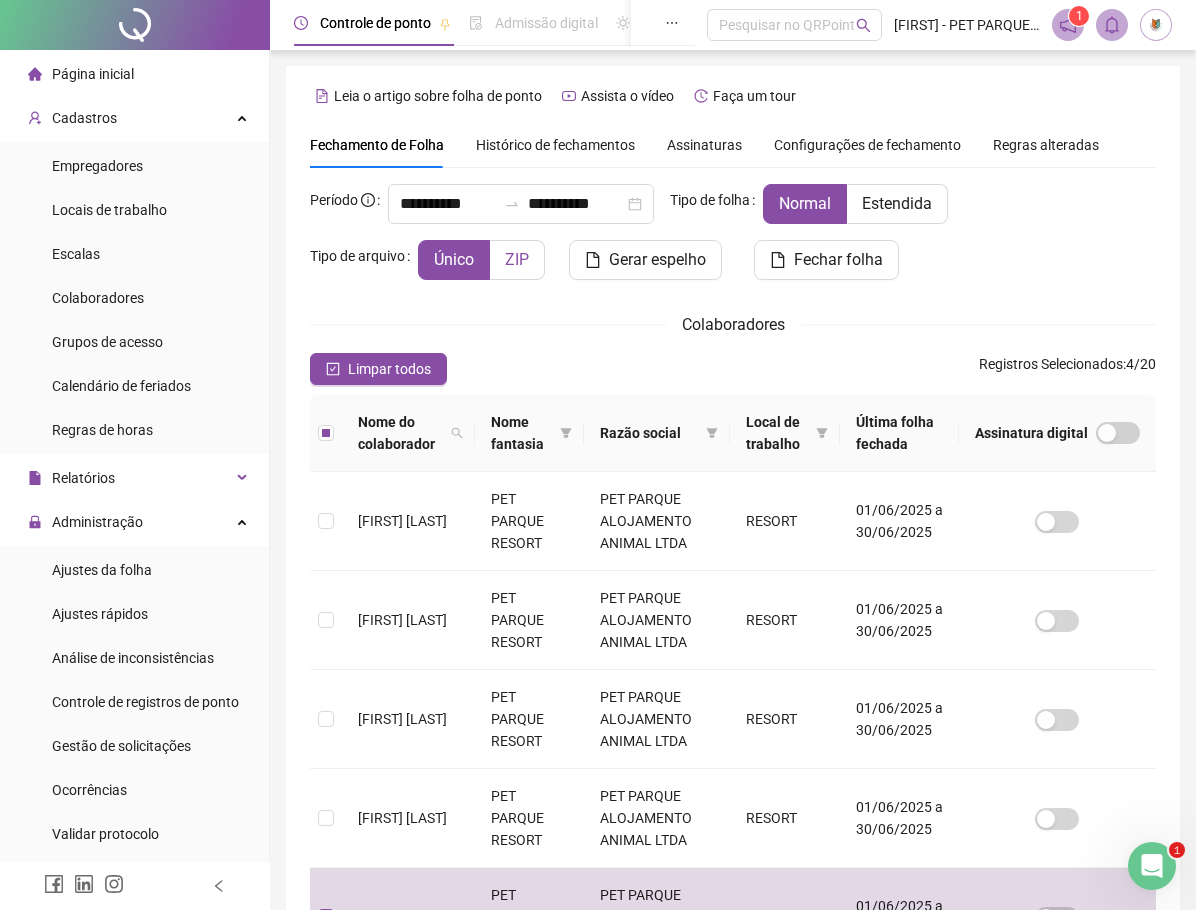 click on "ZIP" at bounding box center (517, 259) 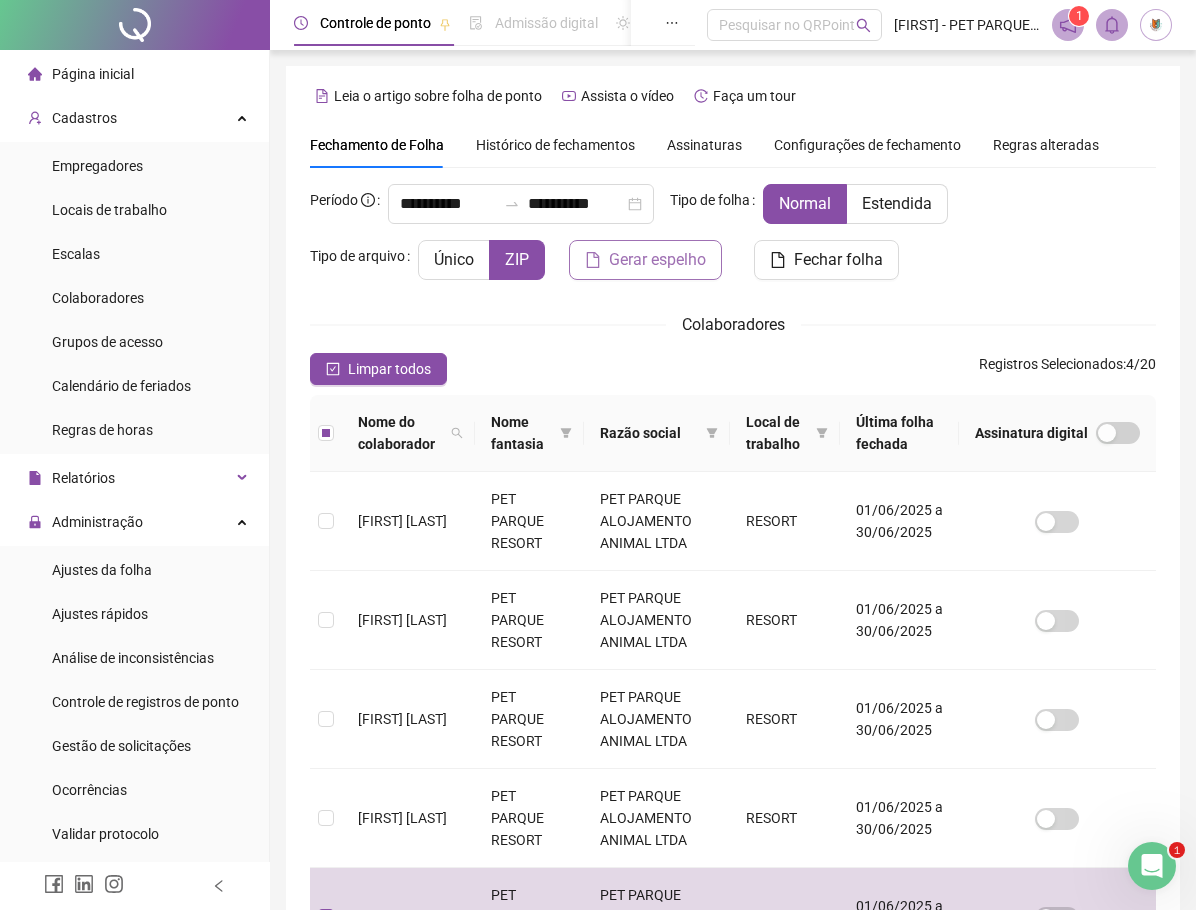click on "Gerar espelho" at bounding box center (657, 260) 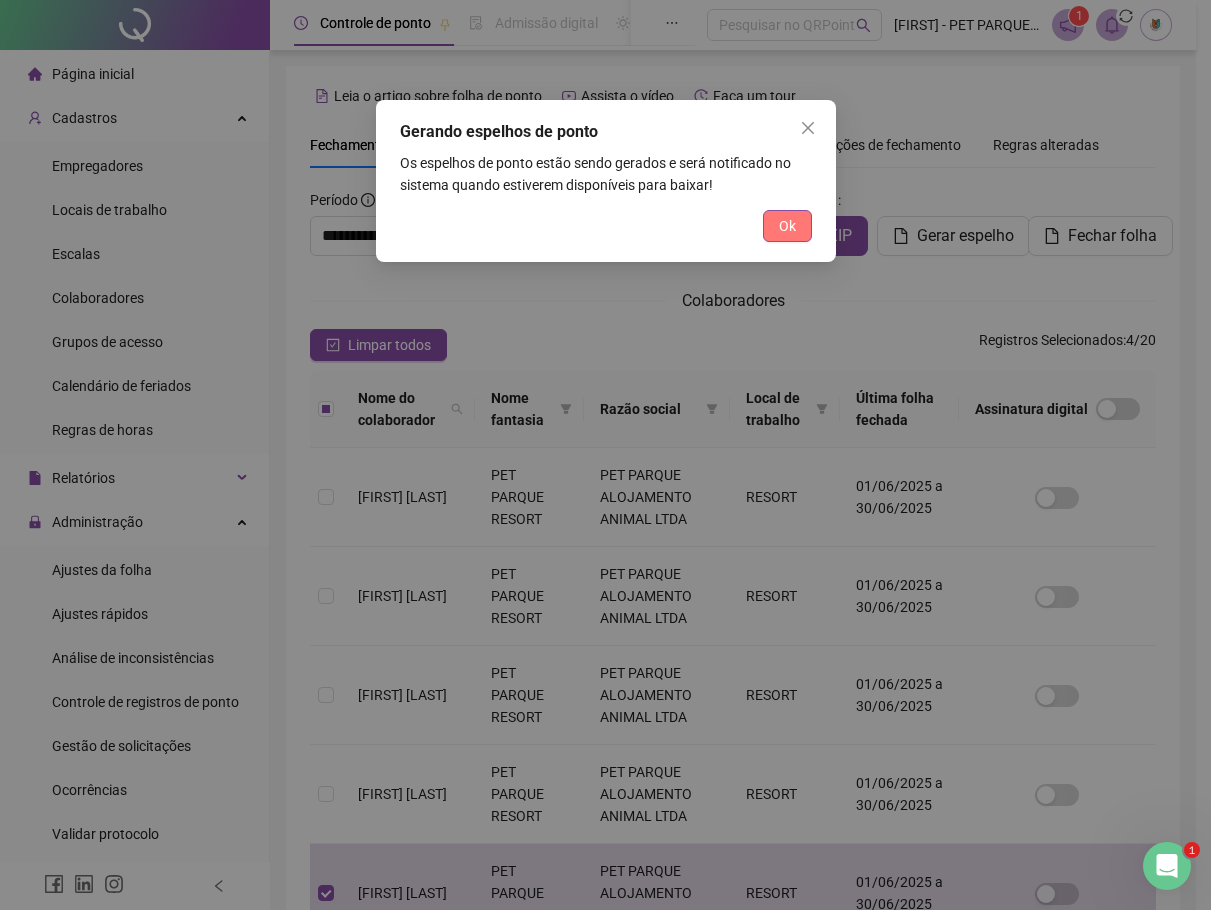 click on "Ok" at bounding box center [787, 226] 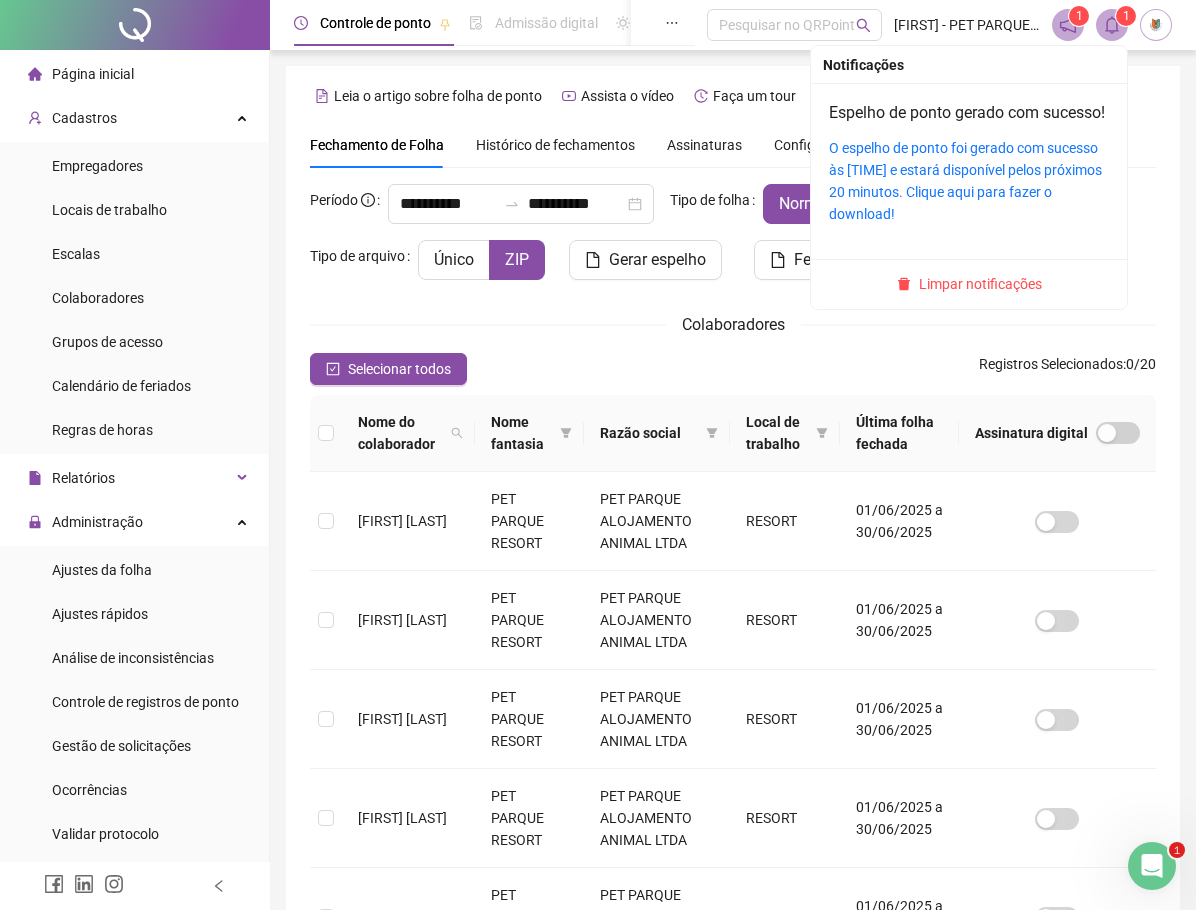 click 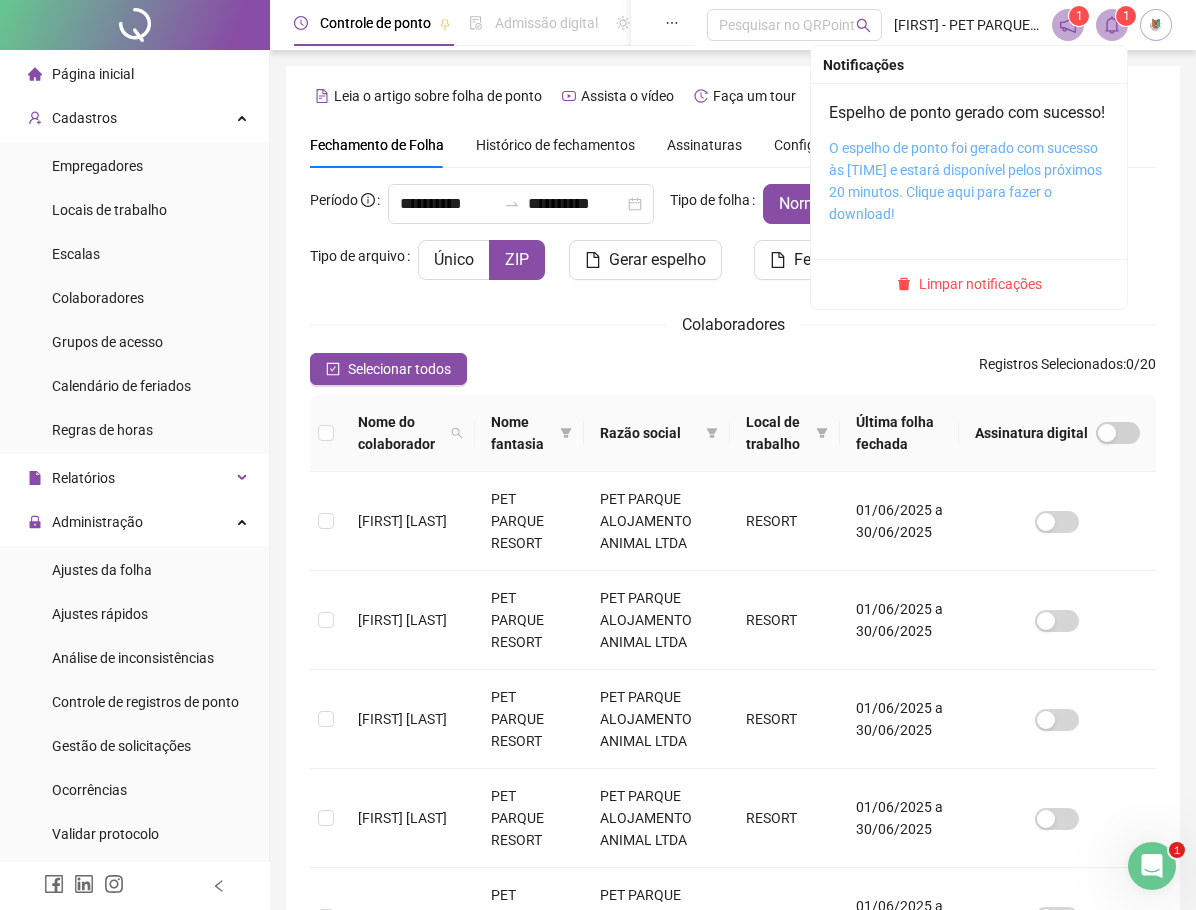 click on "O espelho de ponto foi gerado com sucesso às [TIME] e estará disponível pelos próximos 20 minutos.
Clique aqui para fazer o download!" at bounding box center [965, 181] 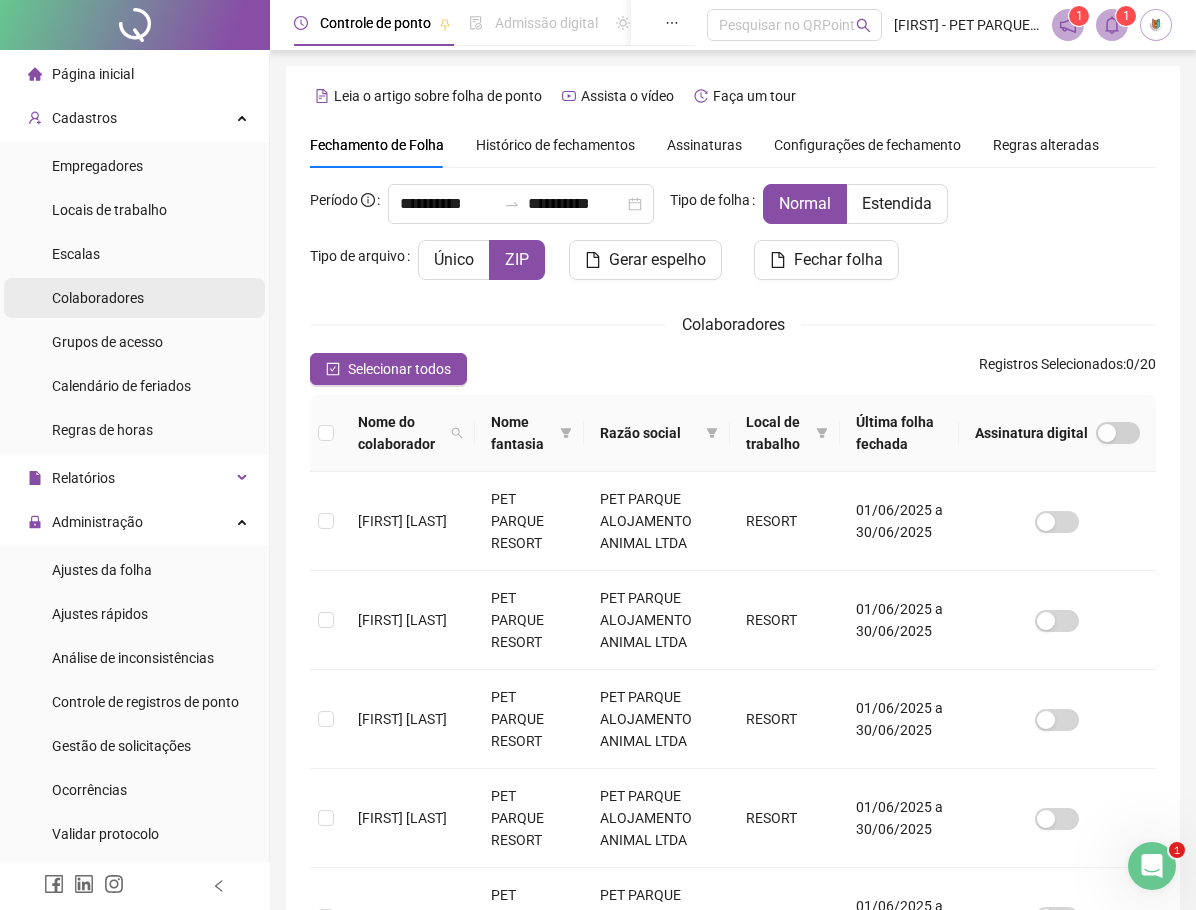 click on "Colaboradores" at bounding box center [134, 298] 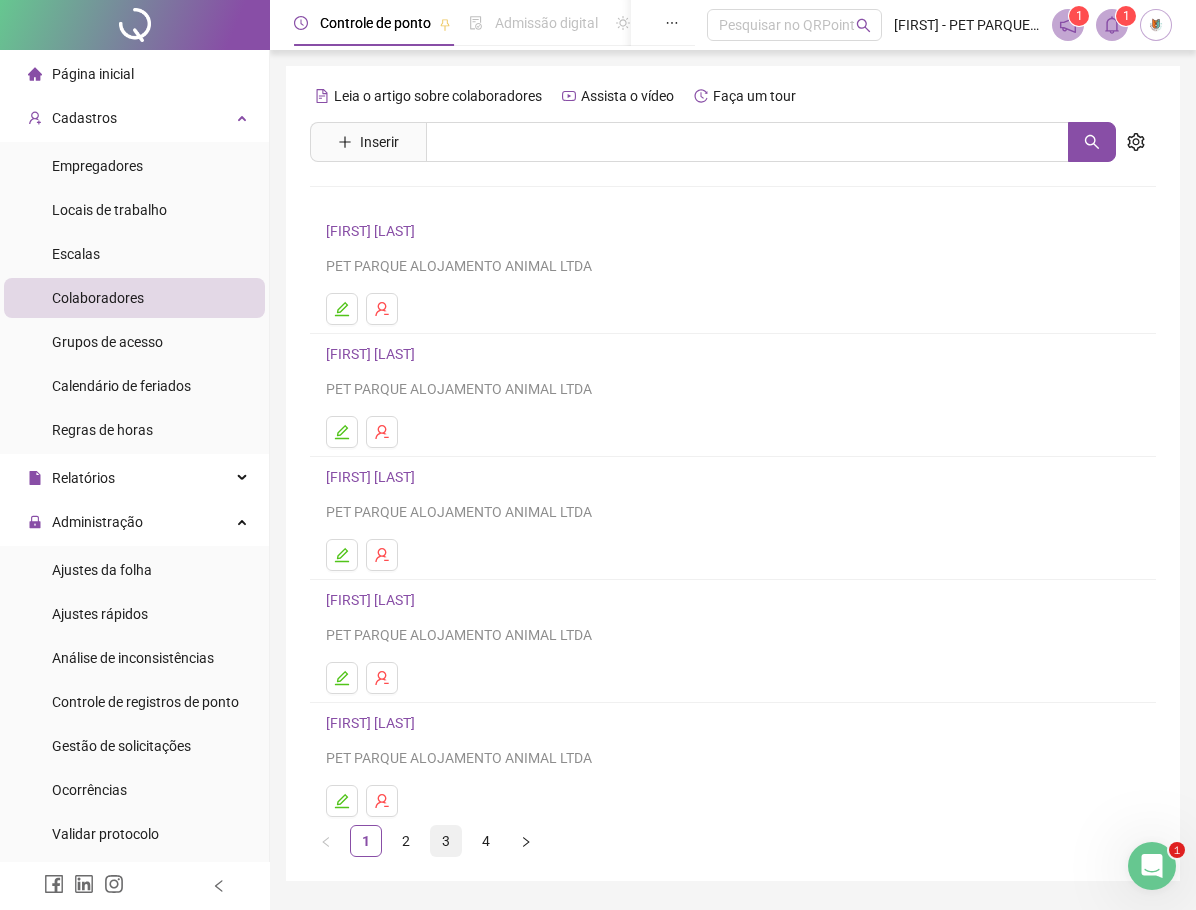 click on "3" at bounding box center (446, 841) 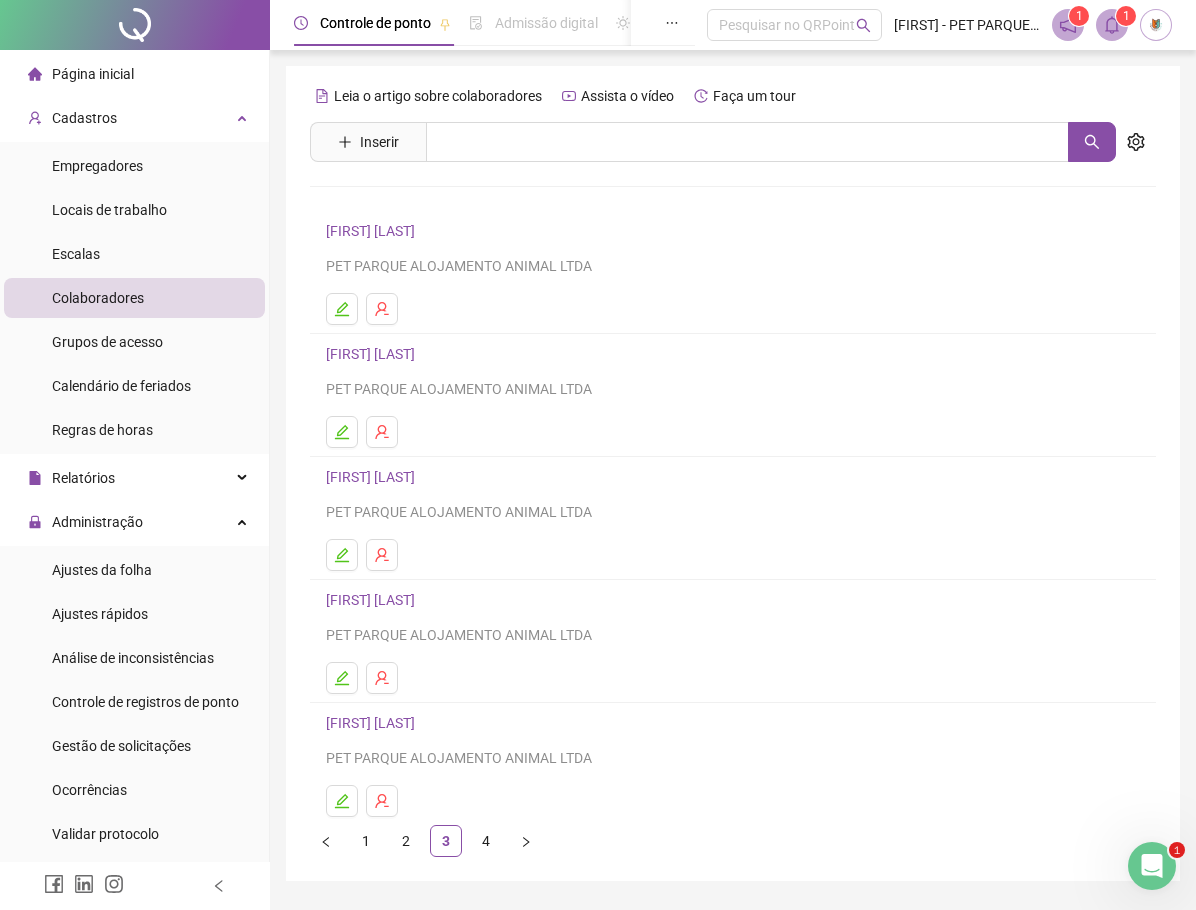 click on "[FIRST] [LAST]" at bounding box center [373, 723] 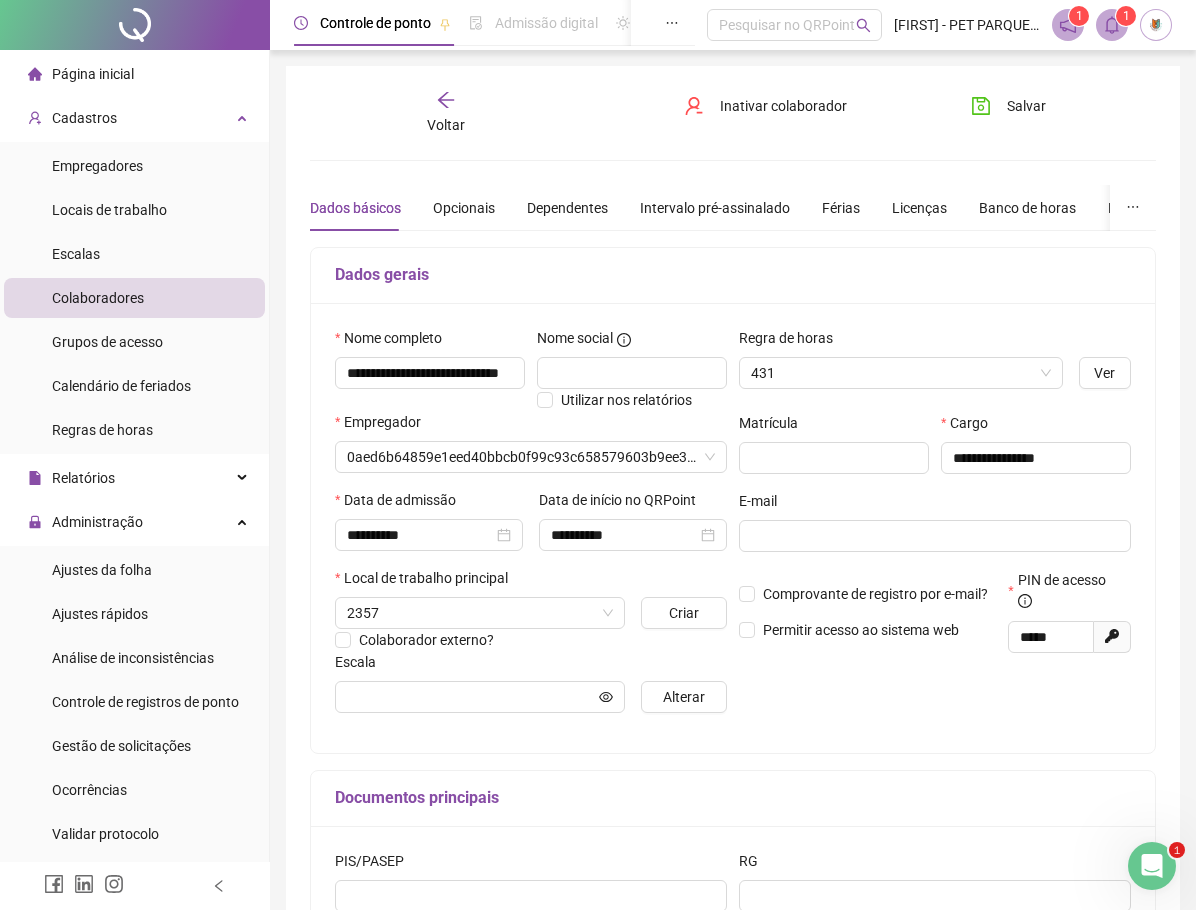 type on "**********" 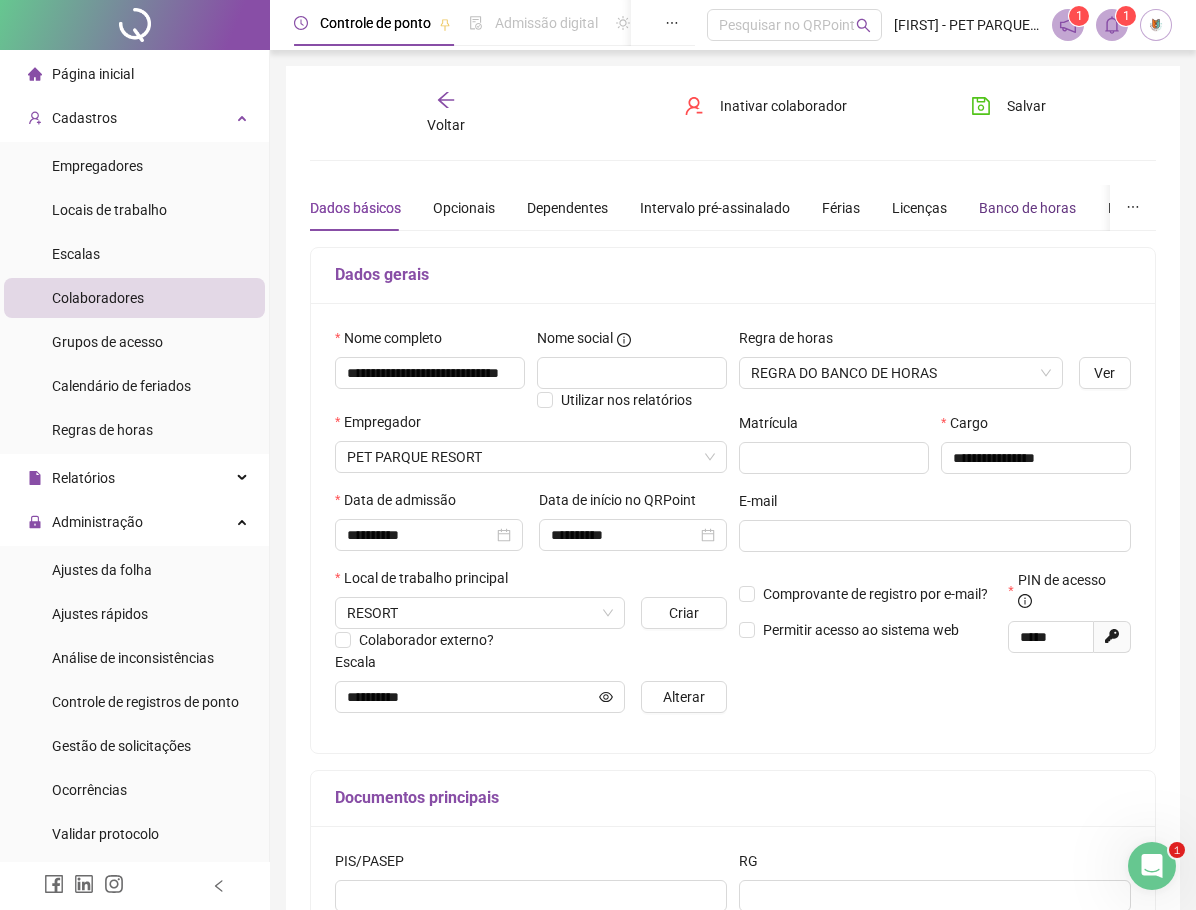 click on "Banco de horas" at bounding box center [1027, 208] 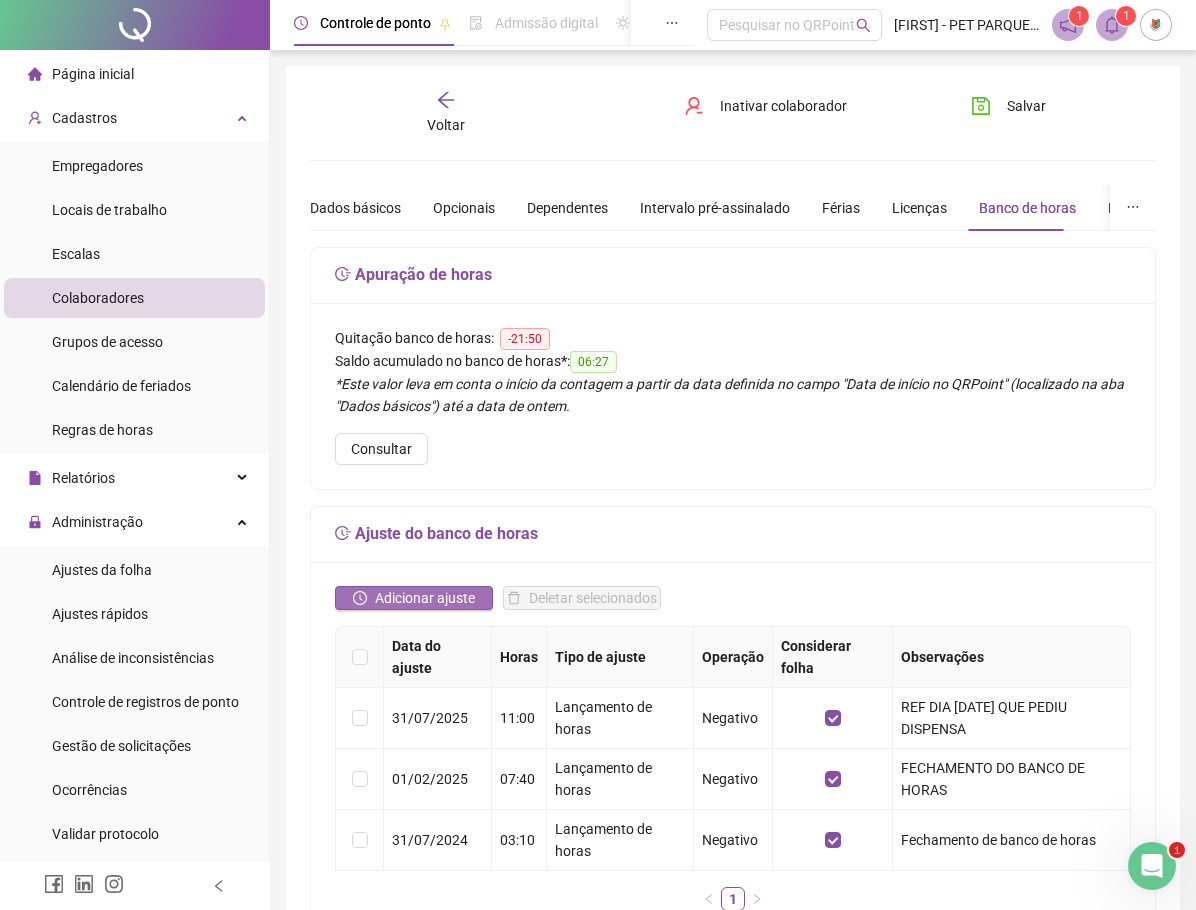 click on "Adicionar ajuste" at bounding box center [425, 598] 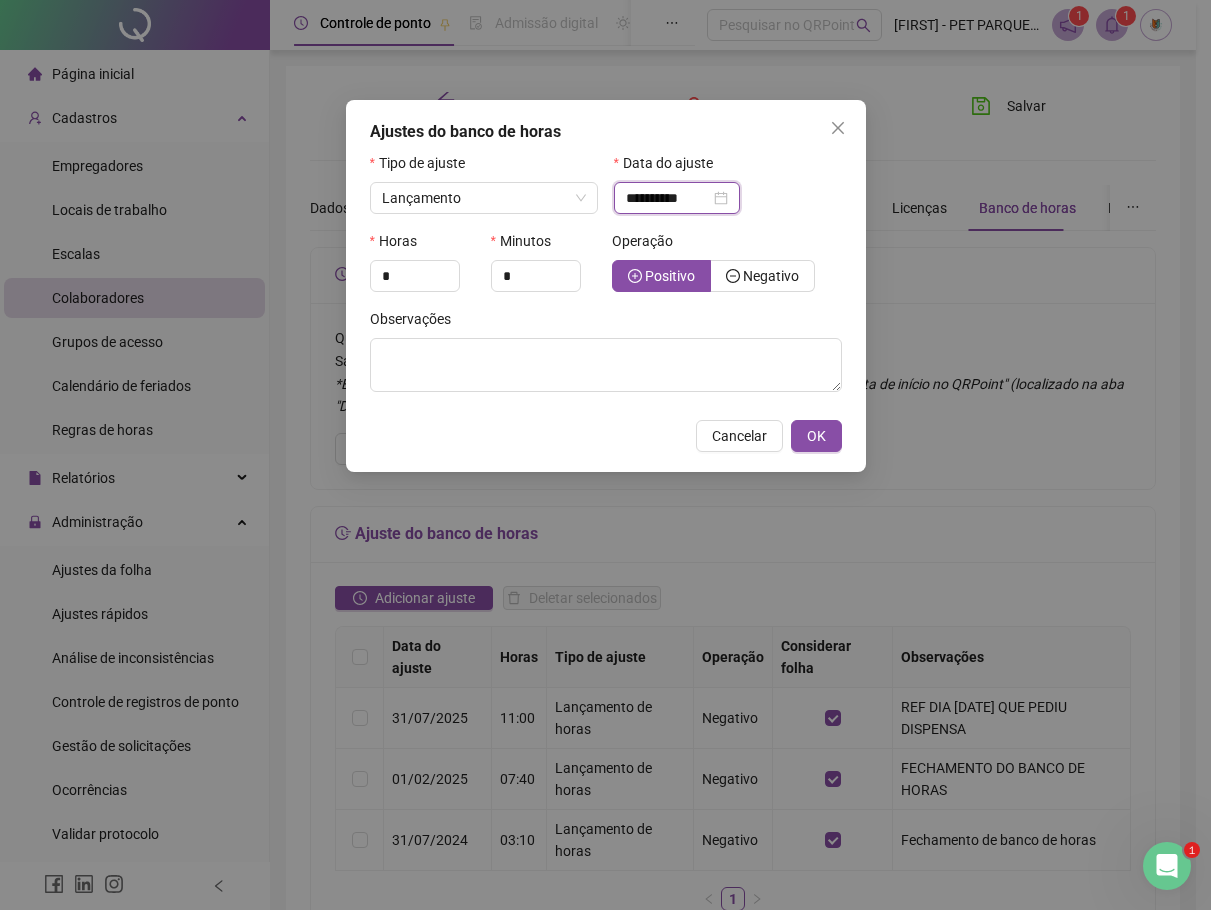 click on "**********" at bounding box center (668, 198) 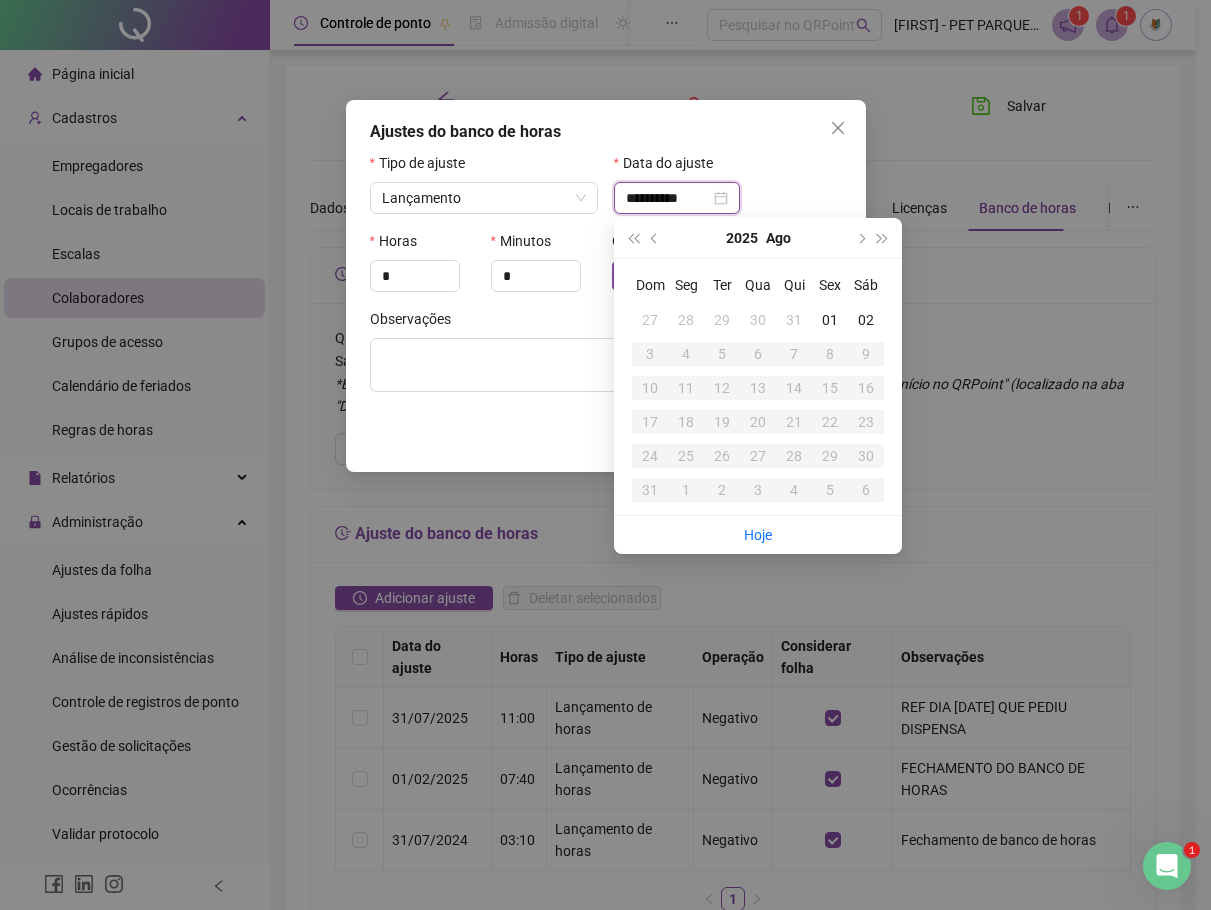 type on "**********" 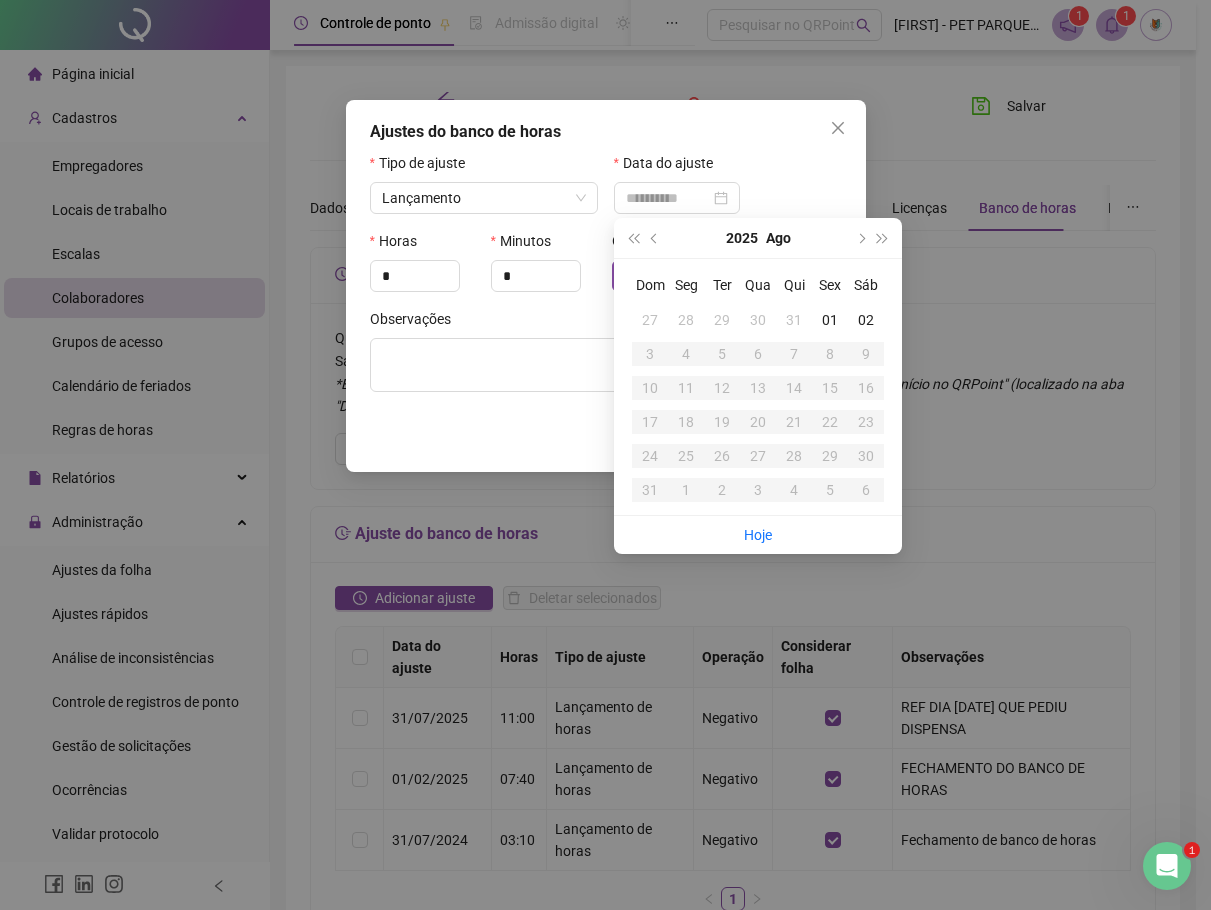 click on "31" at bounding box center [794, 320] 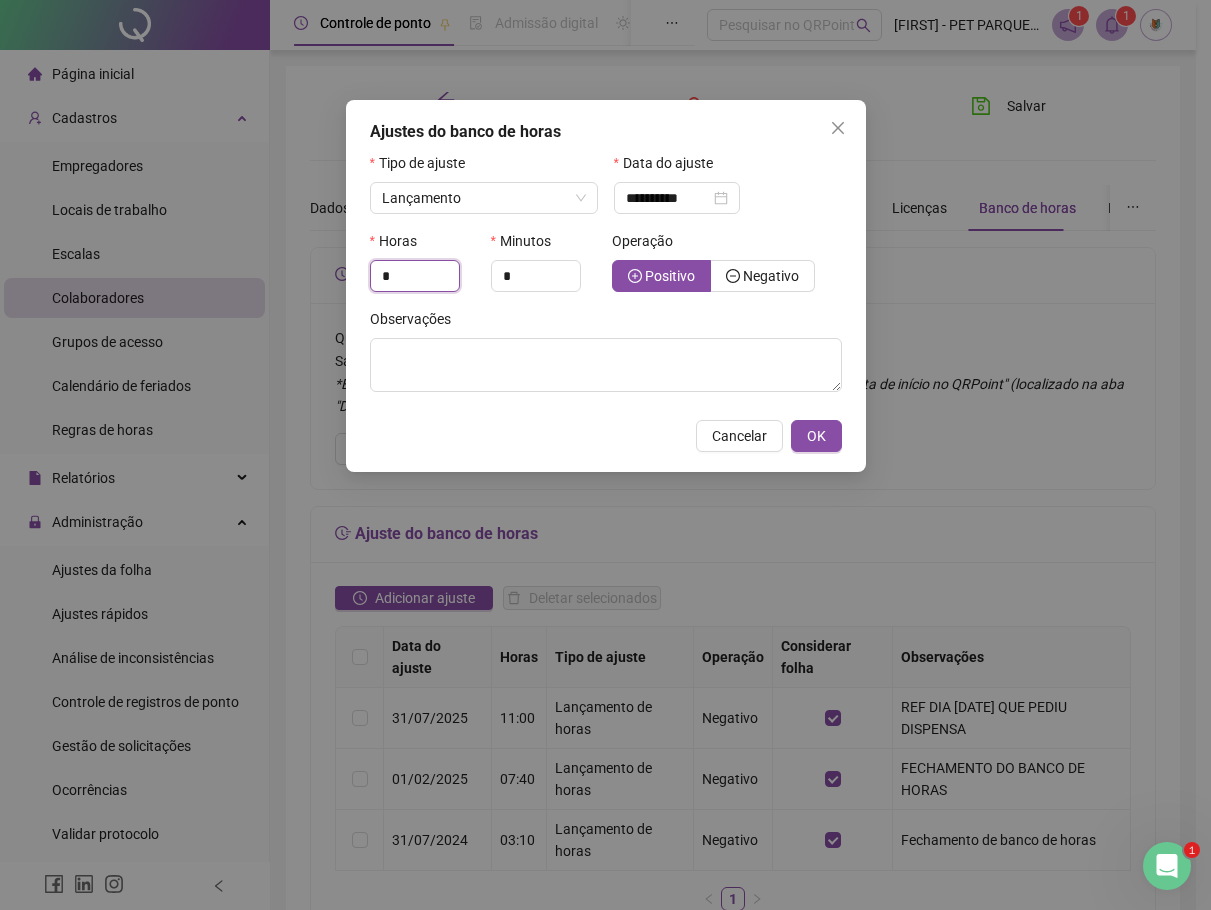 drag, startPoint x: 420, startPoint y: 276, endPoint x: 345, endPoint y: 276, distance: 75 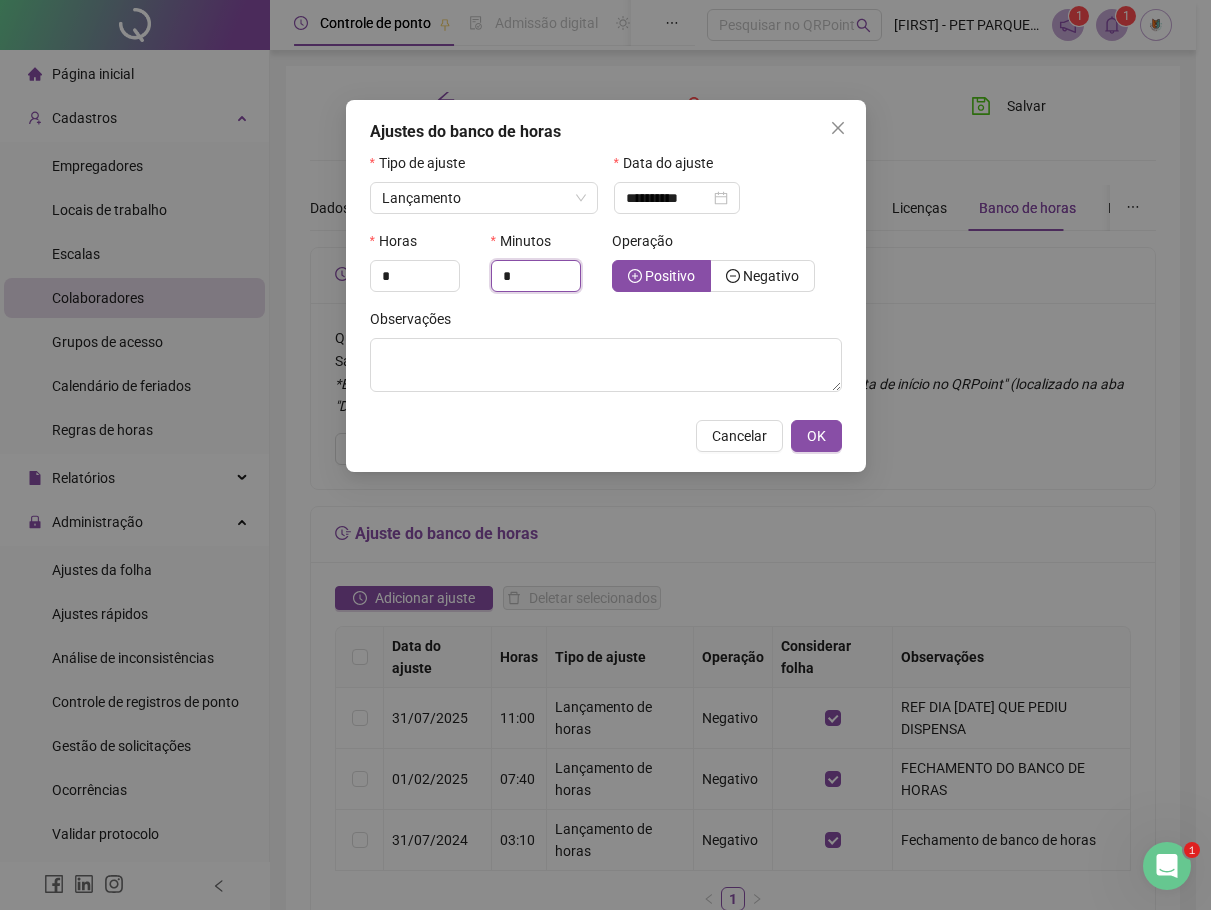 type on "*" 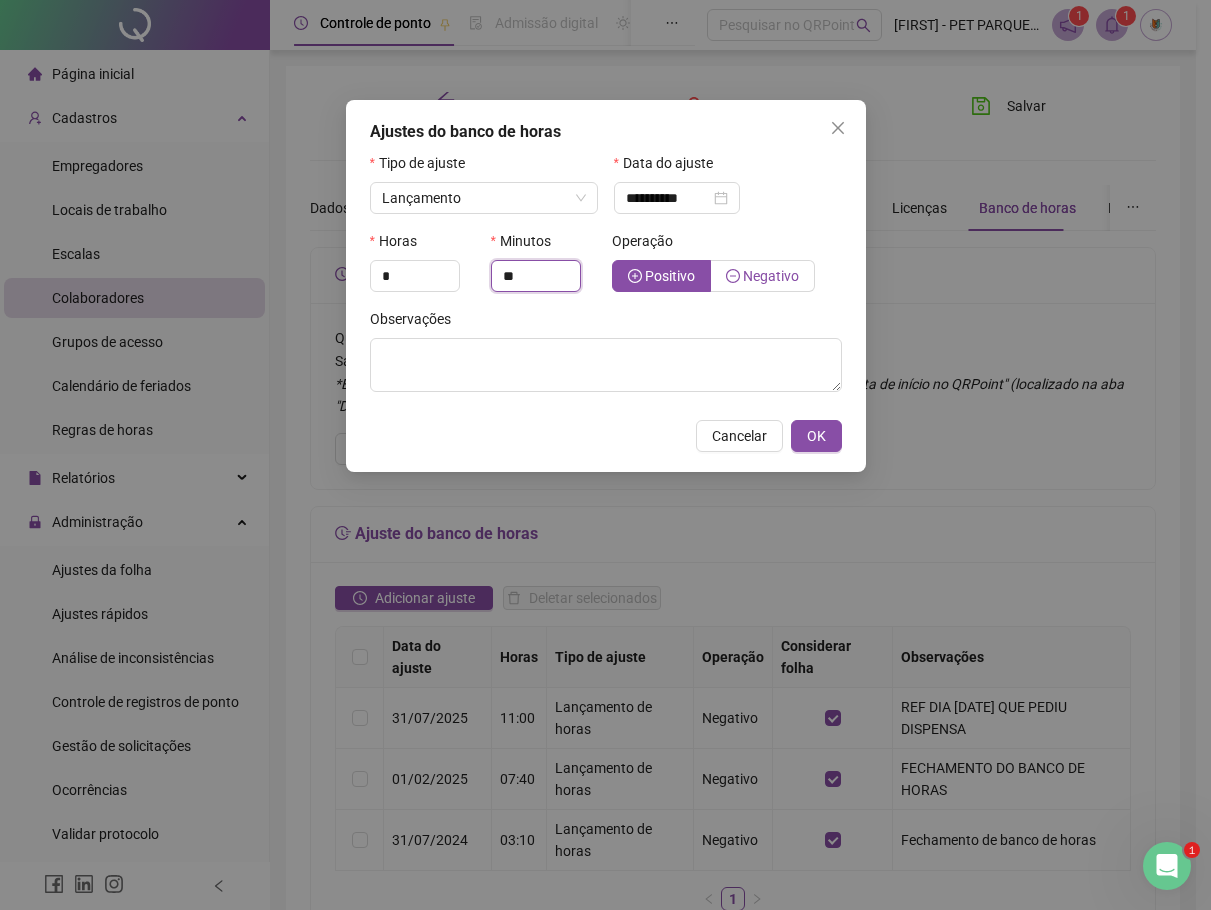 type on "**" 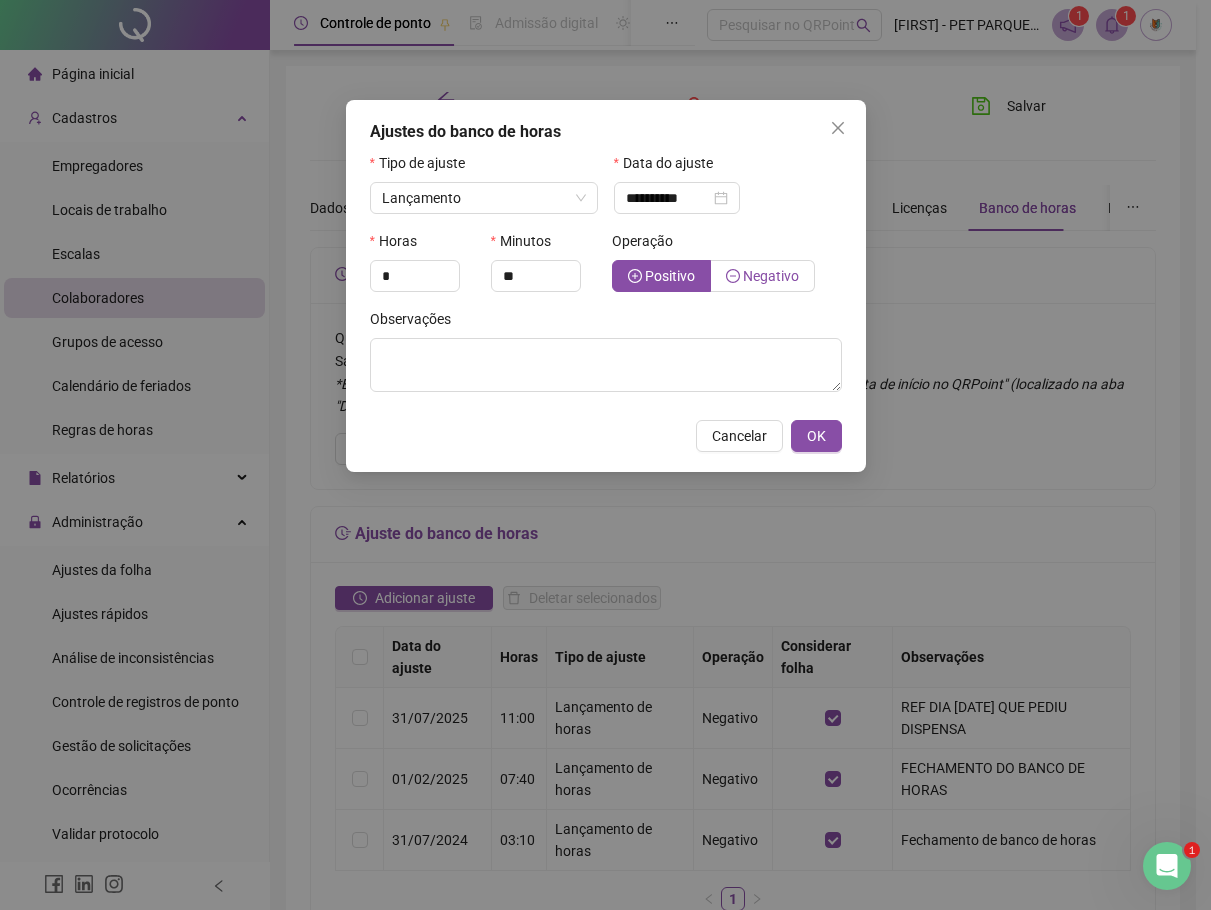 click on "Negativo" at bounding box center (771, 276) 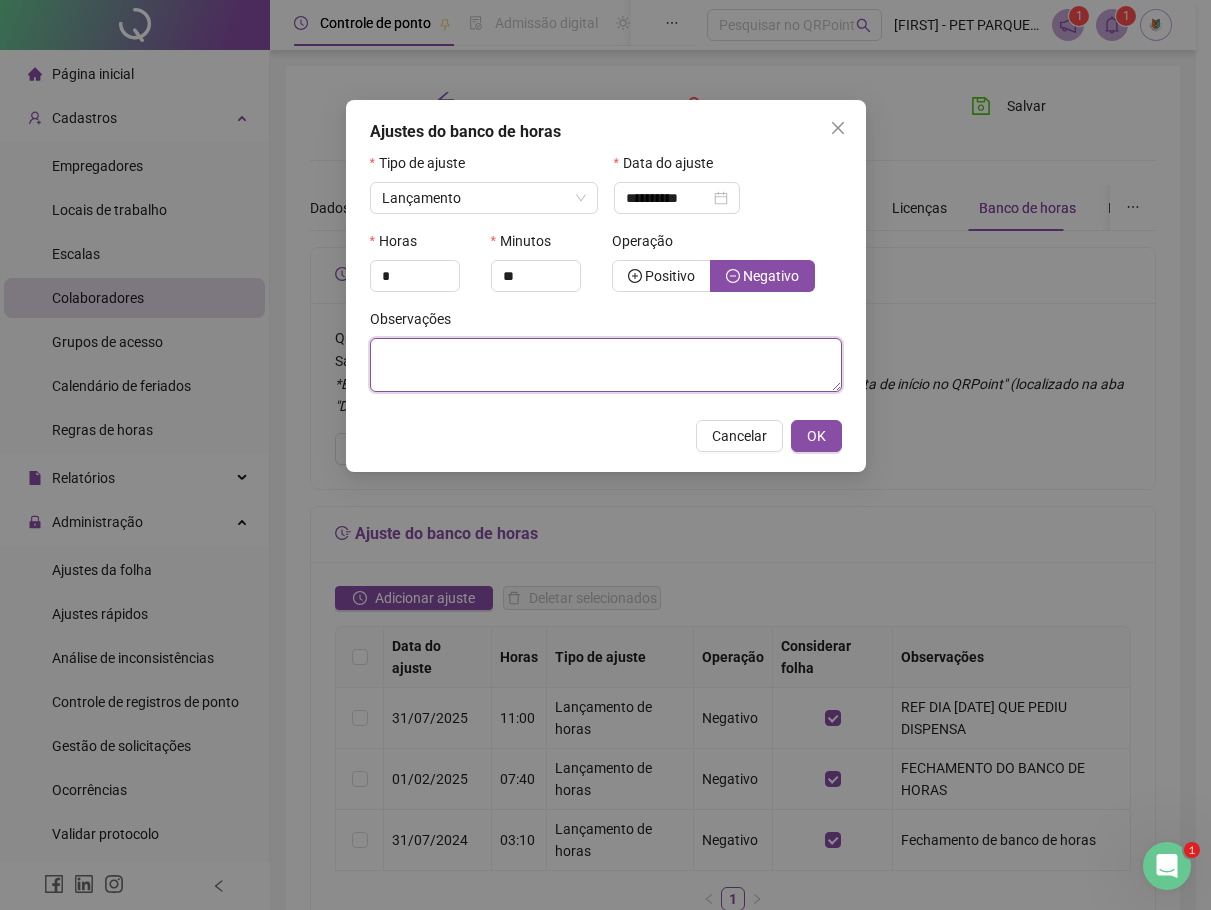 click at bounding box center (606, 365) 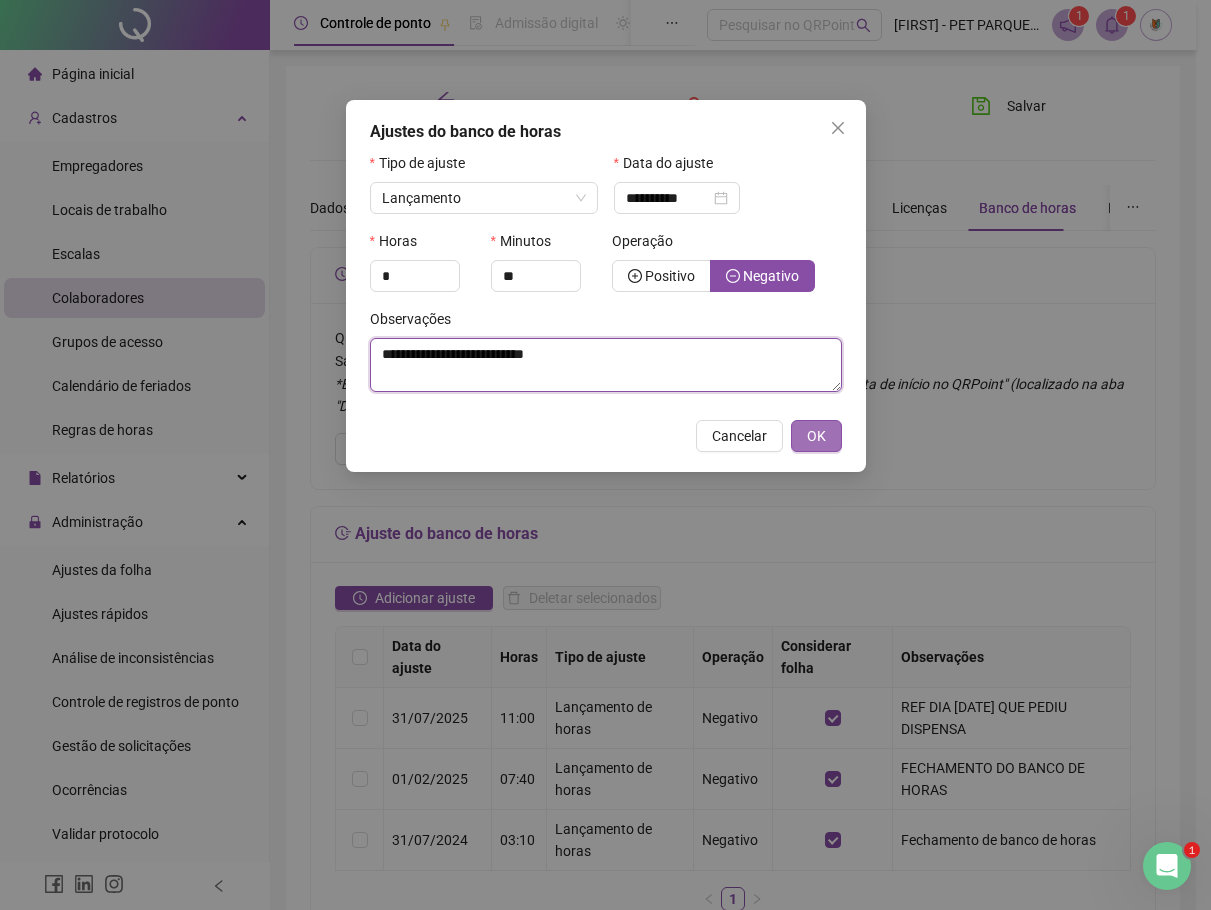 type on "**********" 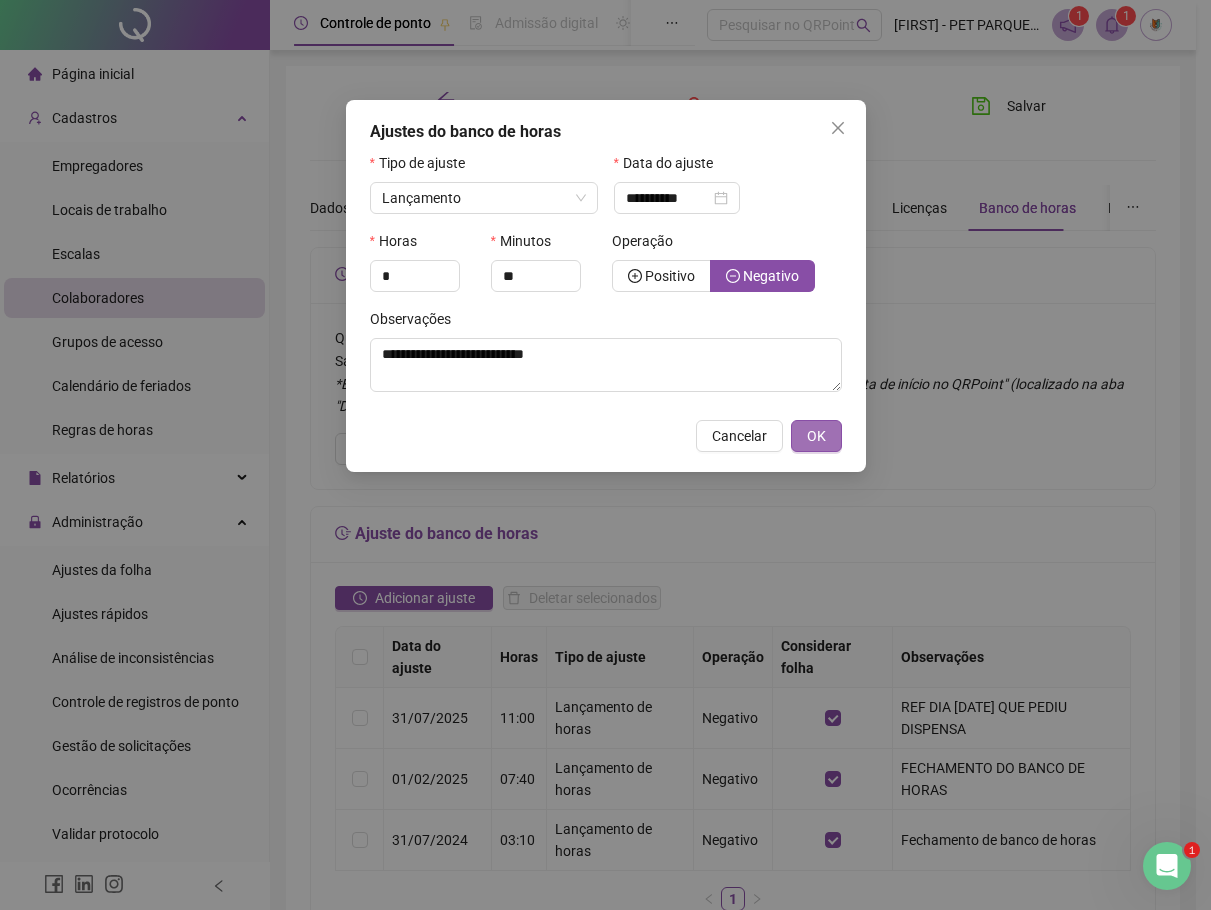 click on "OK" at bounding box center (816, 436) 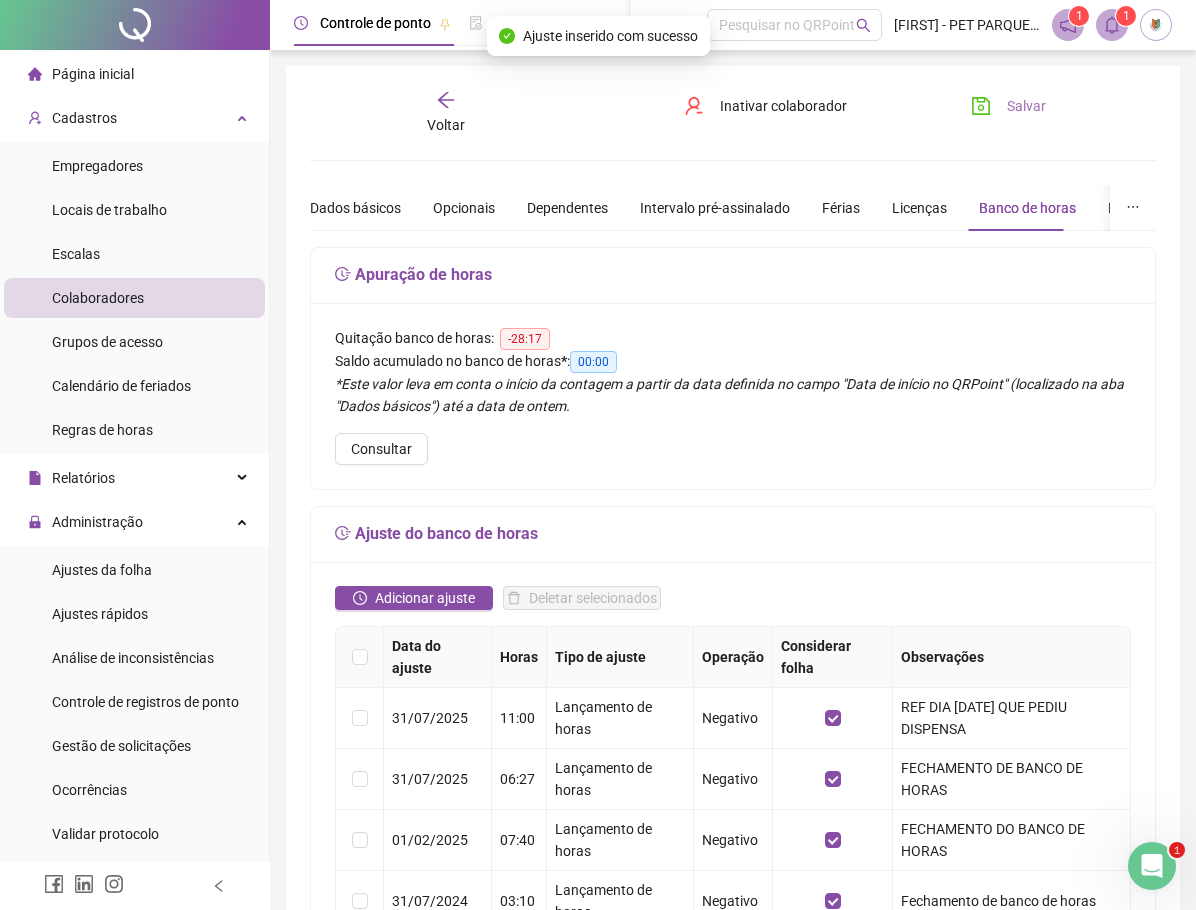 click 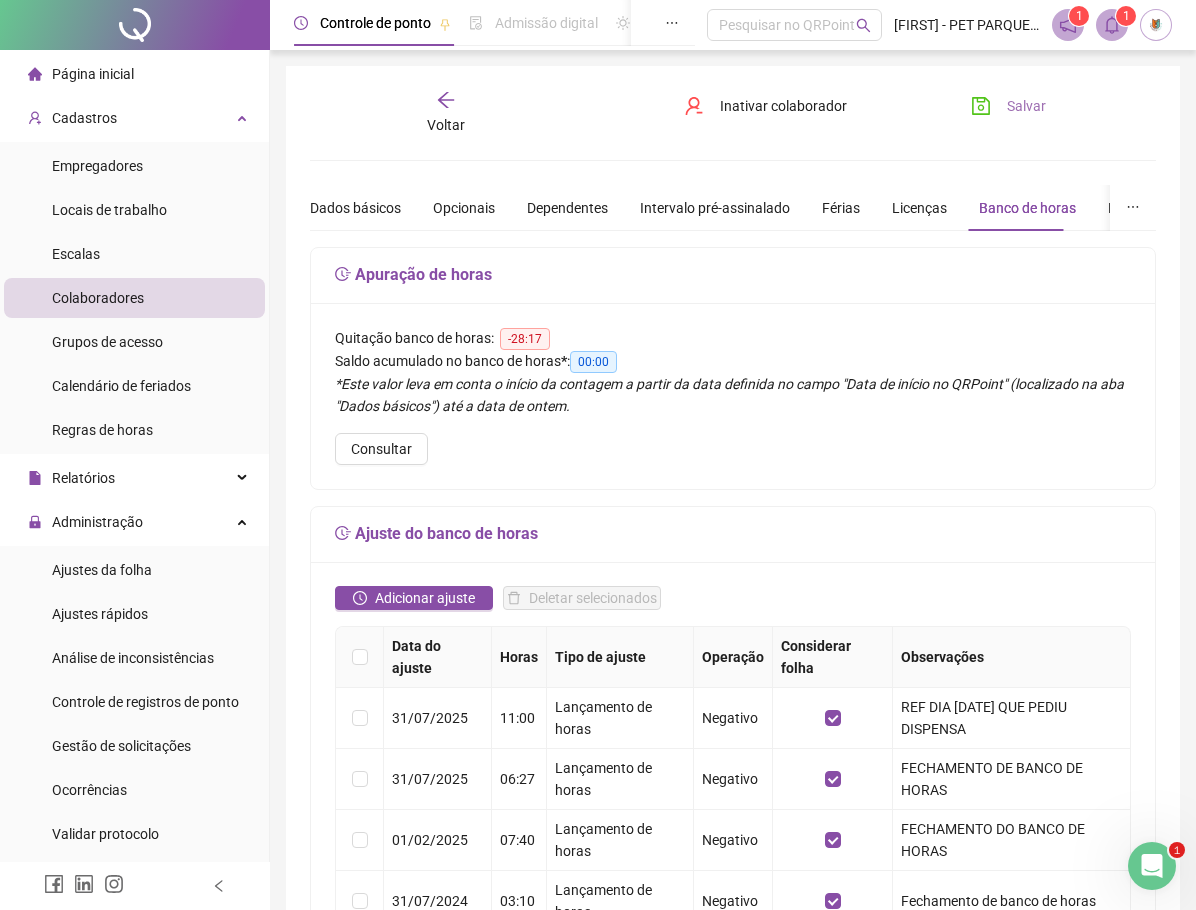 click on "Página inicial" at bounding box center [93, 74] 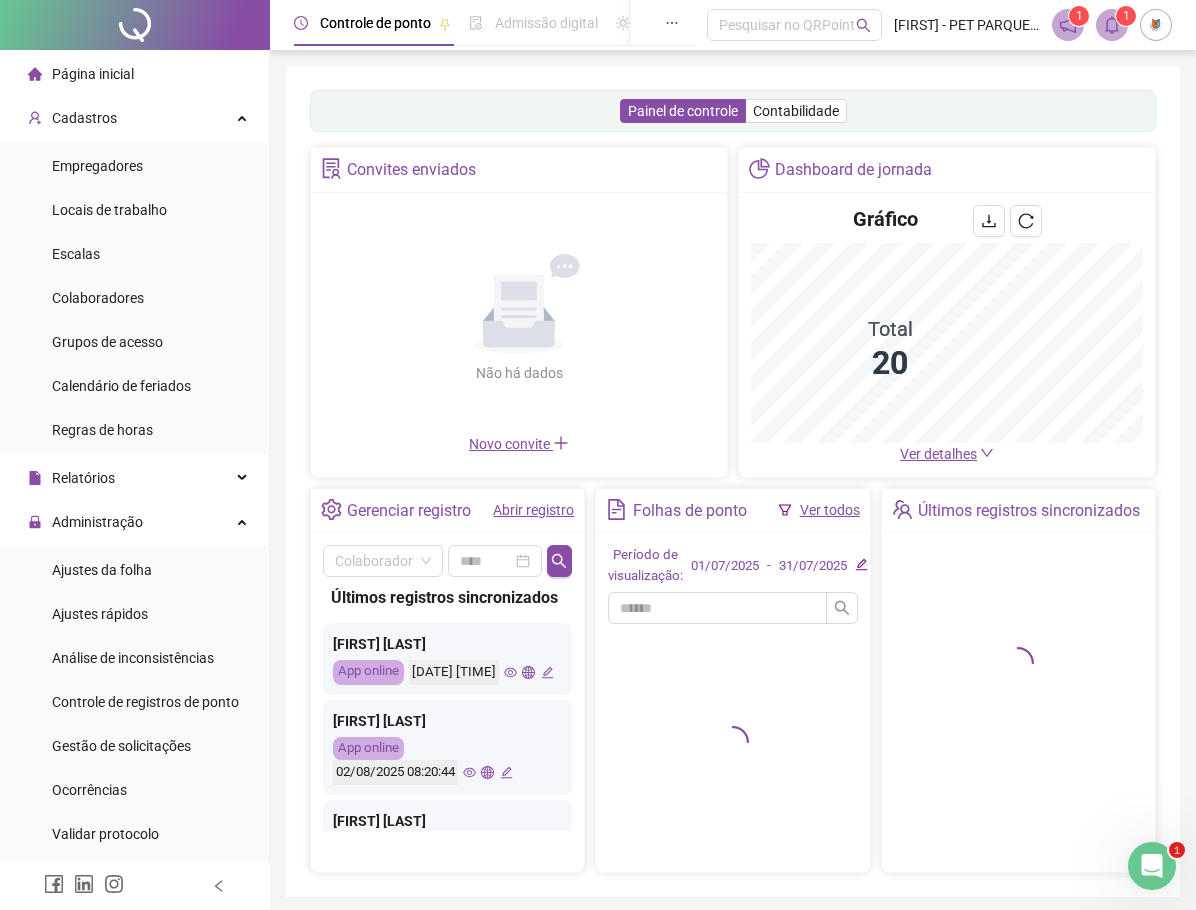 click on "Ver todos" at bounding box center [830, 510] 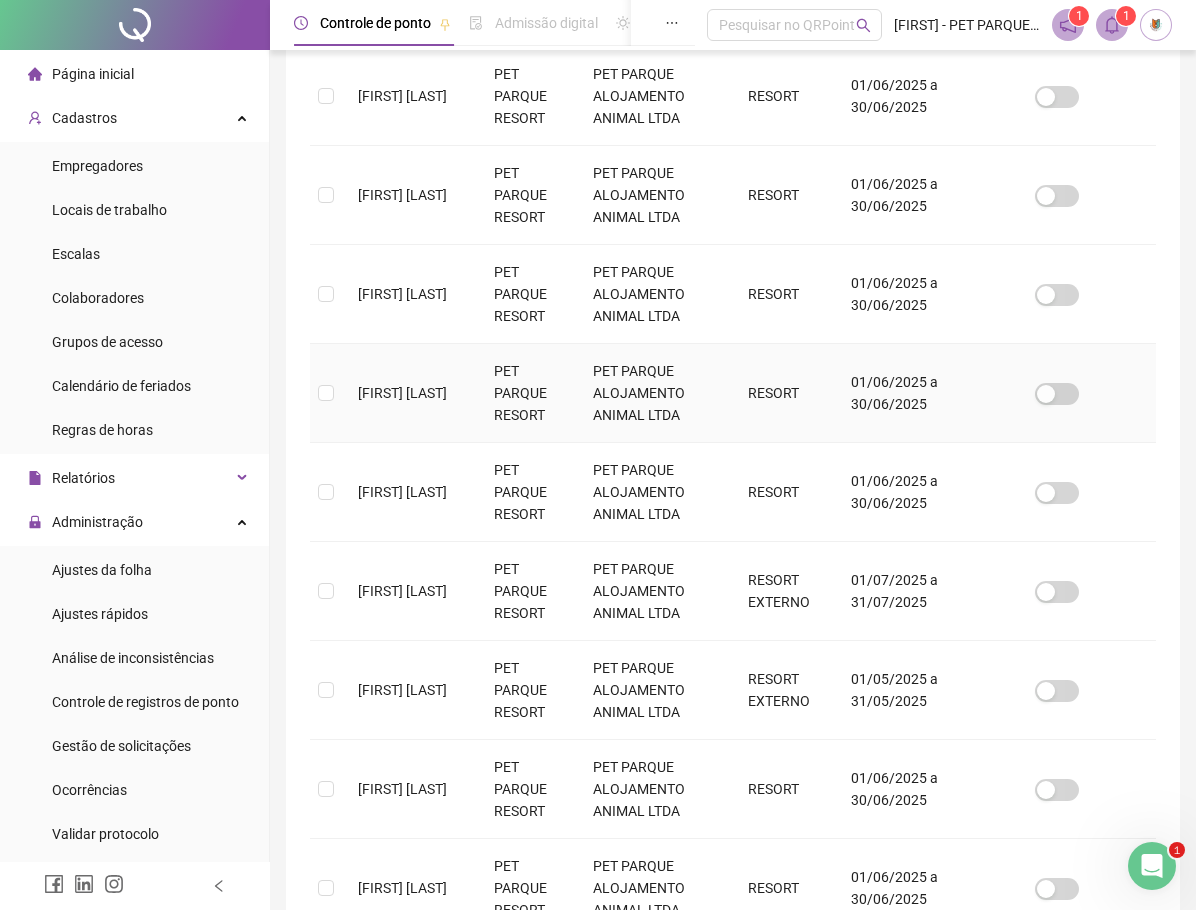 scroll, scrollTop: 700, scrollLeft: 0, axis: vertical 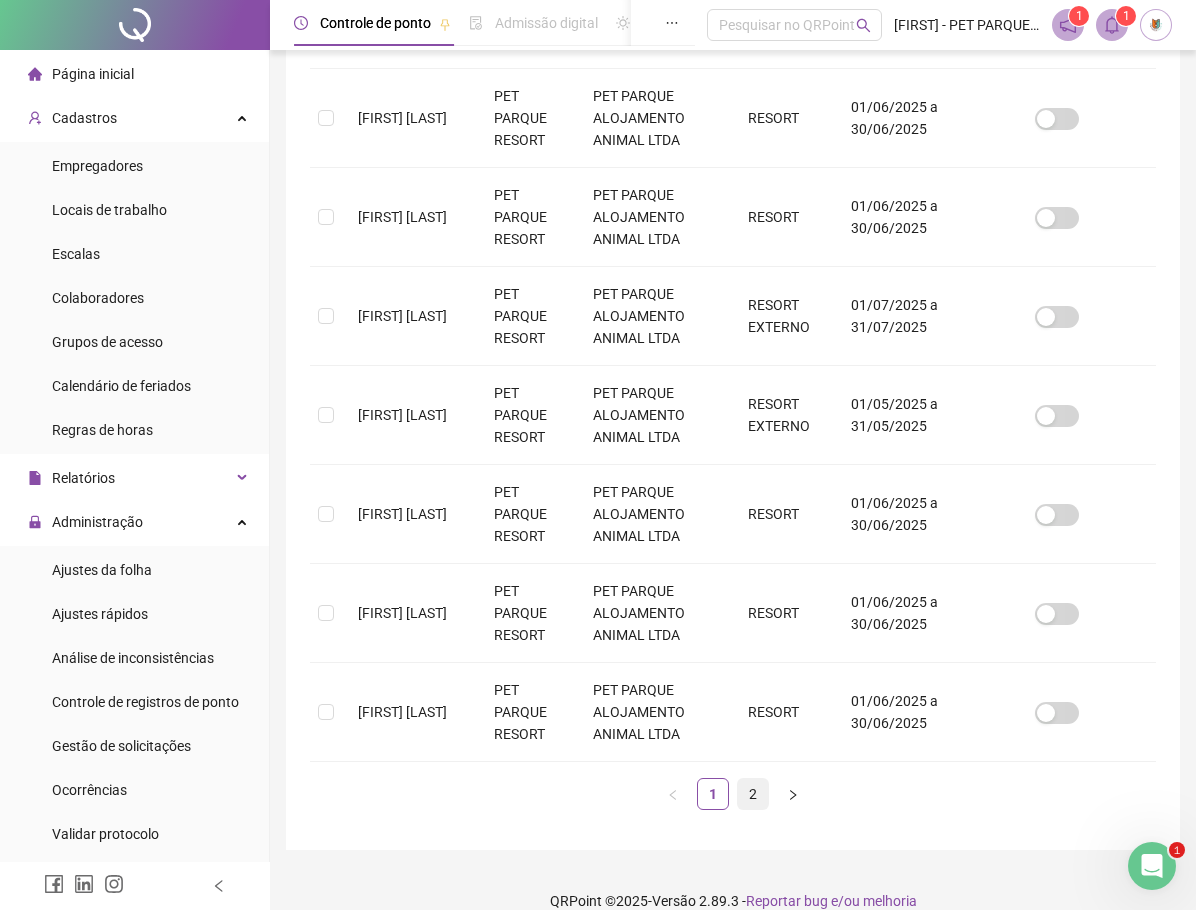 click on "2" at bounding box center (753, 794) 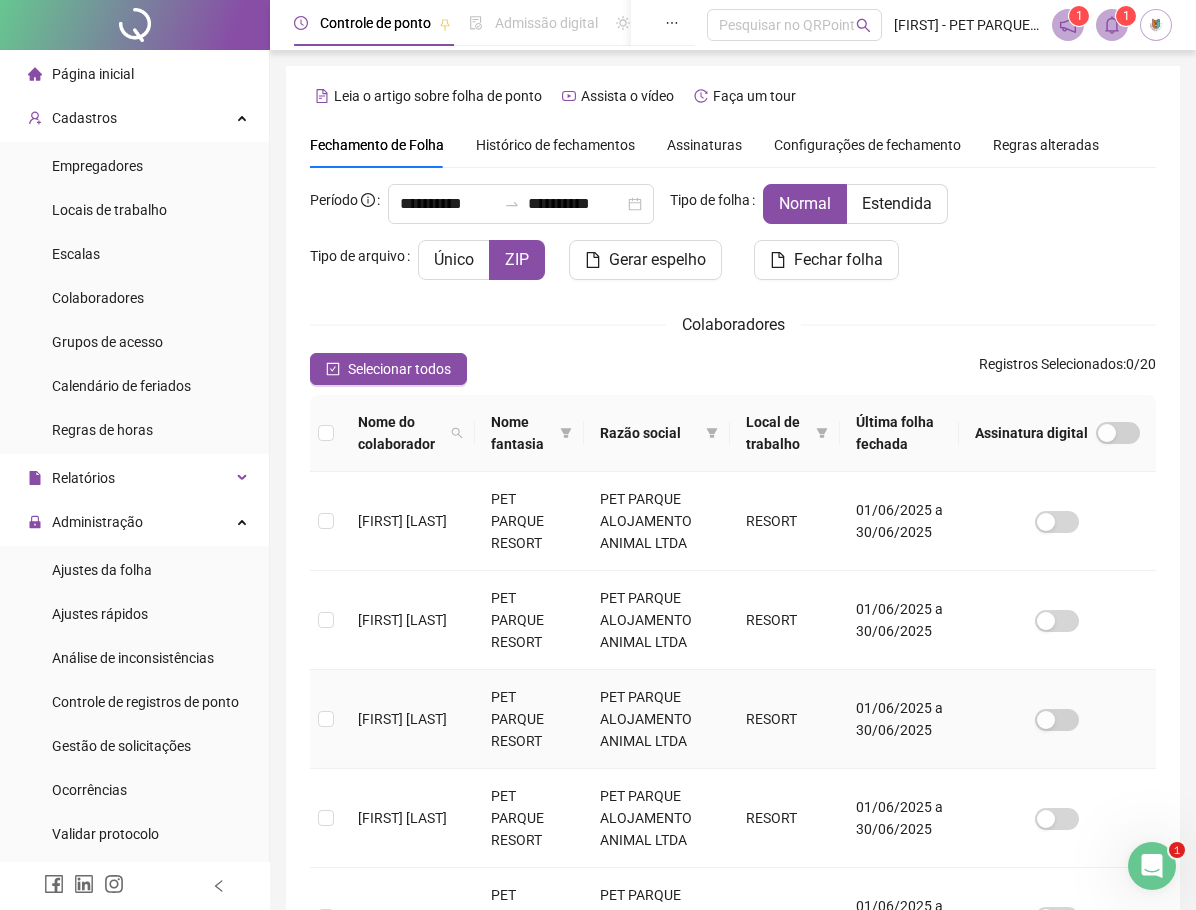 scroll, scrollTop: 300, scrollLeft: 0, axis: vertical 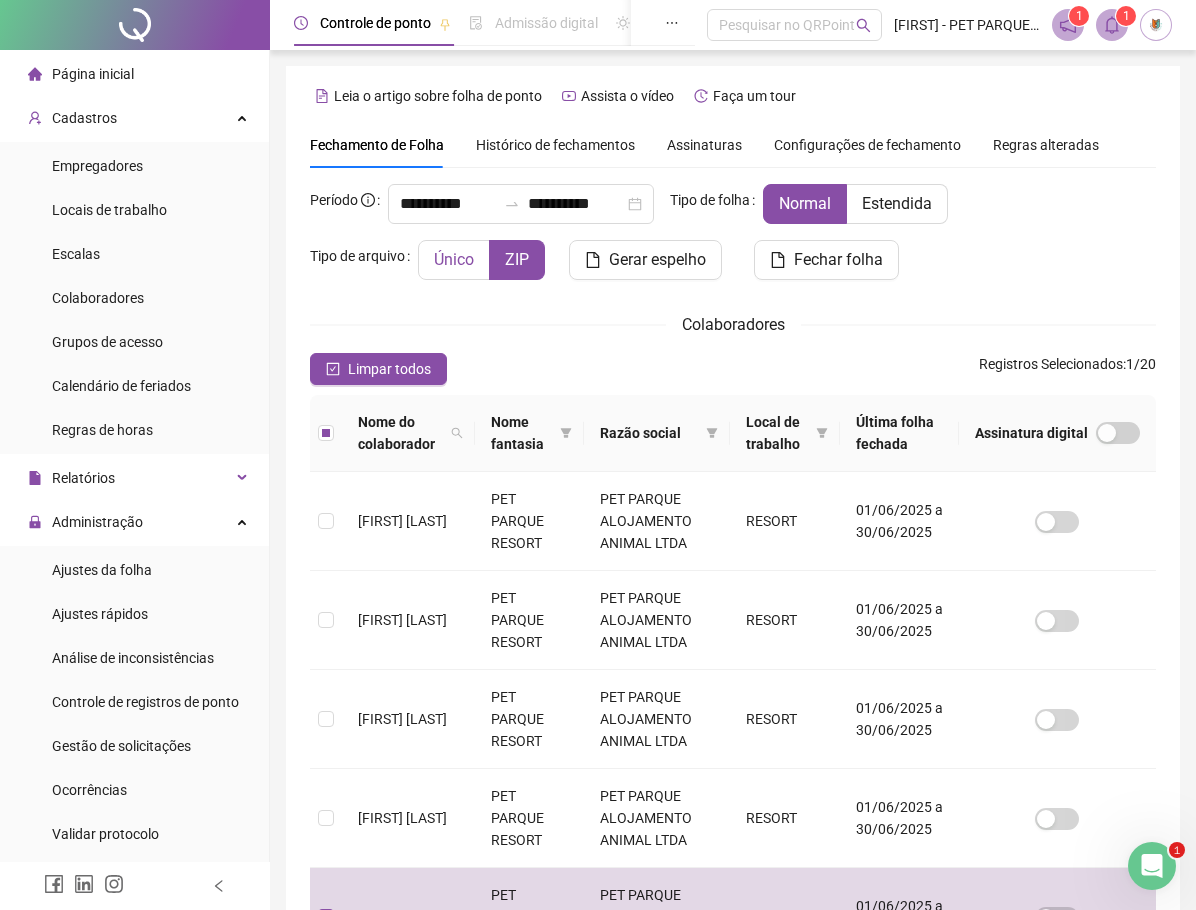 click on "Único" at bounding box center (454, 259) 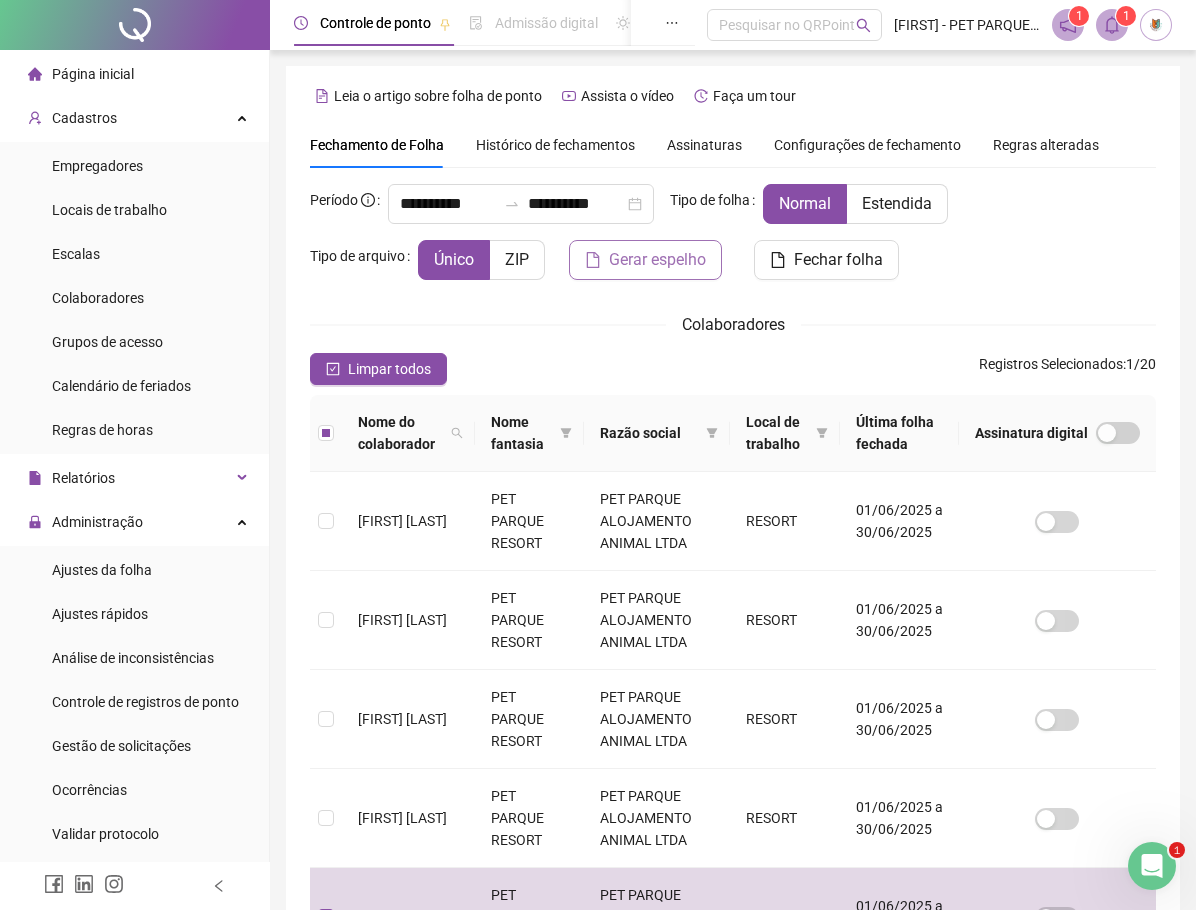 click on "Gerar espelho" at bounding box center (657, 260) 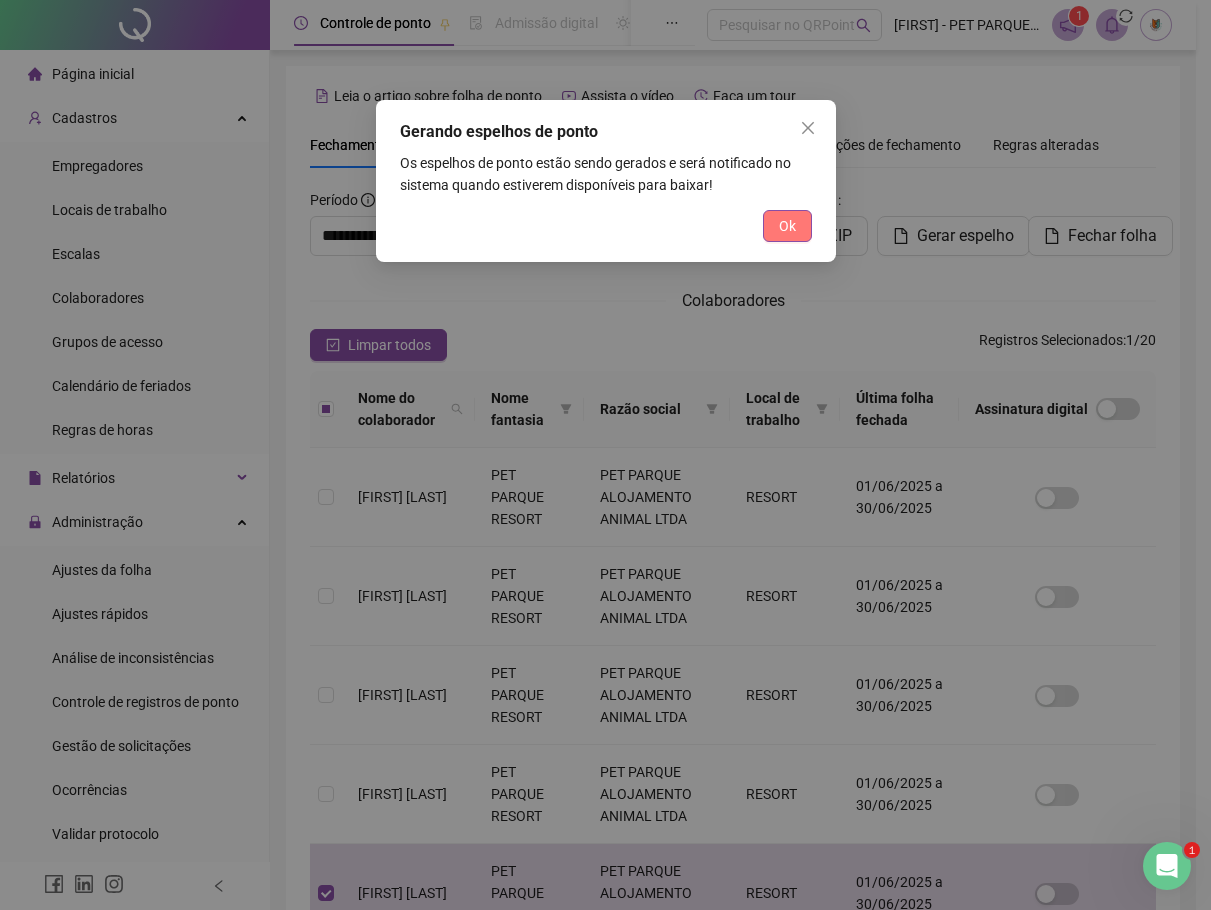 click on "Ok" at bounding box center [787, 226] 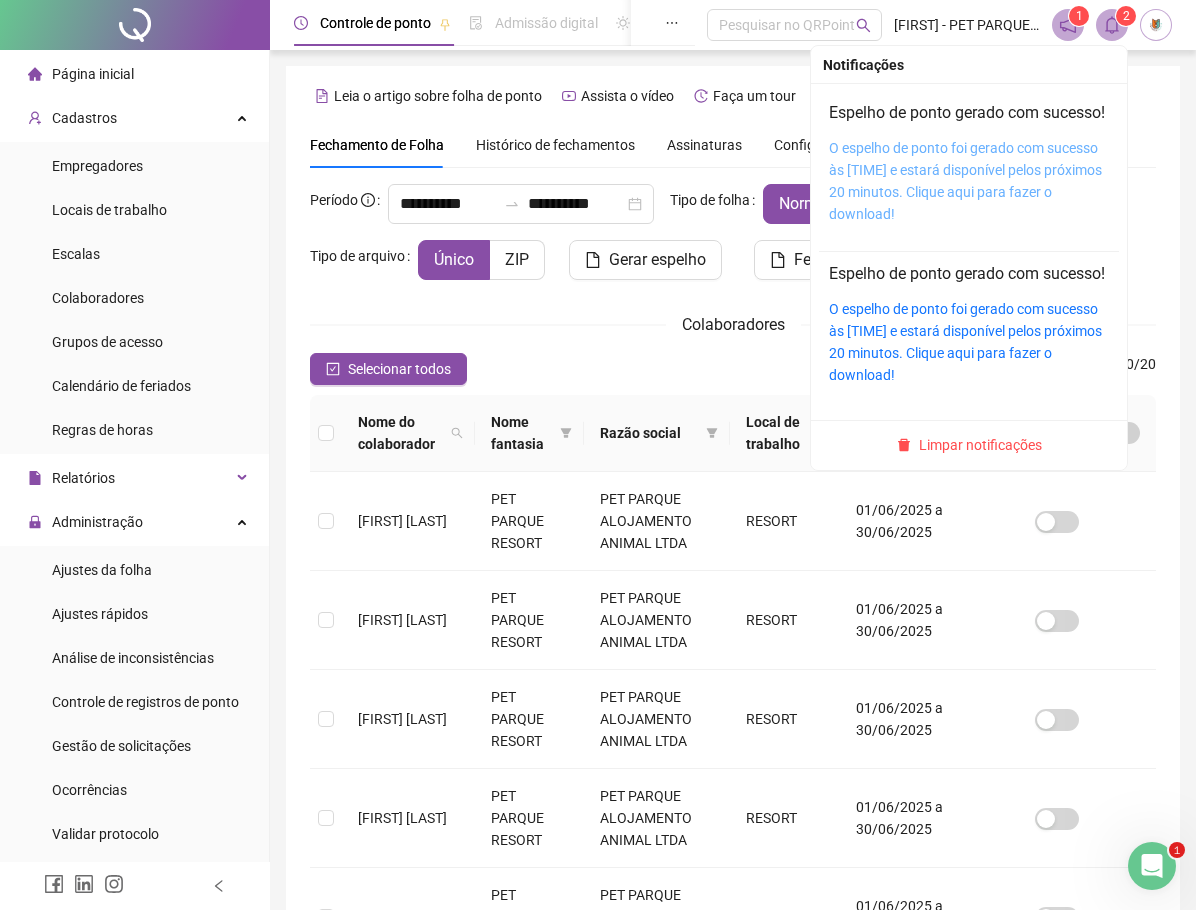 click on "O espelho de ponto foi gerado com sucesso às [TIME] e estará disponível pelos próximos 20 minutos.
Clique aqui para fazer o download!" at bounding box center [965, 181] 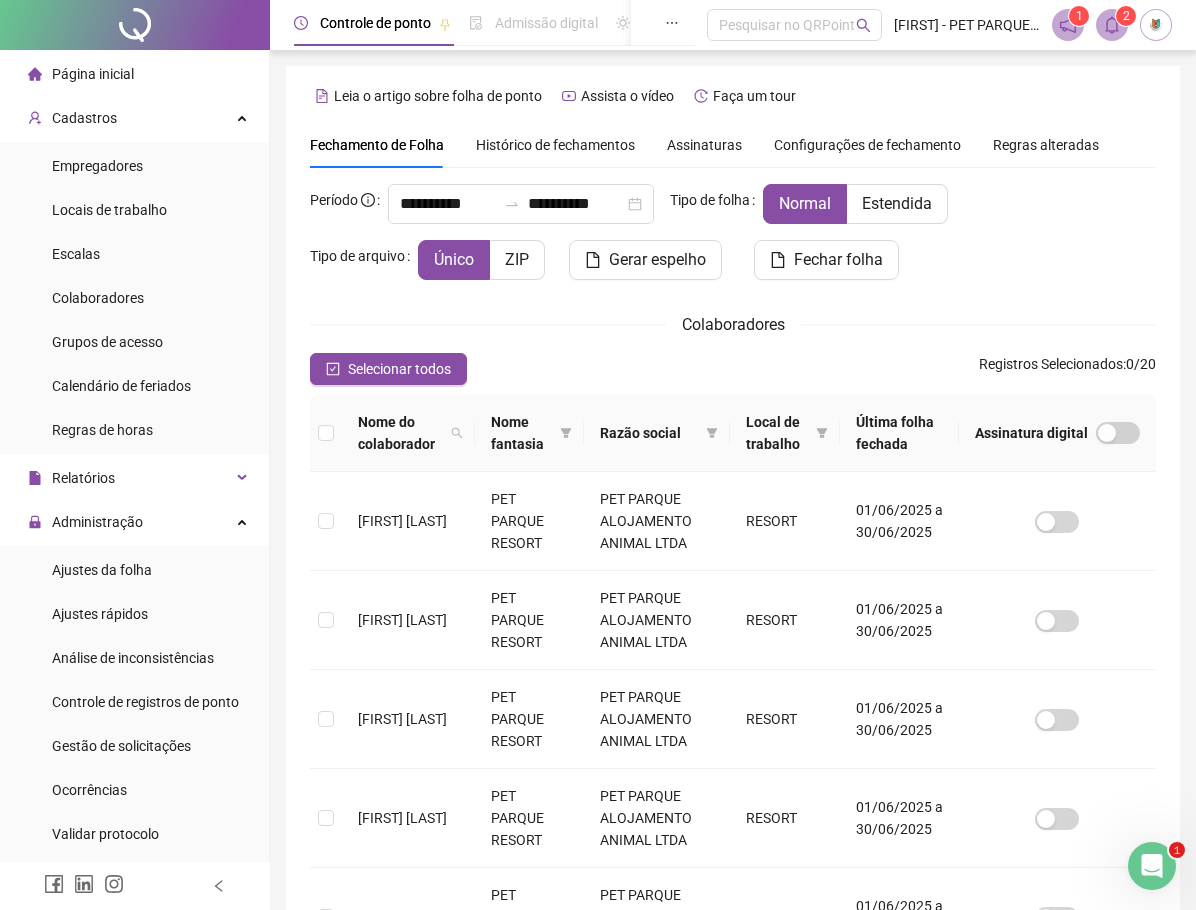 click on "Página inicial" at bounding box center (134, 74) 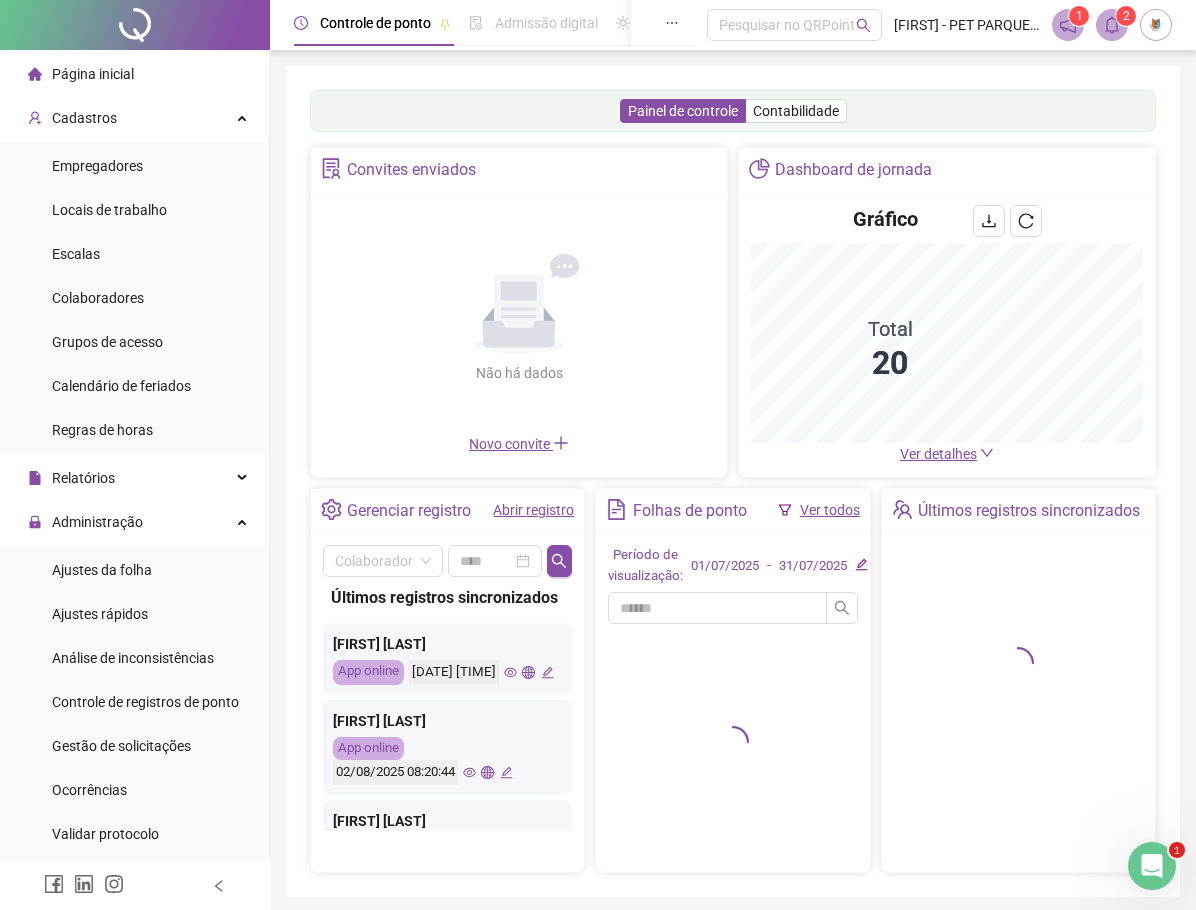 click on "Abrir registro" at bounding box center (533, 510) 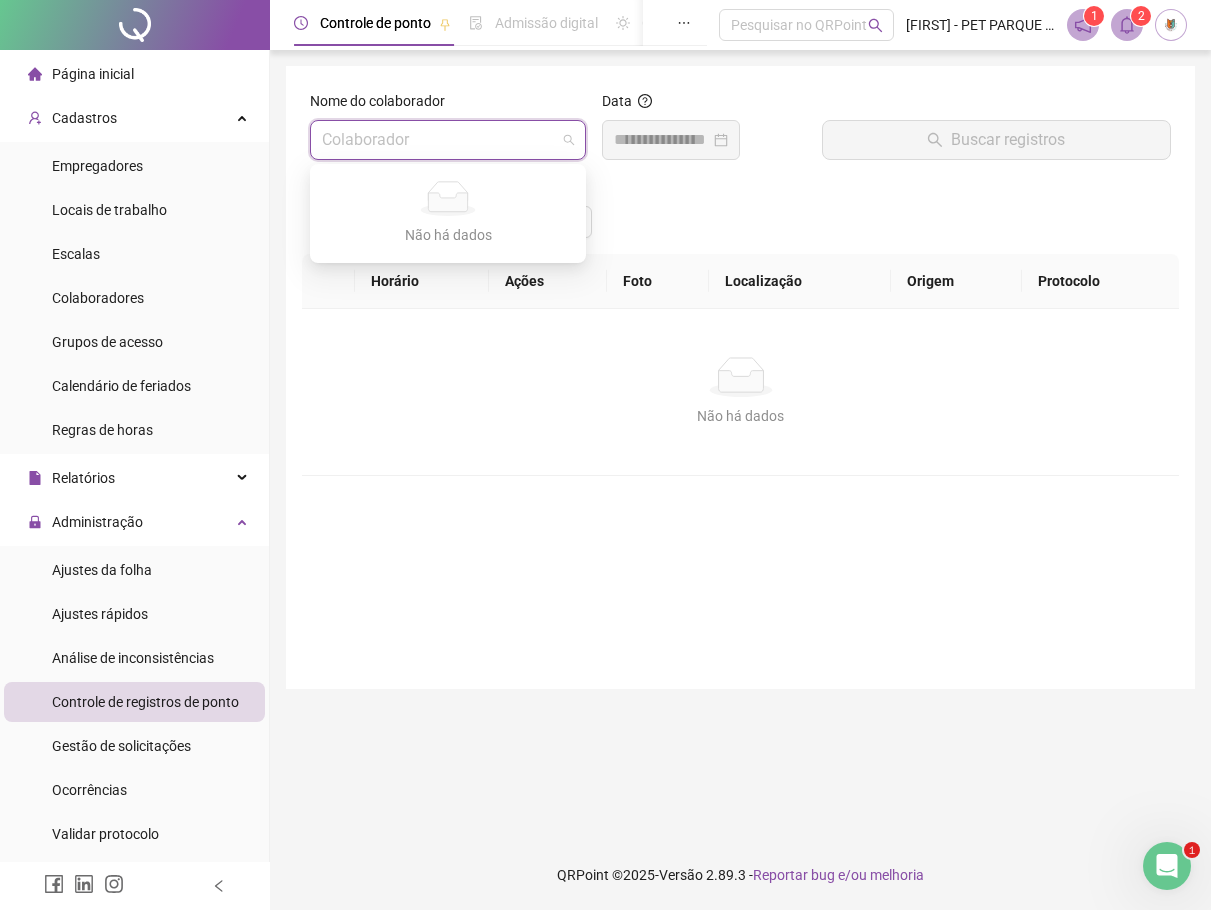 click at bounding box center [439, 140] 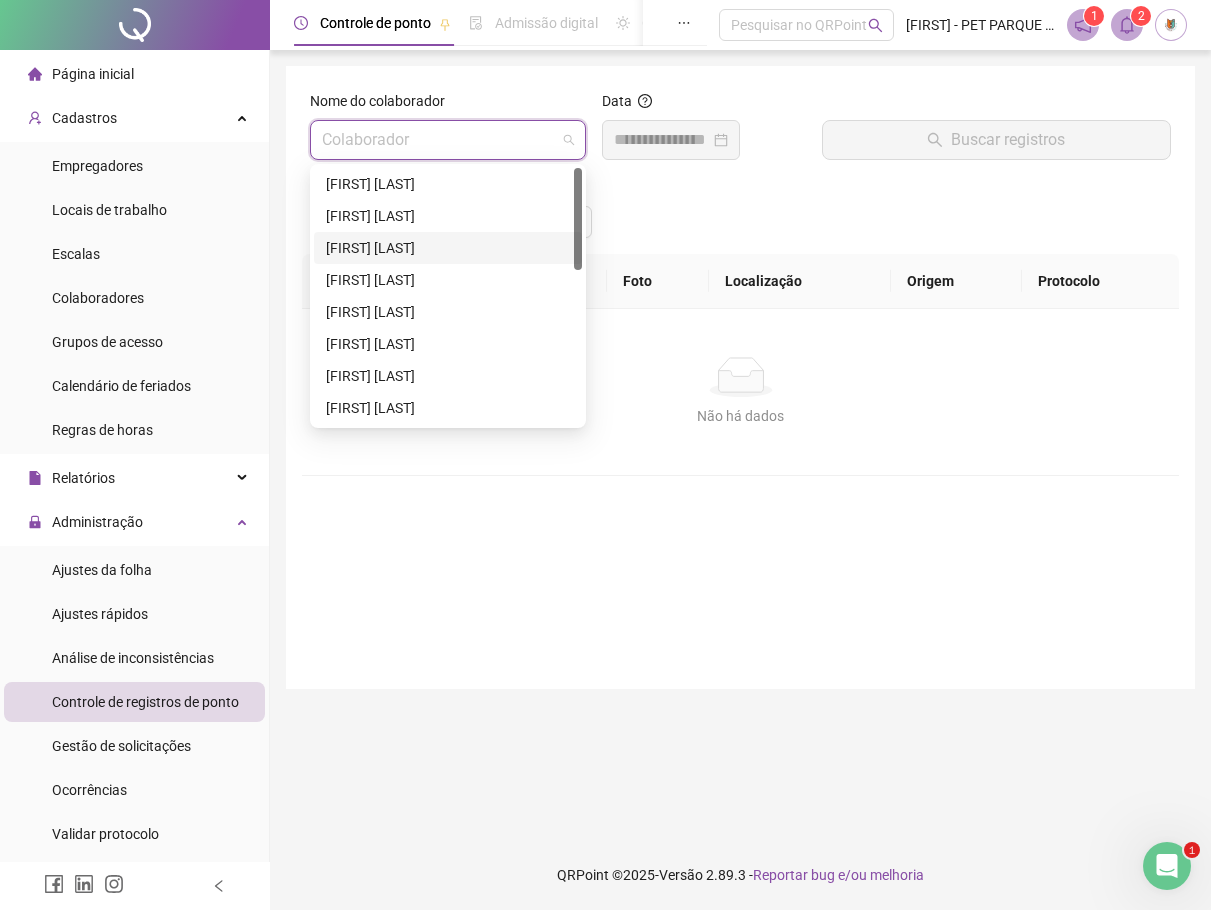 click on "[FIRST] [LAST]" at bounding box center [448, 248] 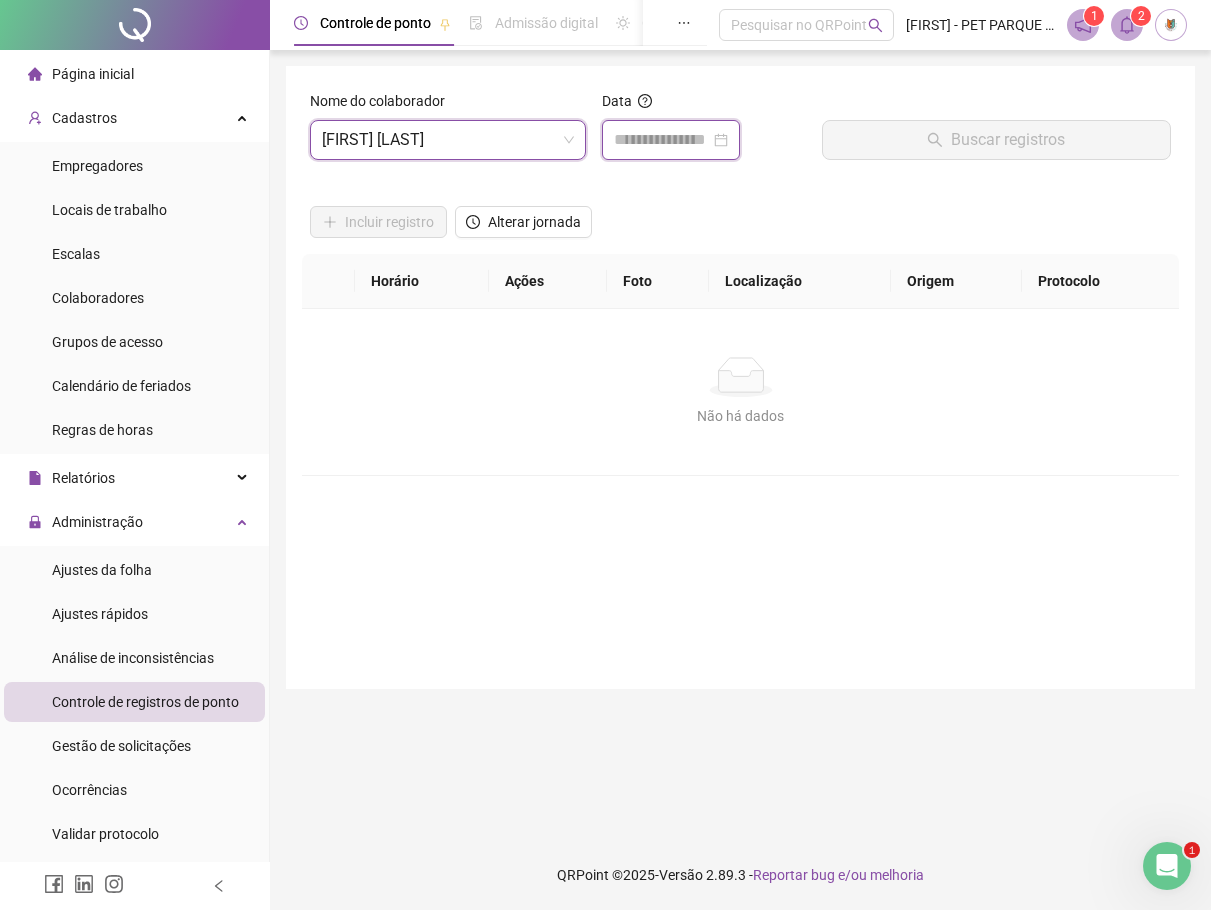 click at bounding box center (662, 140) 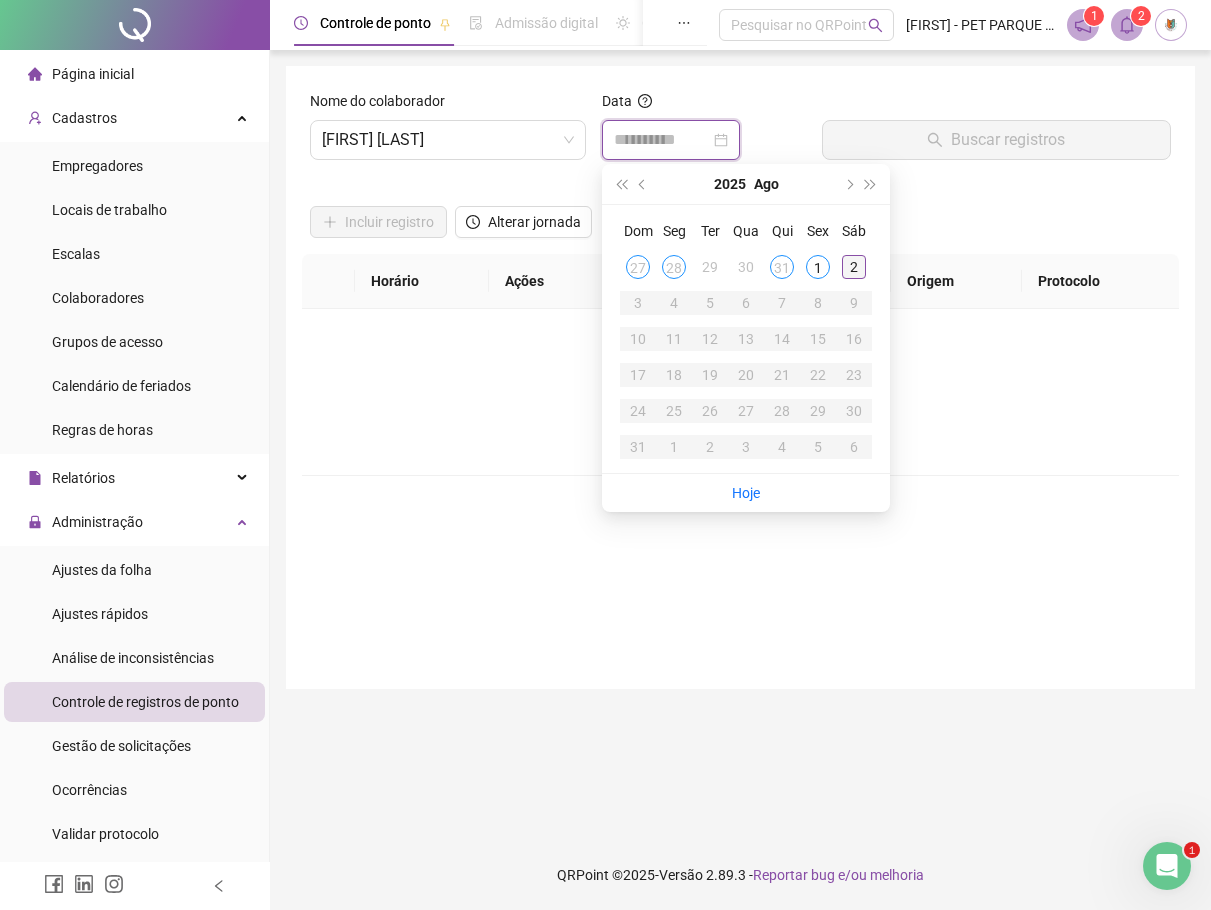 type on "**********" 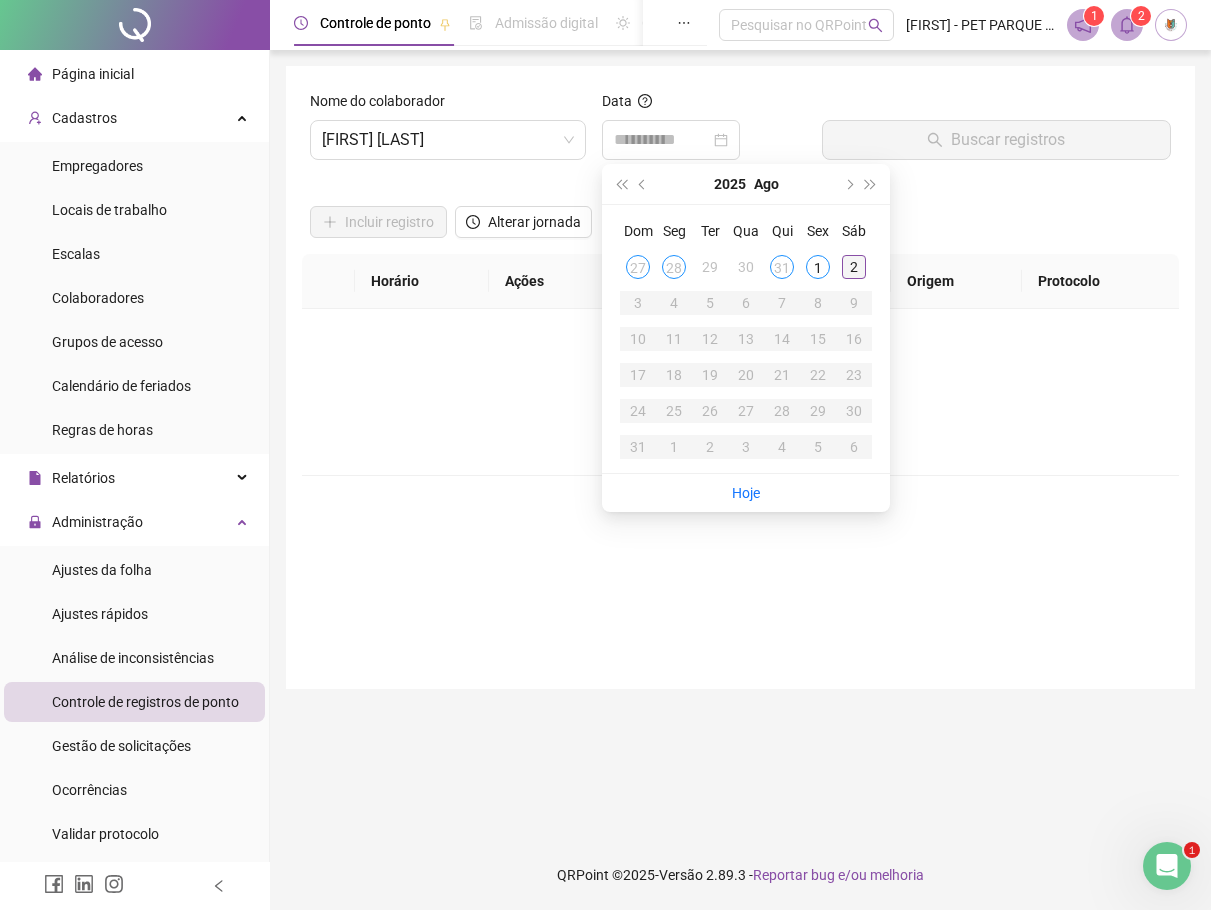 click on "2" at bounding box center [854, 267] 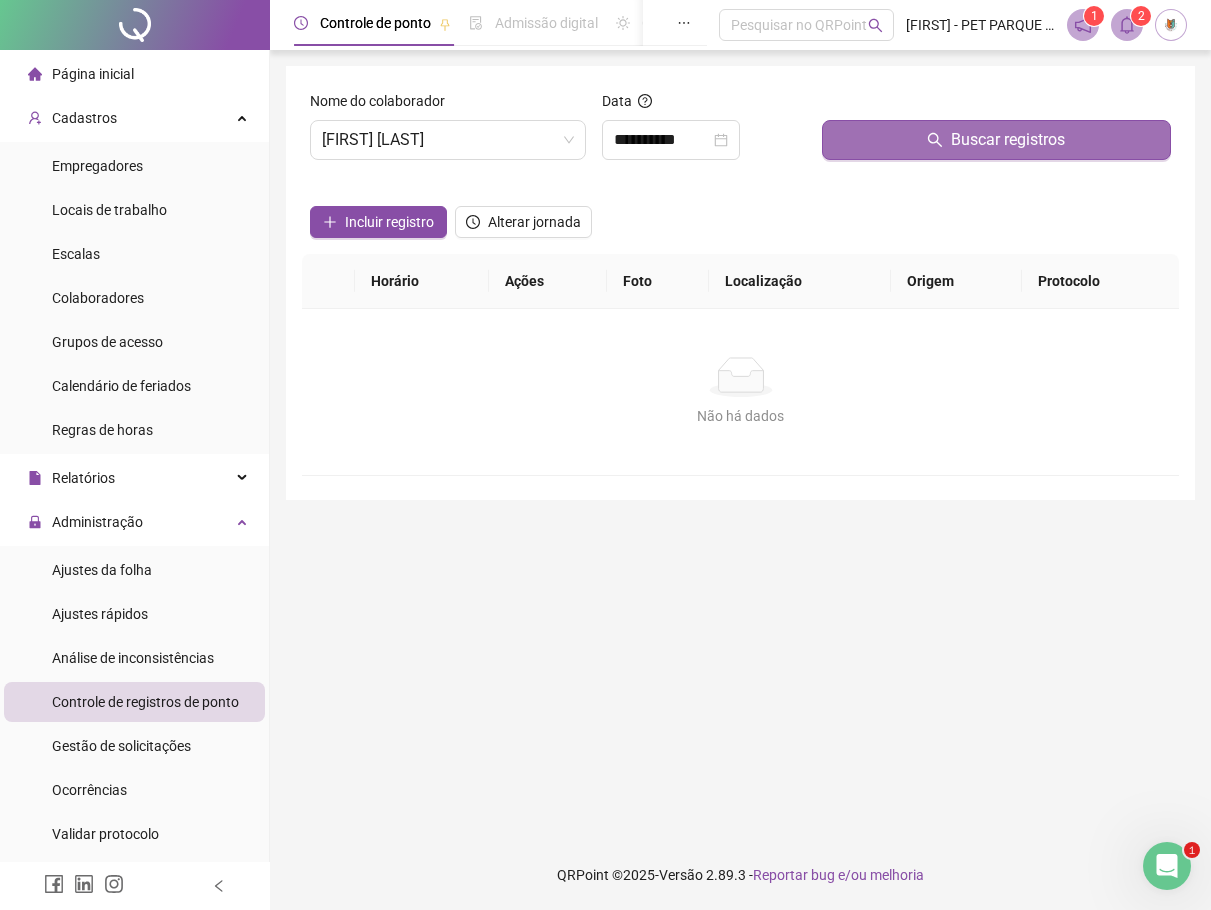 click on "Buscar registros" at bounding box center [996, 140] 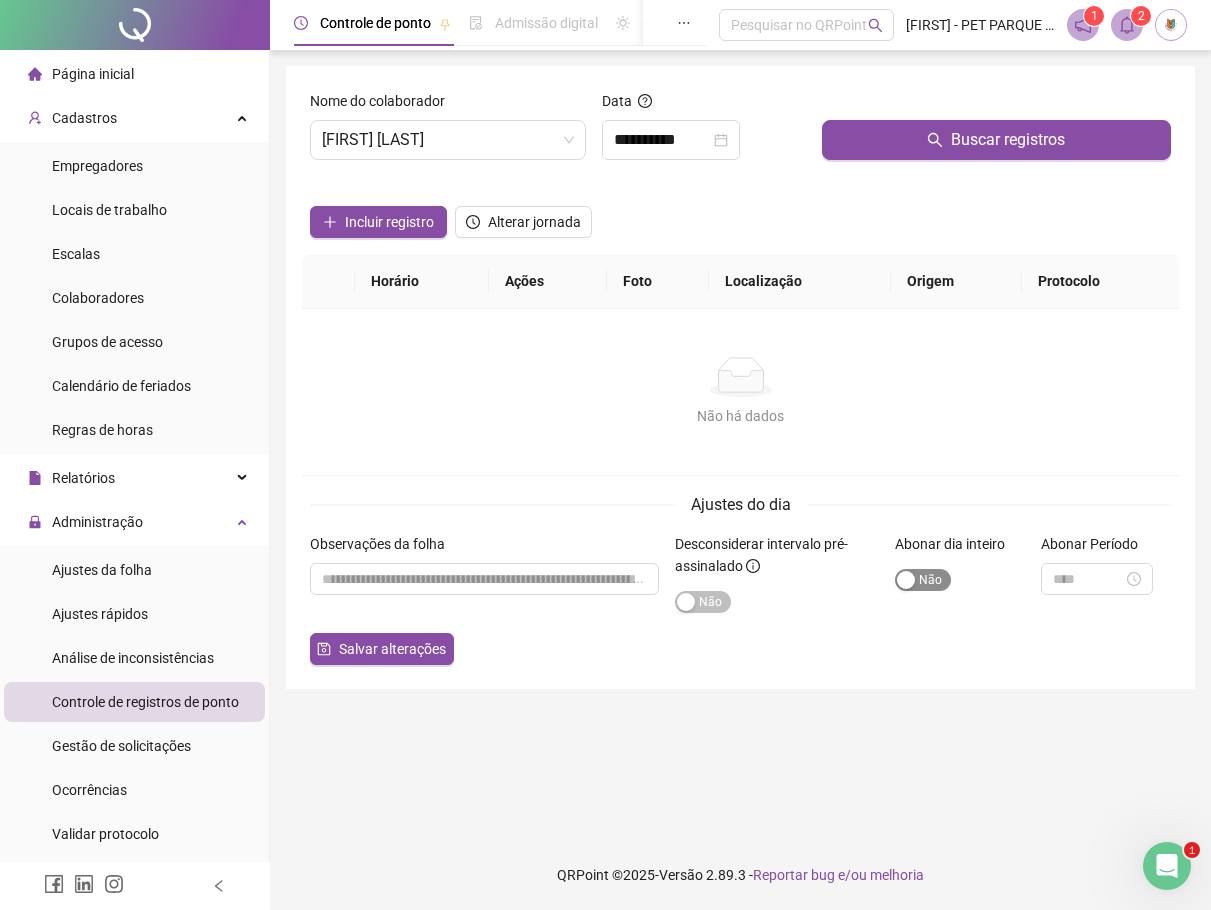 click on "Sim Não" at bounding box center [923, 580] 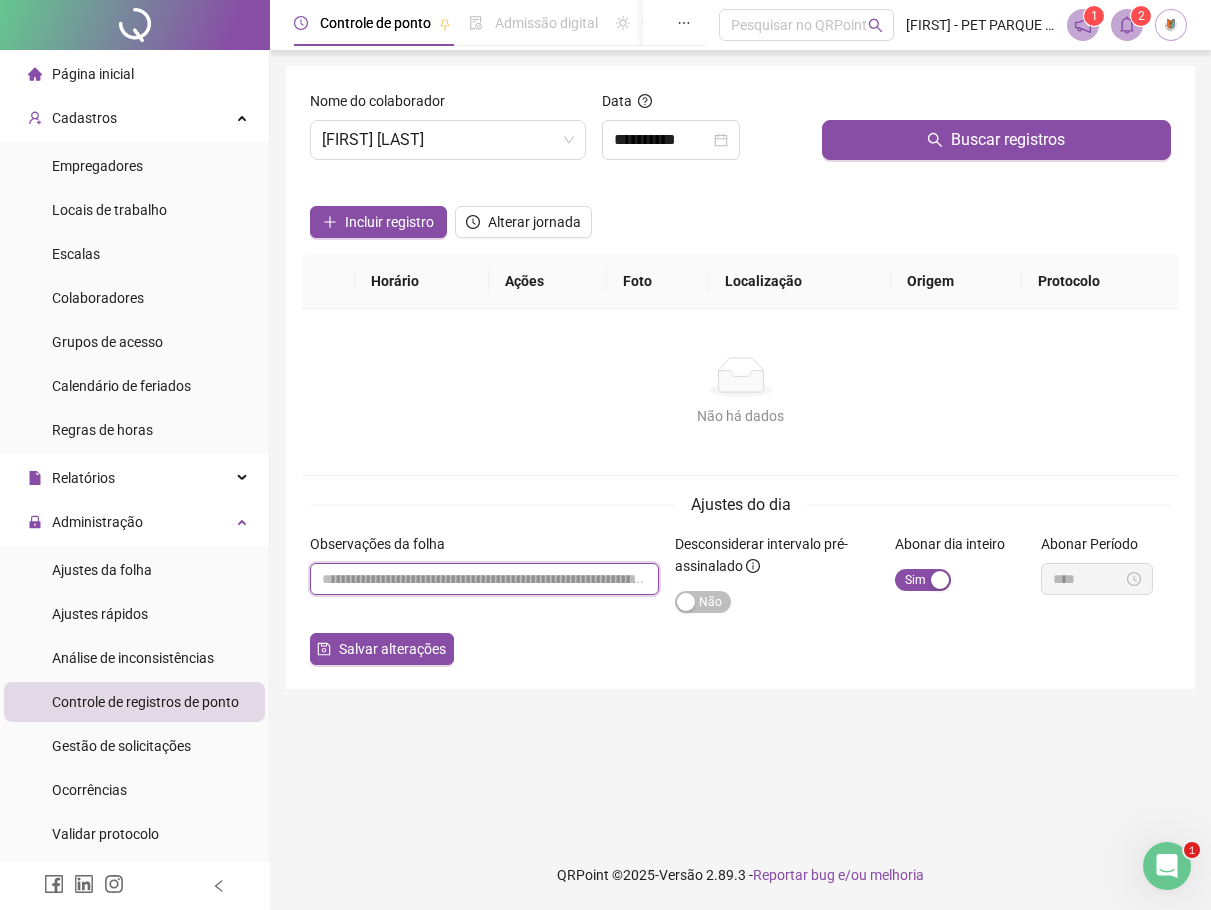 click at bounding box center (484, 579) 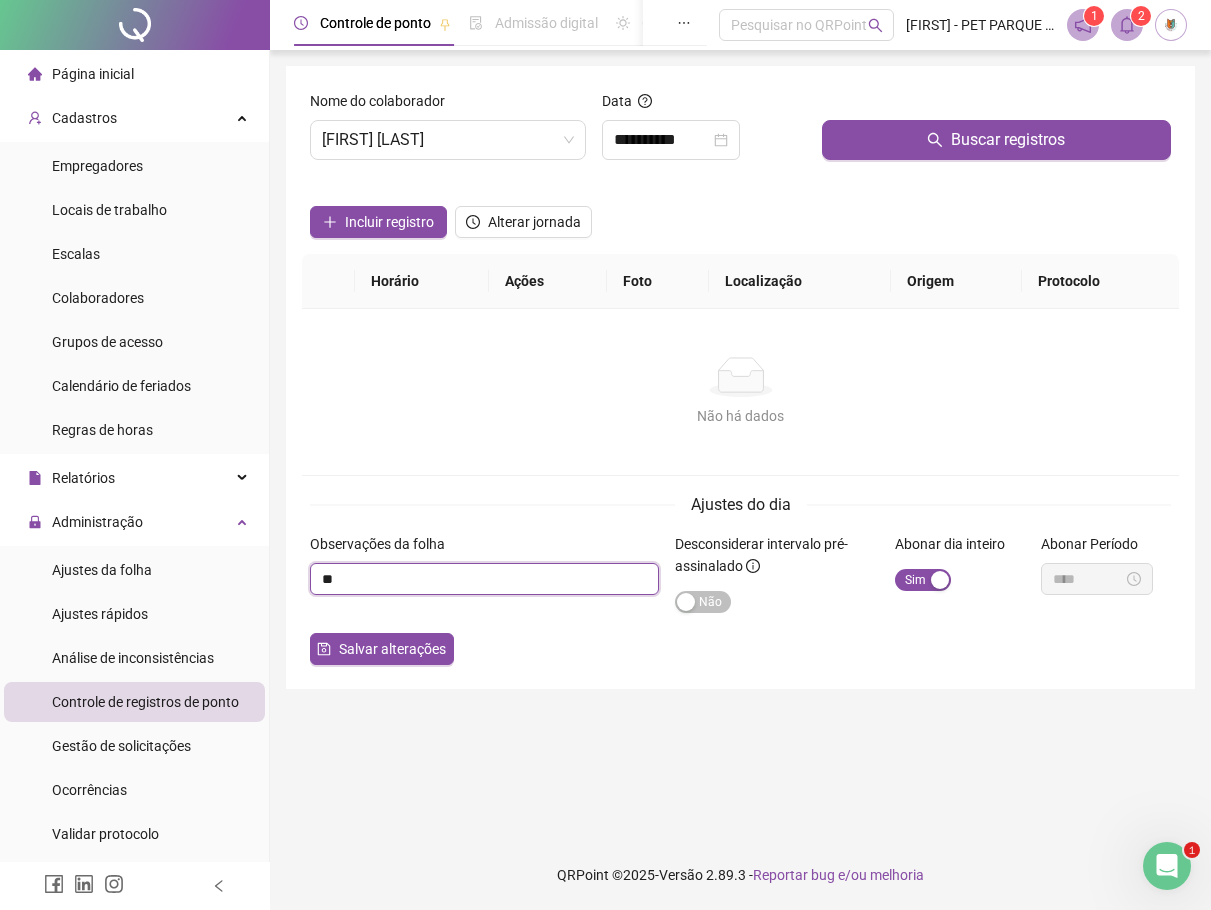 type on "*" 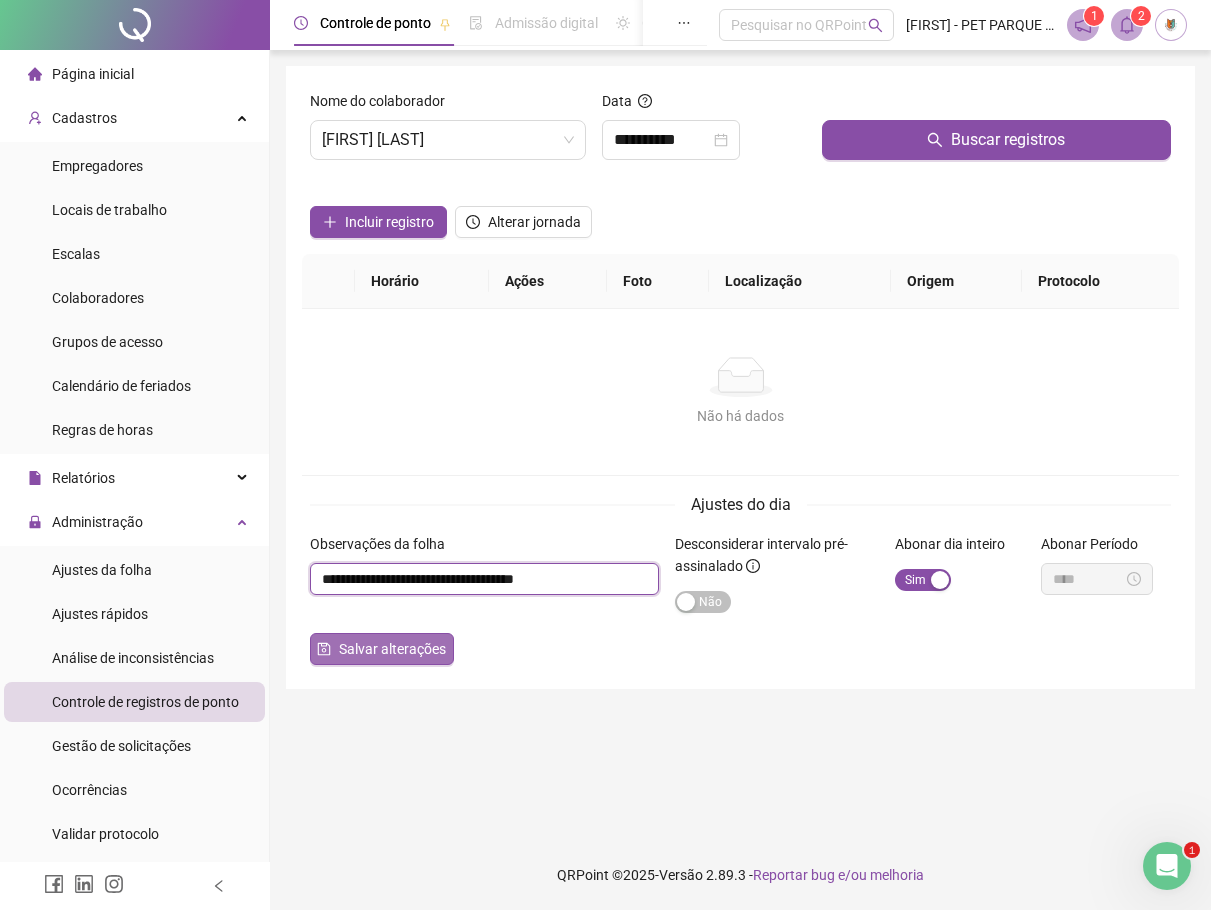 type on "**********" 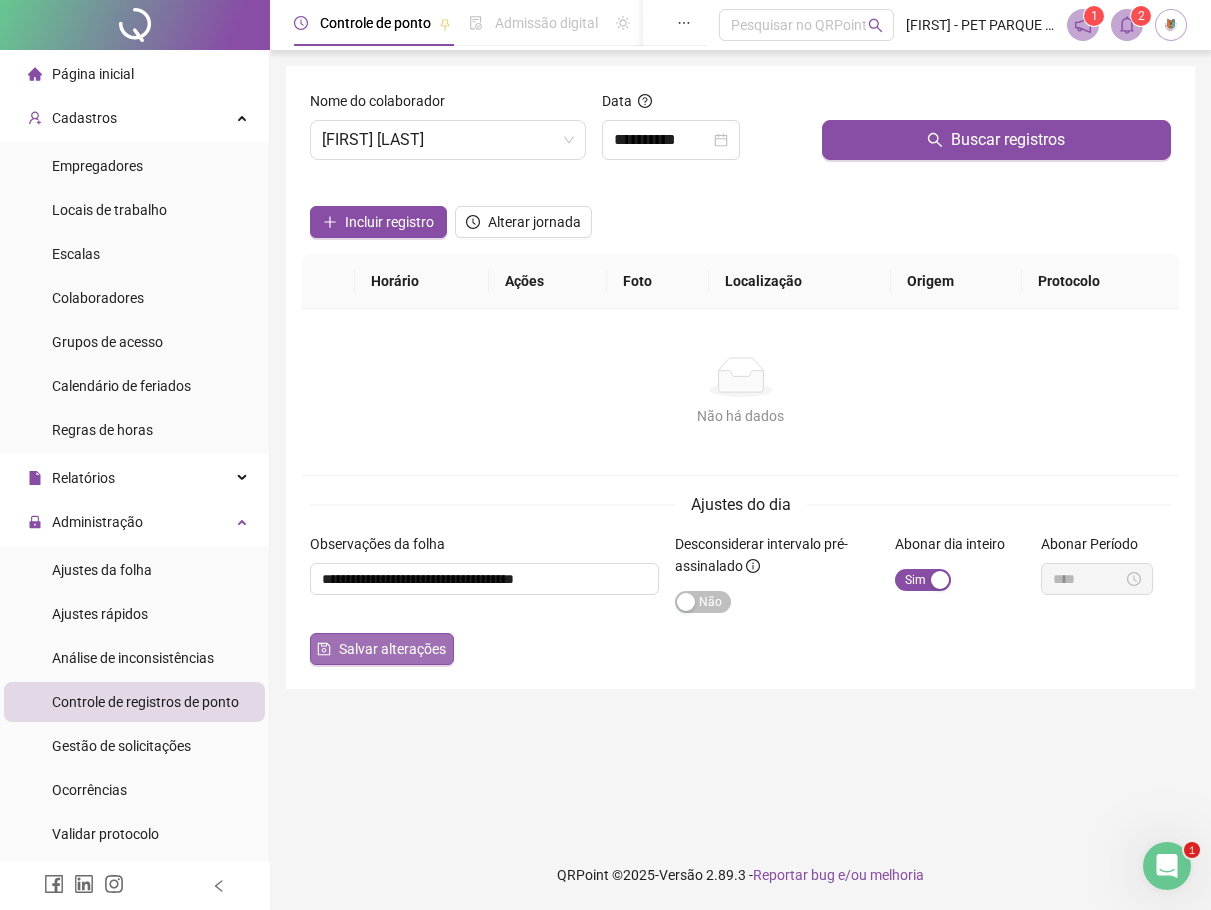 click on "Salvar alterações" at bounding box center [392, 649] 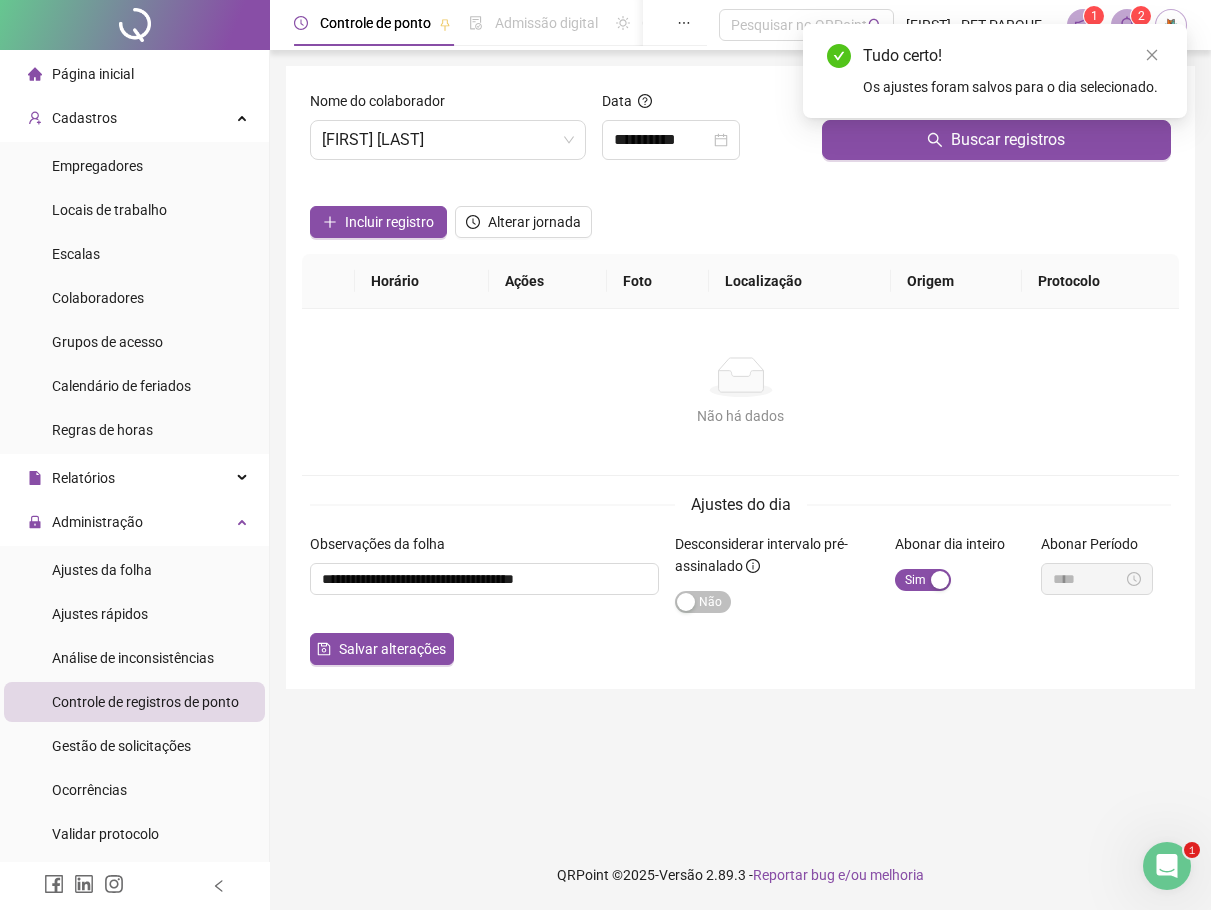 click on "Página inicial" at bounding box center (93, 74) 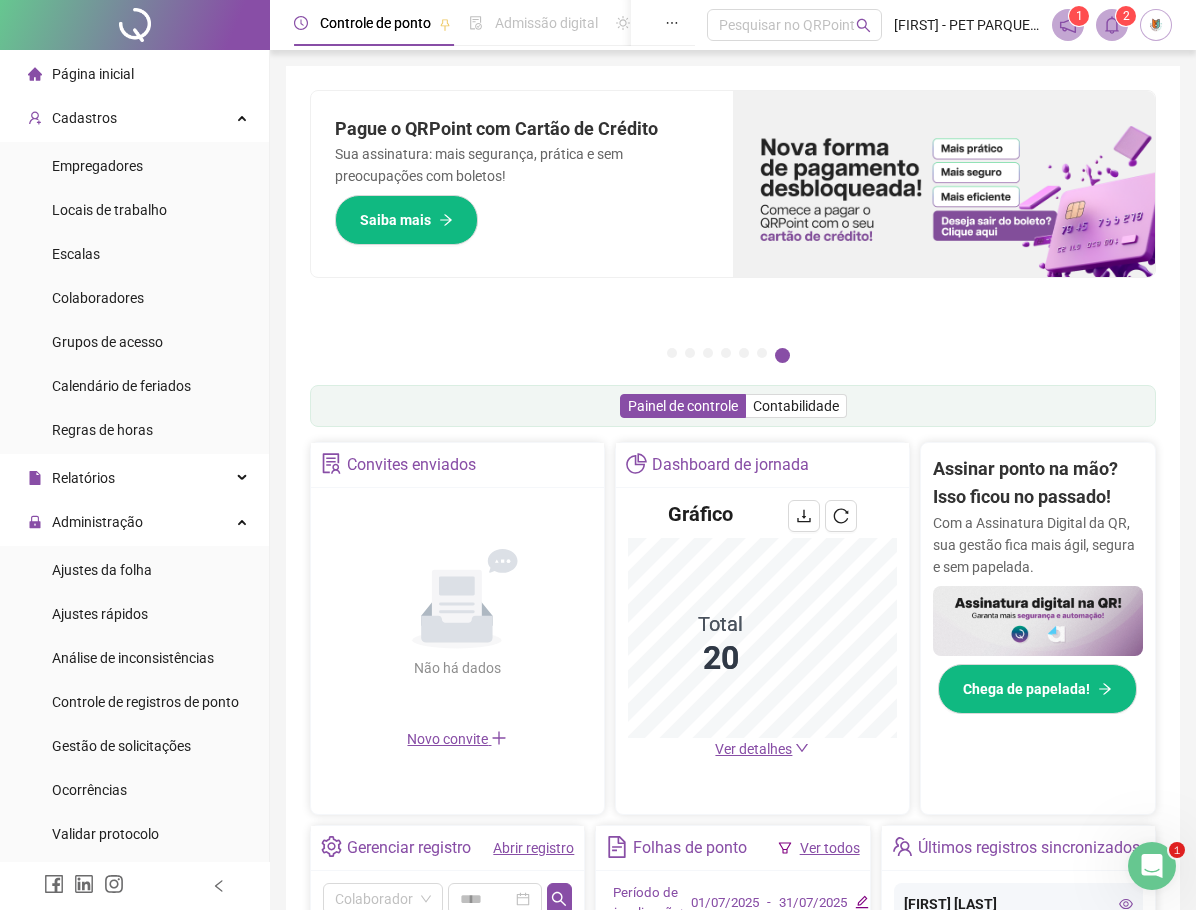 click 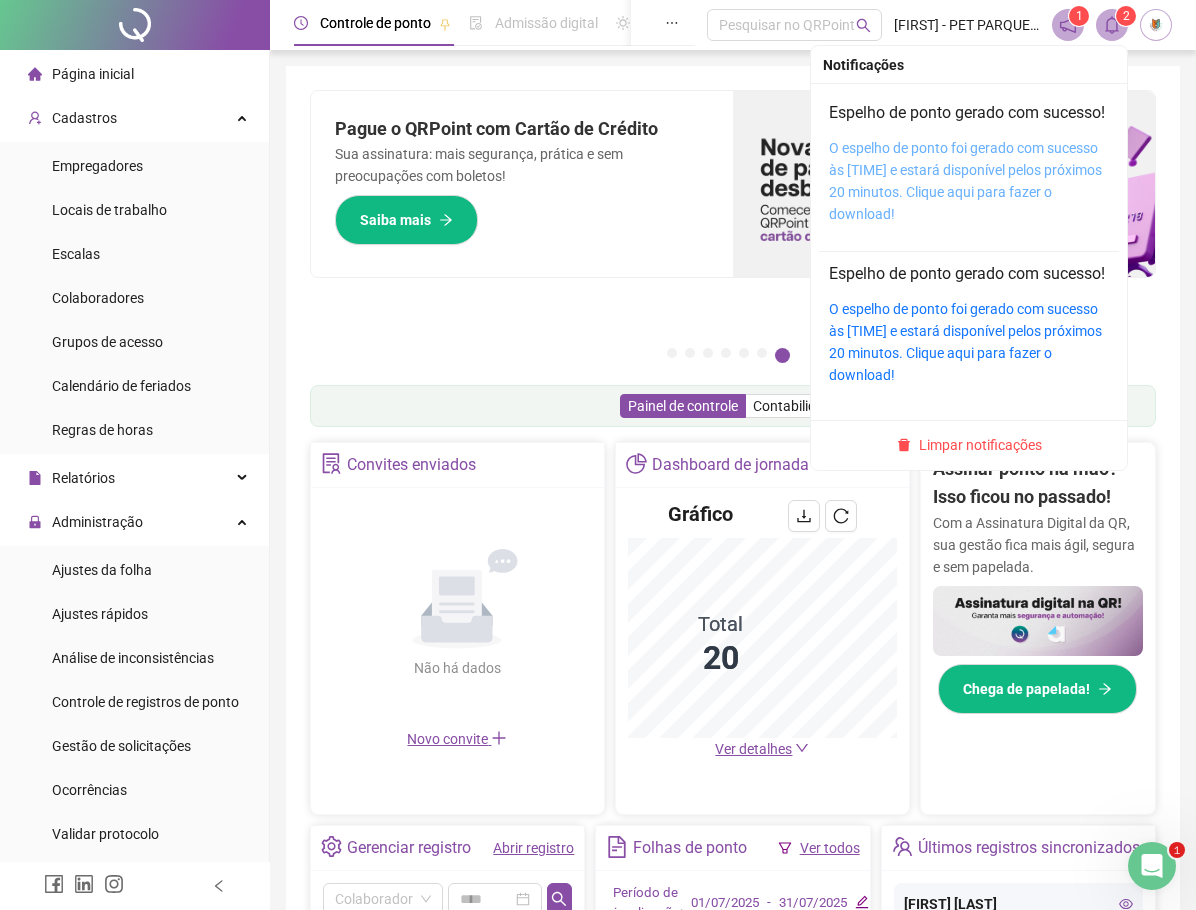 click on "O espelho de ponto foi gerado com sucesso às [TIME] e estará disponível pelos próximos 20 minutos.
Clique aqui para fazer o download!" at bounding box center (965, 181) 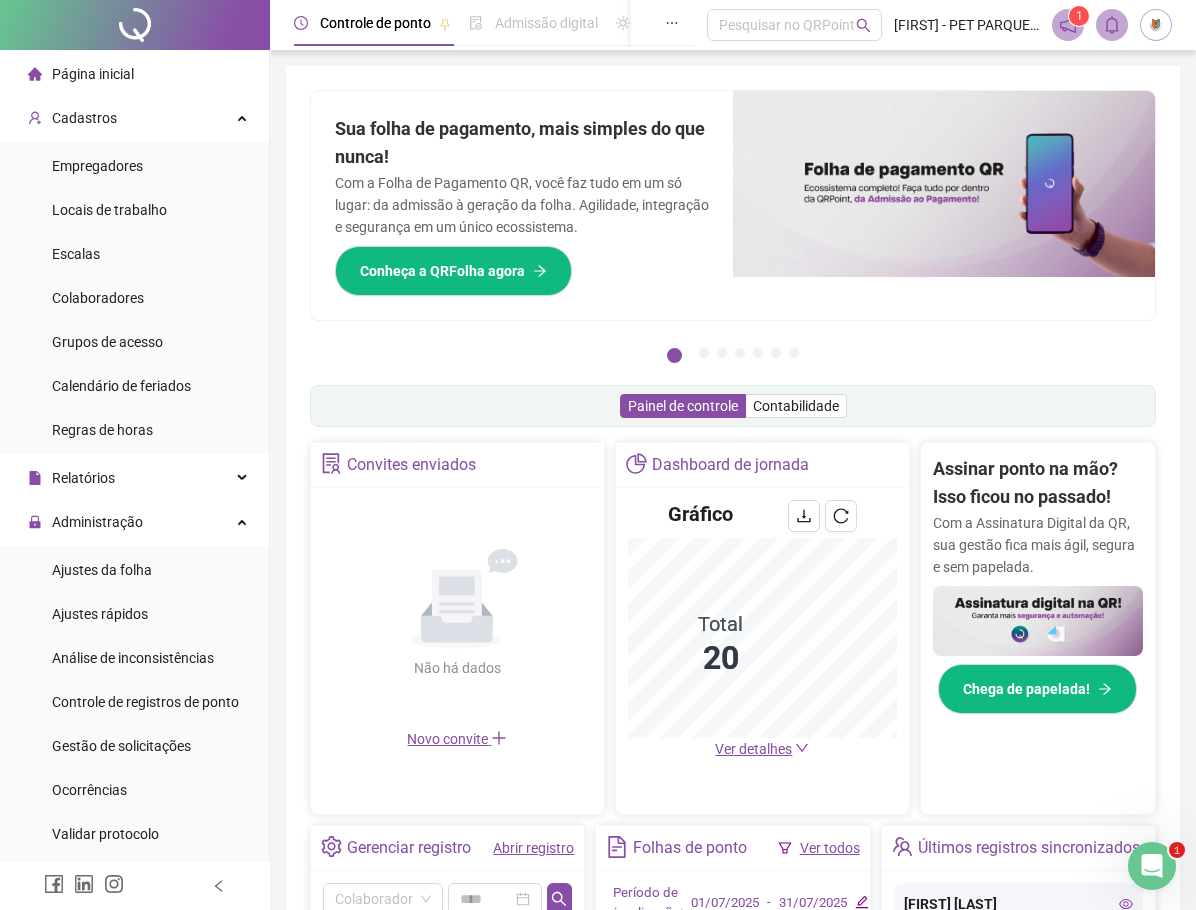click on "Sua folha de pagamento, mais simples do que nunca! Com a Folha de Pagamento QR, você faz tudo em um só lugar: da admissão à geração da folha. Agilidade, integração e segurança em um único ecossistema. Conheça a QRFolha agora" at bounding box center [522, 205] 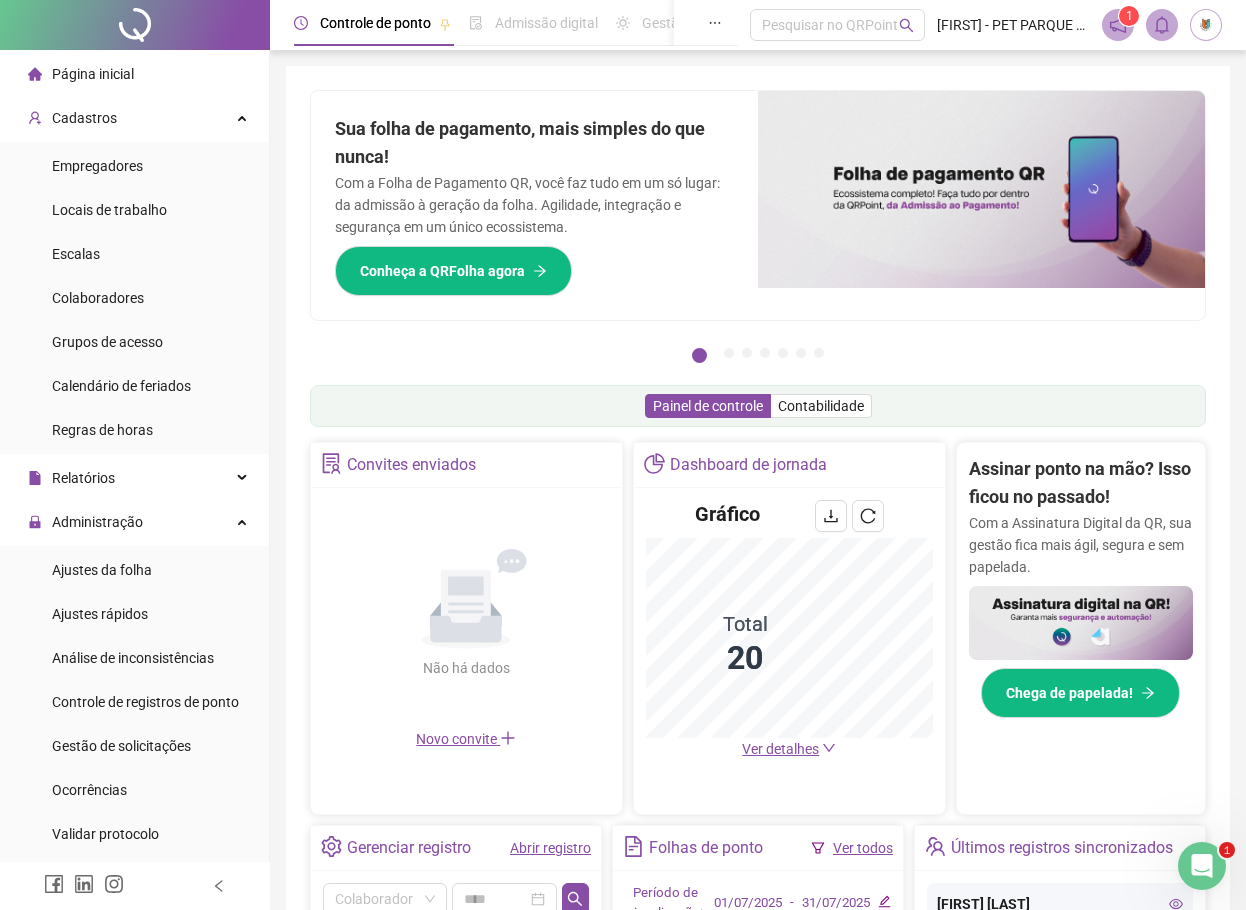 click on "Página inicial" at bounding box center [134, 74] 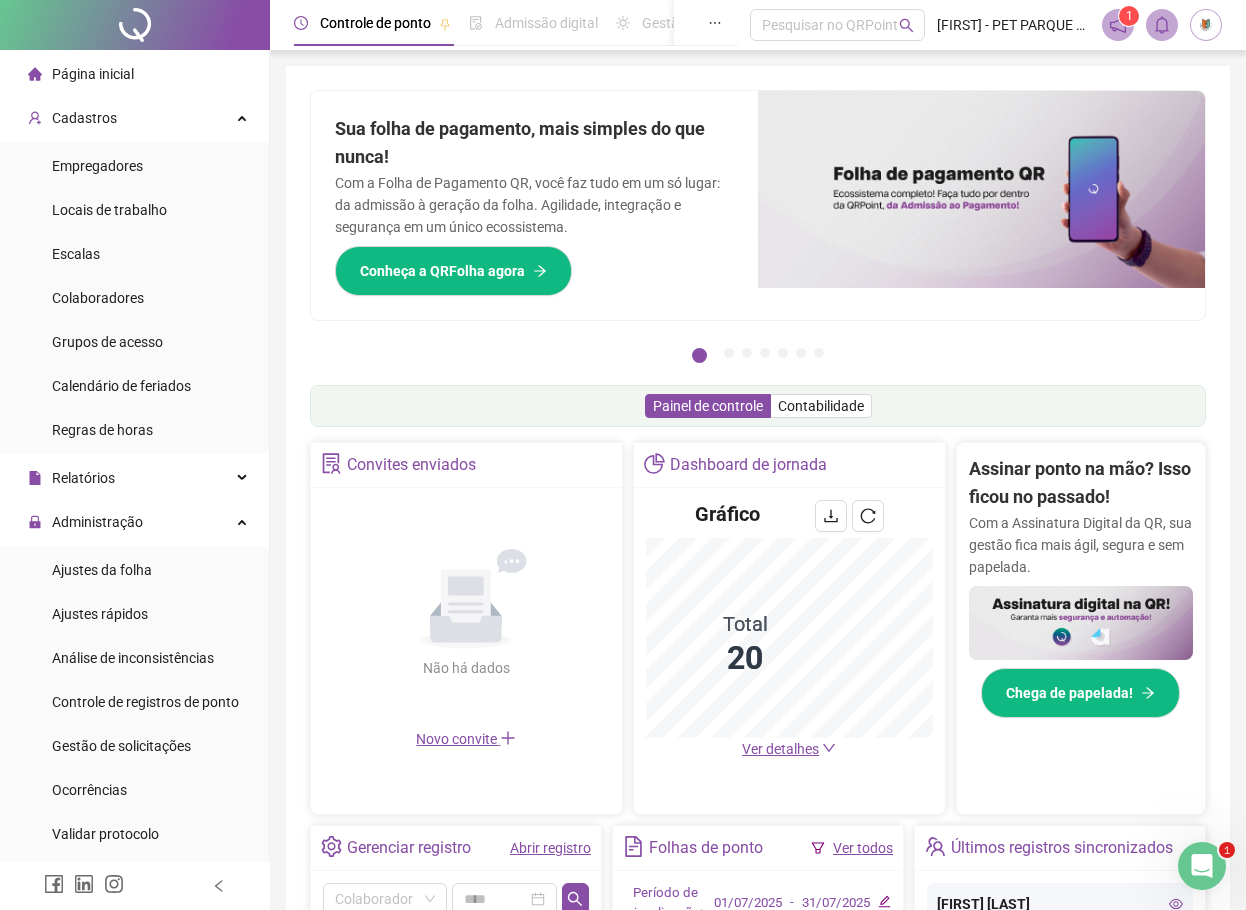 click on "Ver todos" at bounding box center (863, 848) 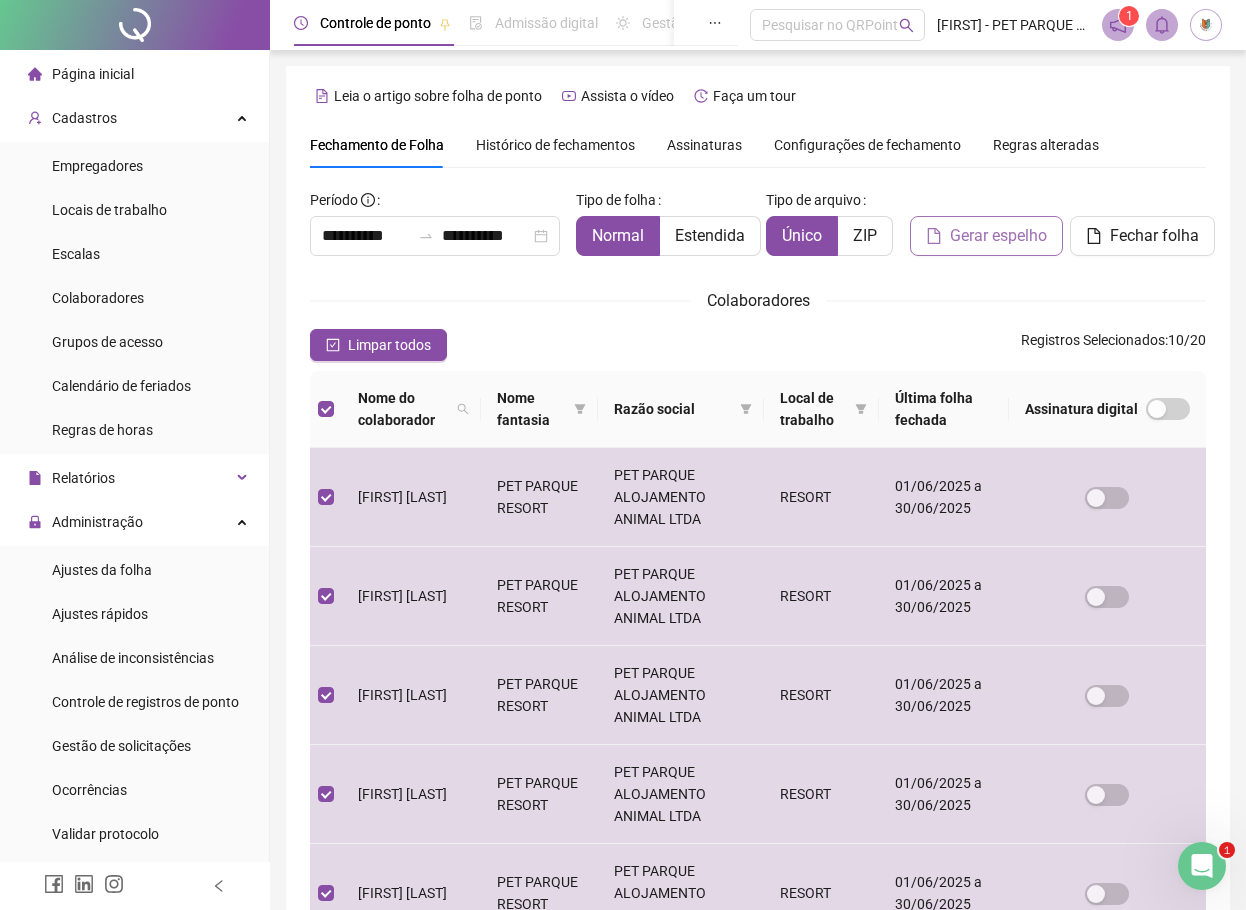 click on "Gerar espelho" at bounding box center [998, 236] 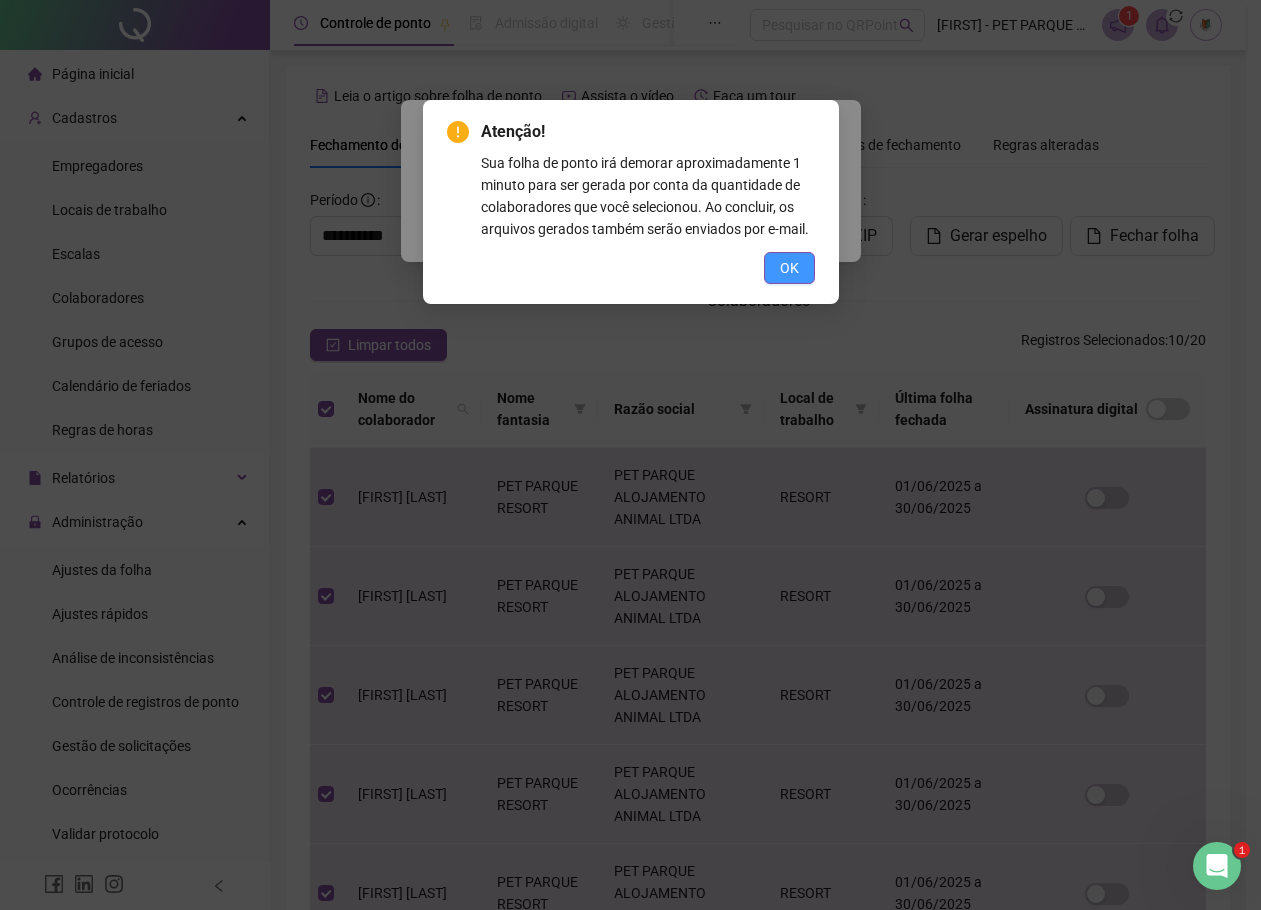 click on "OK" at bounding box center [789, 268] 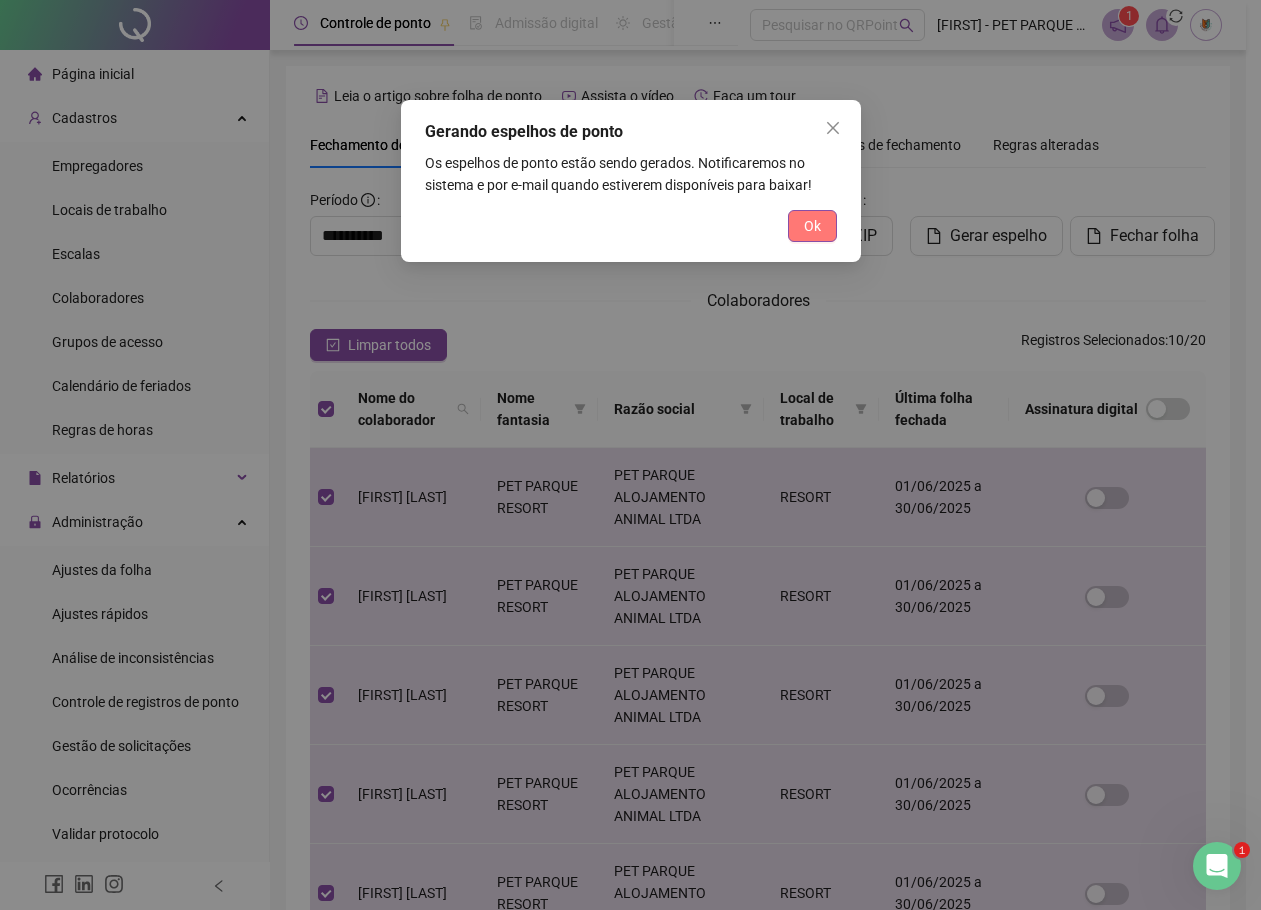 click on "Ok" at bounding box center [812, 226] 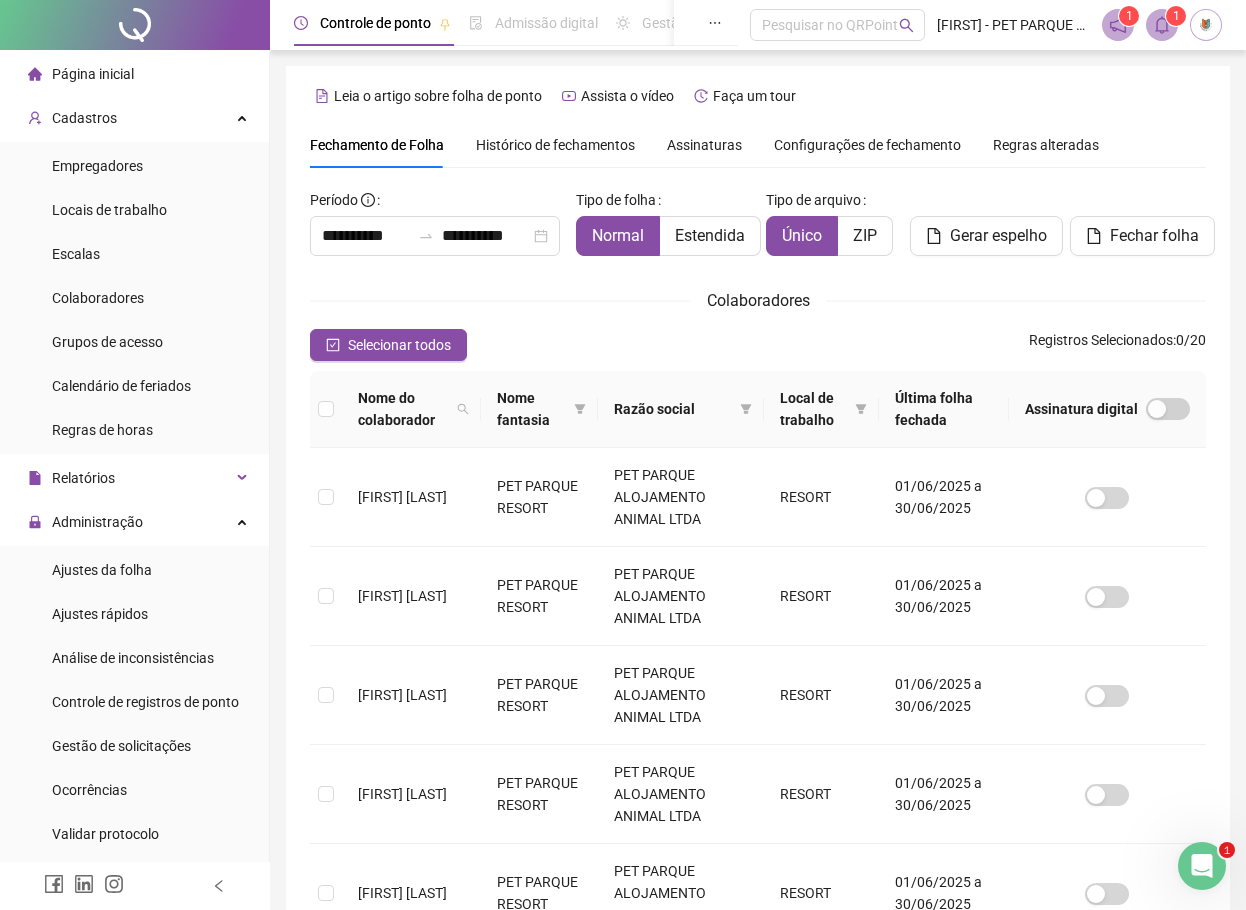 click at bounding box center [1162, 25] 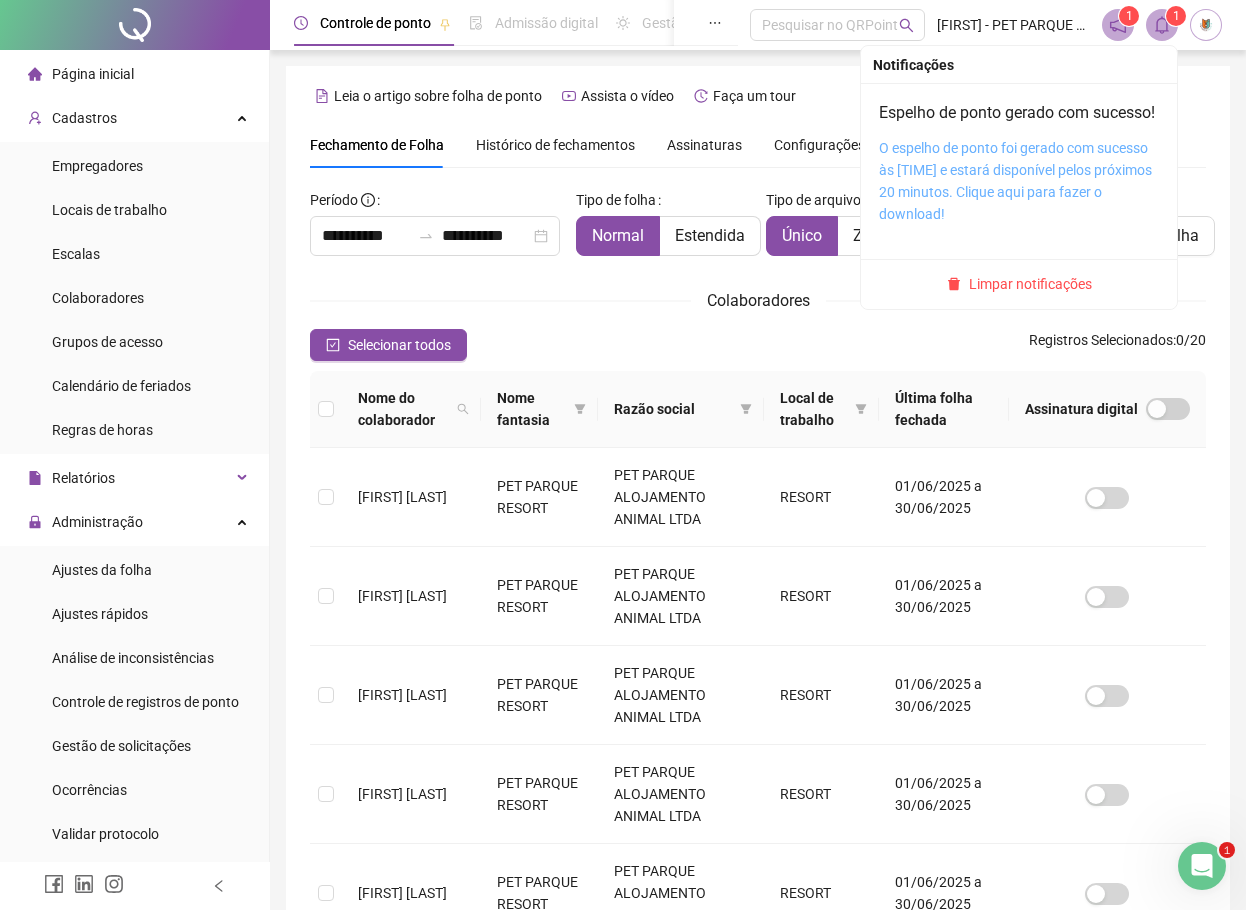click on "O espelho de ponto foi gerado com sucesso às [TIME] e estará disponível pelos próximos 20 minutos.
Clique aqui para fazer o download!" at bounding box center (1015, 181) 